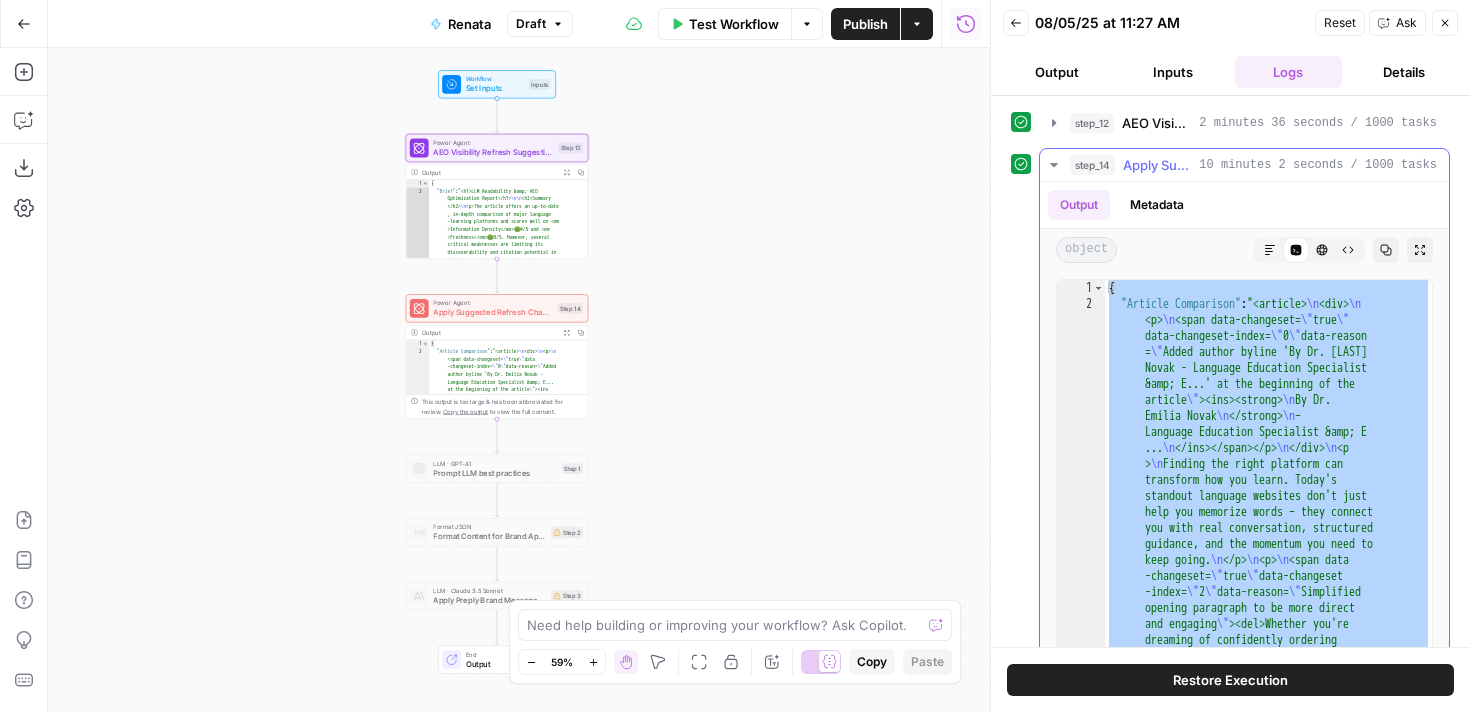 scroll, scrollTop: 0, scrollLeft: 0, axis: both 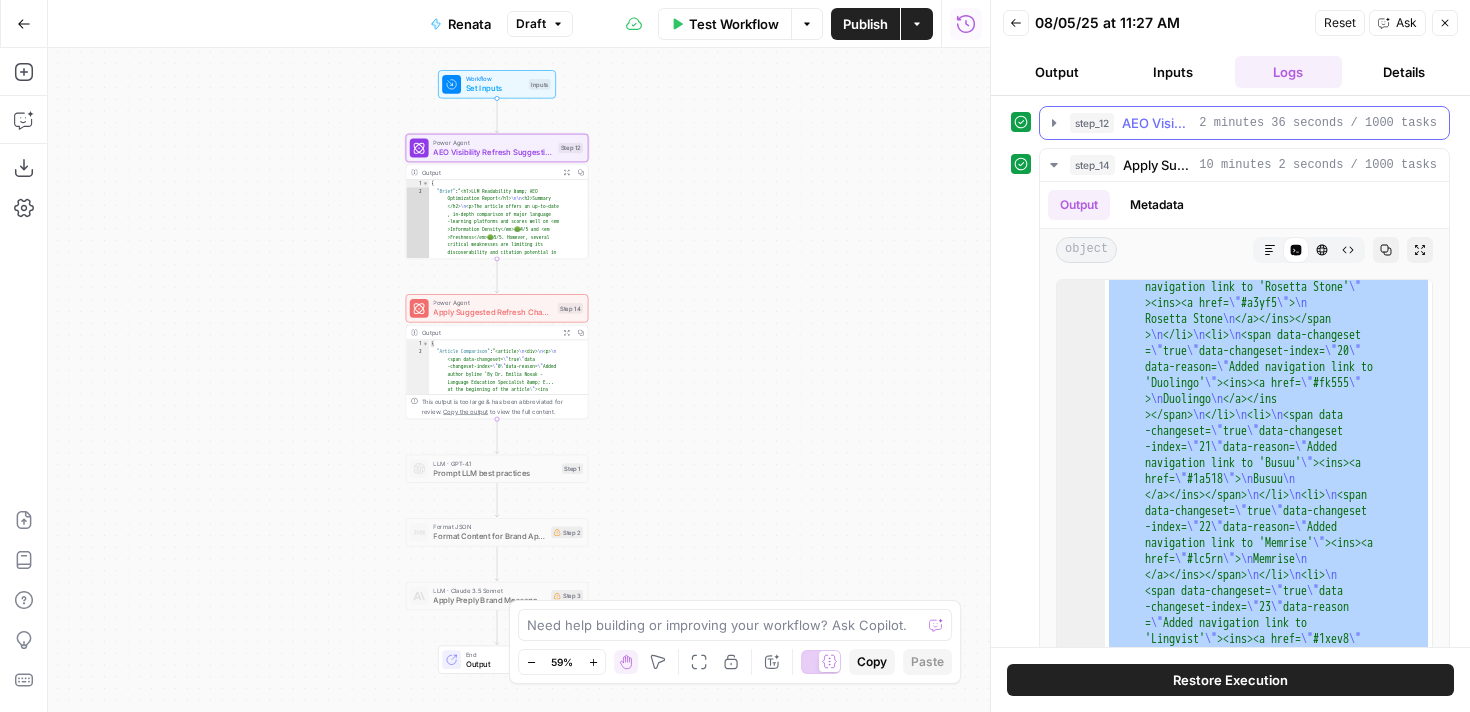 click 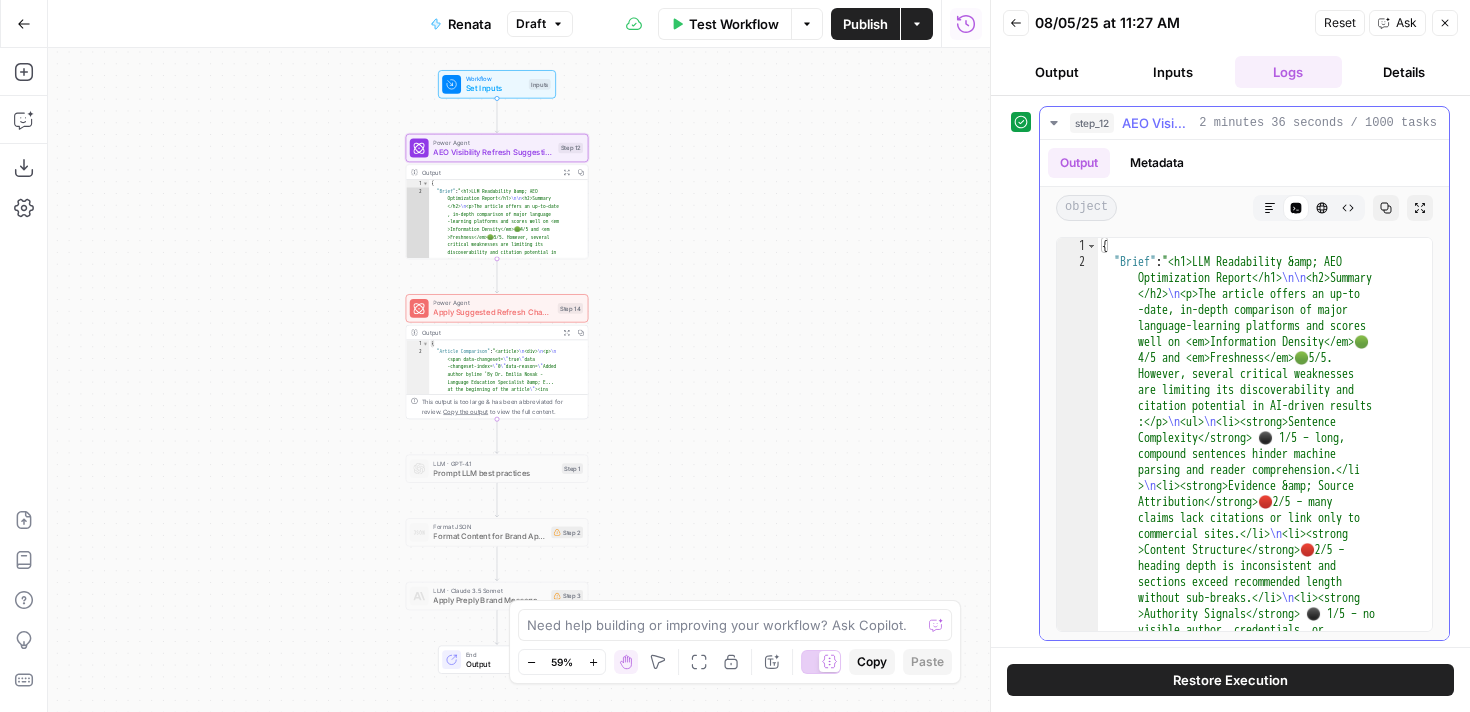 type on "**********" 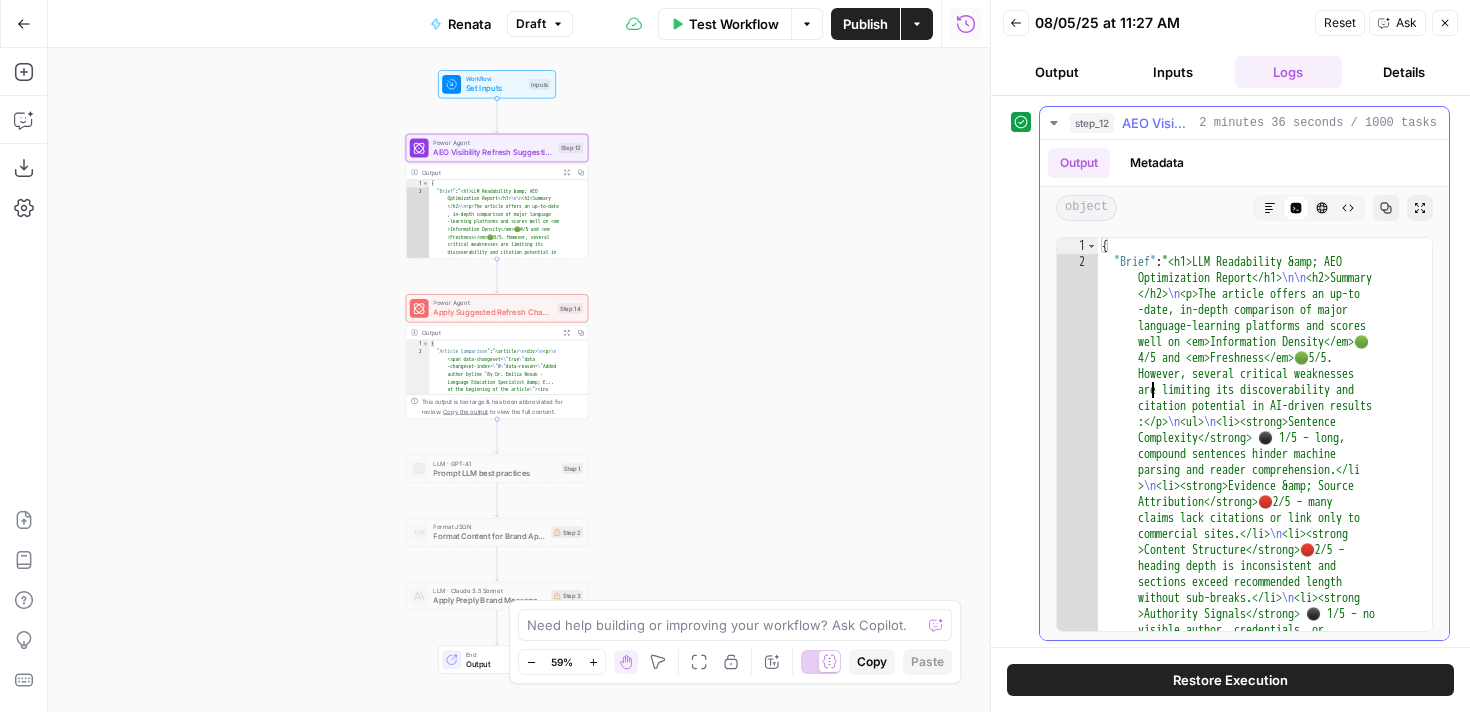 click on "{    "Brief" :  "<h1>LLM Readability &amp; AEO         Optimization Report</h1> \n\n <h2>Summary        </h2> \n <p>The article offers an up-to        -date, in-depth comparison of major         language-learning platforms and scores         well on <em>Information Density</em>  🟢          4/5 and <em>Freshness</em>  🟢  5/5.         However, several critical weaknesses         are limiting its discoverability and         citation potential in AI-driven results        :</p> \n <ul> \n <li><strong>Sentence         Complexity</strong> ⚫ 1/5 – long,         compound sentences hinder machine         parsing and reader comprehension.</li        > \n <li><strong>Evidence &amp; Source         Attribution</strong>  🔴  2/5 – many         claims lack citations or link only to         commercial sites.</li> \n <li><strong        >Content Structure</strong>  🔴  2/5 –                \n" at bounding box center [1265, 3610] 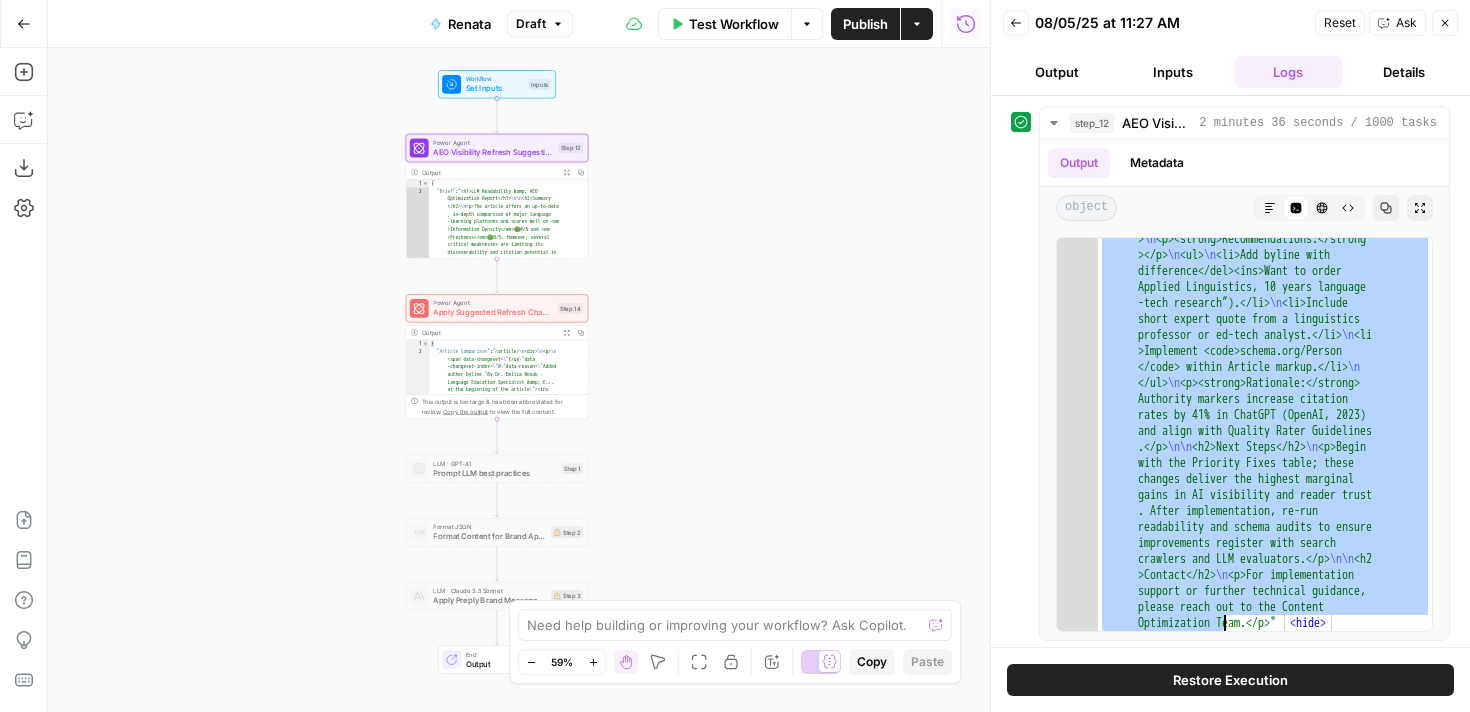 scroll, scrollTop: 5975, scrollLeft: 0, axis: vertical 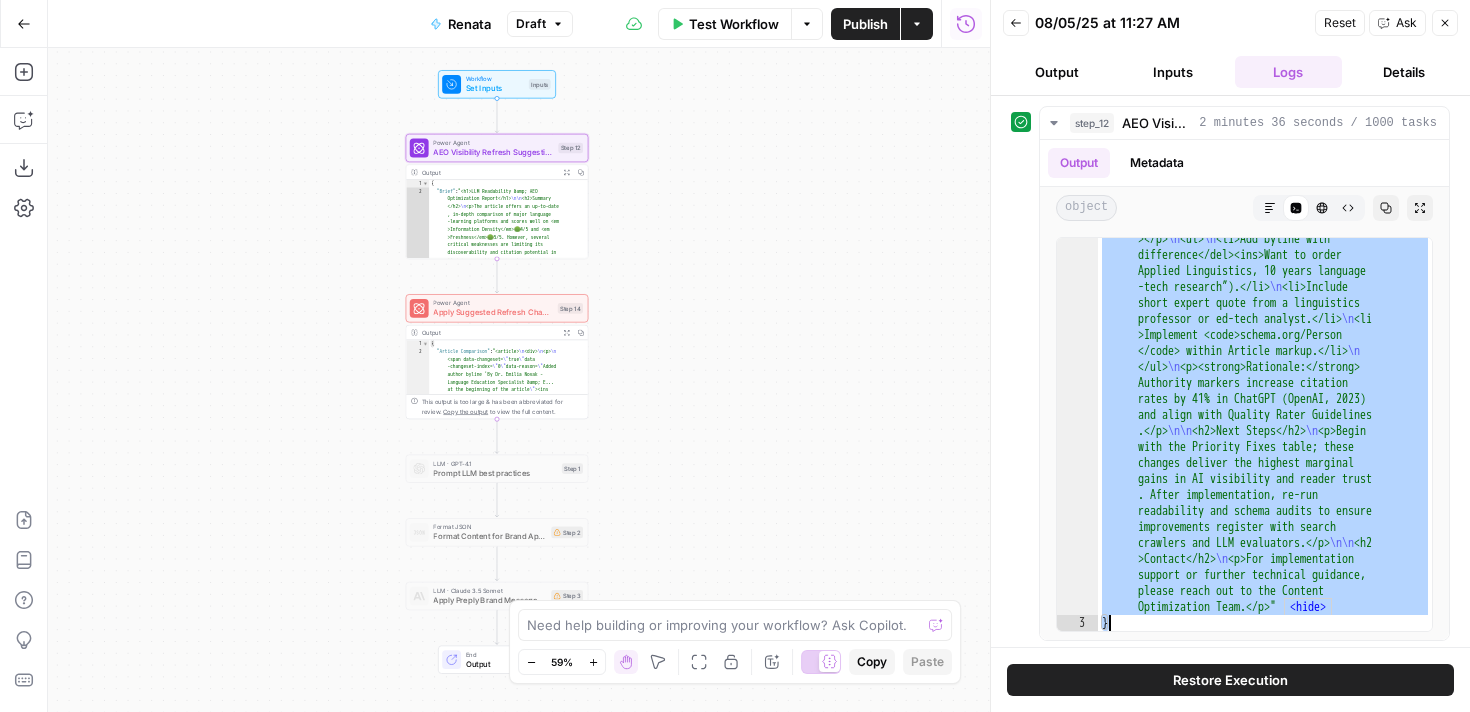 drag, startPoint x: 1115, startPoint y: 261, endPoint x: 1250, endPoint y: 697, distance: 456.42197 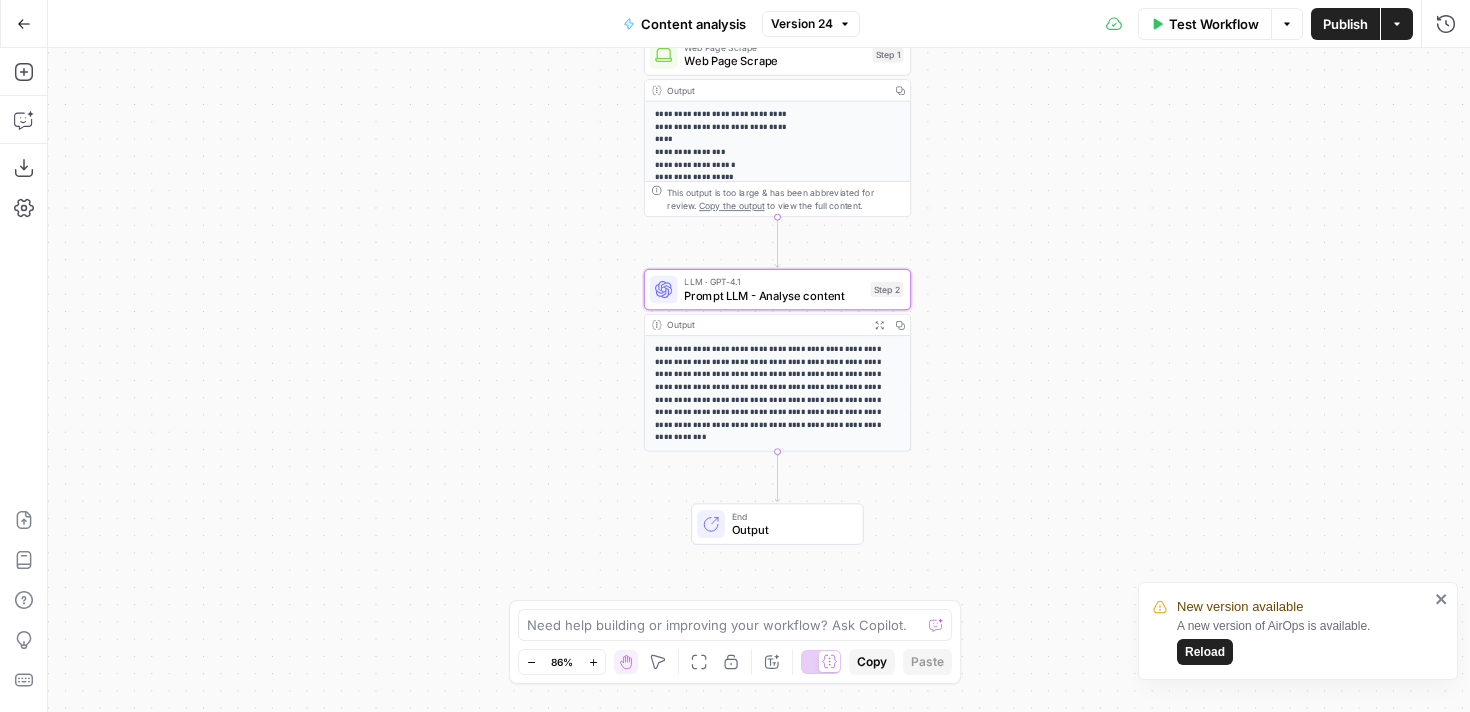 scroll, scrollTop: 0, scrollLeft: 0, axis: both 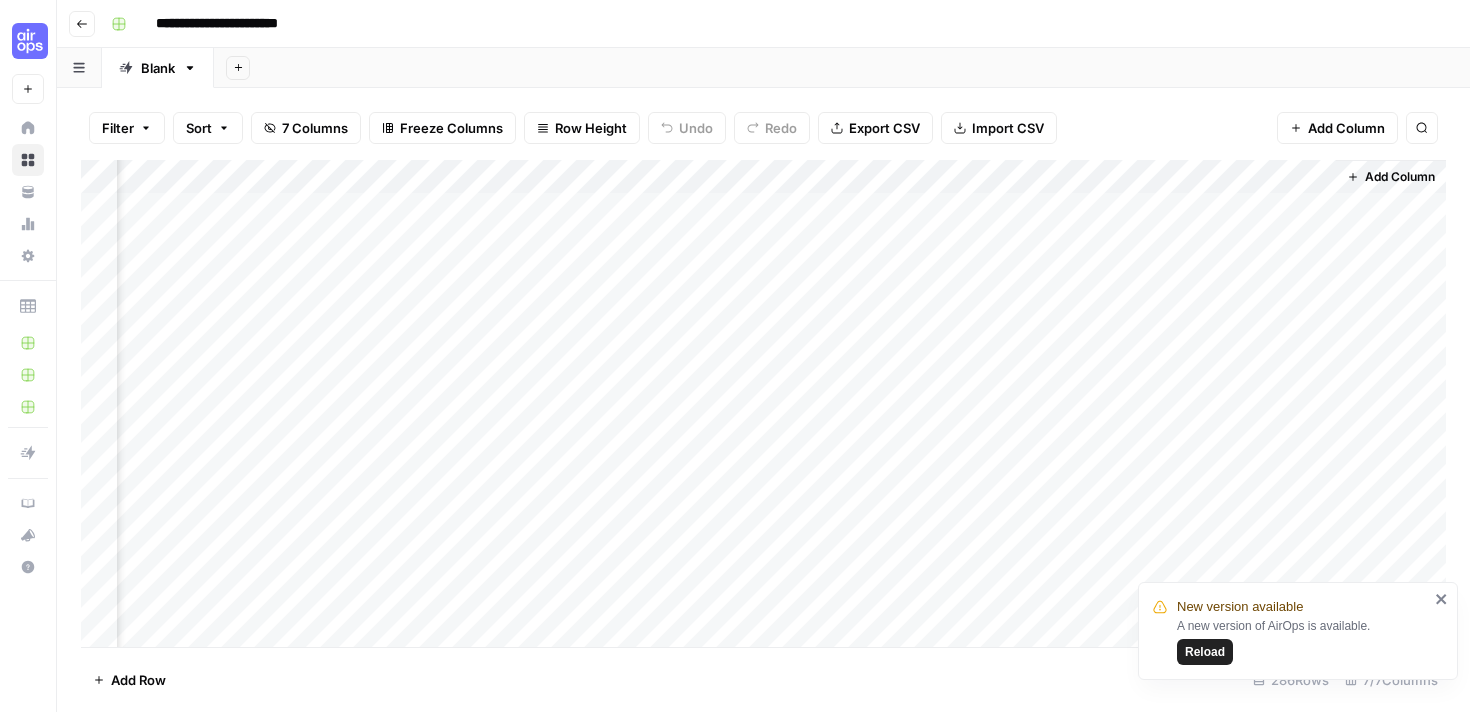click on "**********" at bounding box center [763, 24] 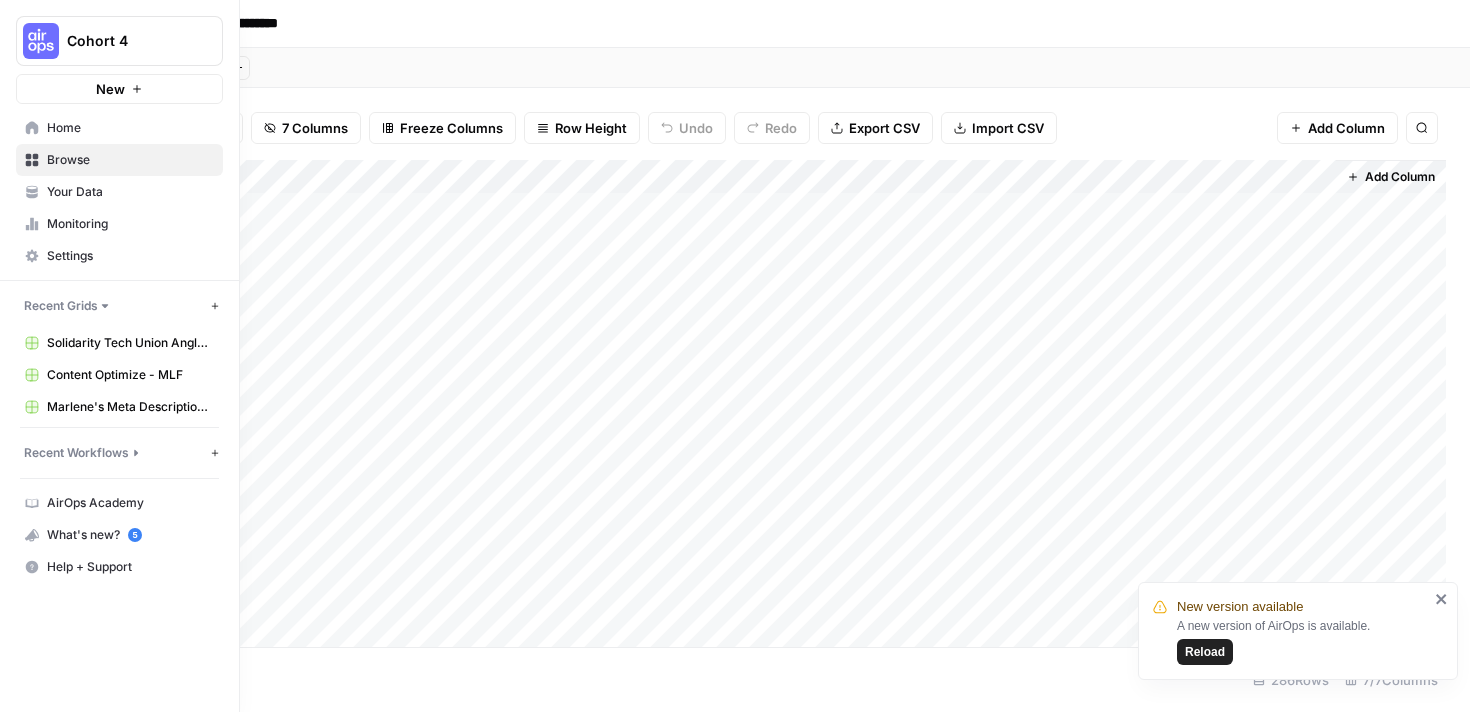 click on "Browse" at bounding box center [130, 160] 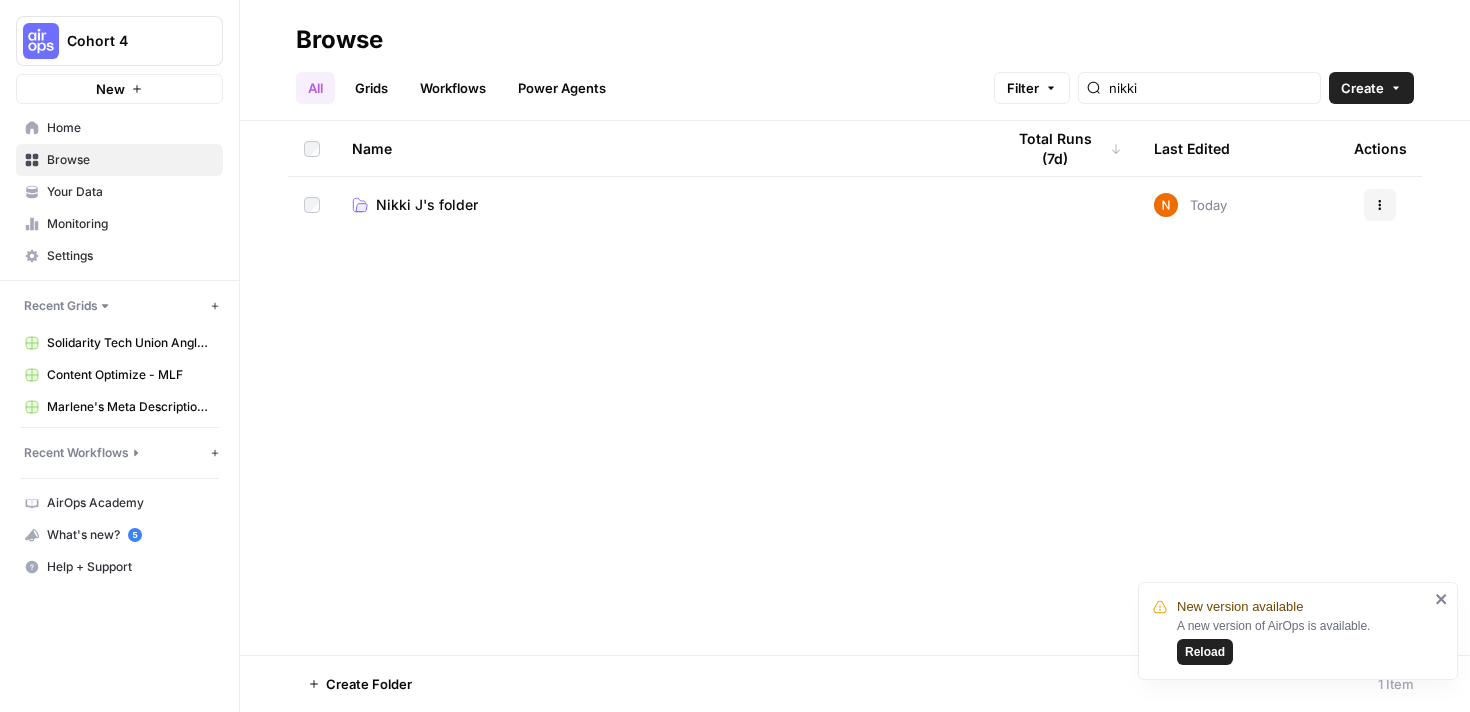 click on "Nikki J's folder" at bounding box center (427, 205) 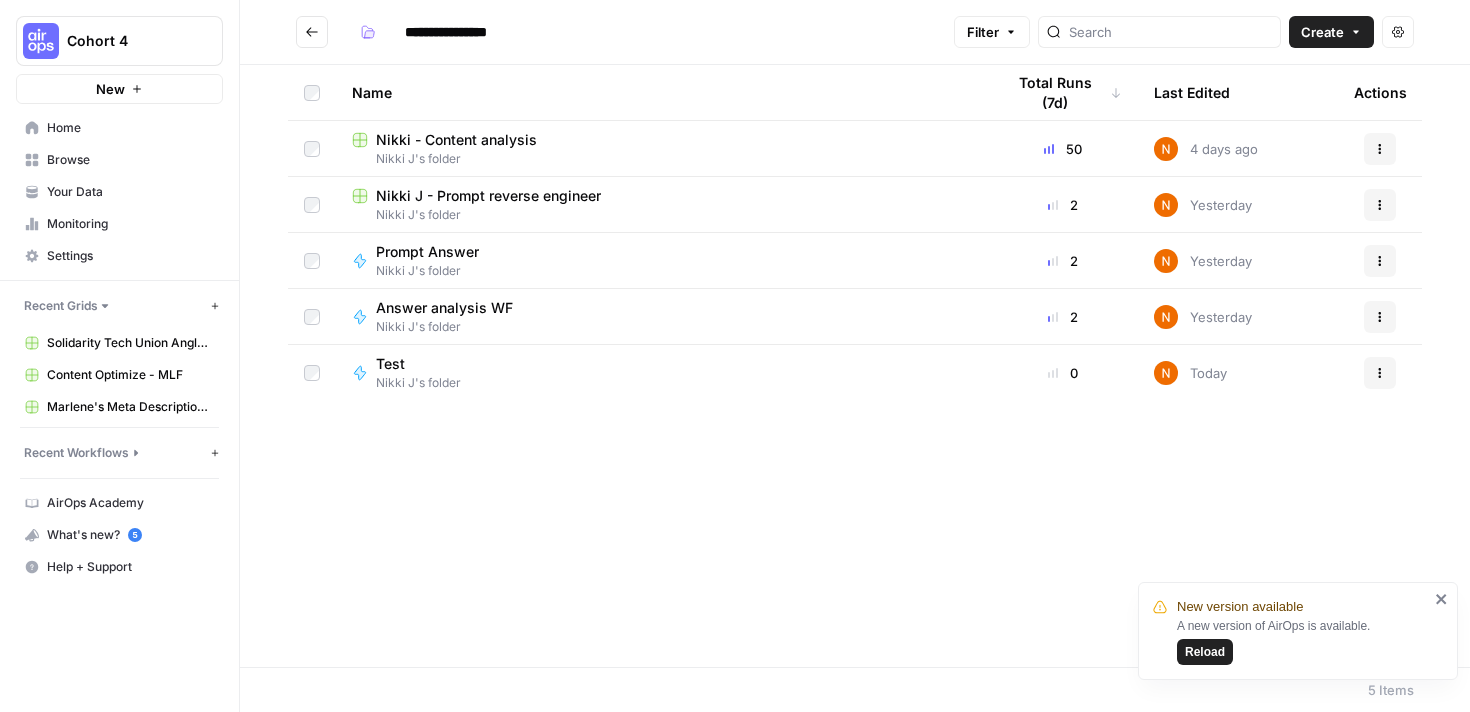 click at bounding box center (312, 32) 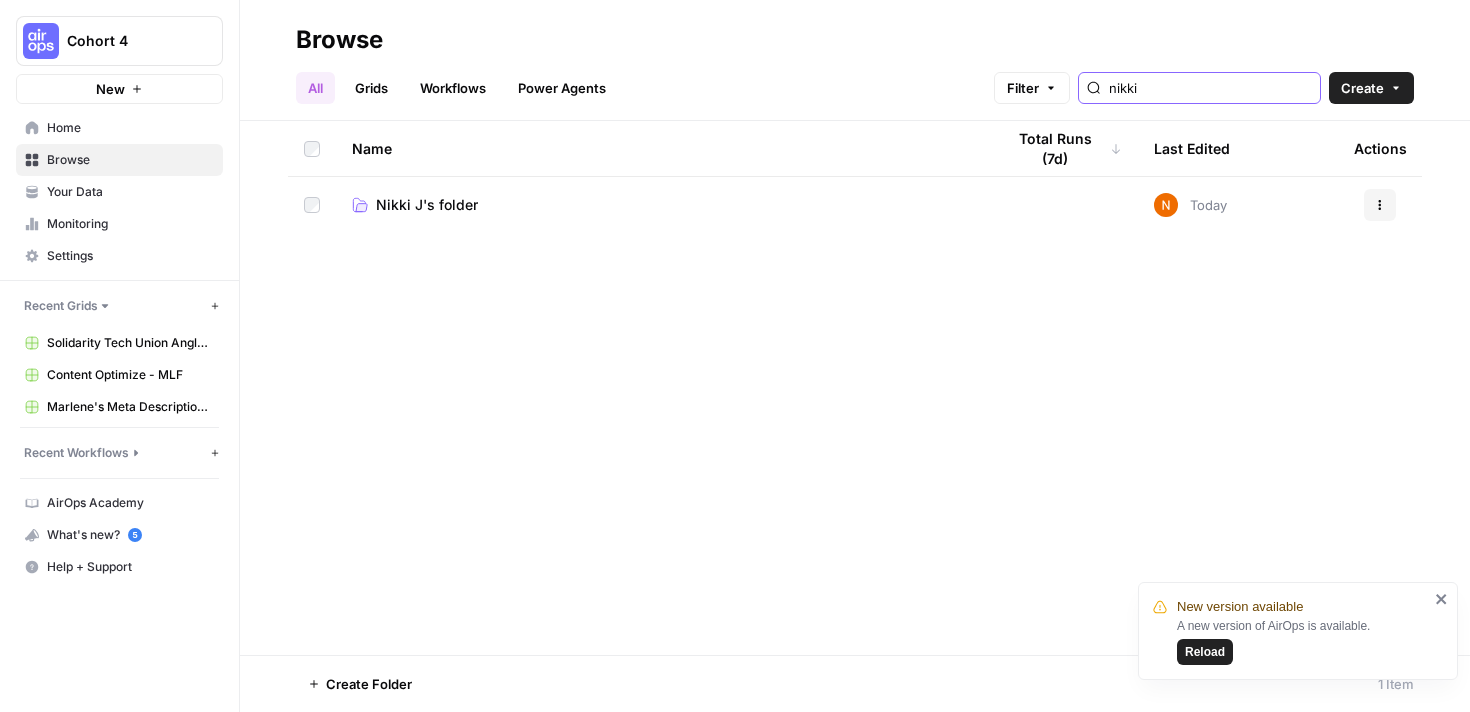 click on "nikki" at bounding box center [1210, 88] 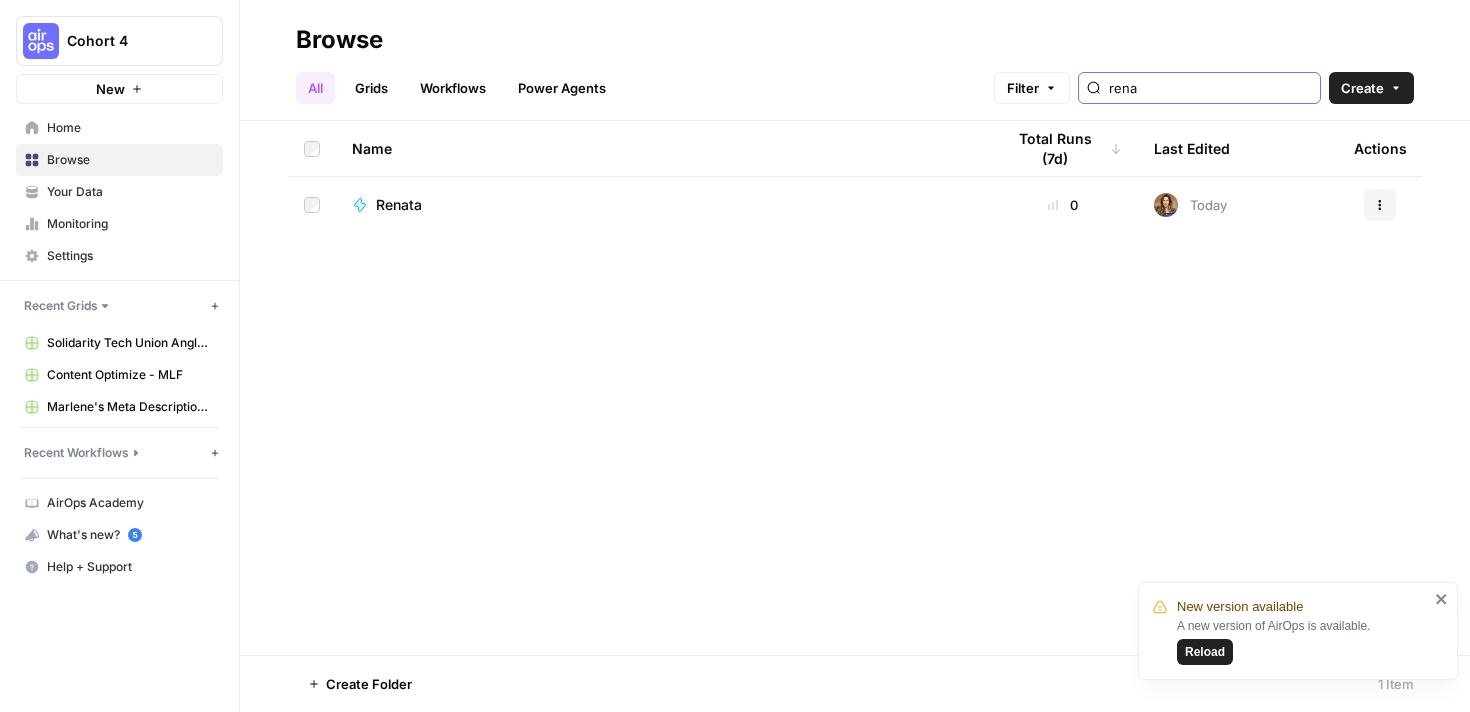 type on "rena" 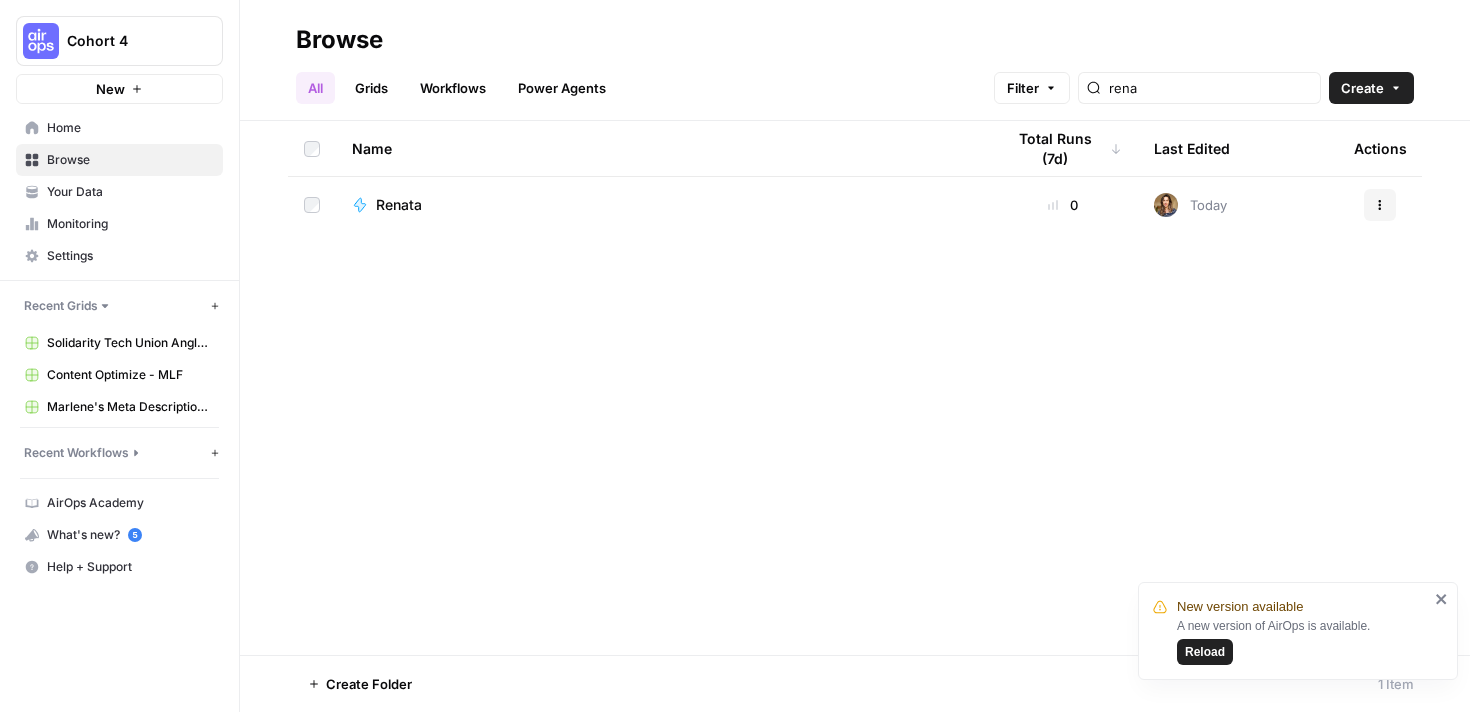 click on "Renata" at bounding box center (399, 205) 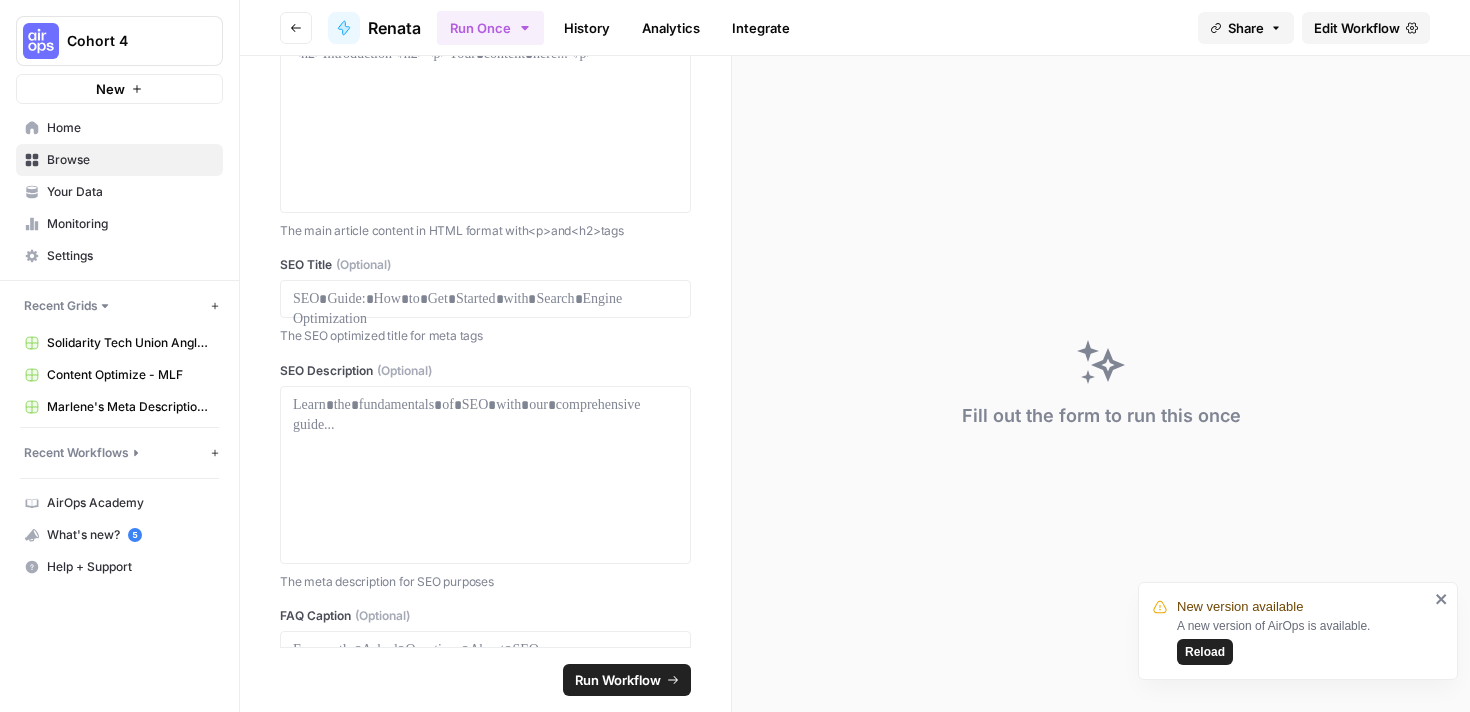 scroll, scrollTop: 0, scrollLeft: 0, axis: both 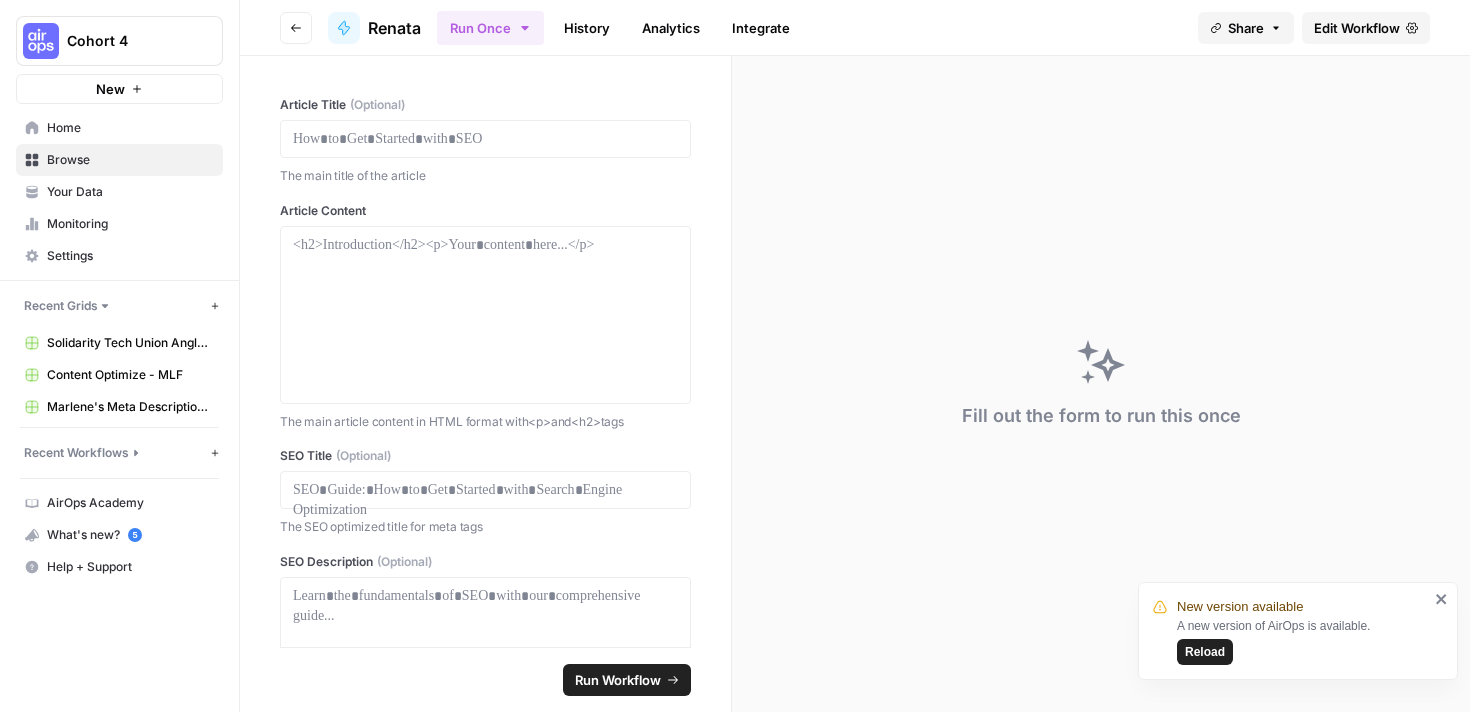 click on "Go back" at bounding box center [296, 28] 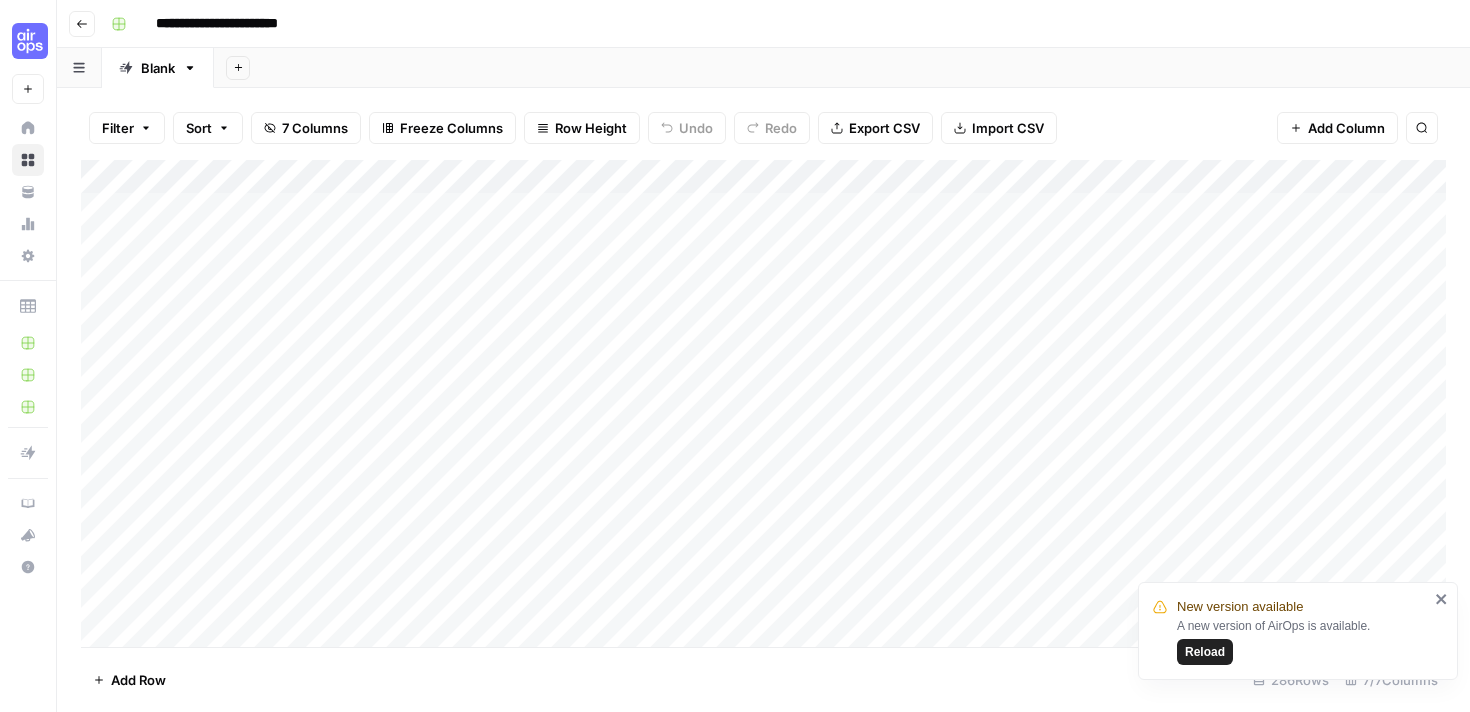click 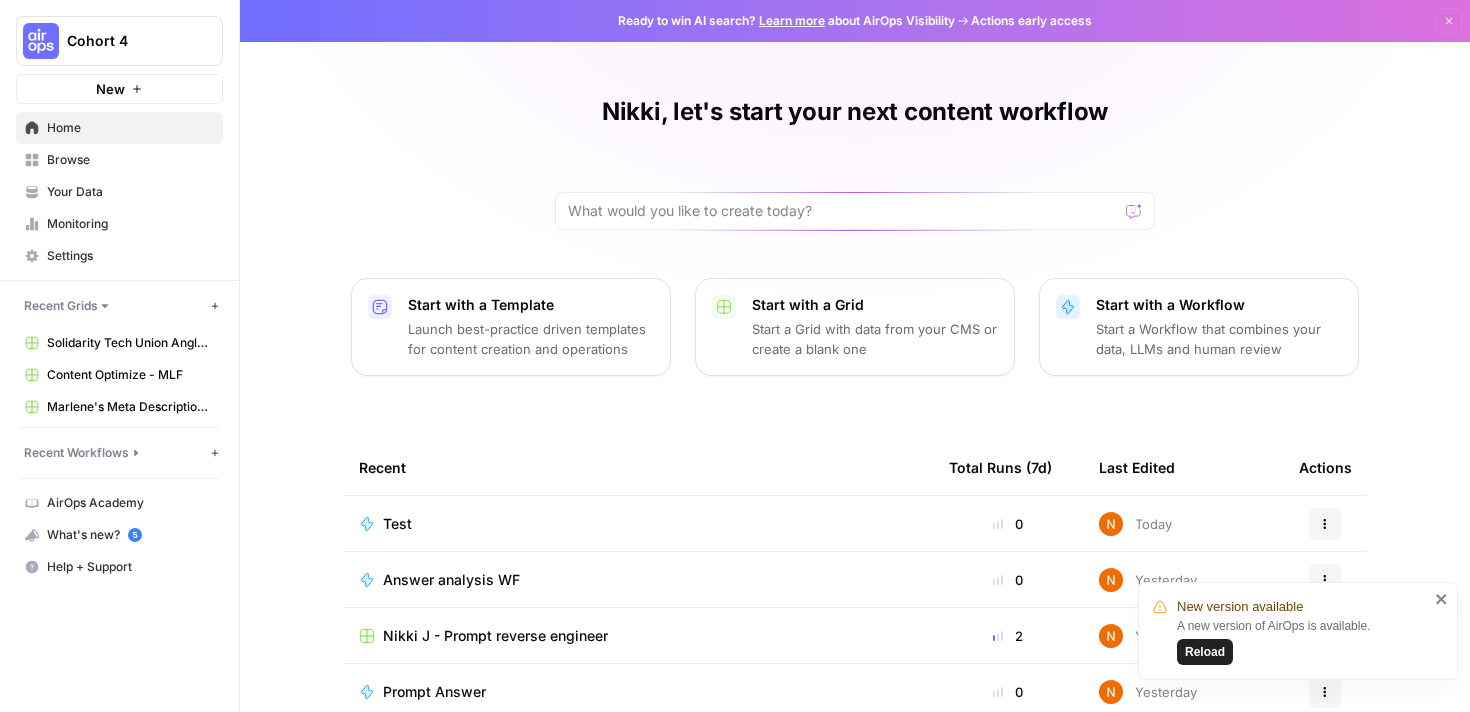click on "Home" at bounding box center (119, 128) 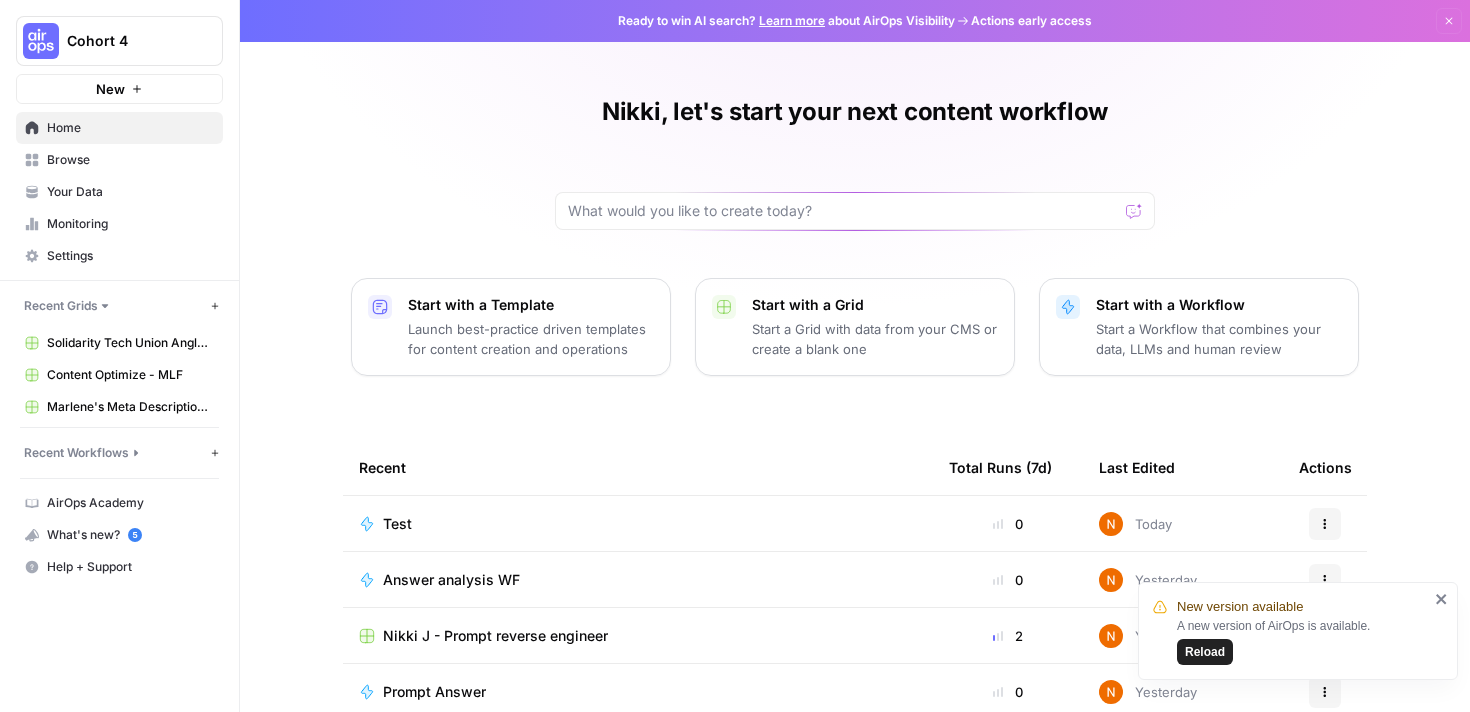 click on "Browse" at bounding box center (130, 160) 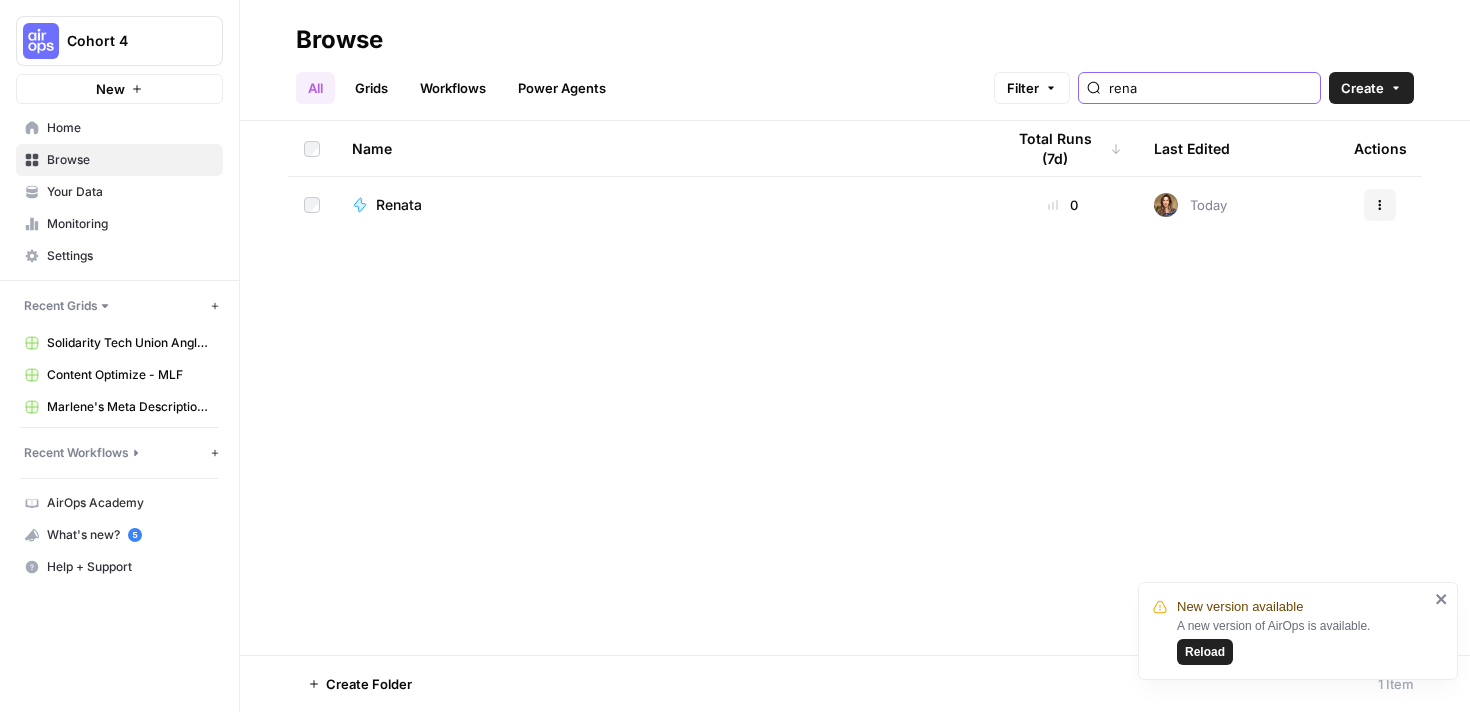 click on "rena" at bounding box center [1210, 88] 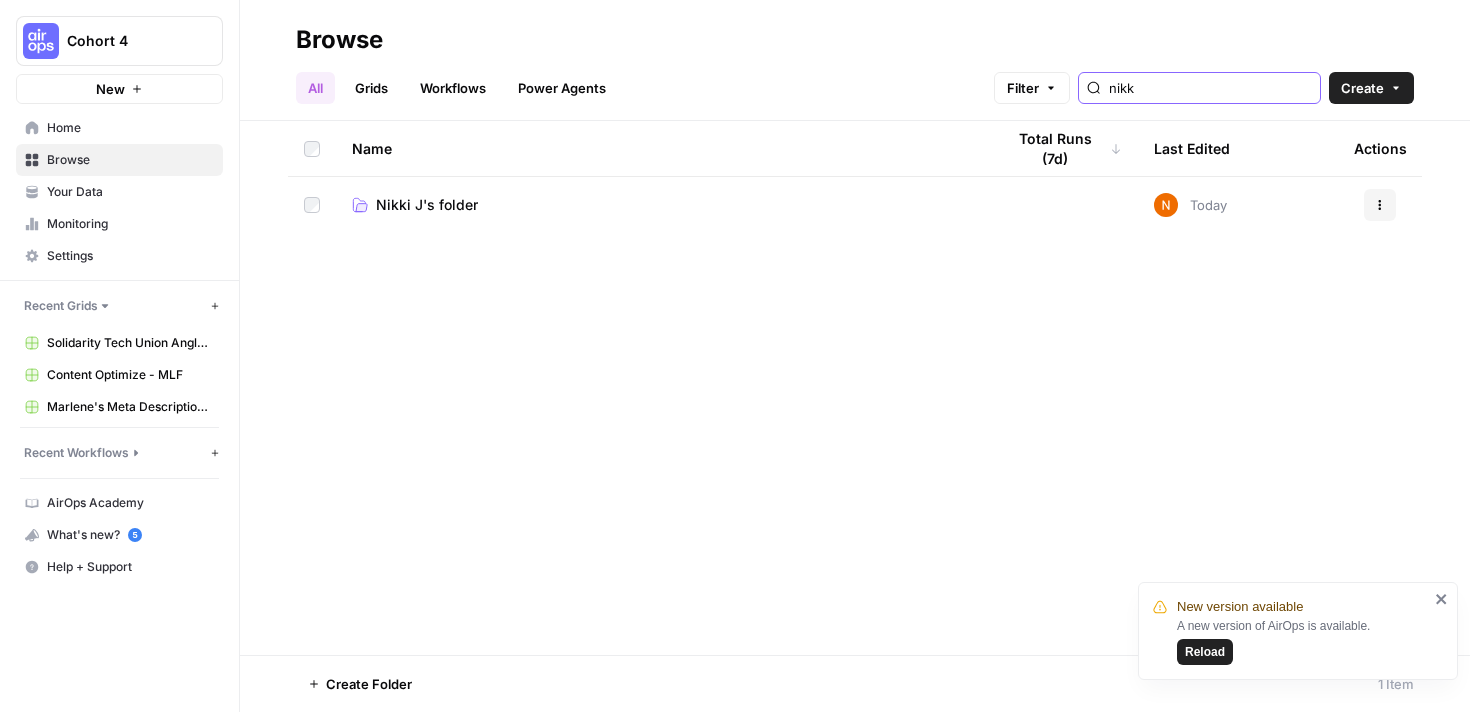 type on "nikk" 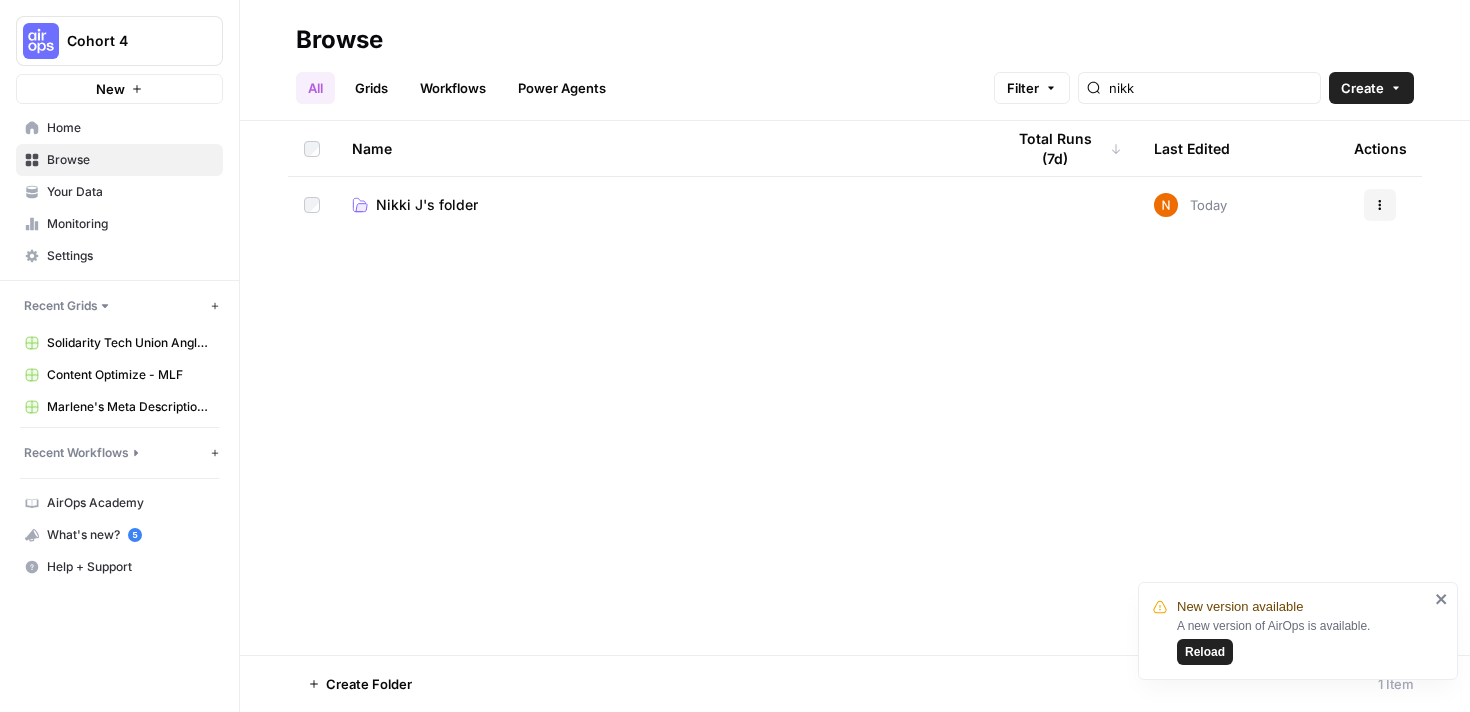 click on "Nikki J's folder" at bounding box center (662, 205) 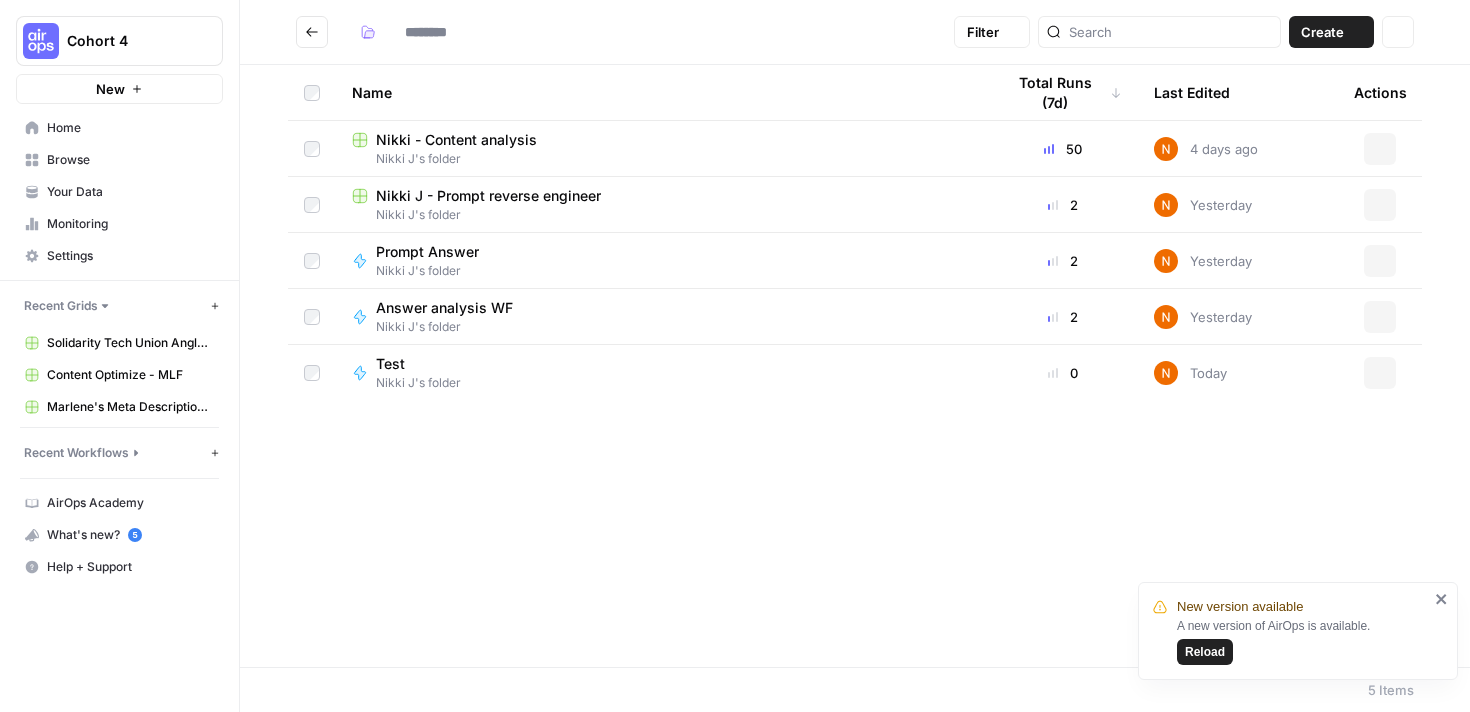type on "**********" 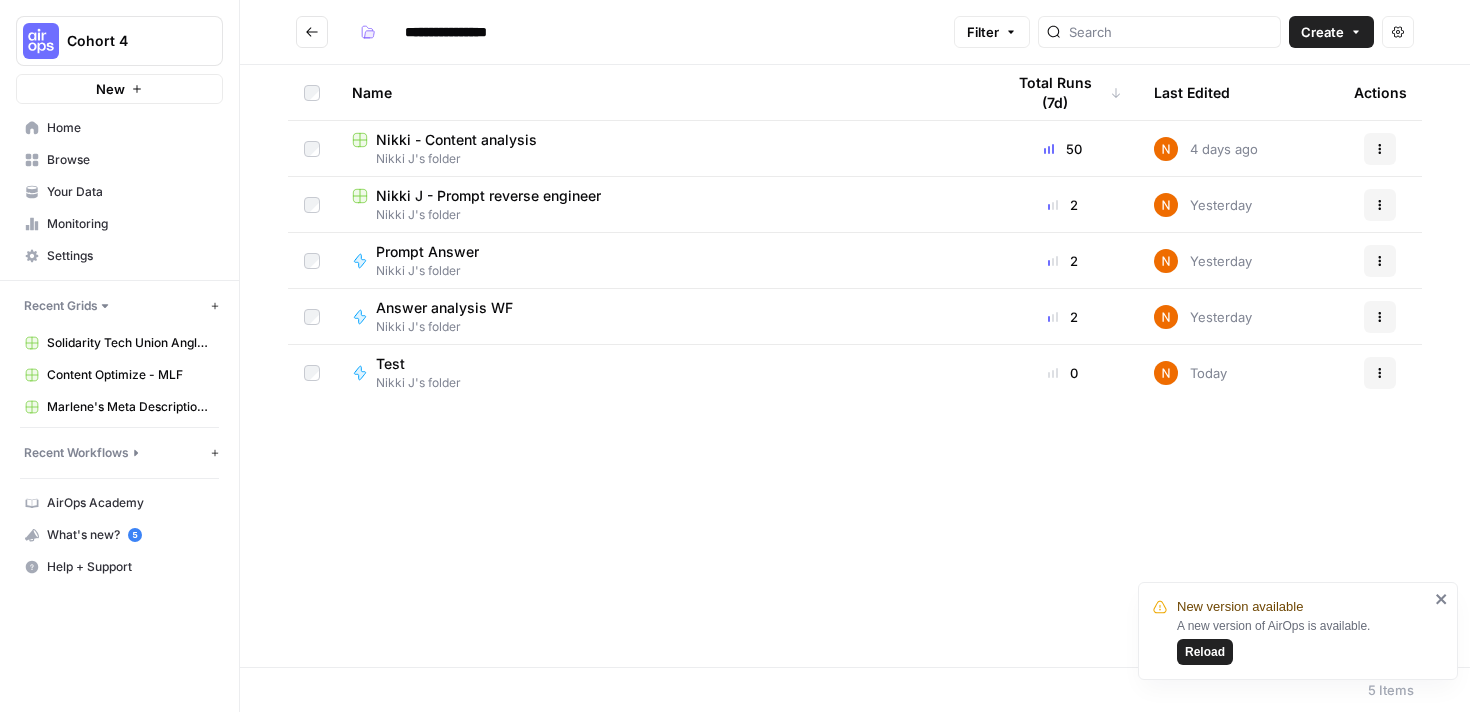 click on "Nikki J - Prompt reverse engineer" at bounding box center (488, 196) 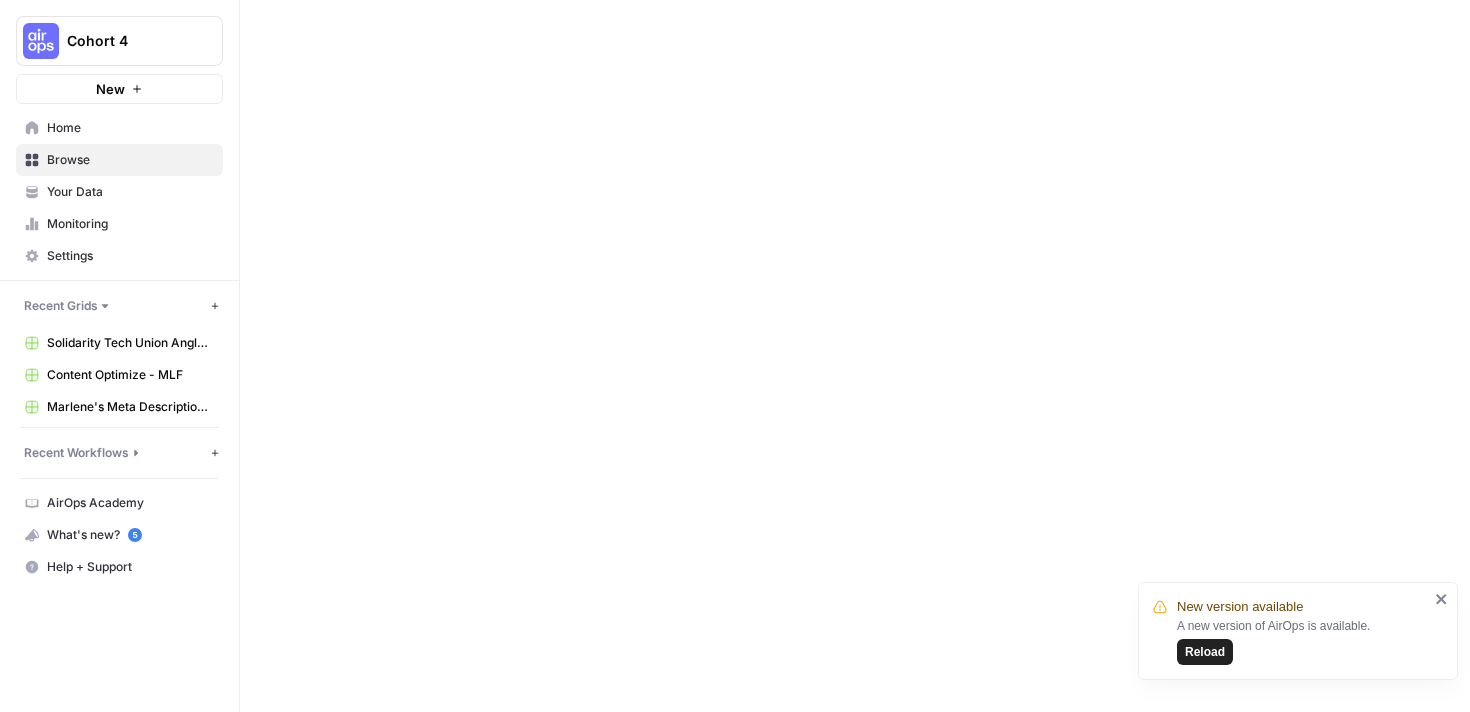 click at bounding box center [855, 356] 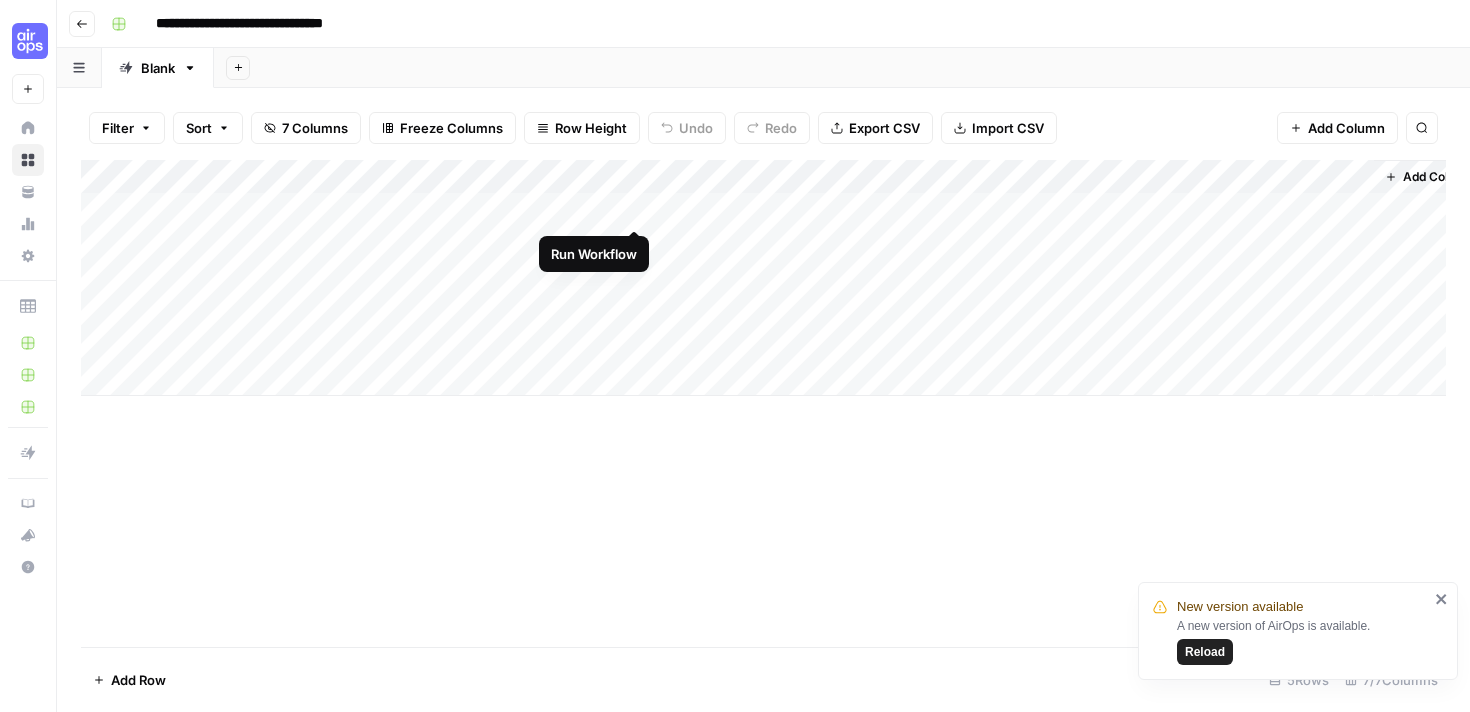click on "Add Column" at bounding box center [763, 278] 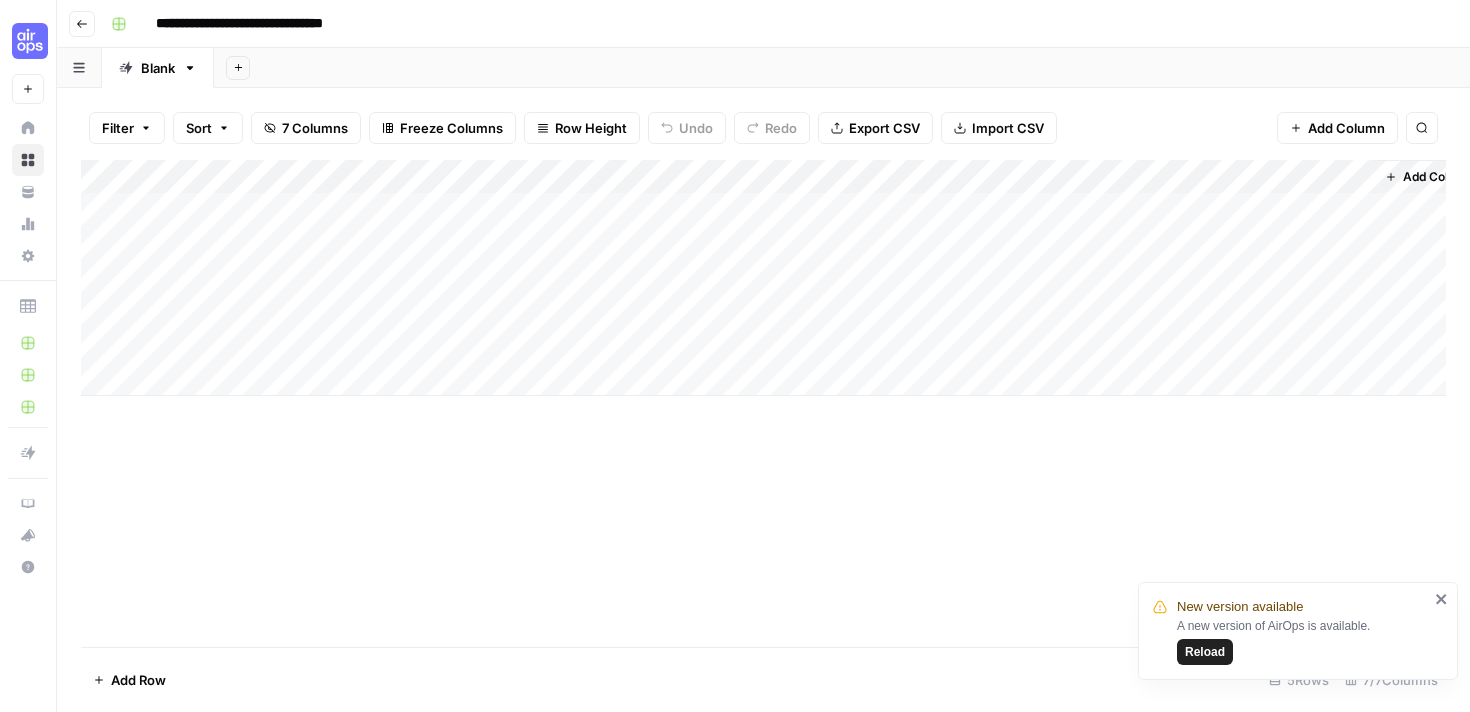 click on "Add Column" at bounding box center [763, 278] 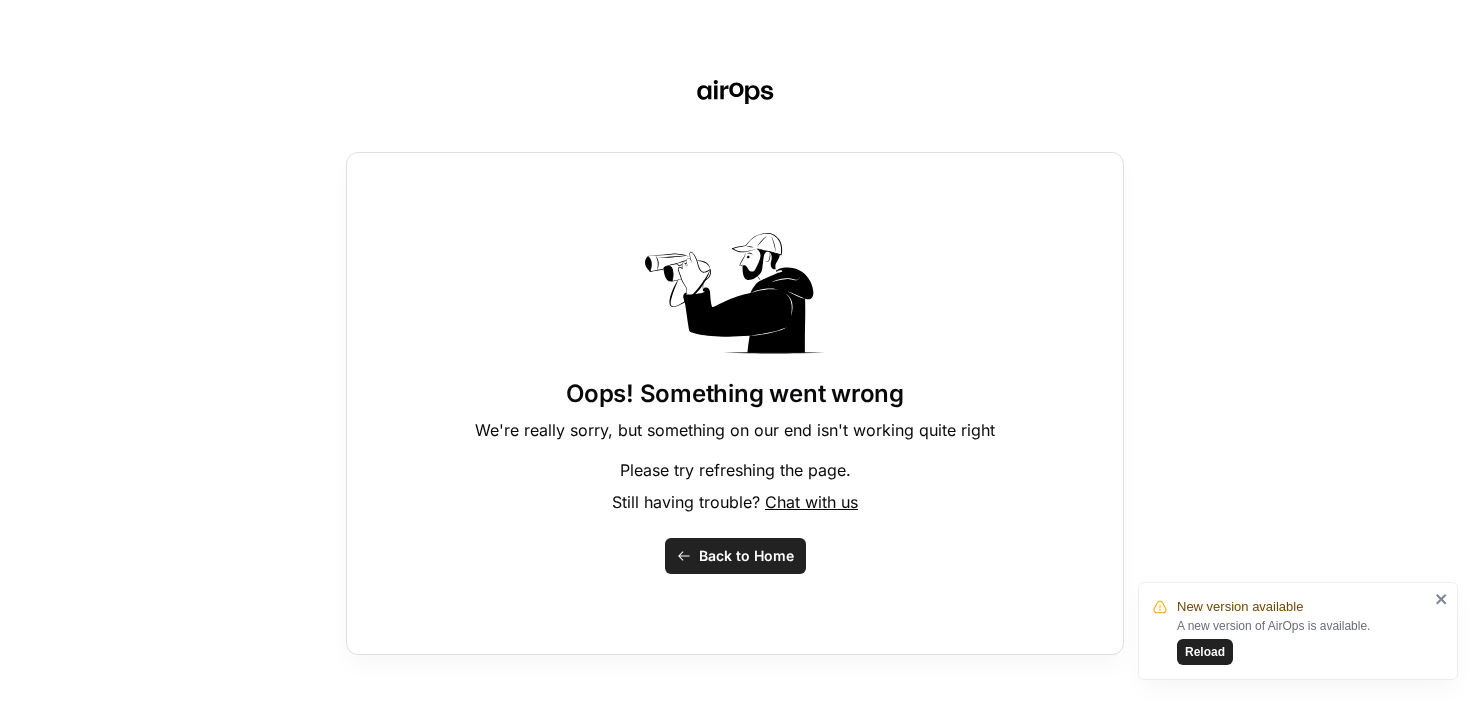 click on "Back to Home" at bounding box center [746, 556] 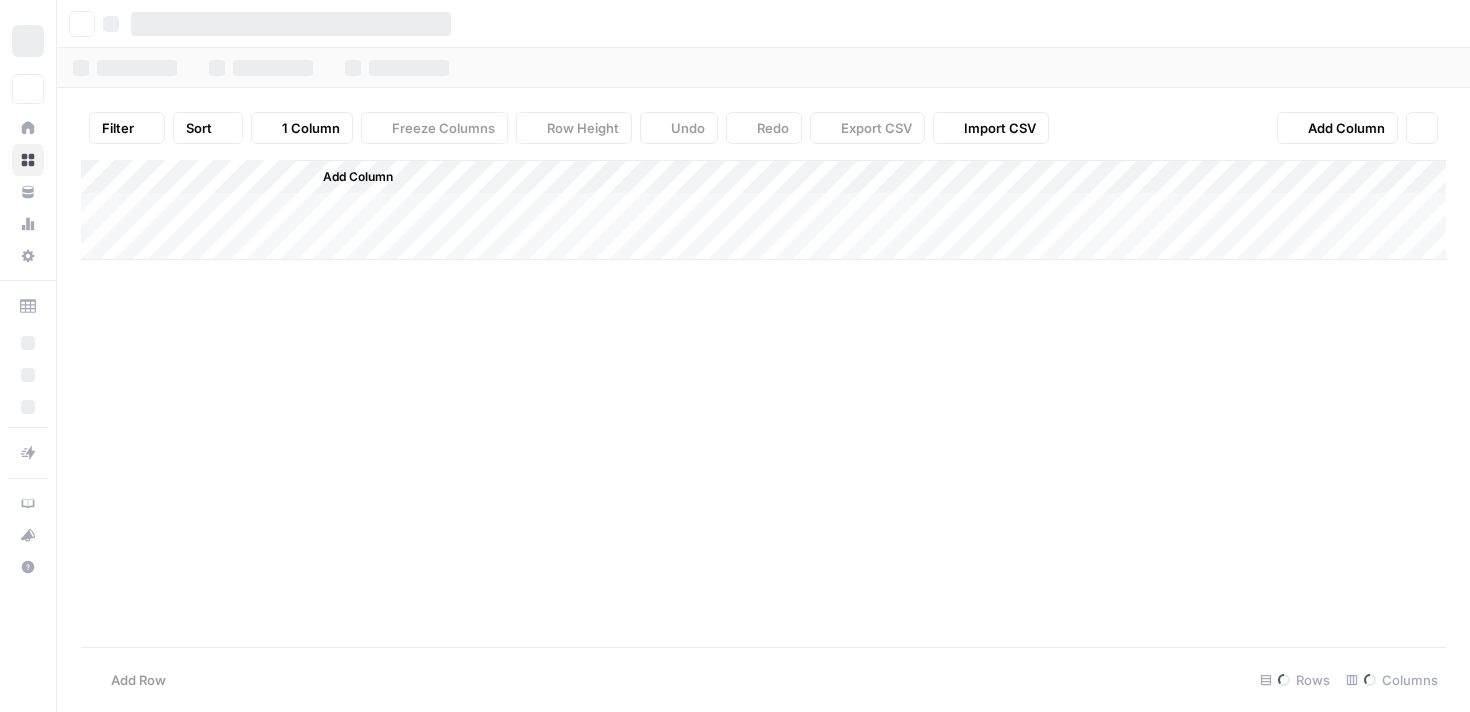 scroll, scrollTop: 0, scrollLeft: 0, axis: both 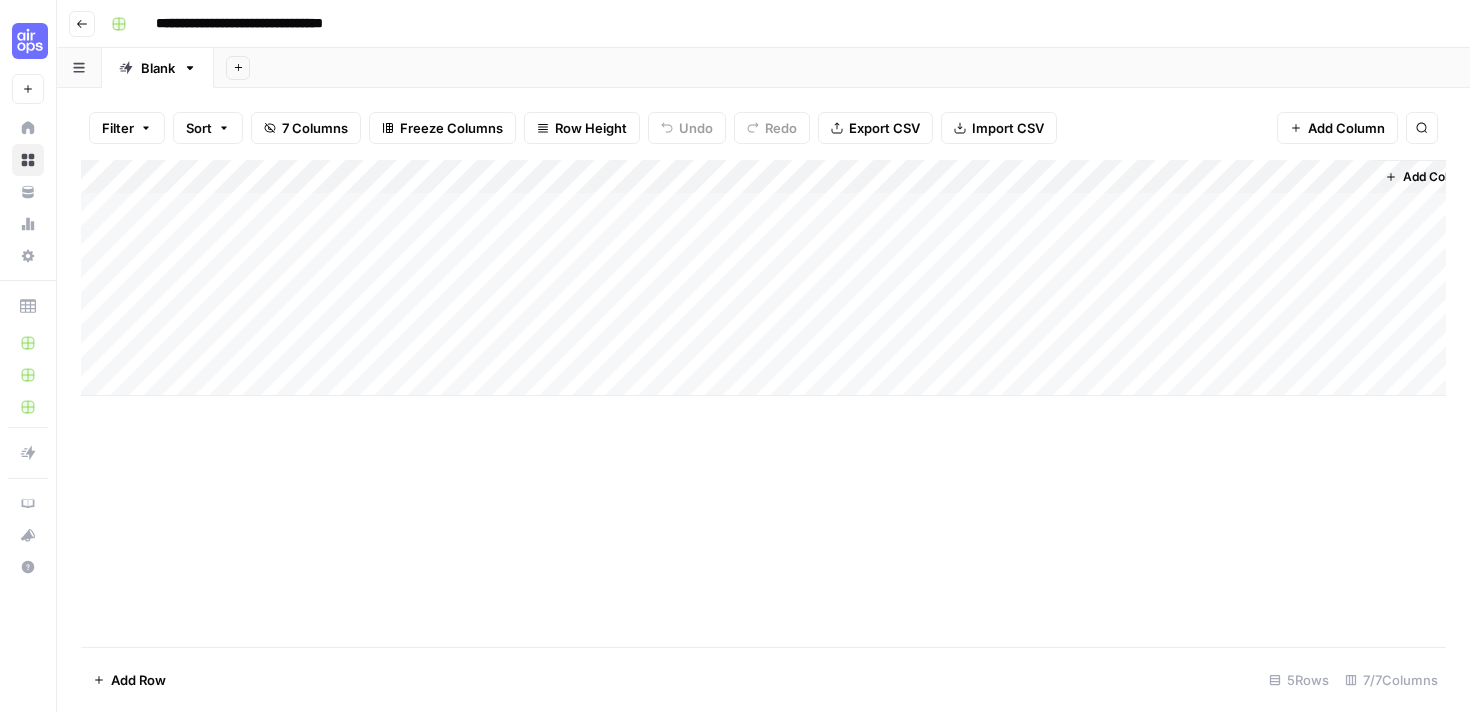 click on "Add Column" at bounding box center [763, 278] 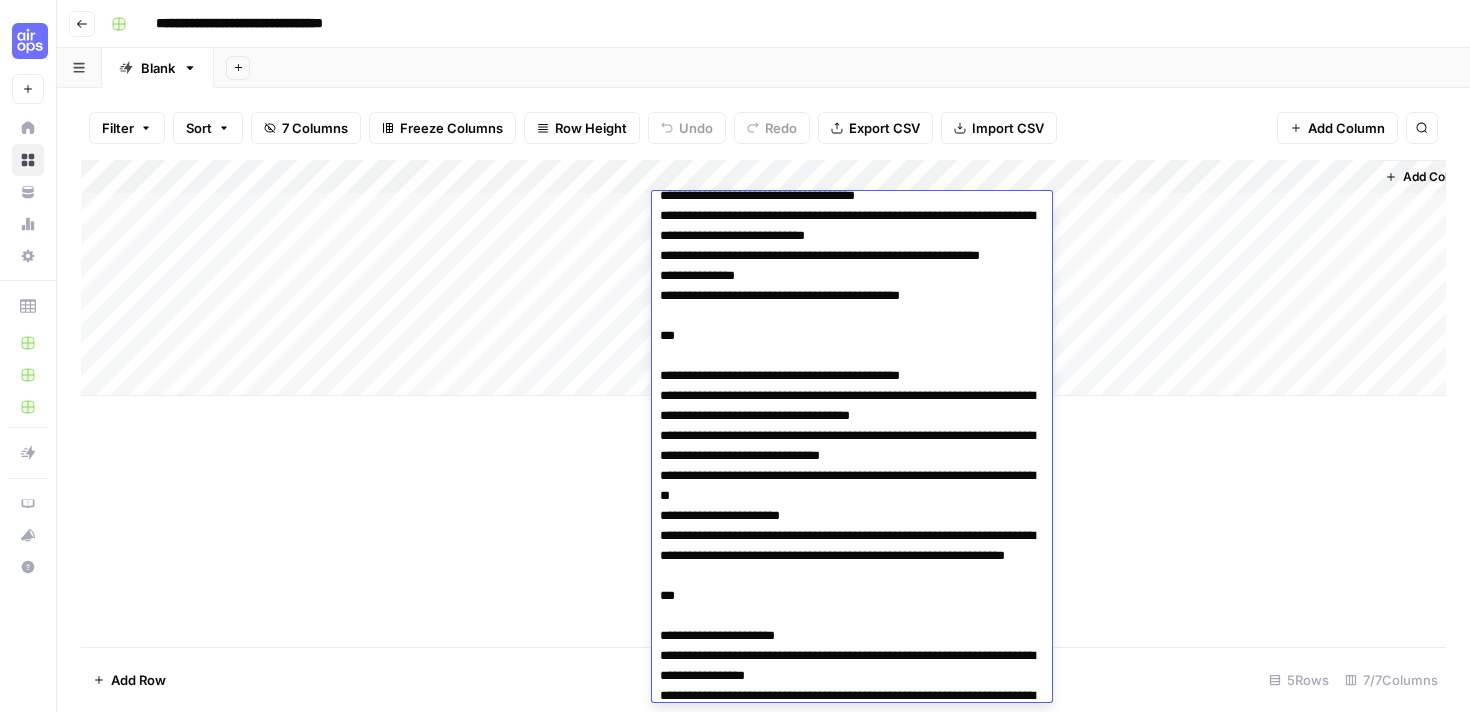 scroll, scrollTop: 0, scrollLeft: 0, axis: both 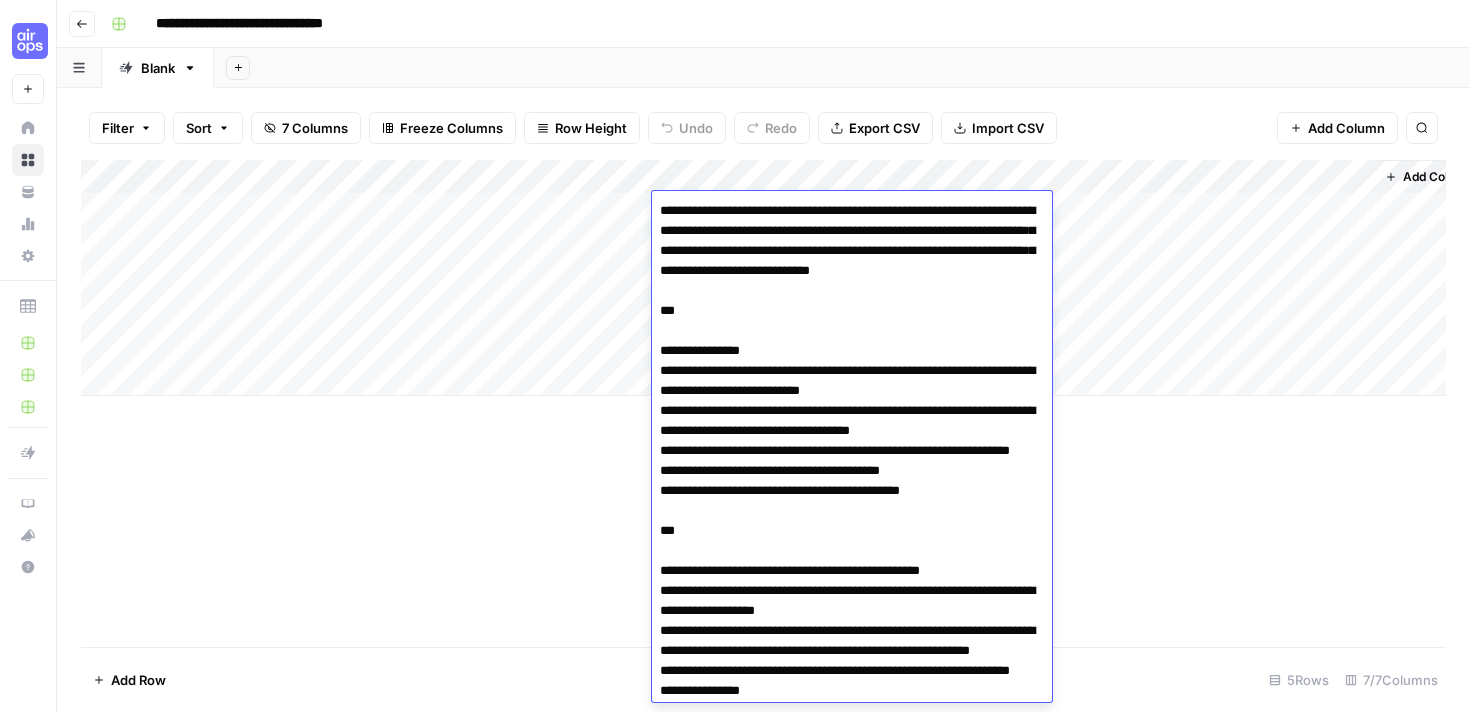 click on "Add Column" at bounding box center [763, 403] 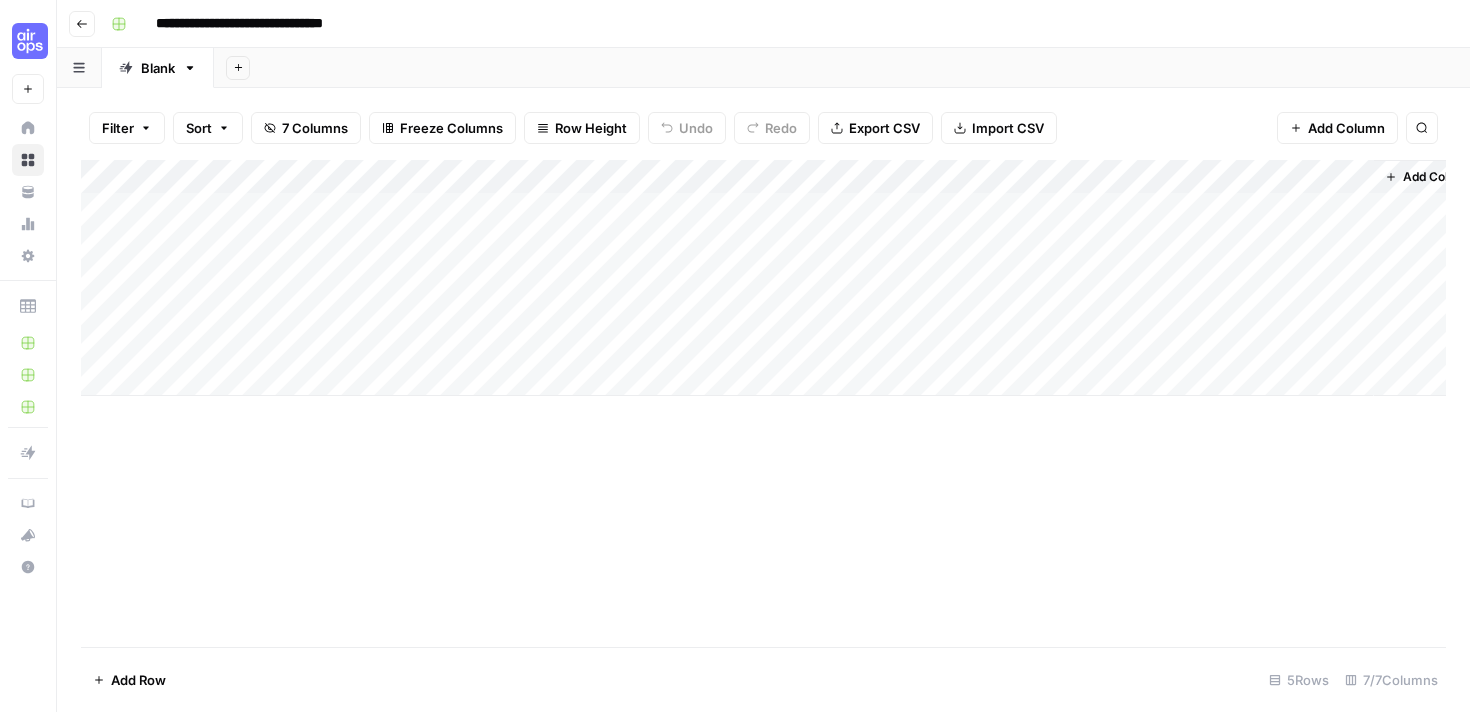 click on "Add Column" at bounding box center [763, 278] 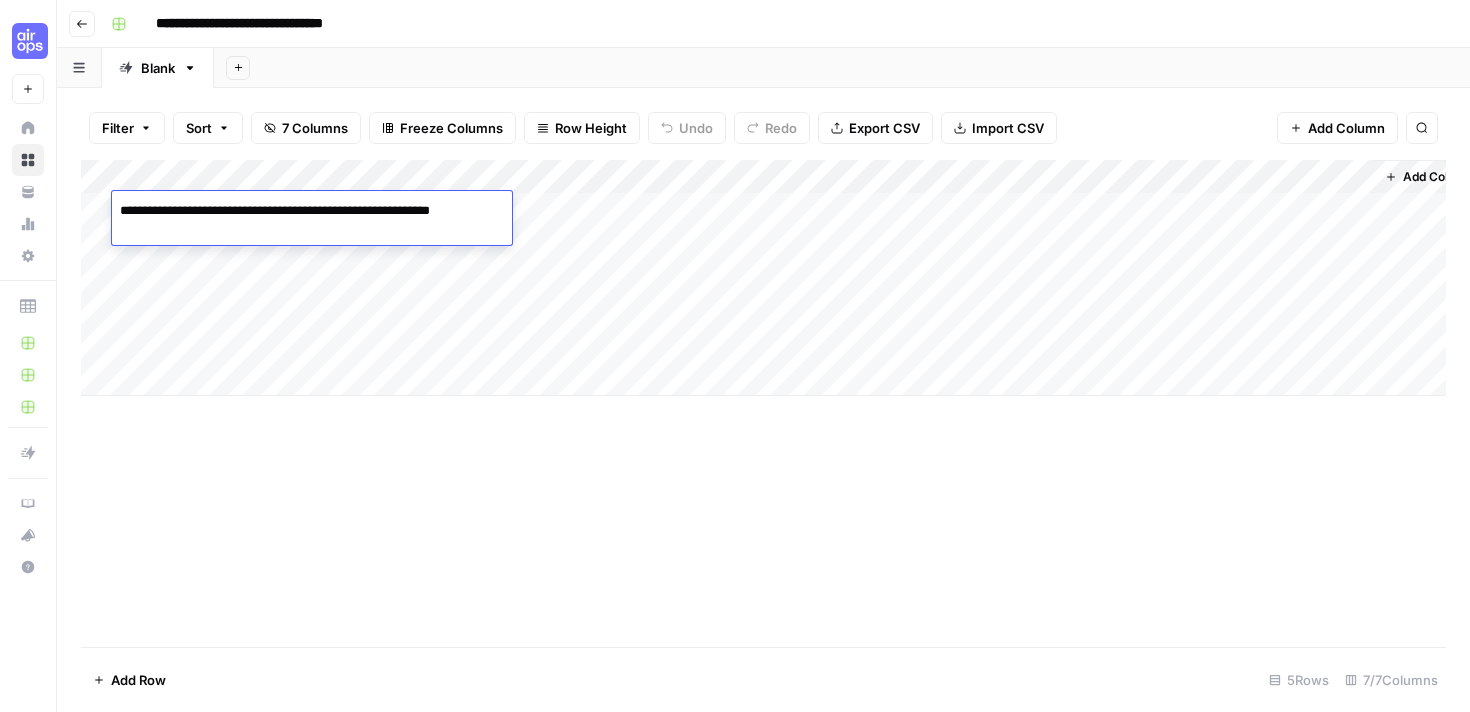 click on "**********" at bounding box center (312, 221) 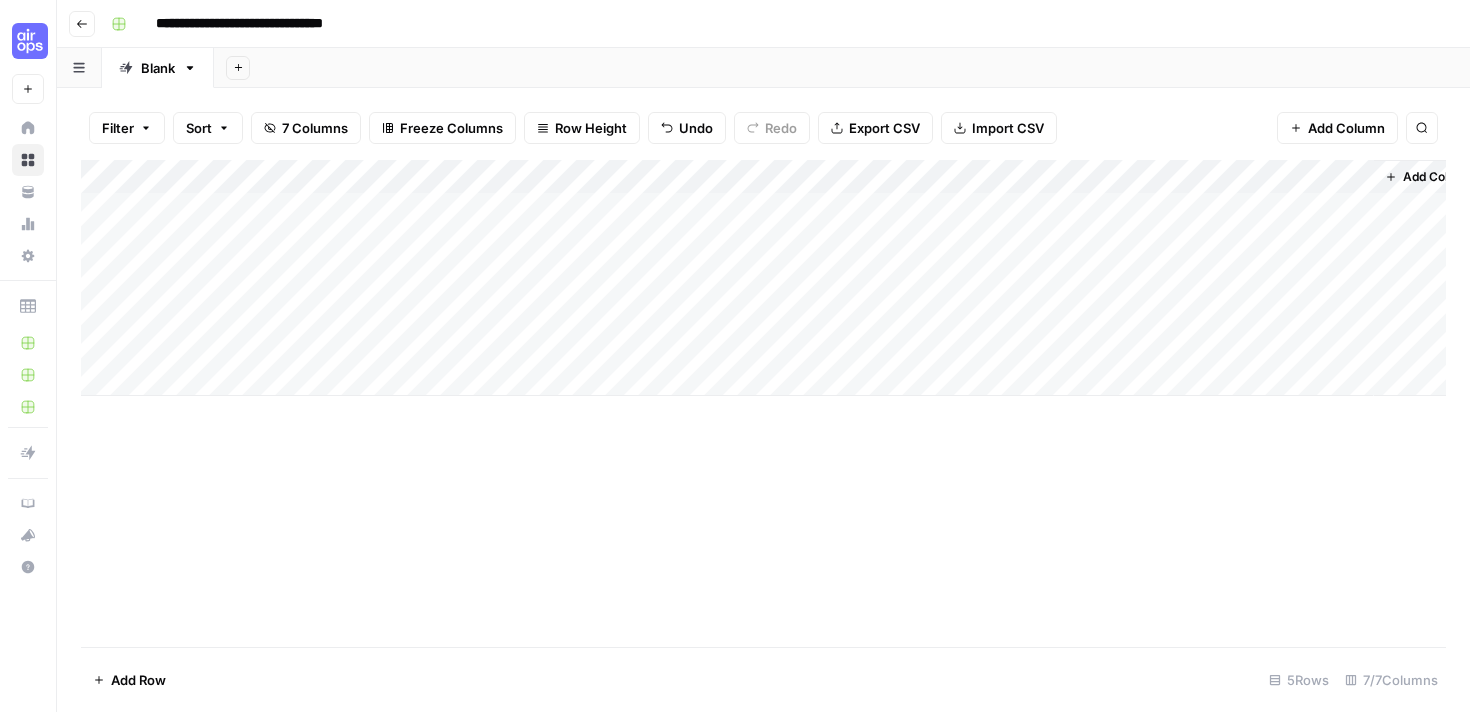 click on "Add Column" at bounding box center [763, 278] 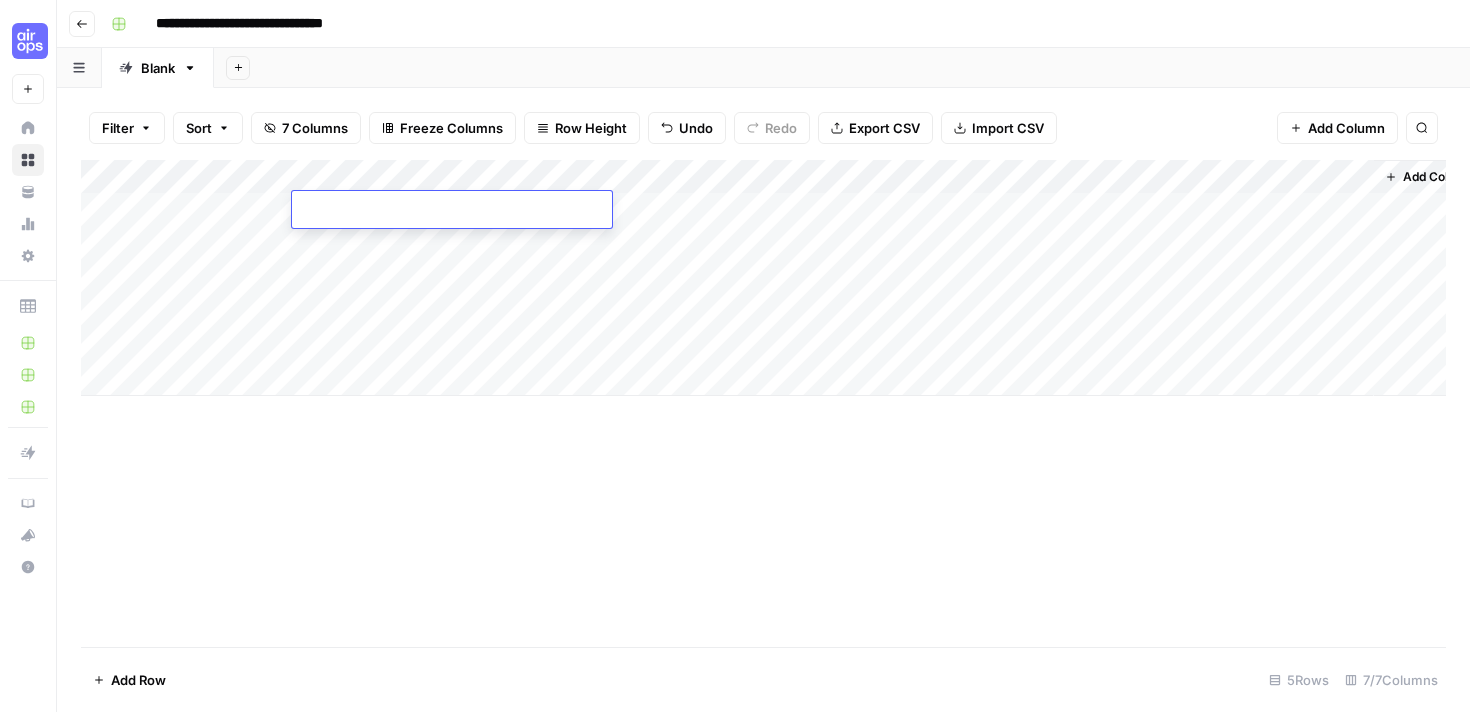 click at bounding box center (452, 211) 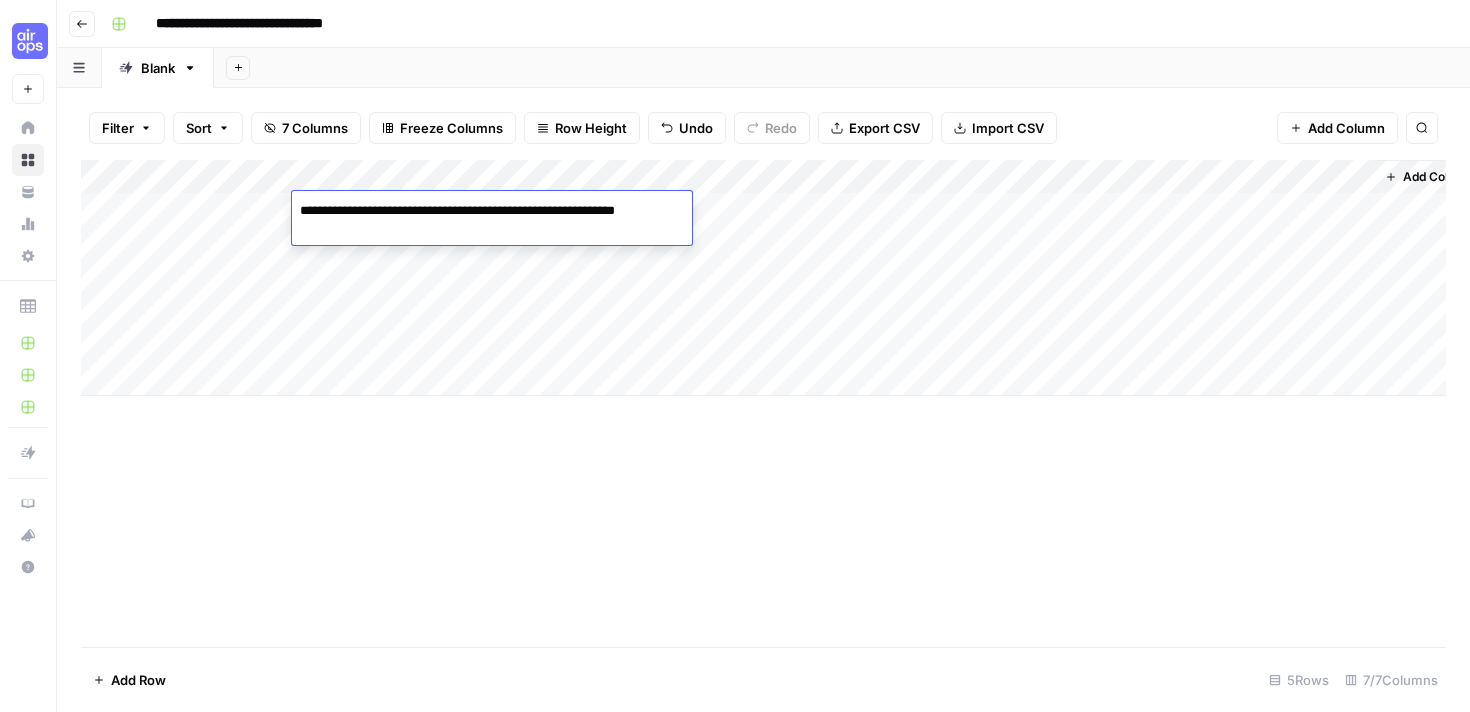 type on "**********" 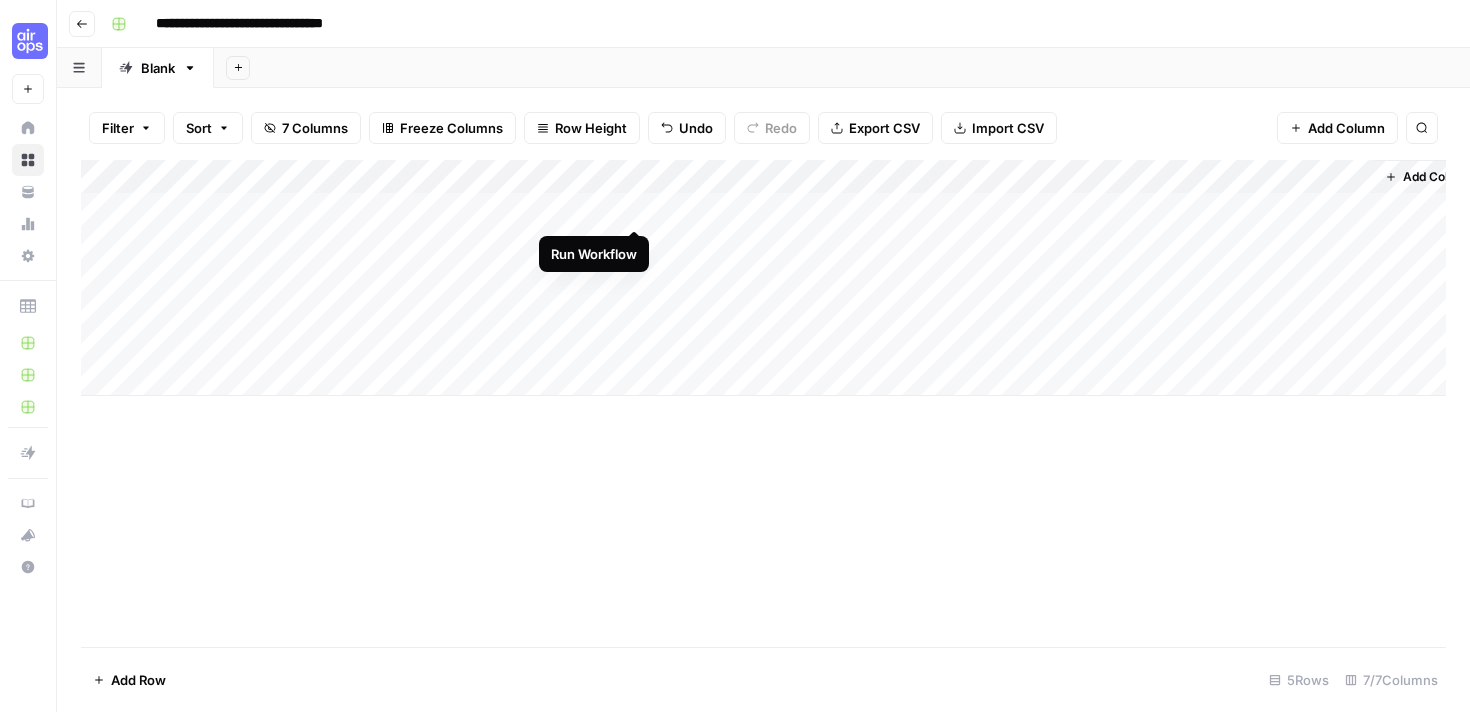 click on "Add Column" at bounding box center (763, 278) 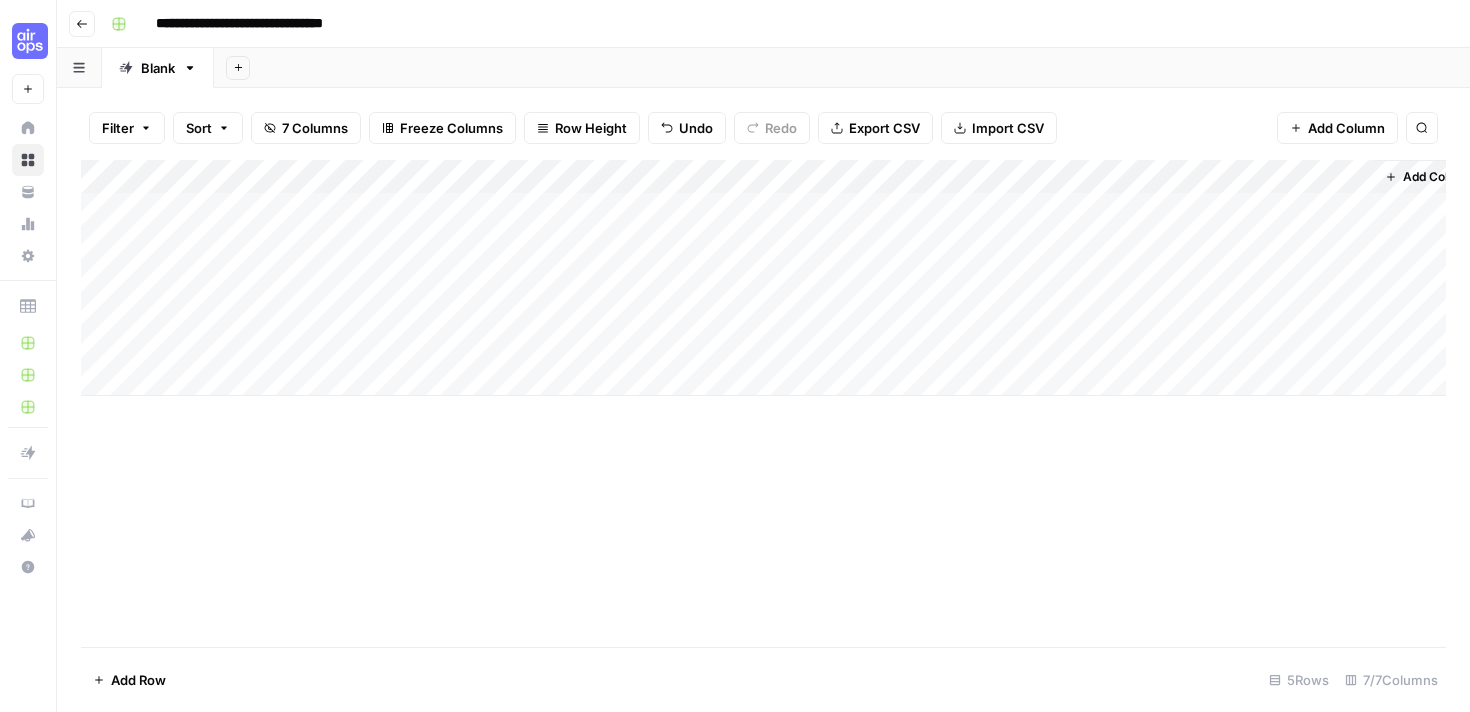 click on "Add Column" at bounding box center (763, 278) 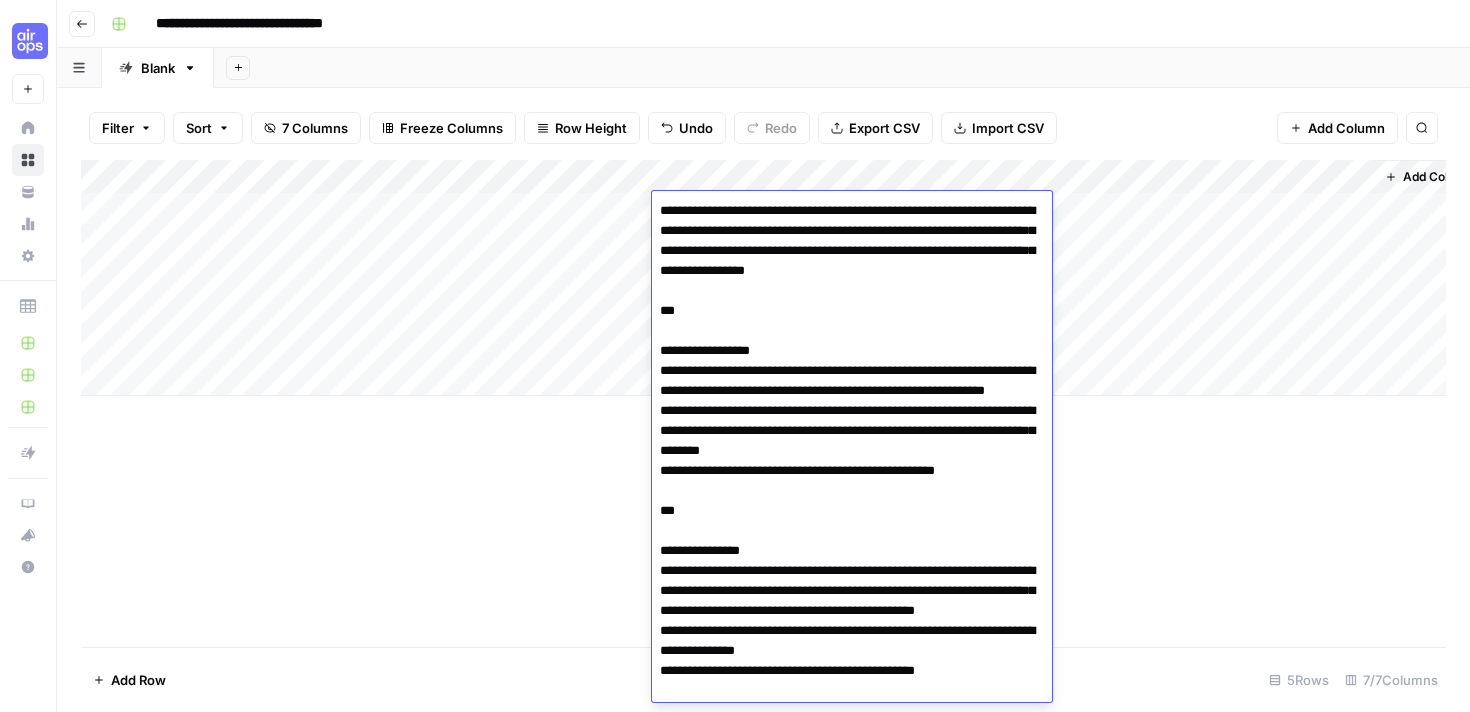 click at bounding box center (852, 1271) 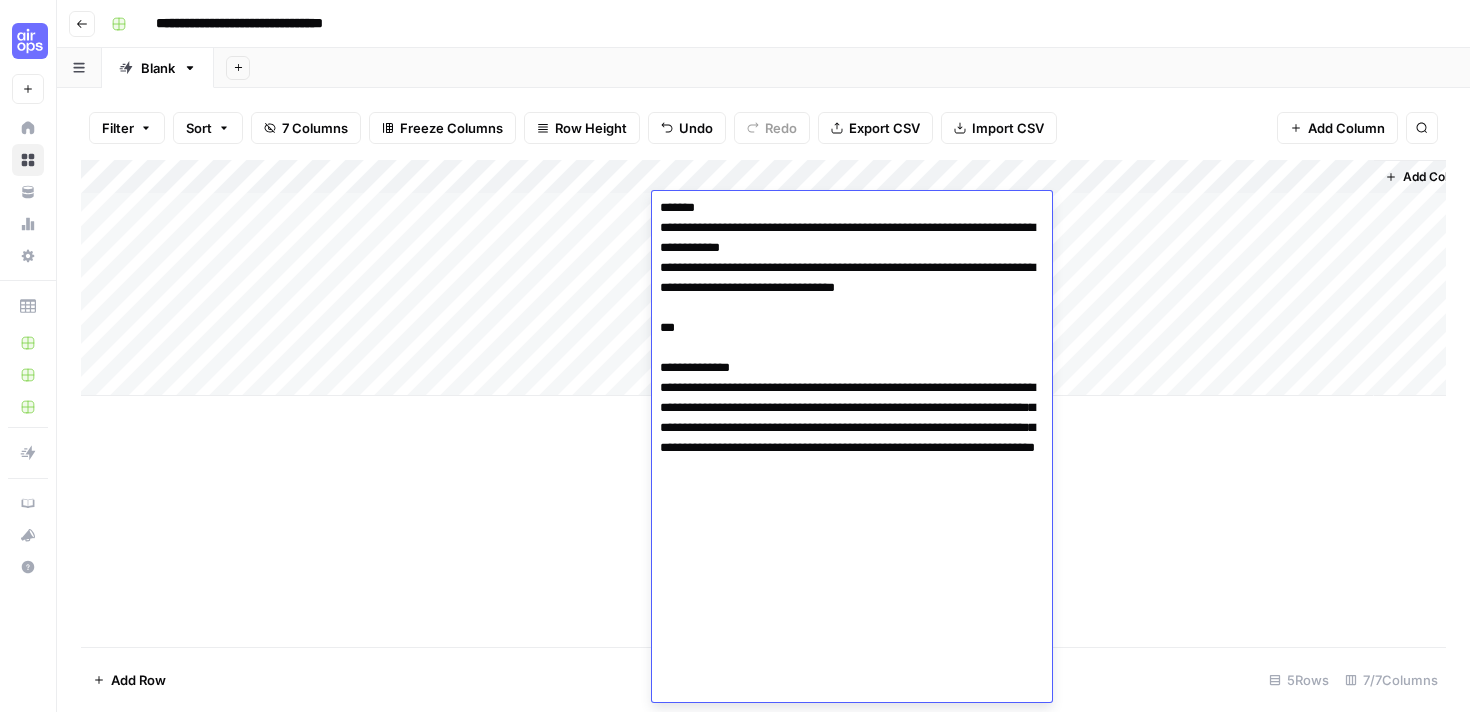 click at bounding box center (852, -372) 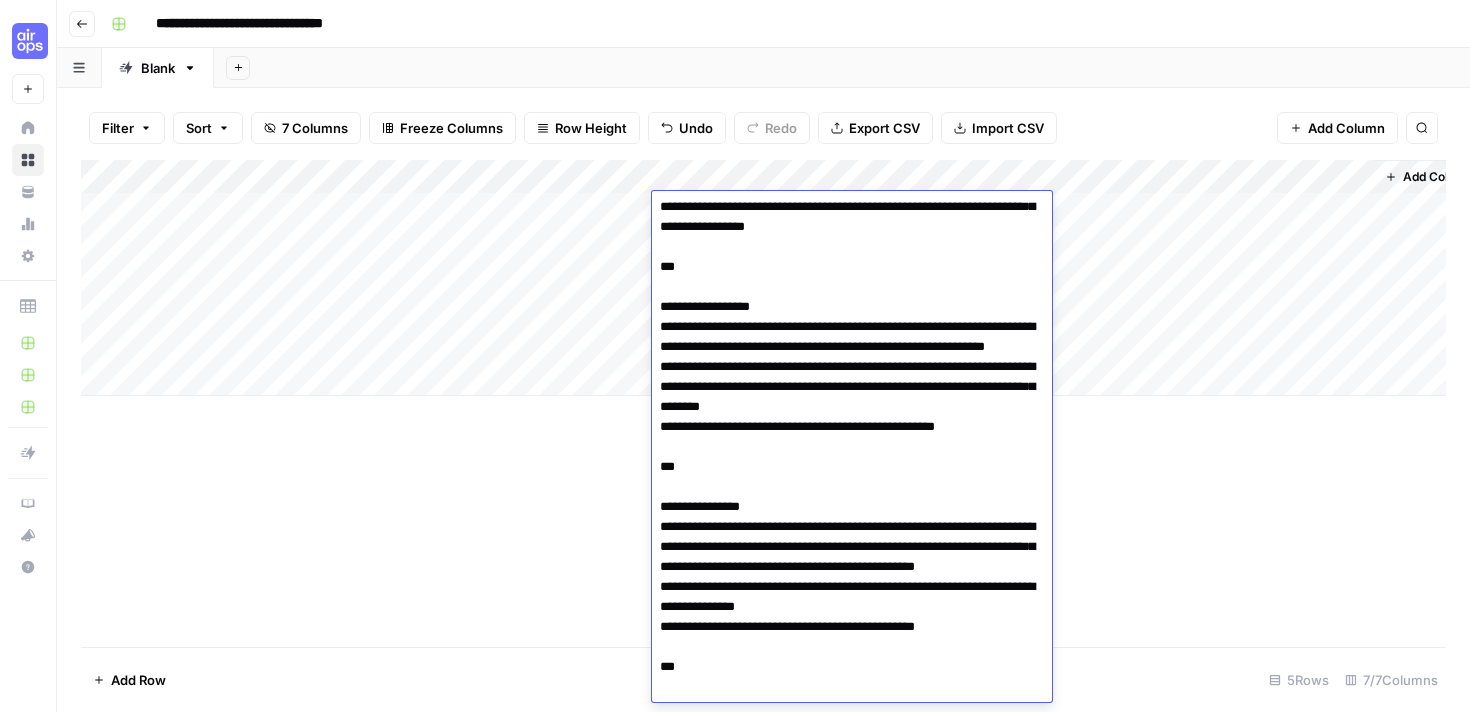 click on "Add Column" at bounding box center (763, 403) 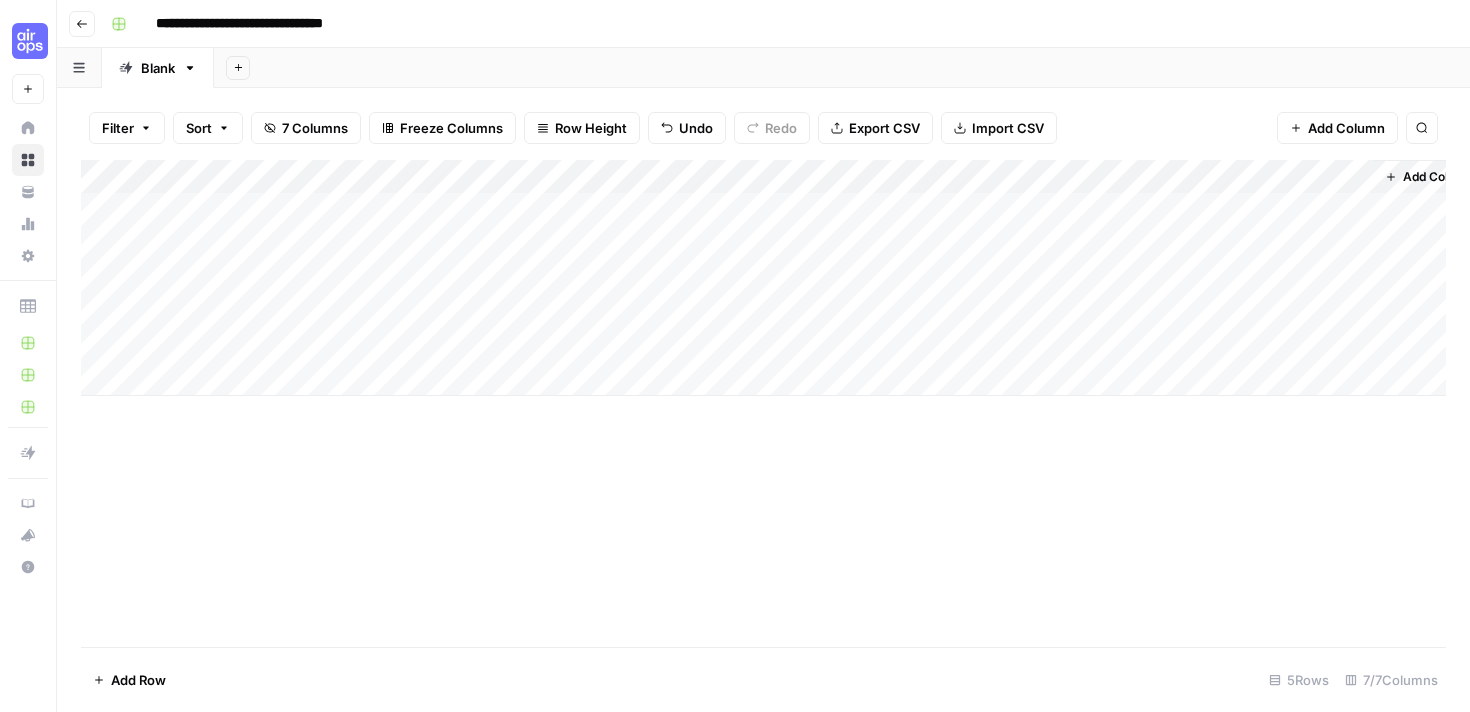 click on "Add Column" at bounding box center [763, 278] 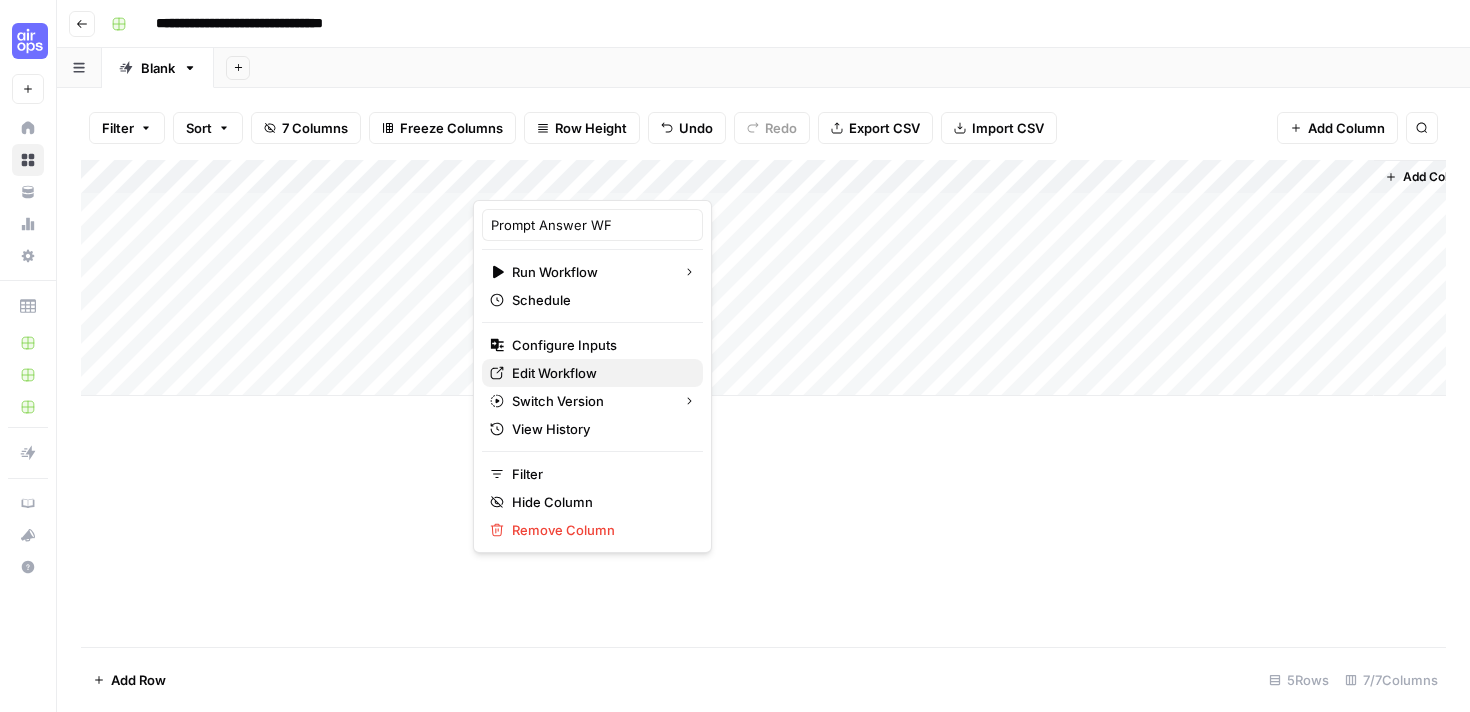 click on "Edit Workflow" at bounding box center [599, 373] 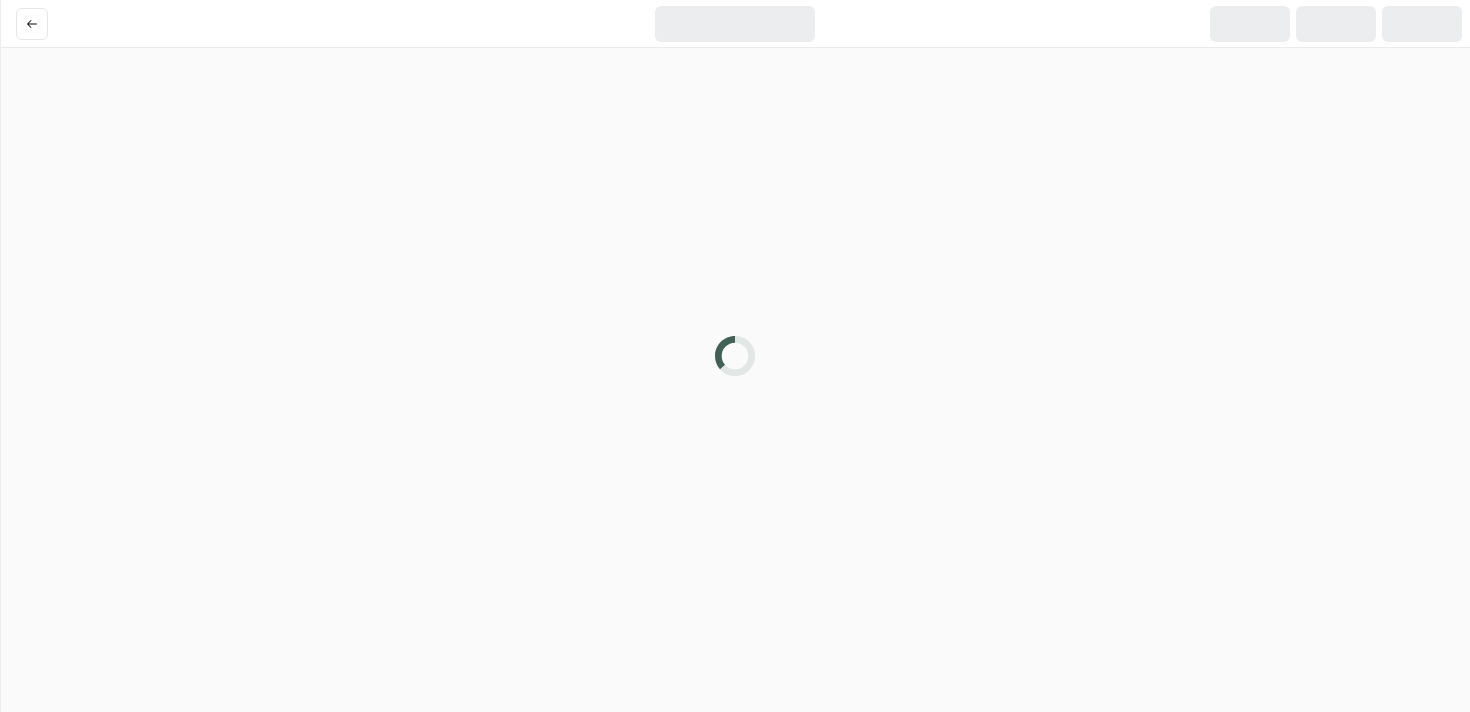 scroll, scrollTop: 0, scrollLeft: 0, axis: both 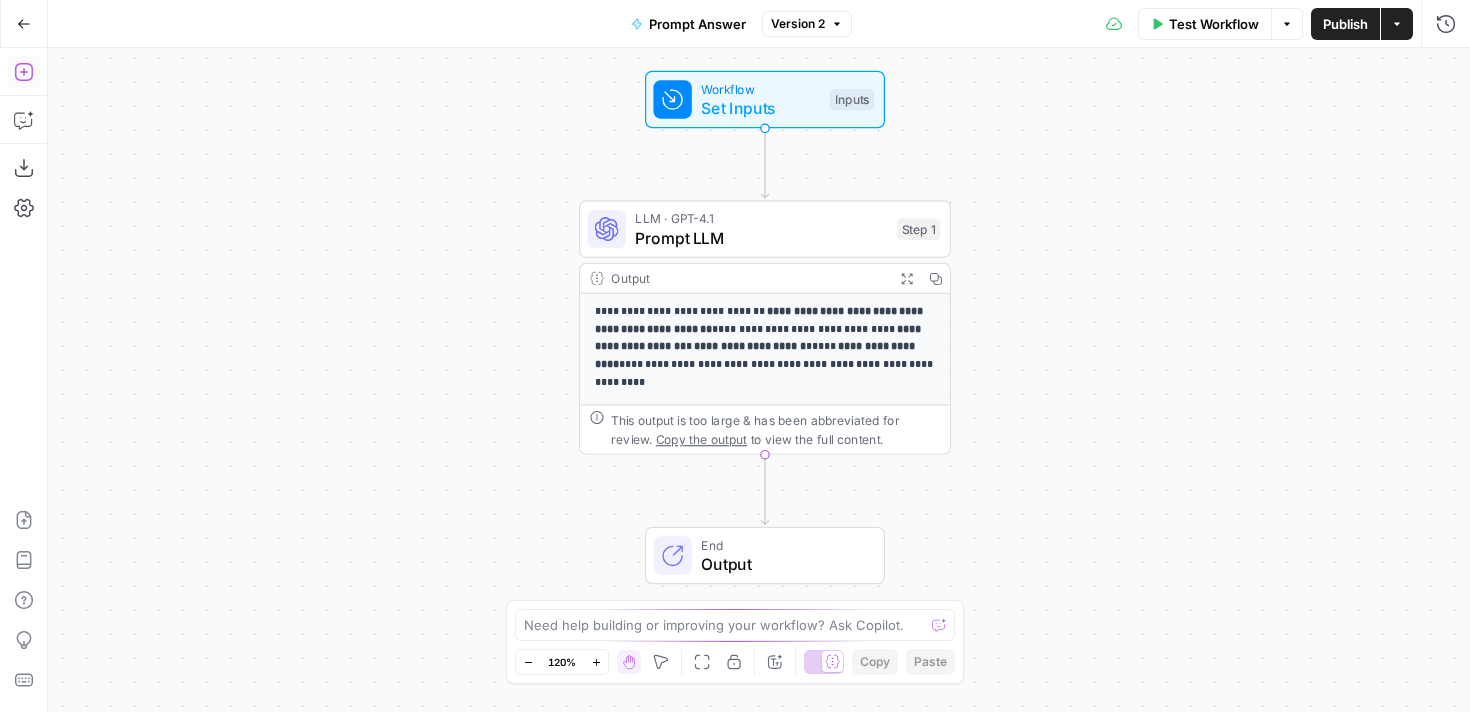 click 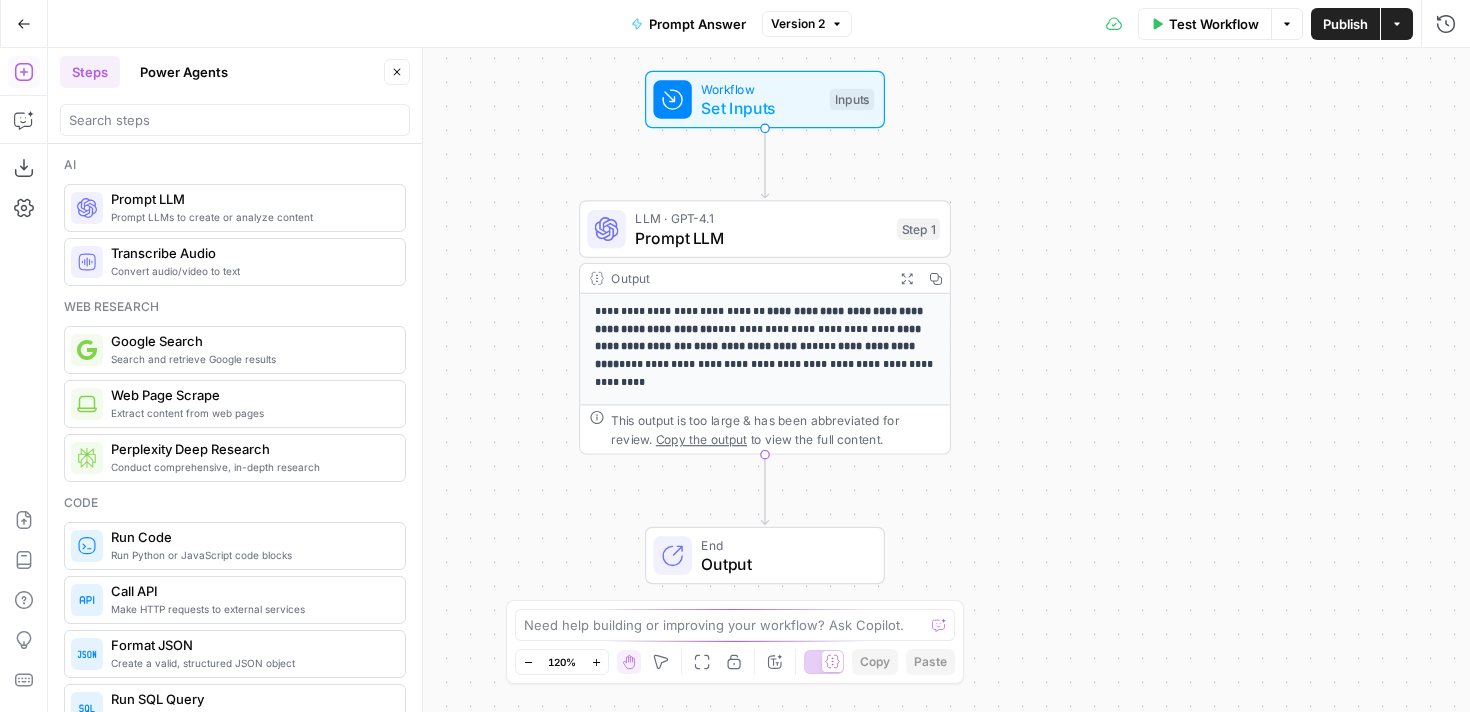 click on "Prompt LLMs to create or analyze content" at bounding box center (250, 217) 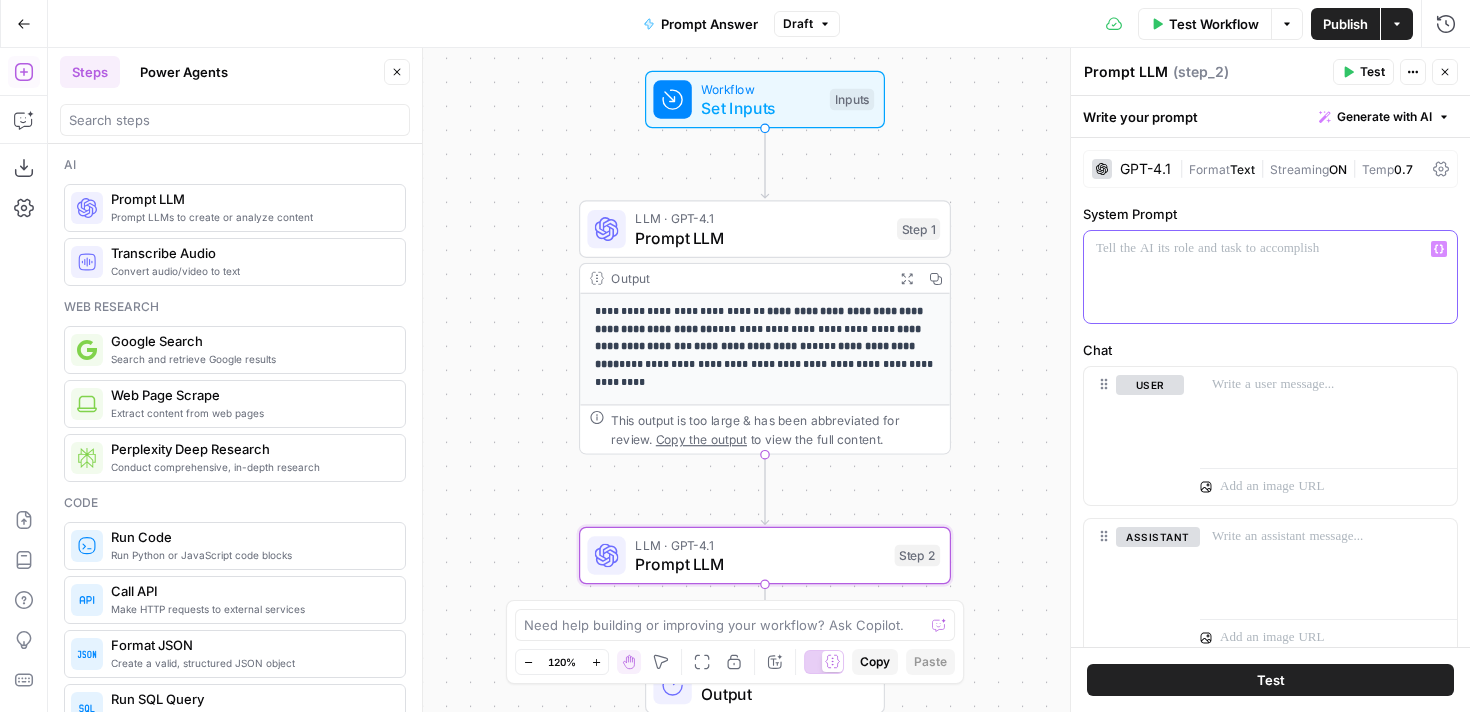 click at bounding box center (1270, 277) 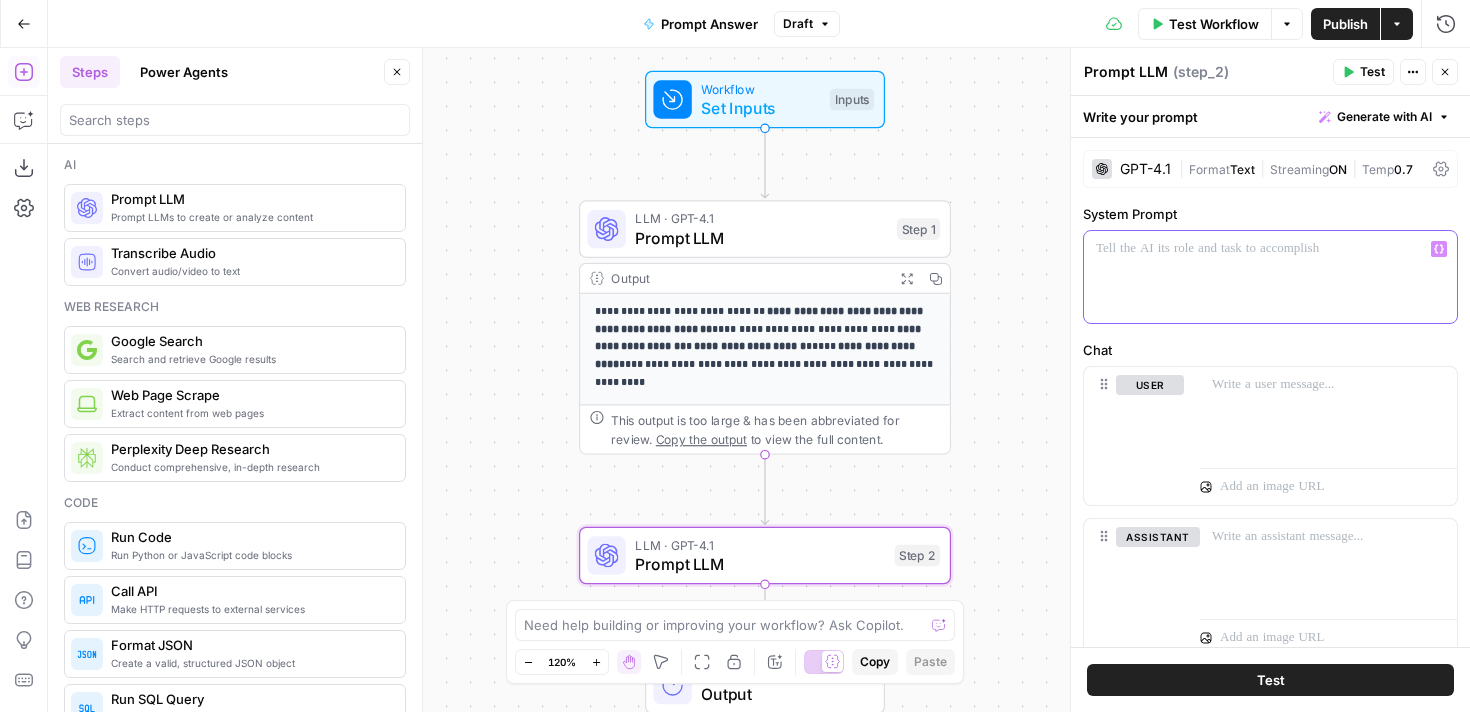 type 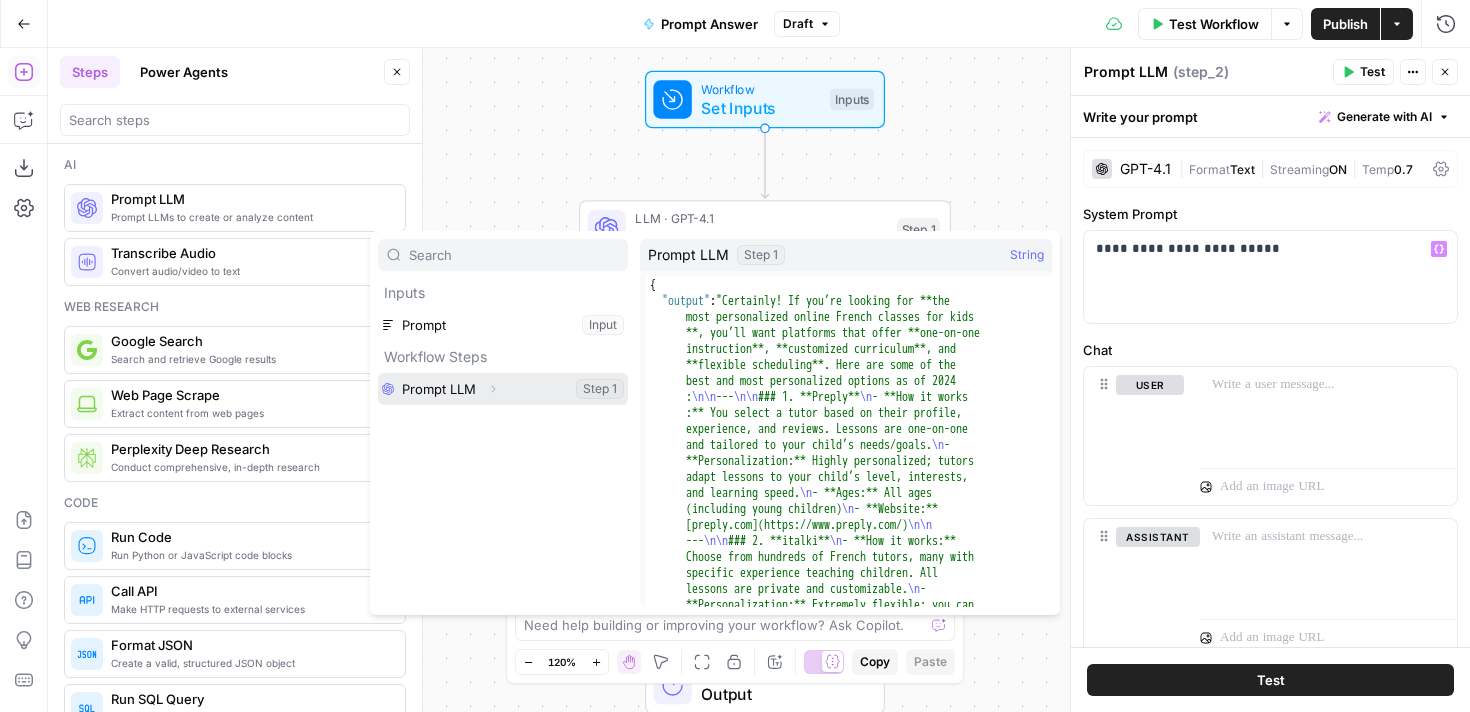 click at bounding box center (503, 389) 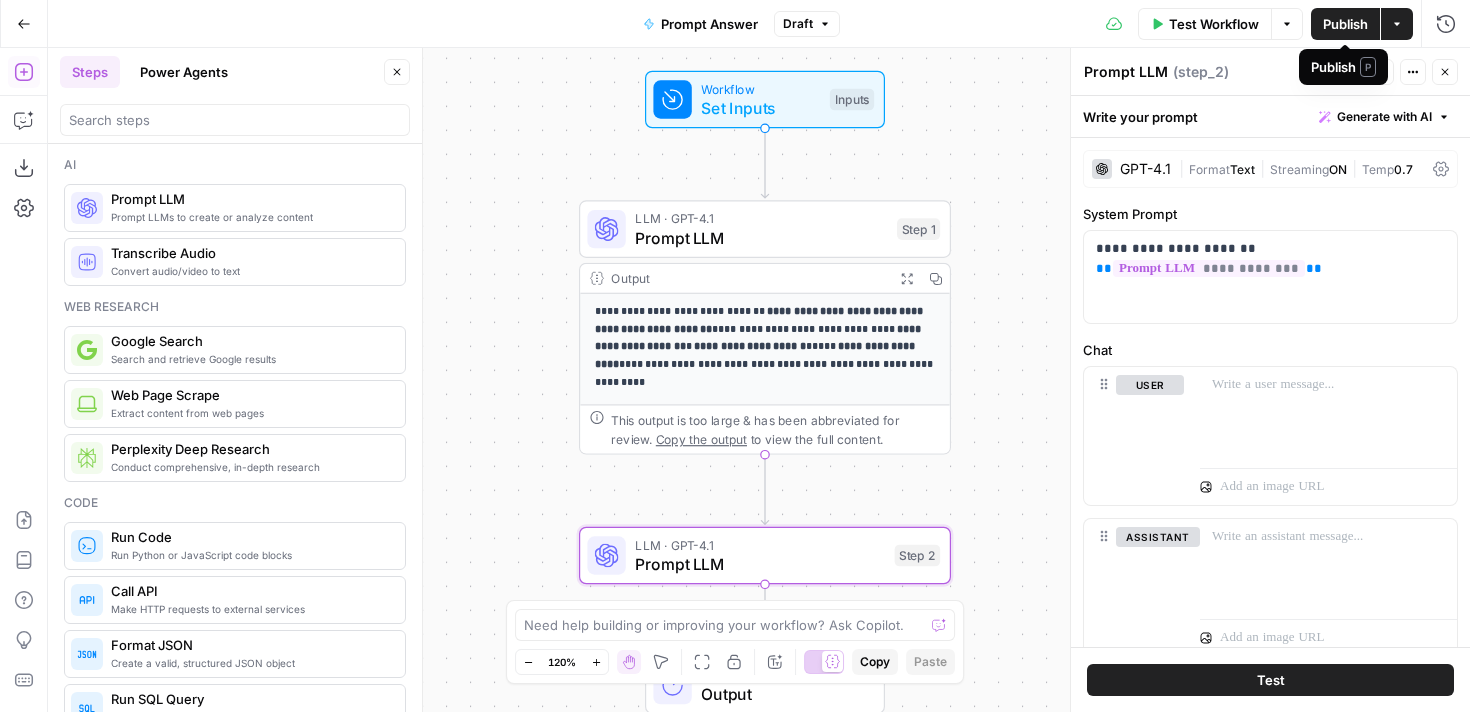 click on "Publish" at bounding box center (1345, 24) 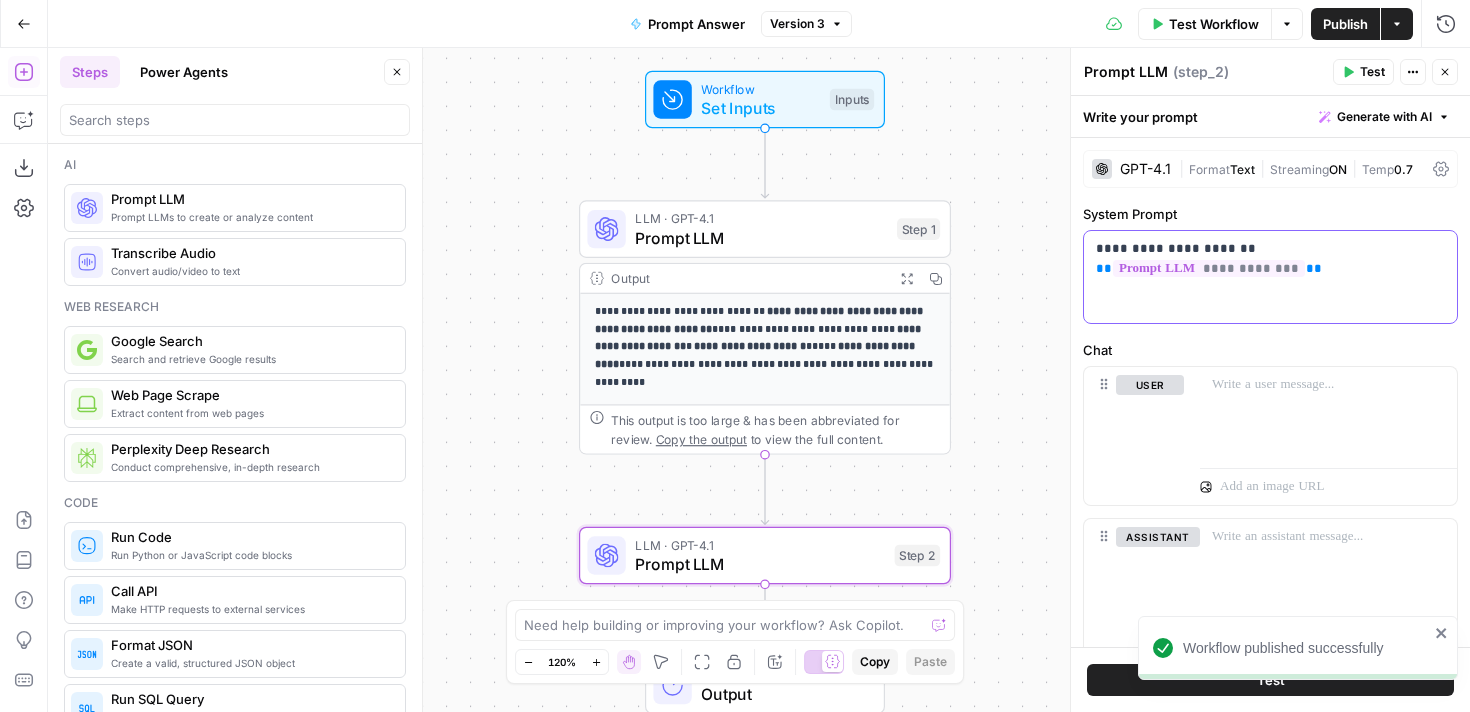 click on "**********" at bounding box center (1270, 277) 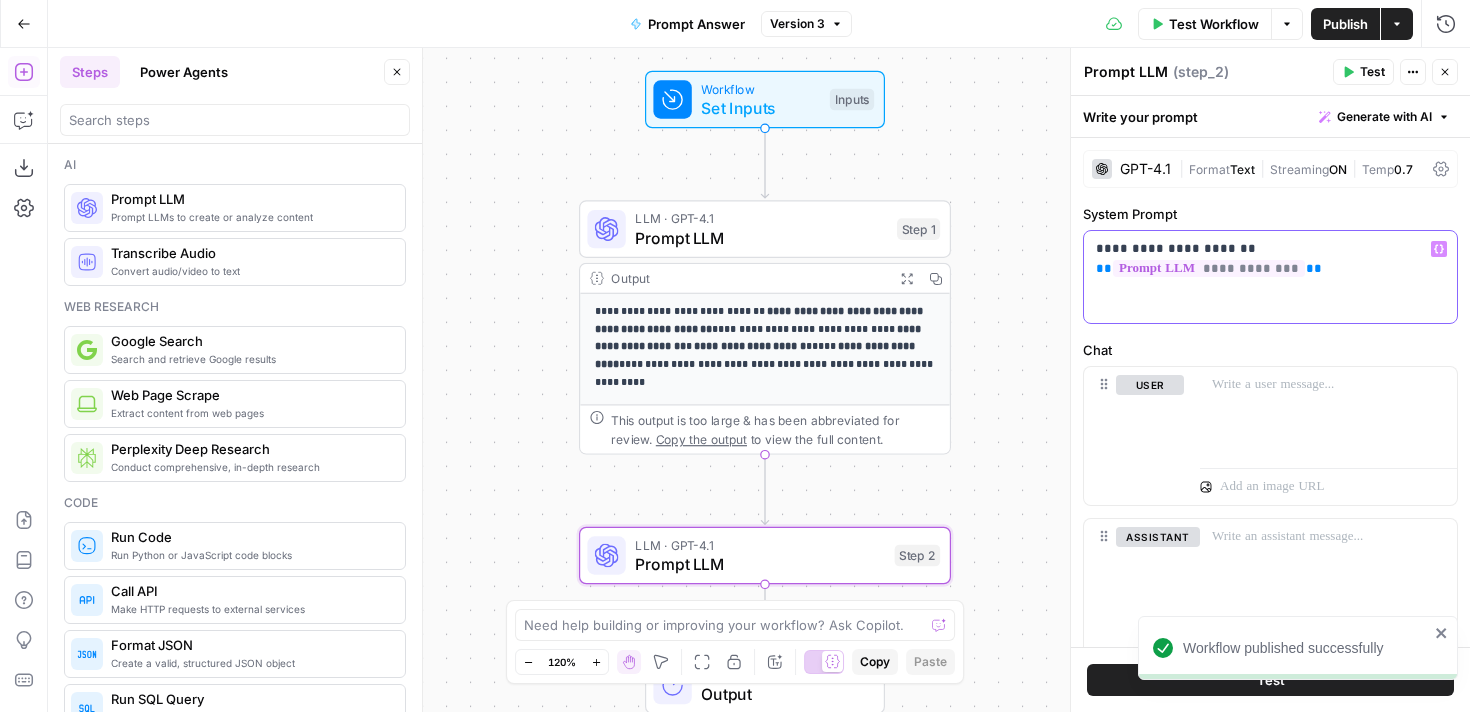 click on "**********" at bounding box center (1270, 277) 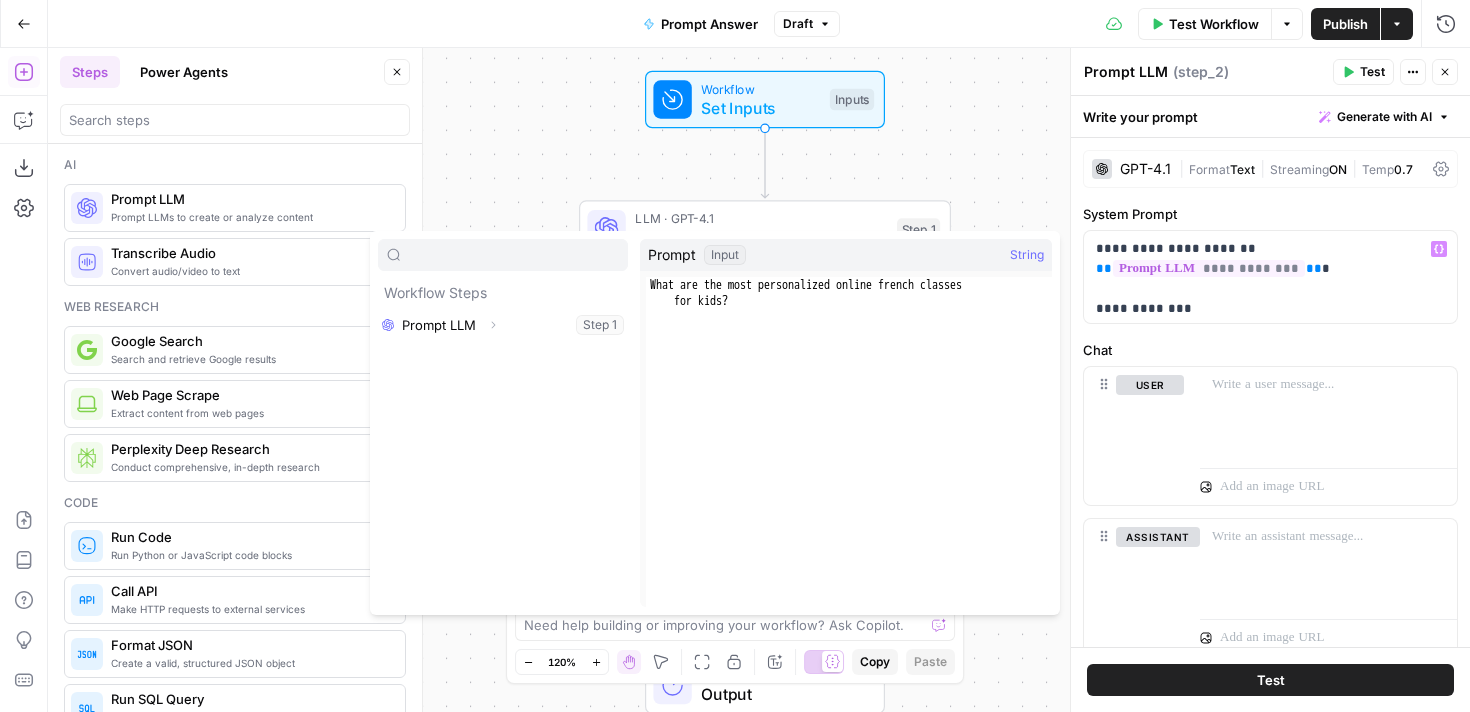 type 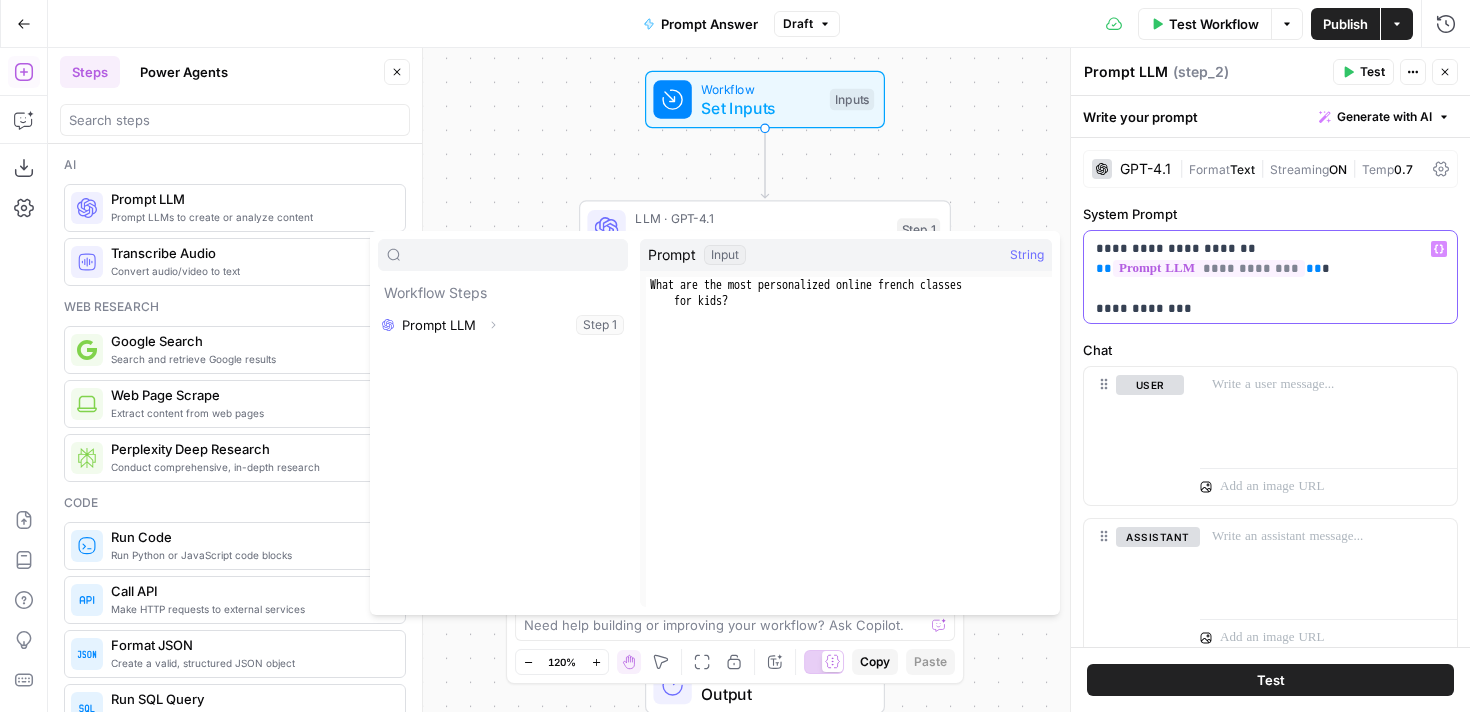 click on "**********" at bounding box center [1270, 269] 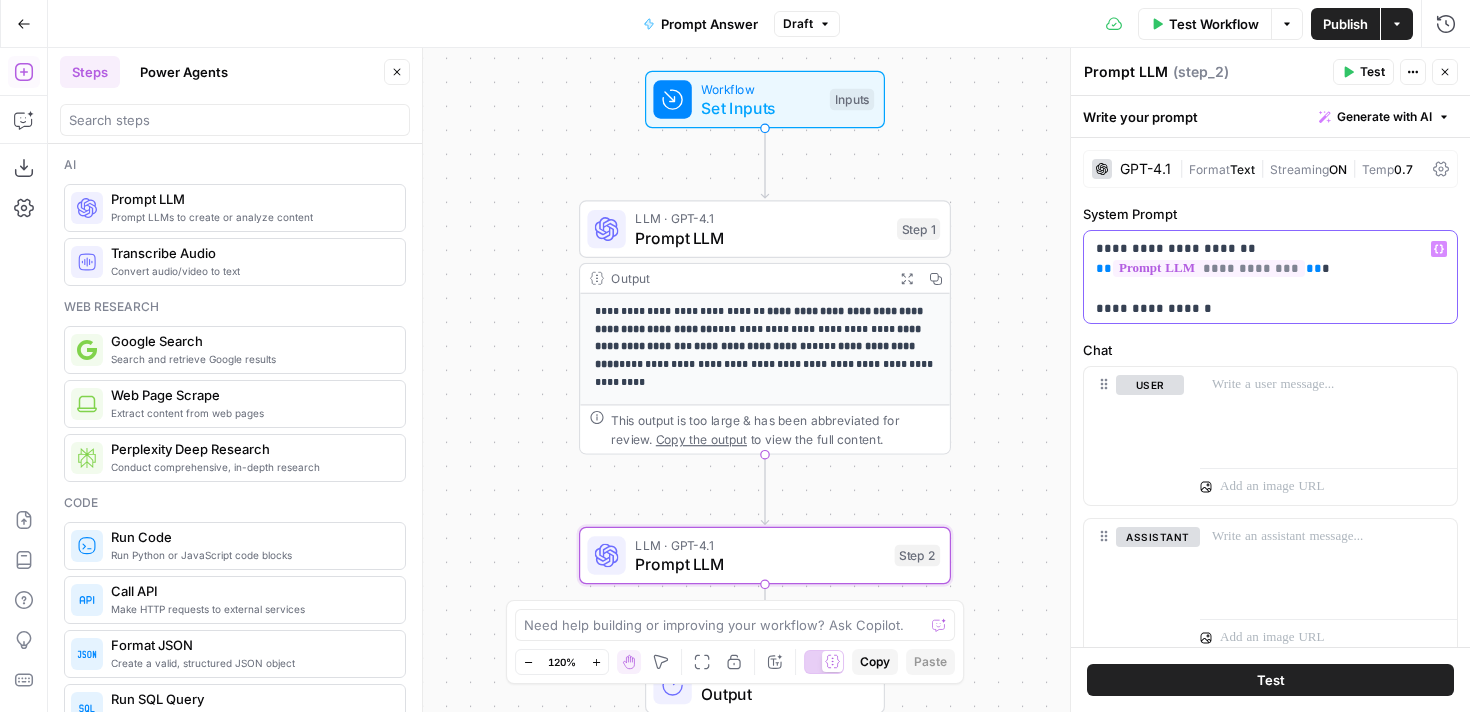 click on "**********" at bounding box center (1270, 269) 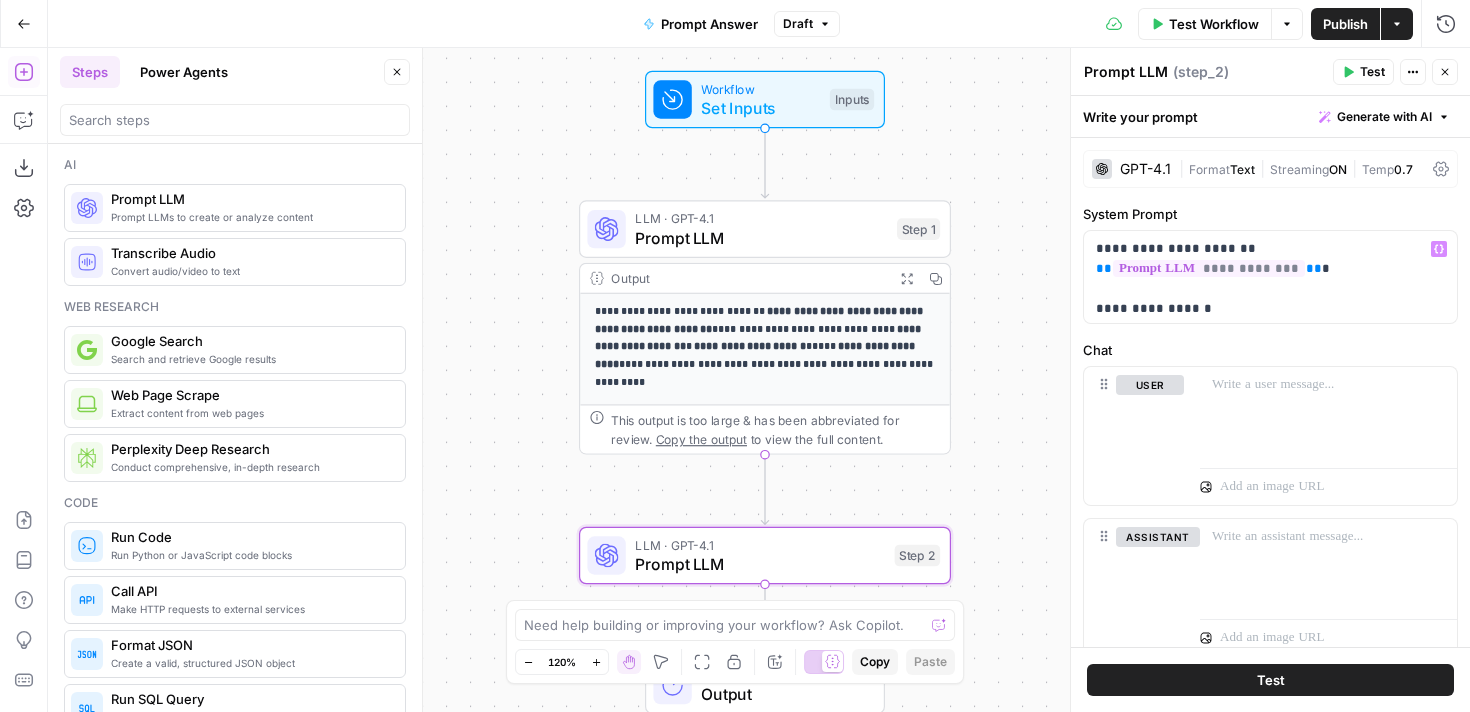 click on "Publish" at bounding box center [1345, 24] 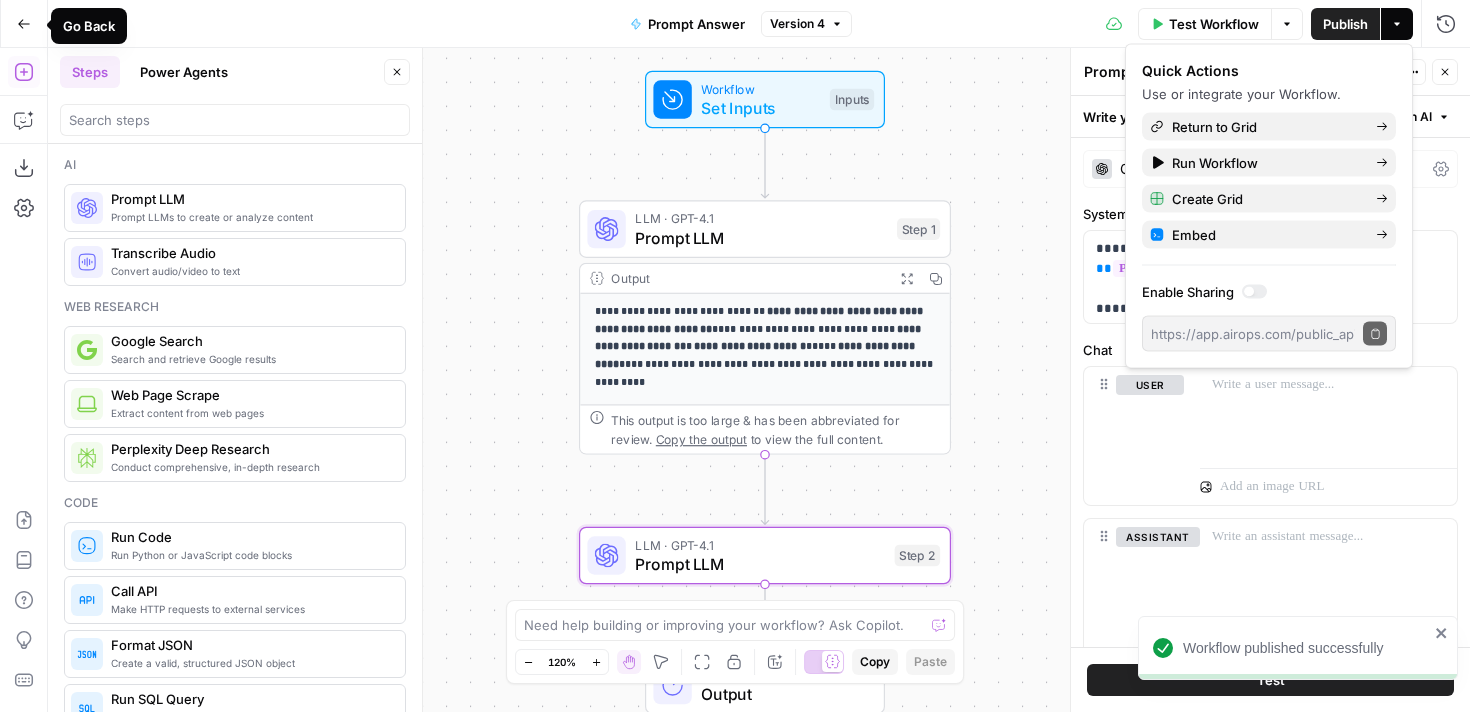 click 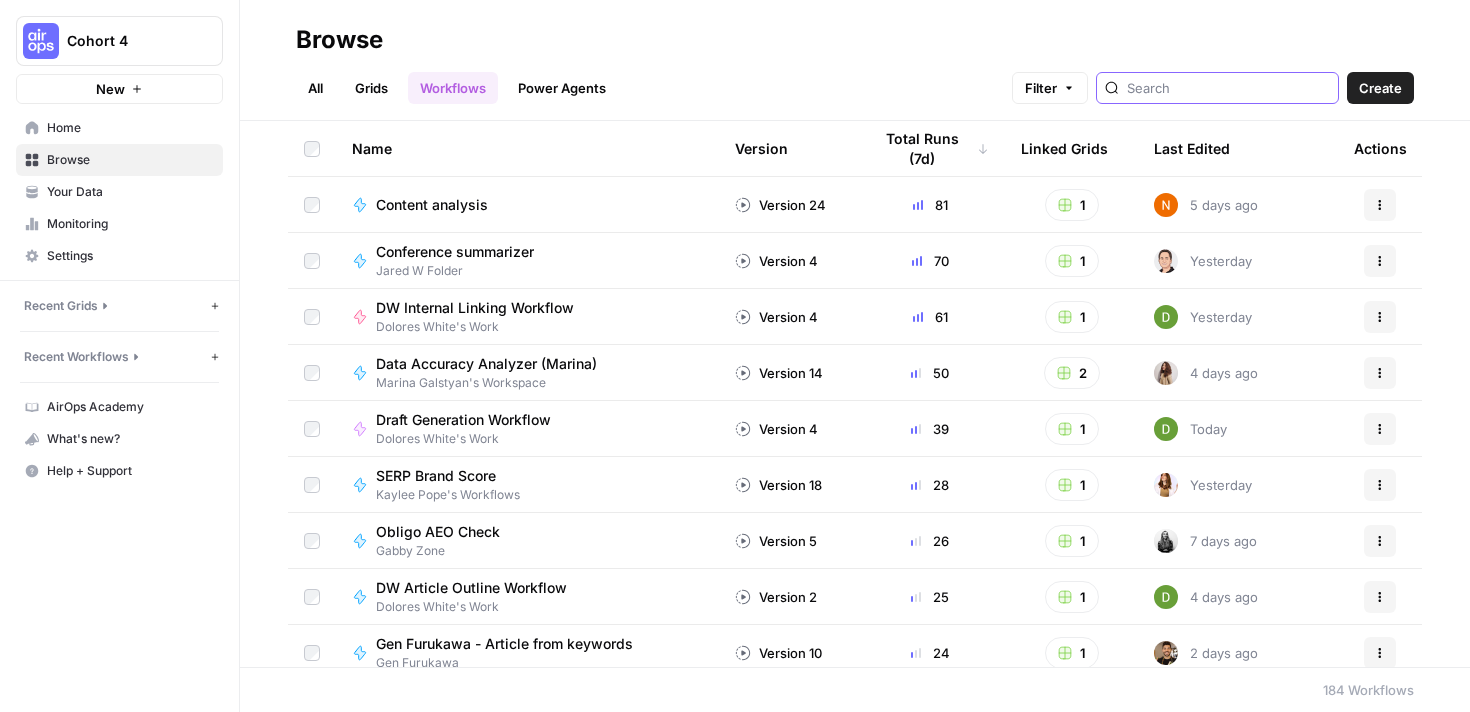 click at bounding box center [1228, 88] 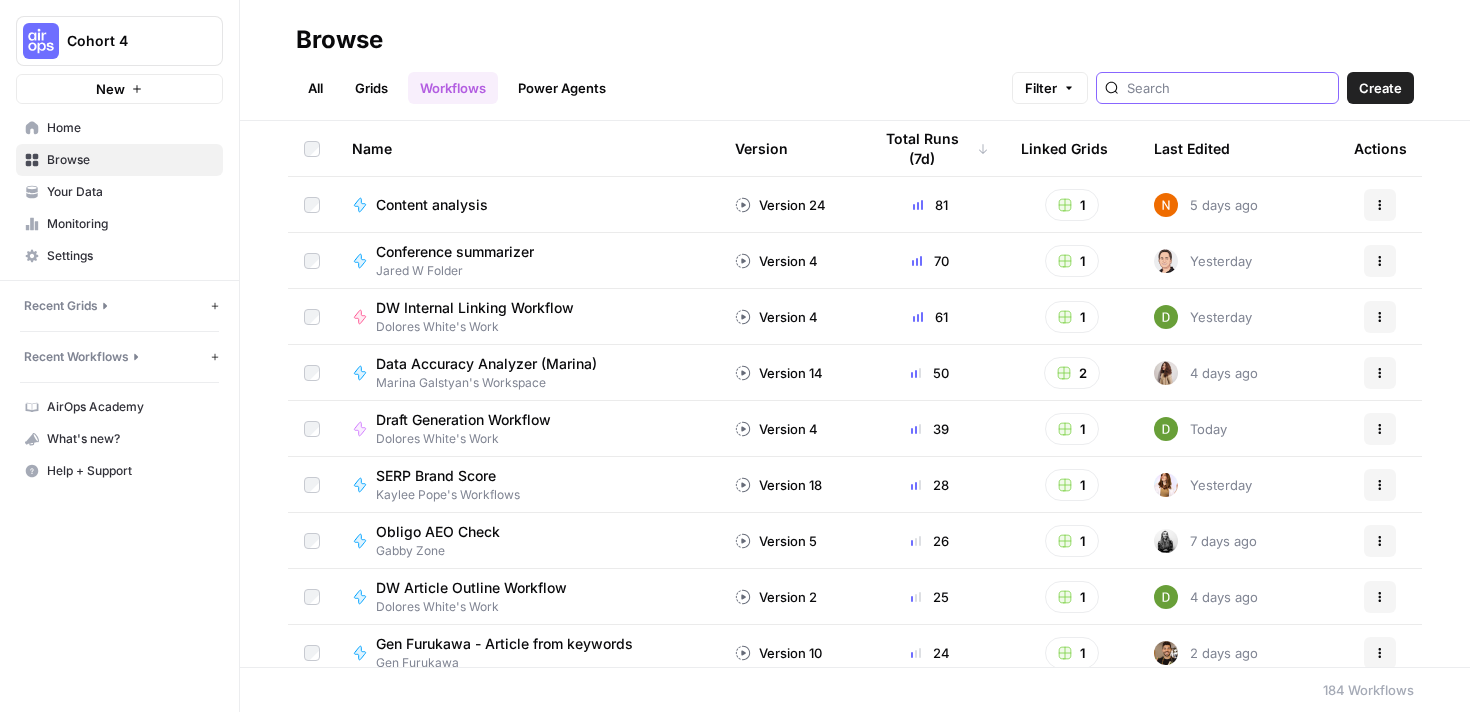 type on "nikki" 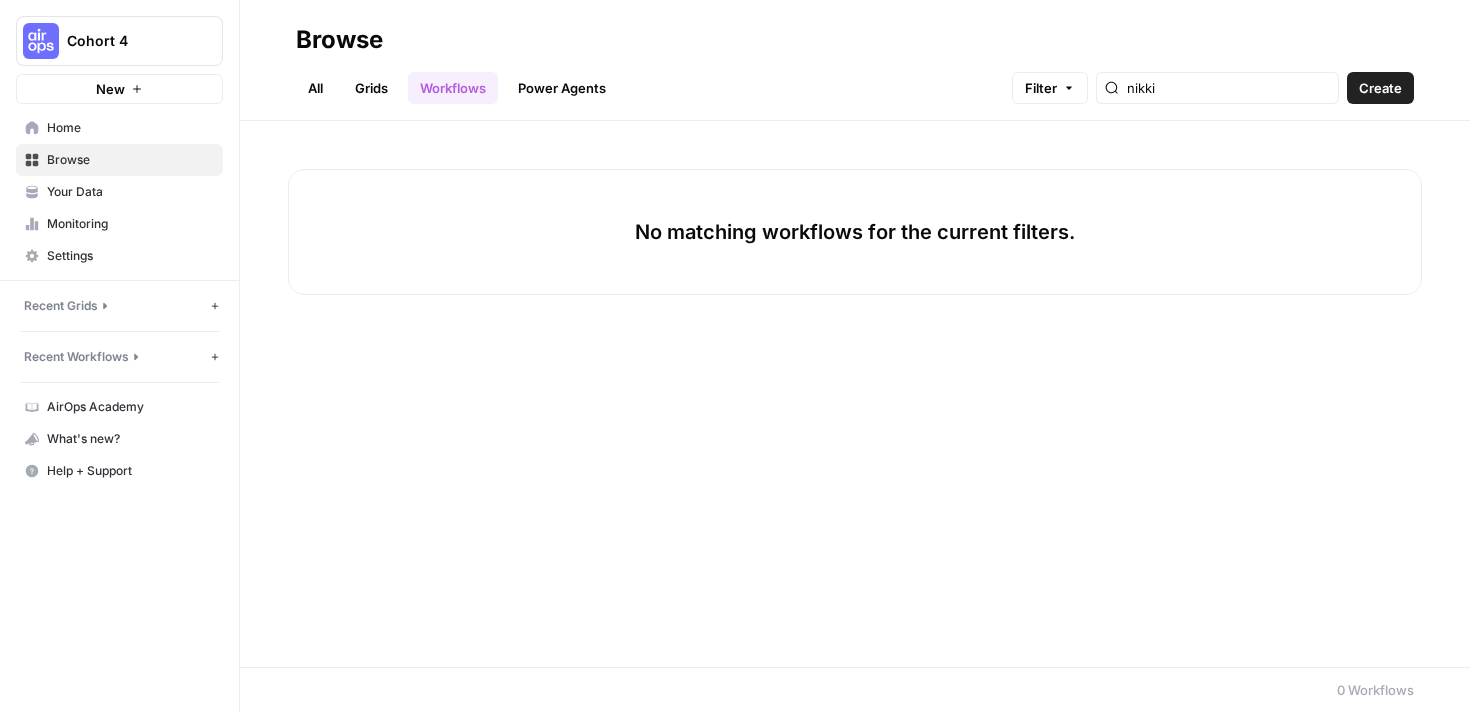 click on "All" at bounding box center (315, 88) 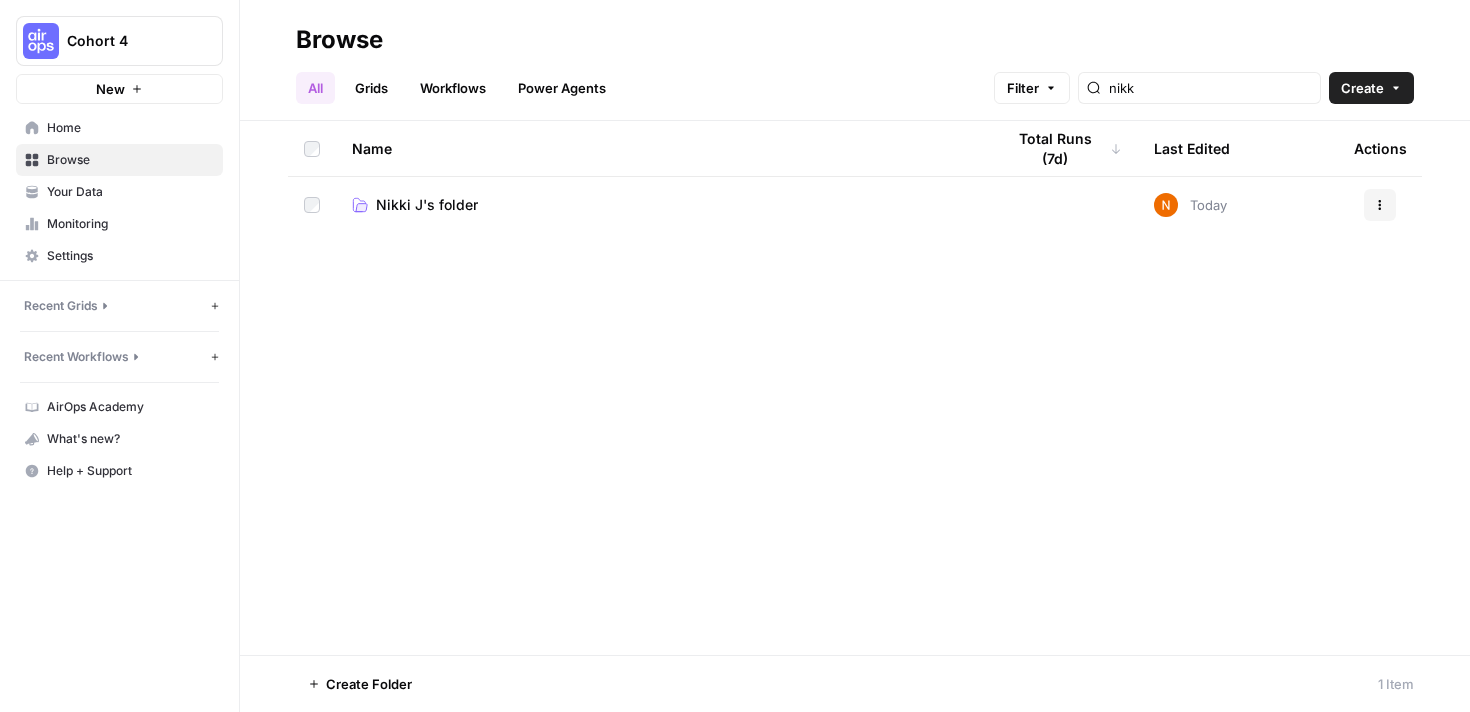 click on "Nikki J's folder" at bounding box center (427, 205) 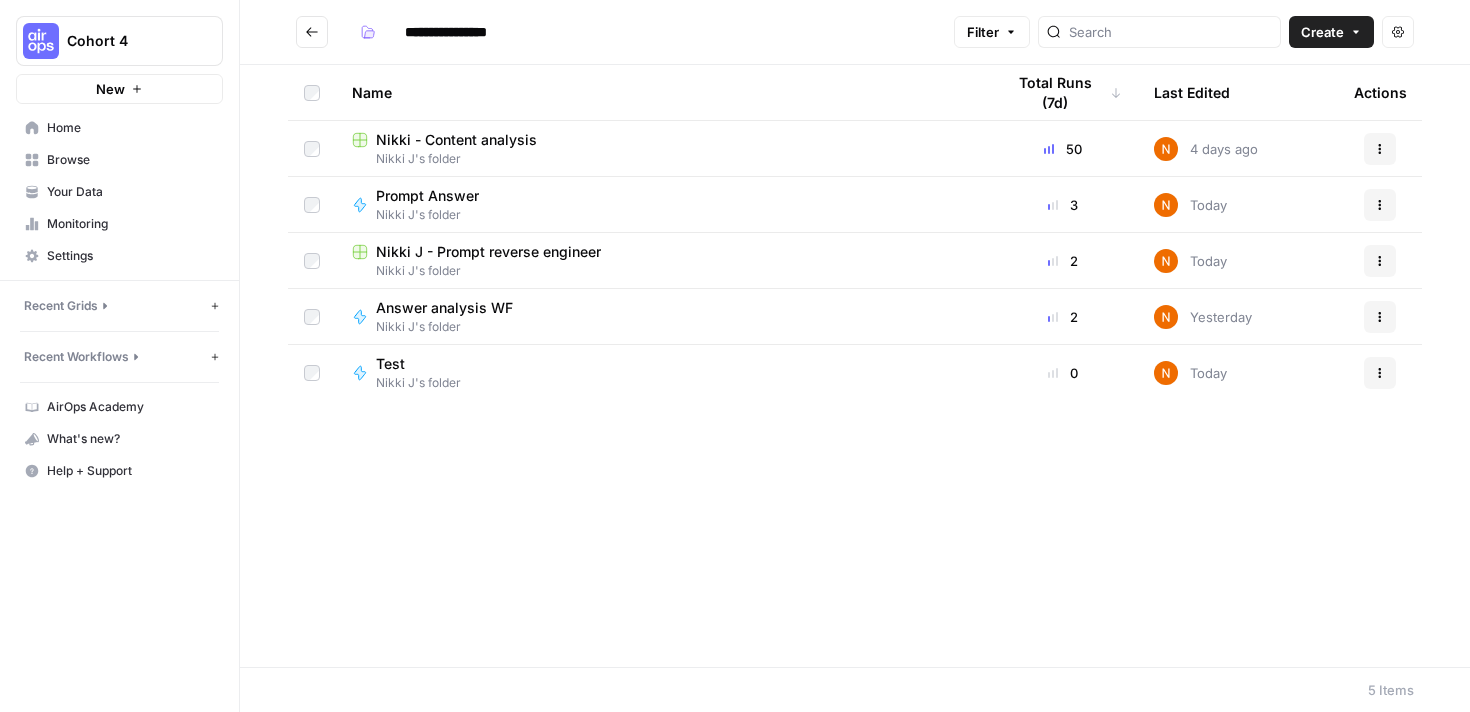 click on "Nikki - Content analysis" at bounding box center (456, 140) 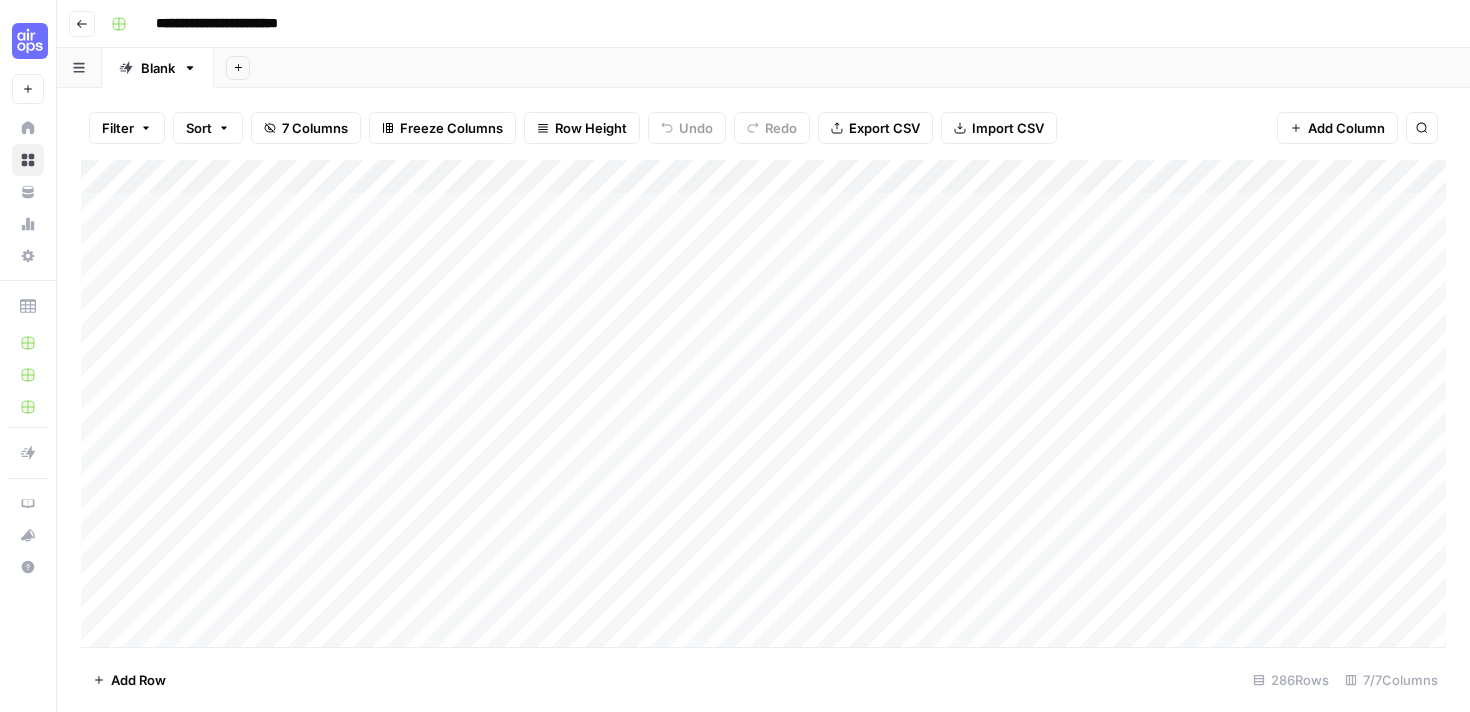 click on "Go back" at bounding box center [82, 24] 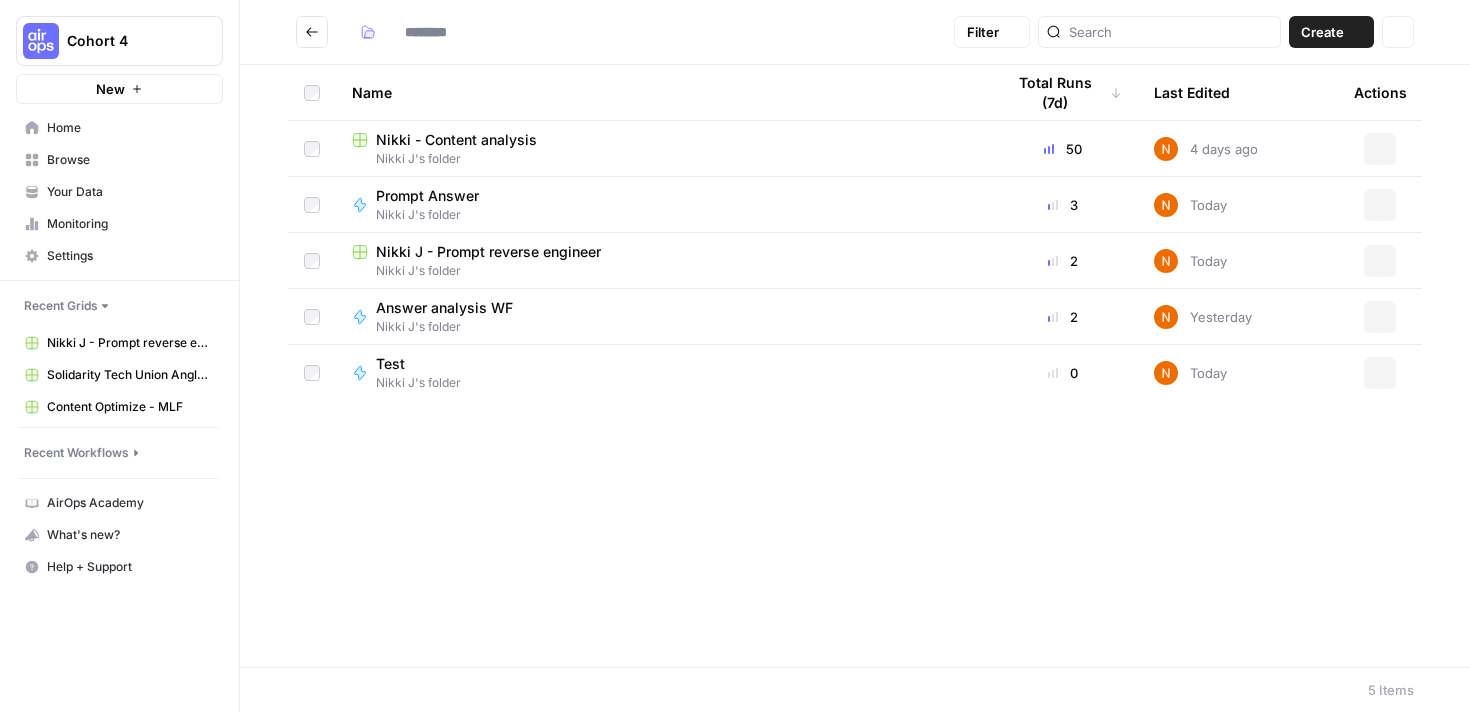 type on "**********" 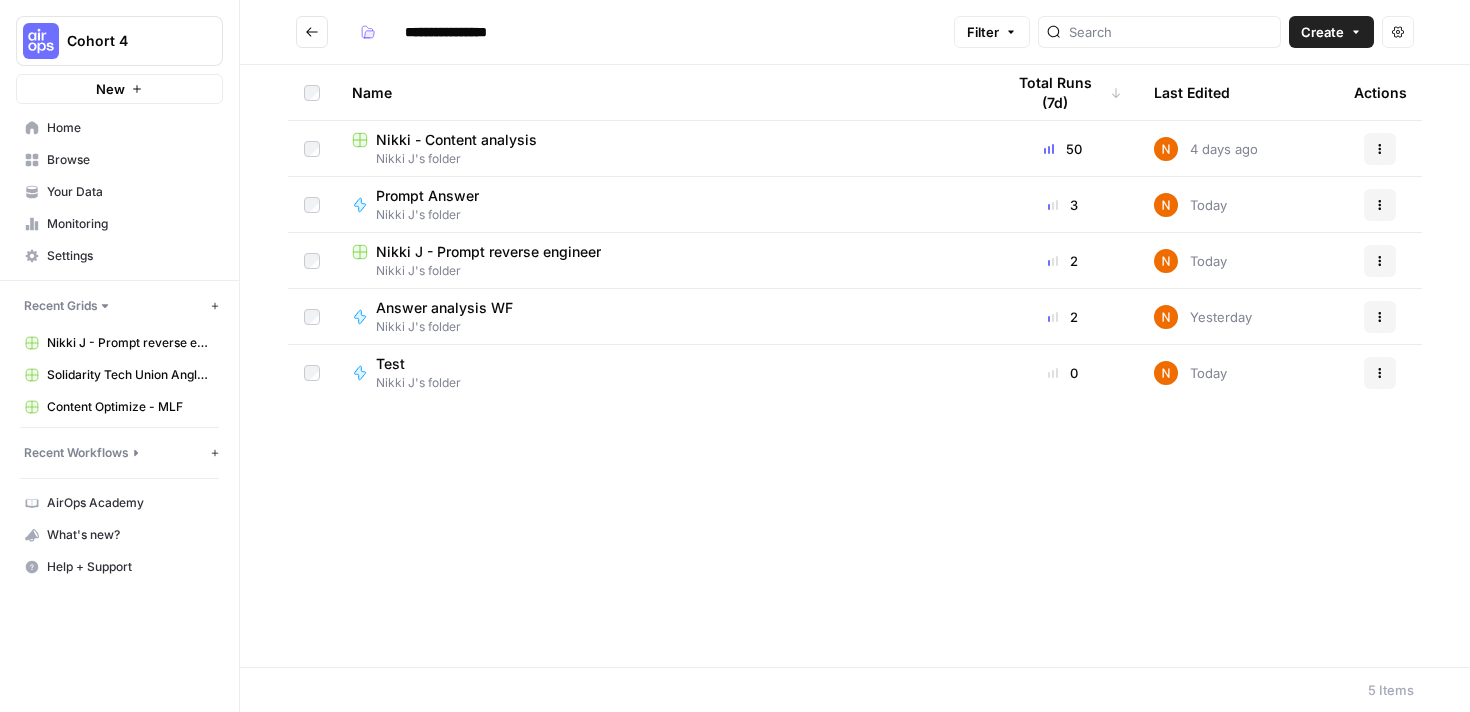 click on "Nikki J's folder" at bounding box center [662, 271] 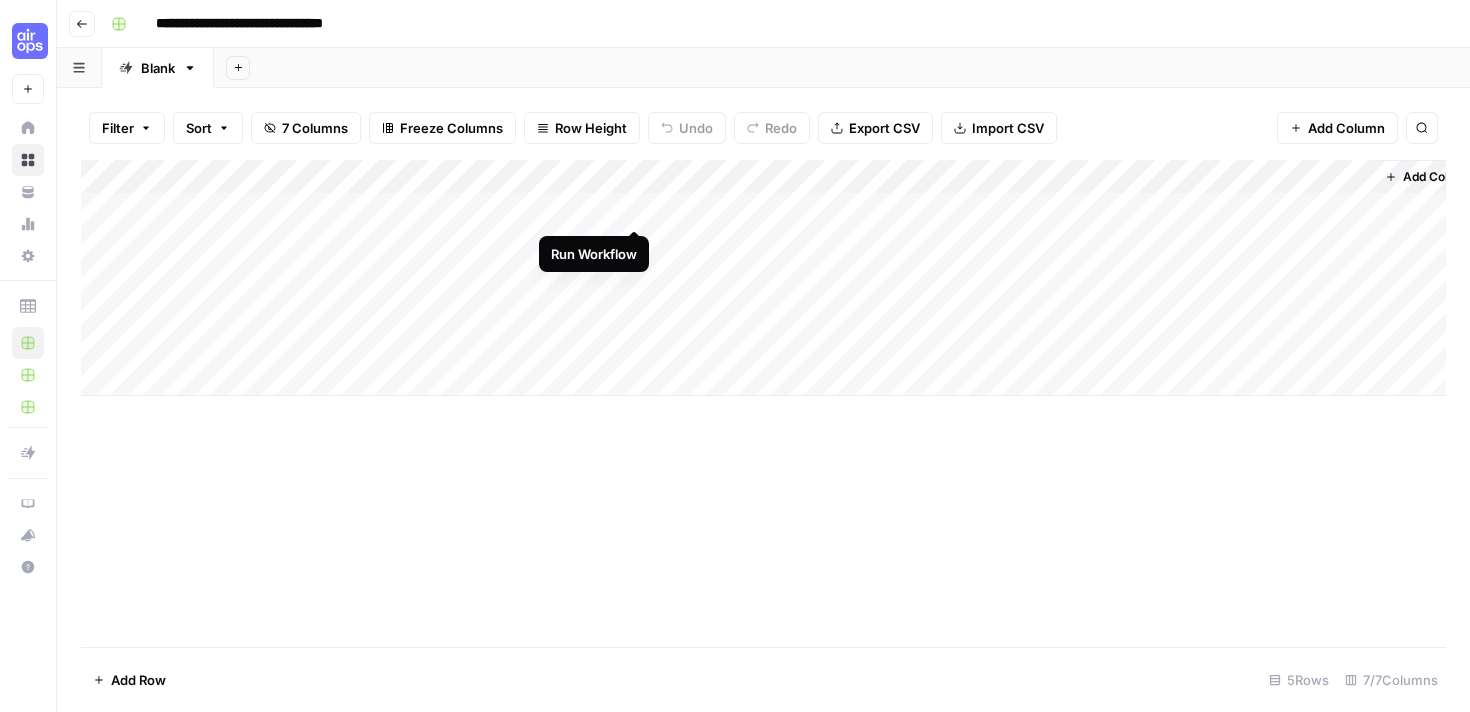 click on "Add Column" at bounding box center [763, 278] 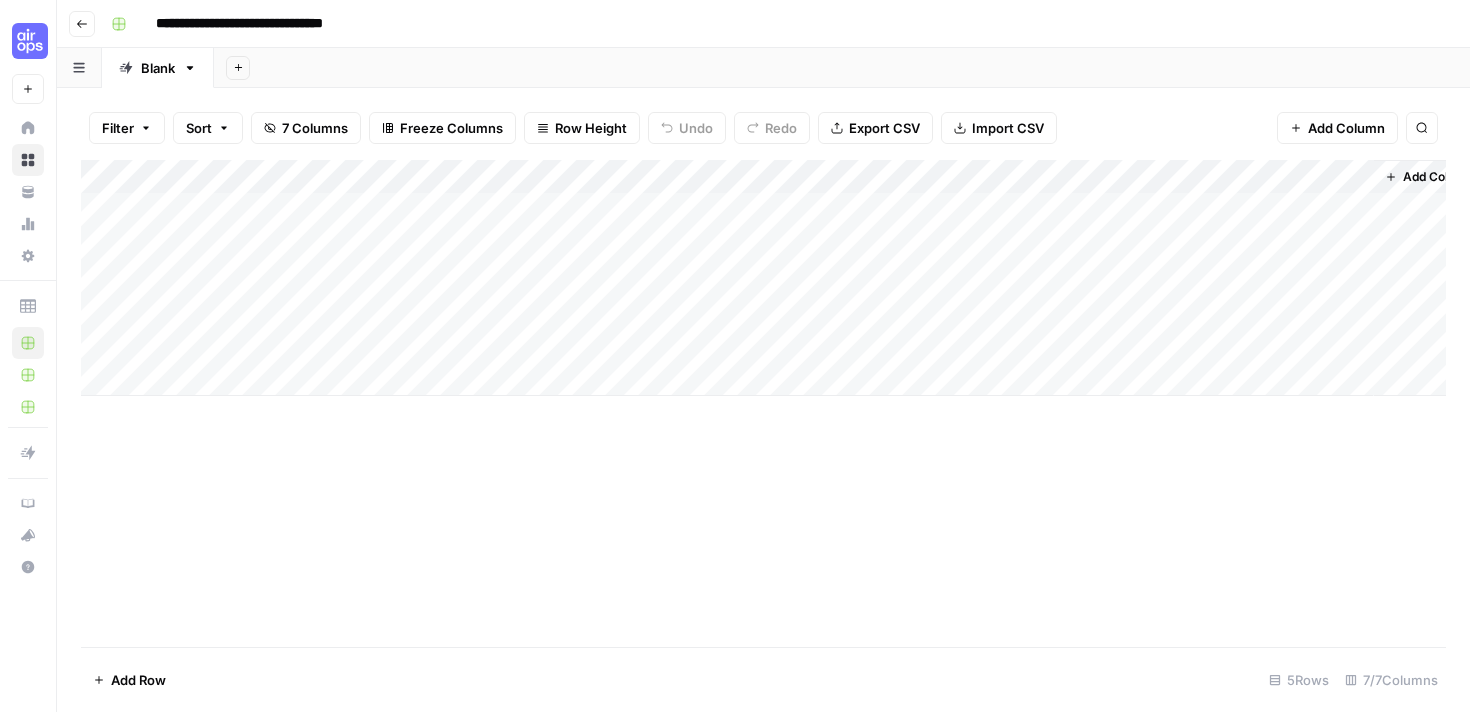 click on "Add Column" at bounding box center [763, 278] 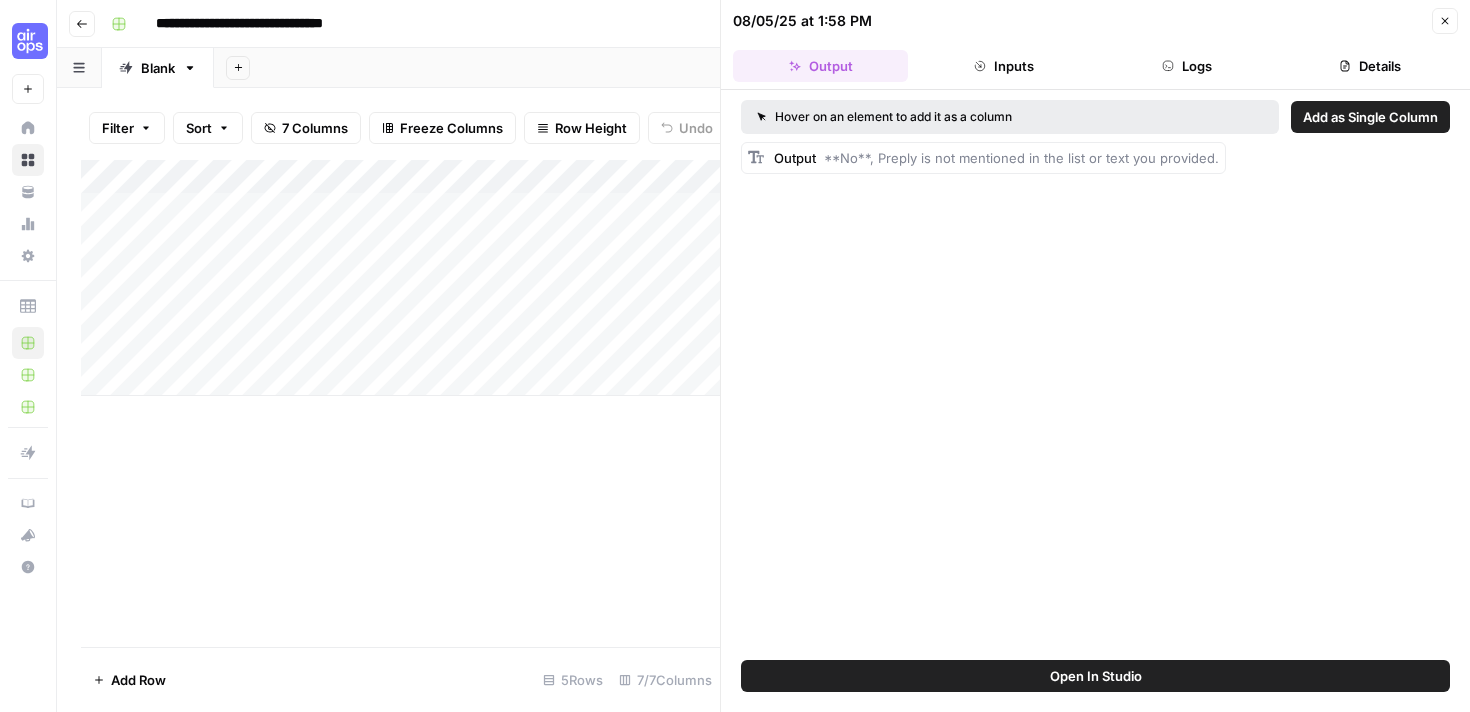 click on "**No**, Preply is not mentioned in the list or text you provided." at bounding box center (1021, 158) 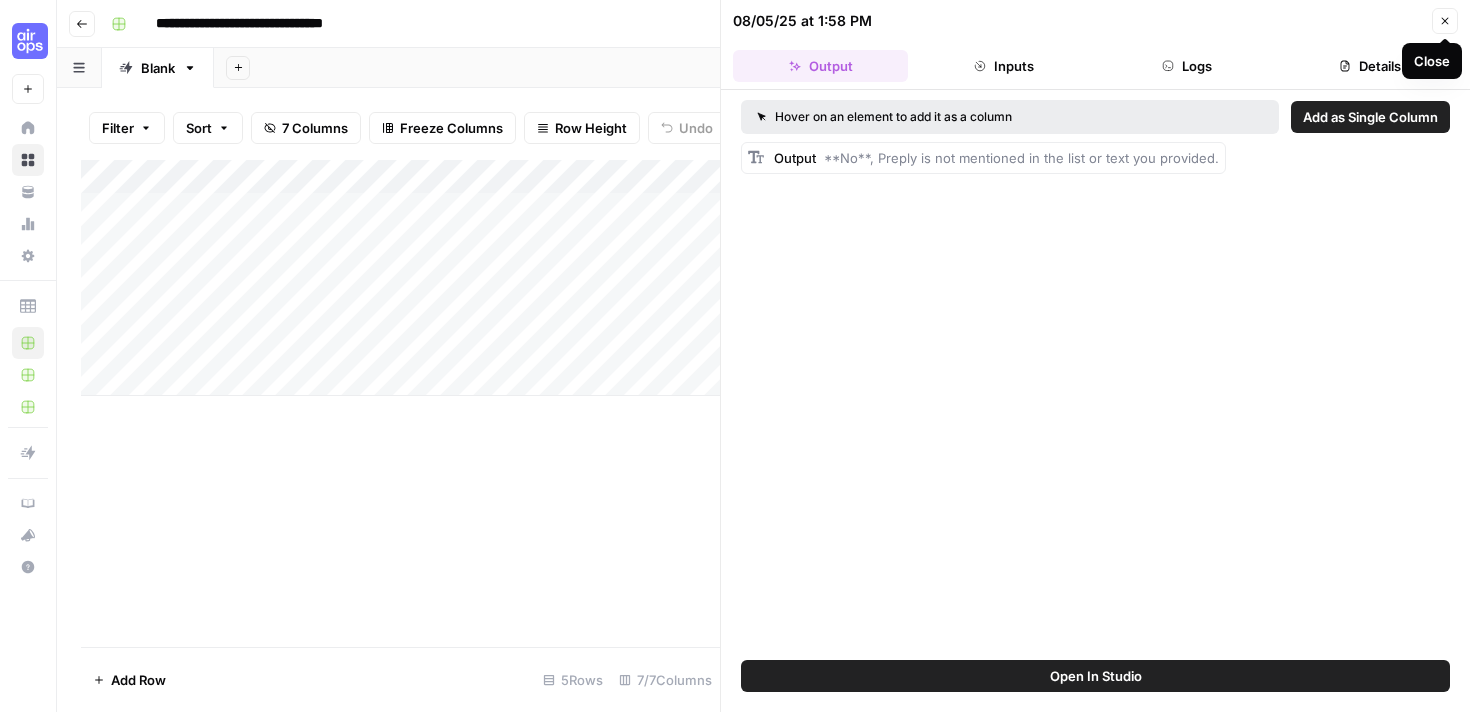 click on "Close" at bounding box center (1445, 21) 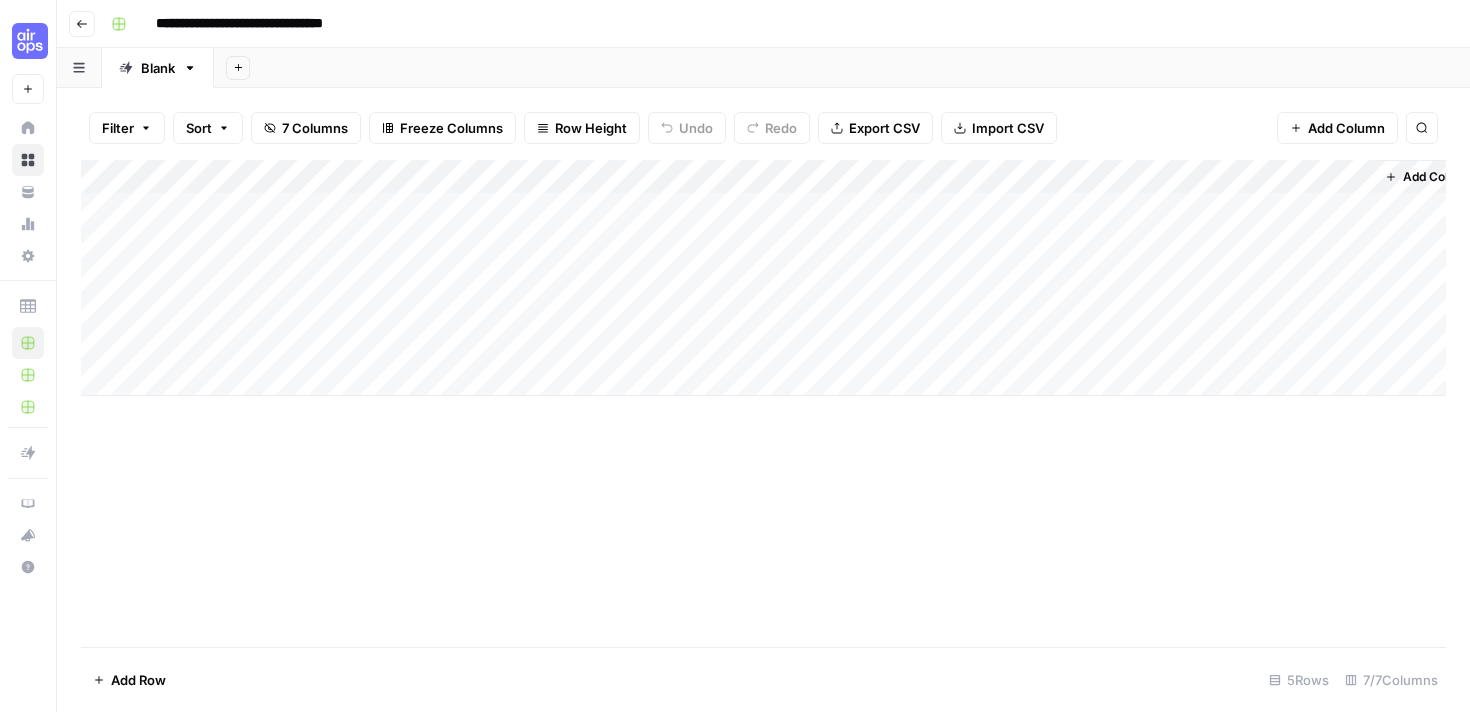 click on "Add Column" at bounding box center (763, 278) 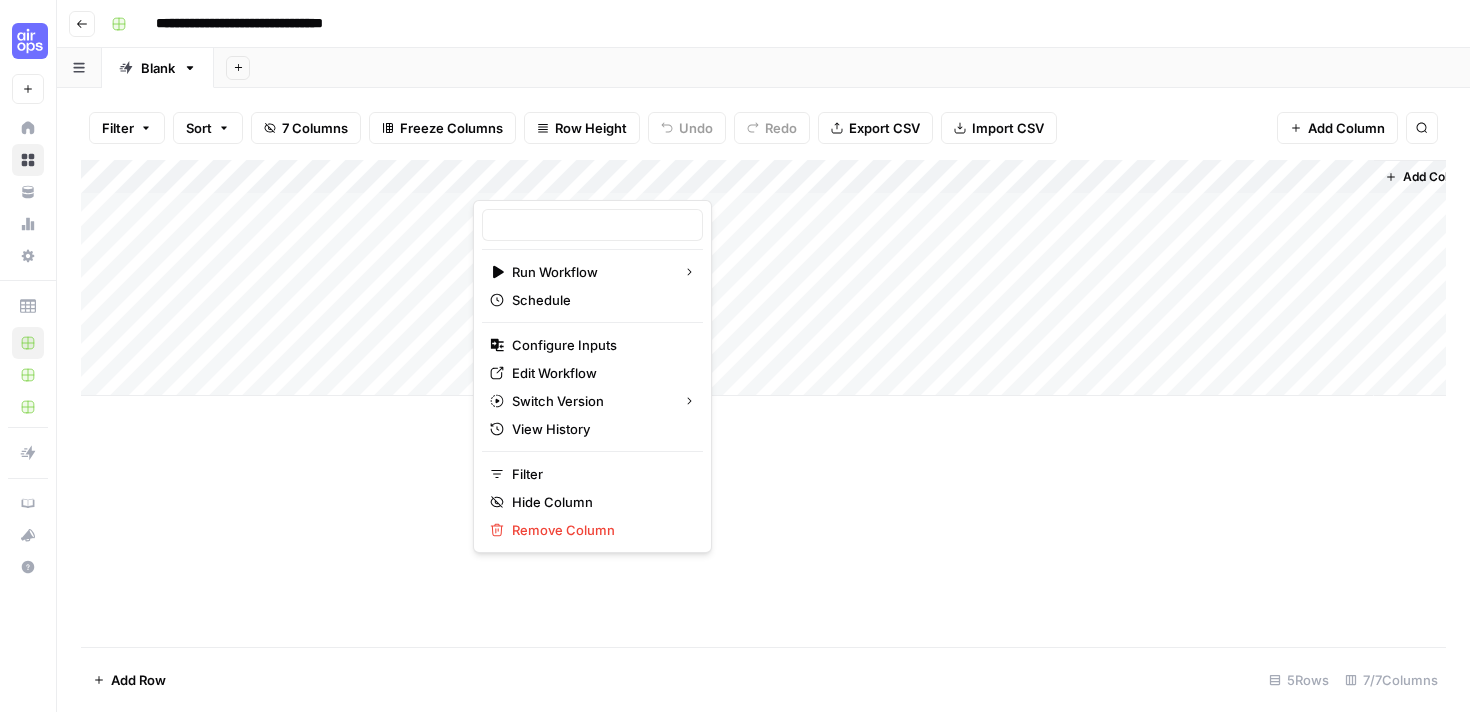 type on "Prompt Answer WF" 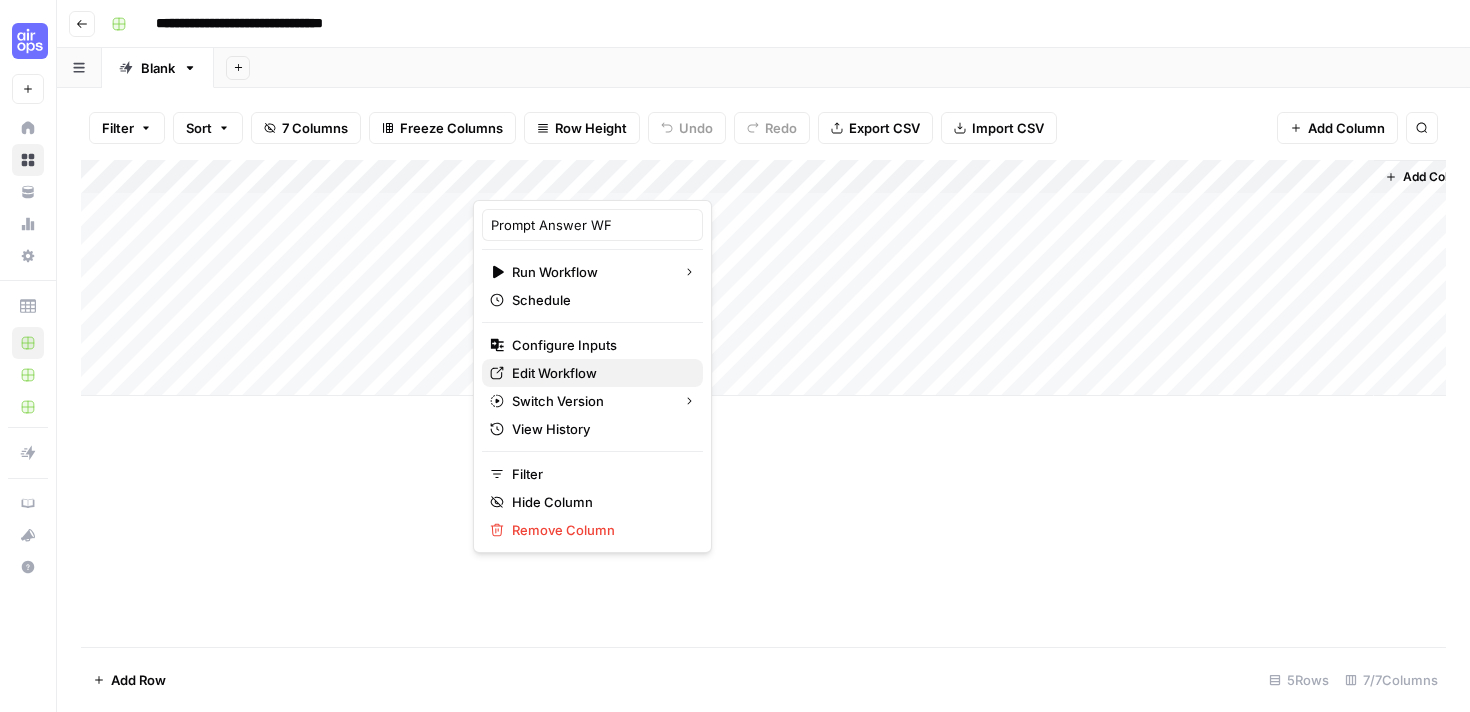 click on "Edit Workflow" at bounding box center (599, 373) 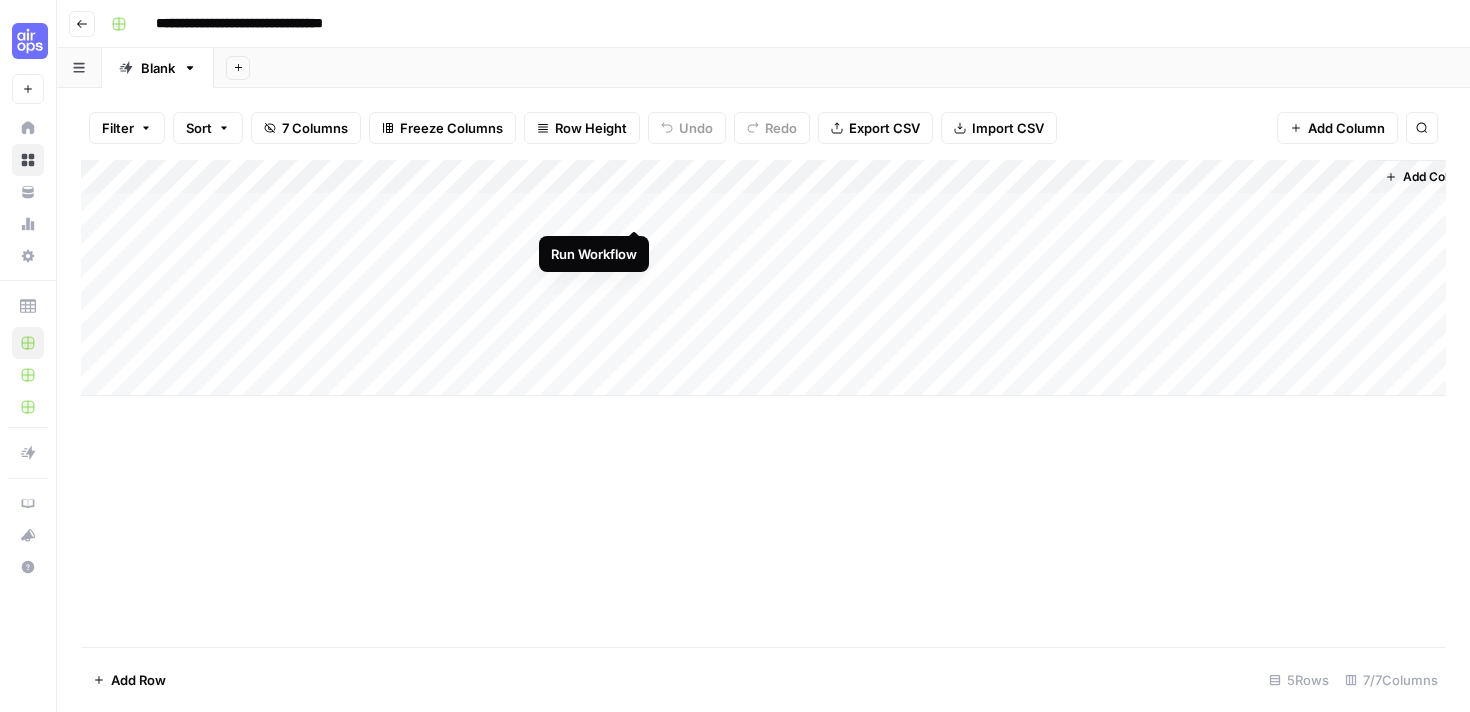 click on "Add Column" at bounding box center (763, 278) 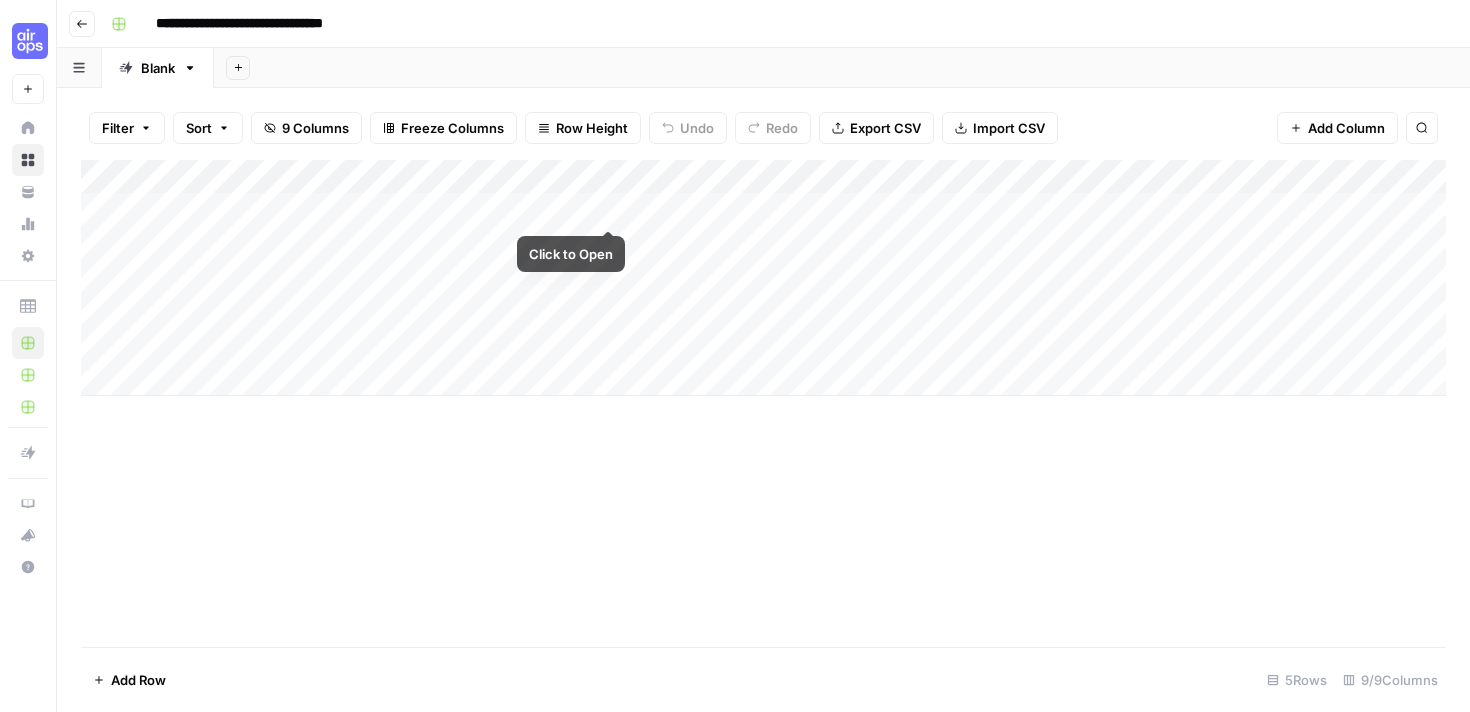 click on "Add Column" at bounding box center [763, 278] 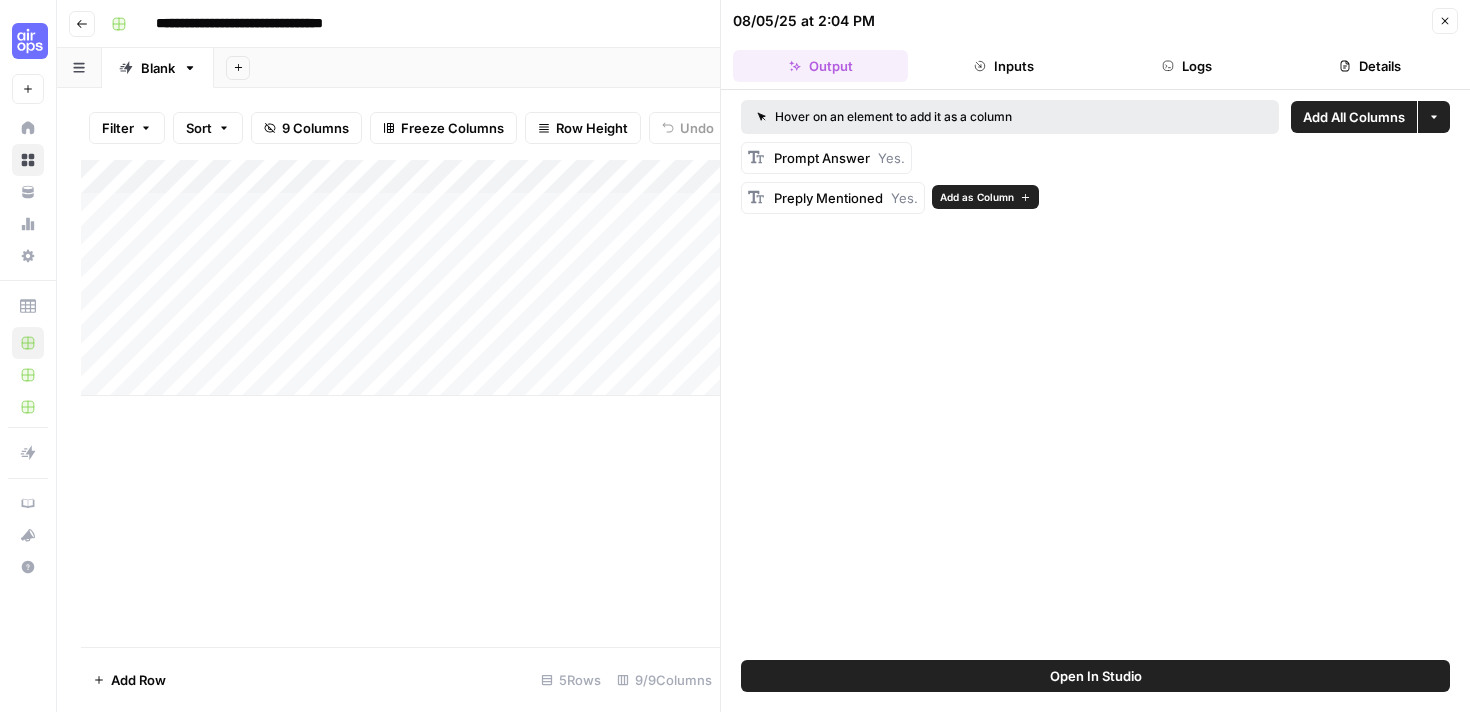 click on "Preply Mentioned" at bounding box center [828, 198] 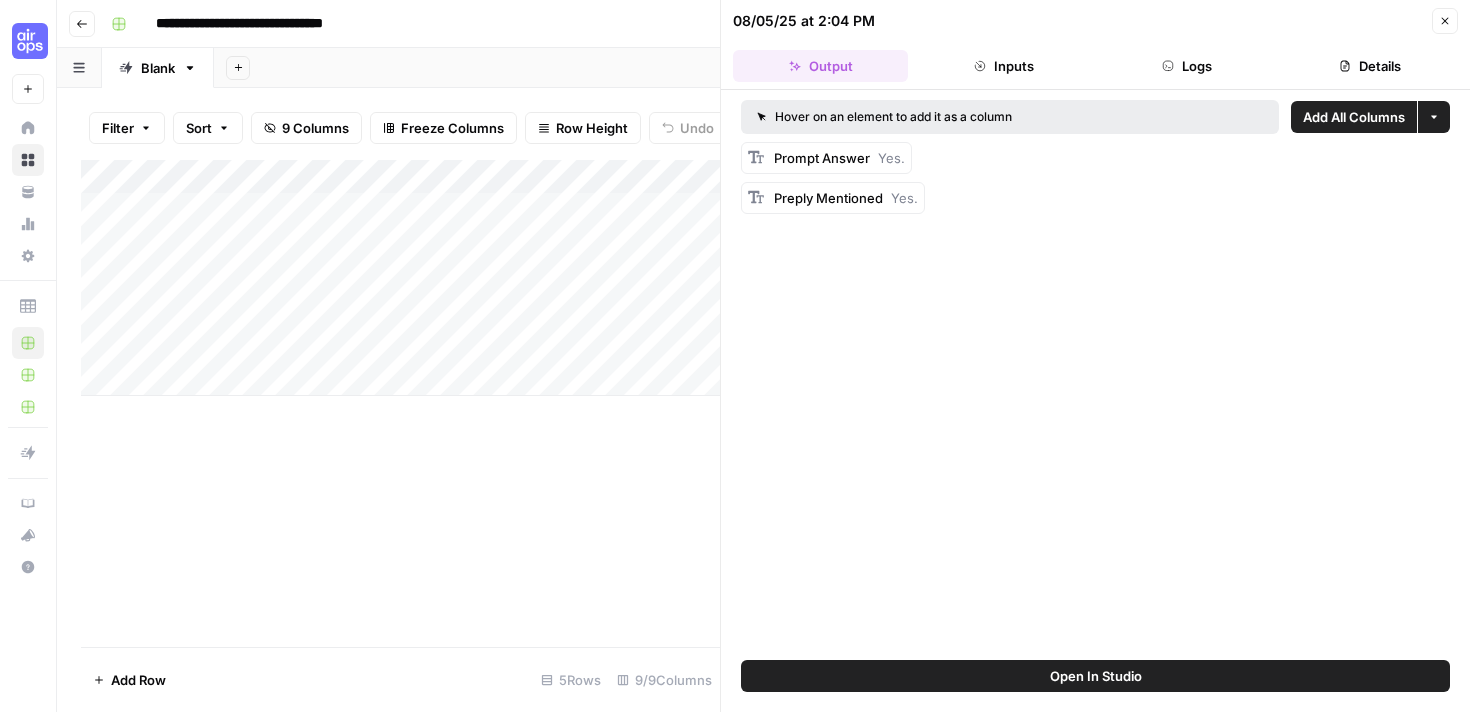 click on "Close" at bounding box center [1445, 21] 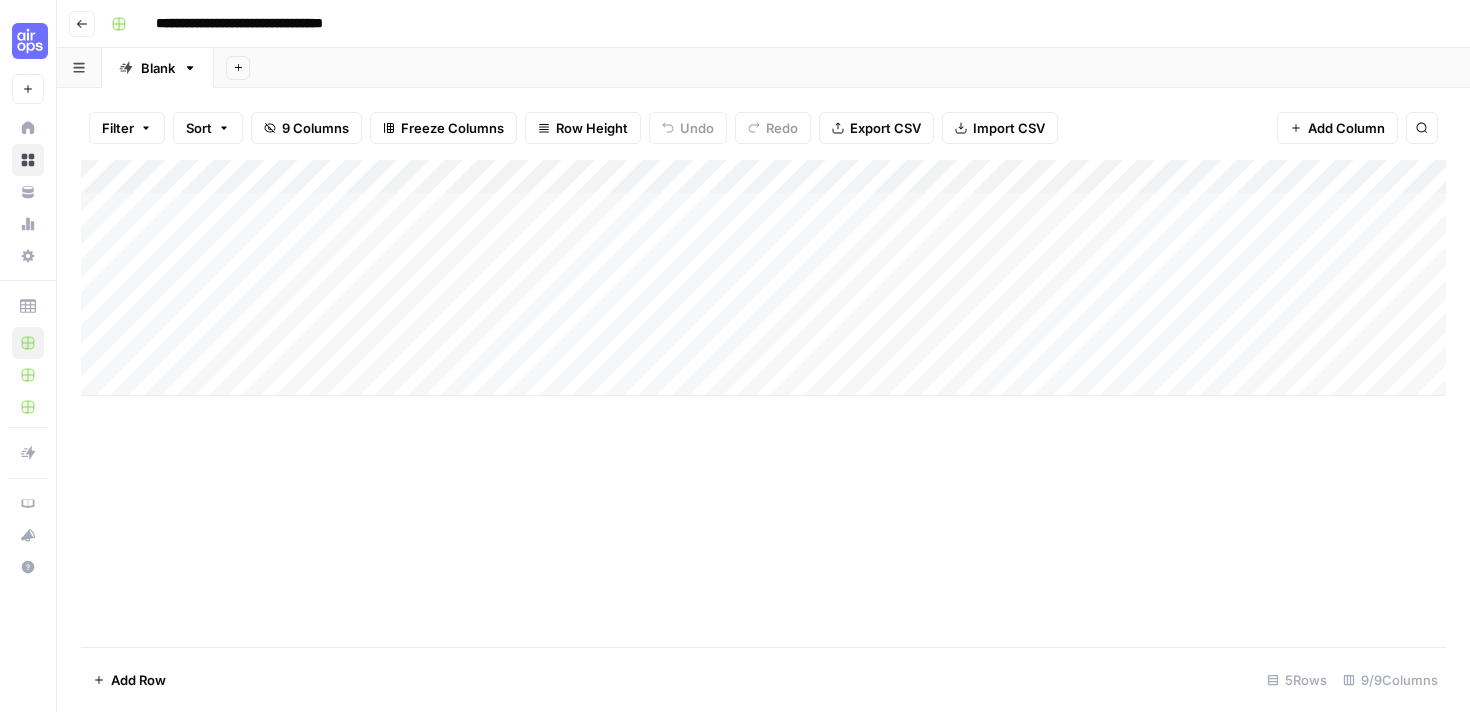 click on "Add Column" at bounding box center (763, 278) 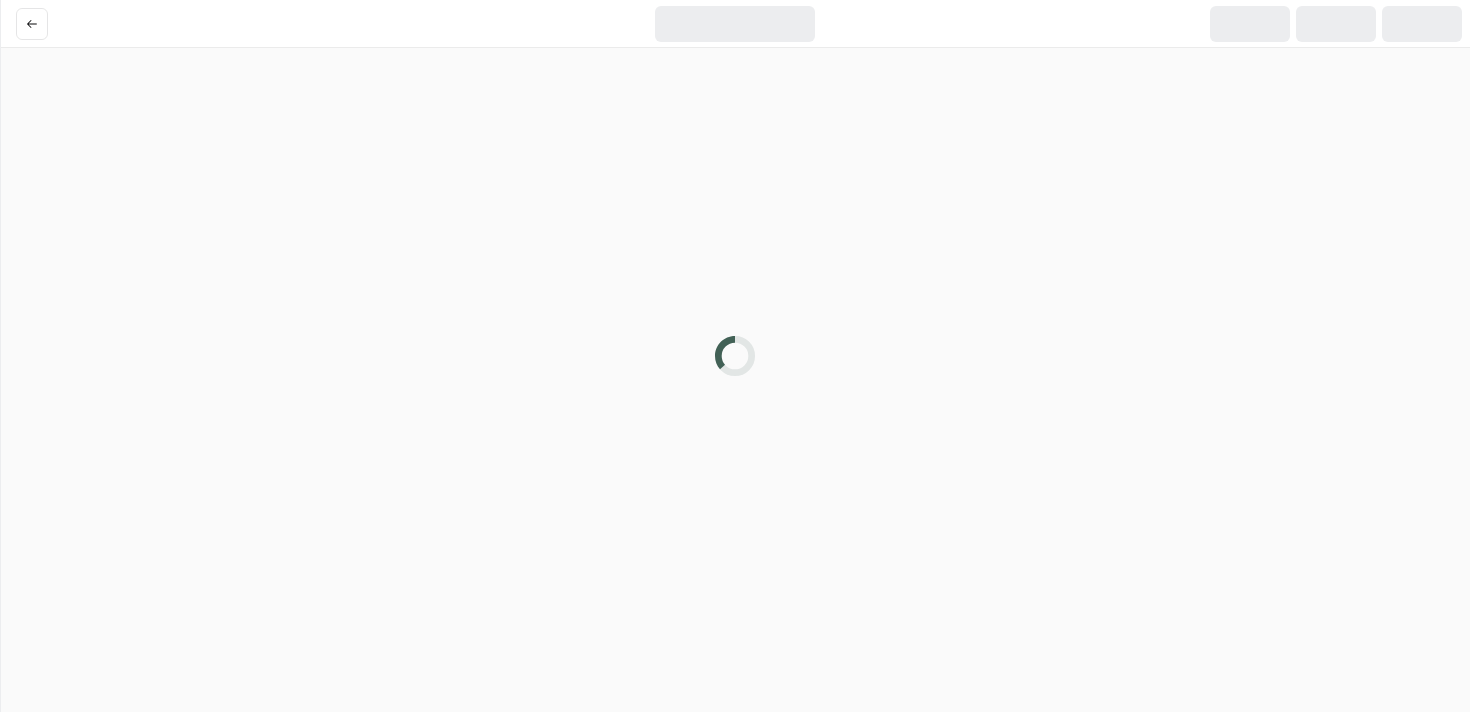 scroll, scrollTop: 0, scrollLeft: 0, axis: both 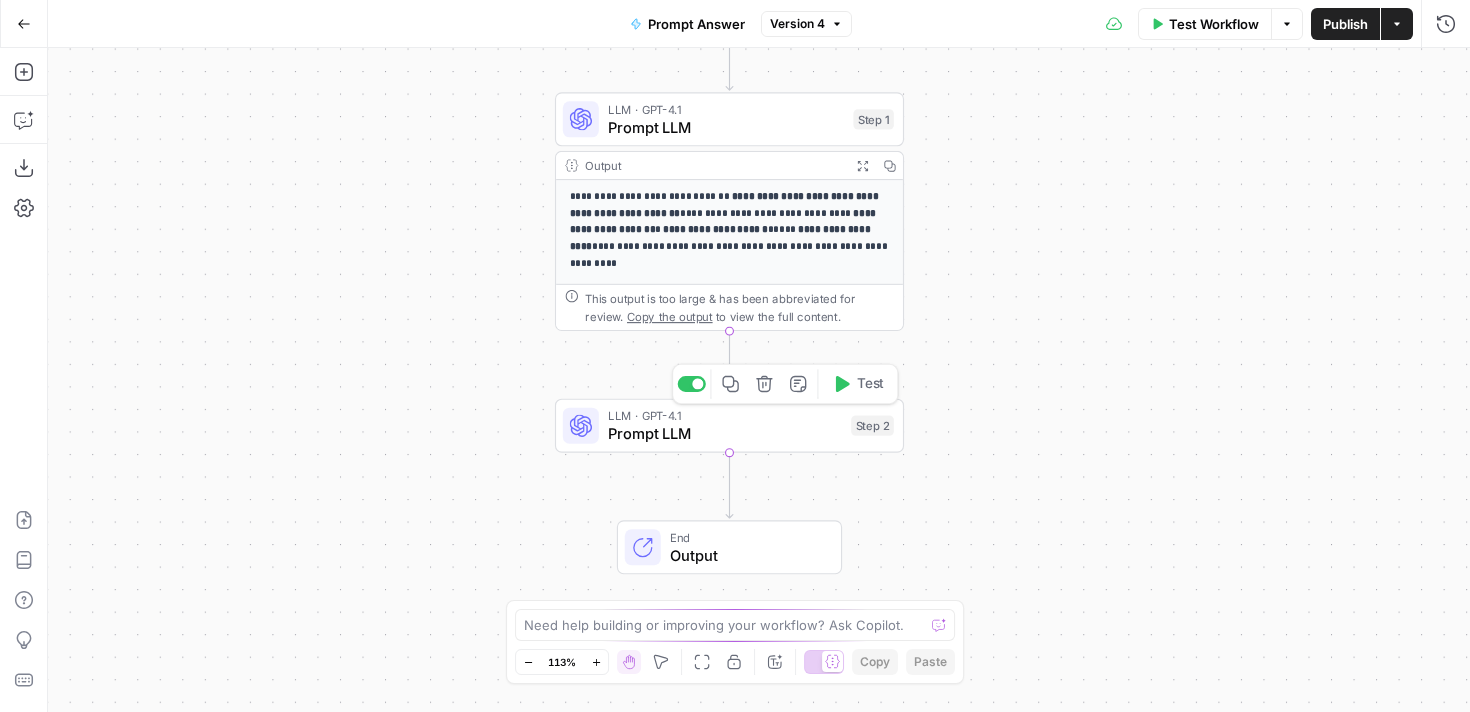 click on "Prompt LLM" at bounding box center (725, 433) 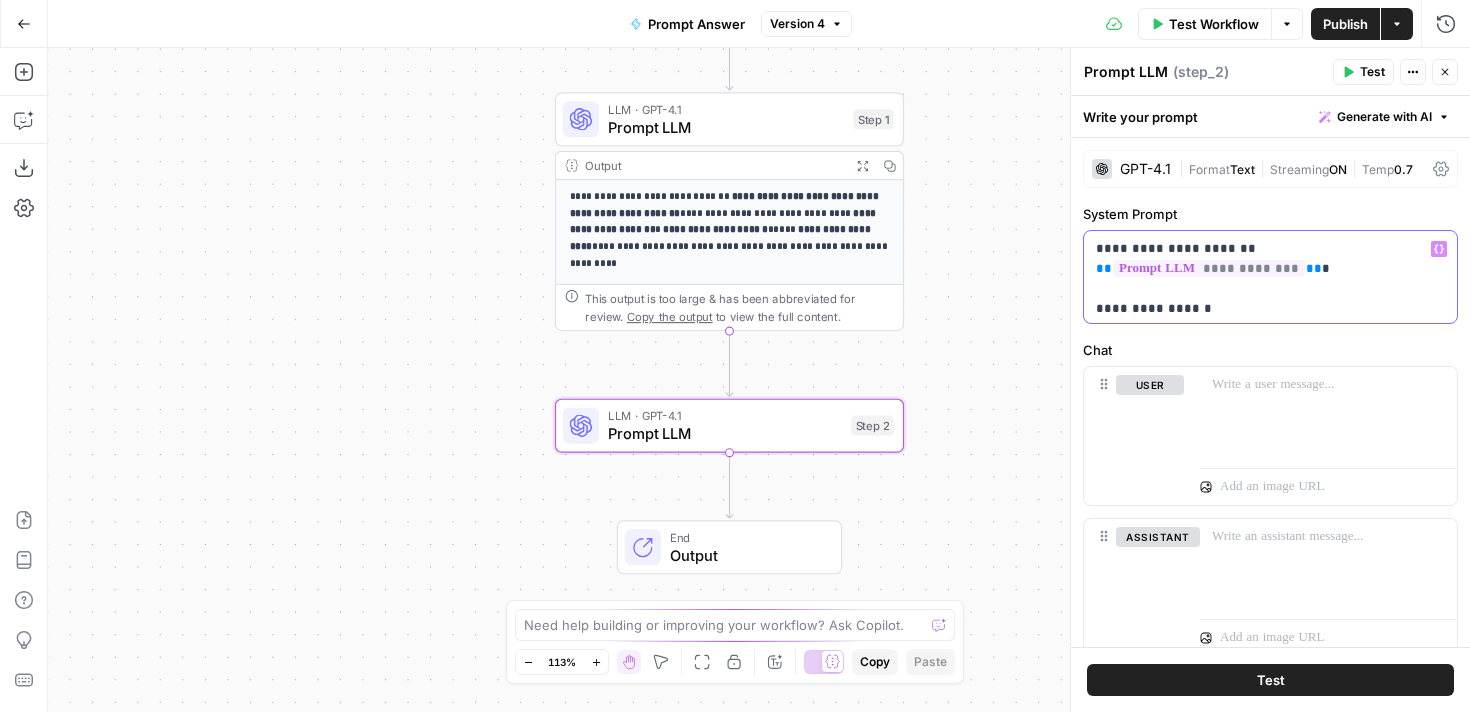click on "**********" at bounding box center [1270, 269] 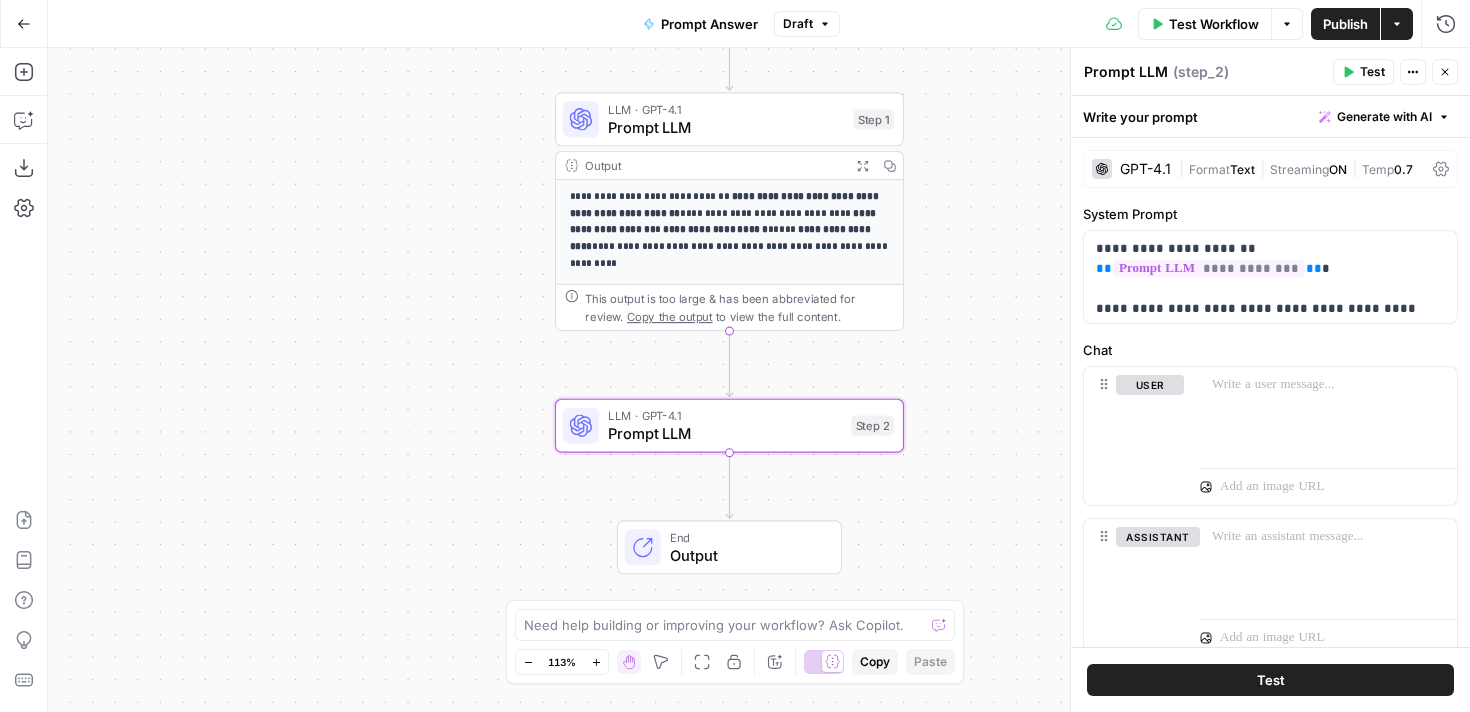click on "Chat" at bounding box center [1270, 350] 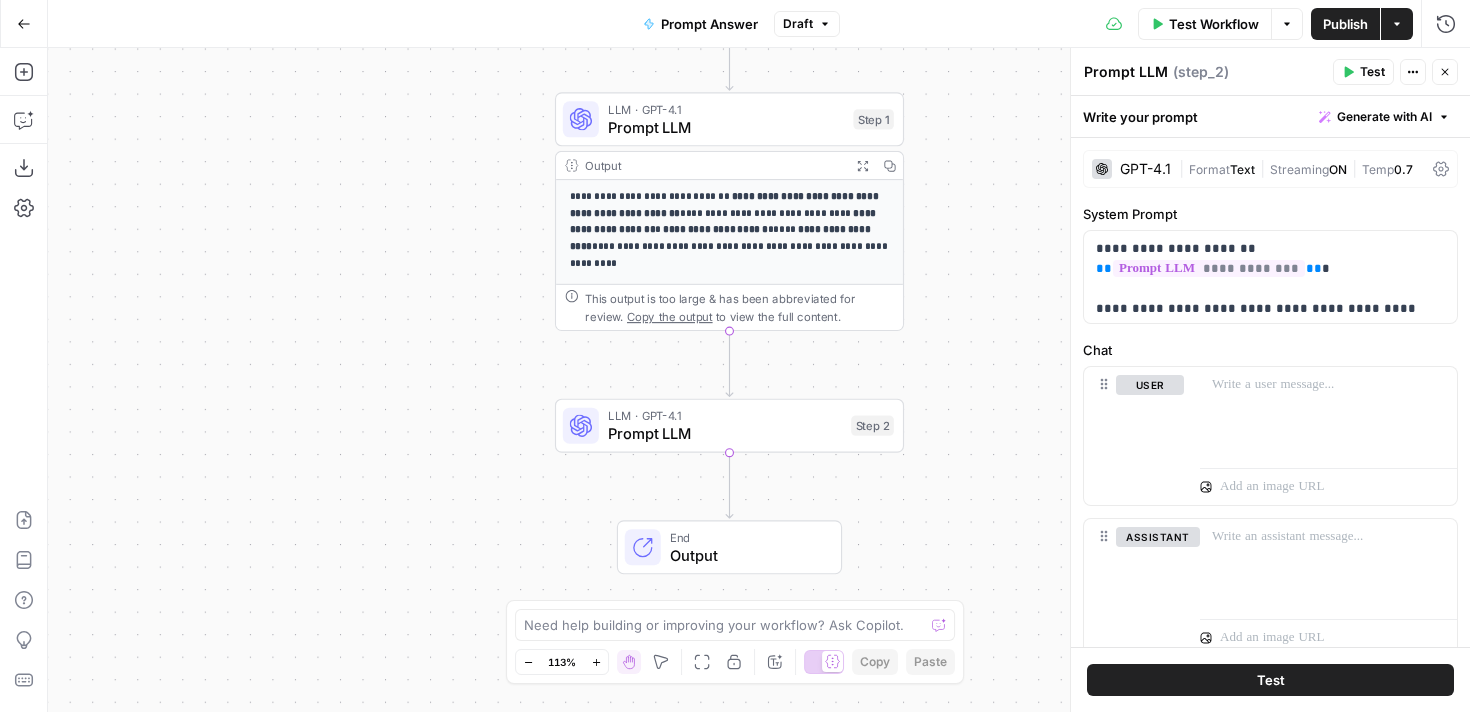 click on "Publish" at bounding box center (1345, 24) 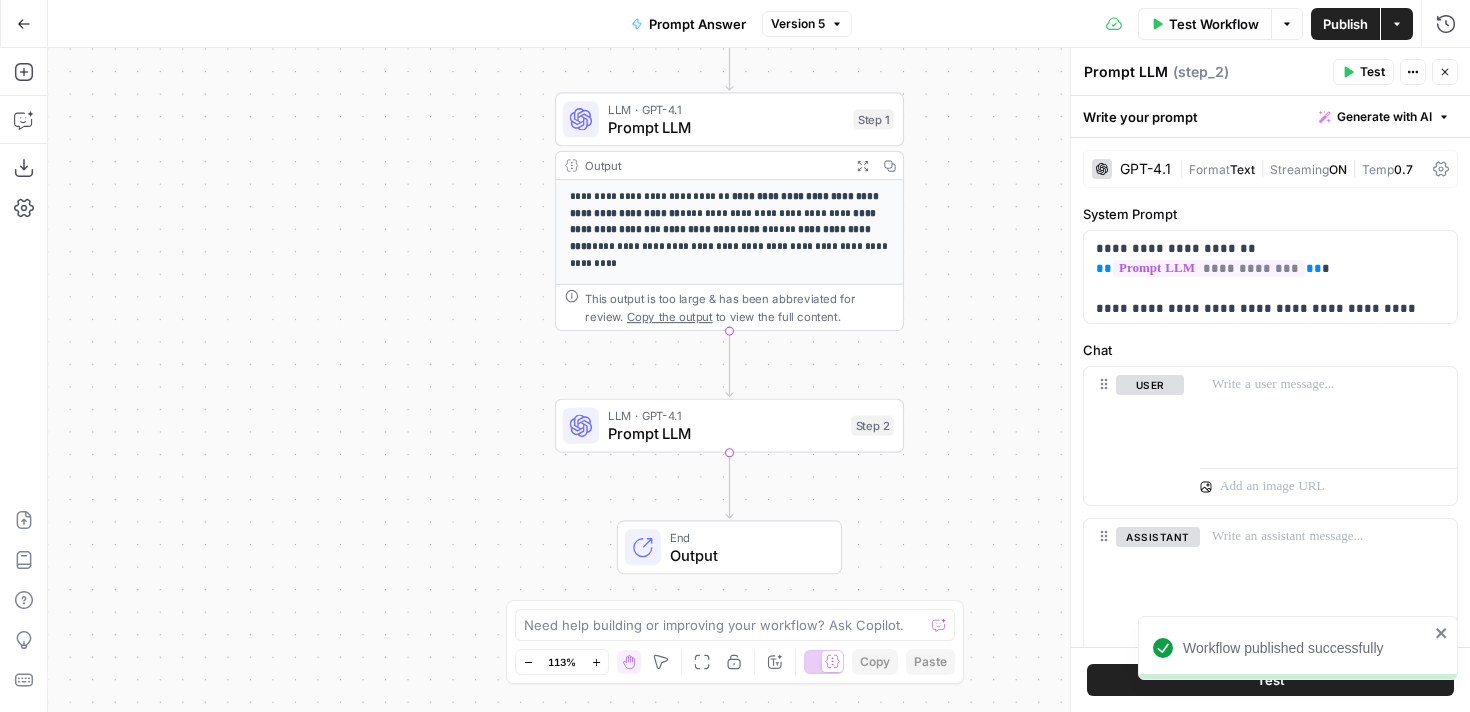 click on "This output is too large & has been abbreviated for review.   Copy the output   to view the full content." at bounding box center [739, 307] 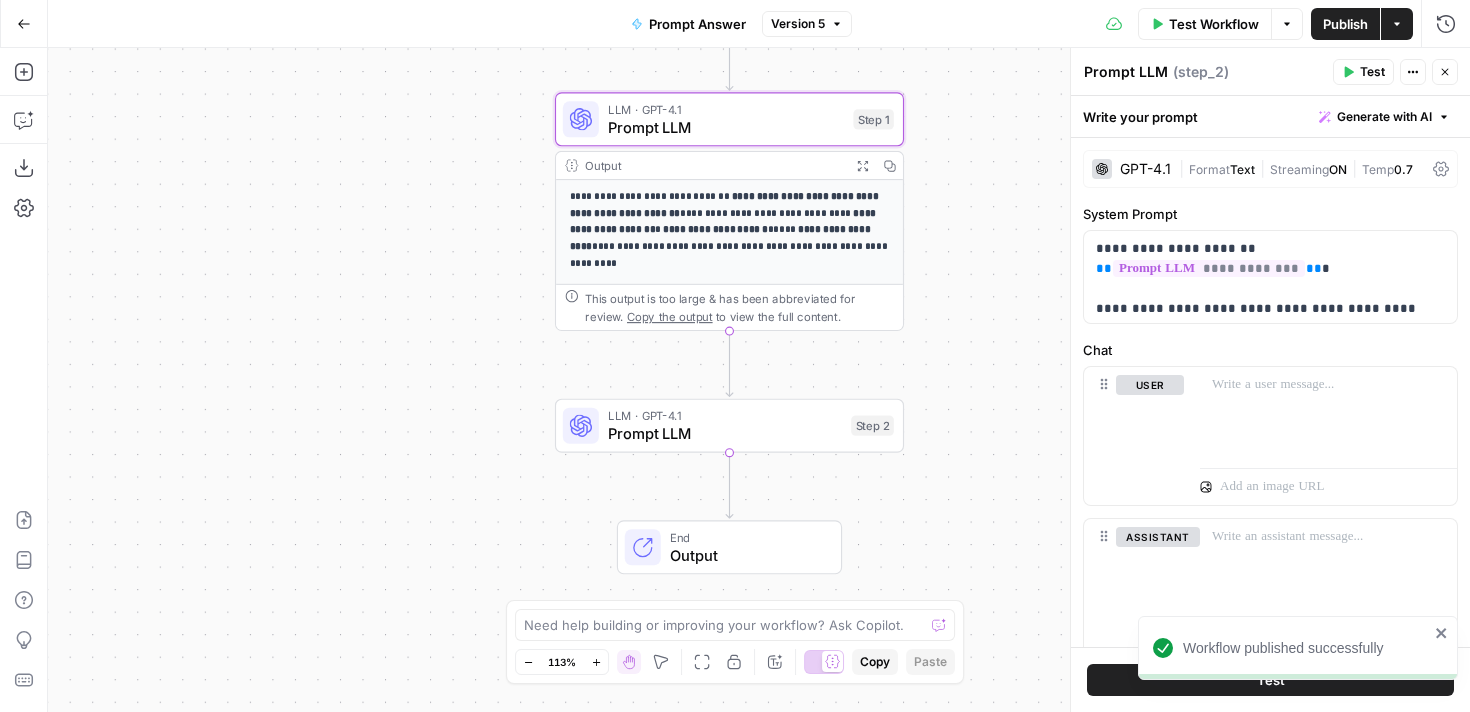 click on "**********" at bounding box center [730, 222] 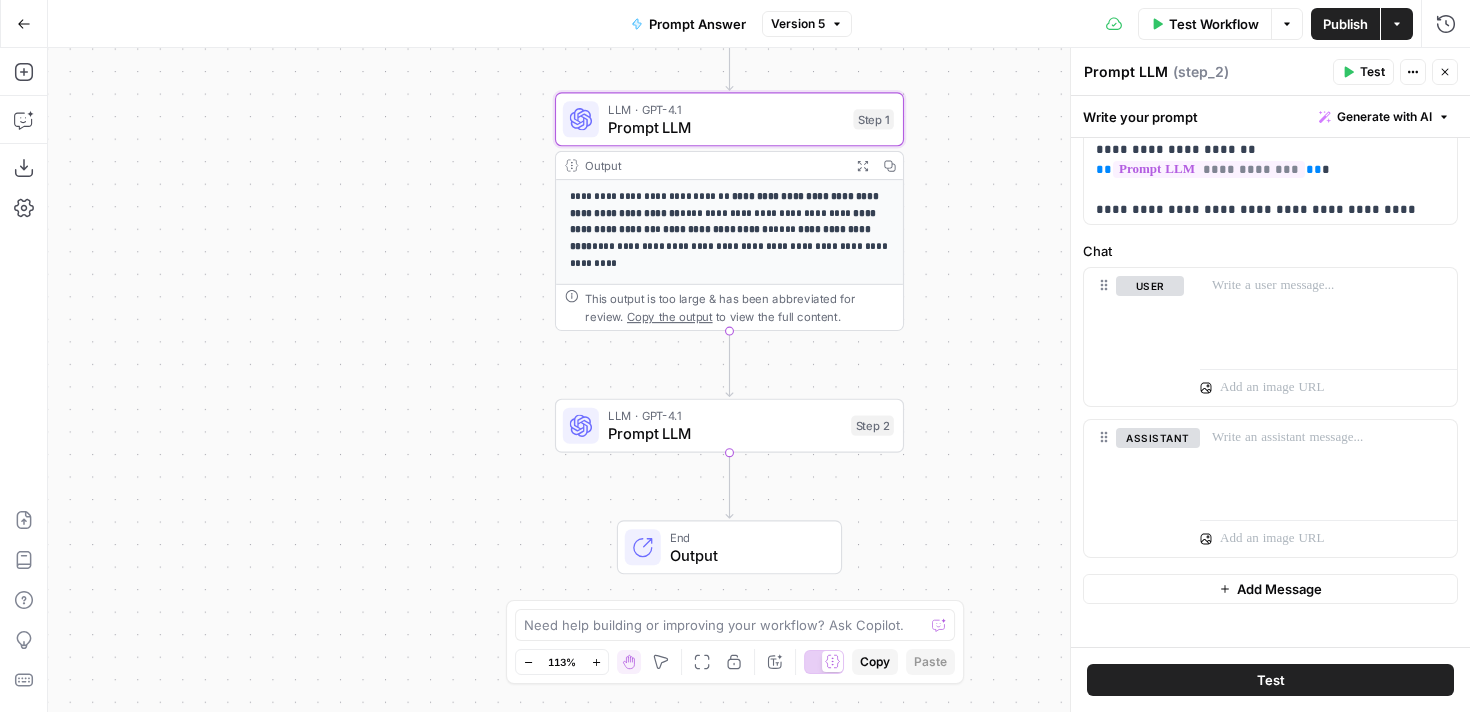 scroll, scrollTop: 0, scrollLeft: 0, axis: both 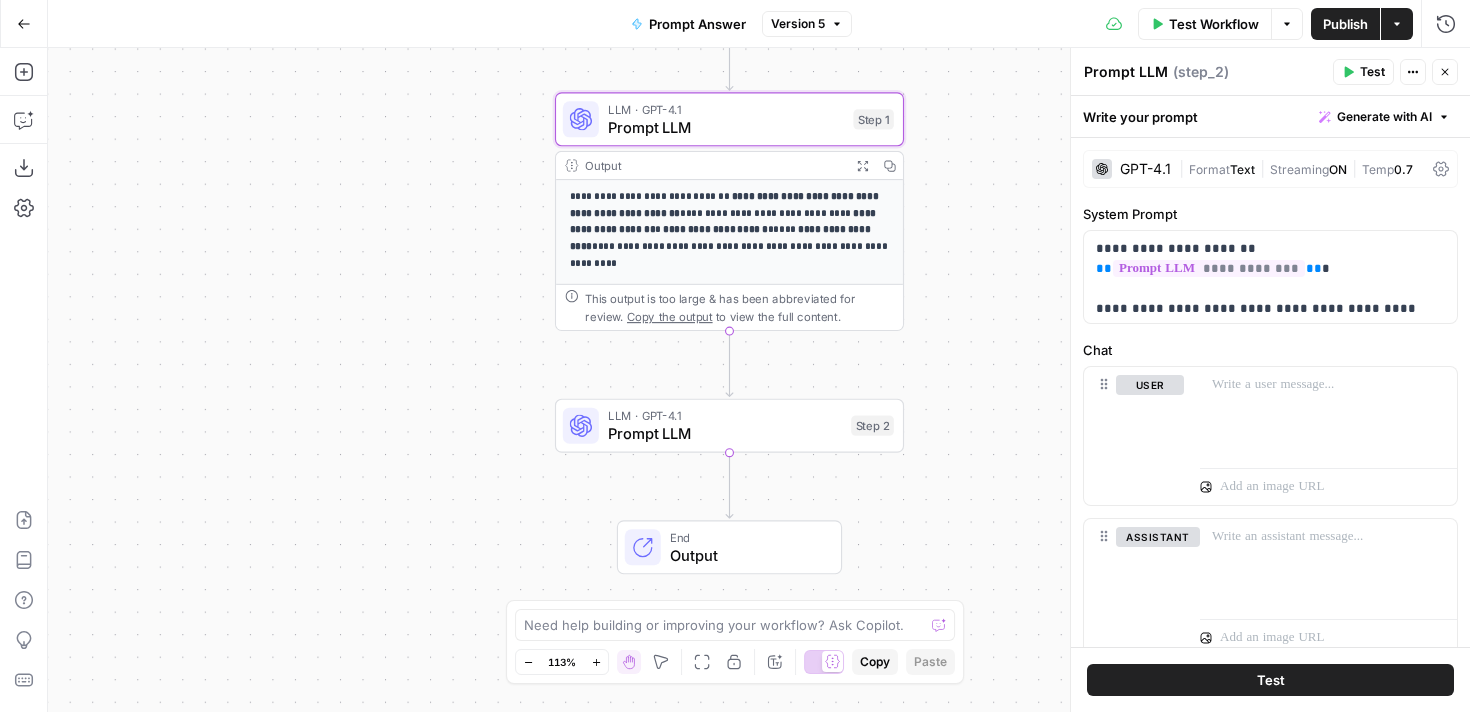click on "**********" at bounding box center (729, 450) 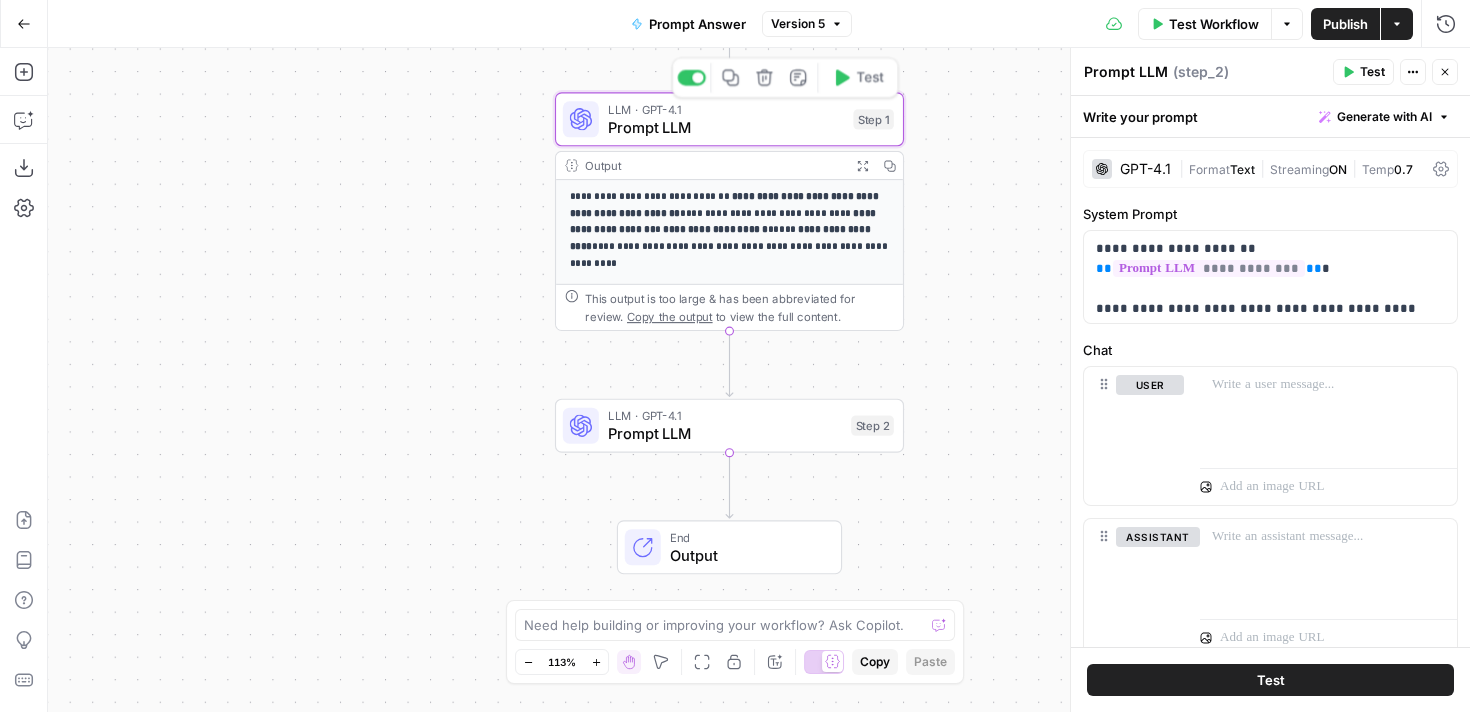click on "Prompt LLM" at bounding box center [726, 127] 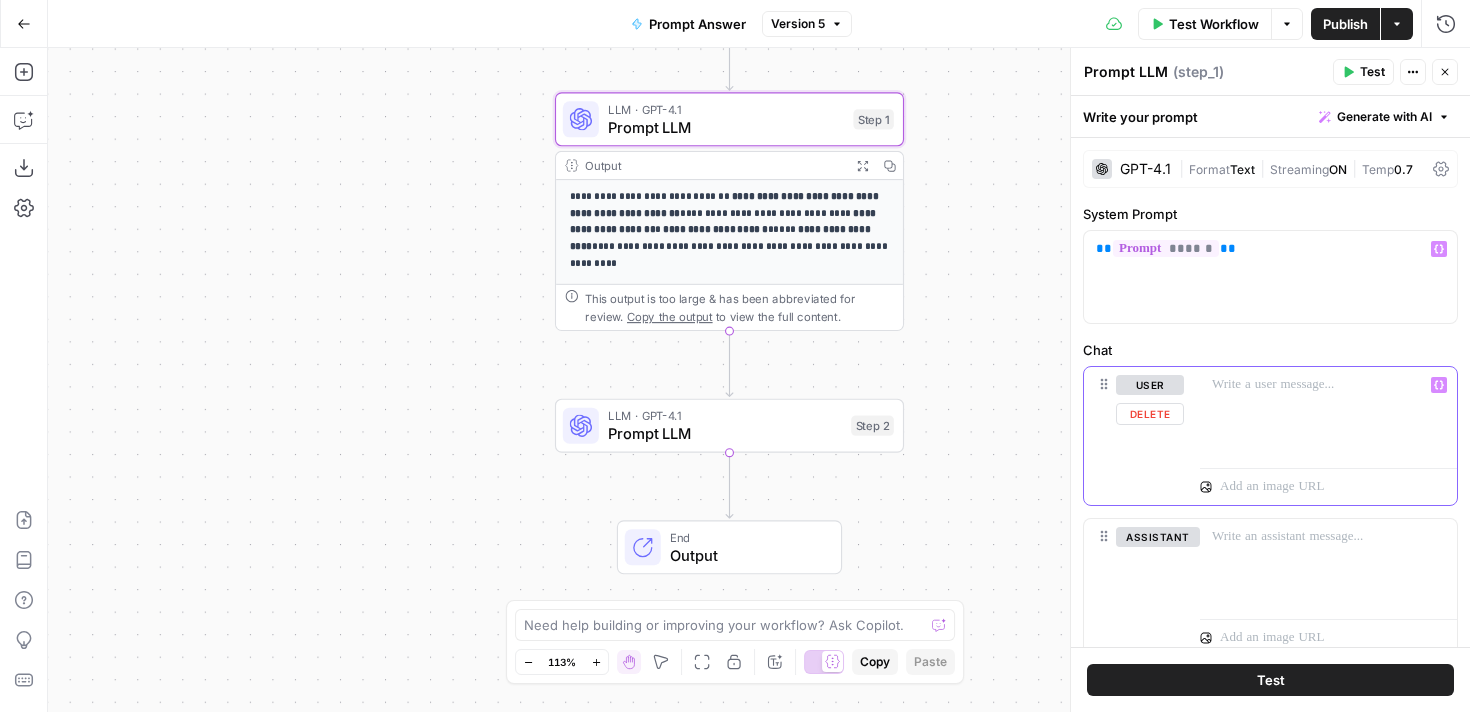 click at bounding box center [1328, 385] 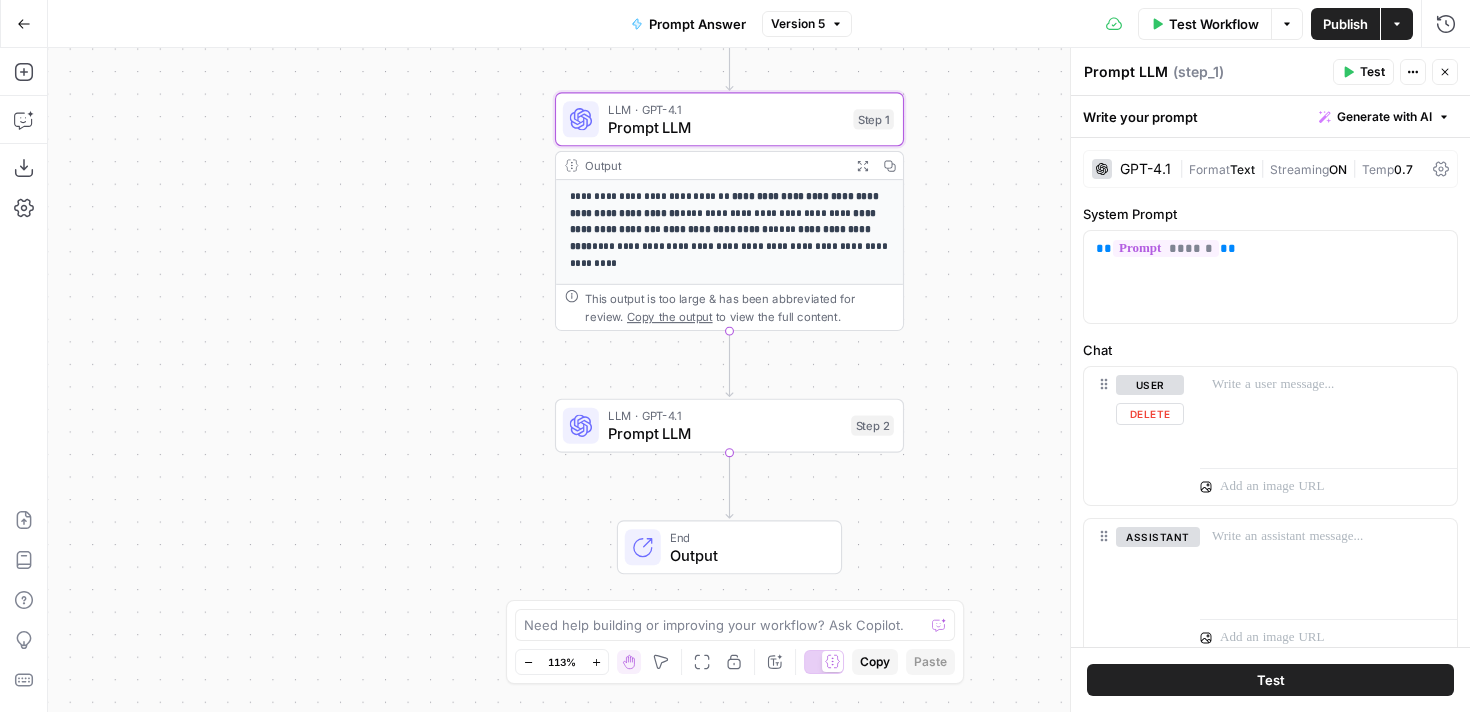 click on "Prompt LLM" at bounding box center [725, 433] 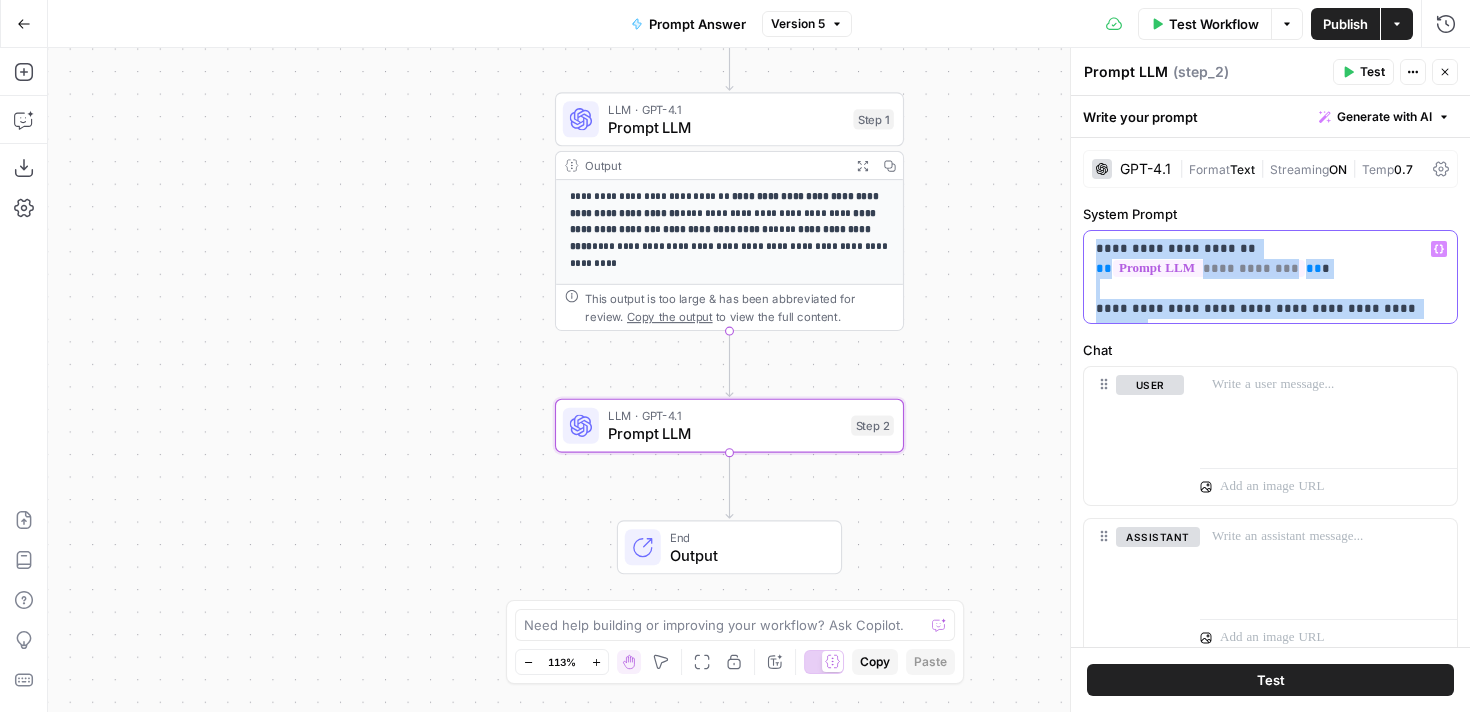 drag, startPoint x: 1420, startPoint y: 292, endPoint x: 1096, endPoint y: 256, distance: 325.99387 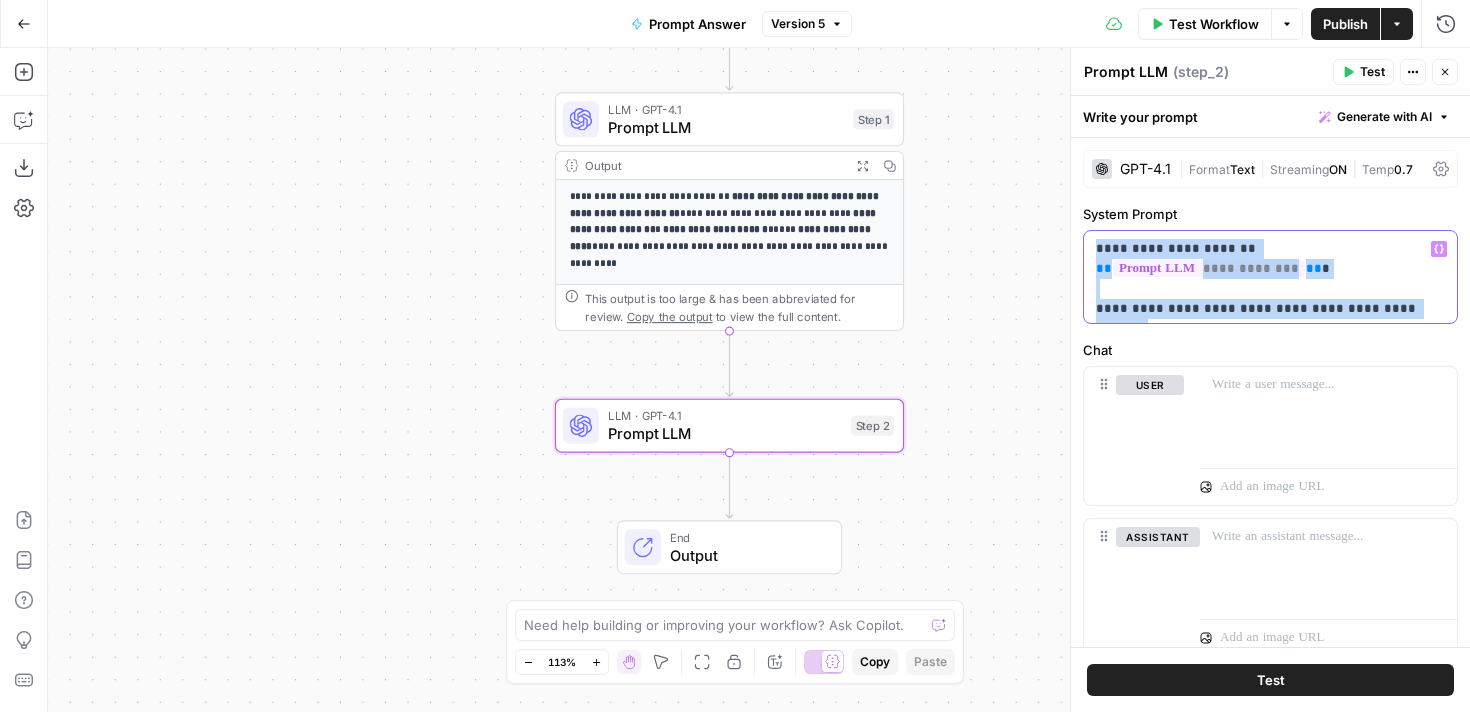 click on "**********" at bounding box center (1270, 269) 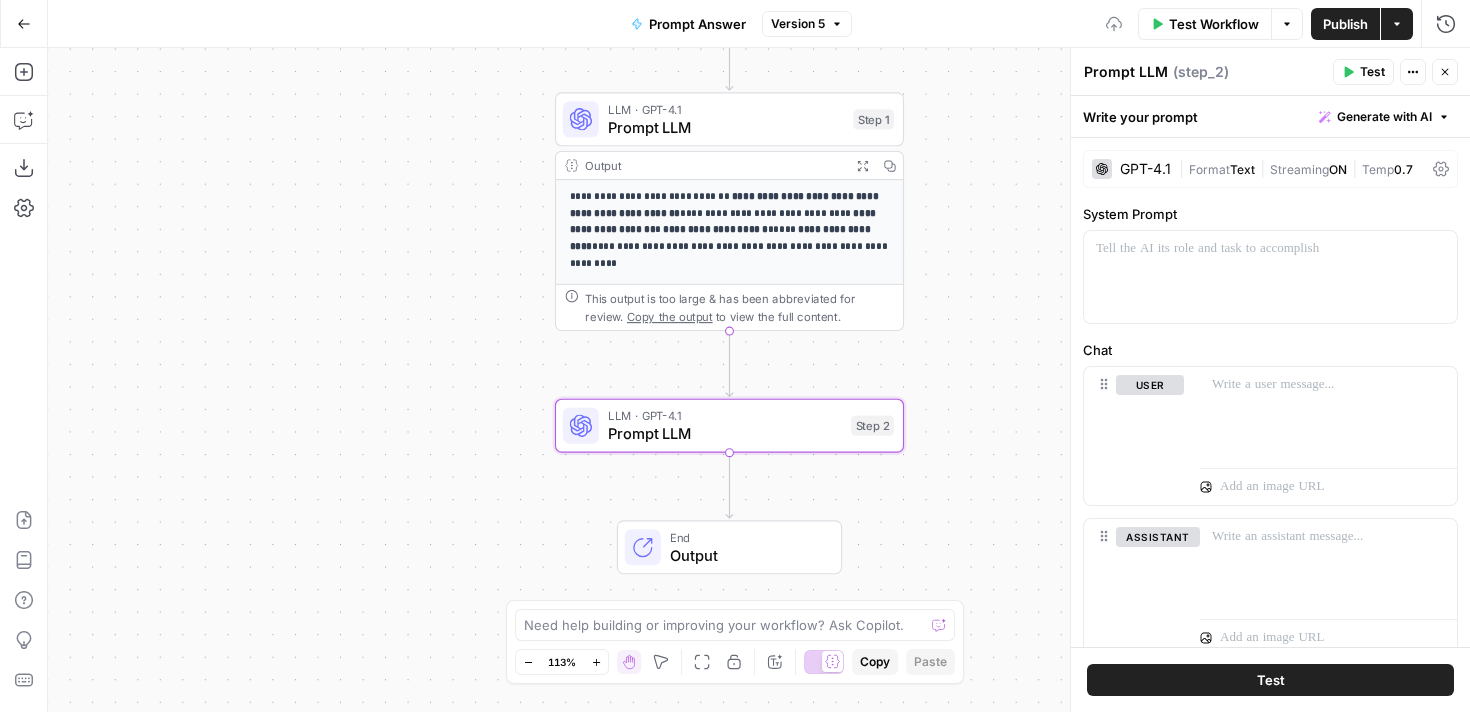 click on "This output is too large & has been abbreviated for review.   Copy the output   to view the full content." at bounding box center [739, 307] 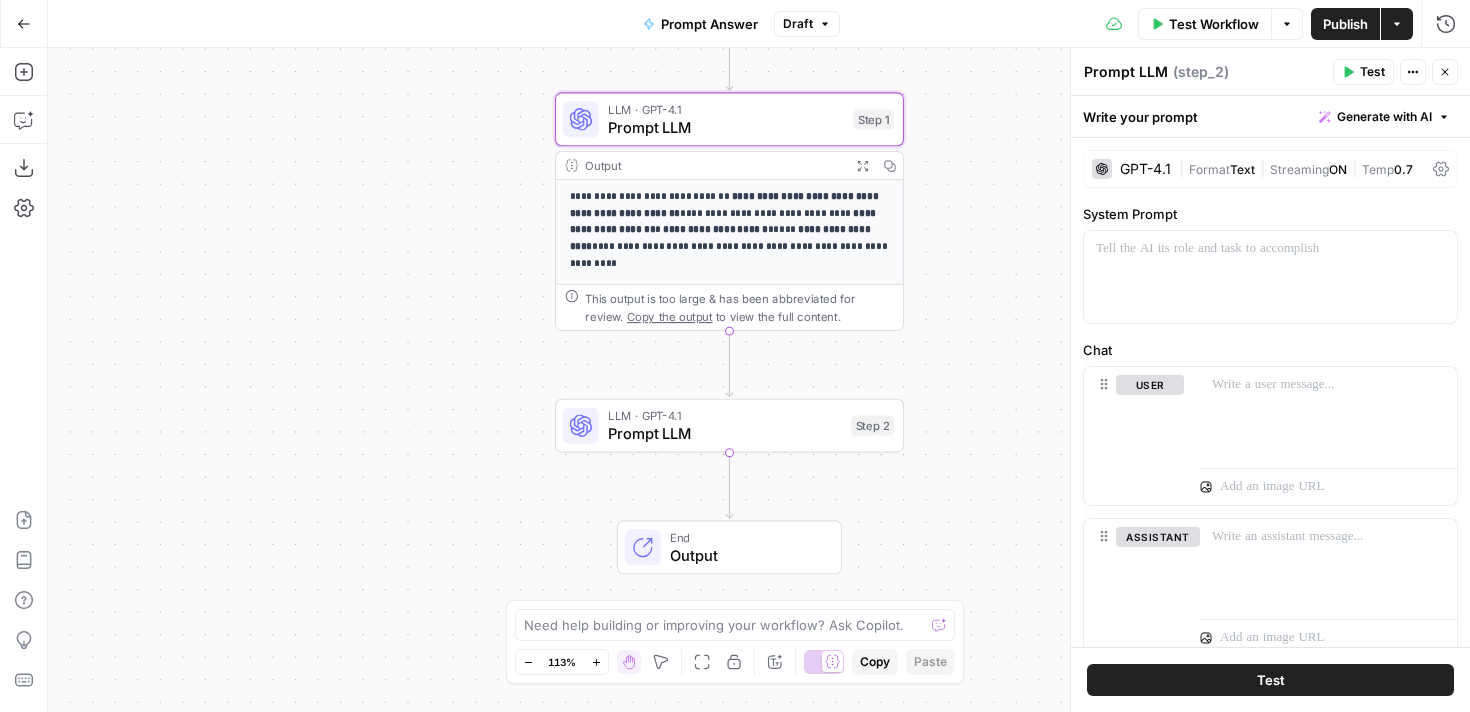 click on "Prompt LLM" at bounding box center (725, 433) 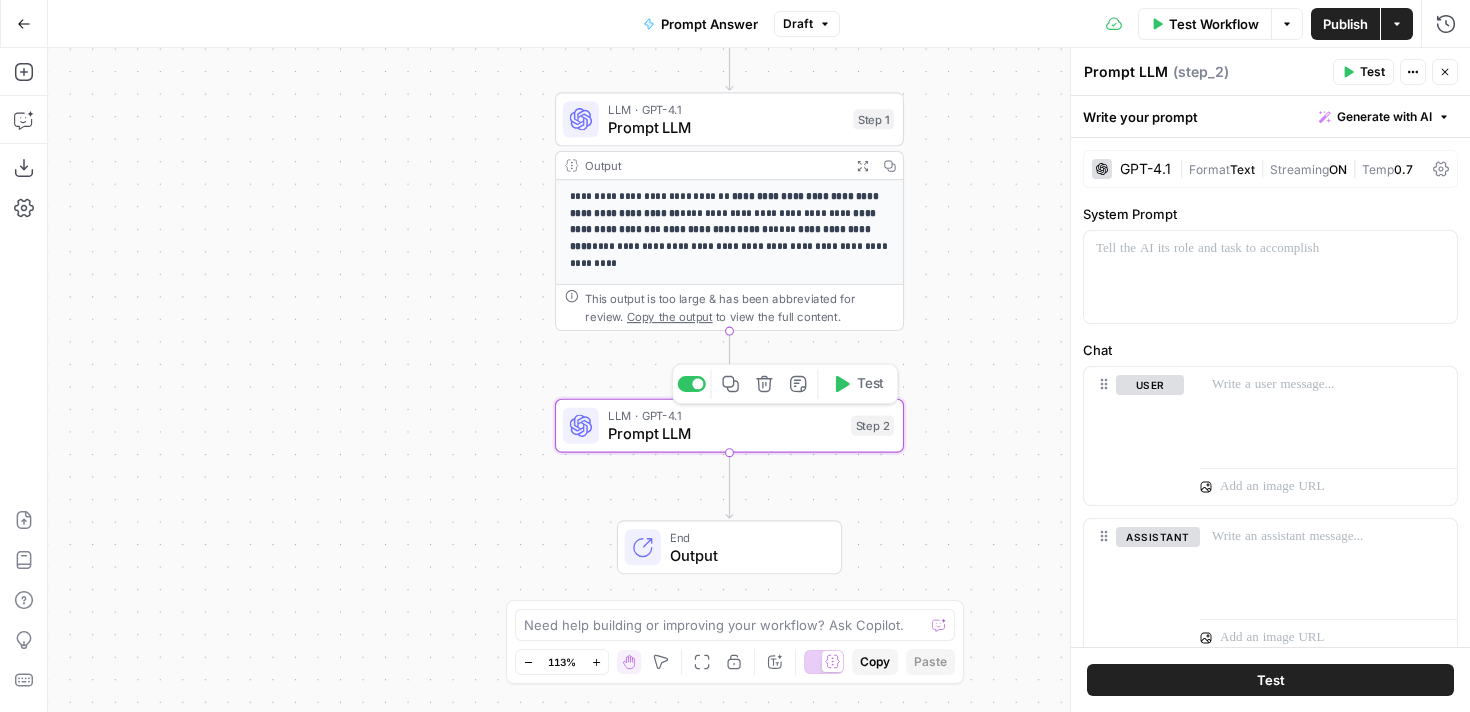 click 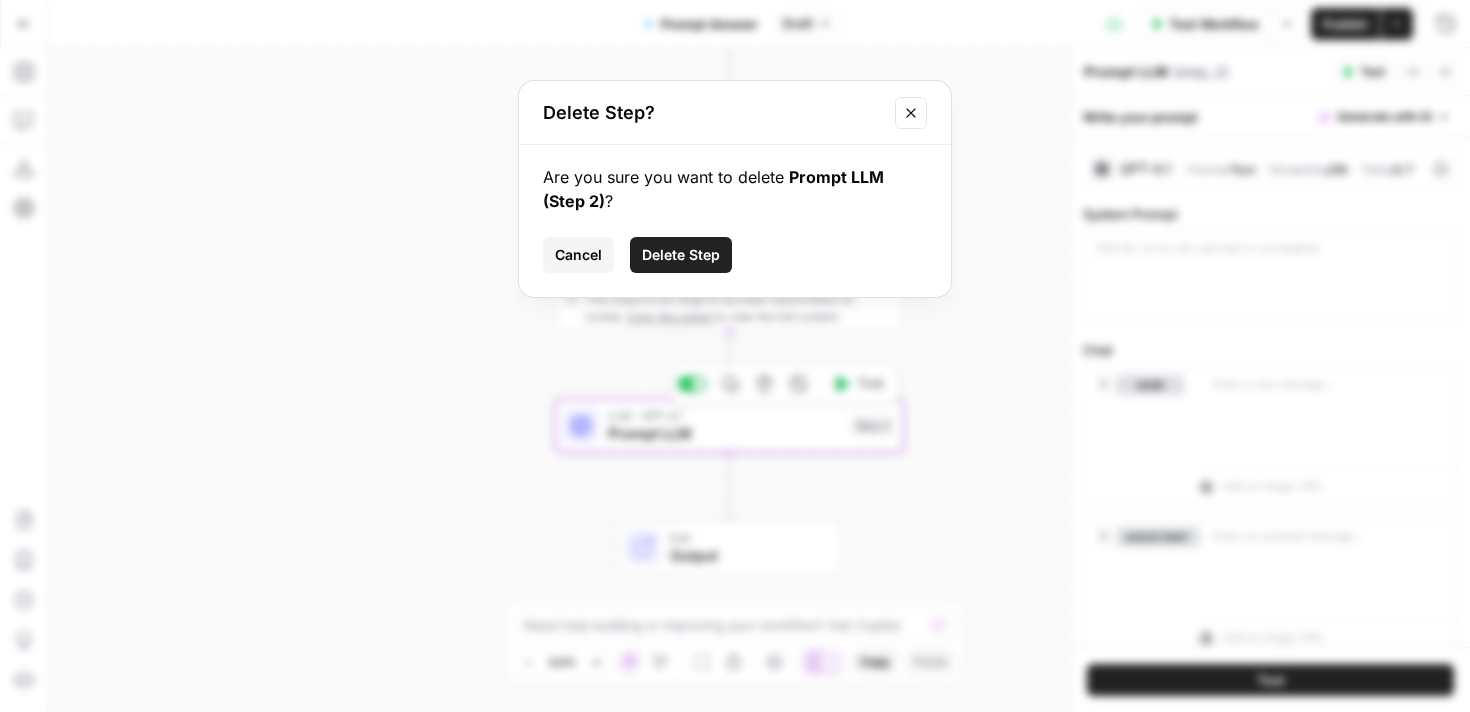 click on "Delete Step" at bounding box center (681, 255) 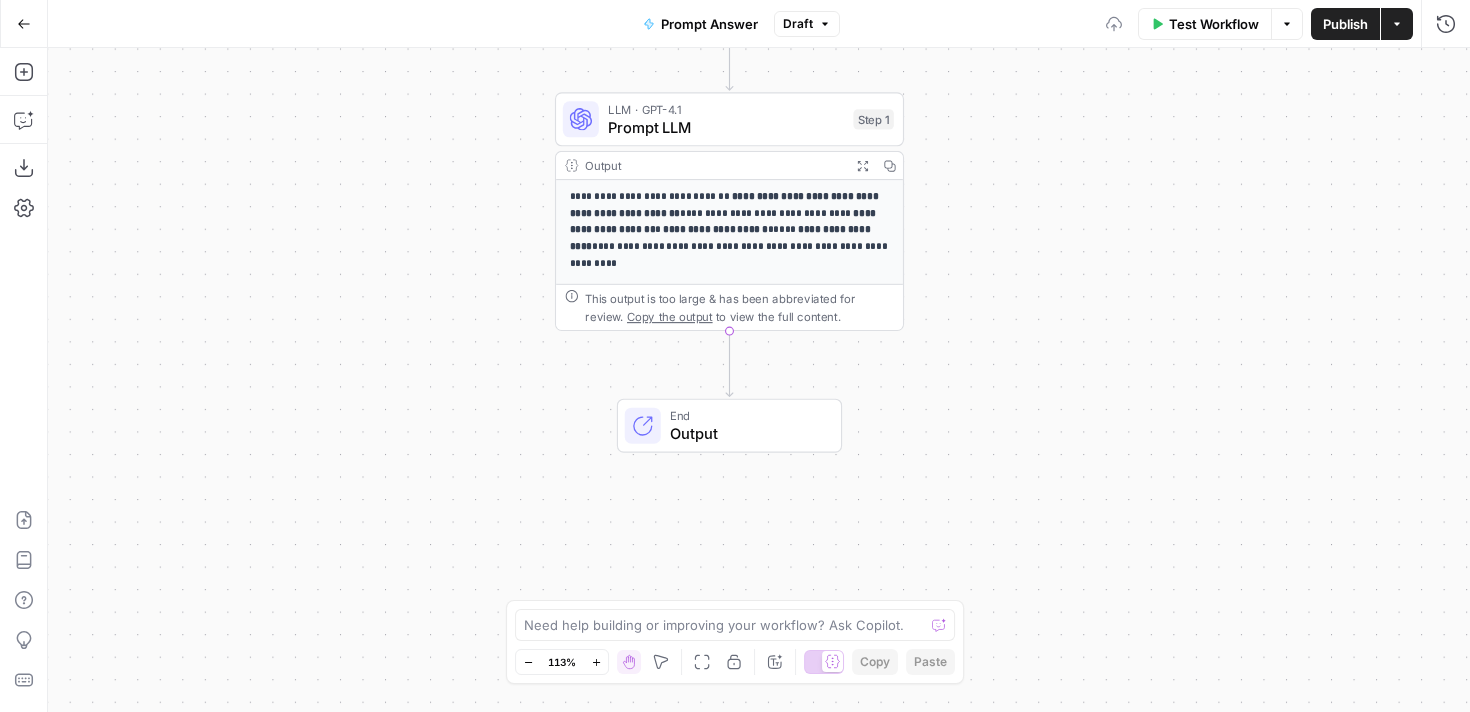 click on "**********" at bounding box center (721, 237) 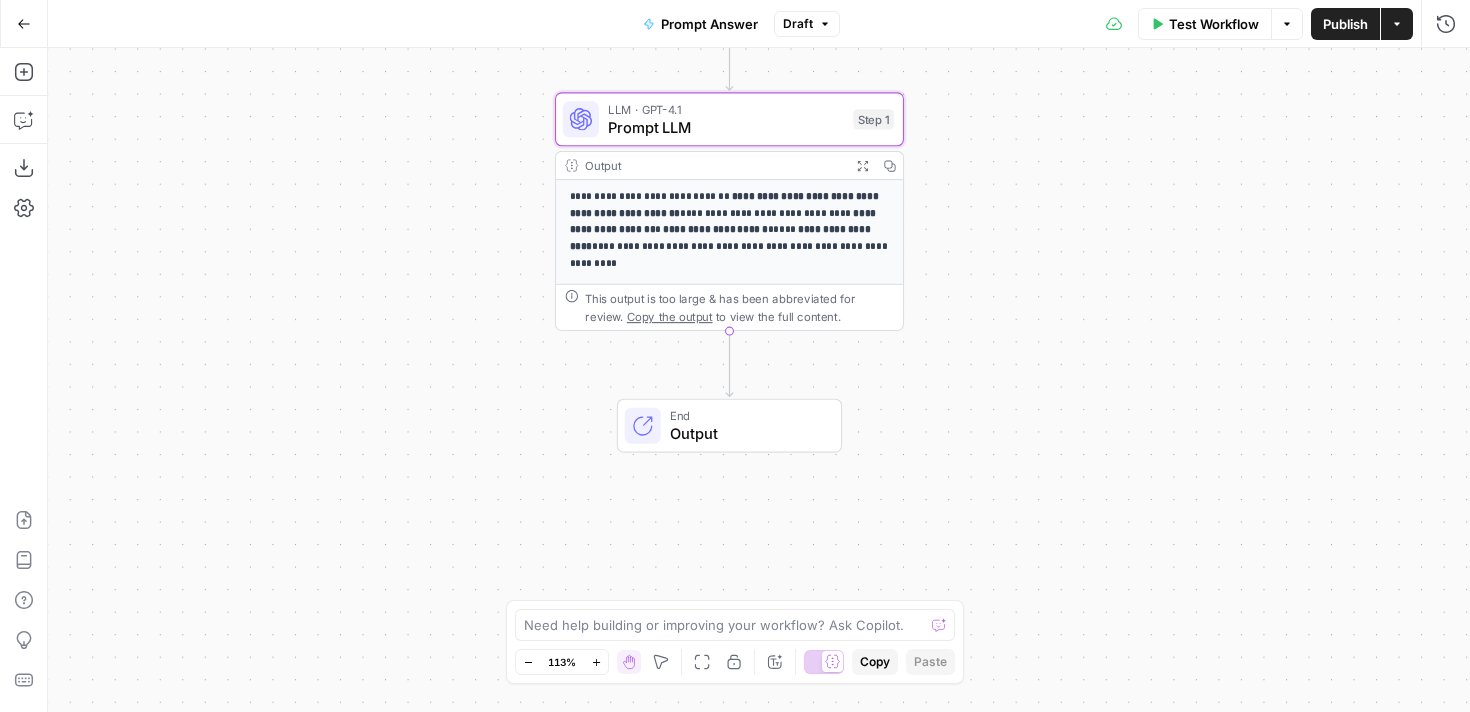 click on "**********" at bounding box center (730, 222) 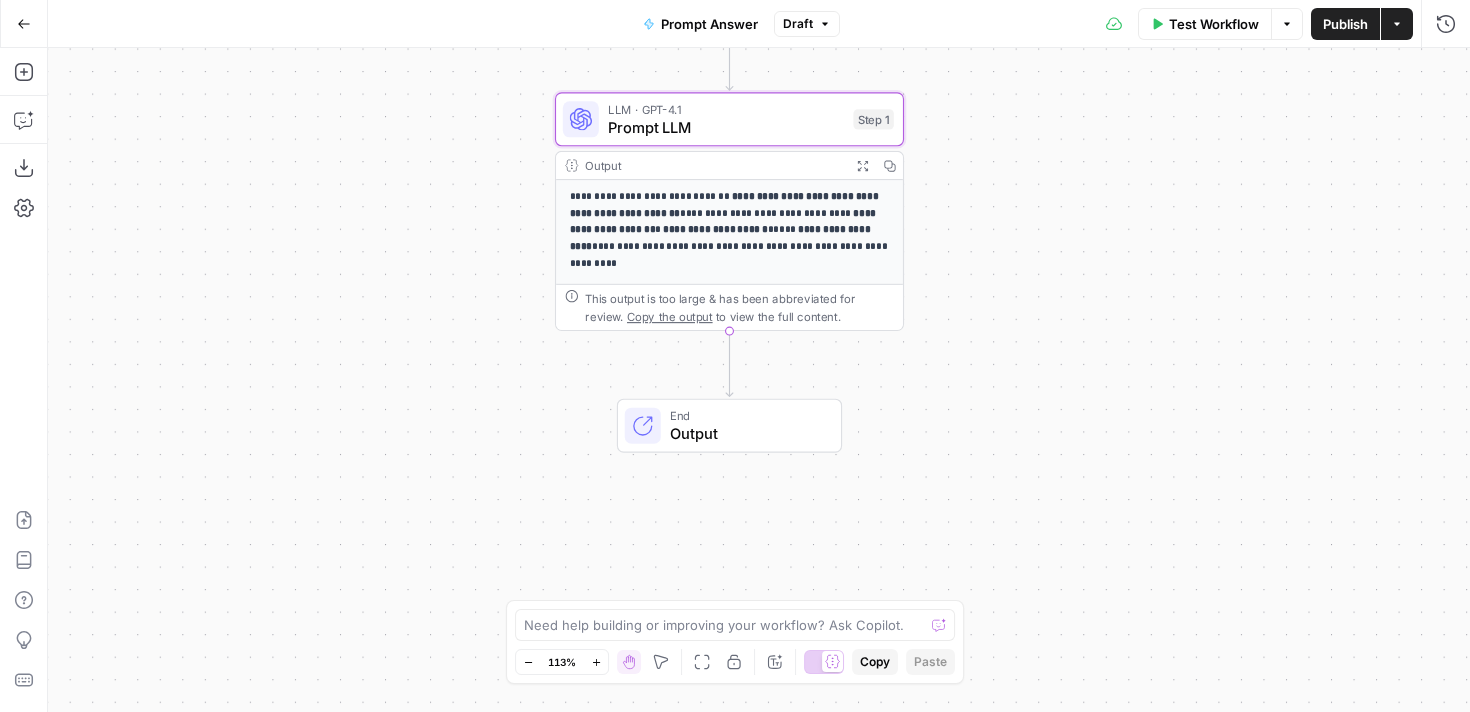 click 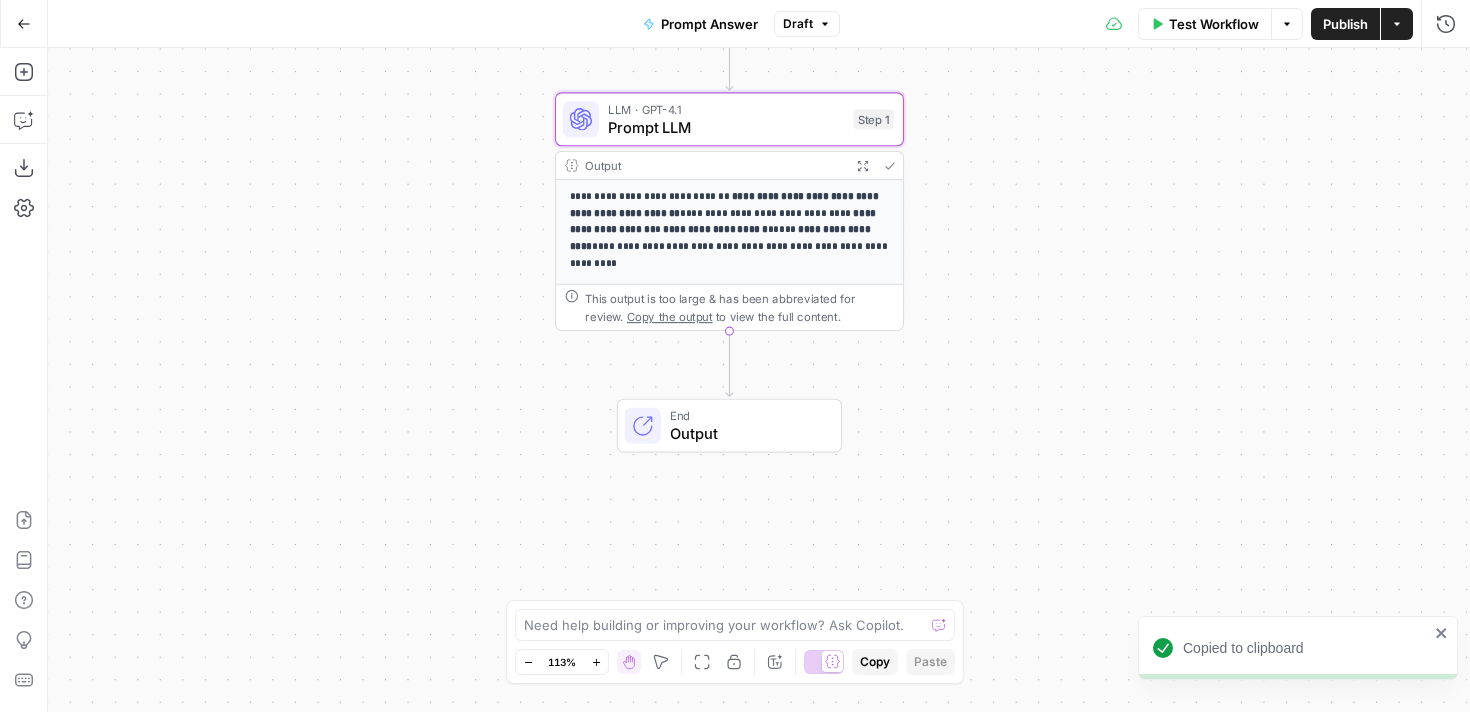 click on "Prompt LLM" at bounding box center [726, 127] 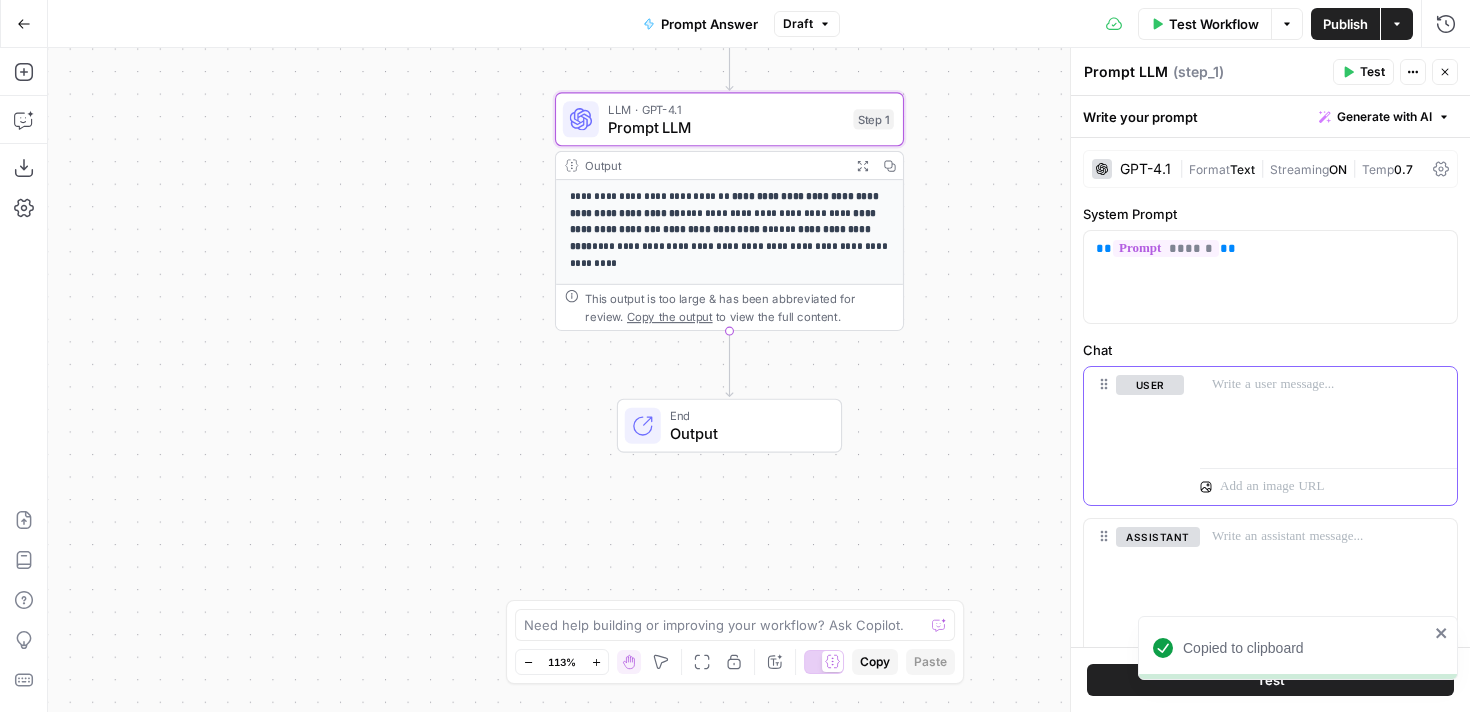 click at bounding box center (1328, 385) 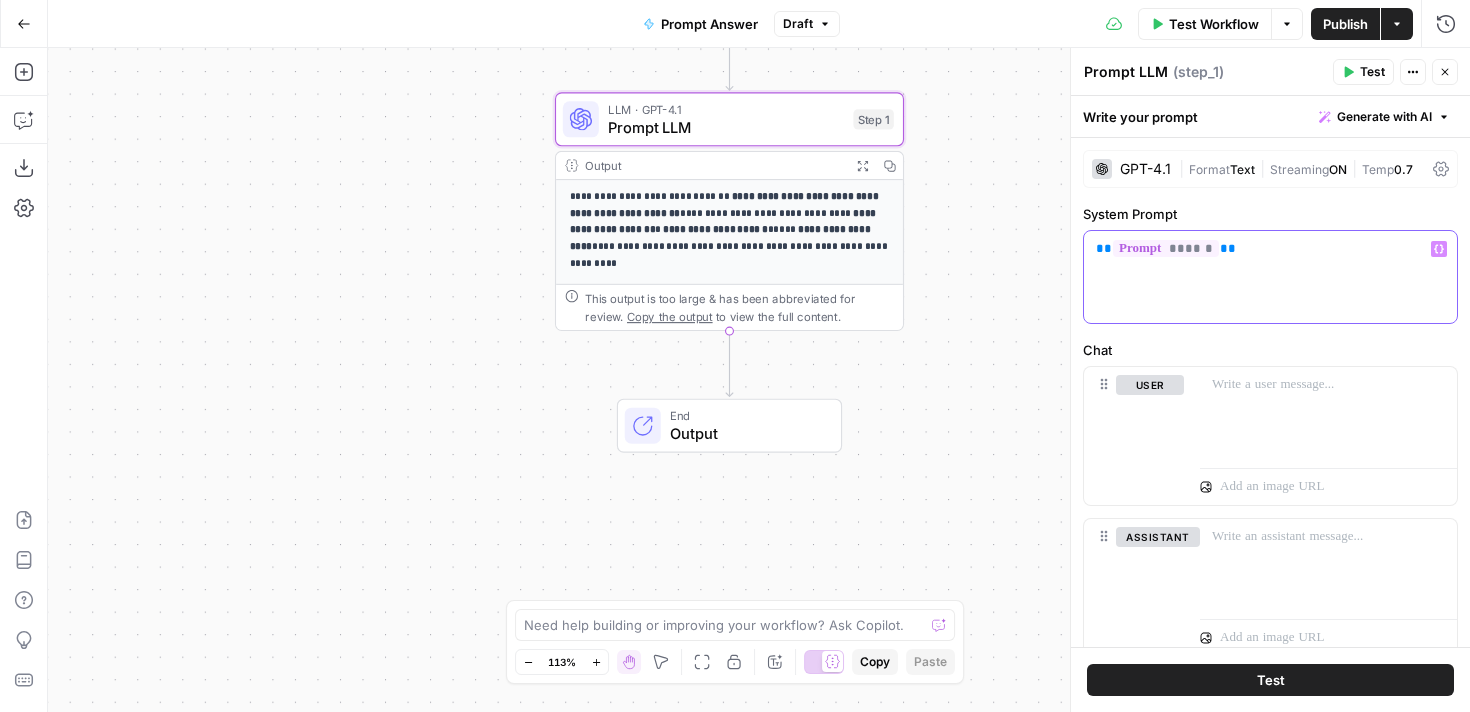 drag, startPoint x: 1274, startPoint y: 243, endPoint x: 1112, endPoint y: 232, distance: 162.37303 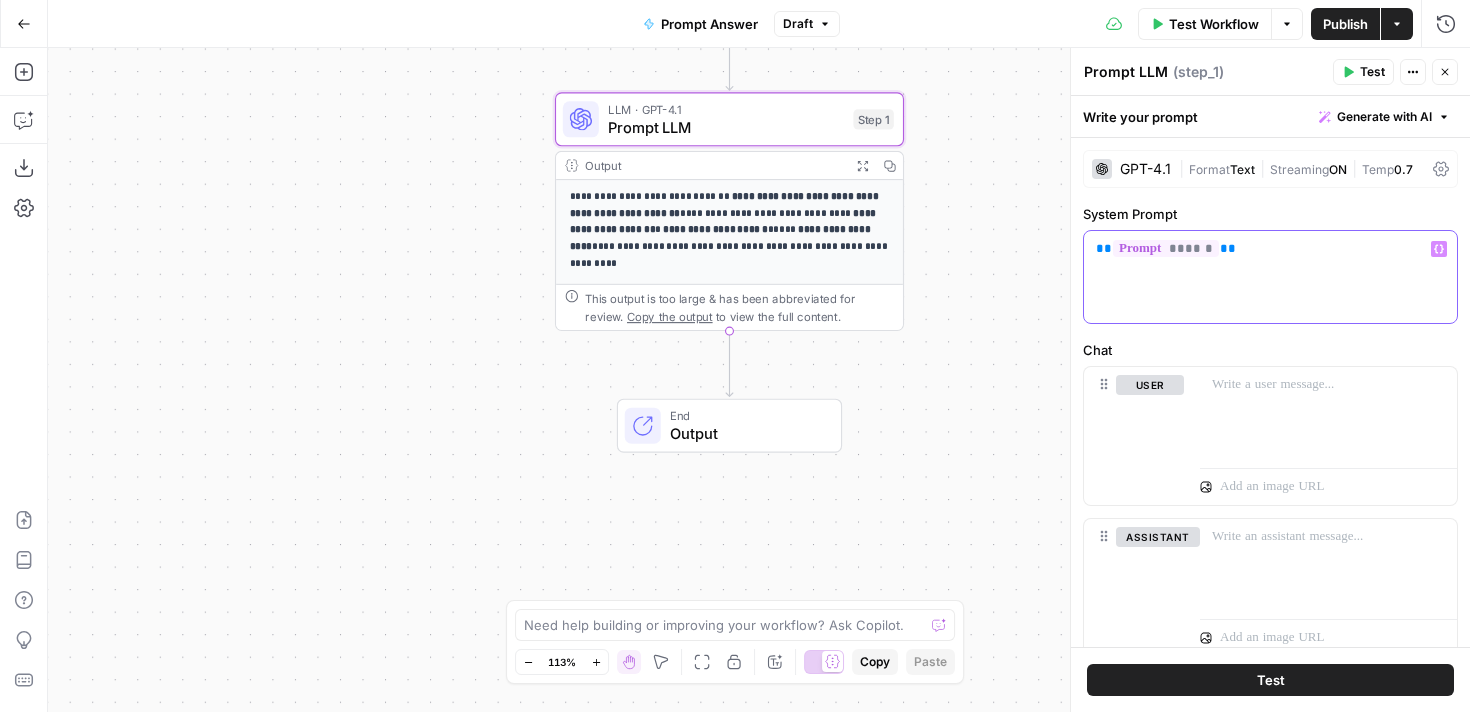 click on "** ****** **" at bounding box center (1270, 277) 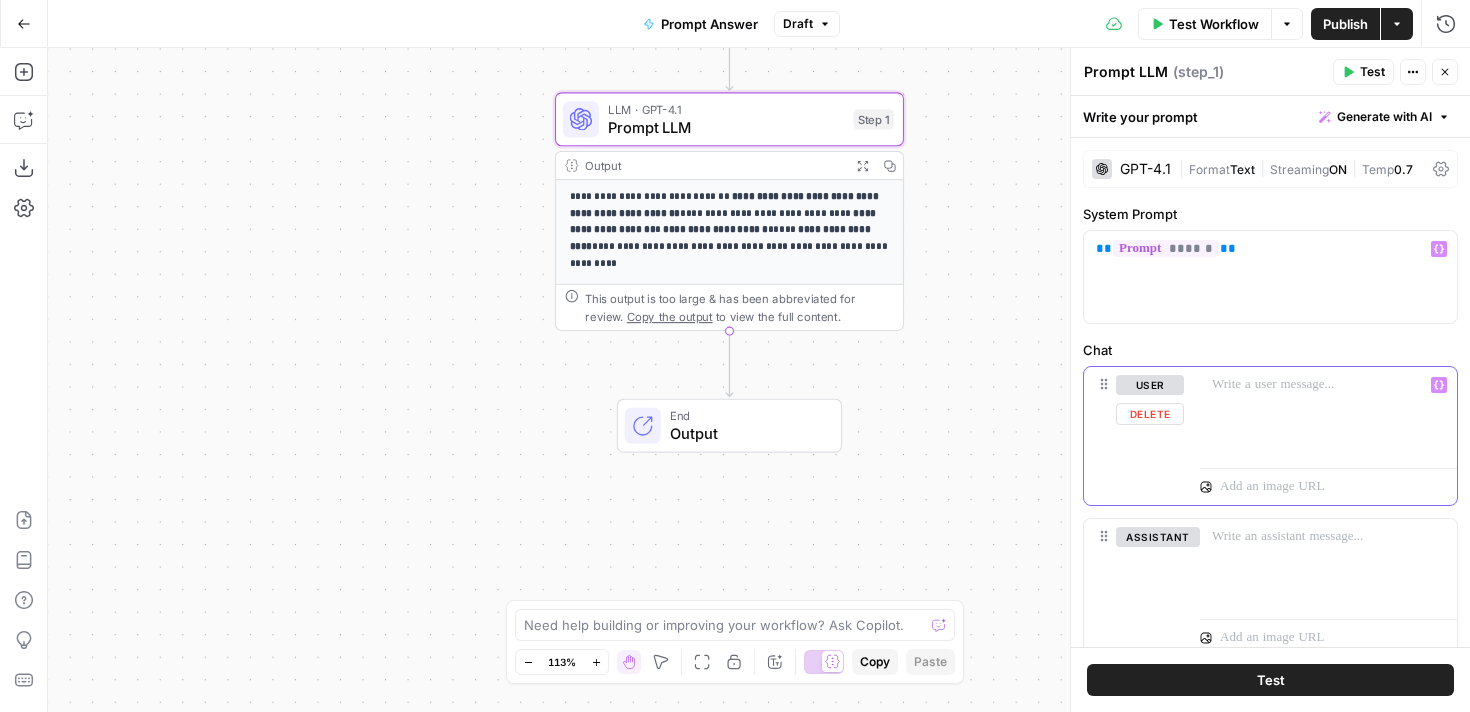 click at bounding box center [1328, 385] 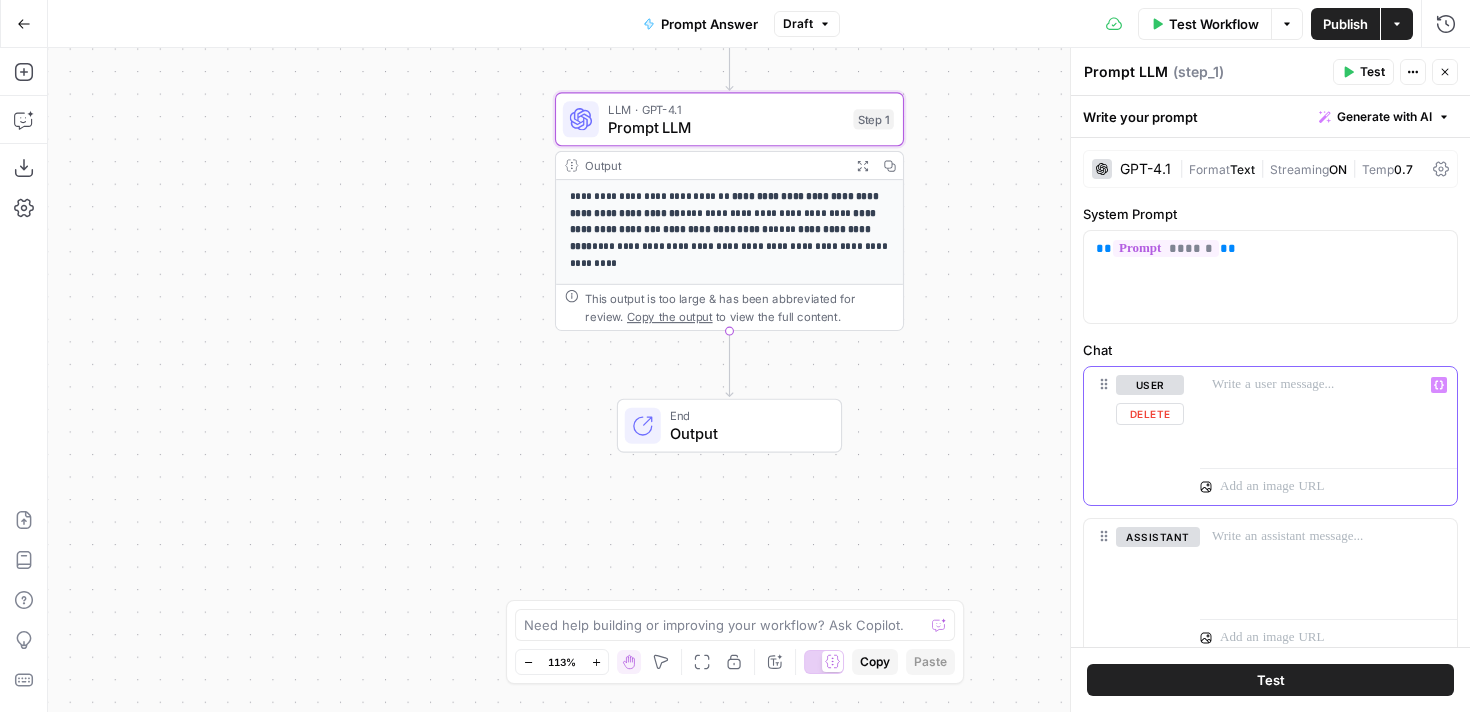 type 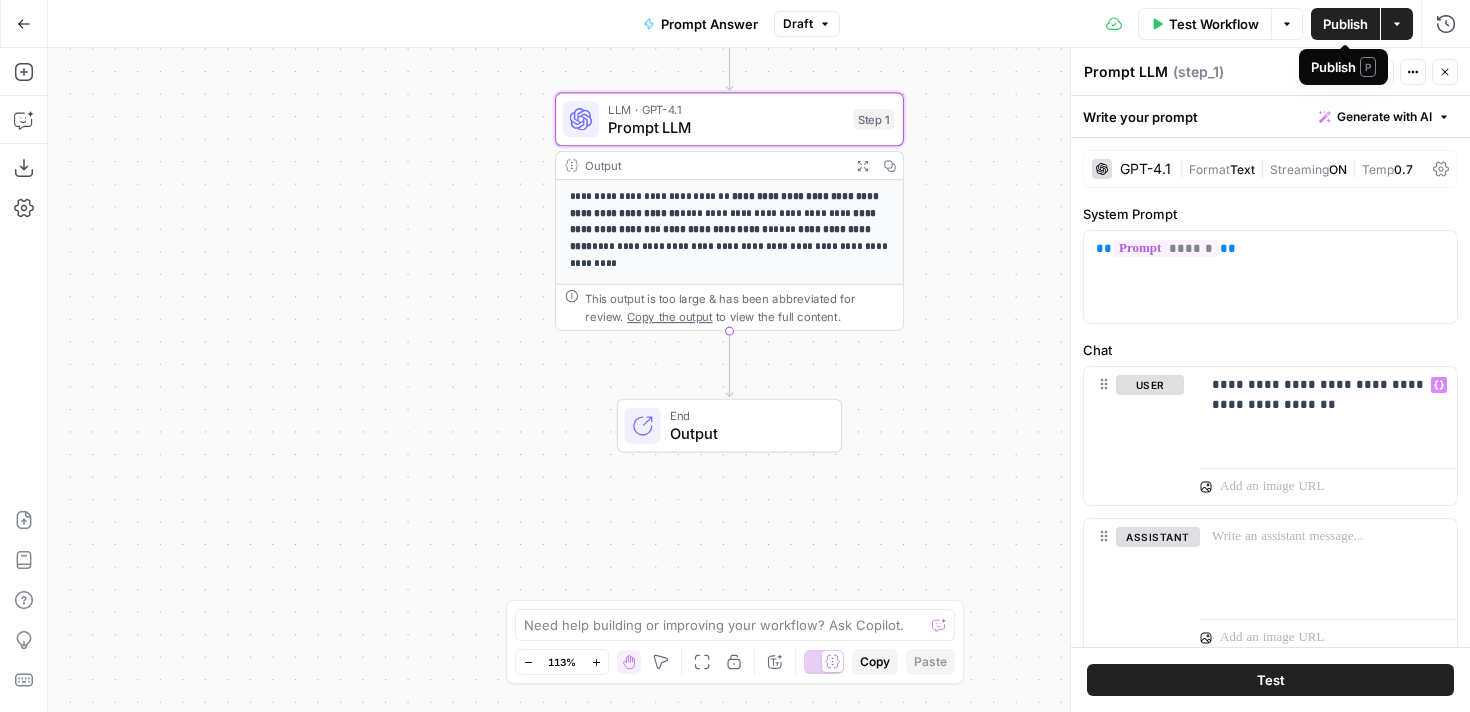 click on "Publish" at bounding box center (1345, 24) 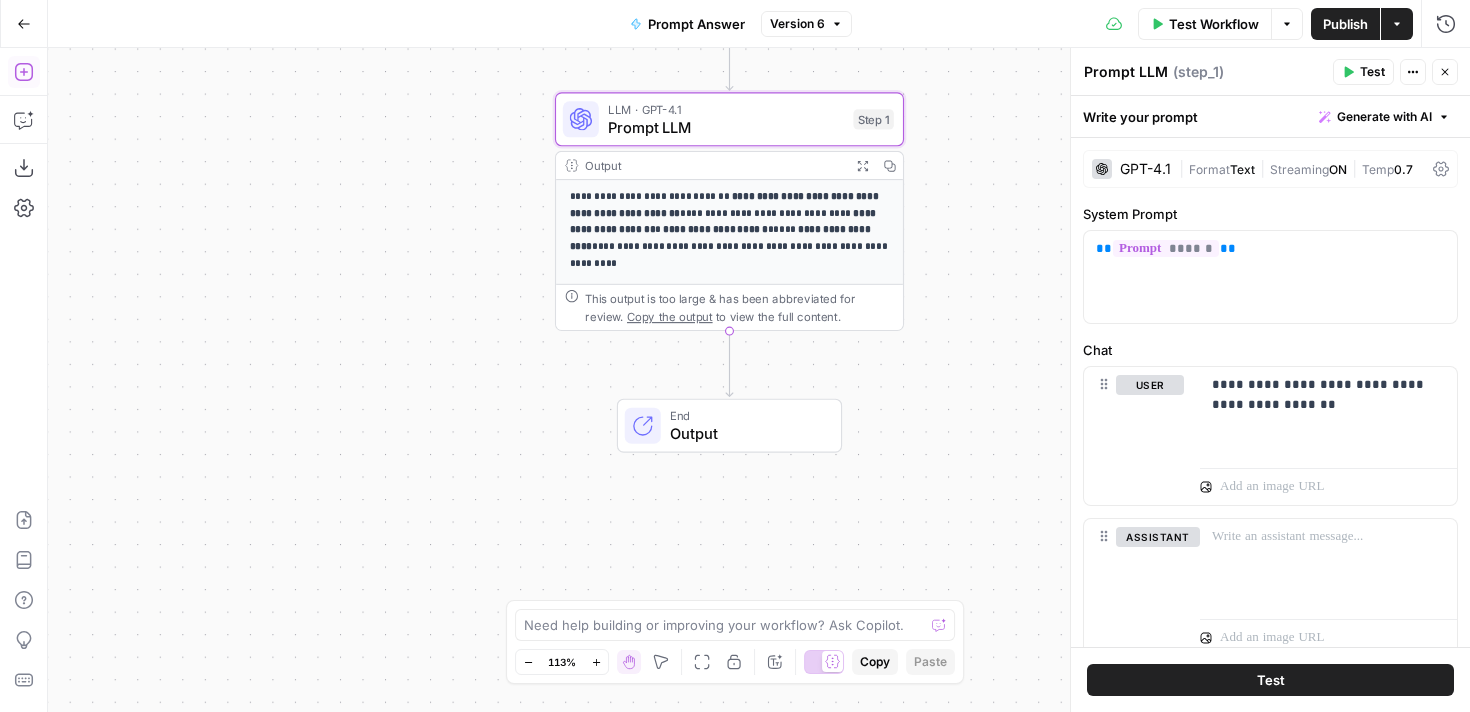 click 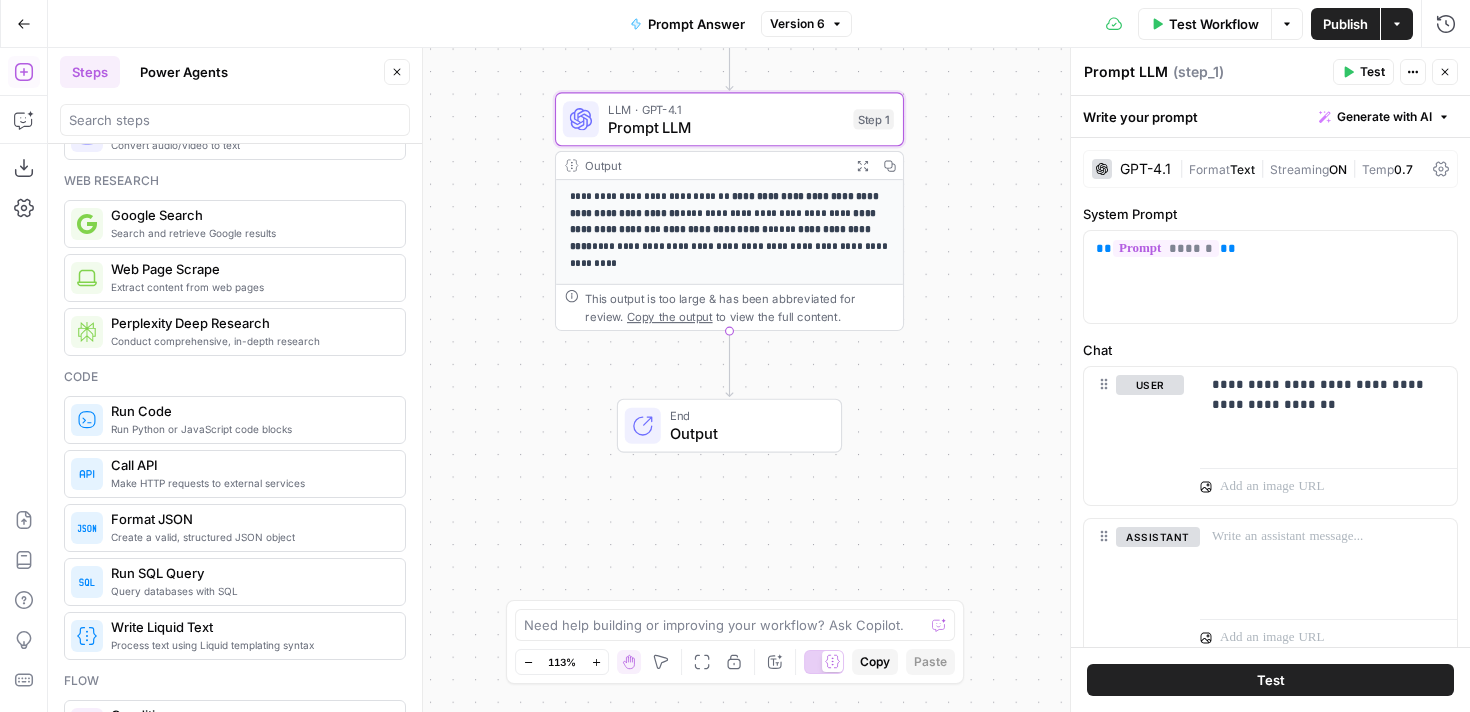 scroll, scrollTop: 164, scrollLeft: 0, axis: vertical 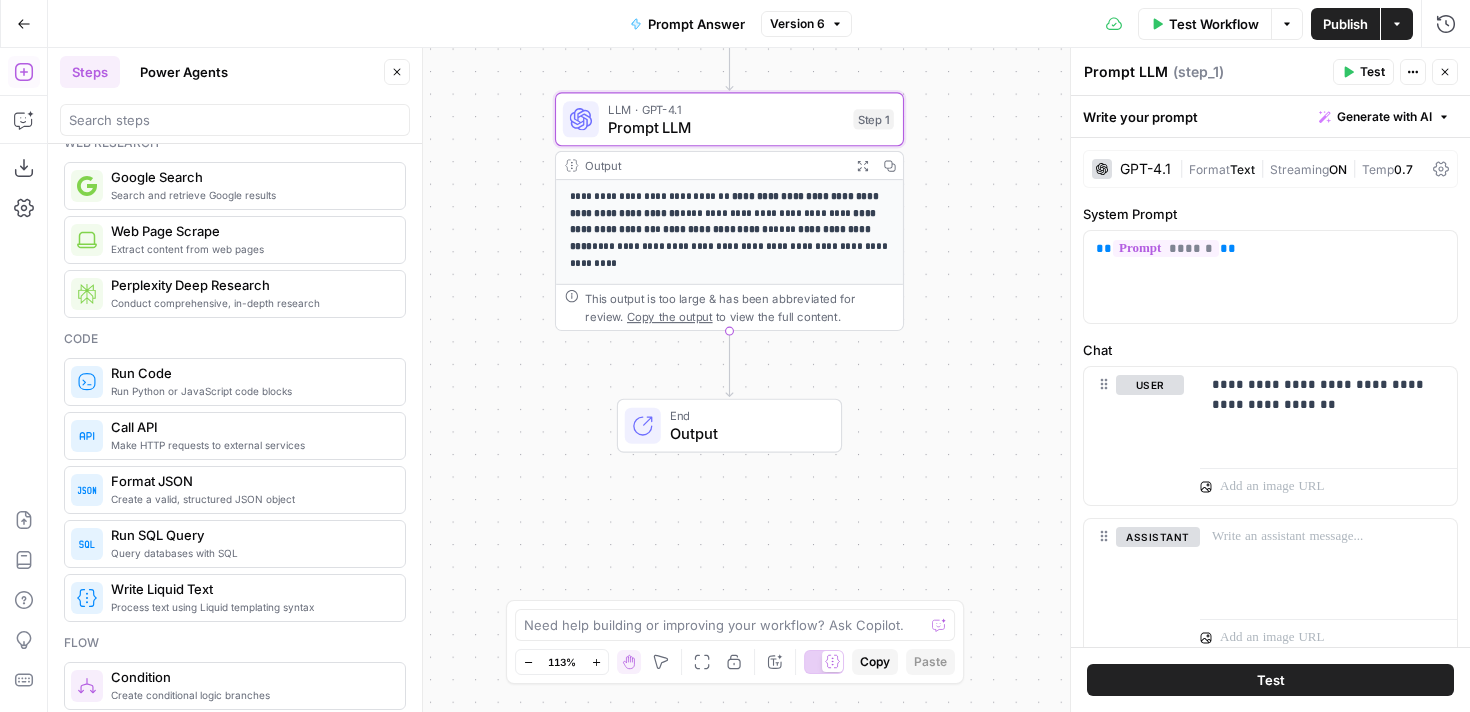 click on "Create a valid, structured JSON object" at bounding box center [250, 499] 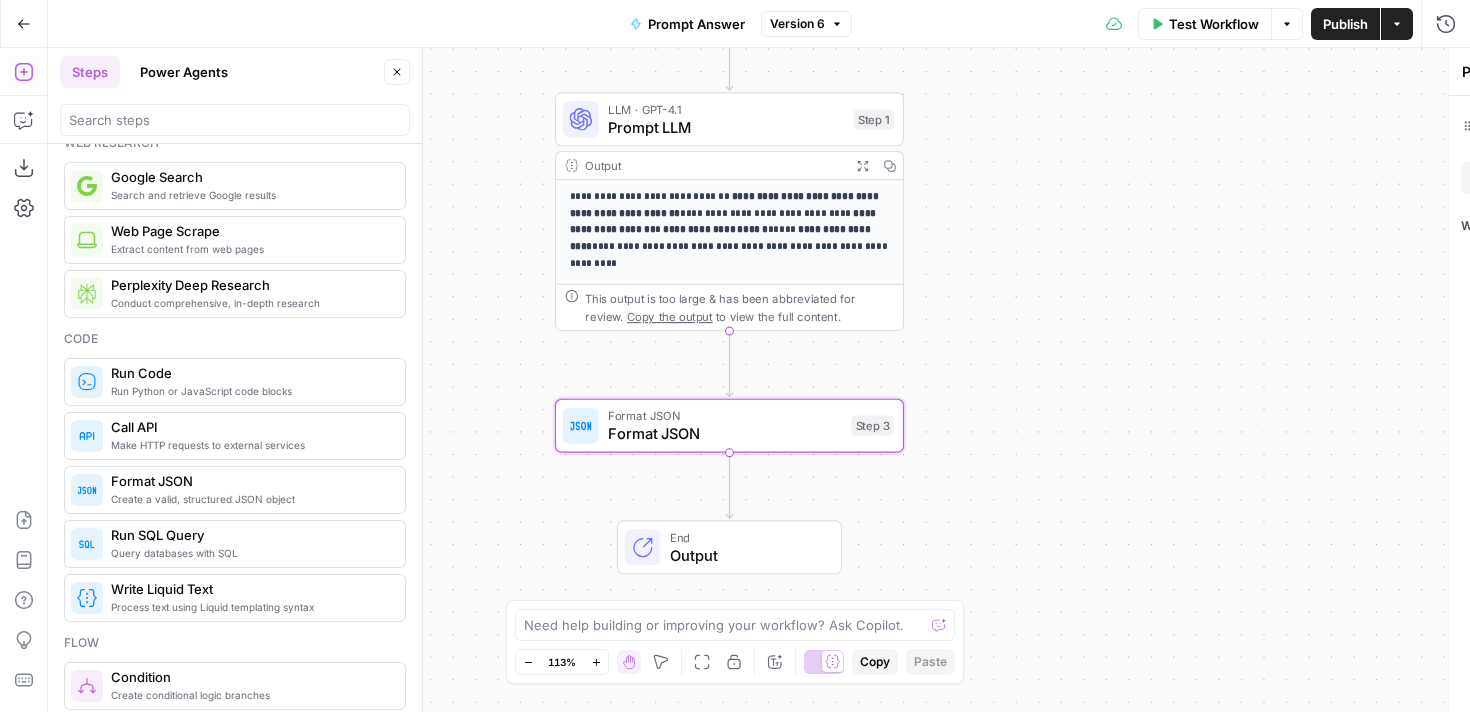 type on "Format JSON" 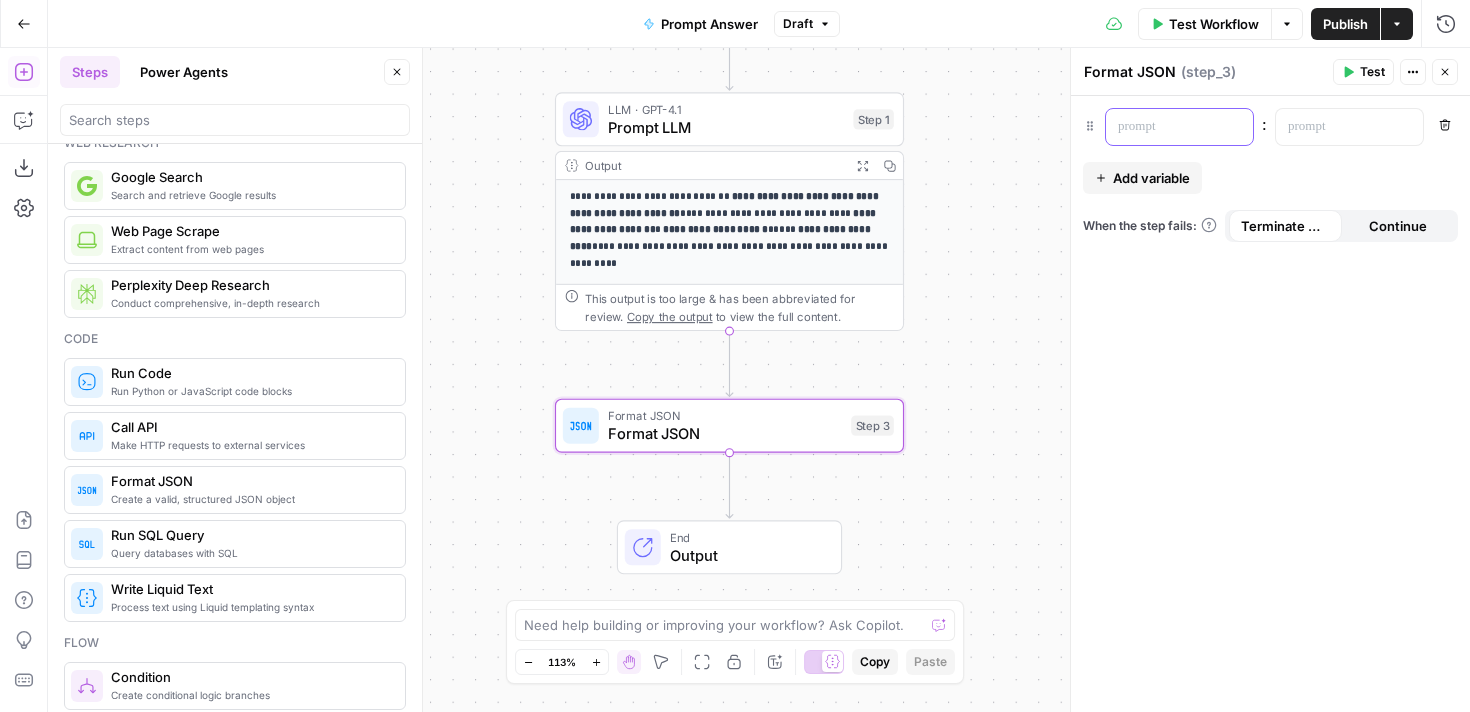 click at bounding box center (1163, 127) 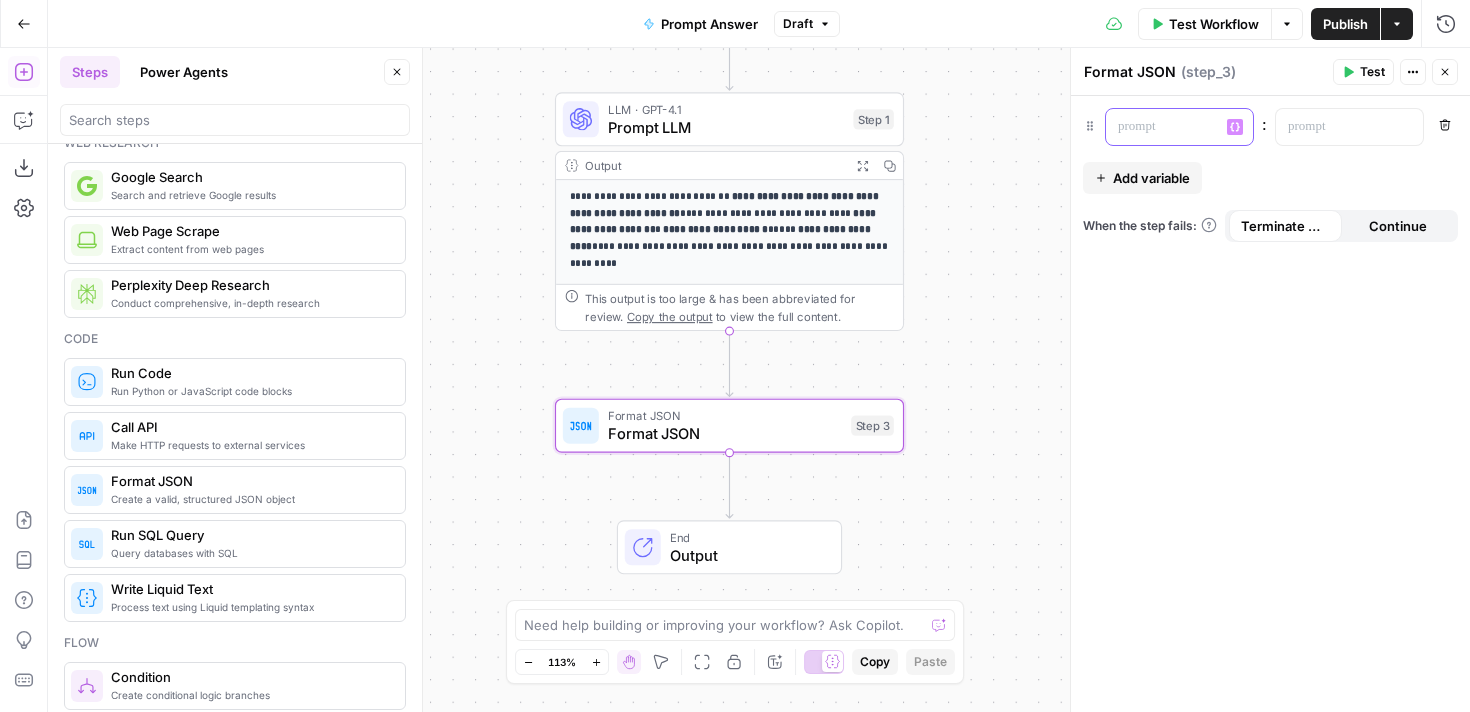 type 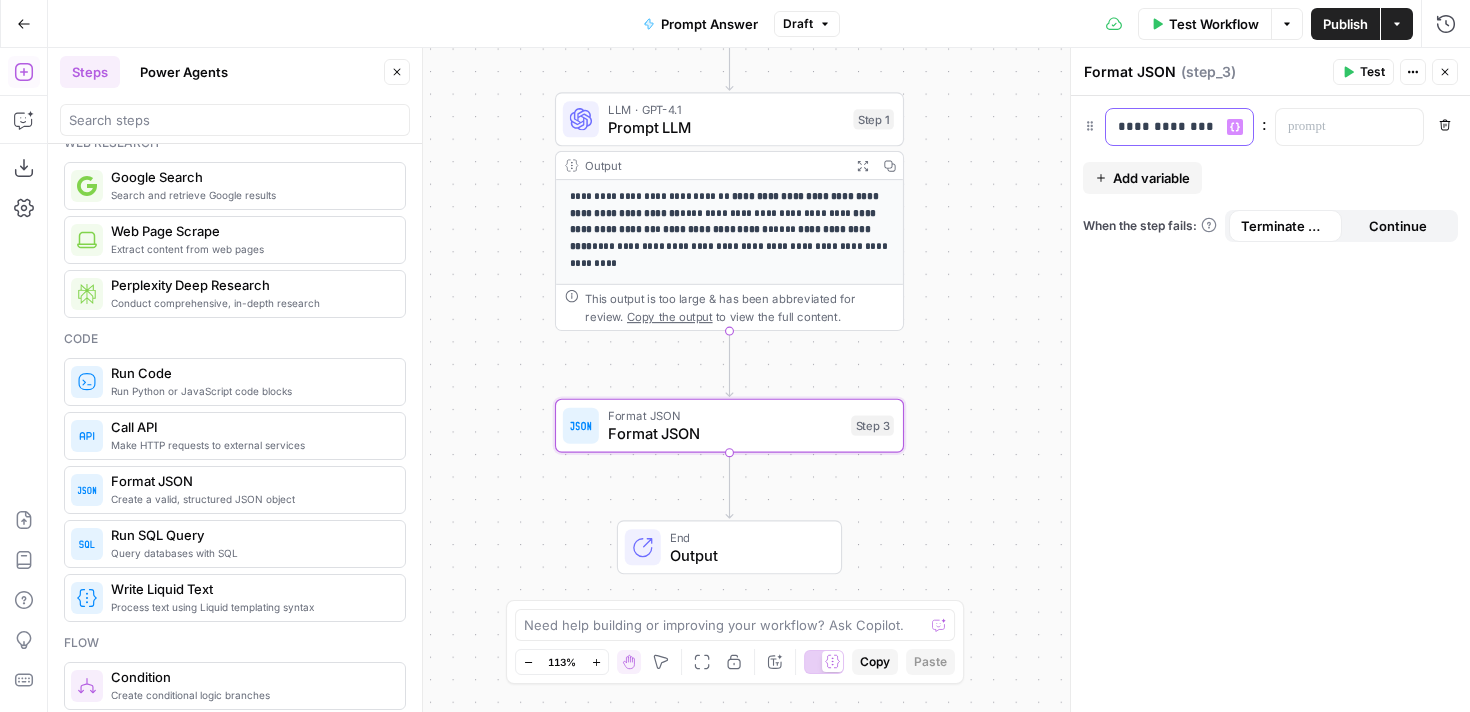 click on "**********" at bounding box center (1163, 127) 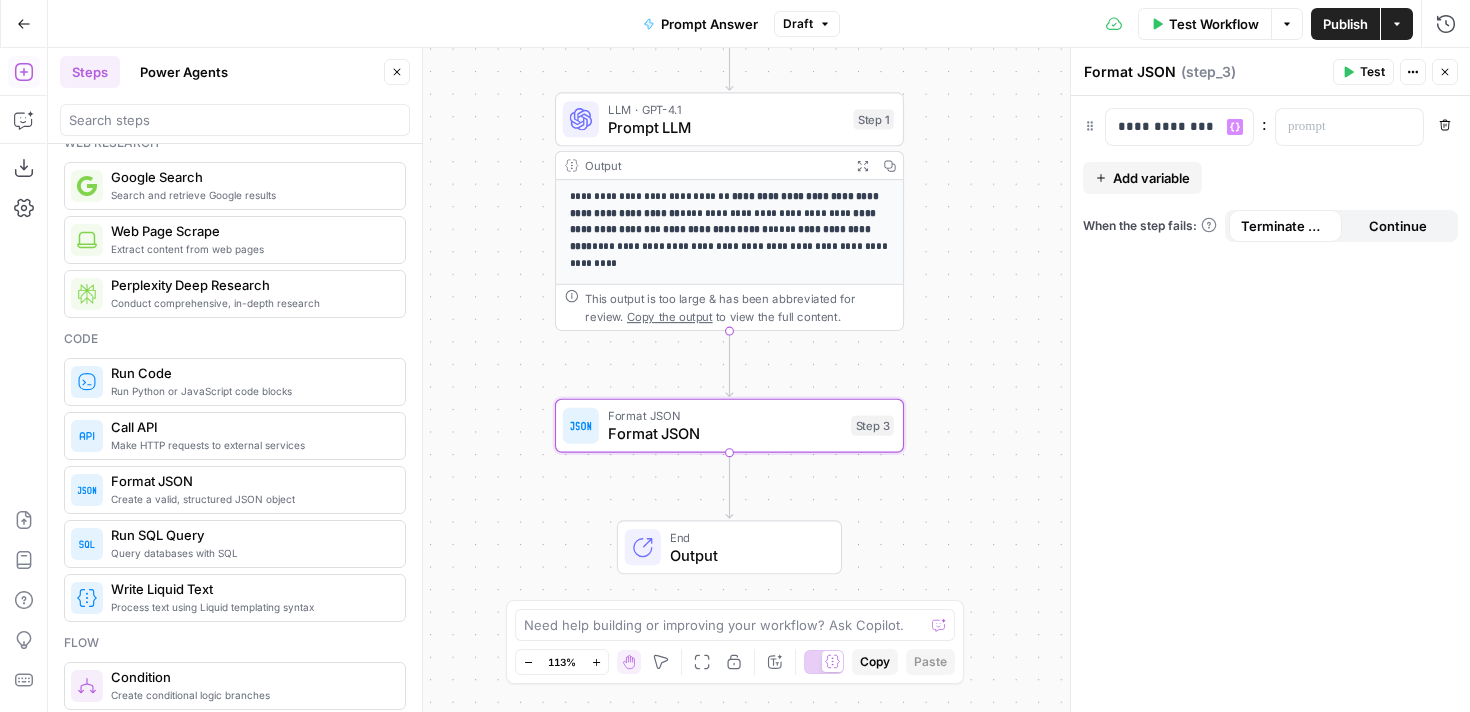 click on "**********" at bounding box center (1270, 404) 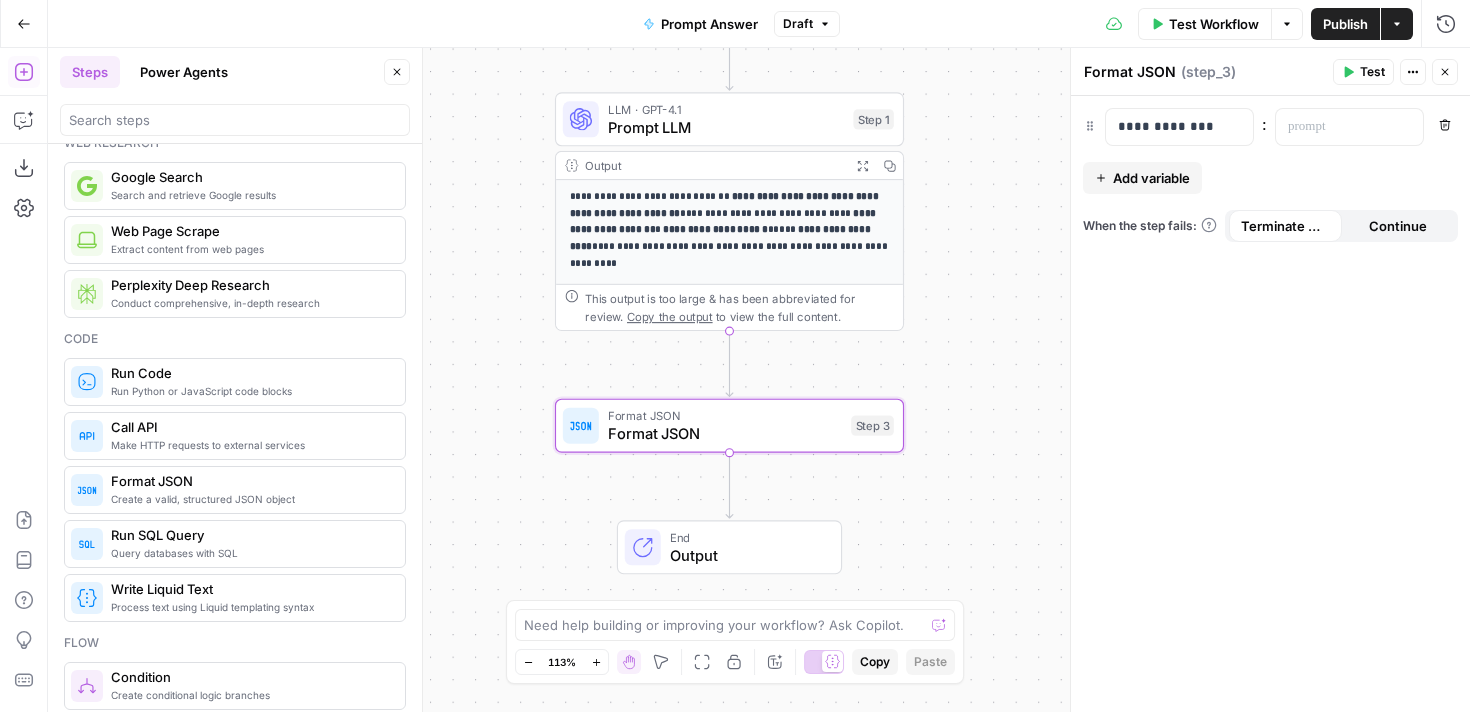 click on "Add variable" at bounding box center [1151, 178] 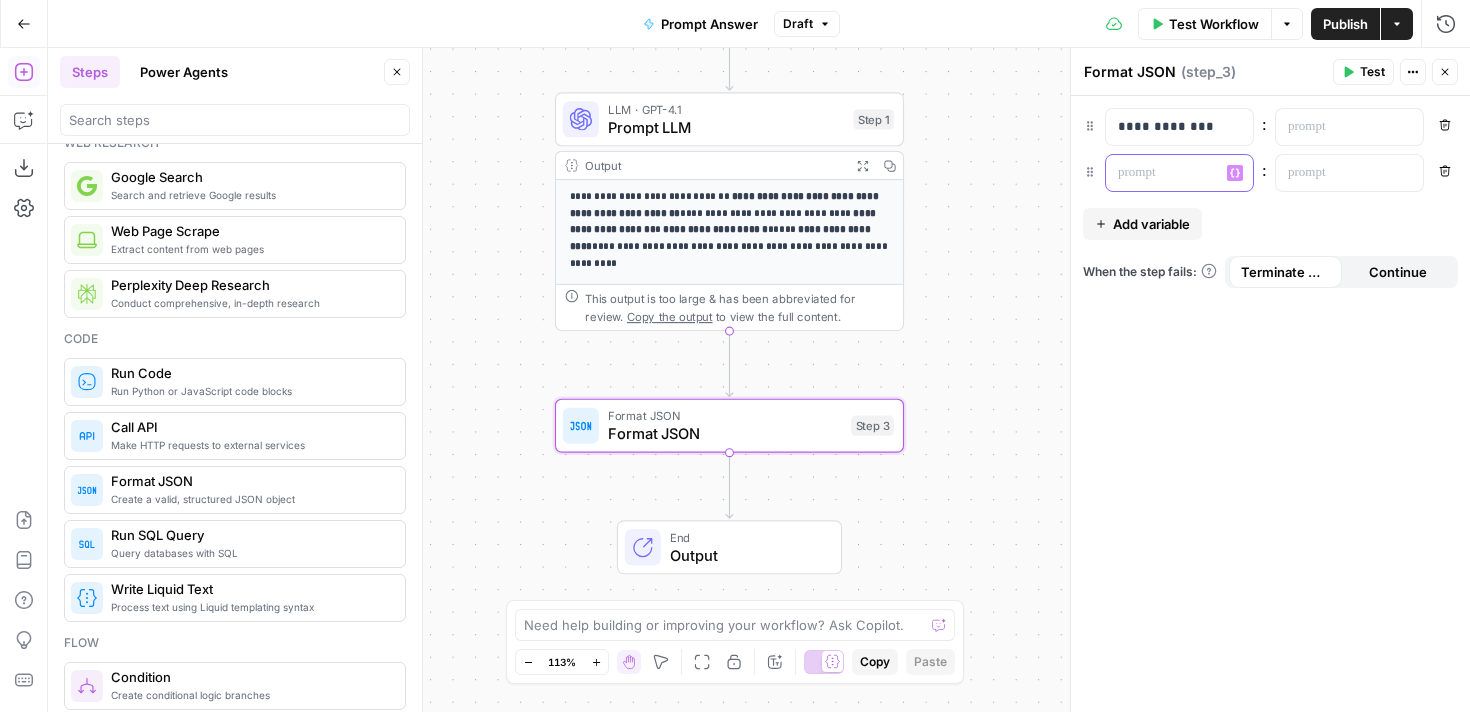 click at bounding box center (1163, 173) 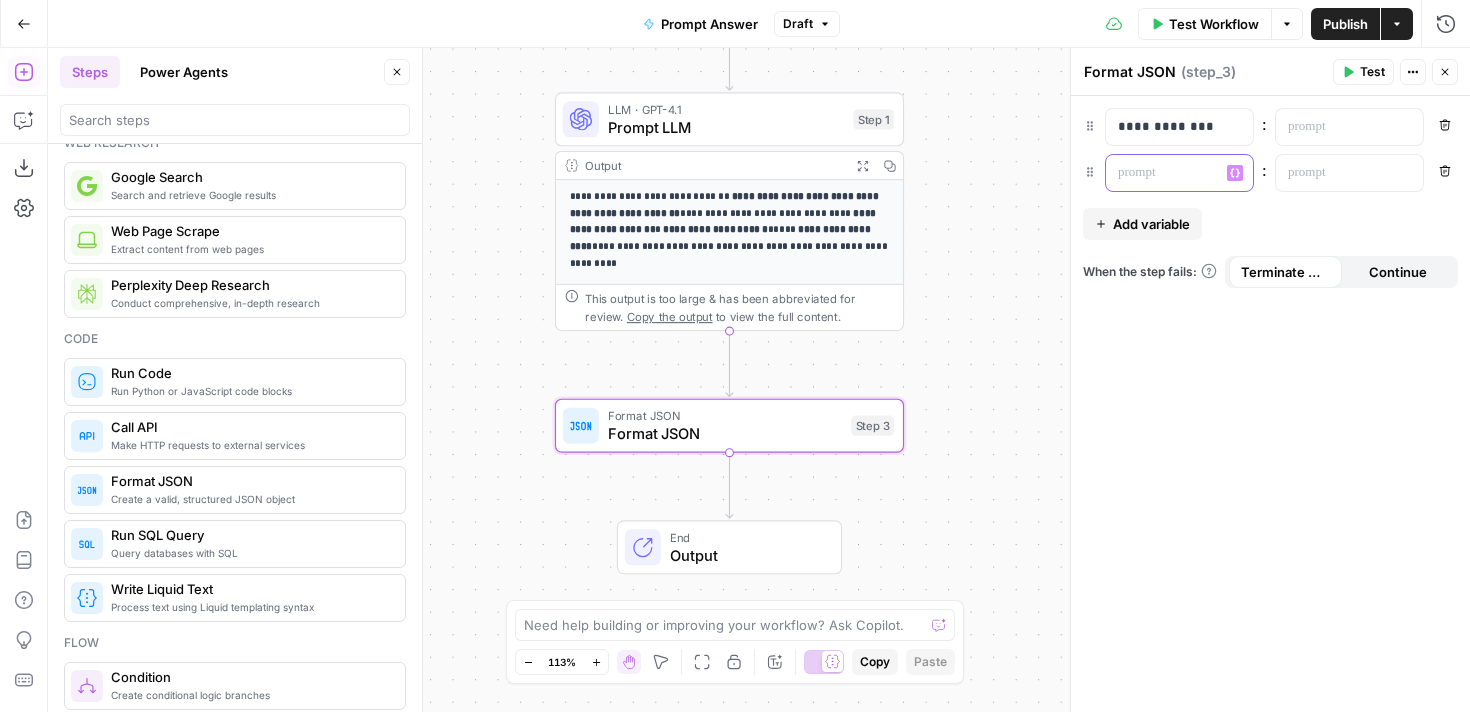 type 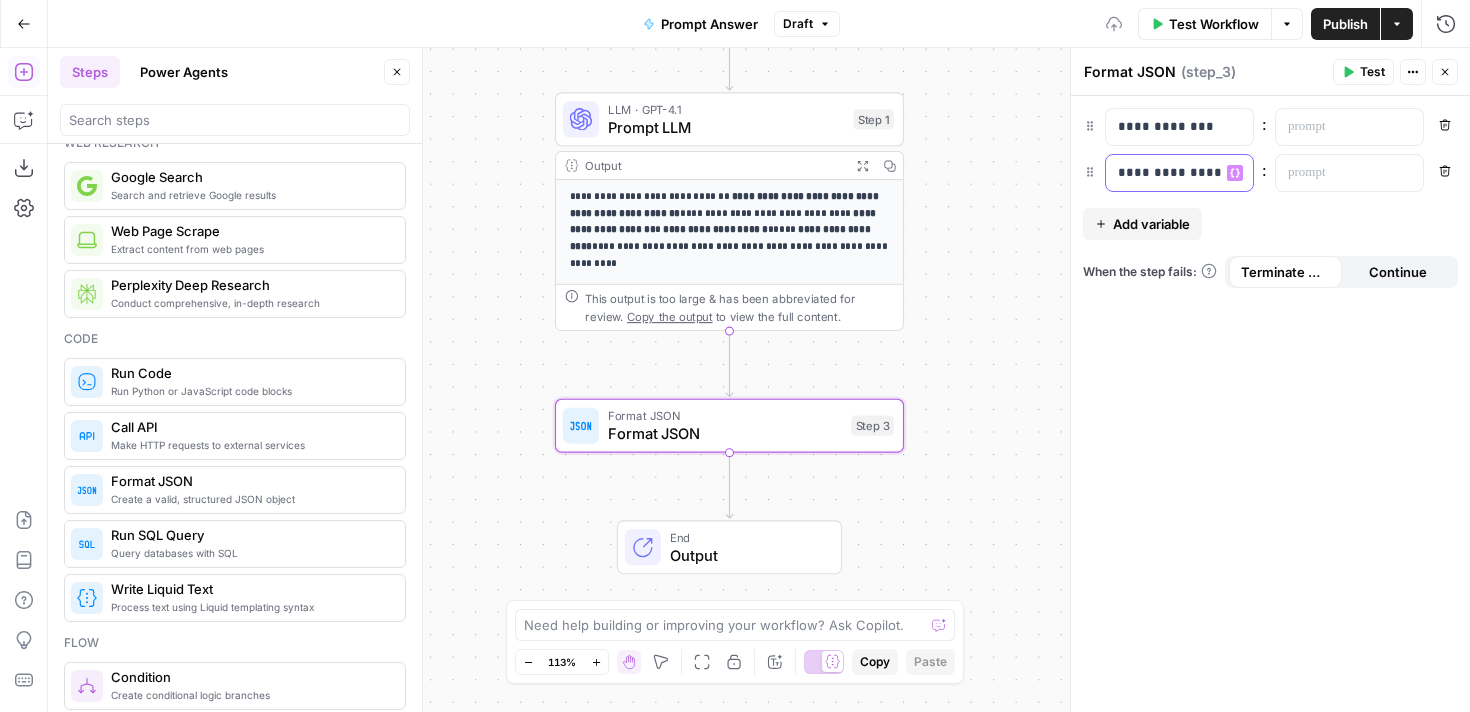 click on "**********" at bounding box center [1163, 173] 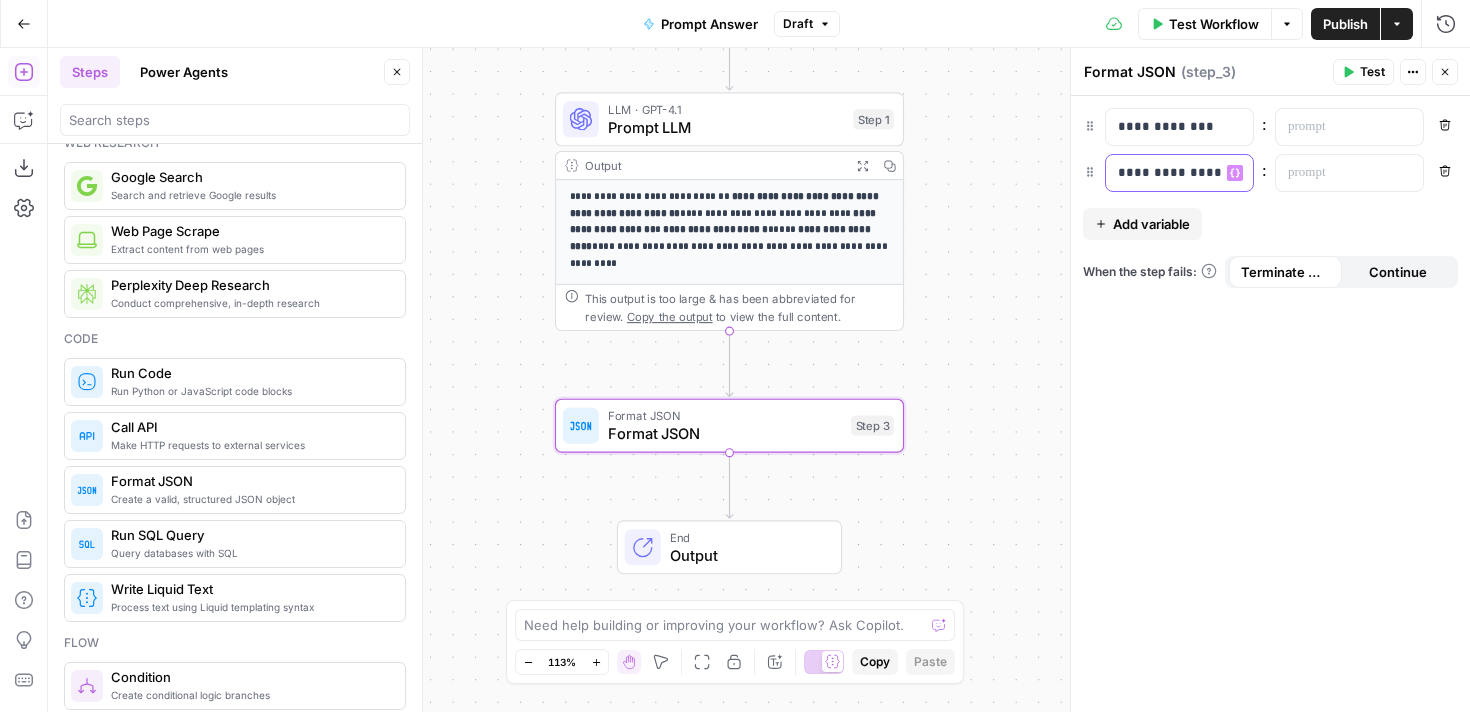scroll, scrollTop: 0, scrollLeft: 5, axis: horizontal 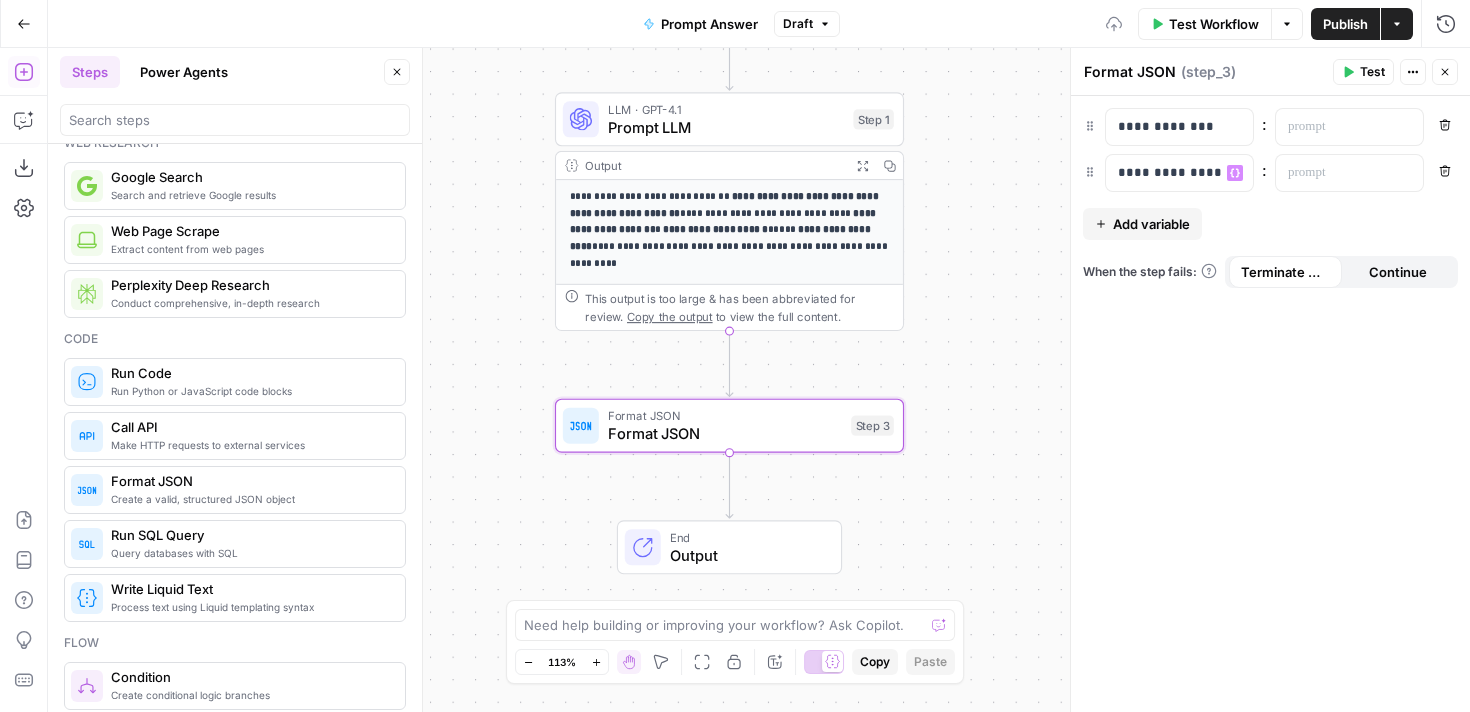 click on "**********" at bounding box center (730, 222) 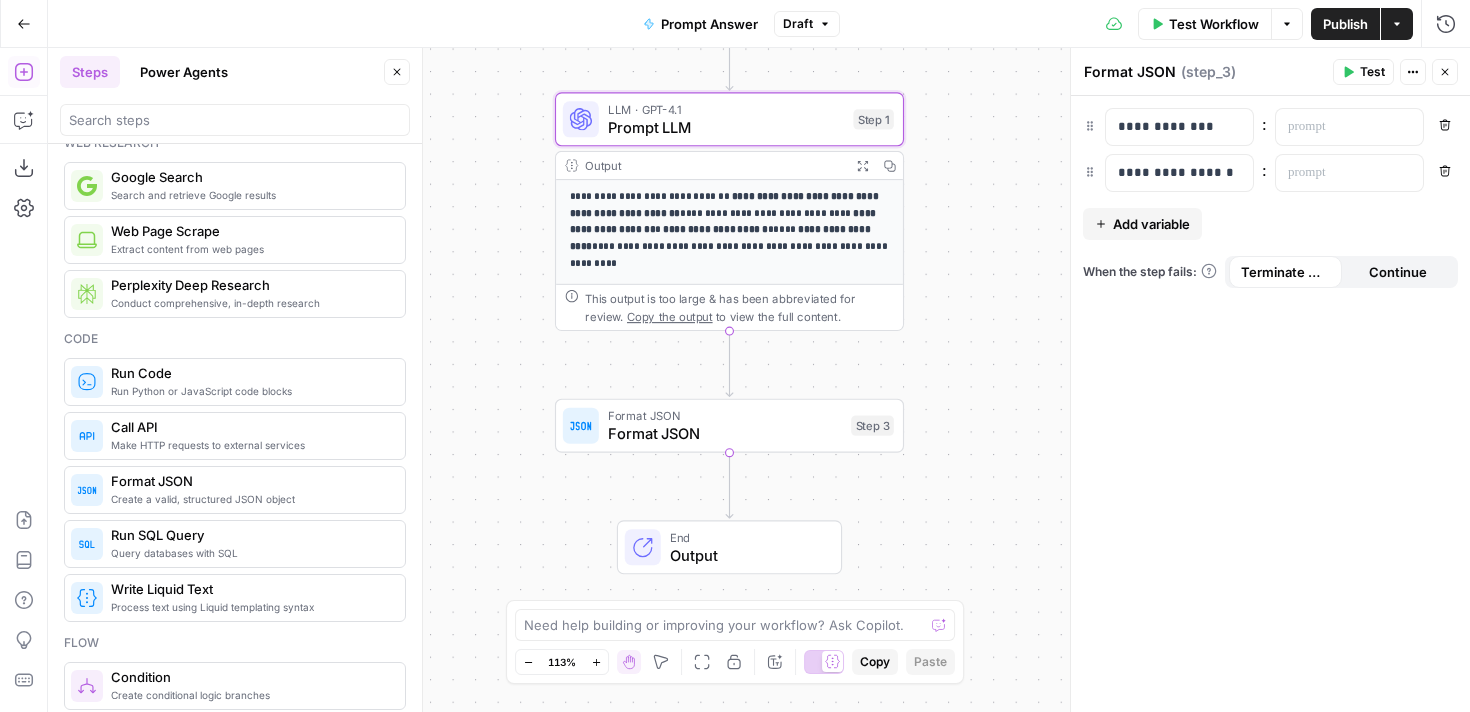 click on "Prompt LLM" at bounding box center [726, 127] 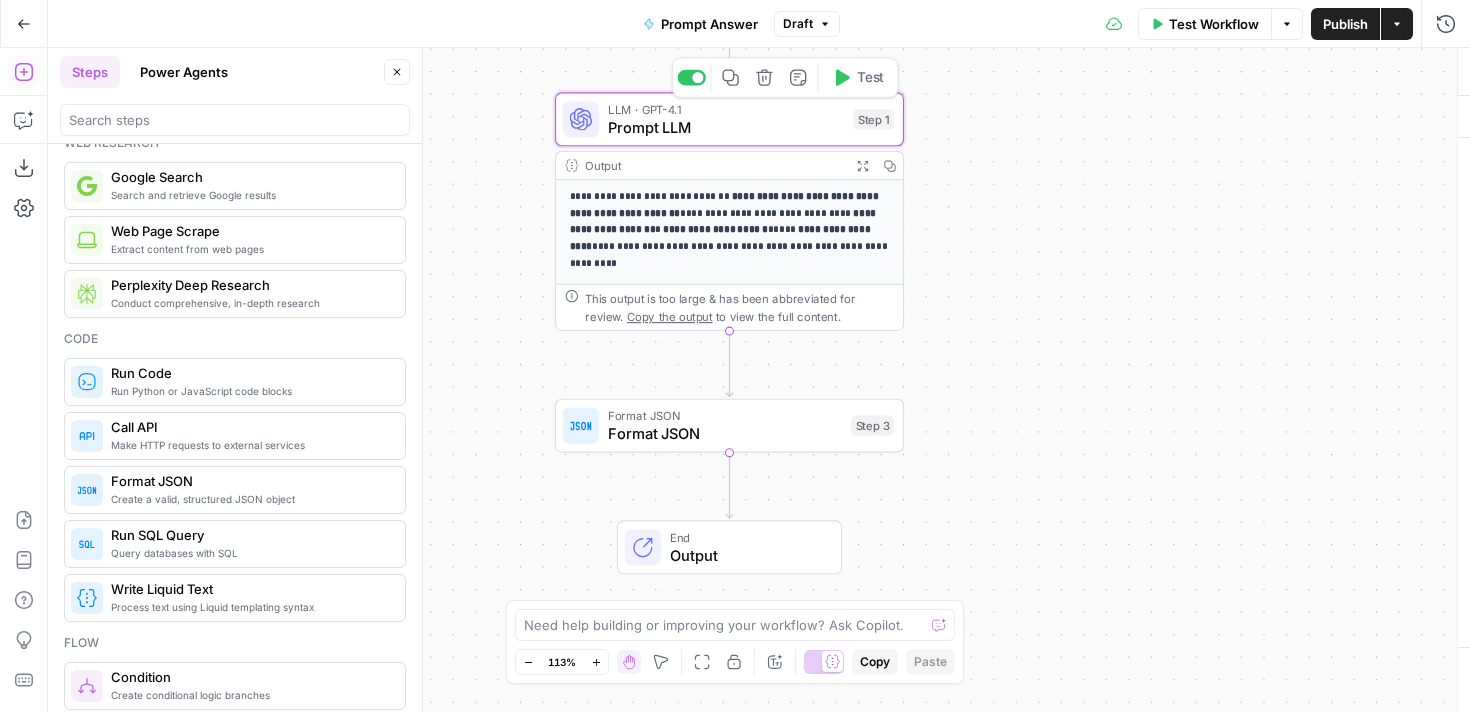 type on "Prompt LLM" 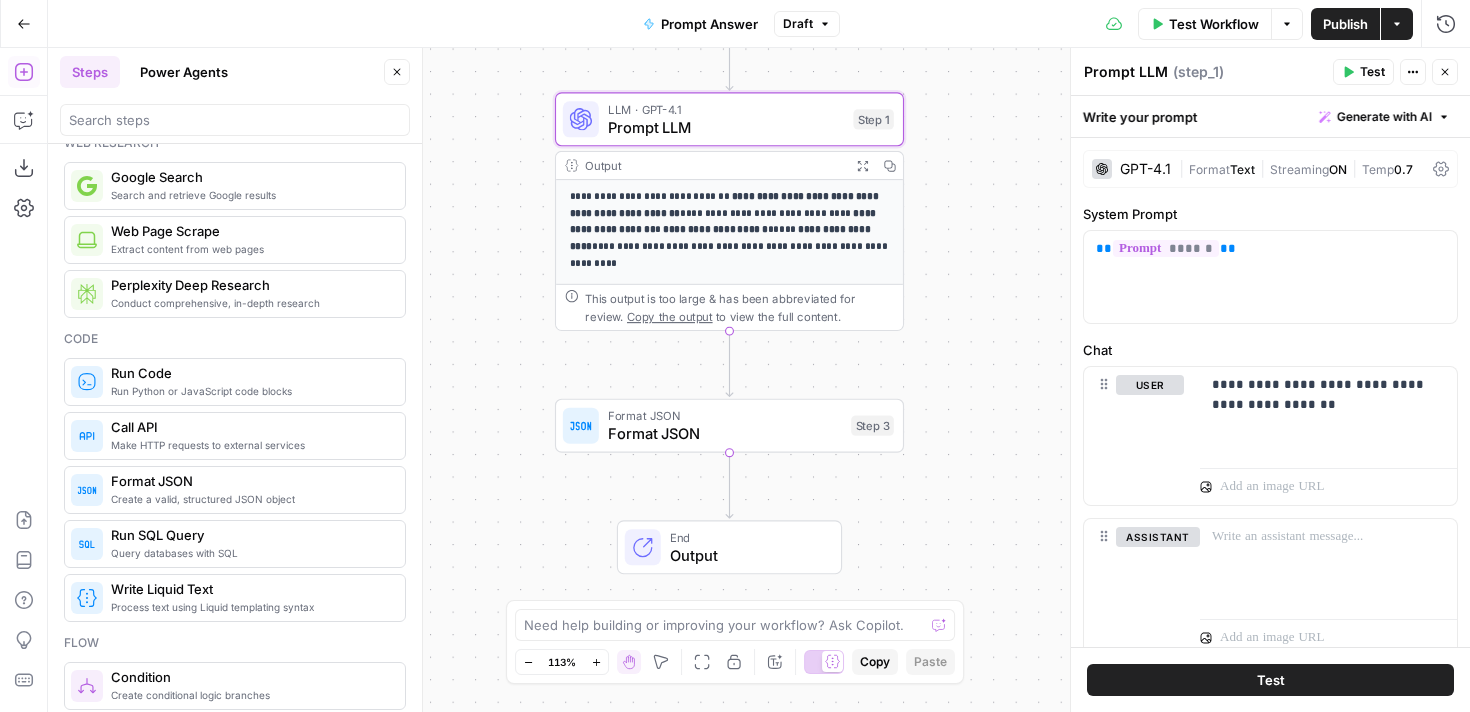 click on "Format JSON" at bounding box center (725, 416) 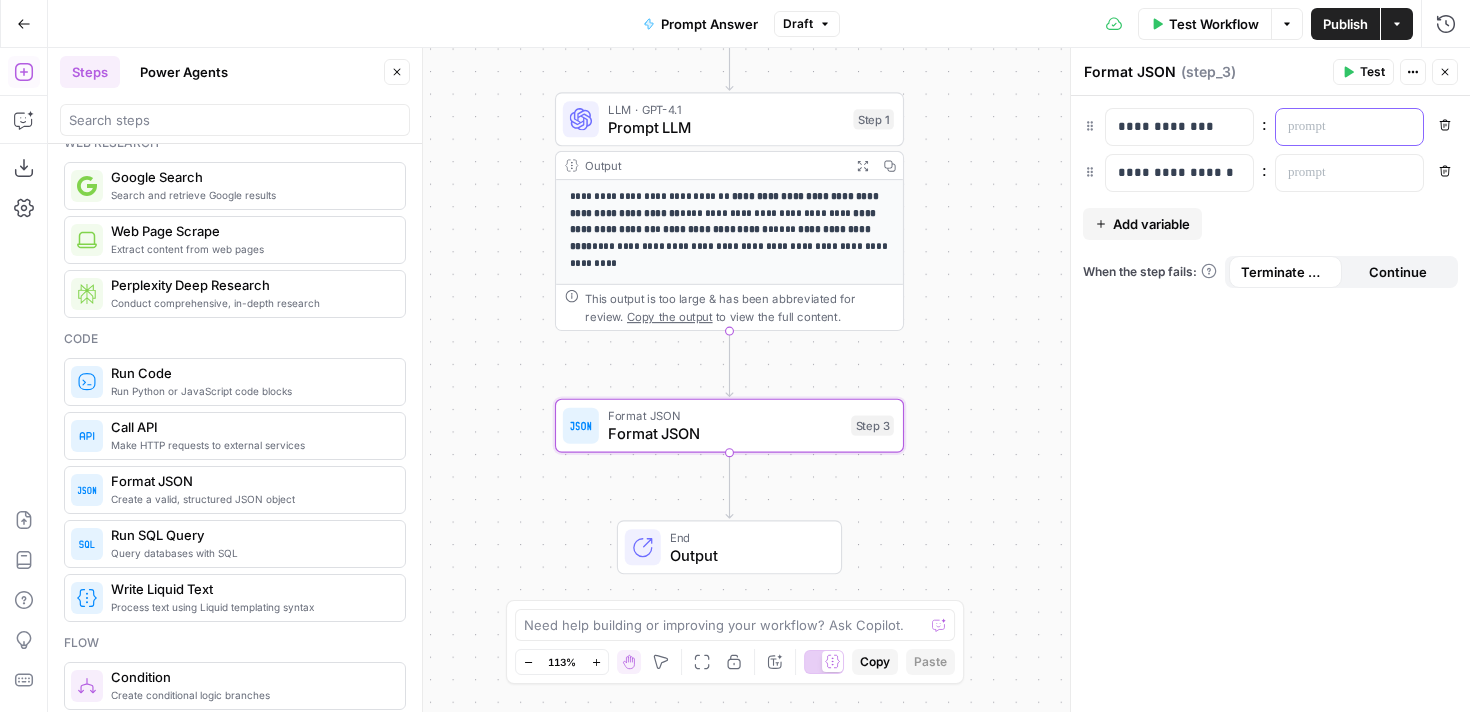 click at bounding box center (1333, 127) 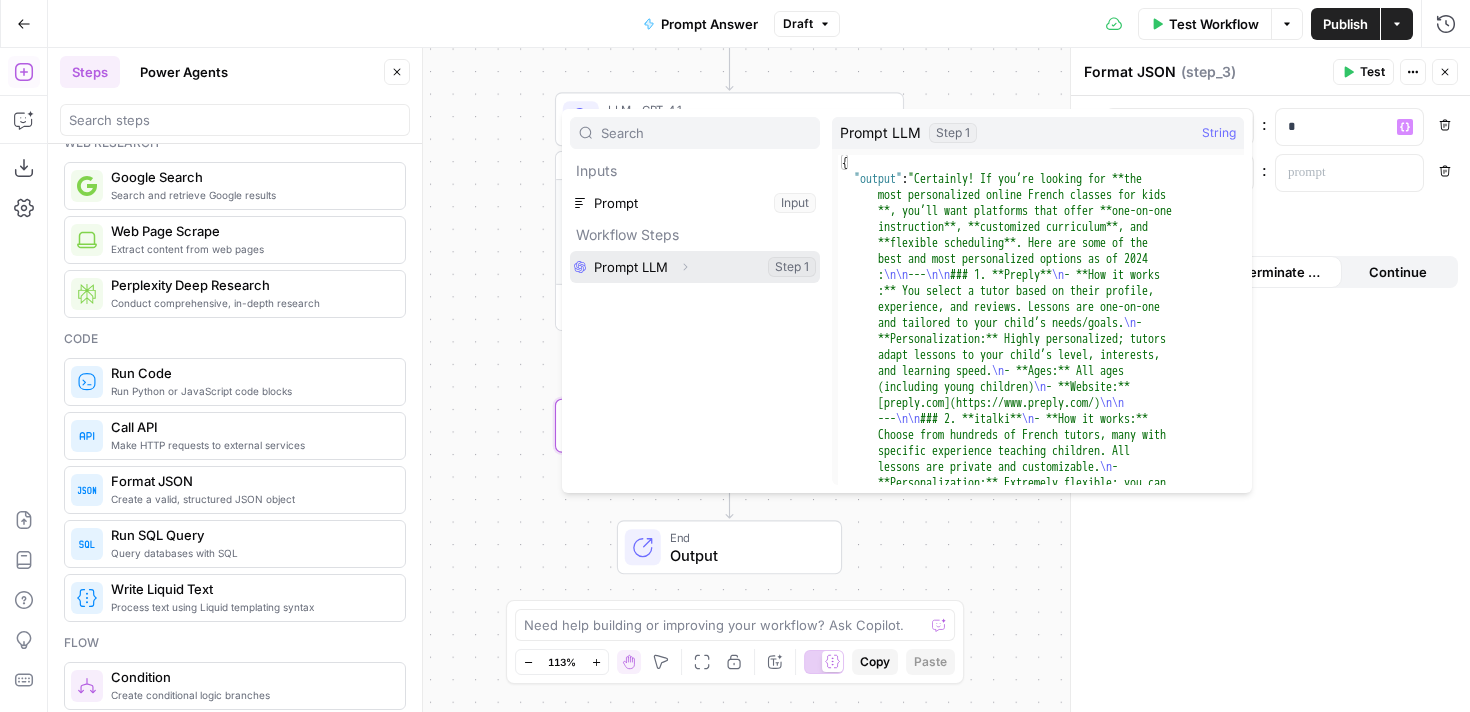 click on "Expand" at bounding box center [685, 267] 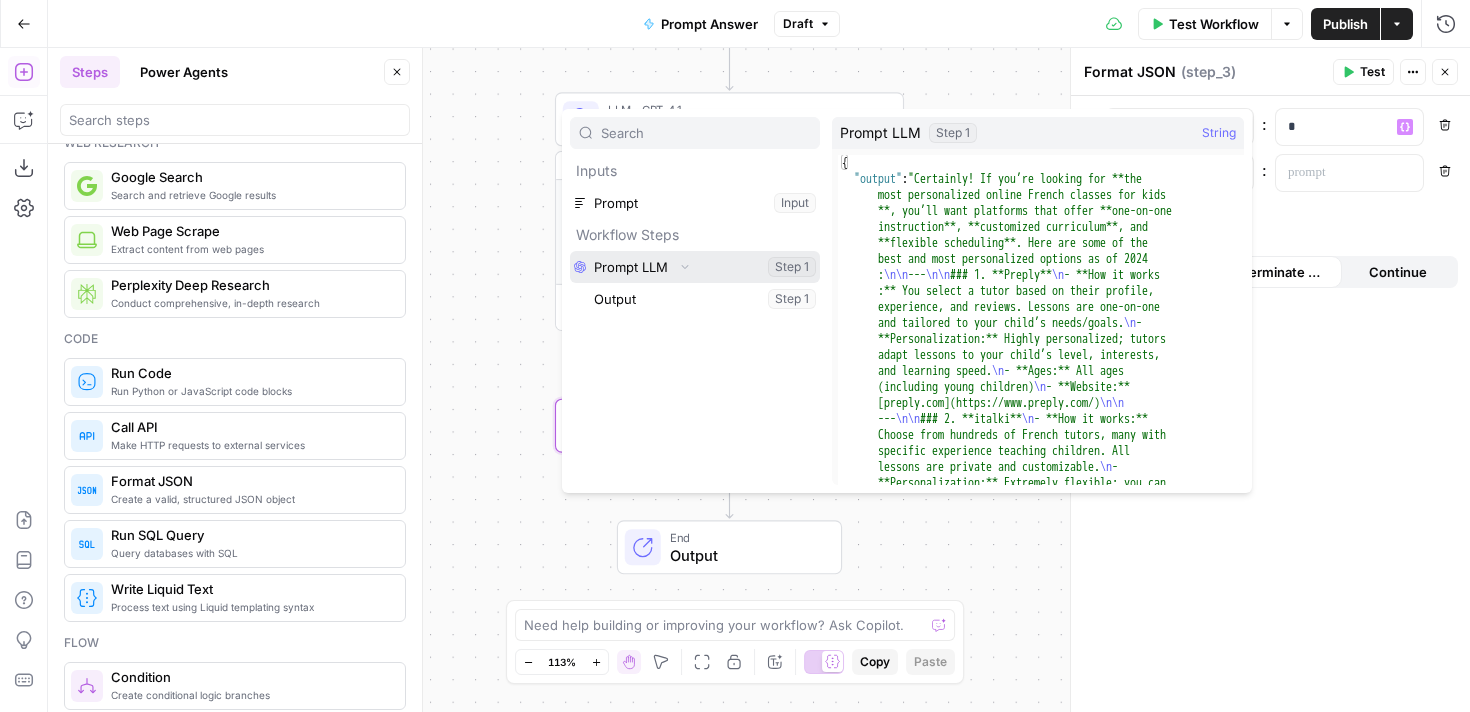 click at bounding box center [695, 267] 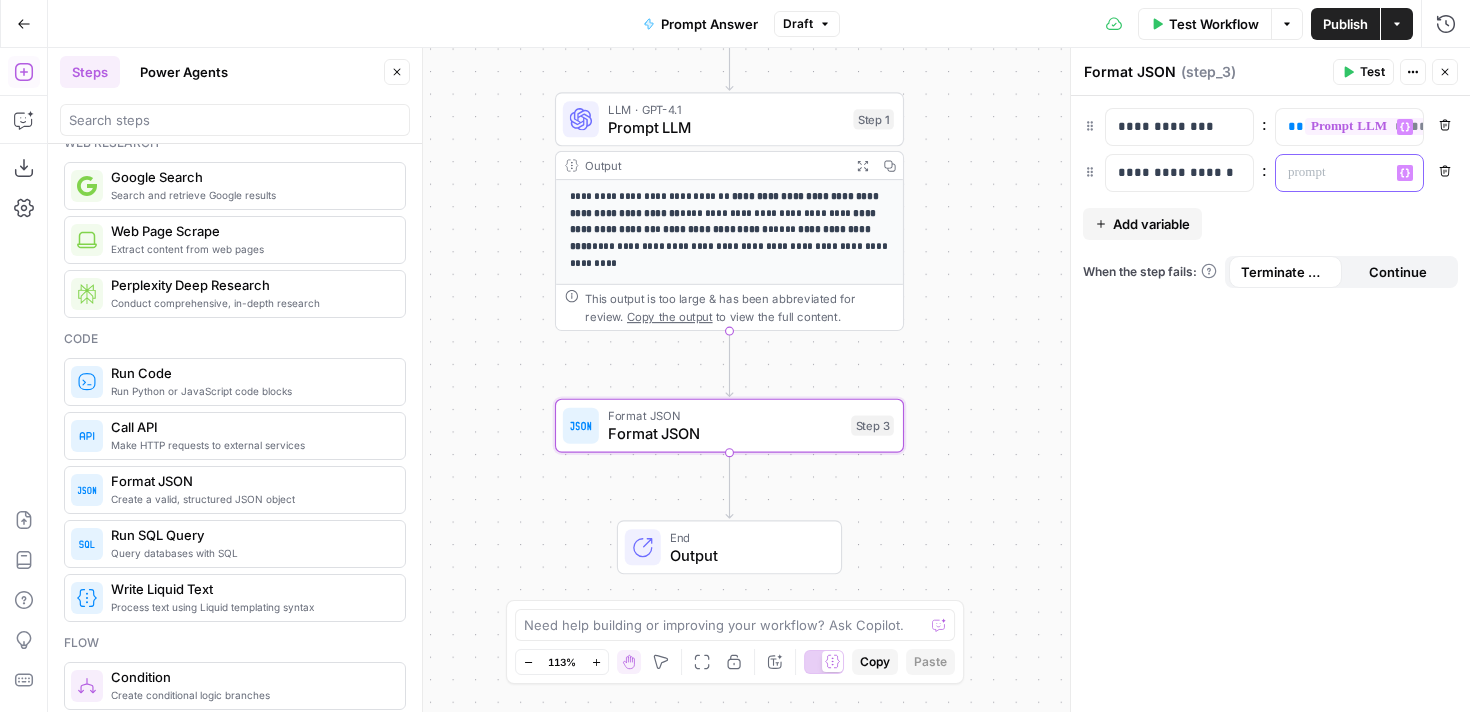 click at bounding box center [1333, 173] 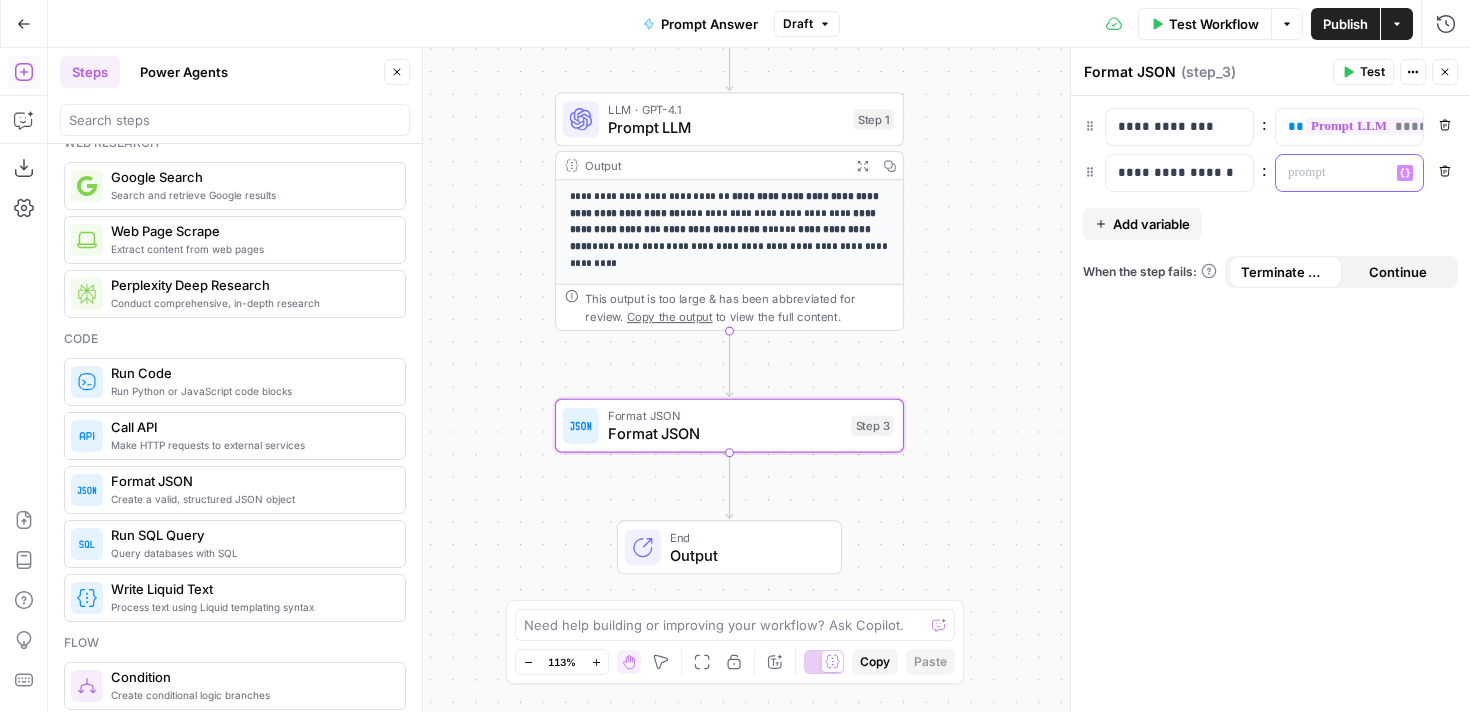 type 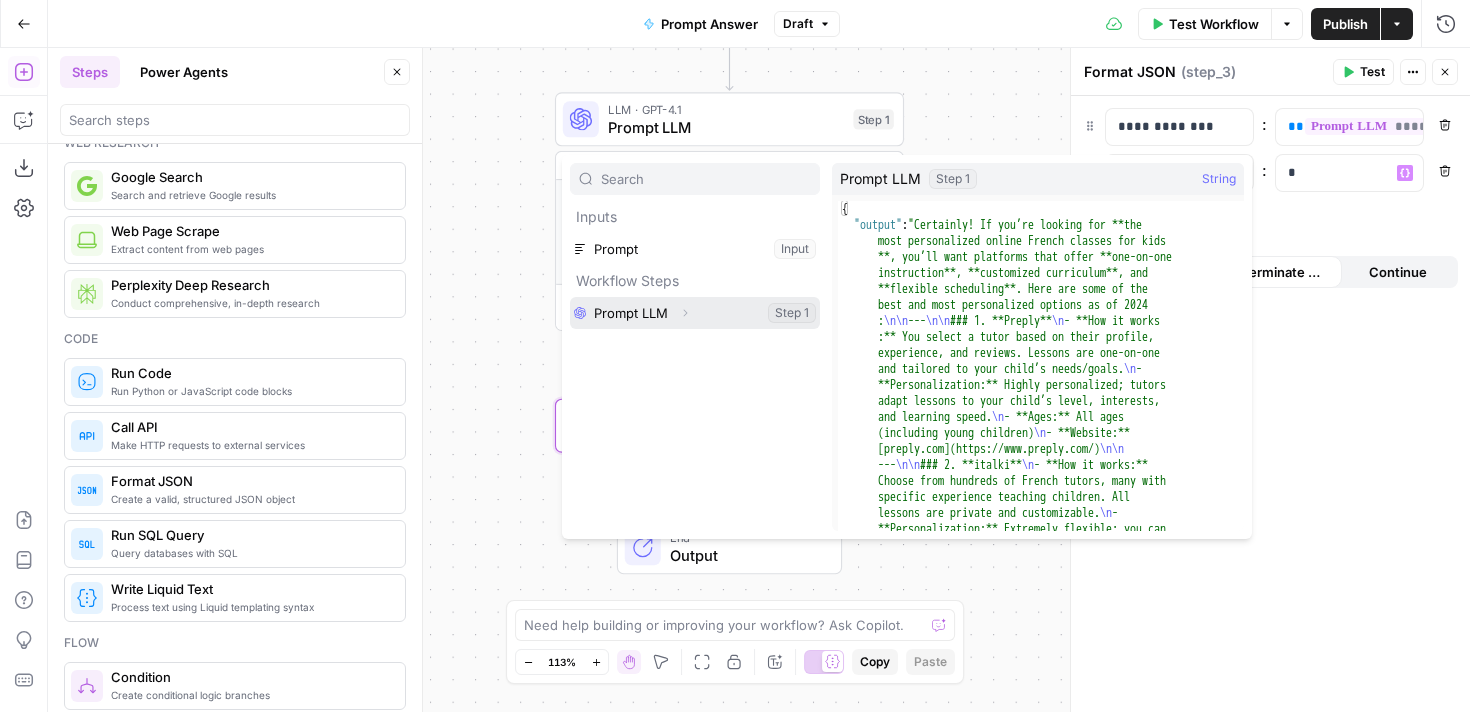 click at bounding box center [695, 313] 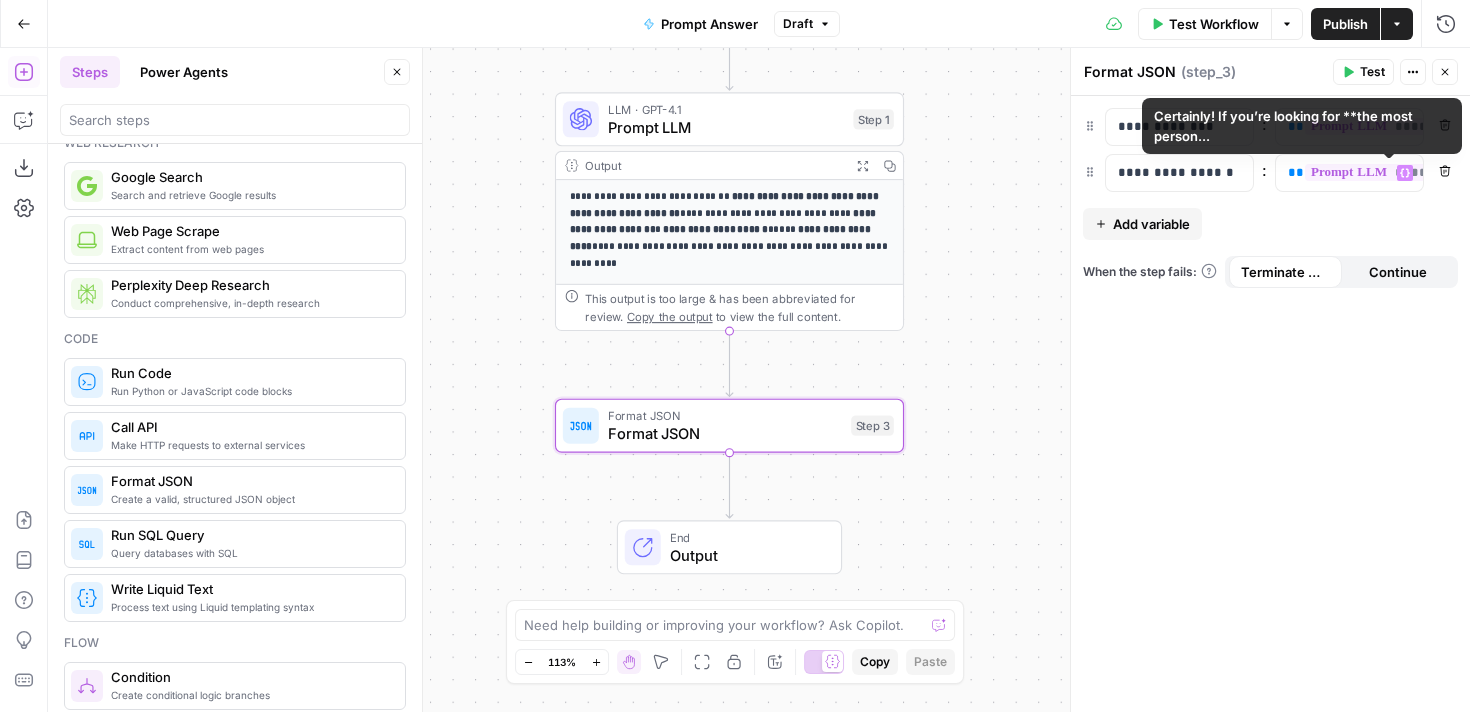 click on "**********" at bounding box center [1270, 404] 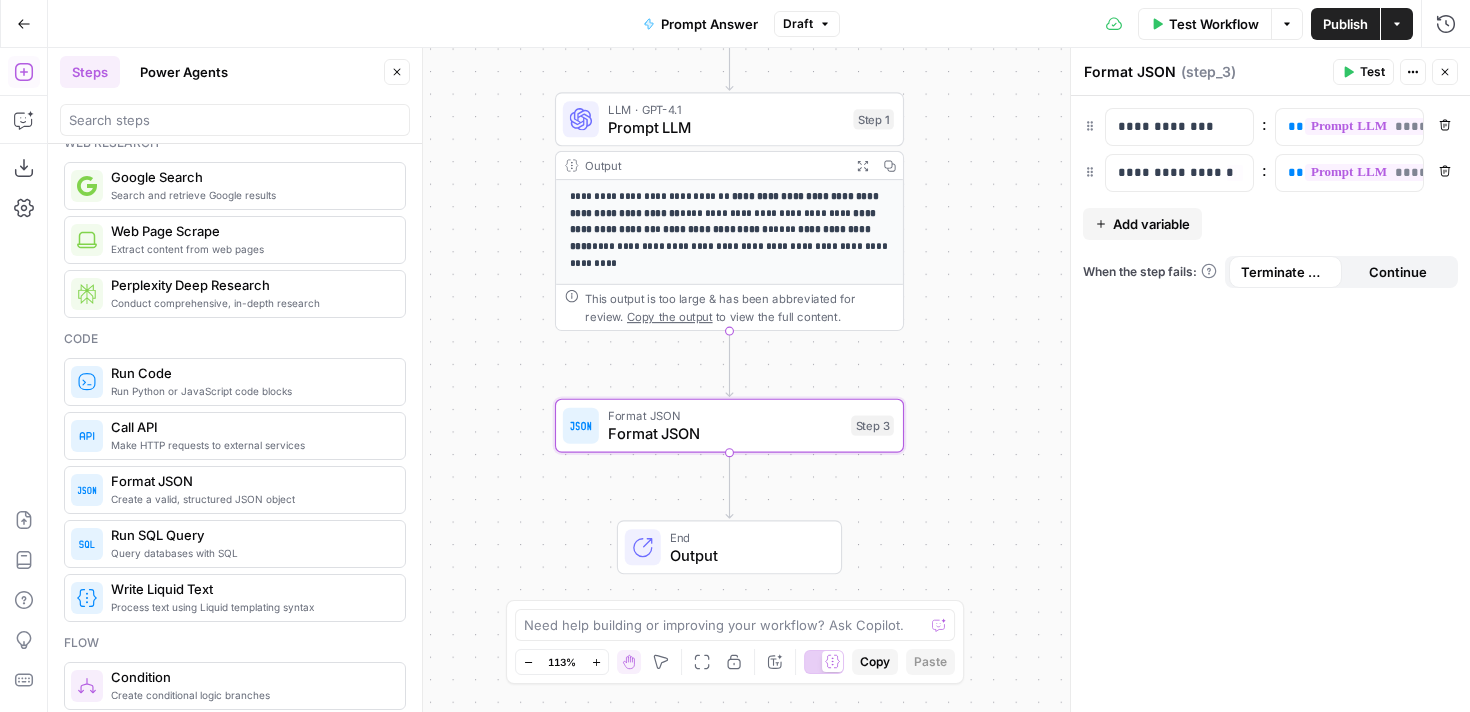 click on "Publish" at bounding box center [1345, 24] 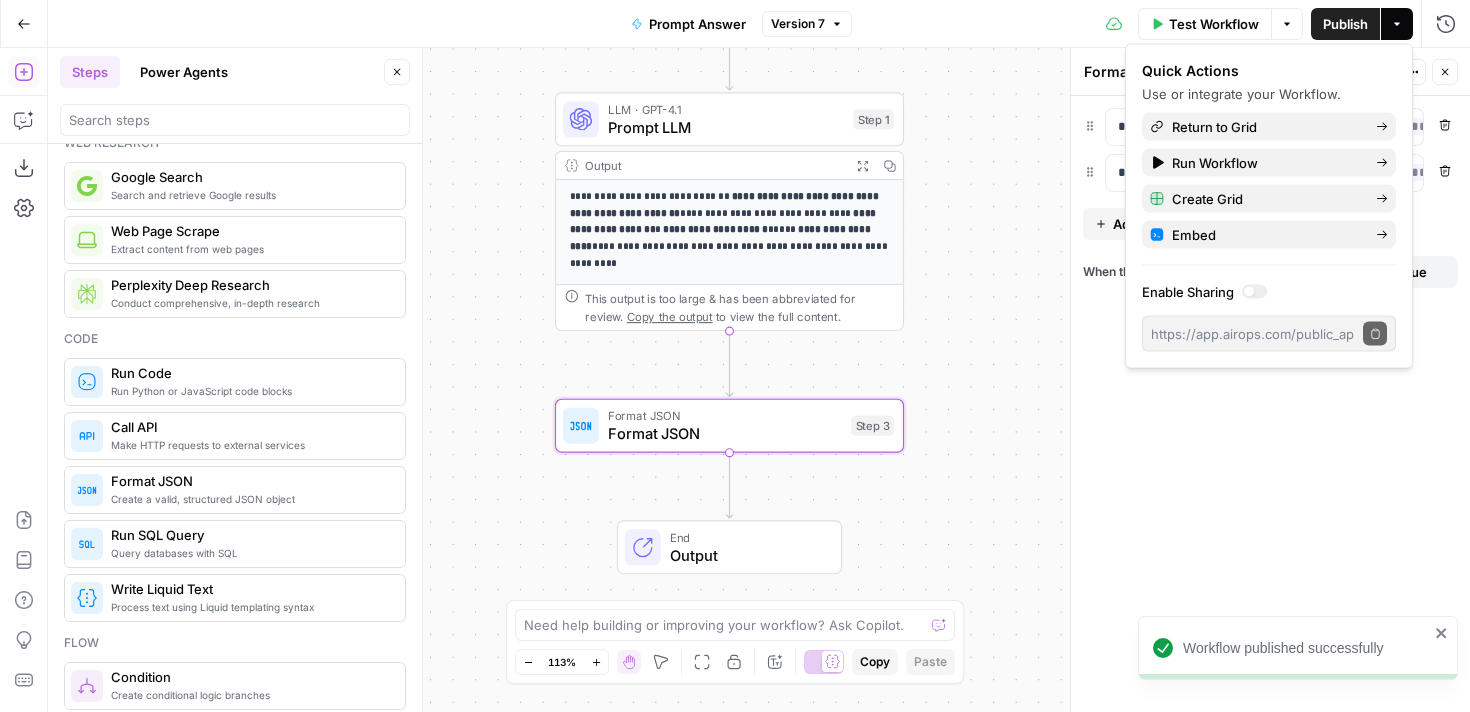 click on "**********" at bounding box center [1270, 404] 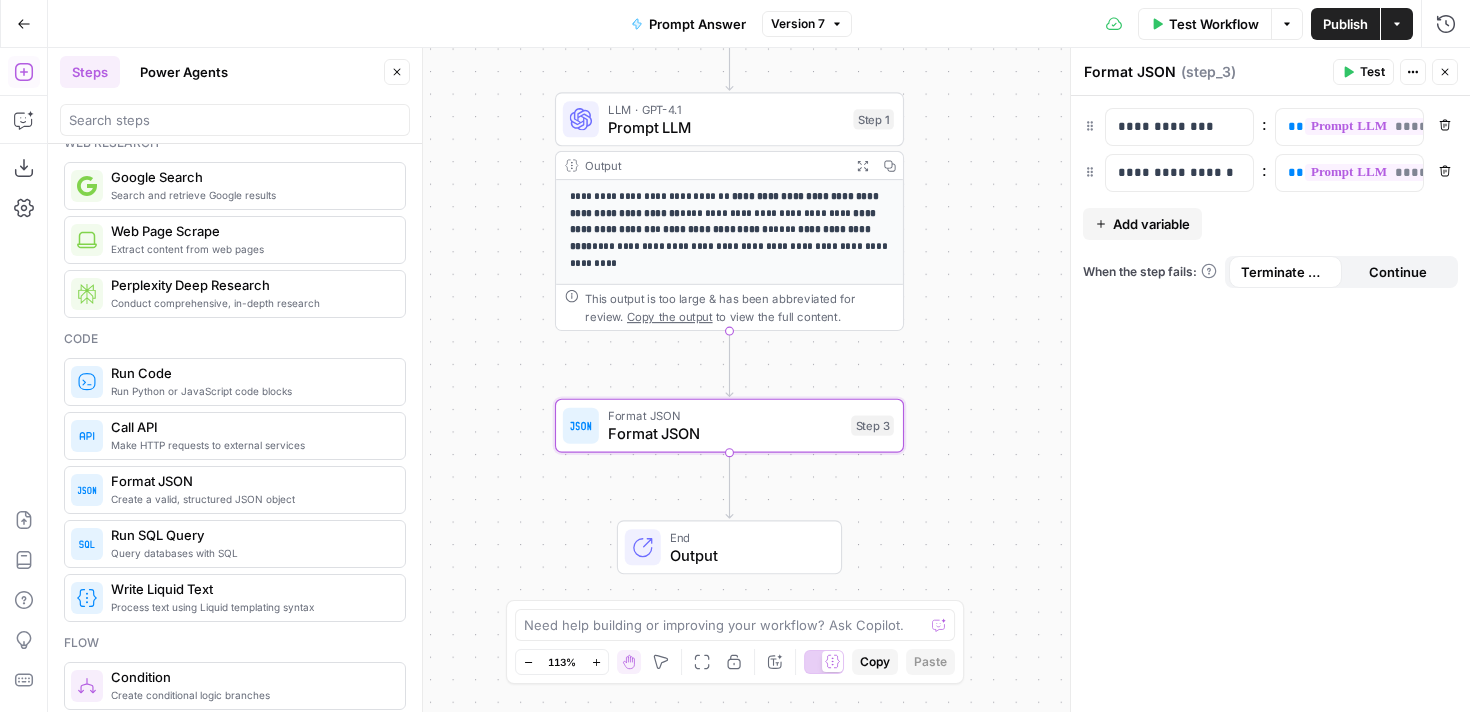 scroll, scrollTop: 0, scrollLeft: 0, axis: both 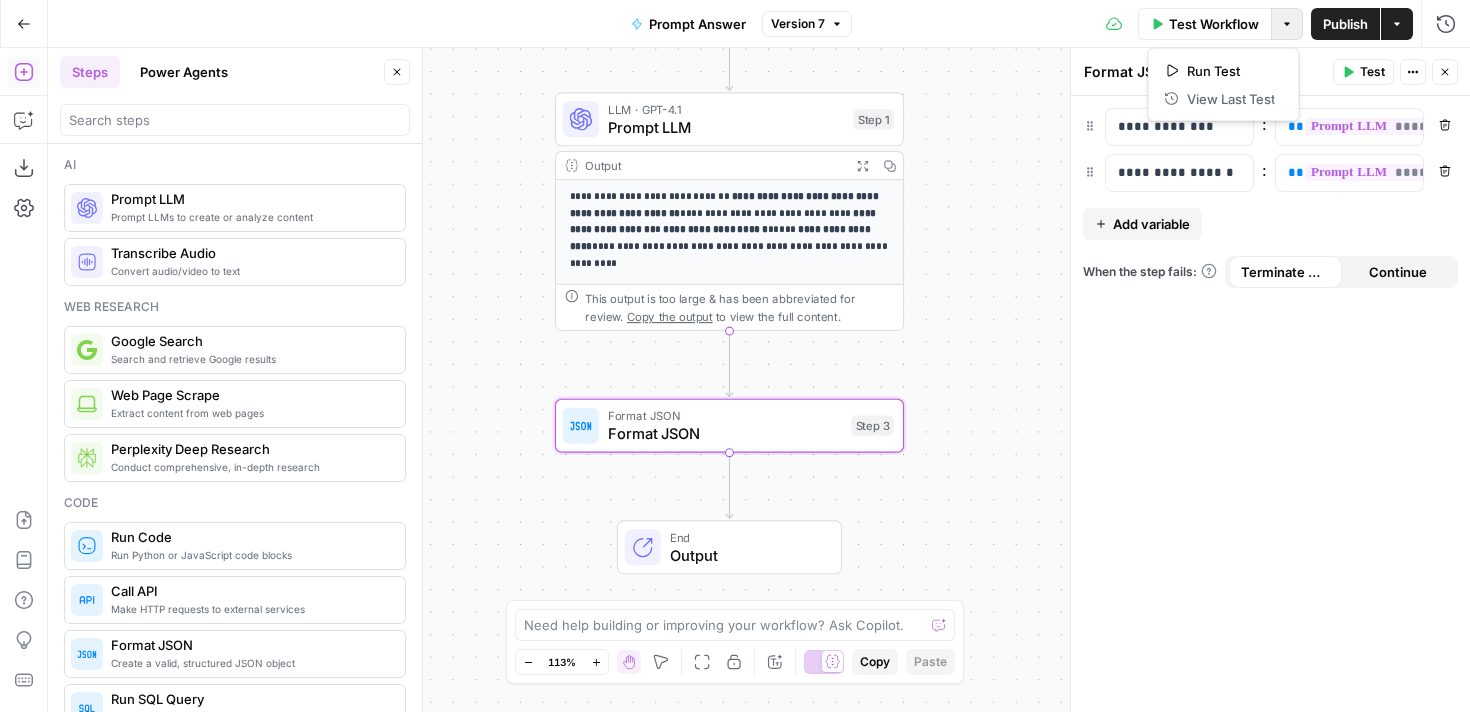 click on "Options" at bounding box center (1287, 24) 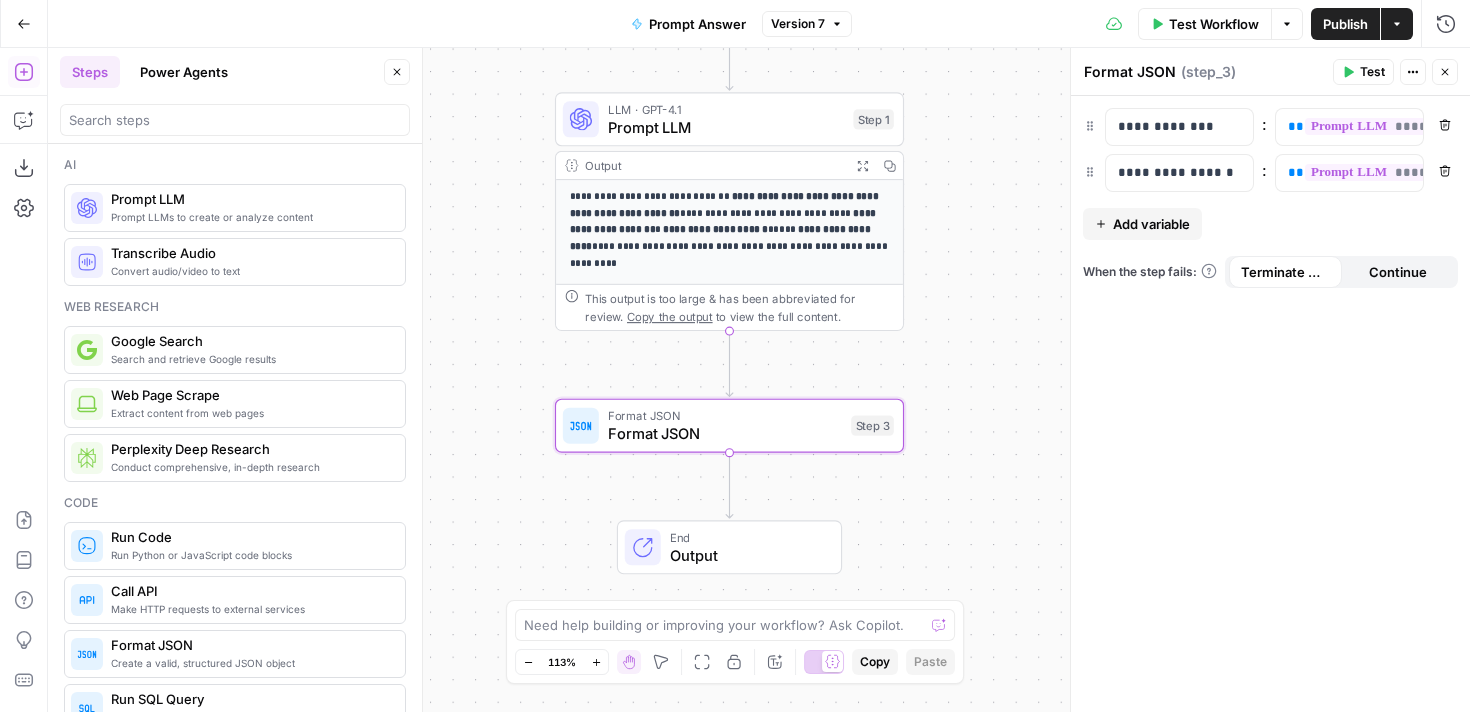 click on "This output is too large & has been abbreviated for review.   Copy the output   to view the full content." at bounding box center [739, 307] 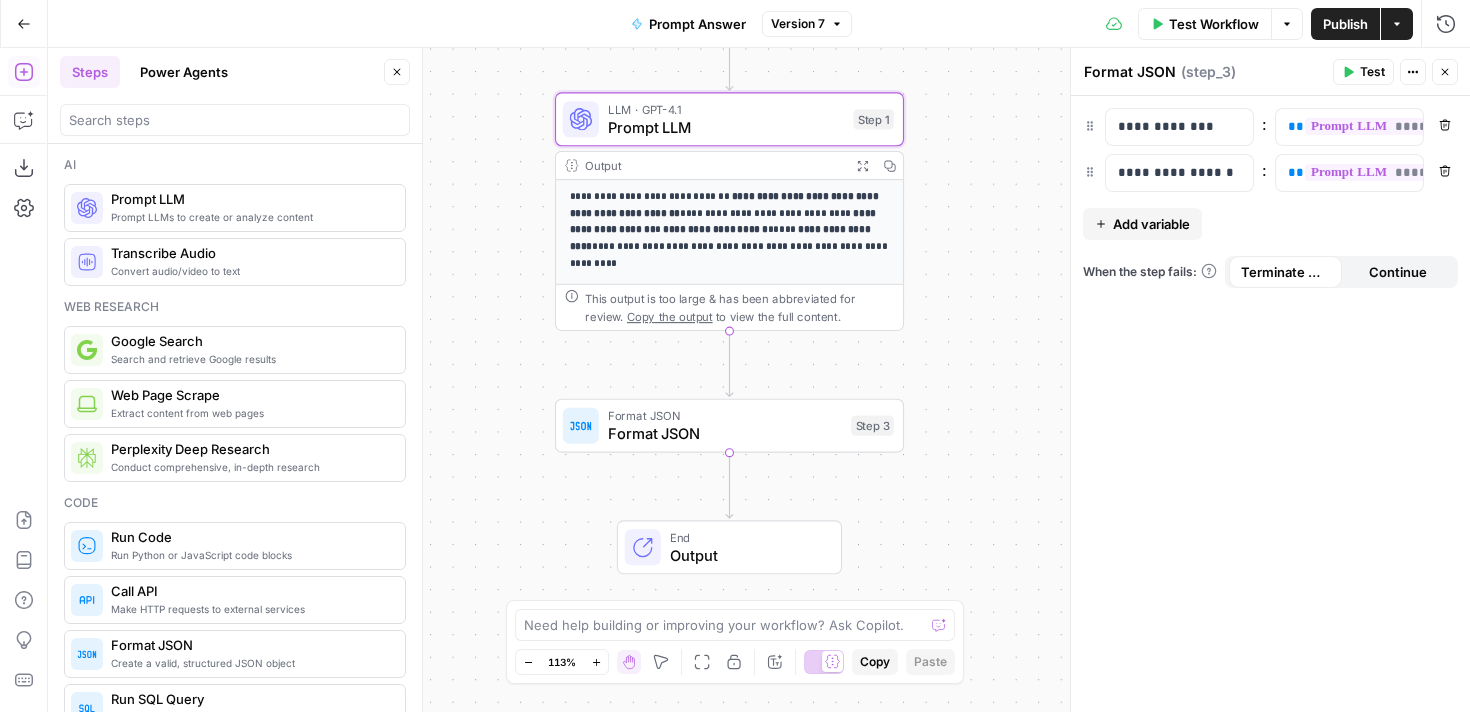 click on "**********" at bounding box center (729, 450) 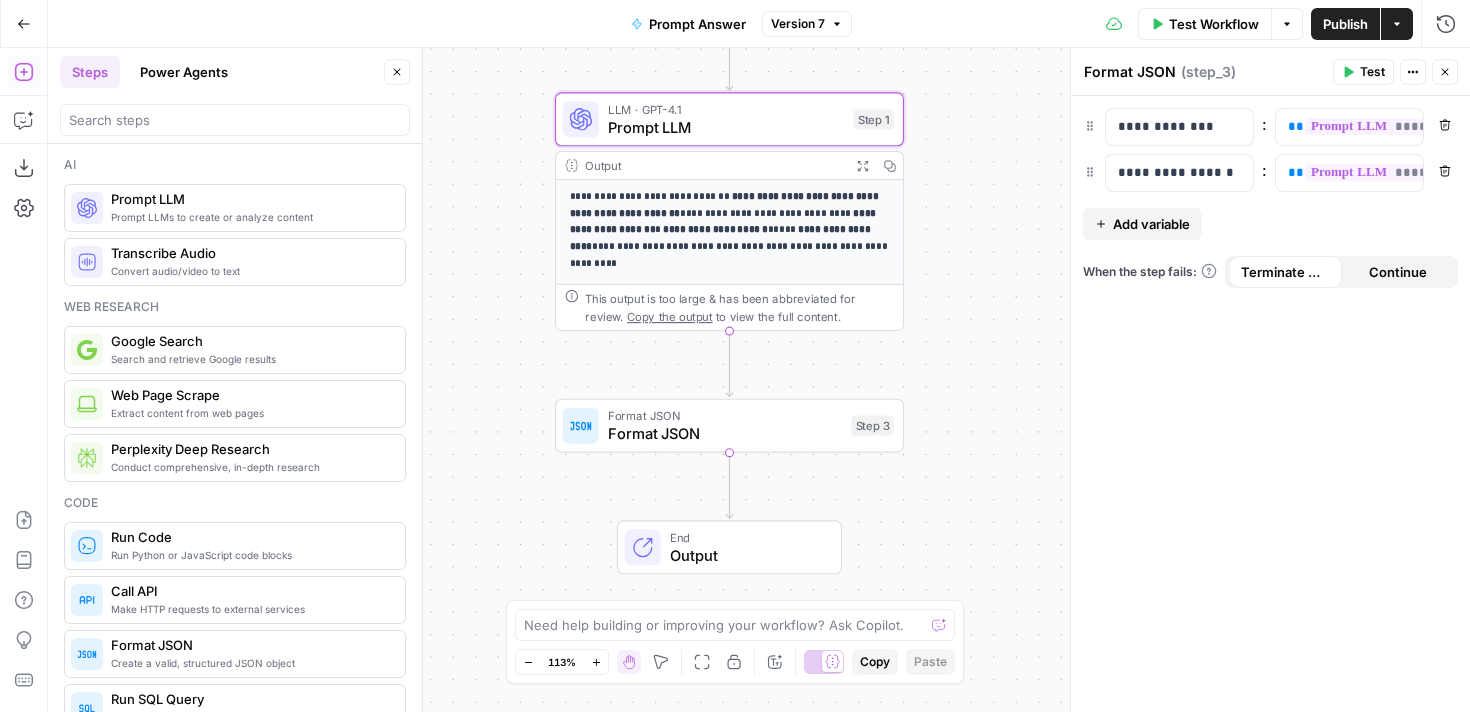 click on "Prompt LLM" at bounding box center [726, 127] 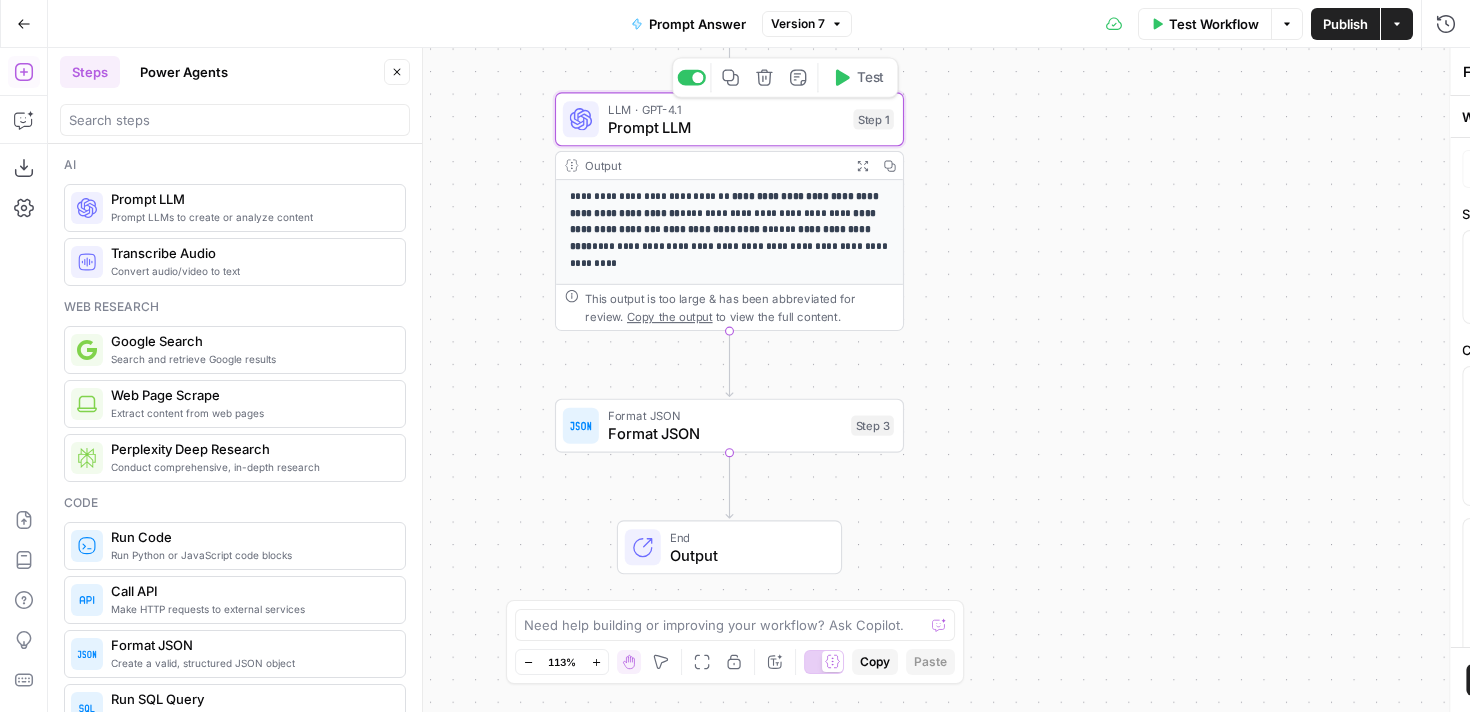 type on "Prompt LLM" 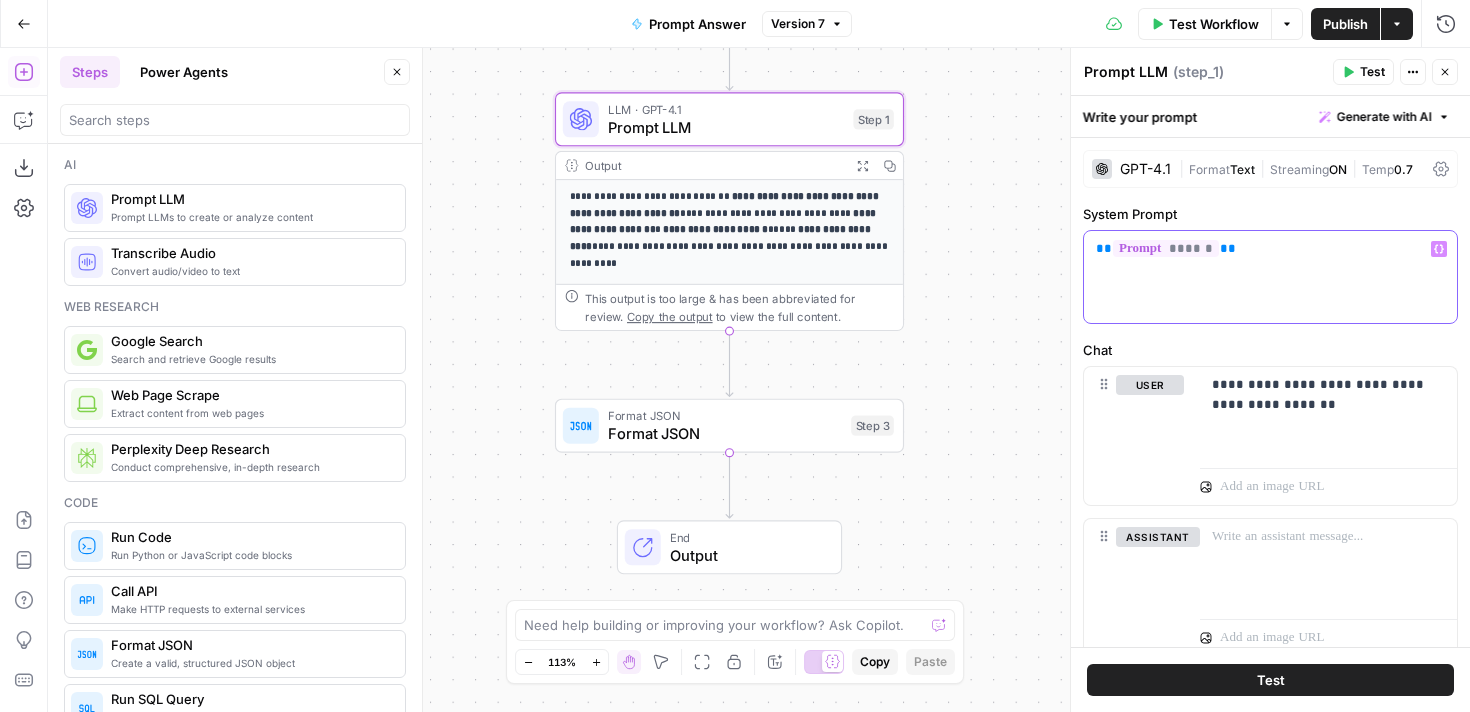 click on "** ****** **" at bounding box center (1270, 277) 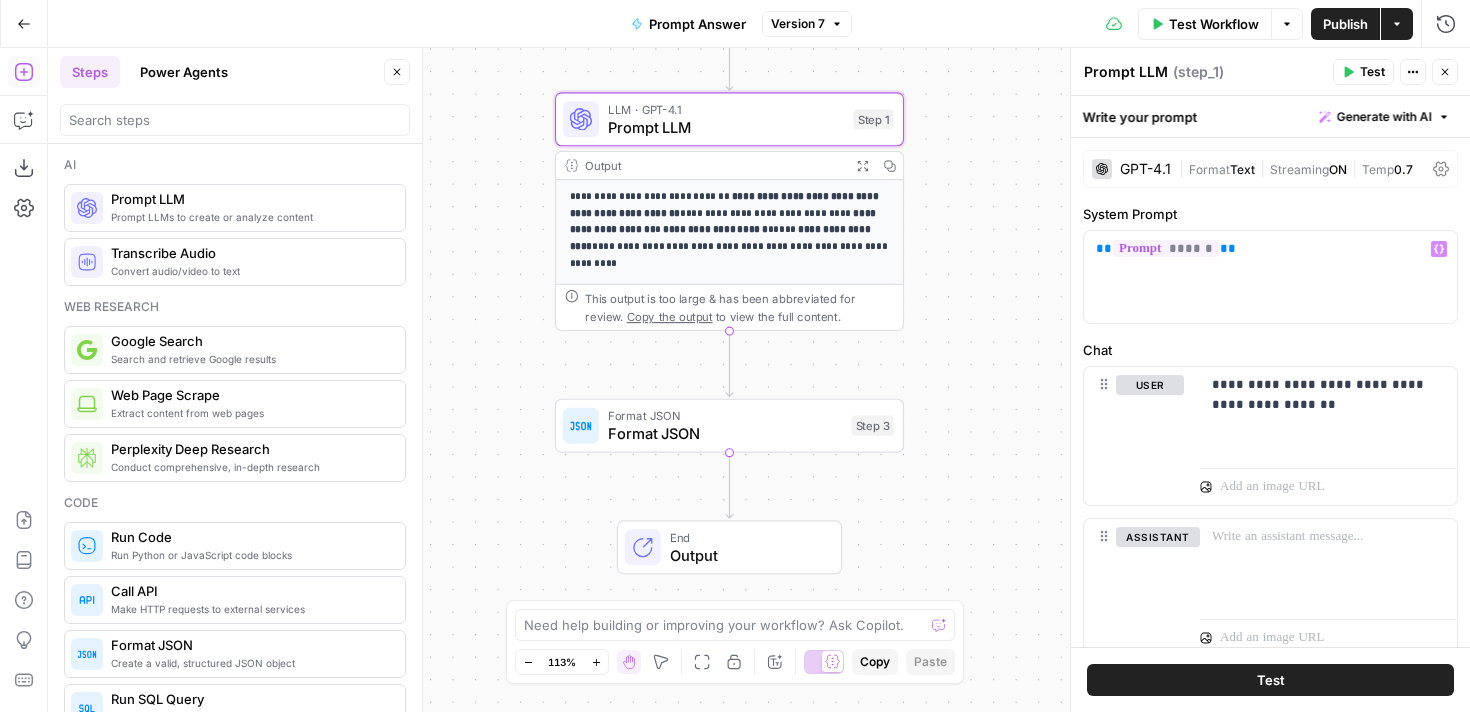 click 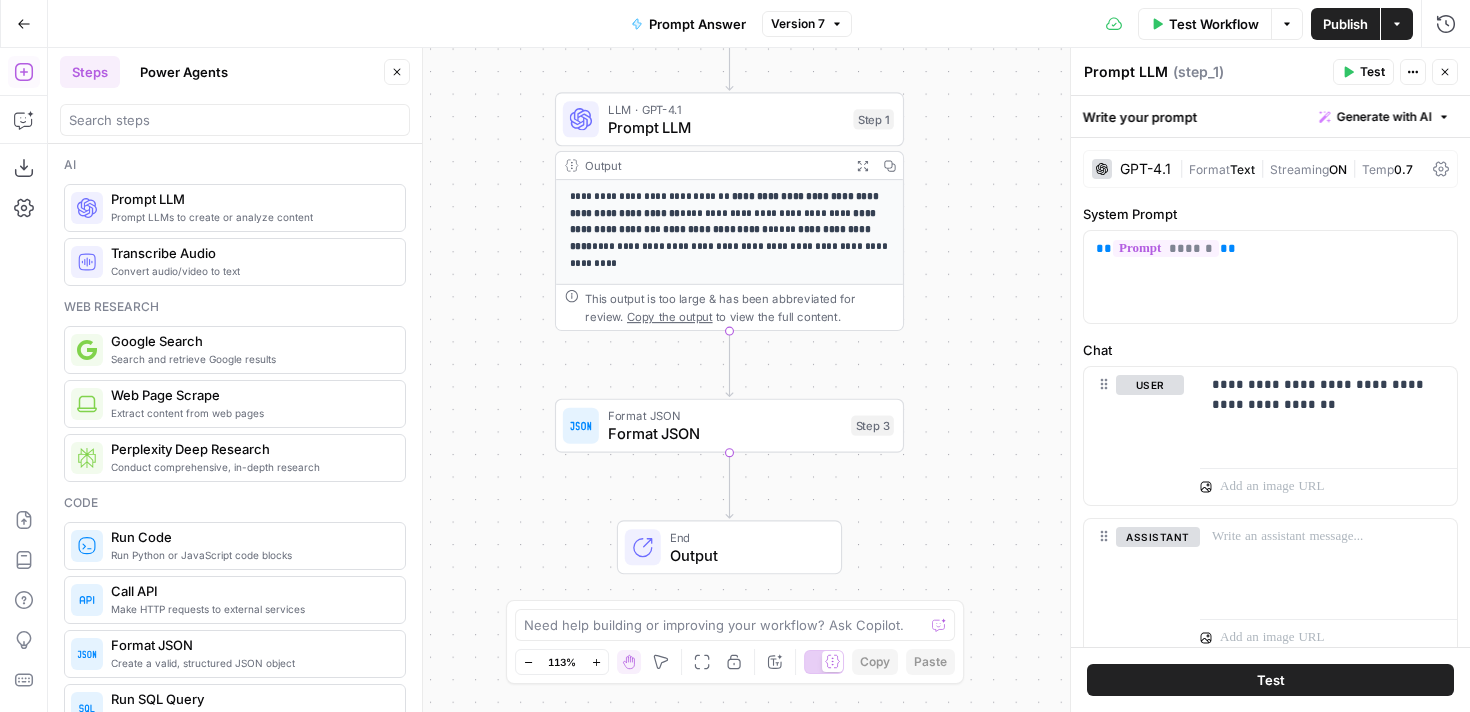 click 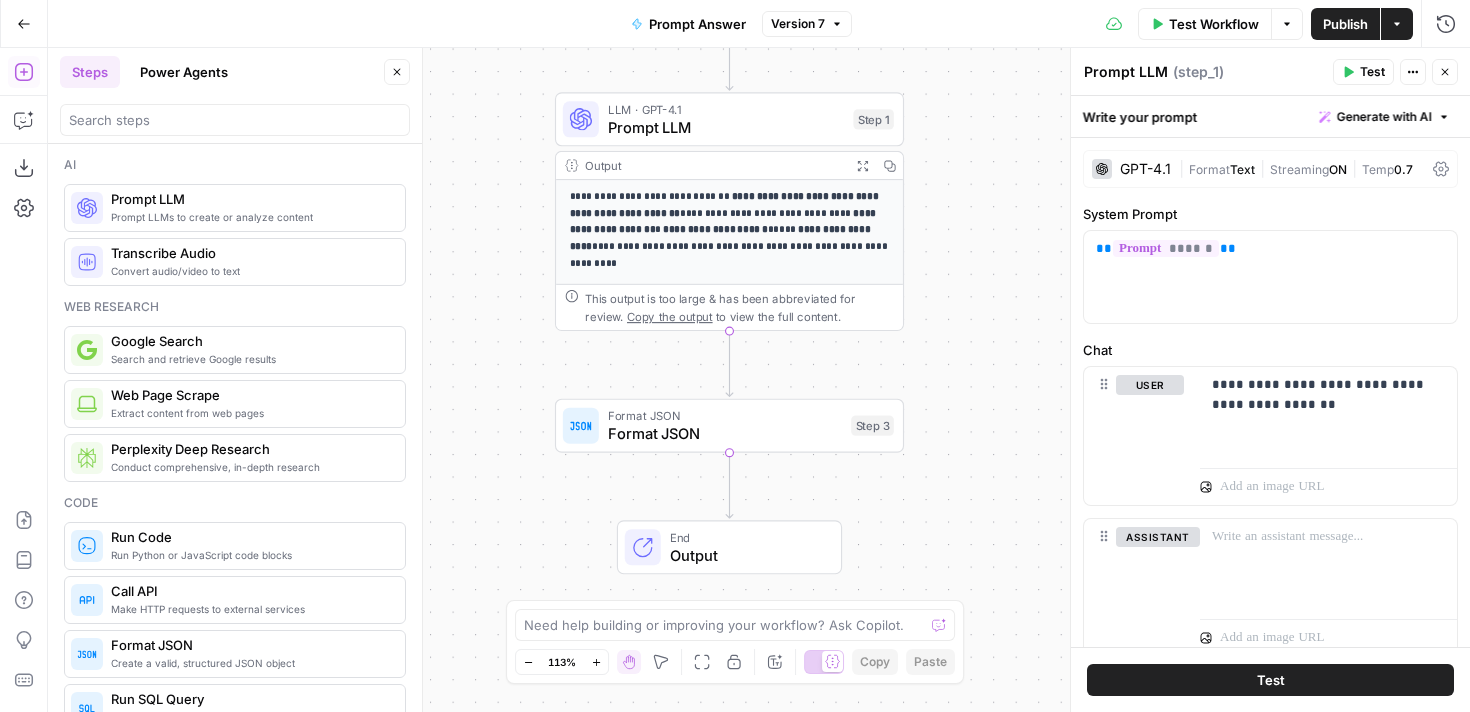 click on "Prompt LLMs to create or analyze content" at bounding box center (250, 217) 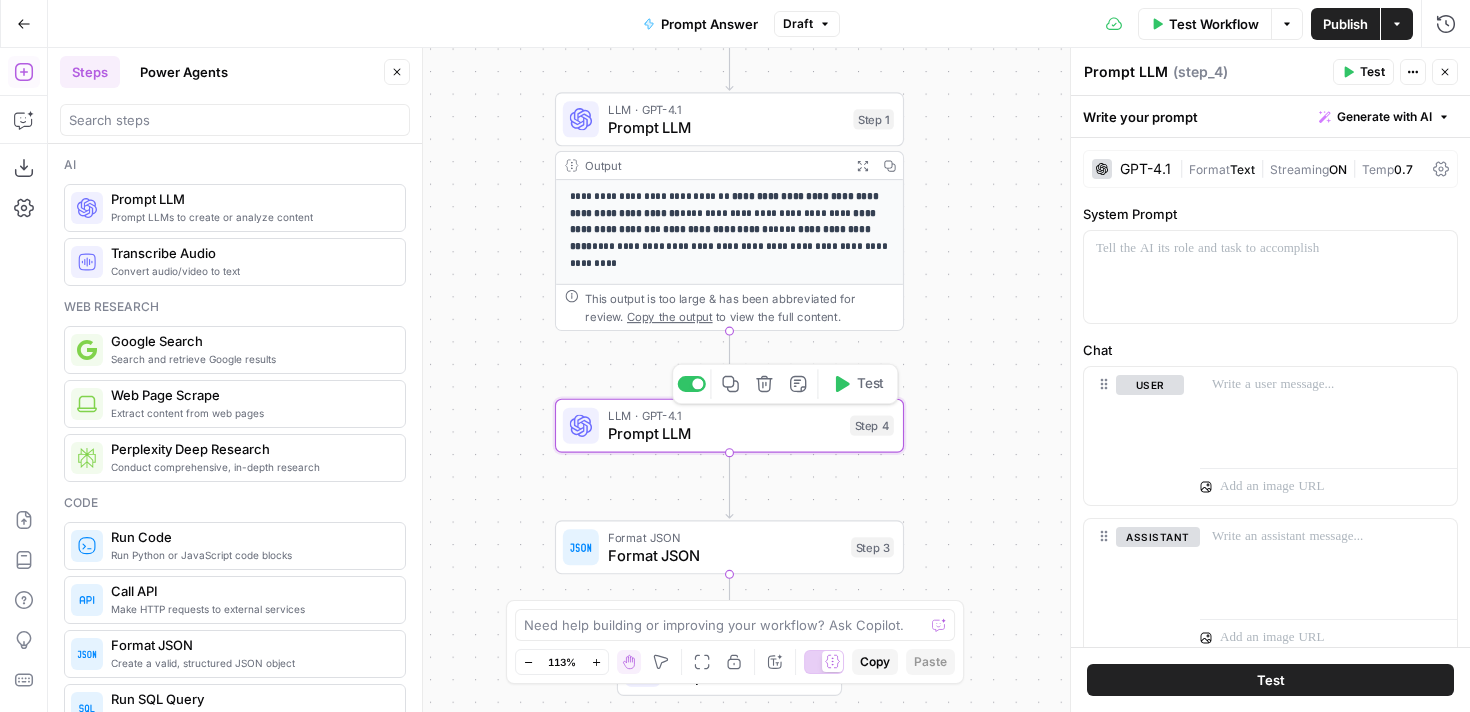 click on "Prompt LLM" at bounding box center (724, 433) 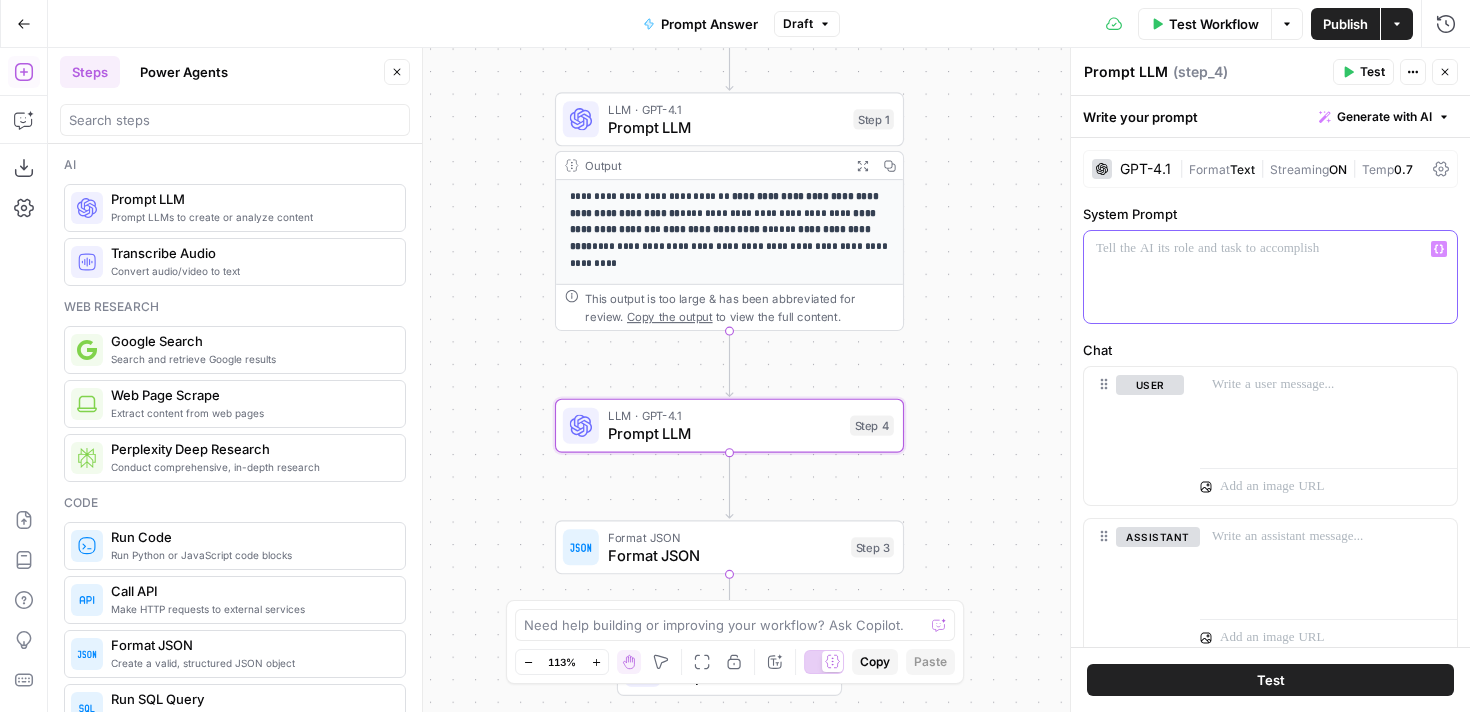 click at bounding box center (1270, 277) 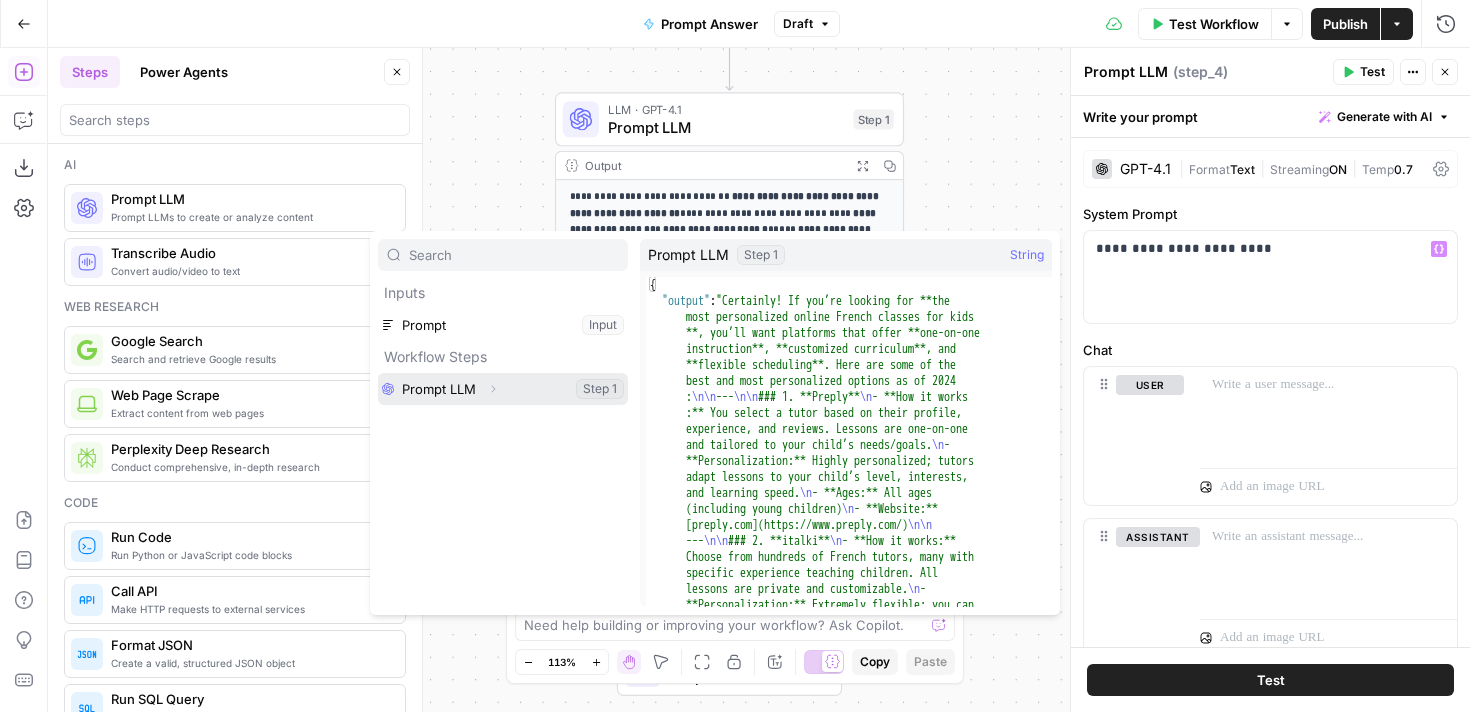 click on "Expand" at bounding box center (493, 389) 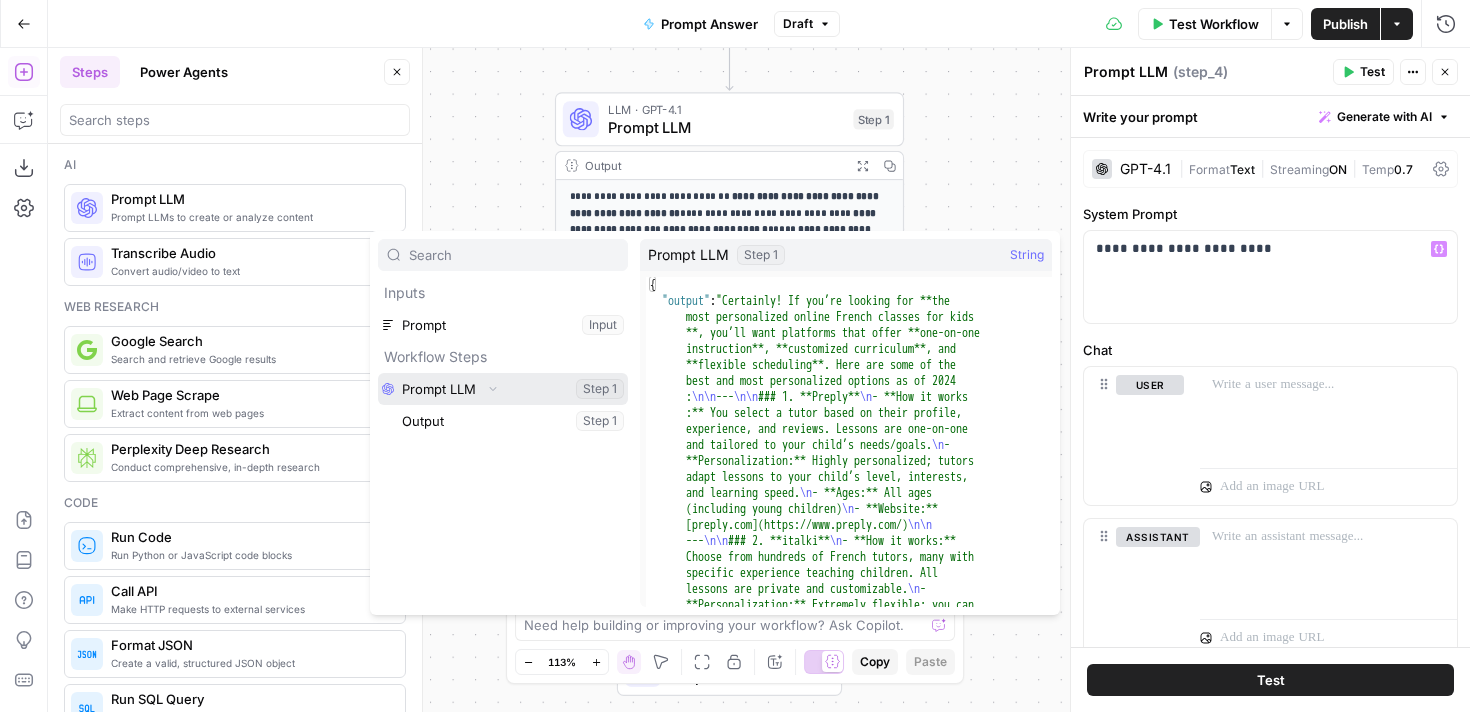 click at bounding box center (503, 389) 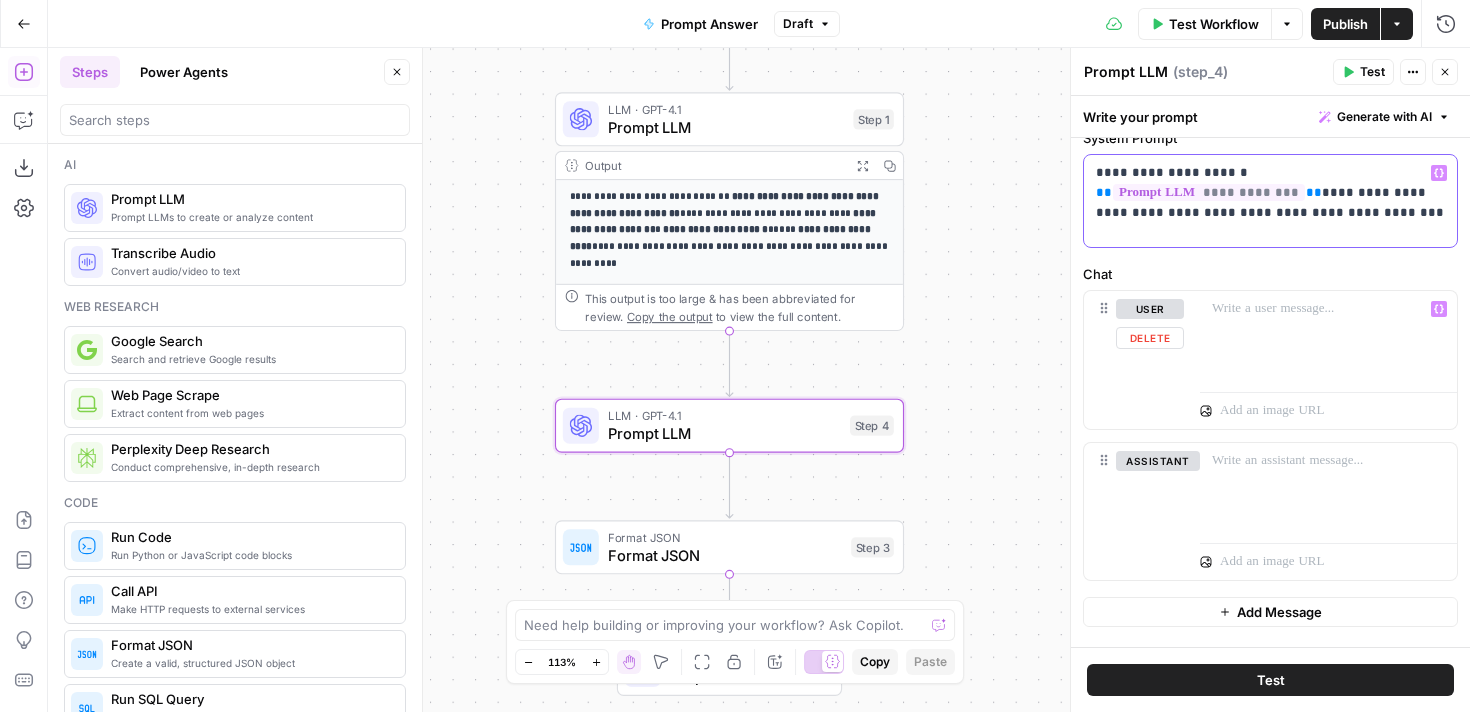 scroll, scrollTop: 86, scrollLeft: 0, axis: vertical 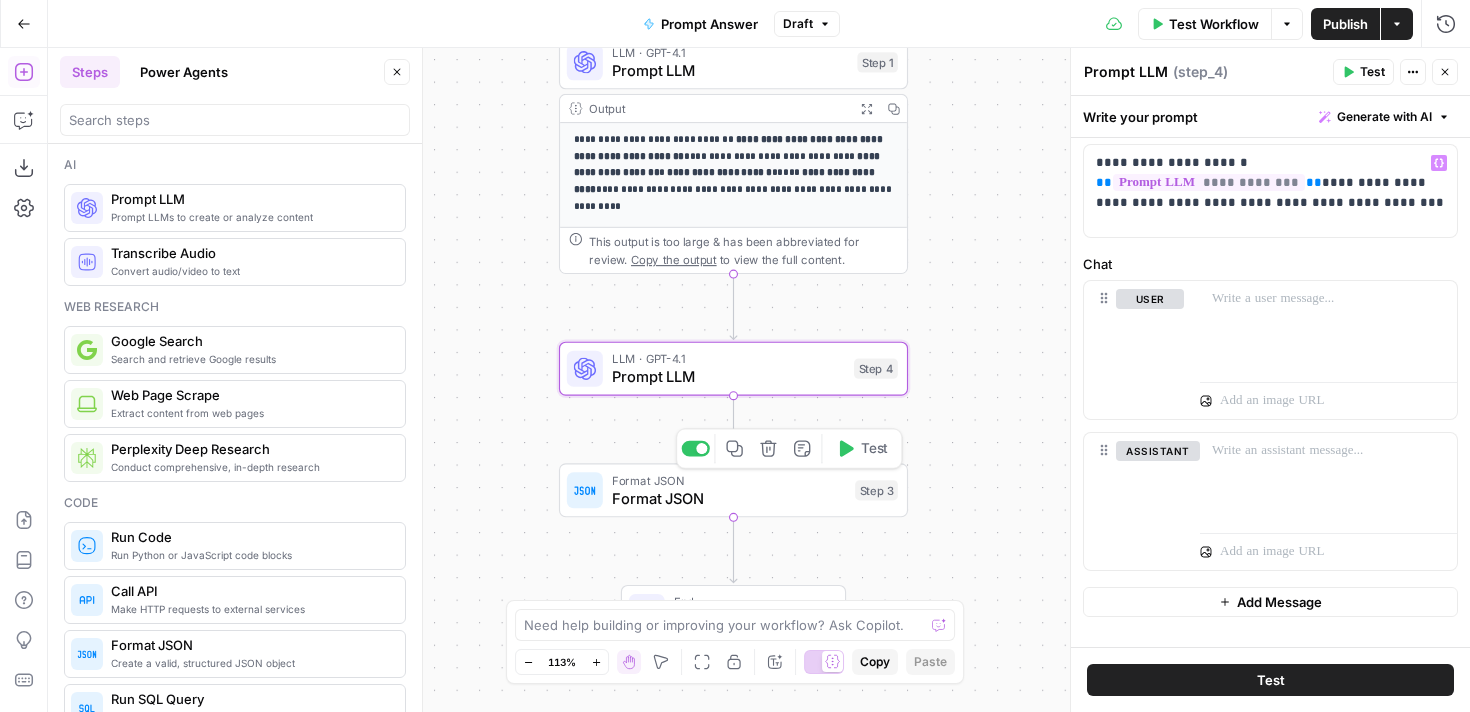 click on "Format JSON" at bounding box center (729, 498) 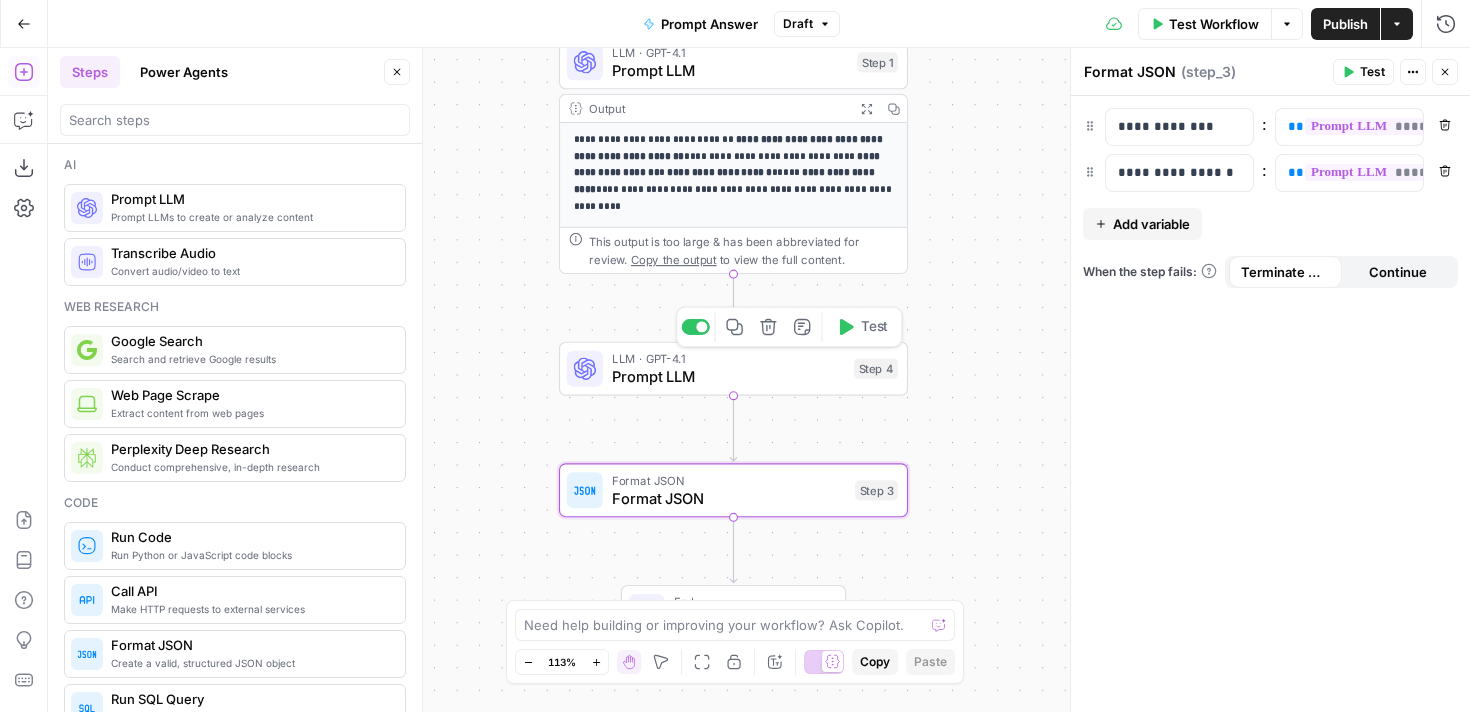 click on "LLM · GPT-4.1" at bounding box center [728, 359] 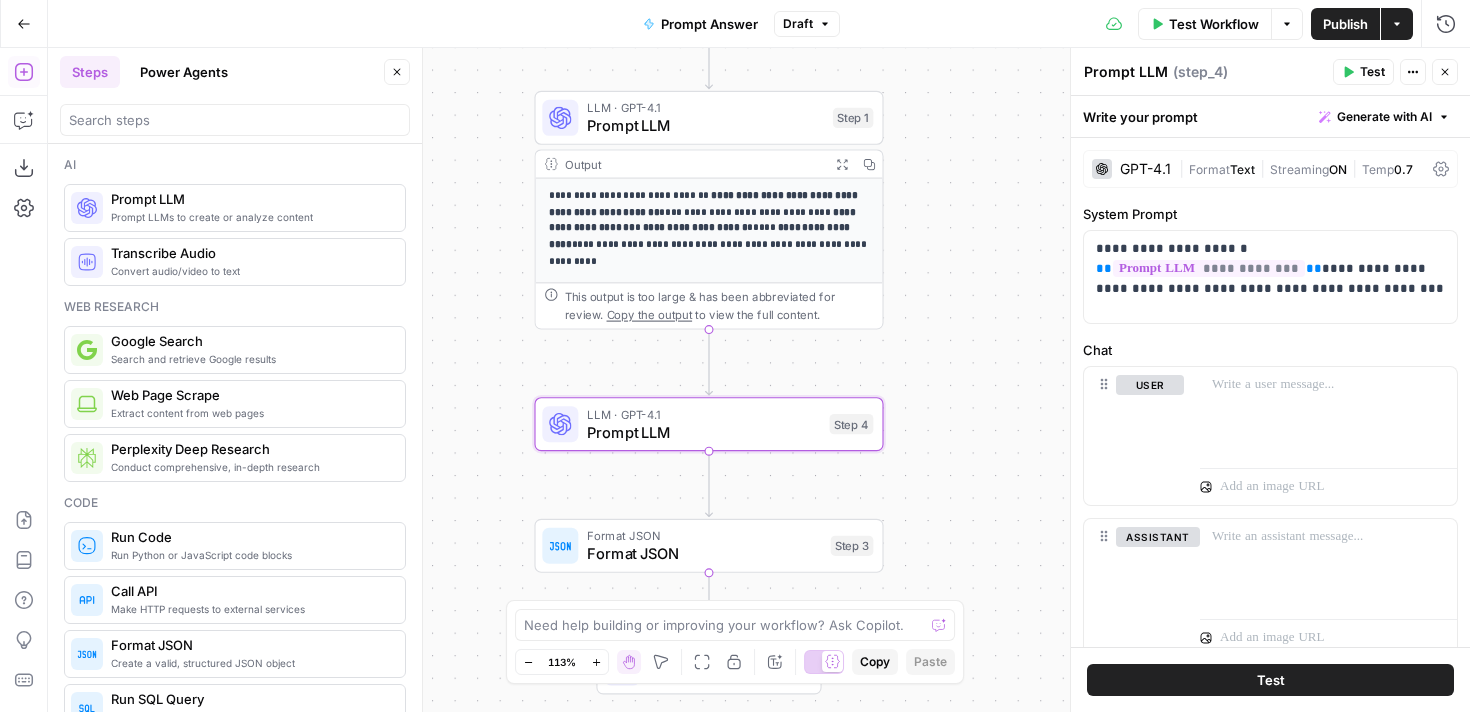 click on "Prompt LLM" at bounding box center (705, 125) 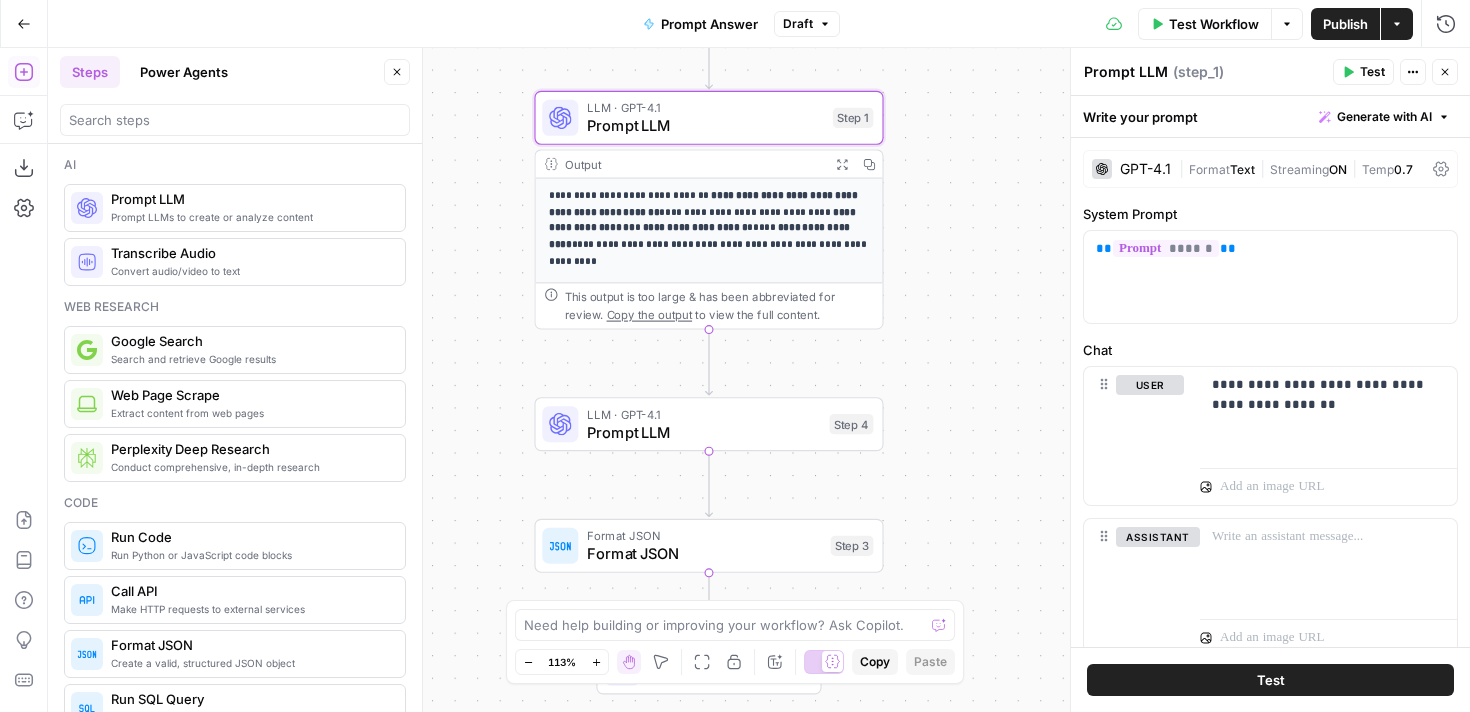 click on "Prompt LLM Prompt LLM  ( step_1 ) Test Actions Close" at bounding box center (1270, 72) 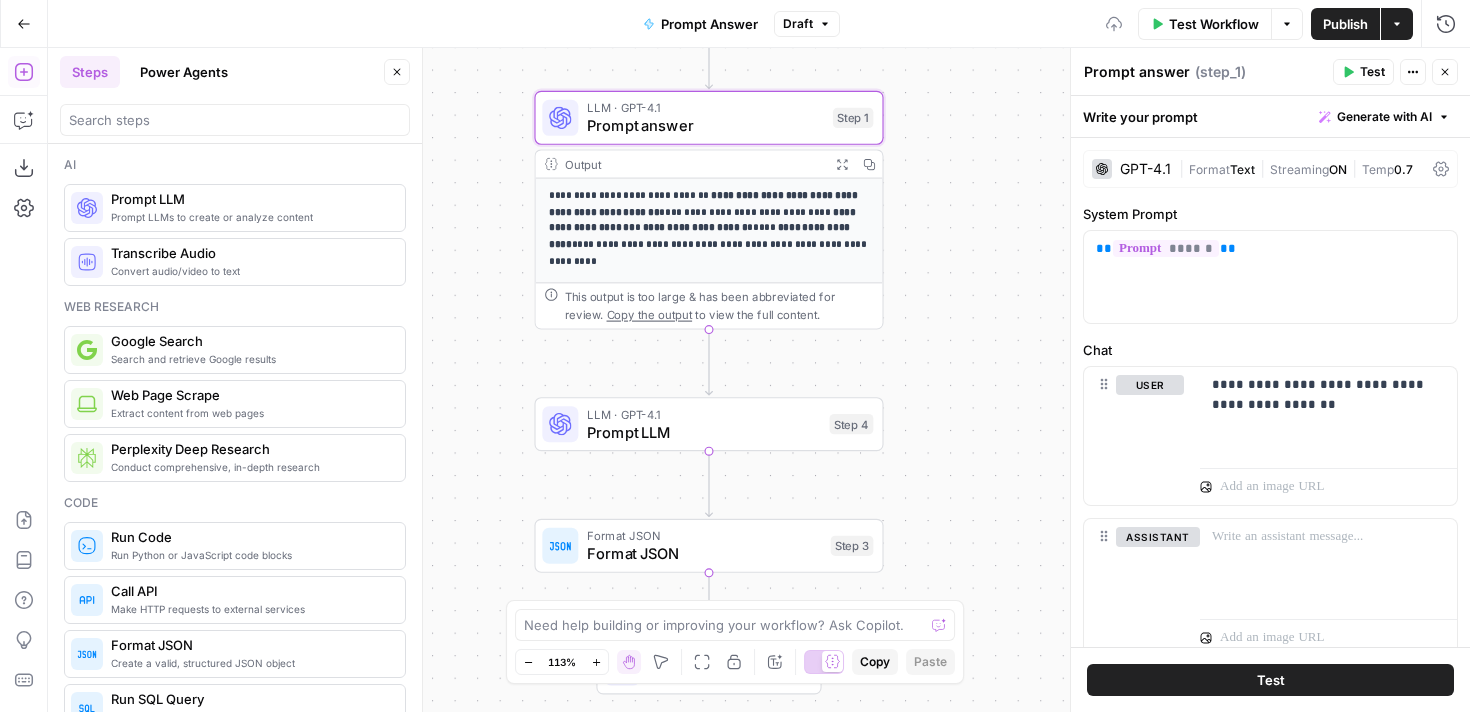 type on "Prompt answer" 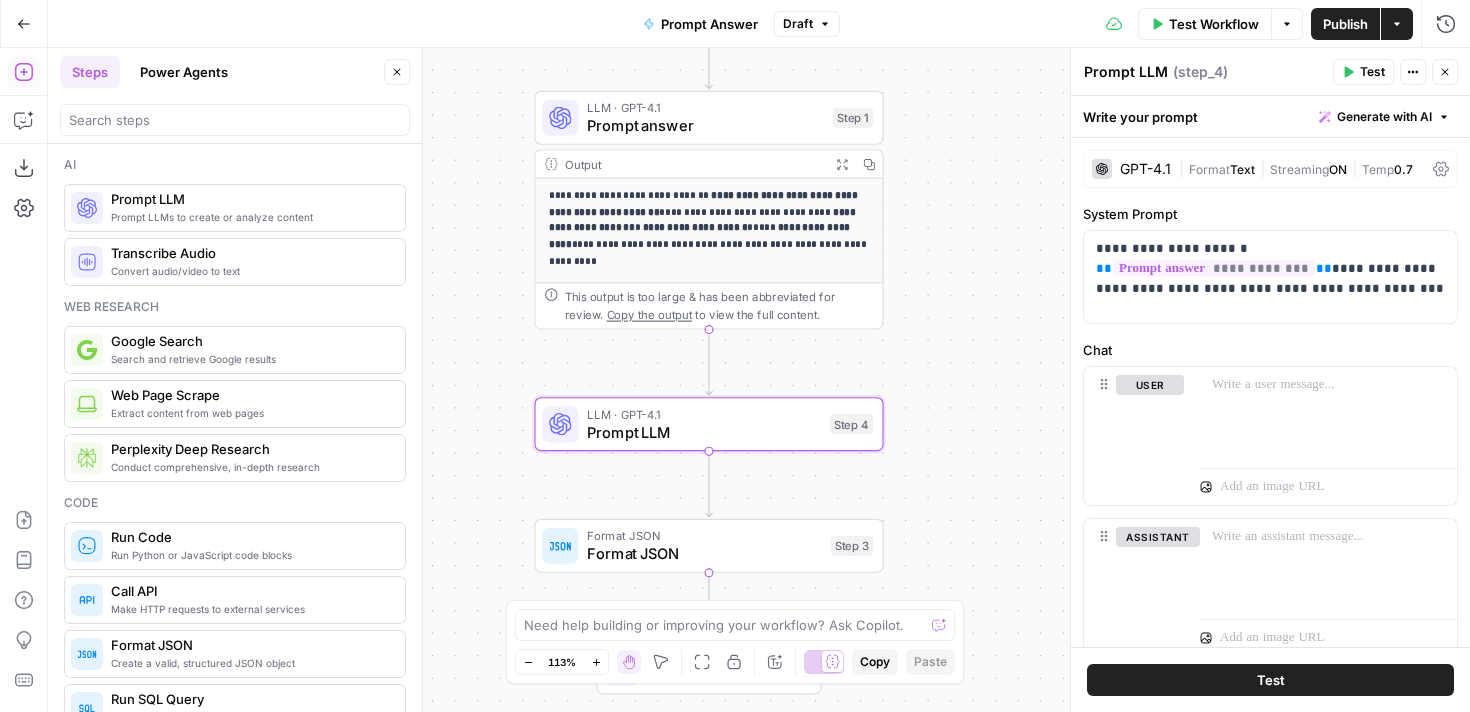 click on "Prompt LLM" at bounding box center (1126, 72) 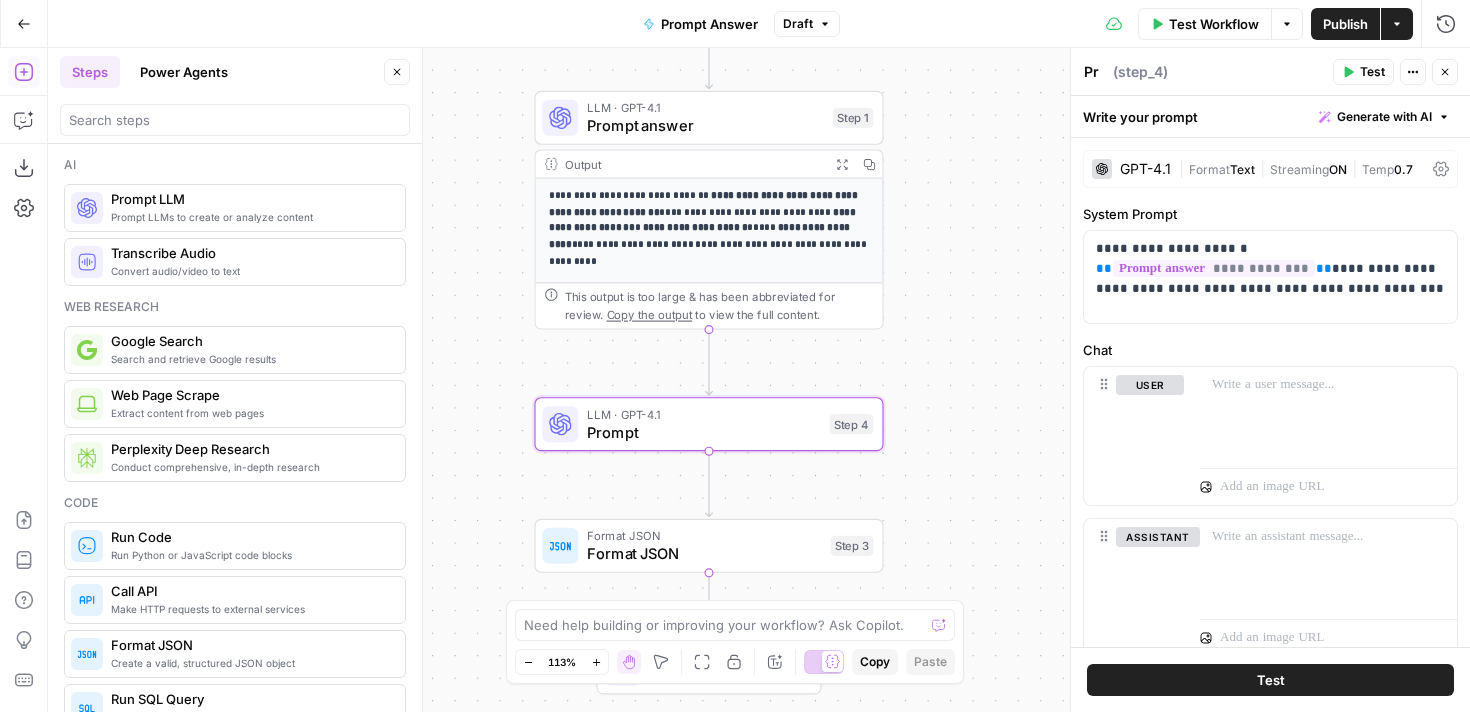 type on "P" 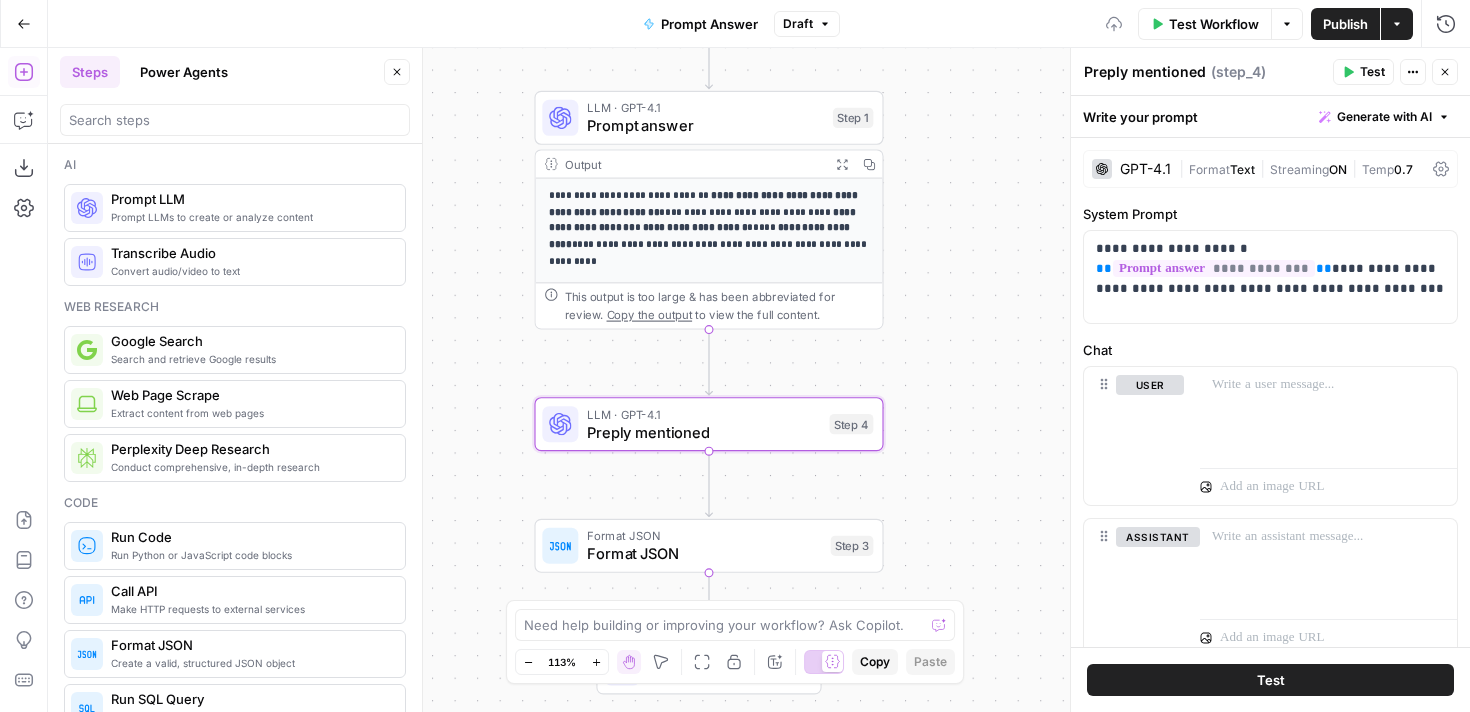 type on "Preply mentioned" 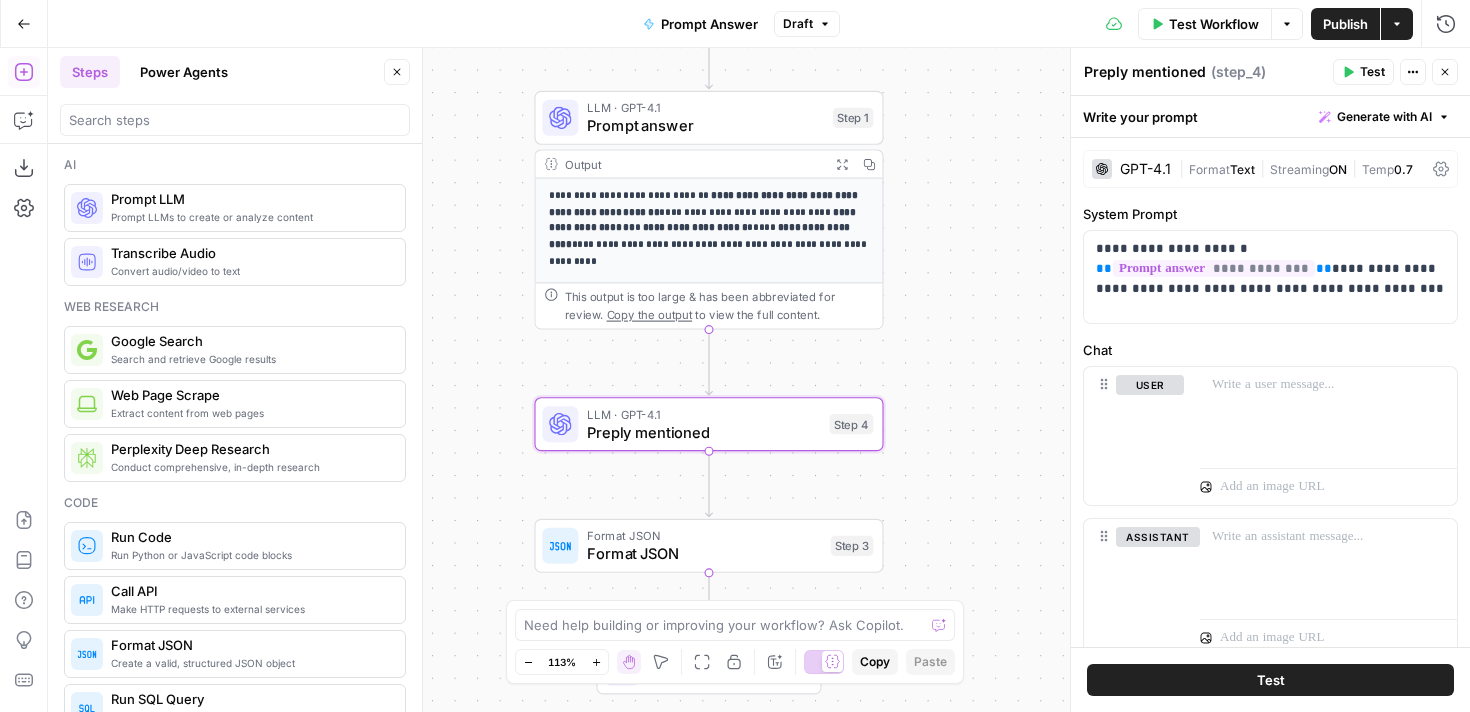 click on "Format JSON" at bounding box center [704, 553] 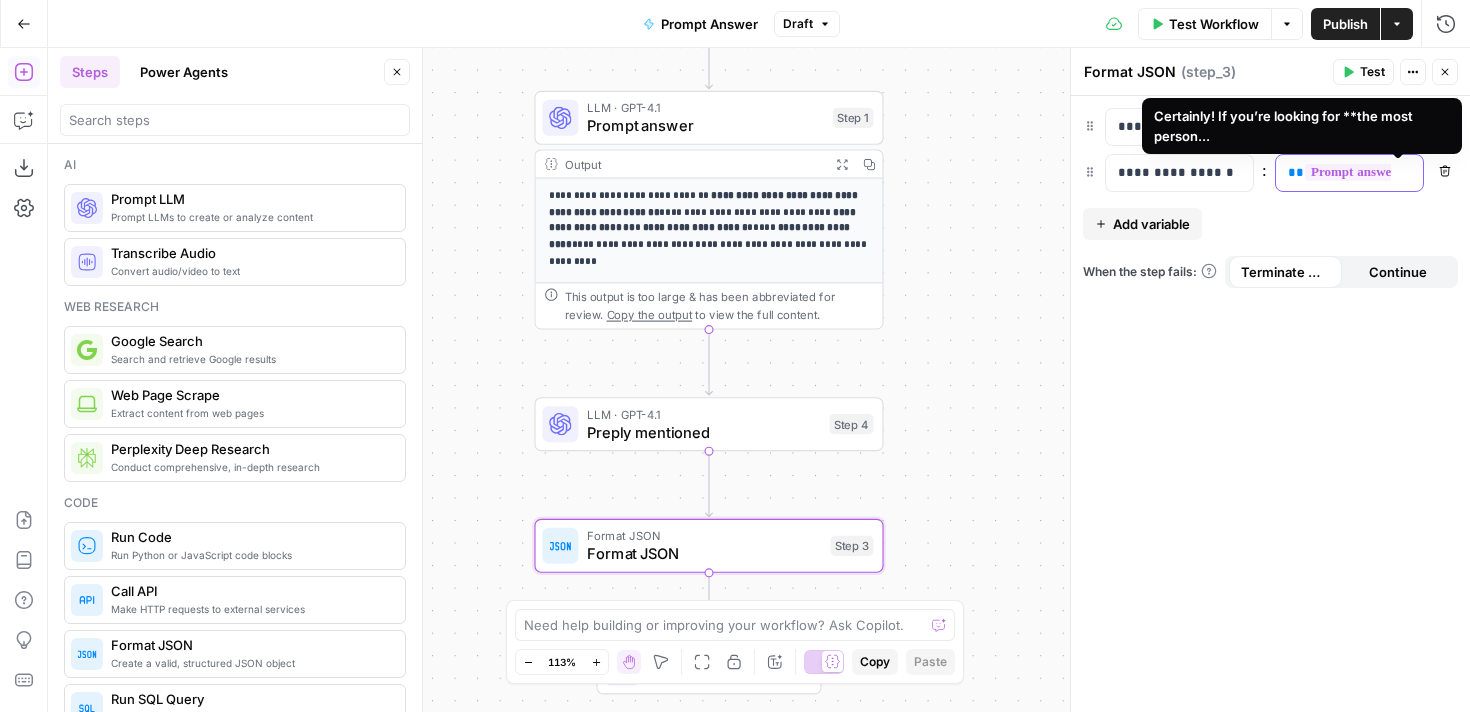 click on "**********" at bounding box center [1406, 172] 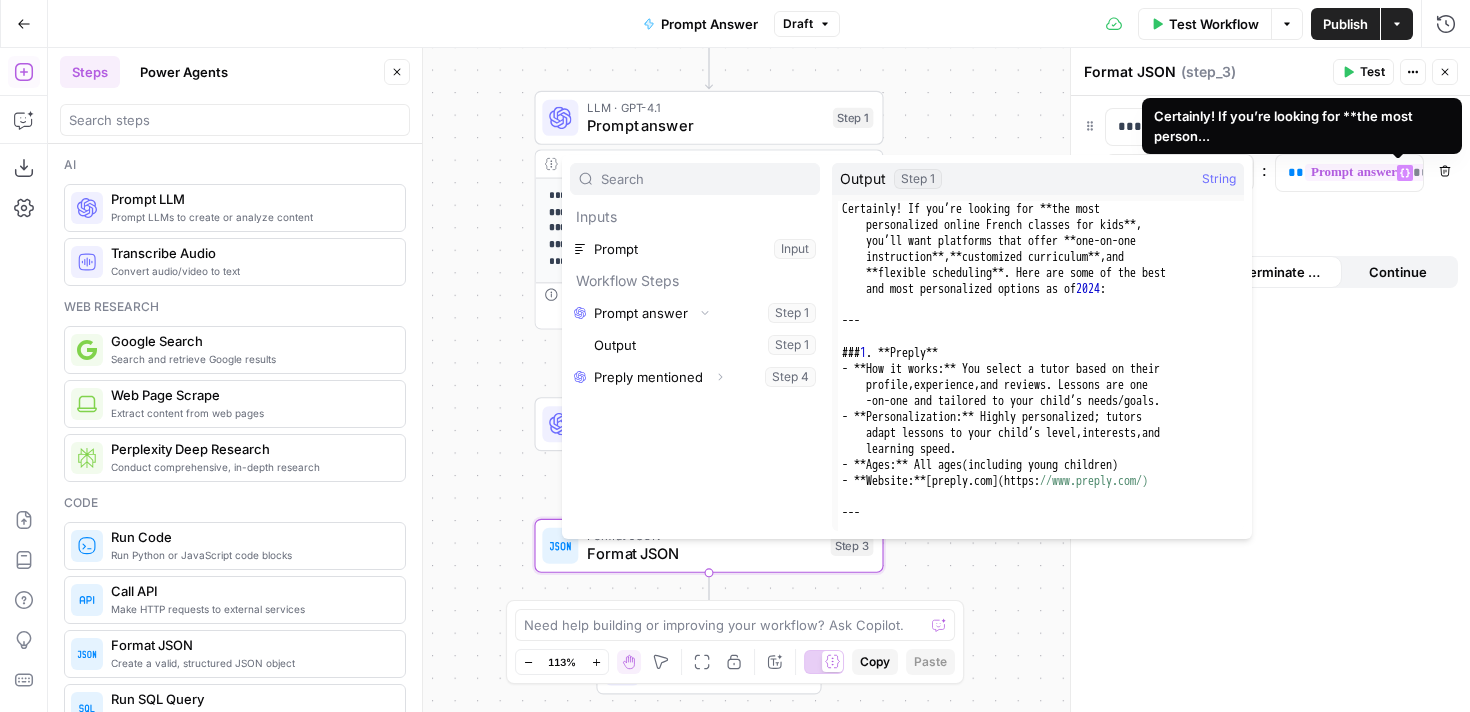 type 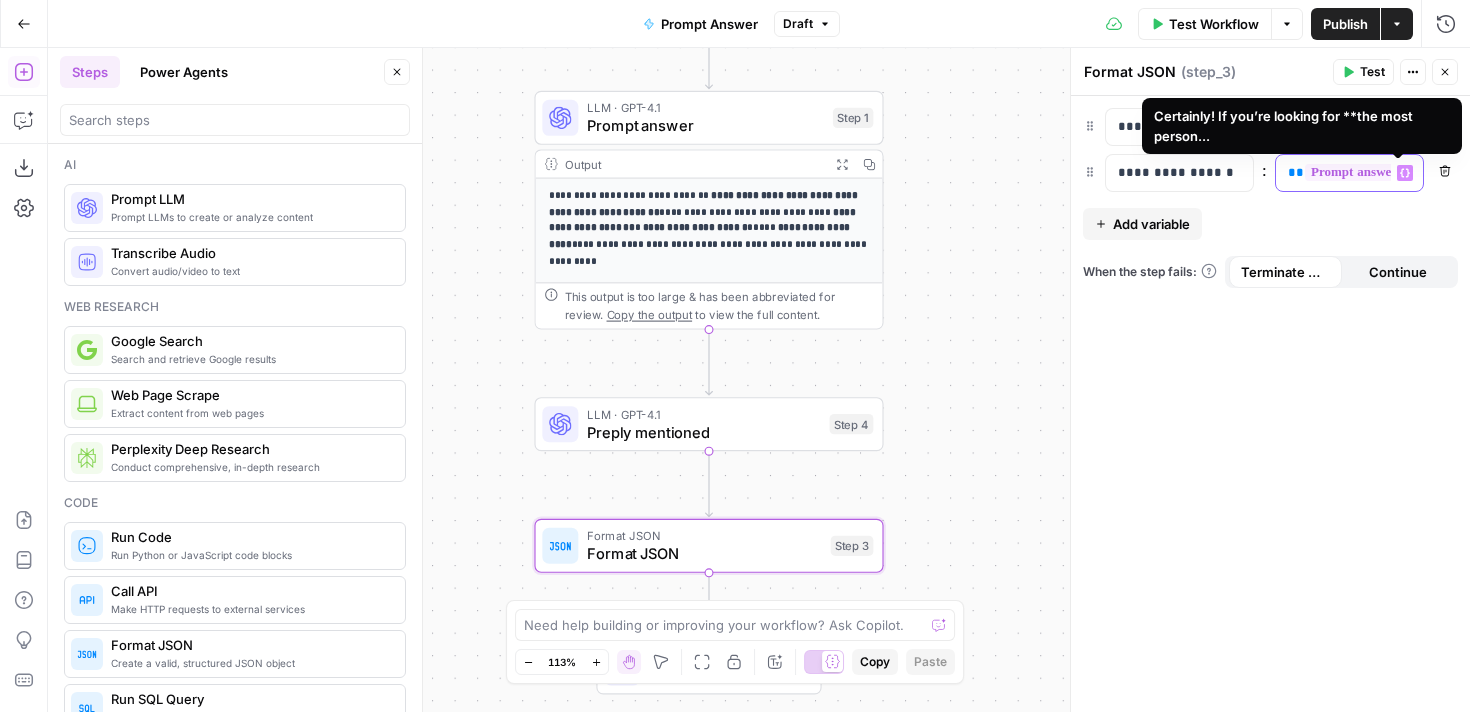 type 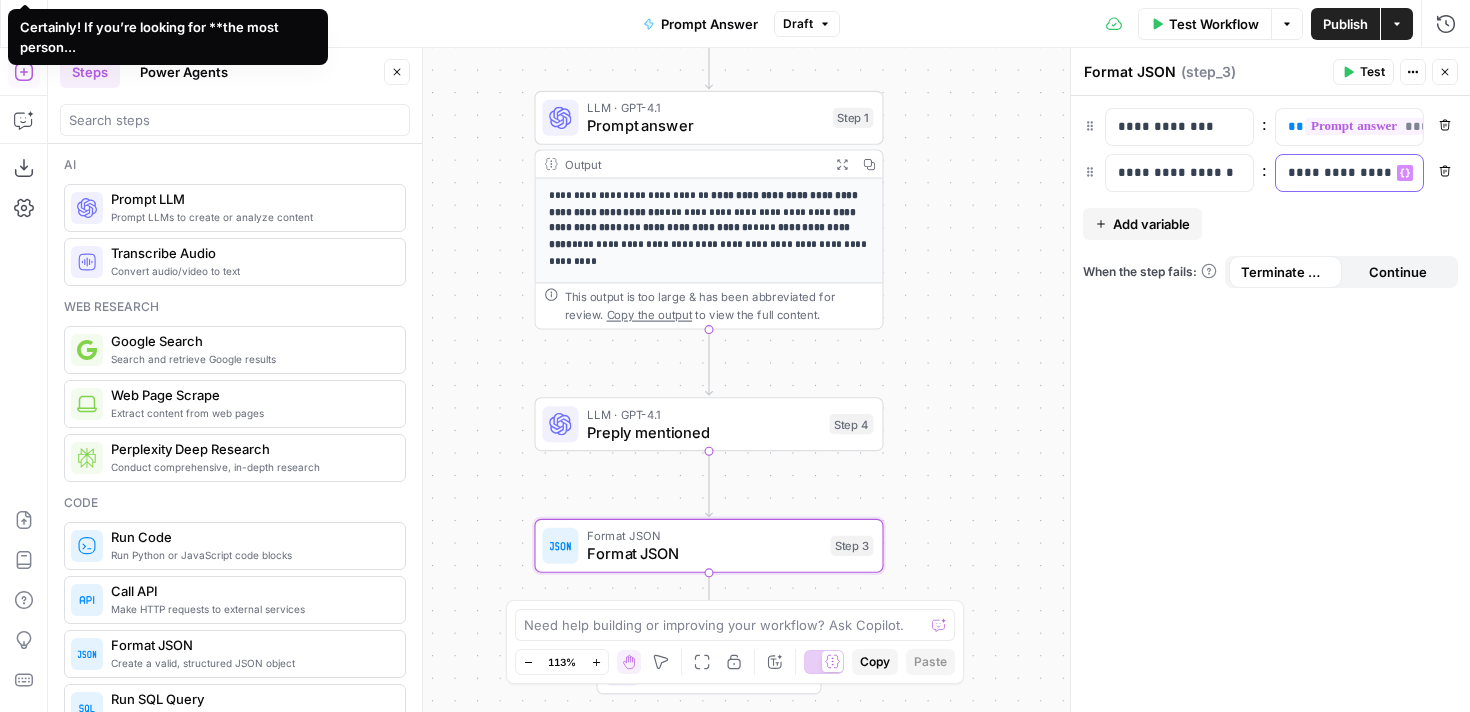 click on "**********" at bounding box center (1333, 173) 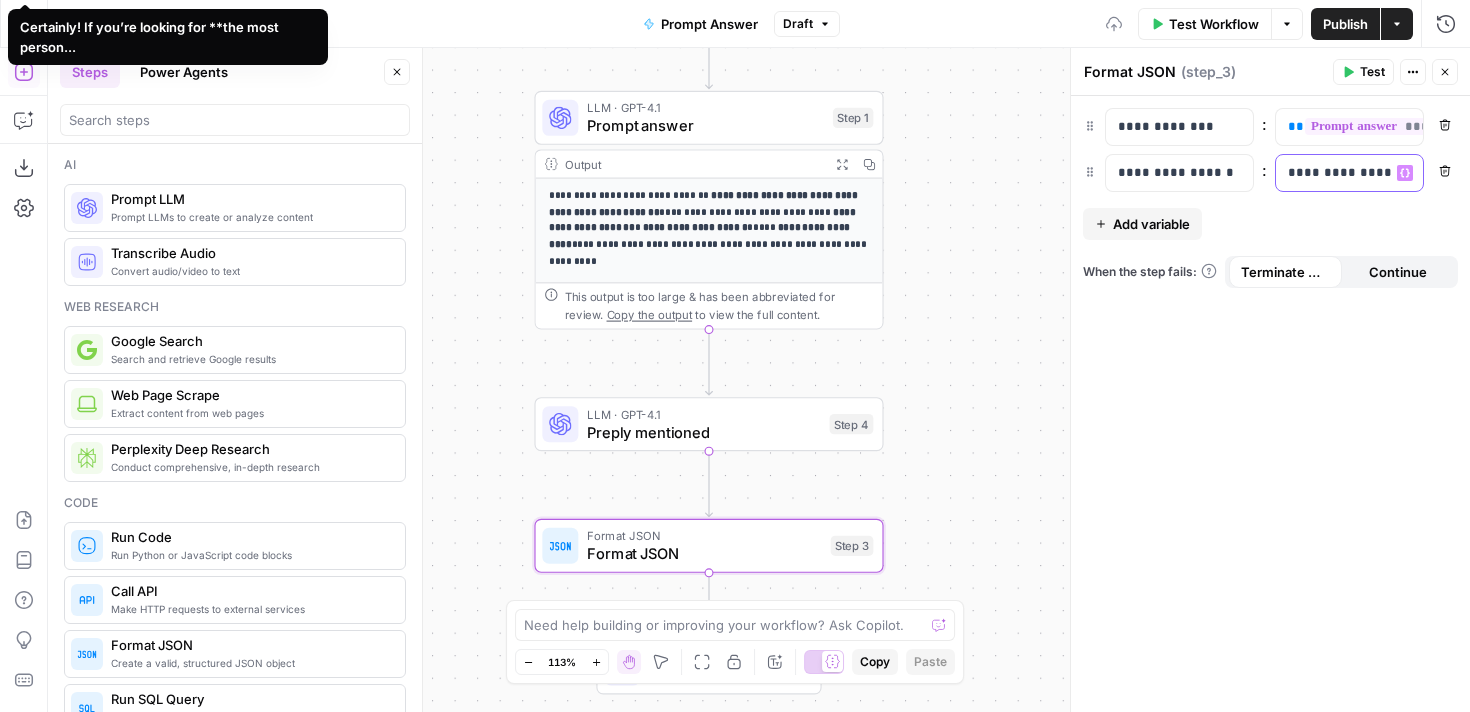 click on "**********" at bounding box center [1333, 173] 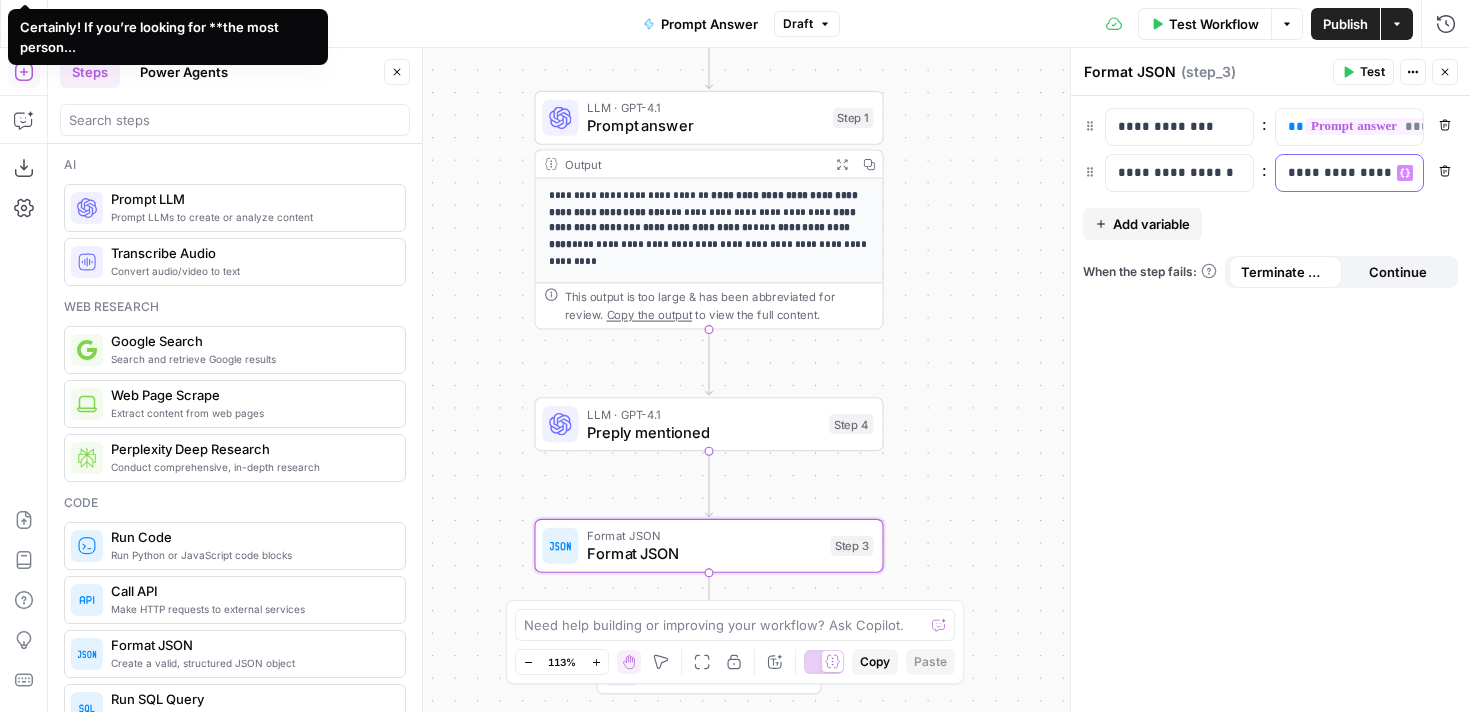 click on "**********" at bounding box center [1333, 173] 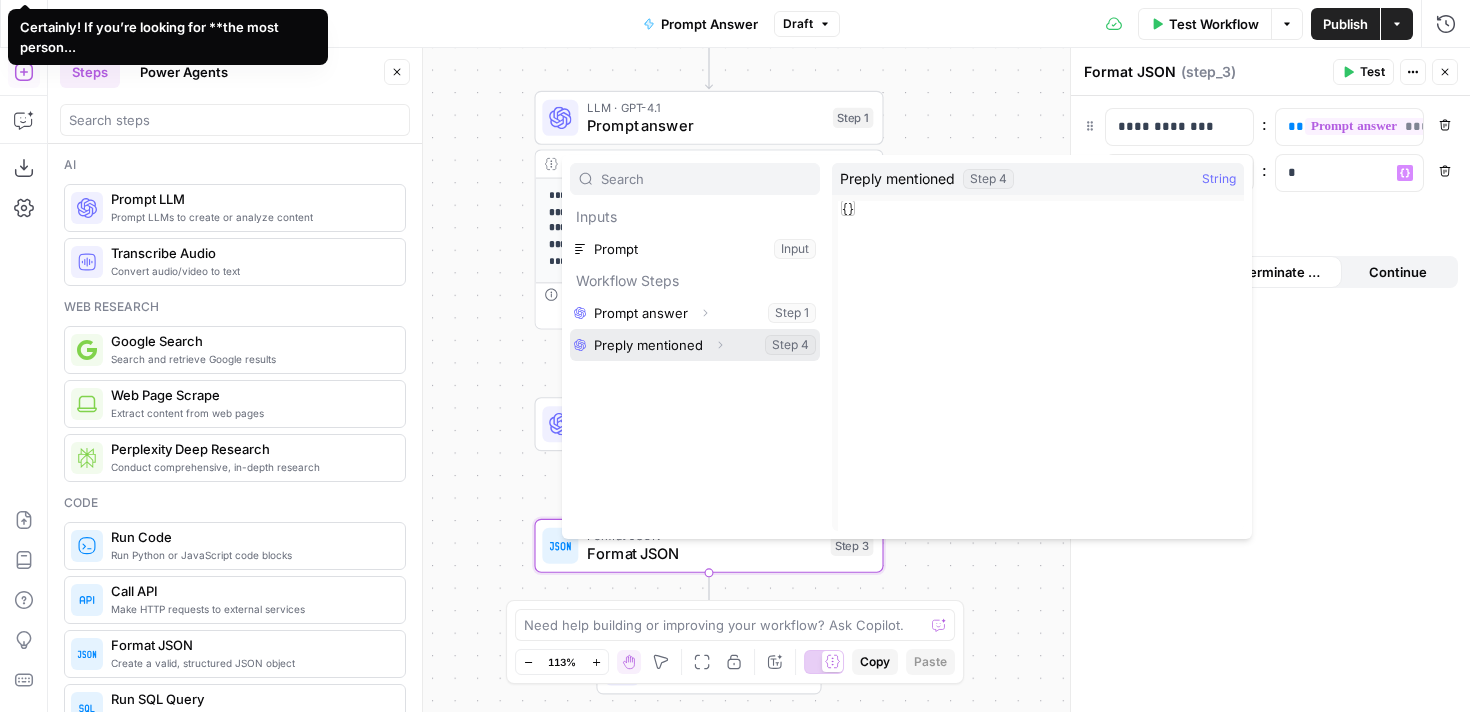 click at bounding box center [695, 345] 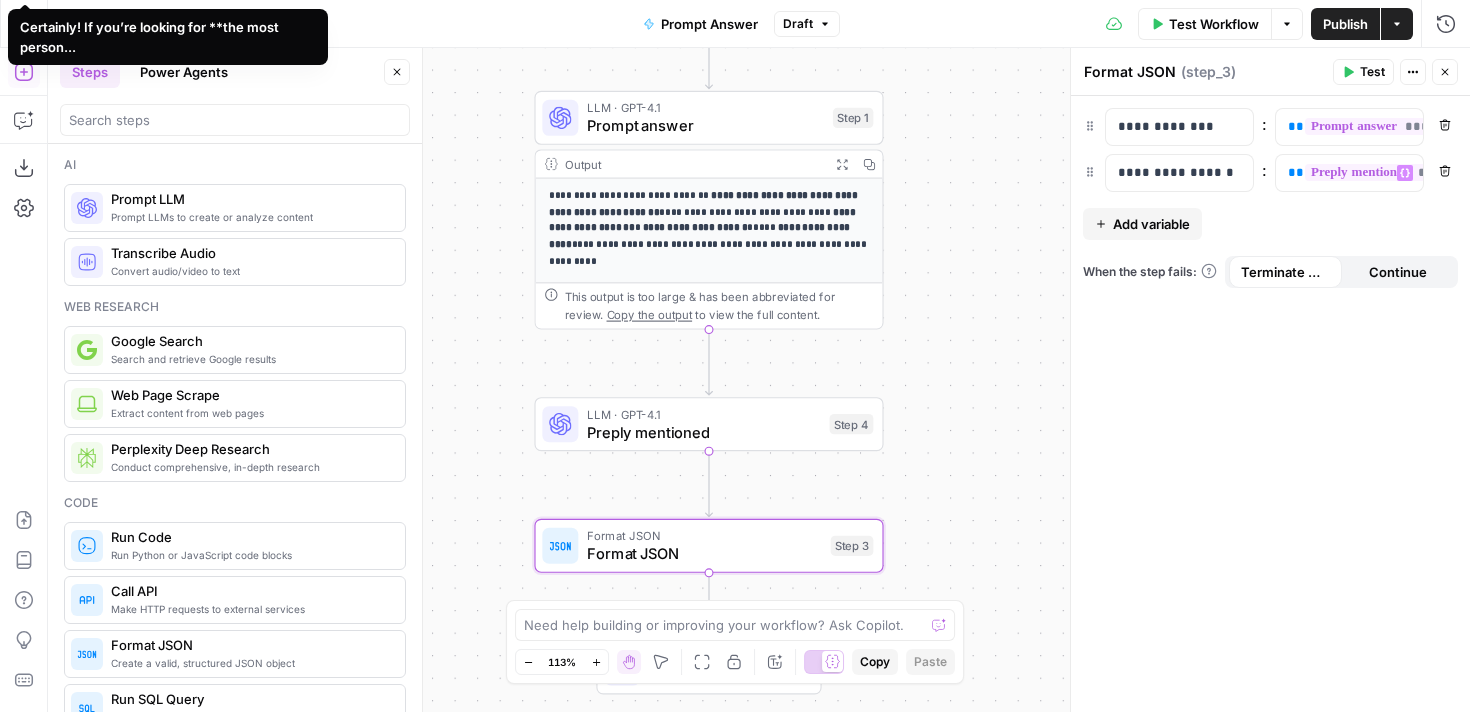 click on "**********" at bounding box center (709, 449) 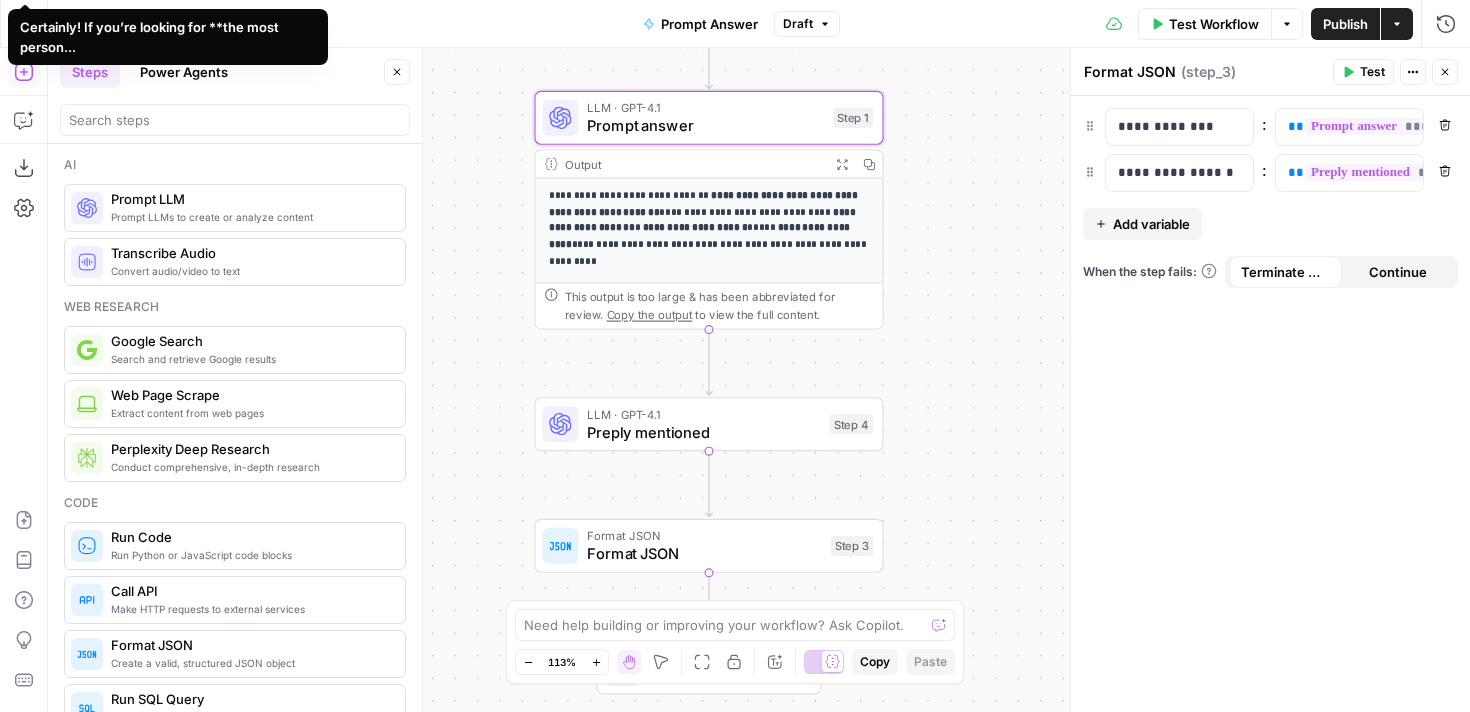 click on "Prompt answer" at bounding box center [705, 125] 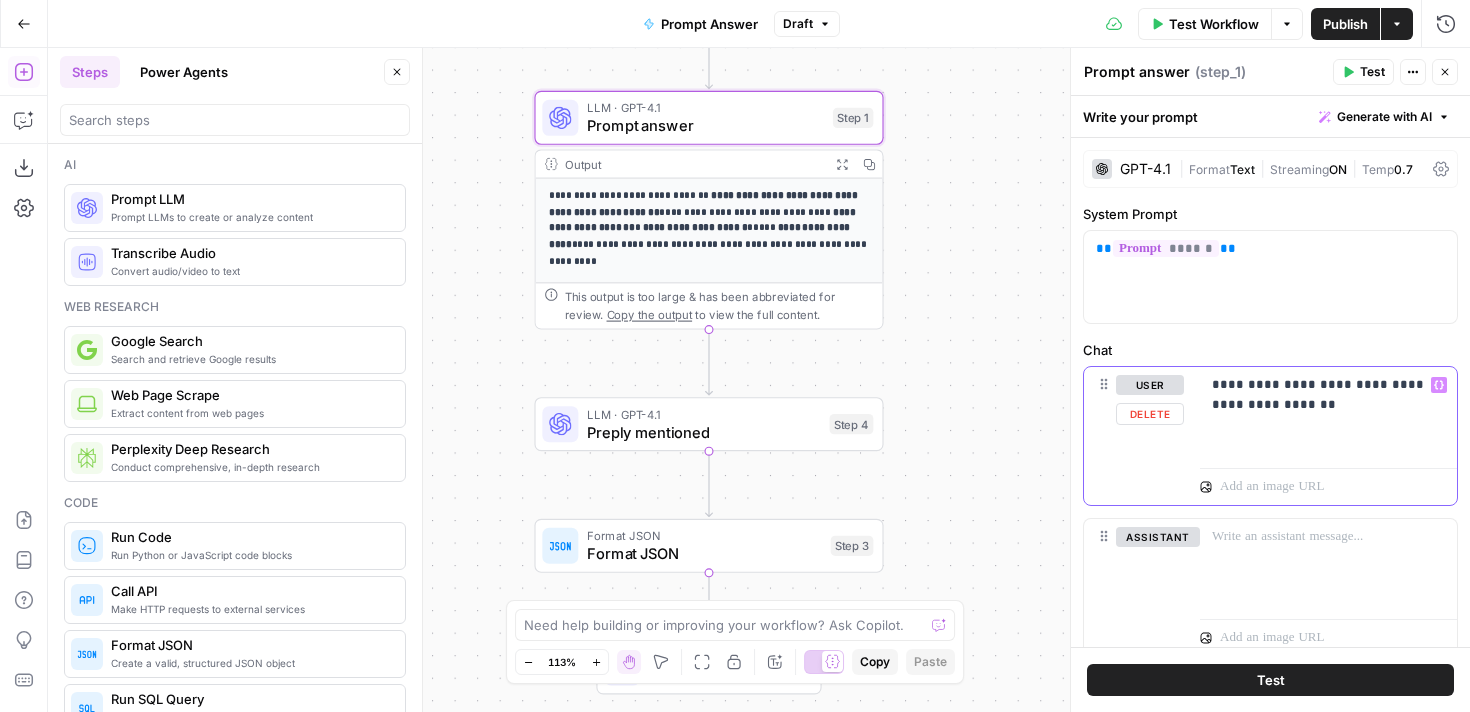 drag, startPoint x: 1324, startPoint y: 410, endPoint x: 1196, endPoint y: 374, distance: 132.96616 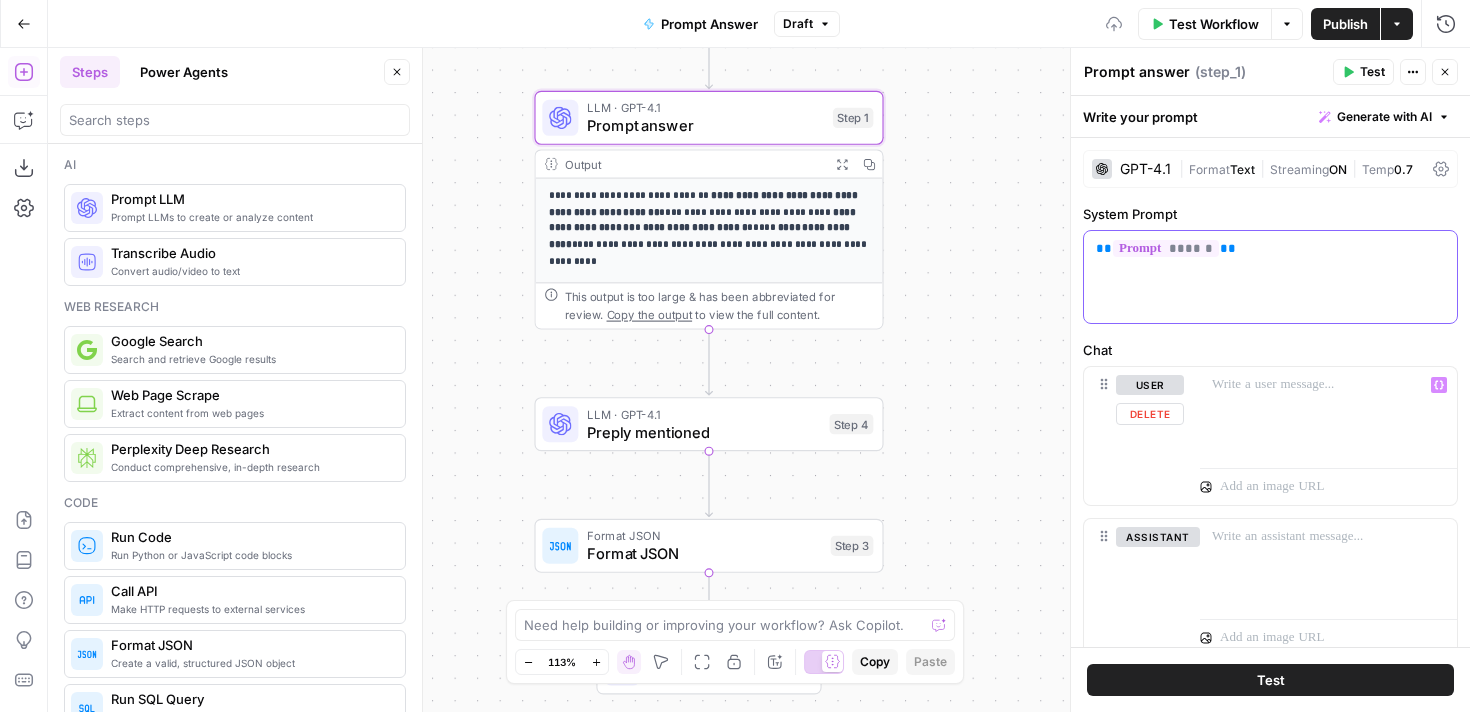 click on "** ****** **" at bounding box center (1270, 277) 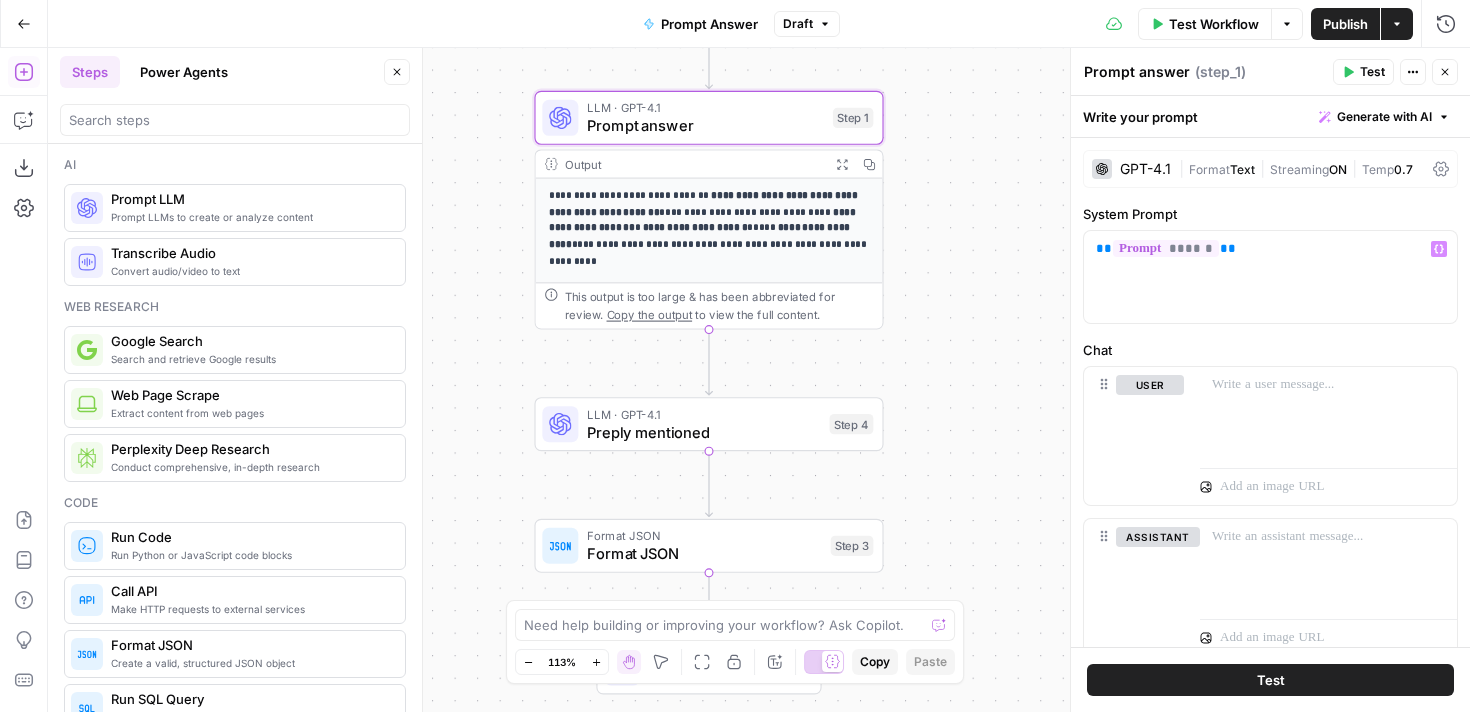 click on "Publish" at bounding box center [1345, 24] 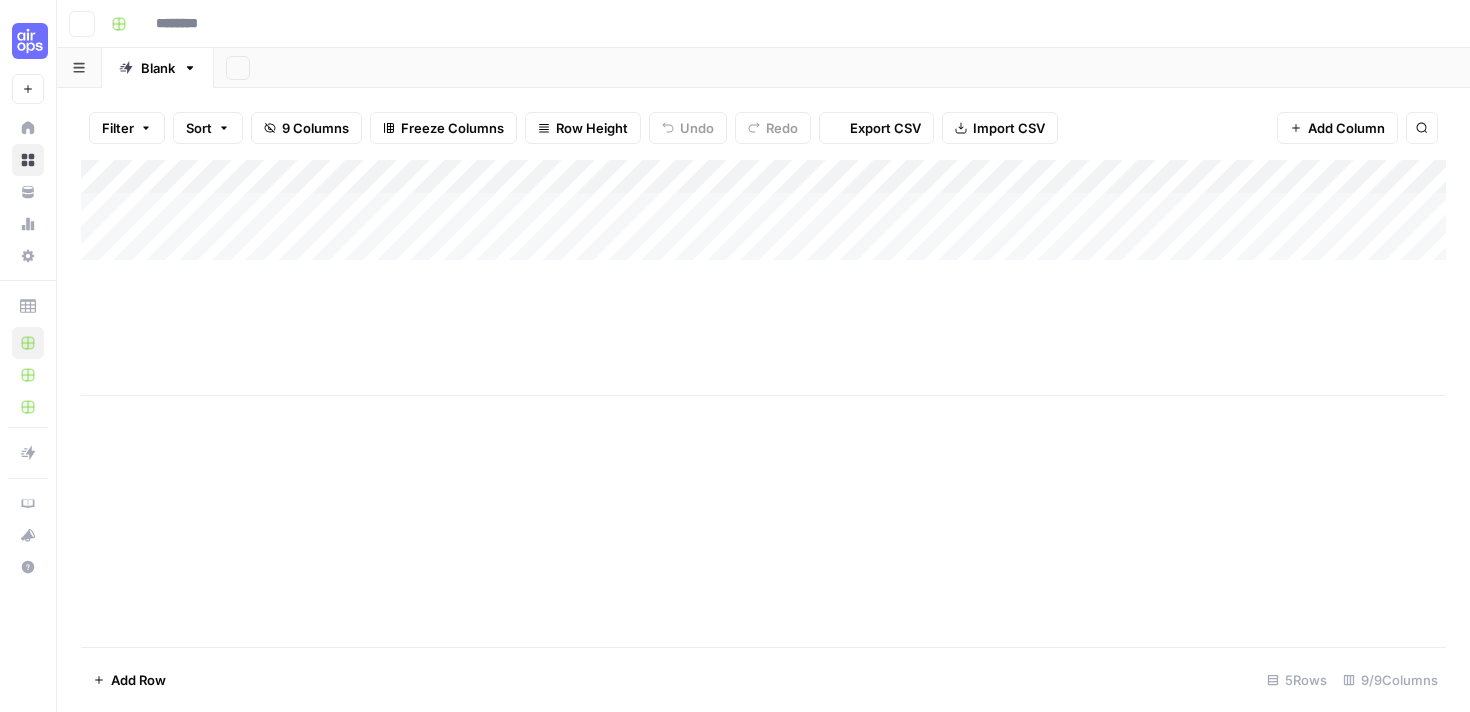 type on "**********" 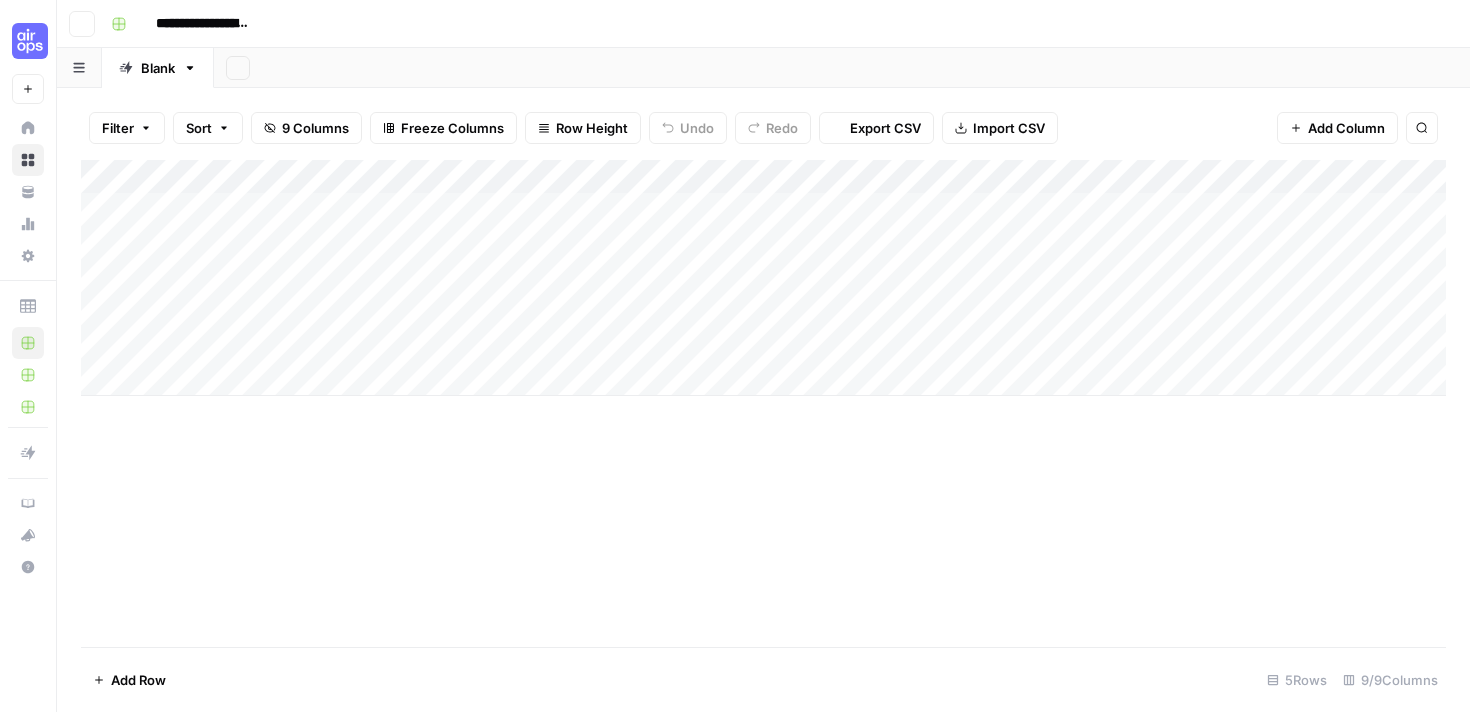 scroll, scrollTop: 0, scrollLeft: 0, axis: both 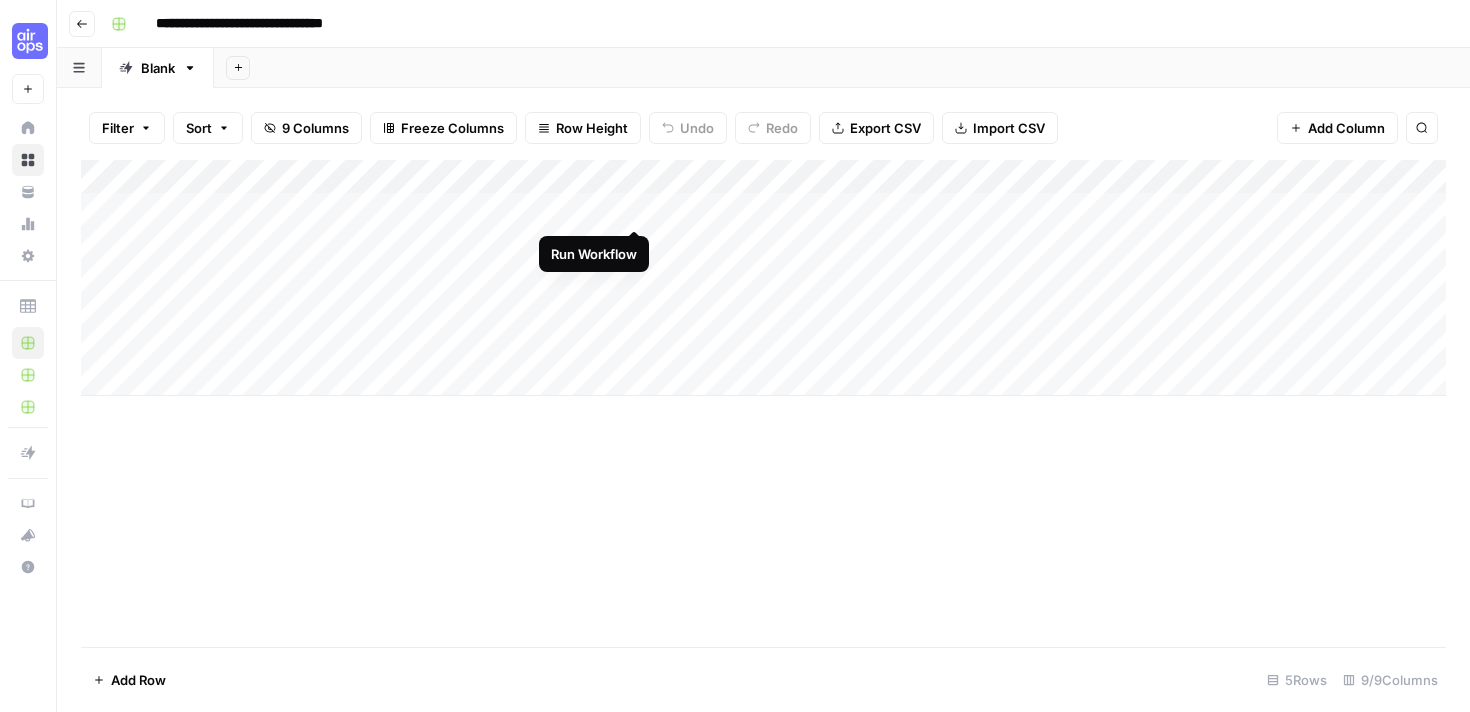 click on "Add Column" at bounding box center [763, 278] 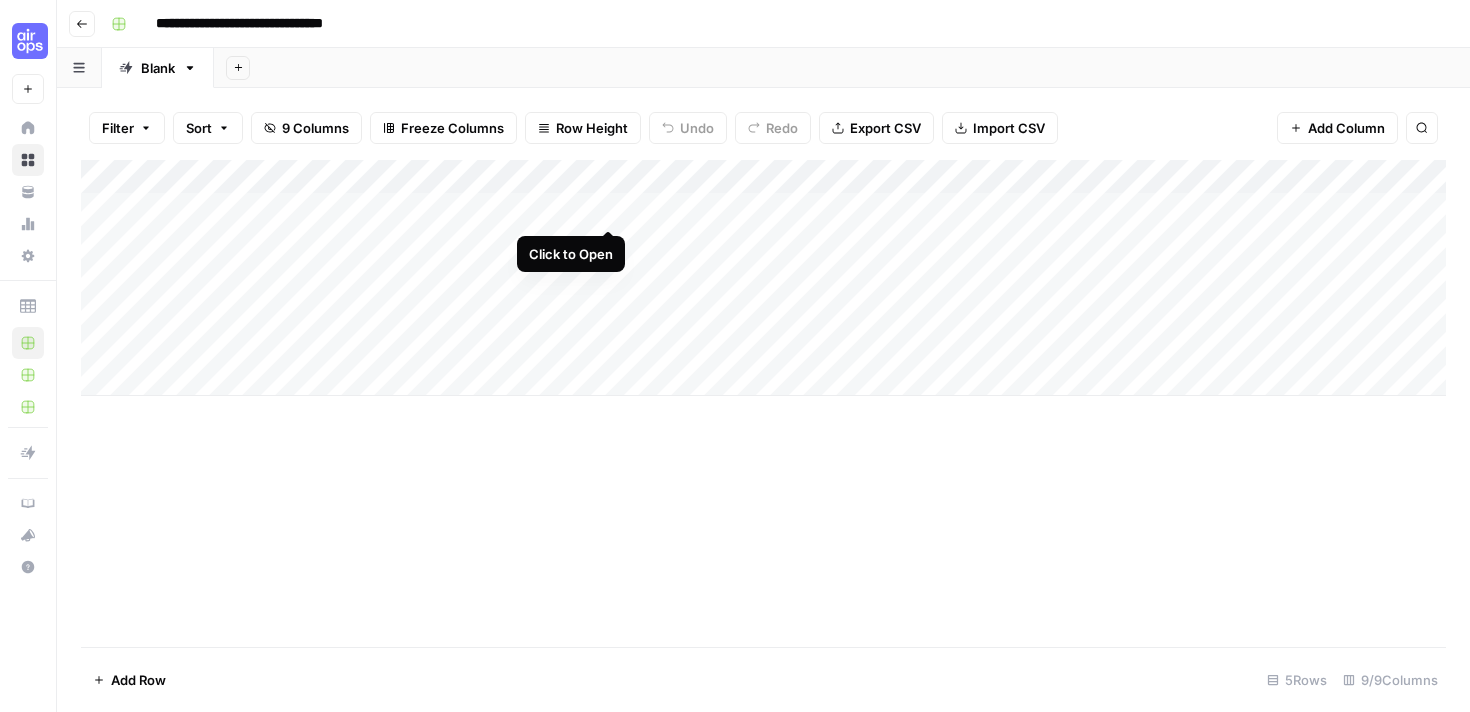 click on "Add Column" at bounding box center [763, 278] 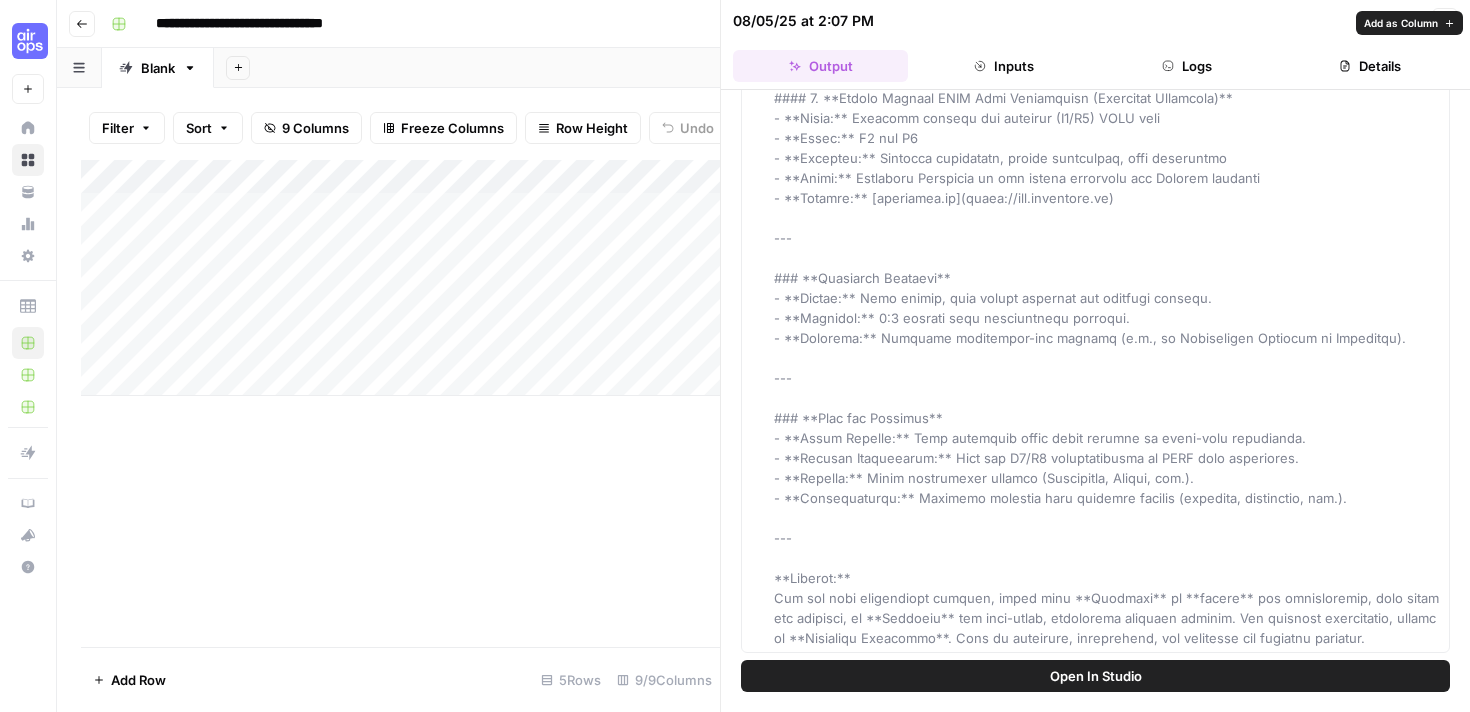scroll, scrollTop: 1322, scrollLeft: 0, axis: vertical 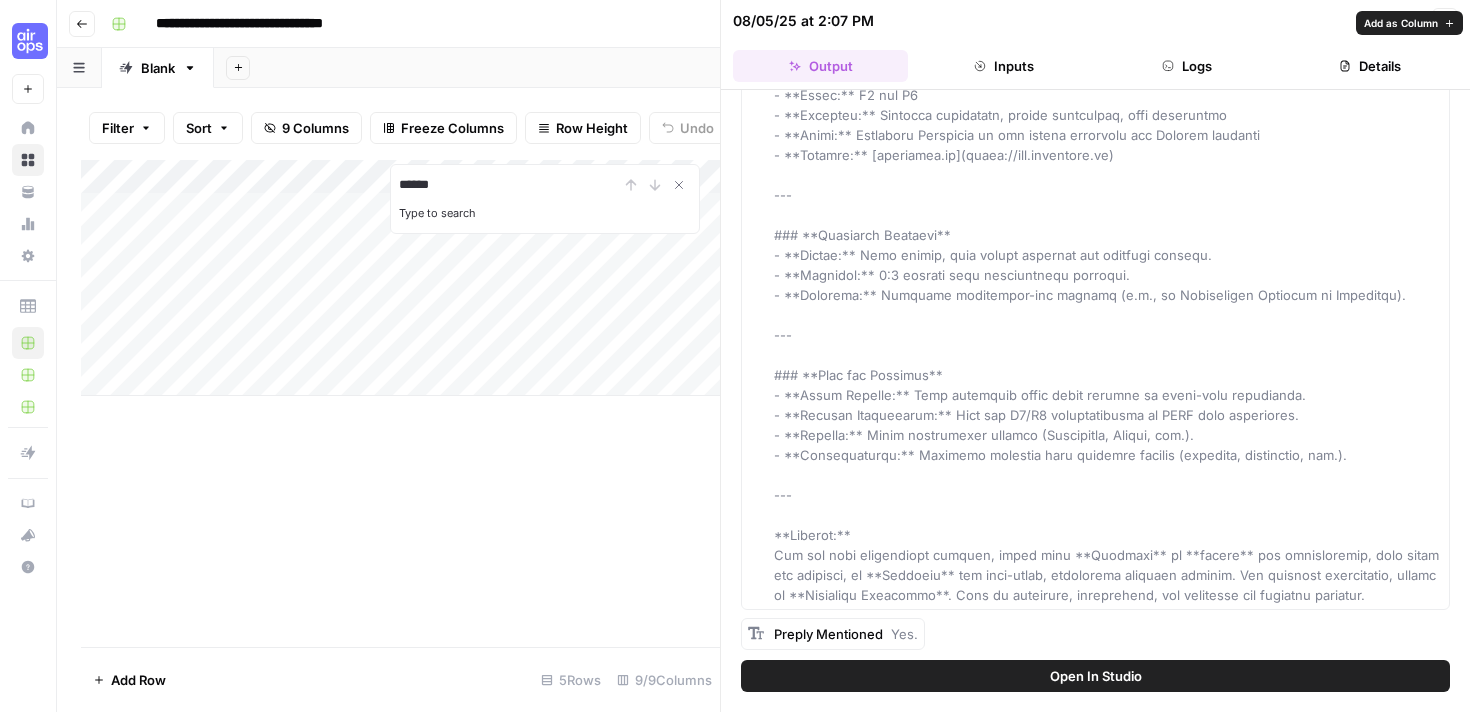 type on "******" 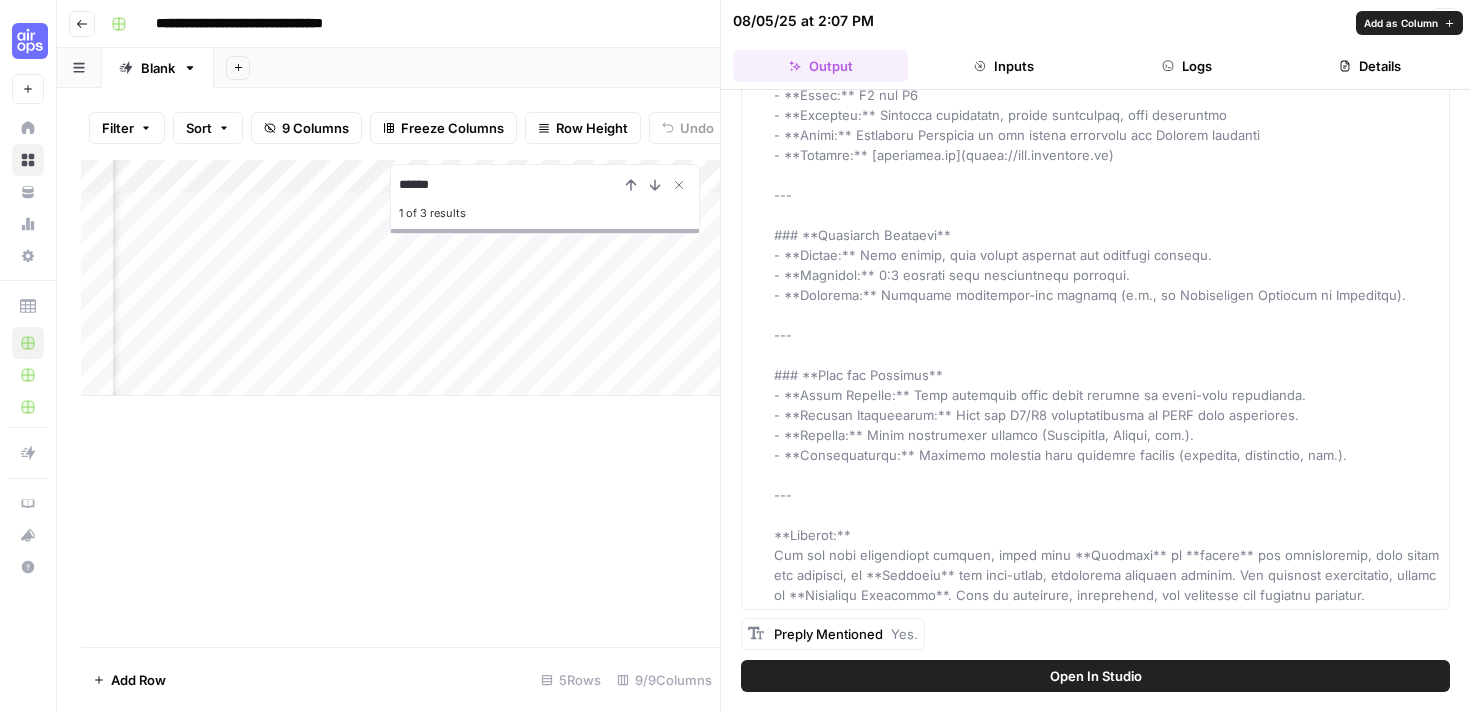 scroll, scrollTop: 0, scrollLeft: 114, axis: horizontal 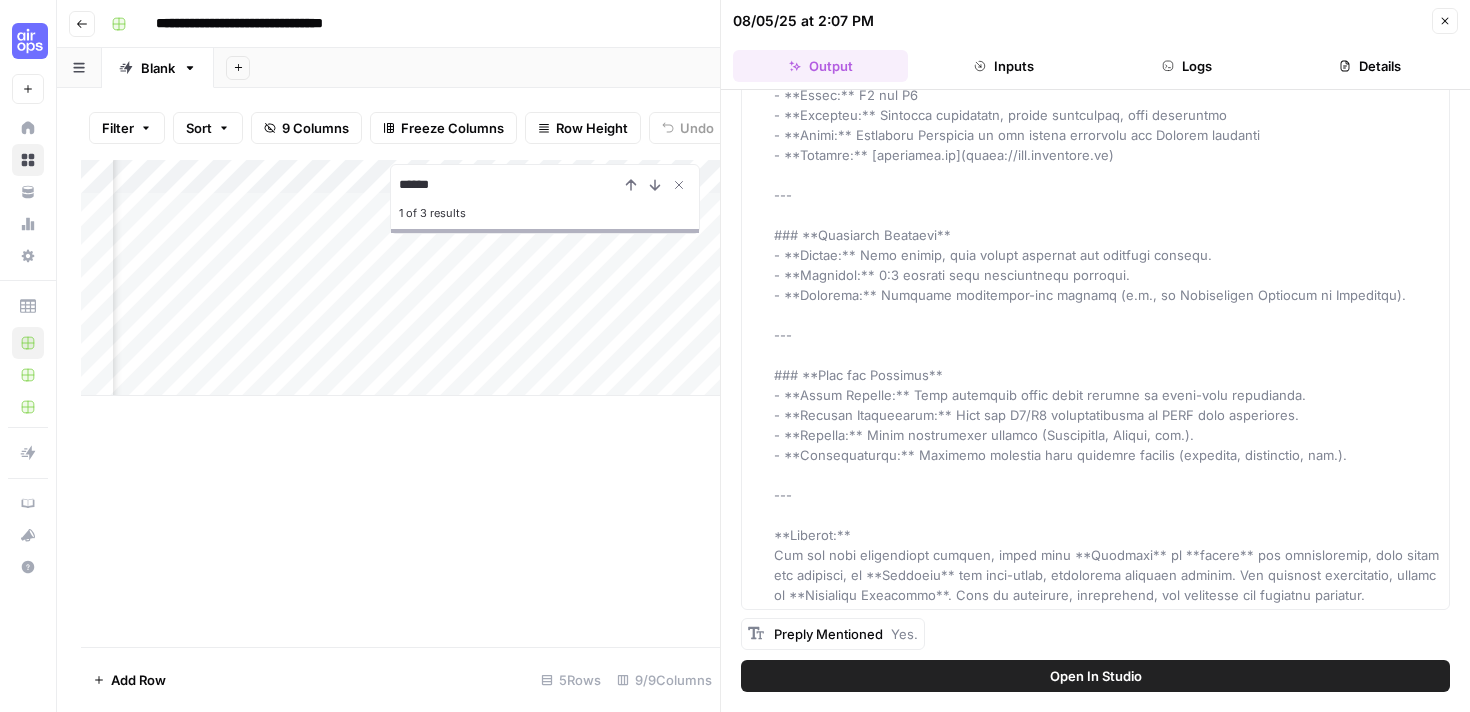 click at bounding box center (1108, -285) 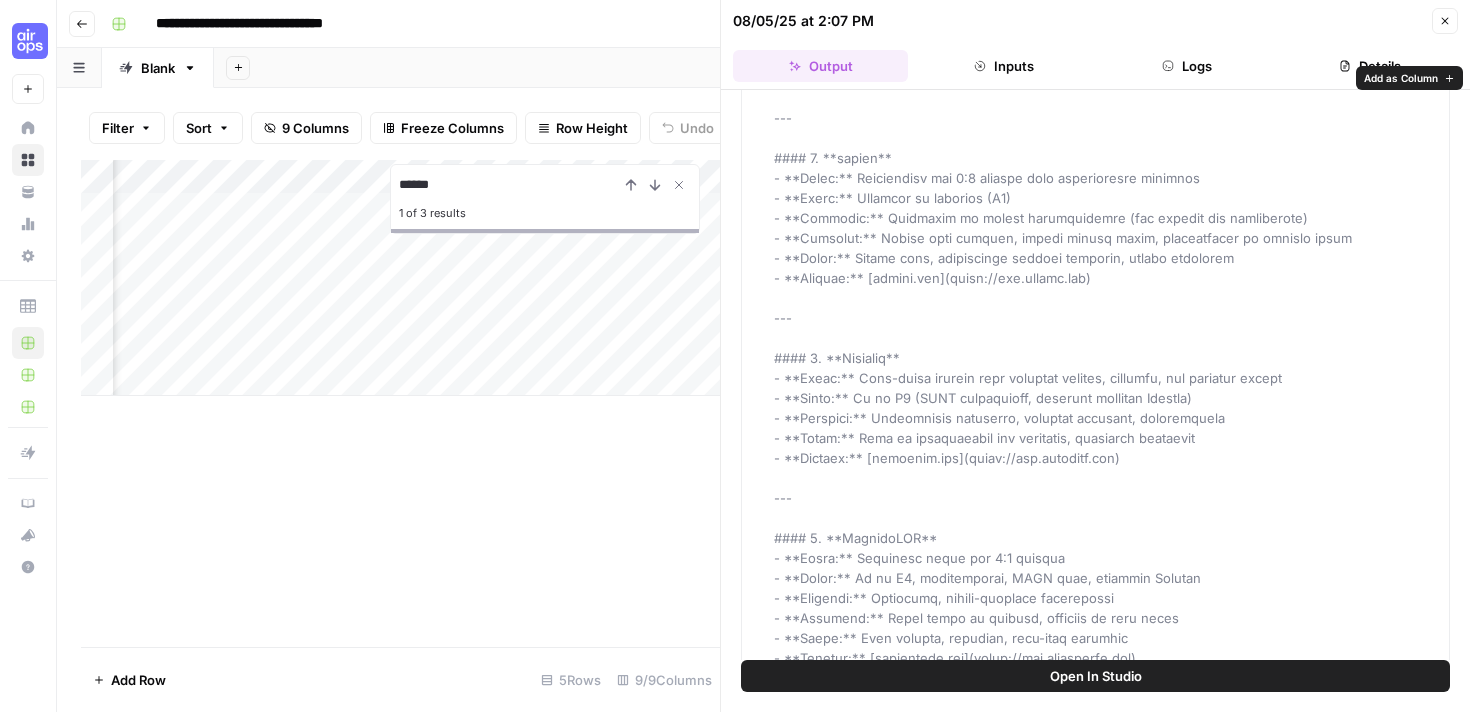 scroll, scrollTop: 0, scrollLeft: 0, axis: both 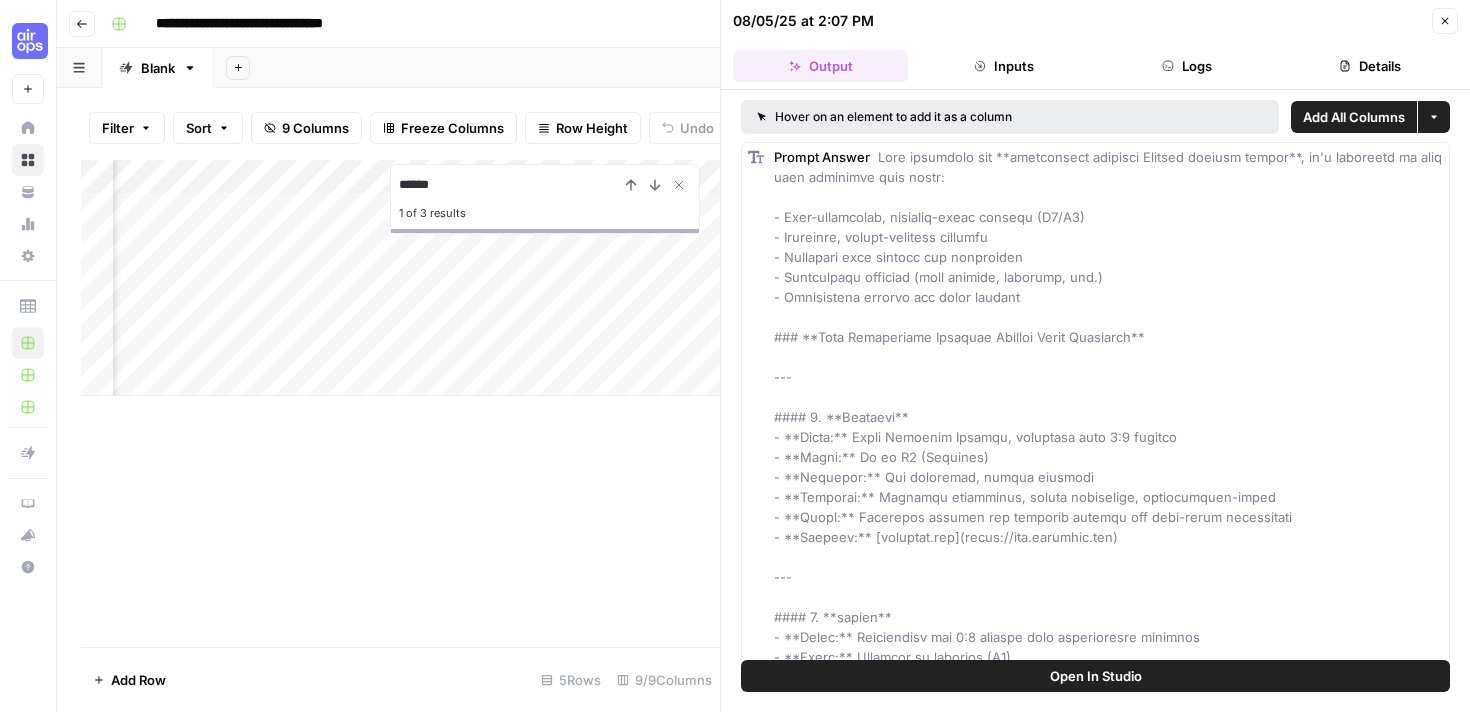 click at bounding box center (1108, 1037) 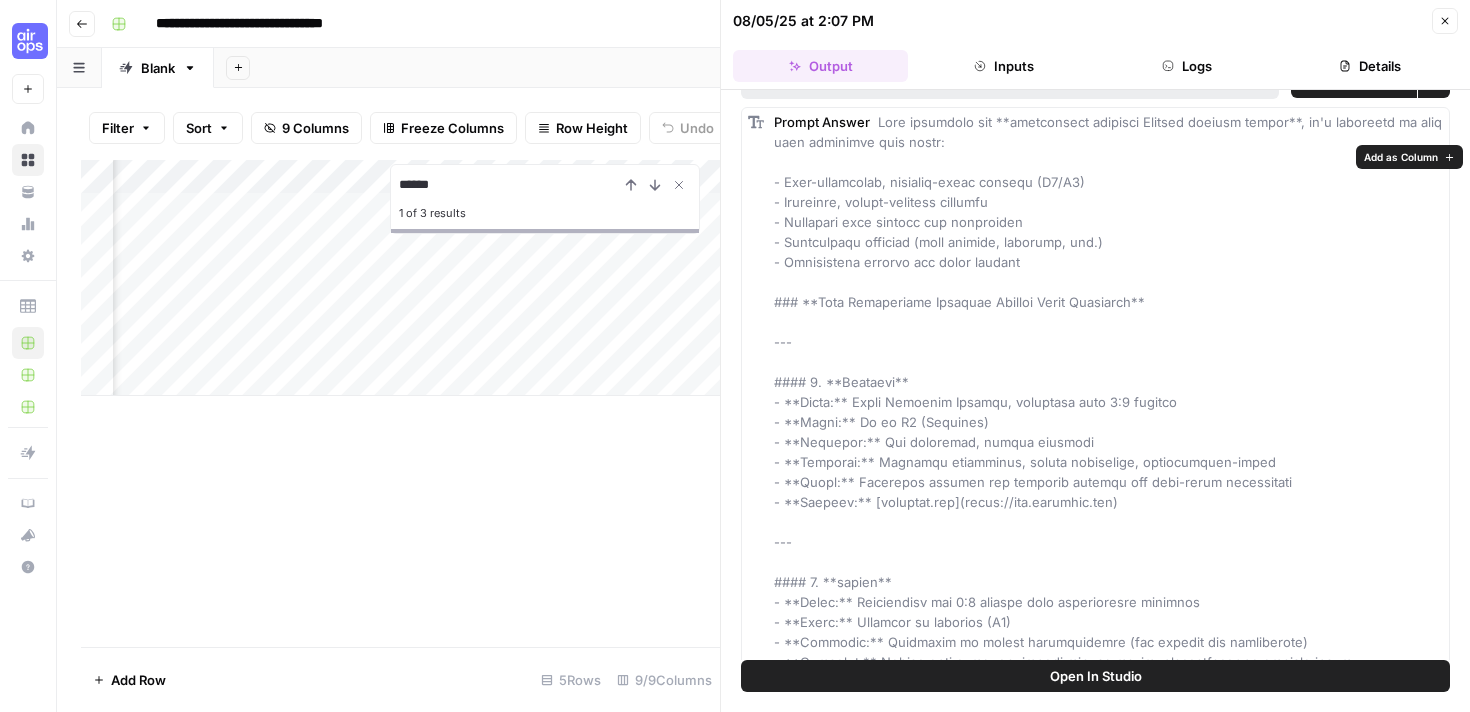 scroll, scrollTop: 0, scrollLeft: 0, axis: both 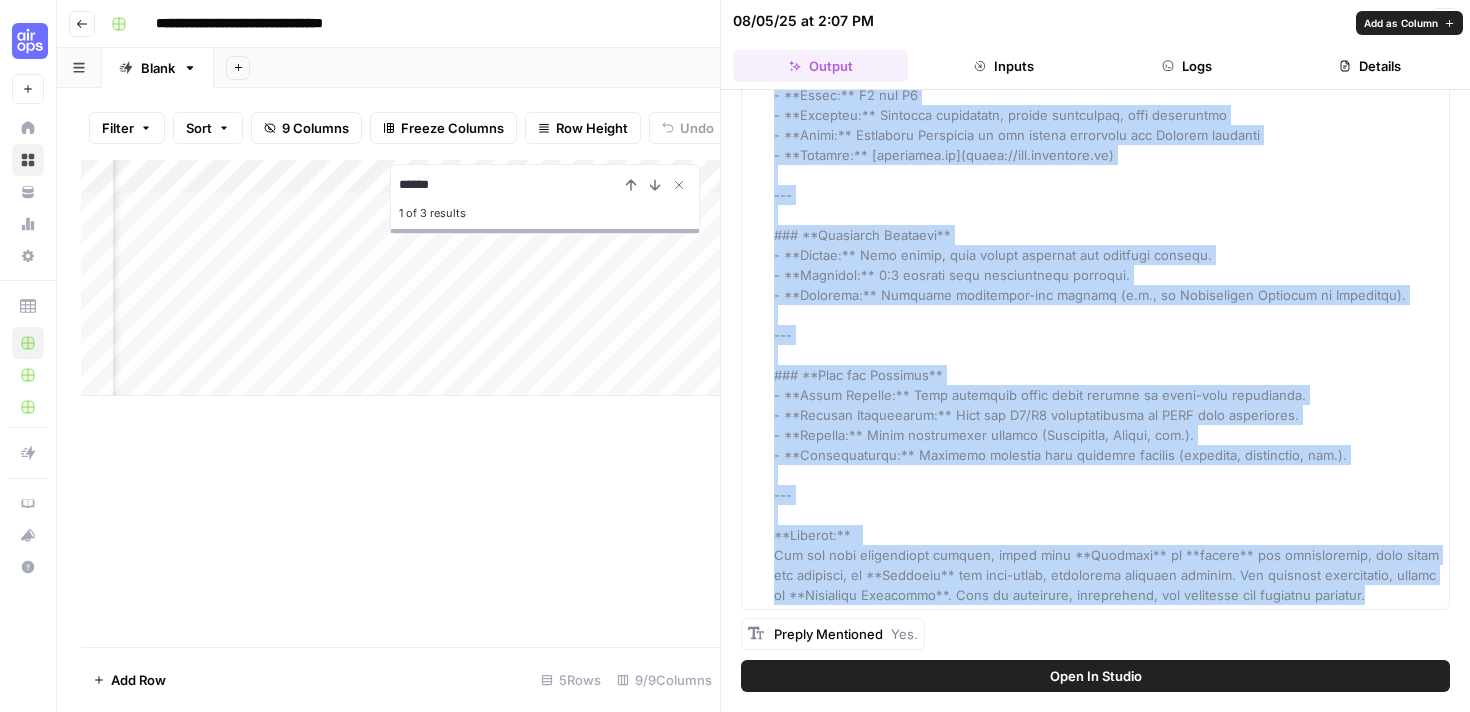 drag, startPoint x: 879, startPoint y: 151, endPoint x: 1331, endPoint y: 594, distance: 632.8926 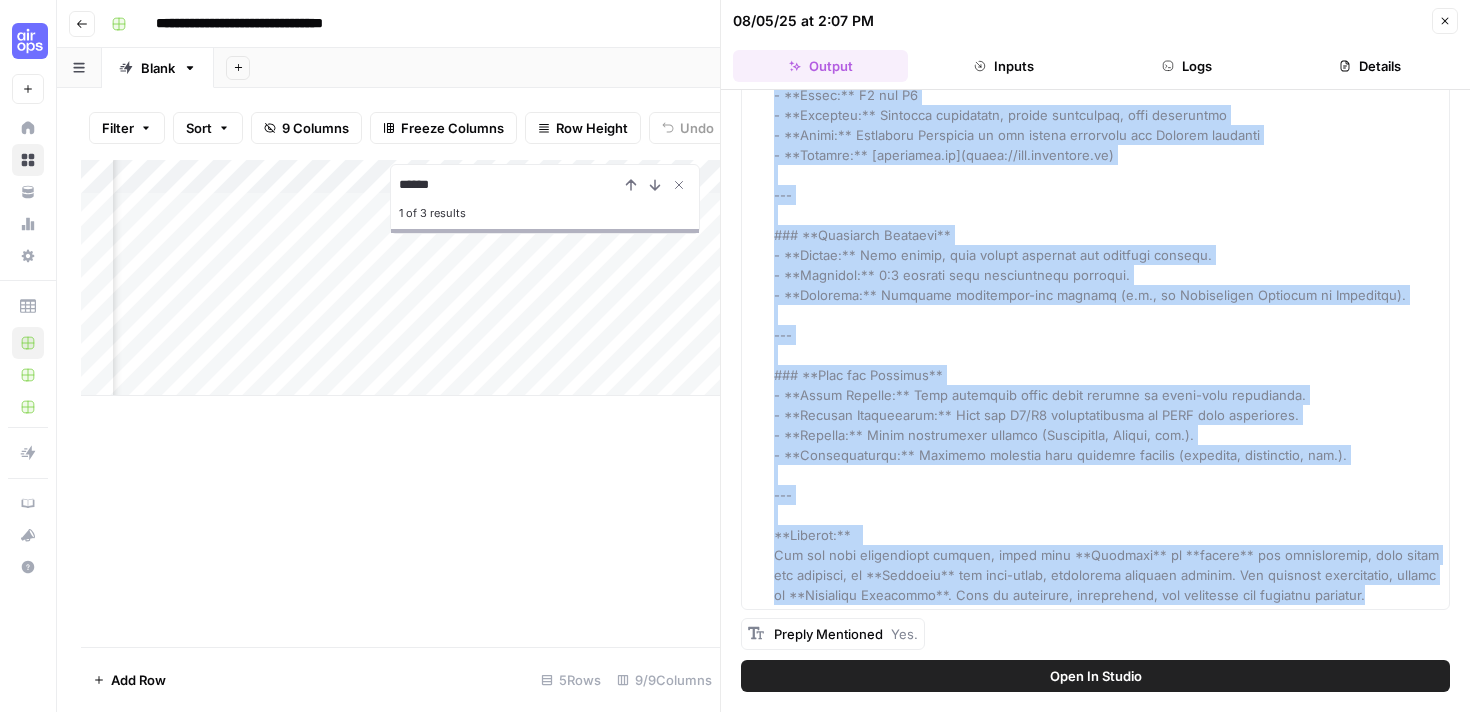 copy on "When searching for **trustworthy advanced Spanish classes online**, it's important to consider platforms that offer:
- Well-structured, advanced-level content (C1/C2)
- Qualified, native-speaking teachers
- Excellent user reviews and reputation
- Interactive features (live classes, feedback, etc.)
- Transparent pricing and trial options
### **Most Trustworthy Advanced Spanish Class Platforms**
---
#### 1. **Baselang**
- **Focus:** Latin American Spanish, unlimited live 1:1 lessons
- **Level:** Up to C2 (Advanced)
- **Teachers:** All certified, native speakers
- **Features:** Flexible scheduling, custom curriculum, conversation-heavy
- **Trust:** Excellent reviews for advanced fluency and real-world application
- **Website:** [baselang.com](https://www.baselang.com)
---
#### 2. **italki**
- **Focus:** Marketplace for 1:1 lessons with professional teachers
- **Level:** Beginner to advanced (C2)
- **Teachers:** Thousands of vetted professionals (see reviews and credentials)
- **Features:** Choose your teacher..." 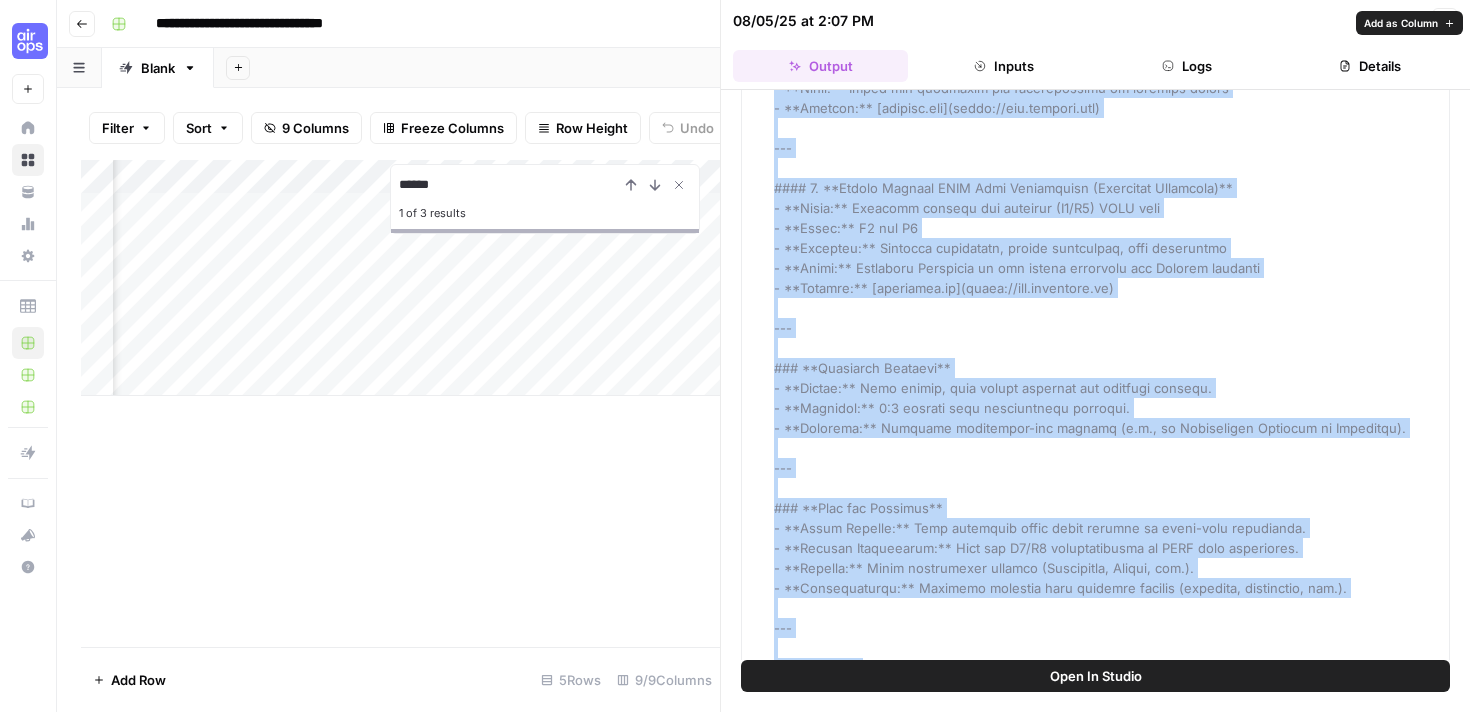 scroll, scrollTop: 1265, scrollLeft: 0, axis: vertical 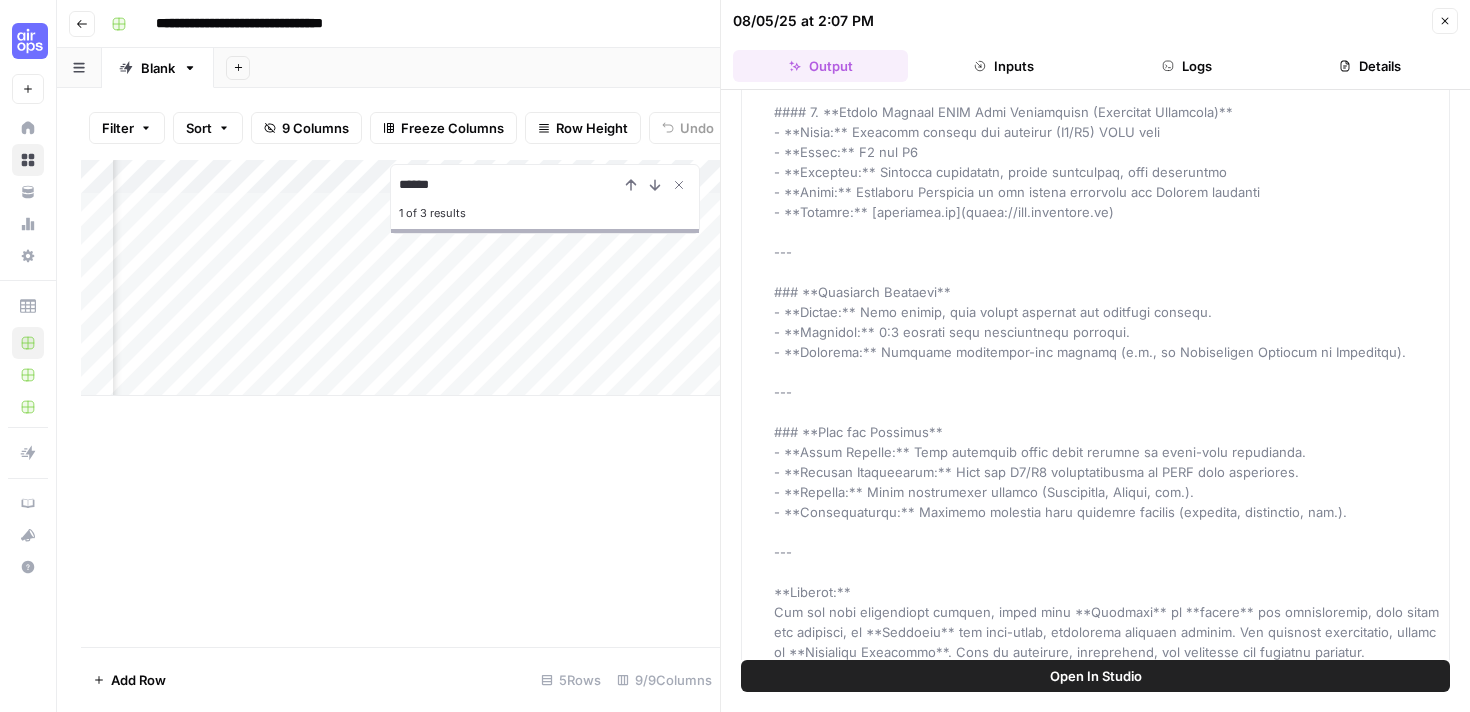 click on "Add Column ****** 1 of 3 results" at bounding box center [400, 403] 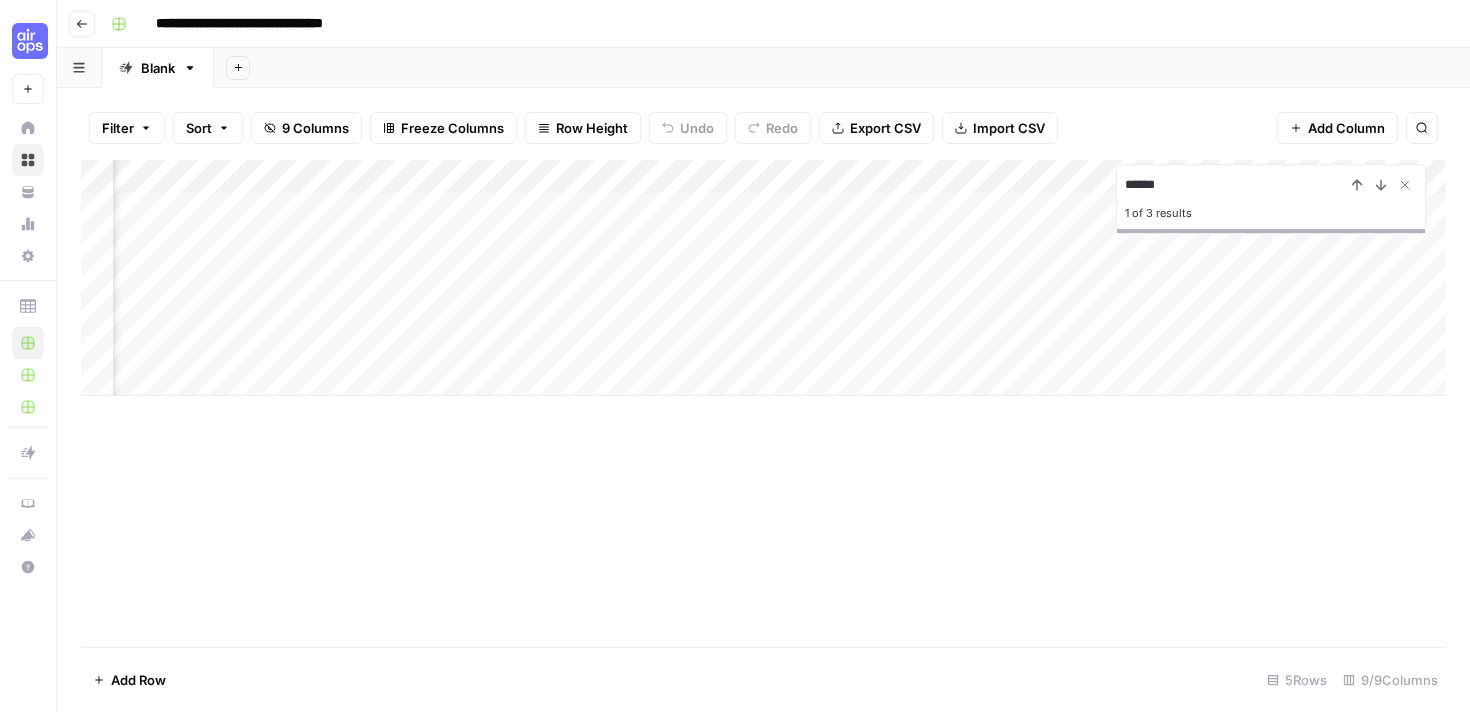 click on "Add Column" at bounding box center [763, 278] 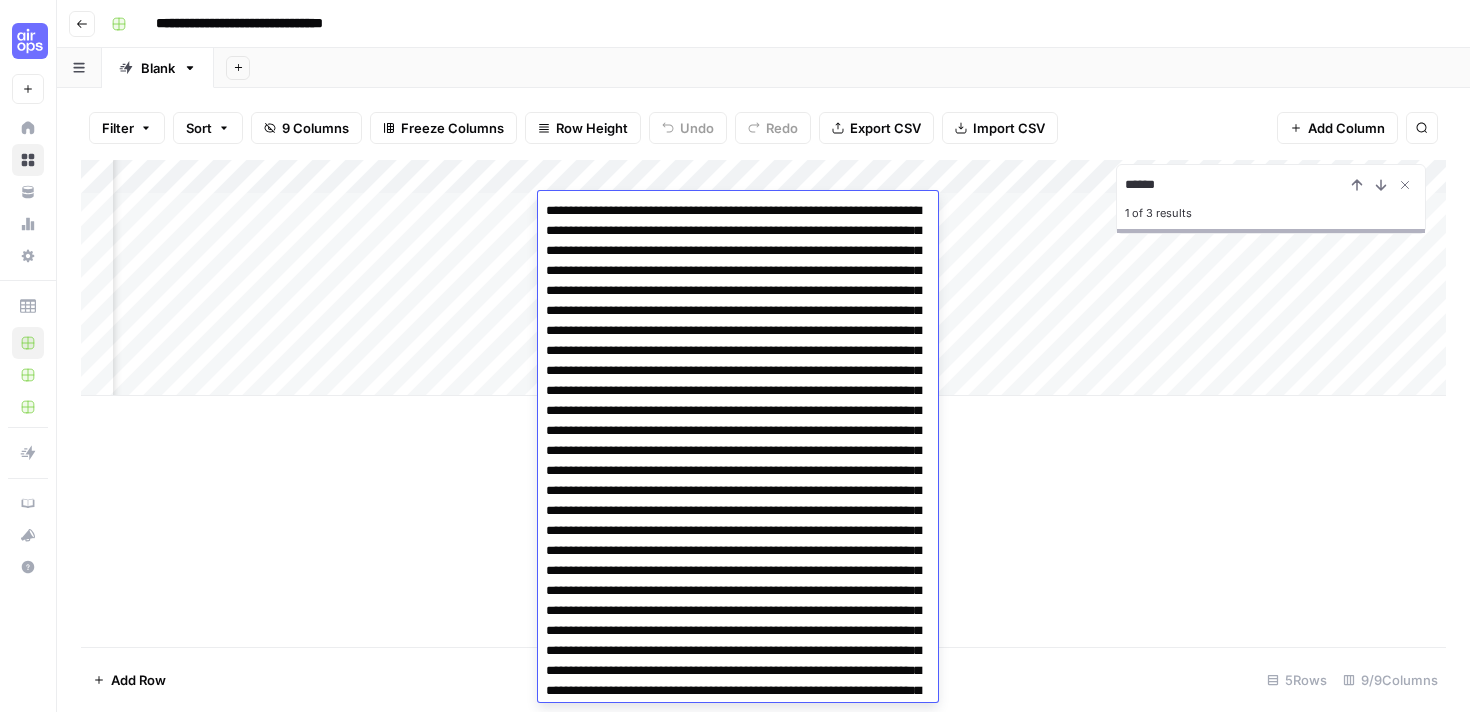 scroll, scrollTop: 843, scrollLeft: 0, axis: vertical 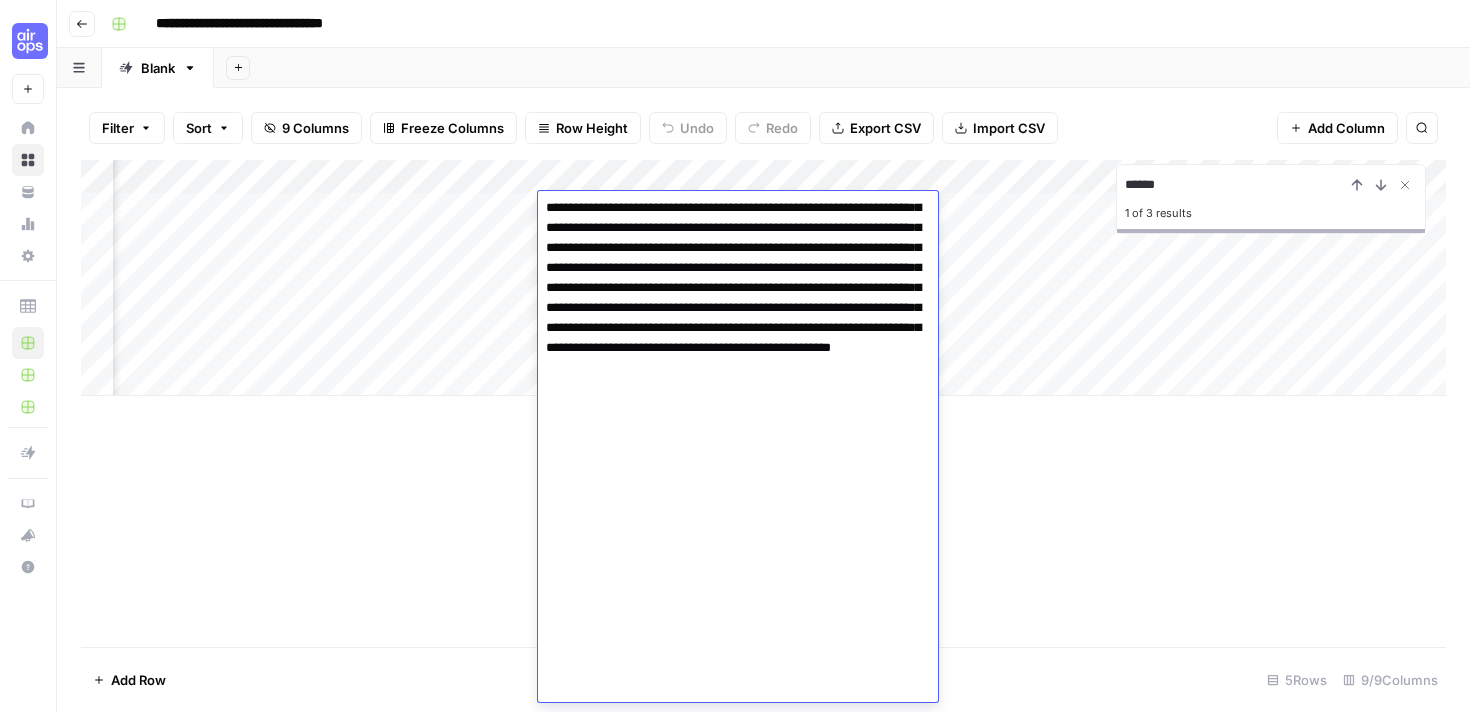 click on "Add Column ****** 1 of 3 results" at bounding box center [763, 403] 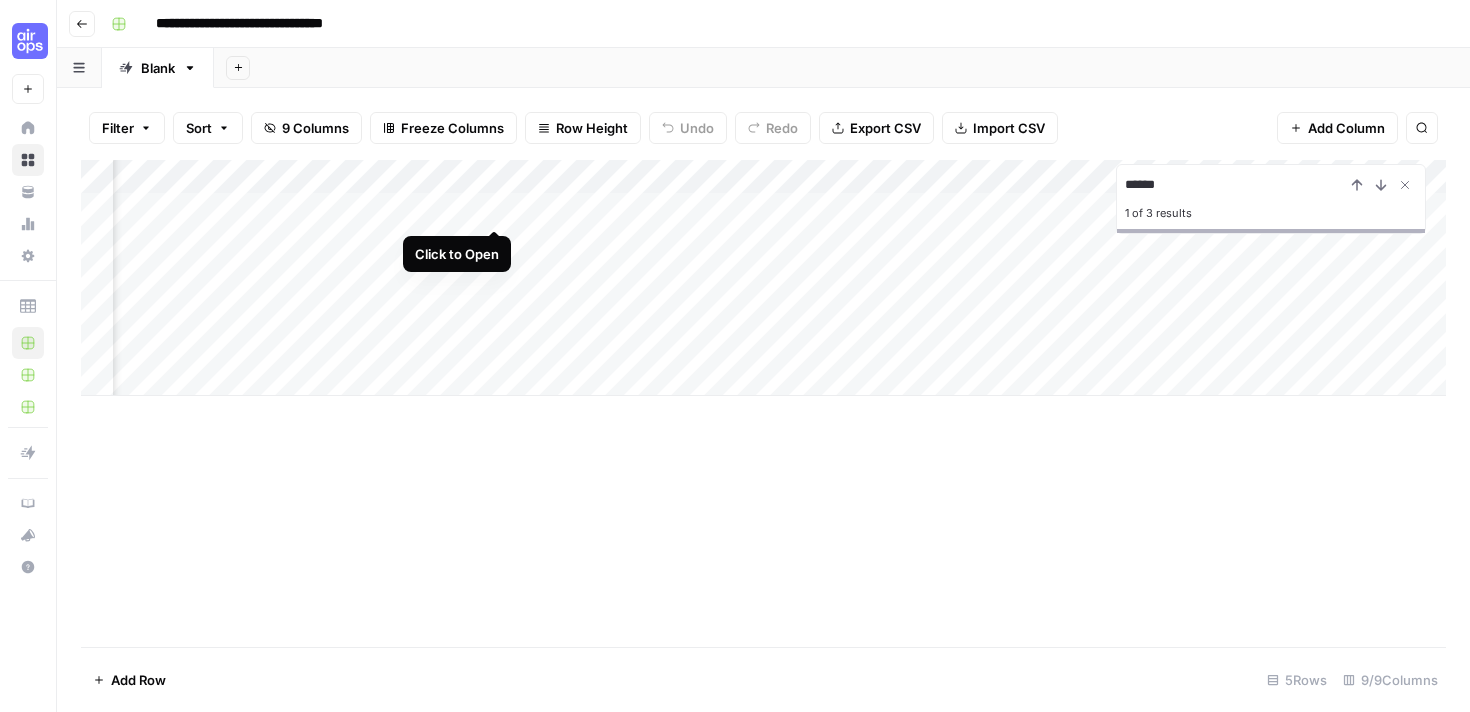 click on "Add Column" at bounding box center (763, 278) 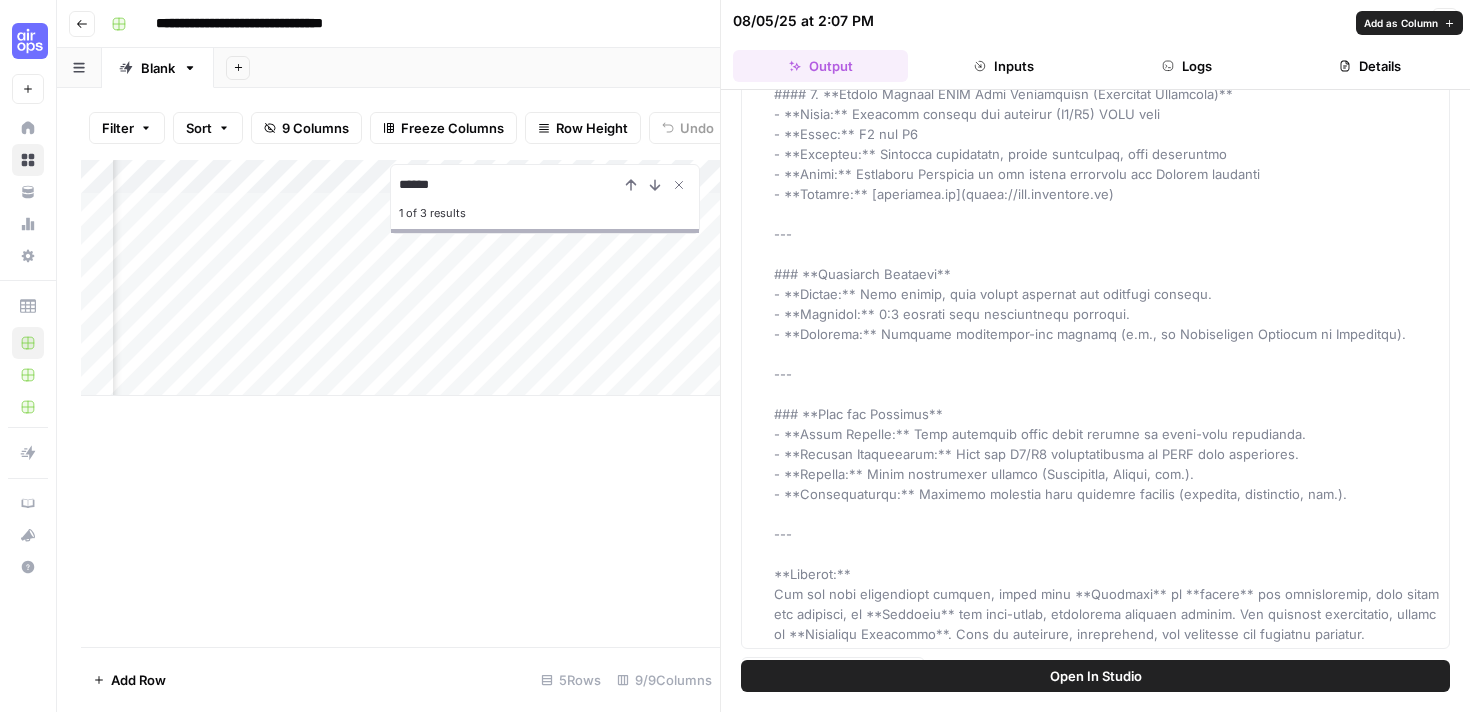 scroll, scrollTop: 1322, scrollLeft: 0, axis: vertical 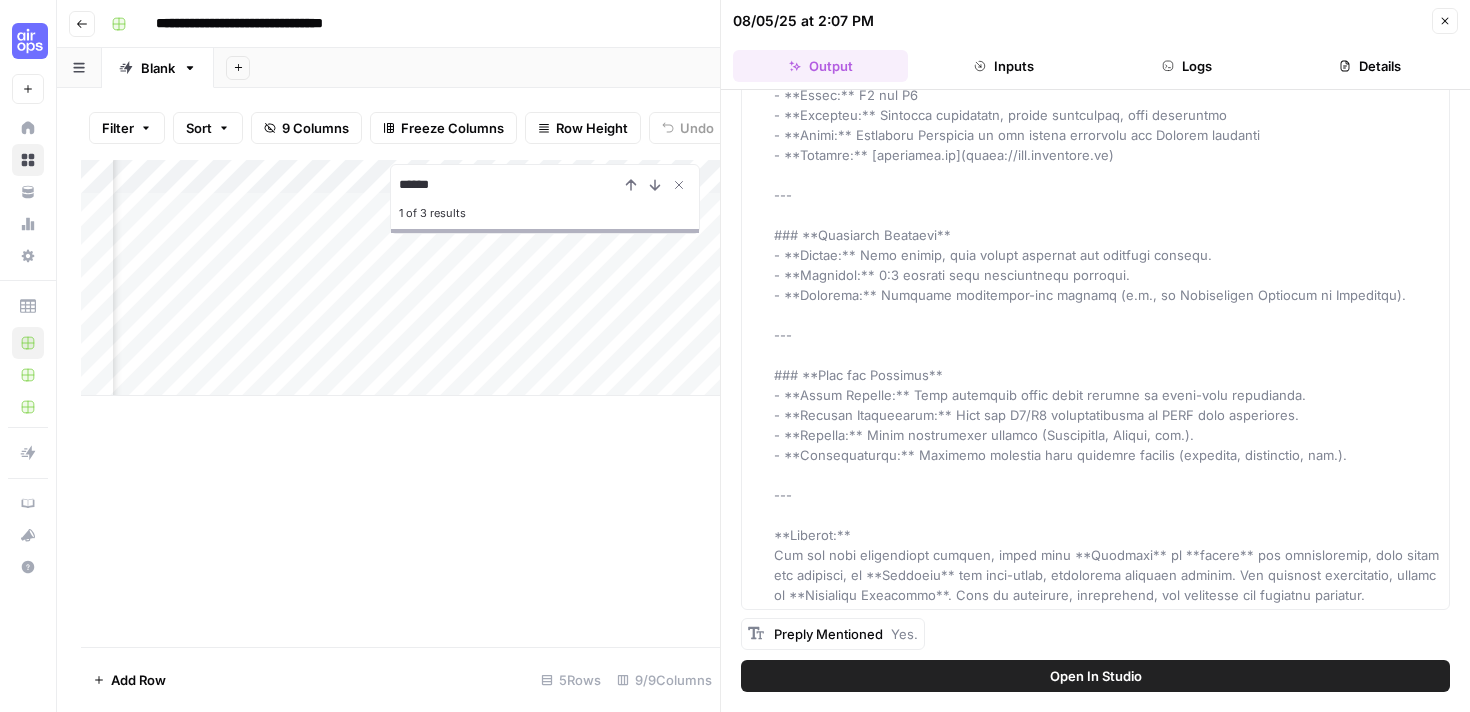 click on "Preply Mentioned" at bounding box center (828, 634) 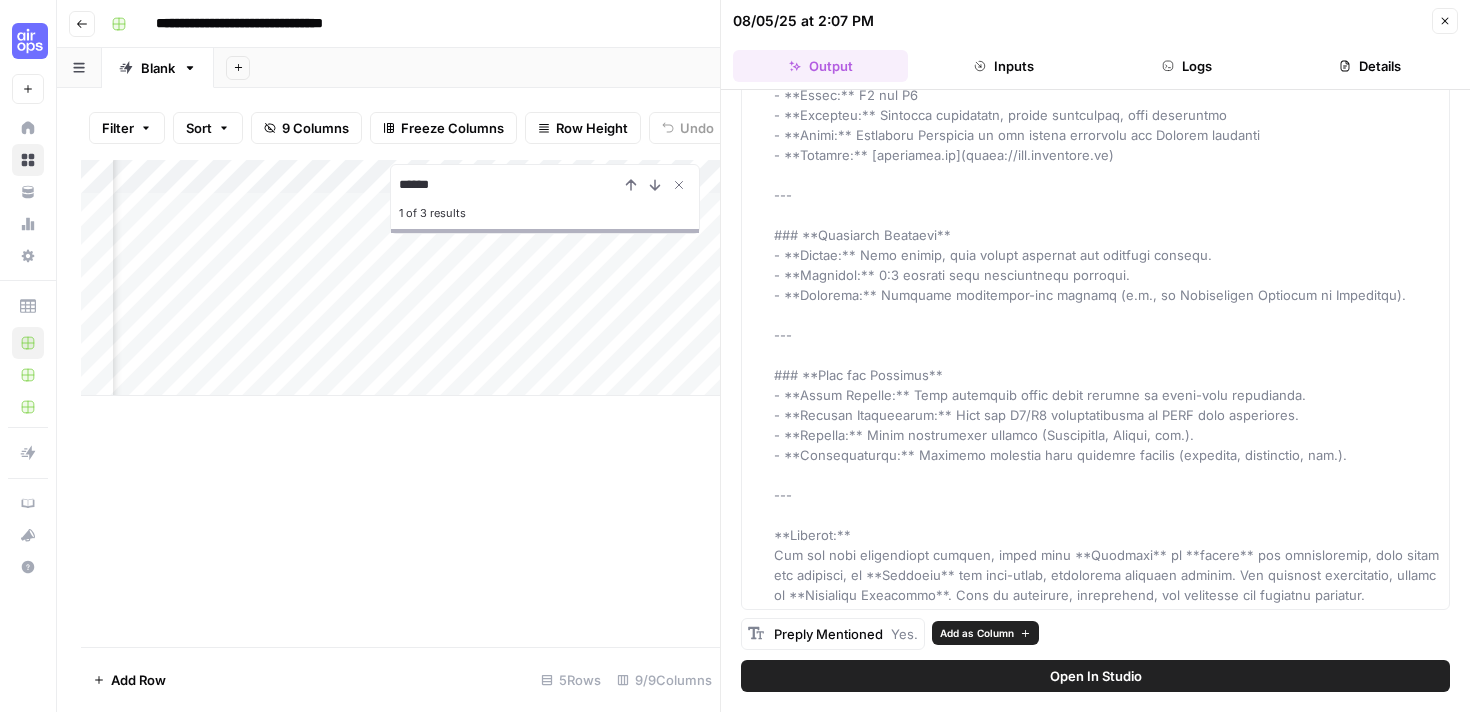 click on "Add as Column" at bounding box center [977, 633] 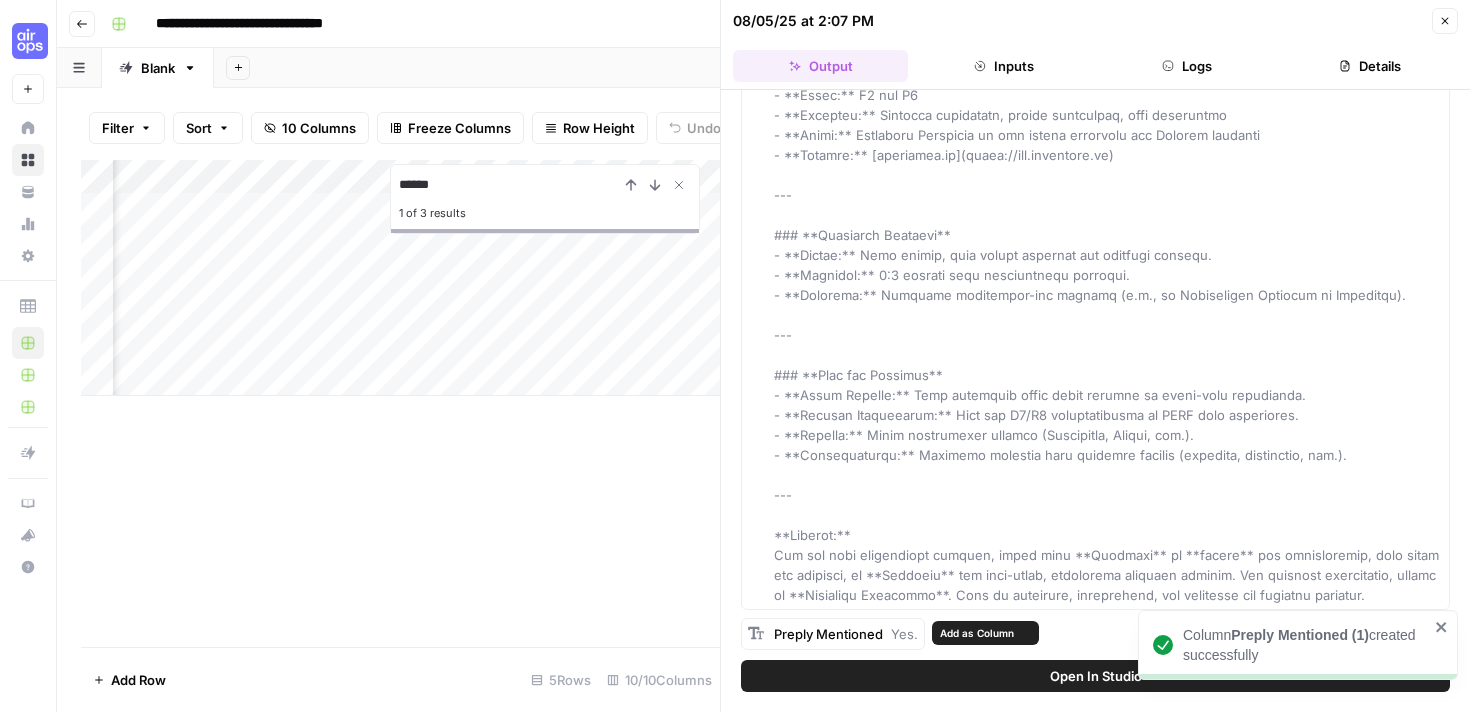 scroll, scrollTop: 0, scrollLeft: 264, axis: horizontal 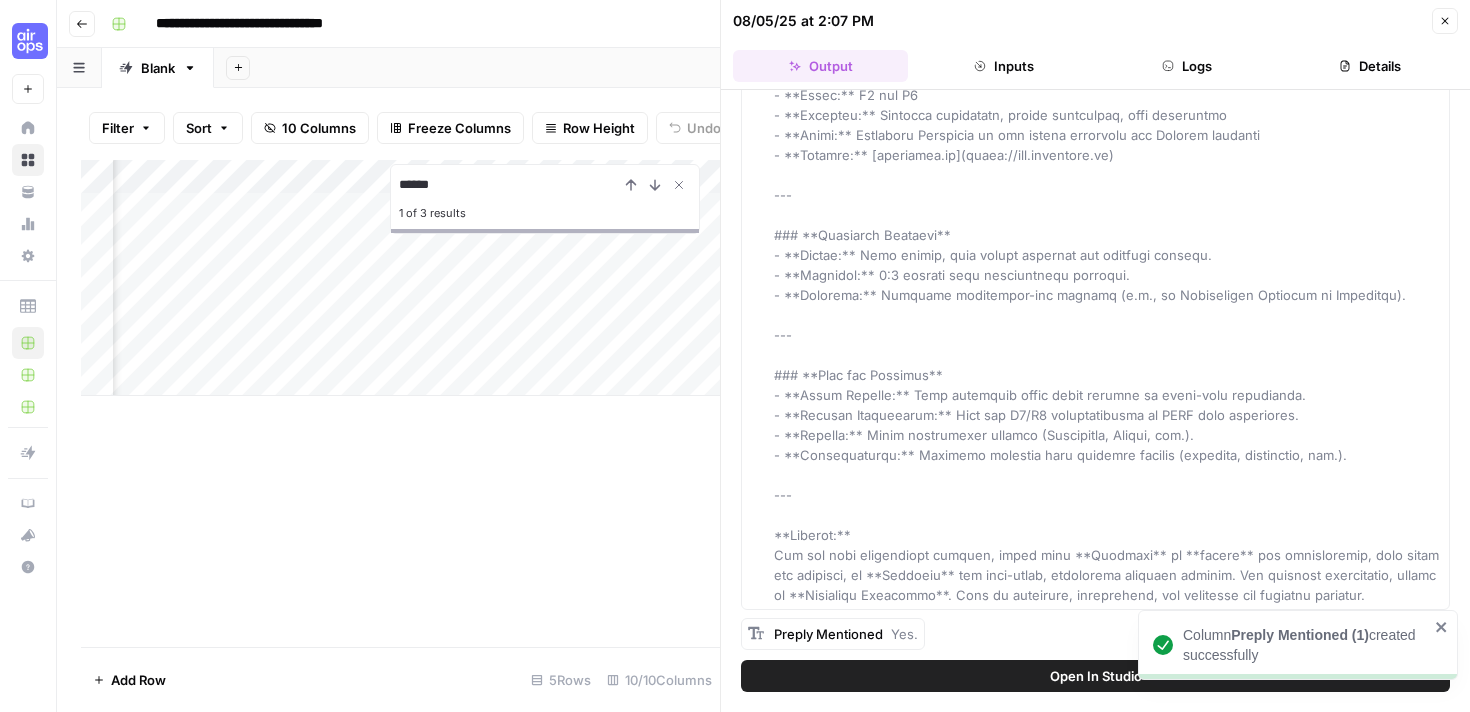 click on "Add Column ****** 1 of 3 results" at bounding box center [400, 403] 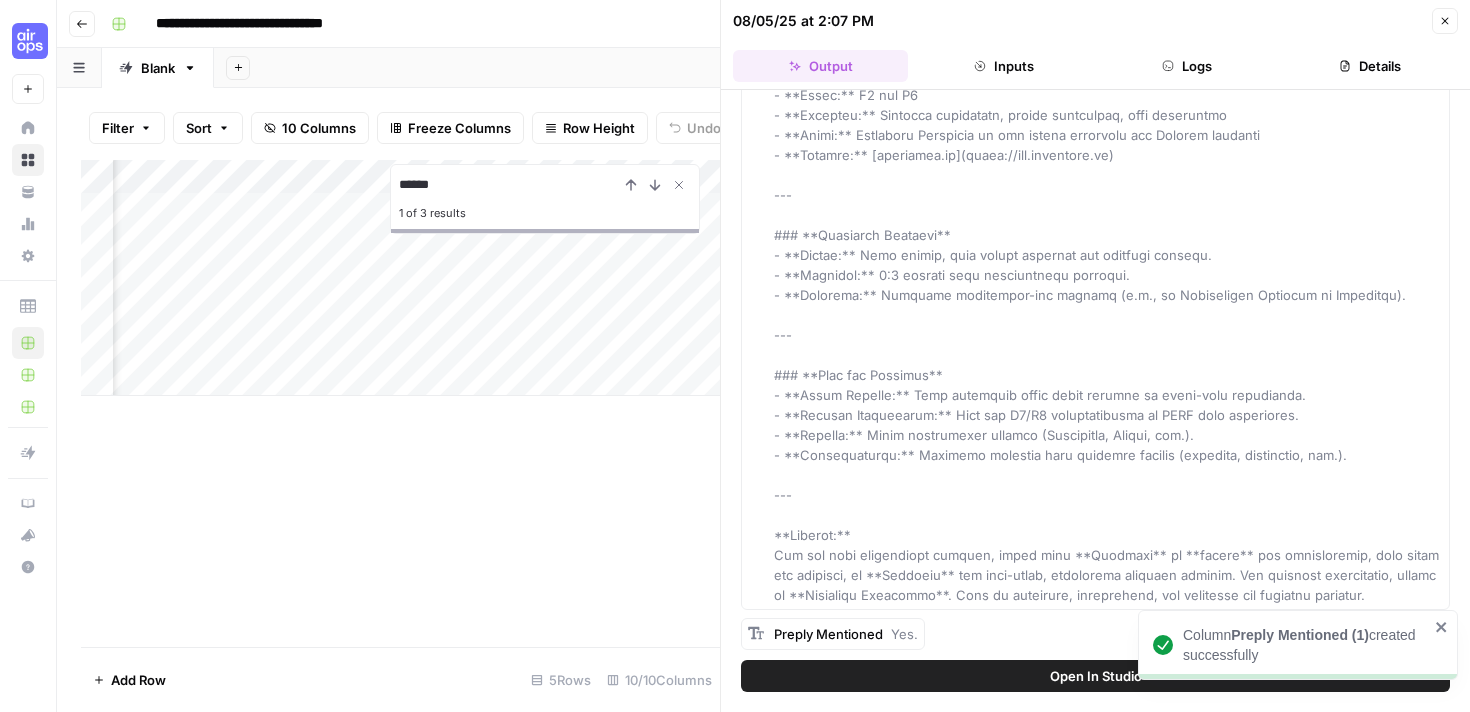 click on "Close" at bounding box center (1445, 21) 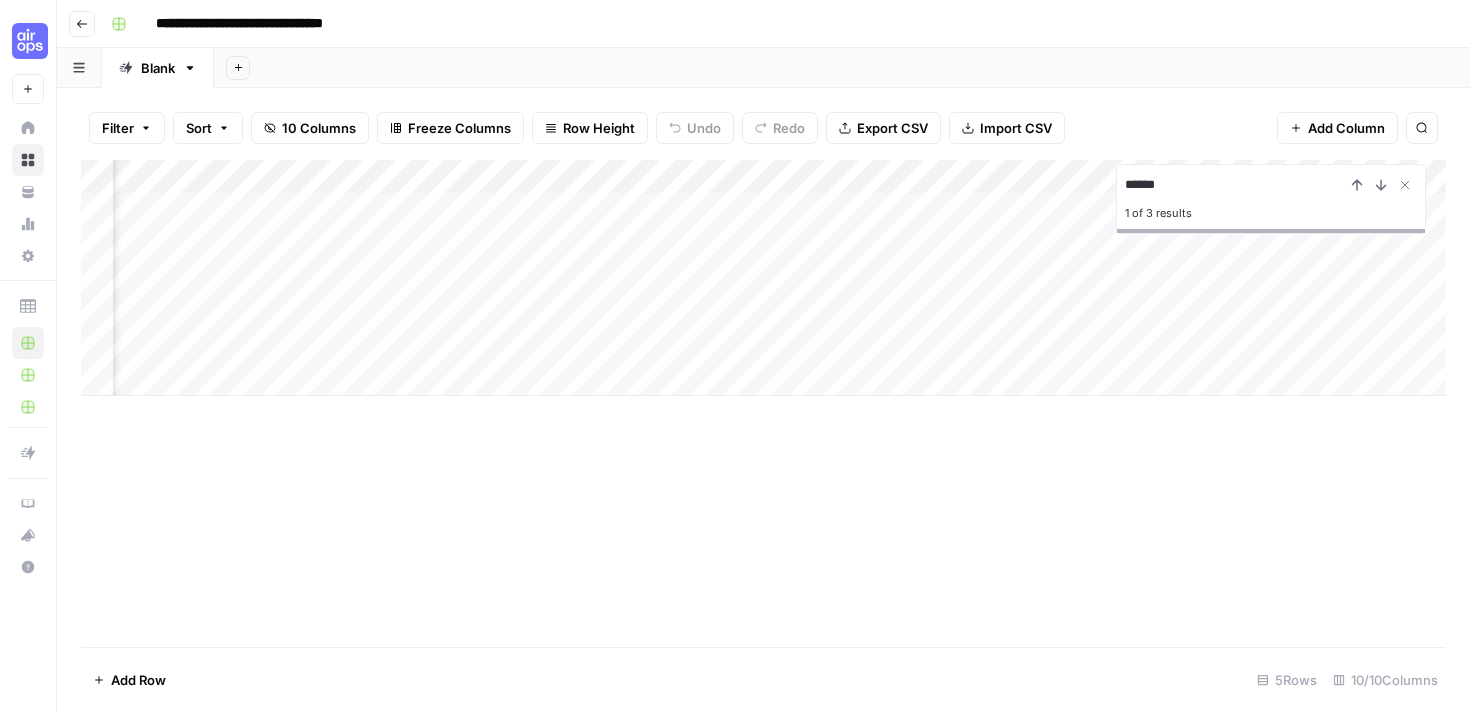 drag, startPoint x: 475, startPoint y: 176, endPoint x: 715, endPoint y: 159, distance: 240.60133 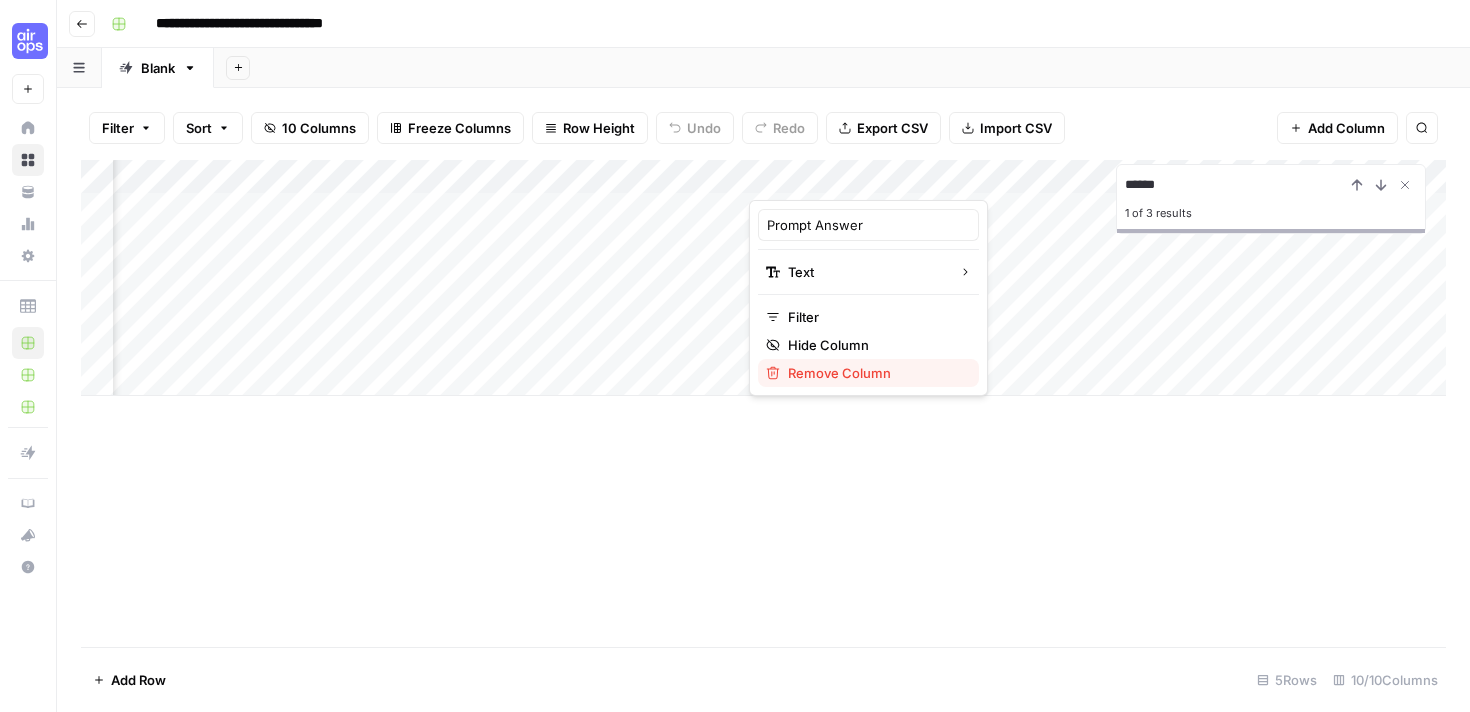 click on "Remove Column" at bounding box center (875, 373) 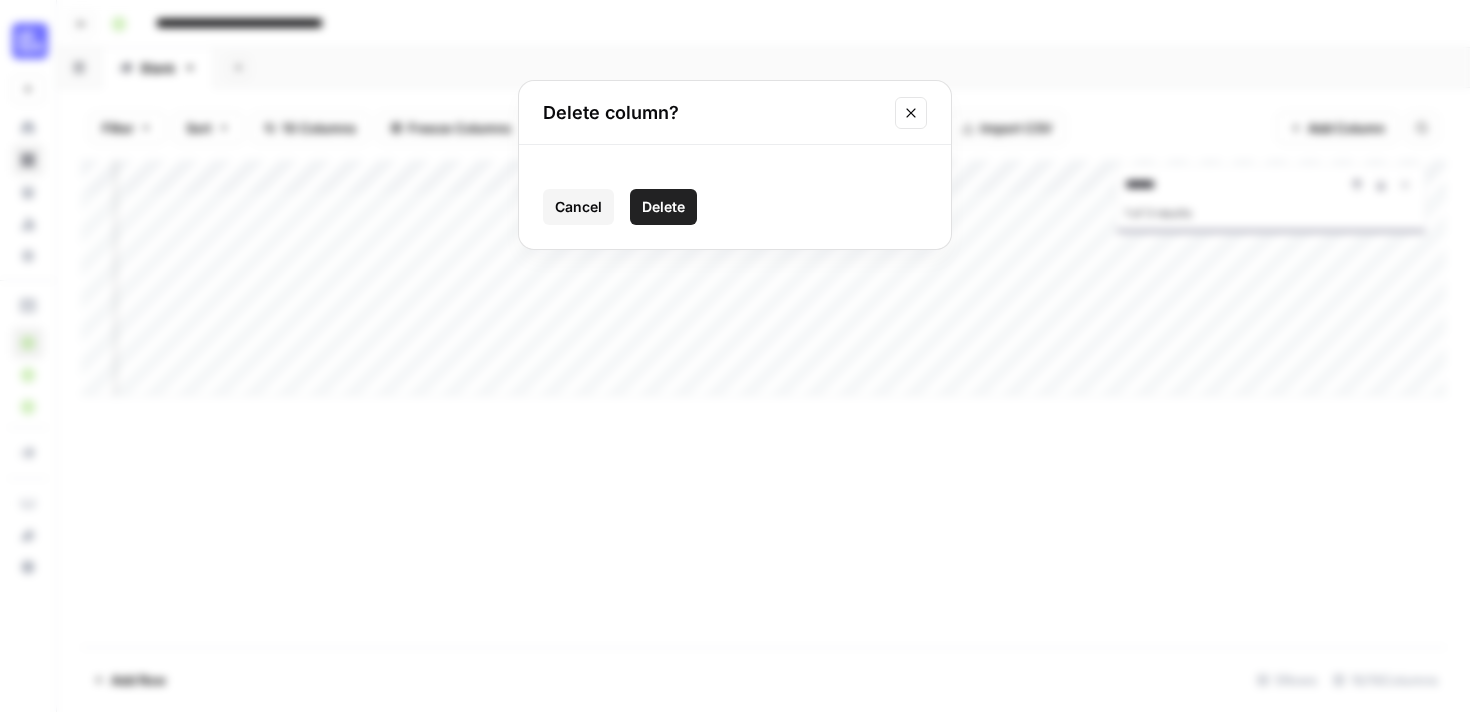 click on "Delete" at bounding box center [663, 207] 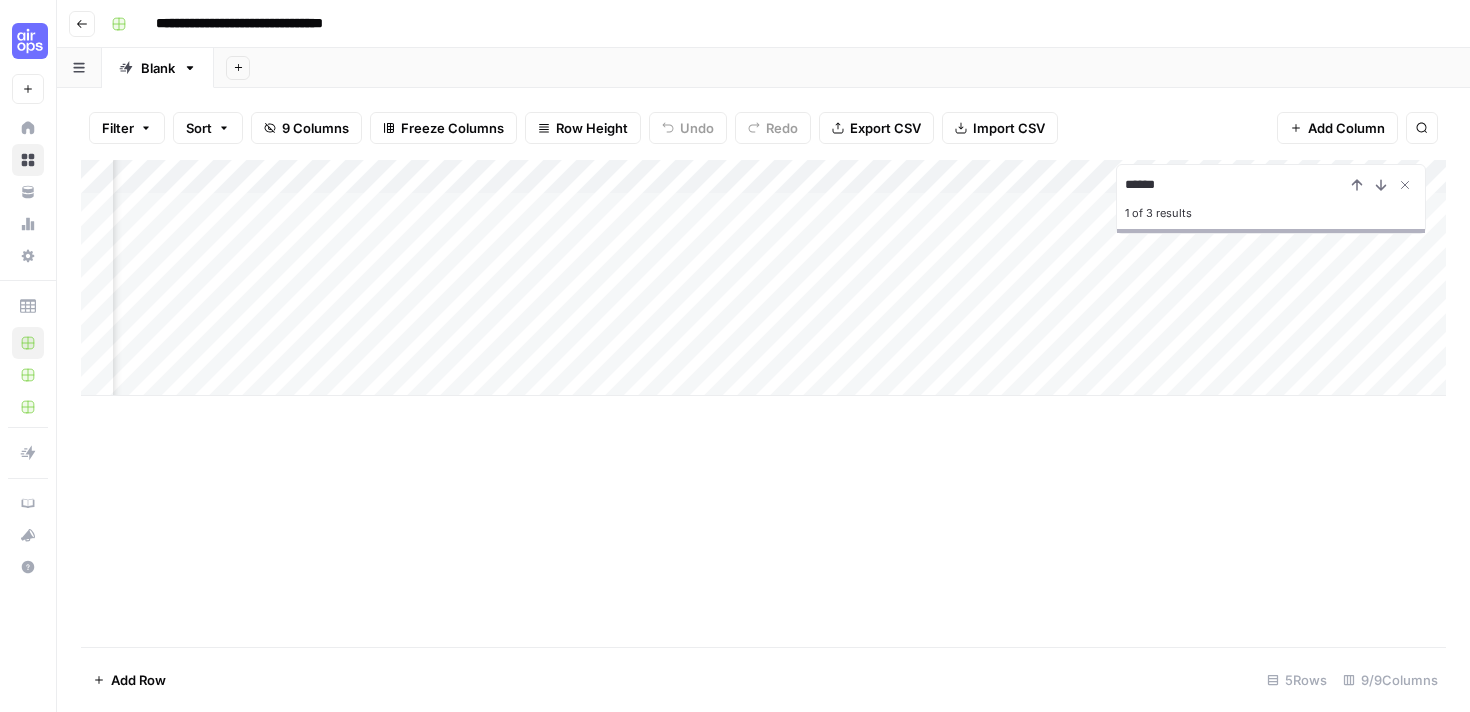 click on "Add Column" at bounding box center [763, 278] 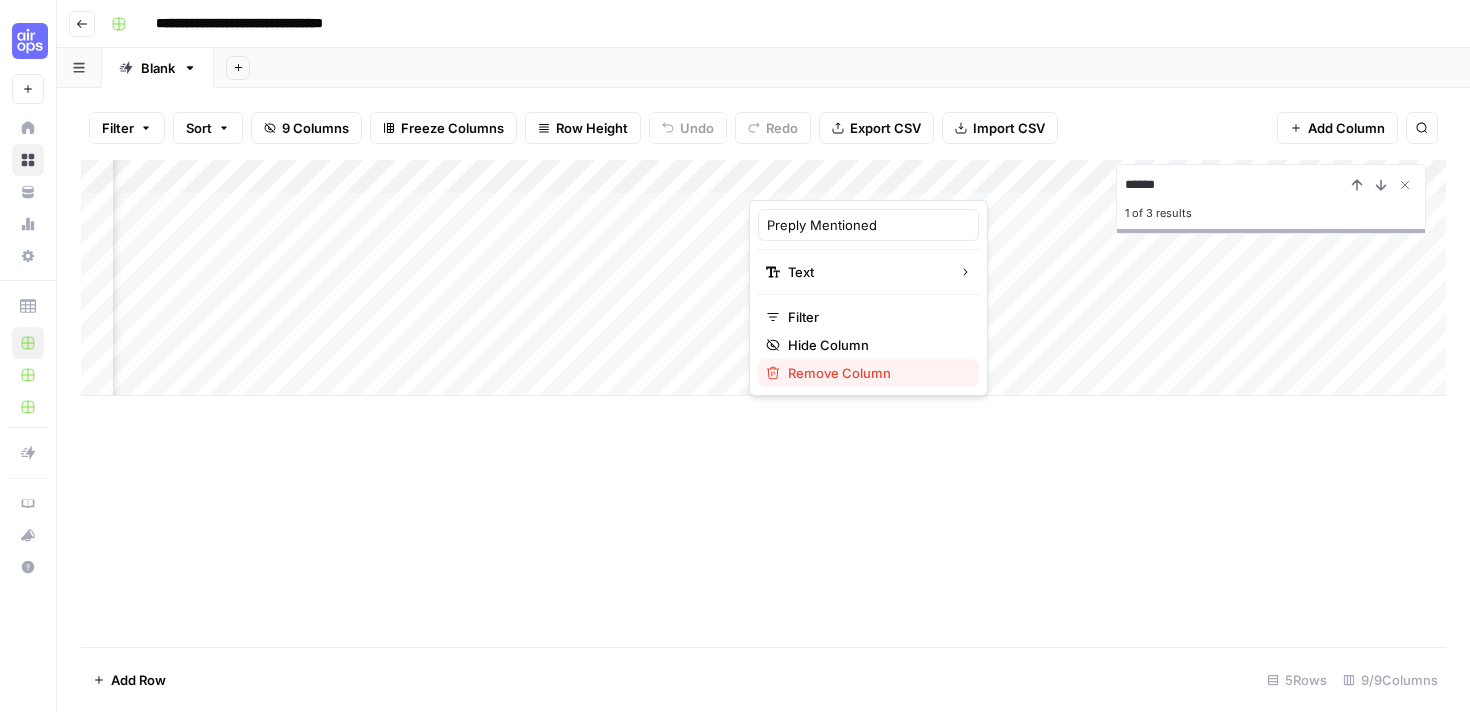 click on "Remove Column" at bounding box center [875, 373] 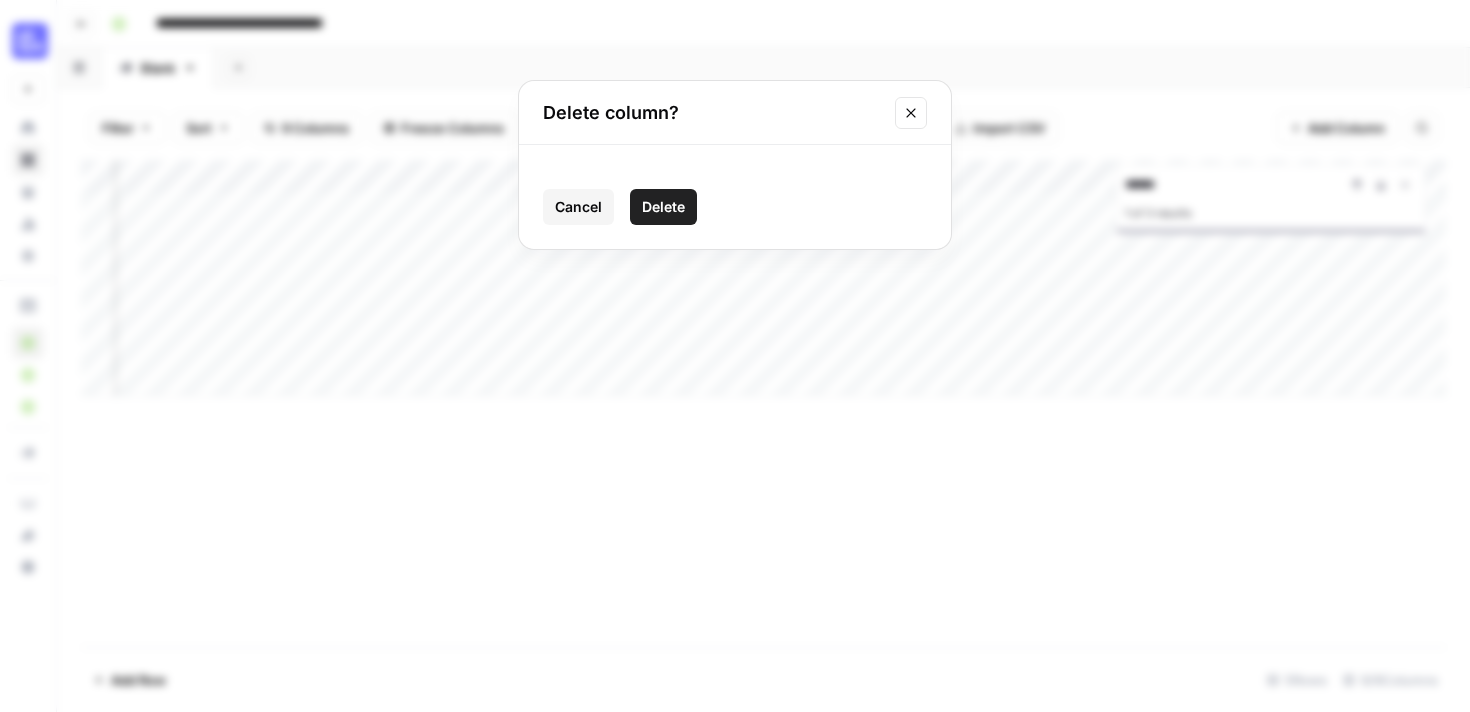 click on "Delete" at bounding box center (663, 207) 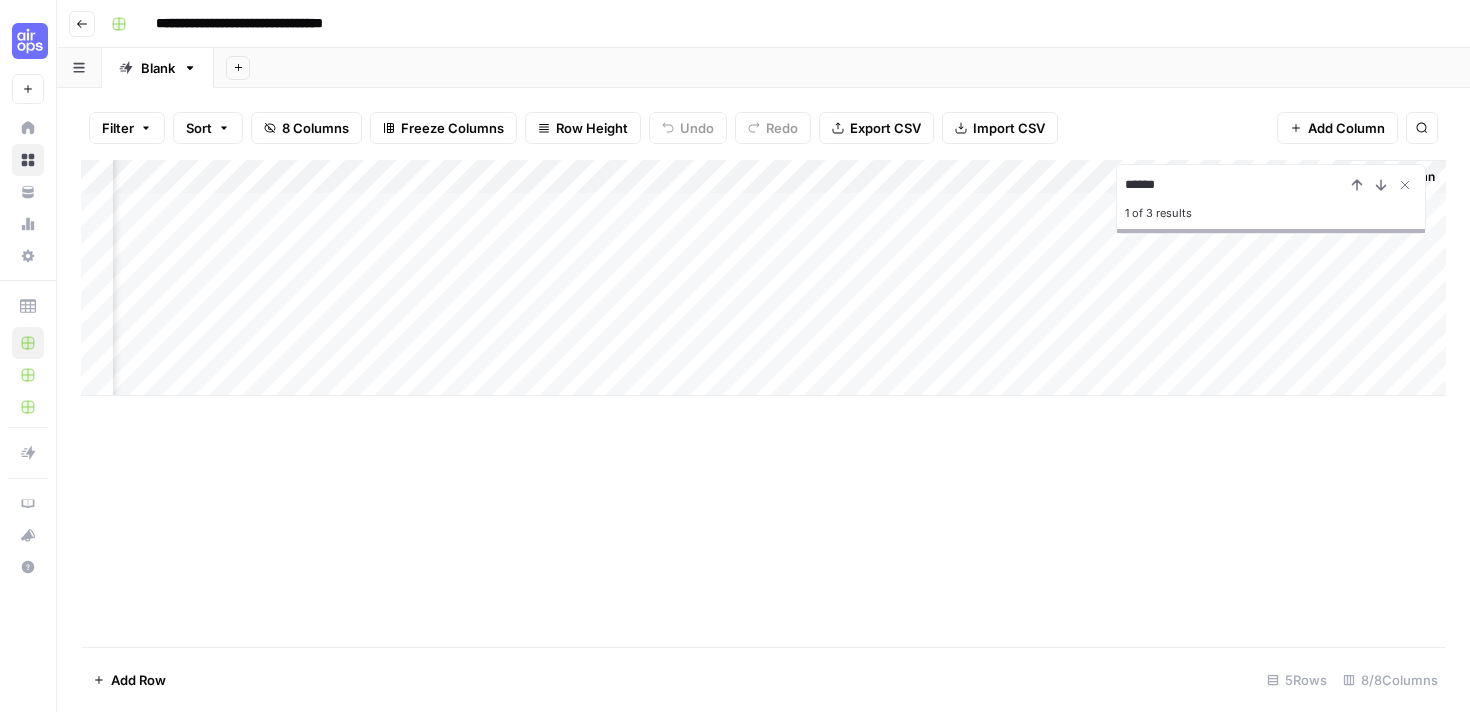 scroll, scrollTop: 0, scrollLeft: 219, axis: horizontal 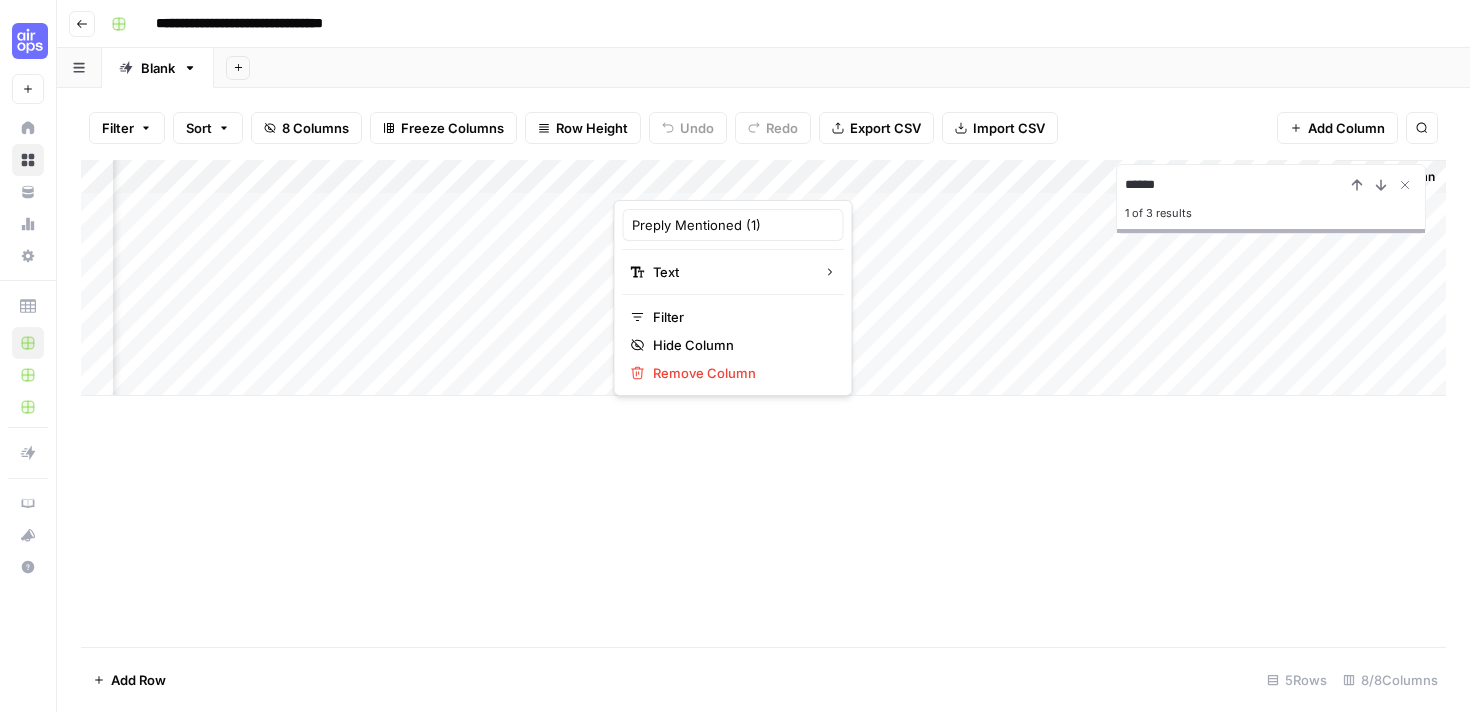 click at bounding box center [704, 180] 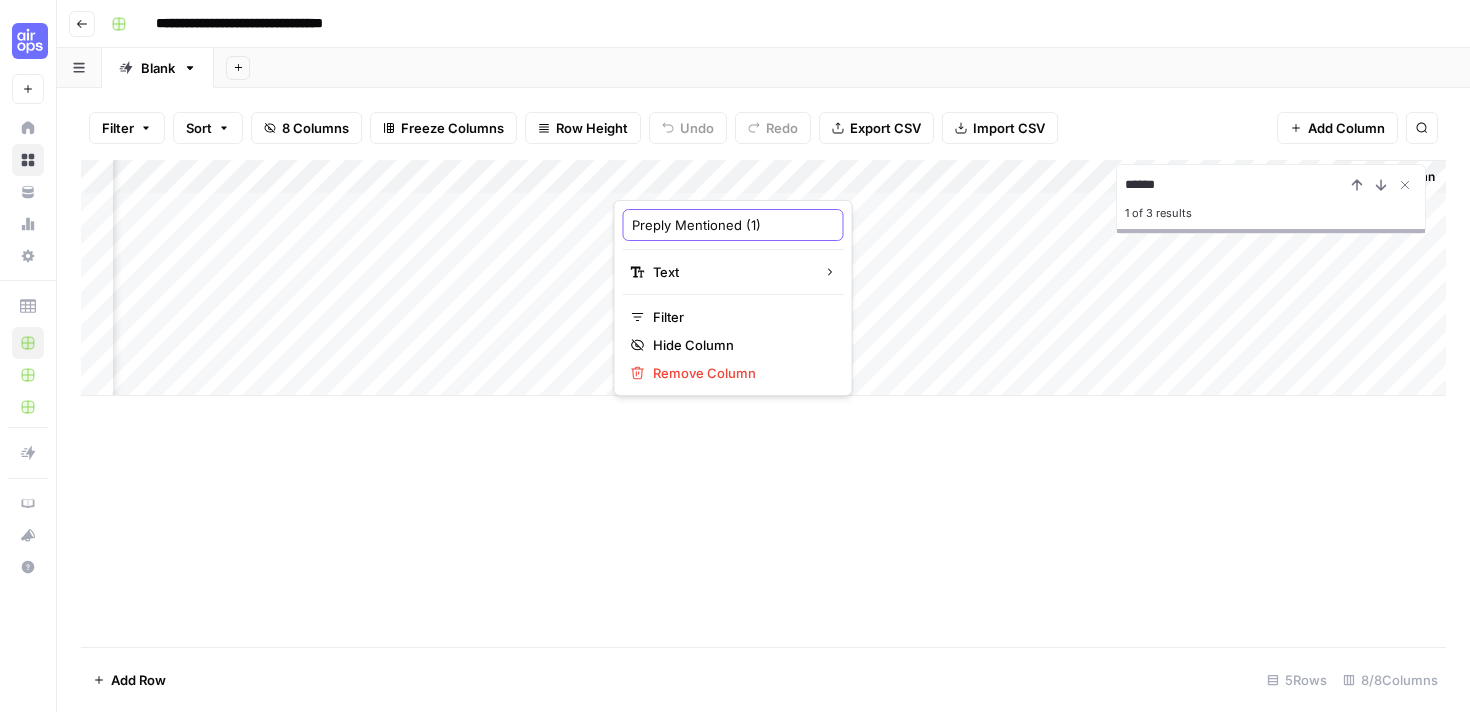click on "Preply Mentioned (1)" at bounding box center [733, 225] 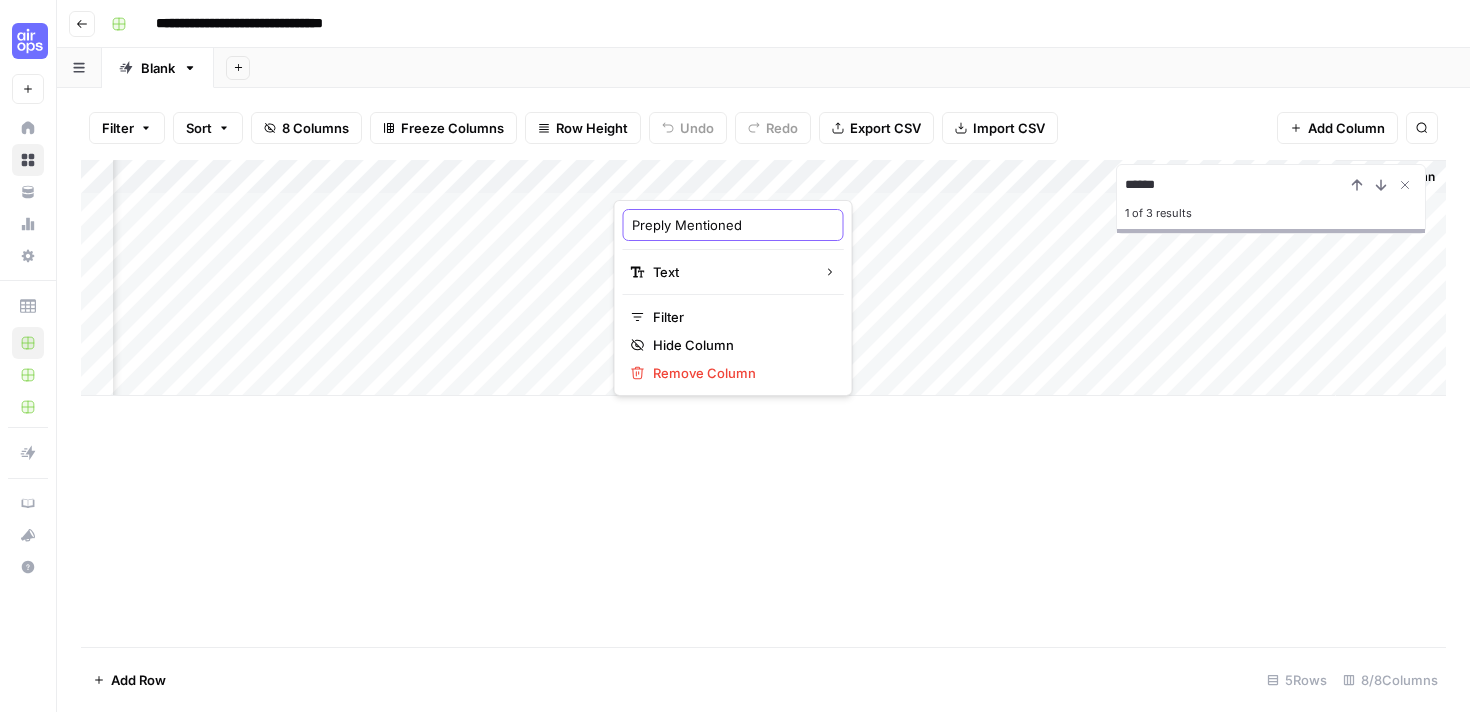 type on "Preply Mentioned" 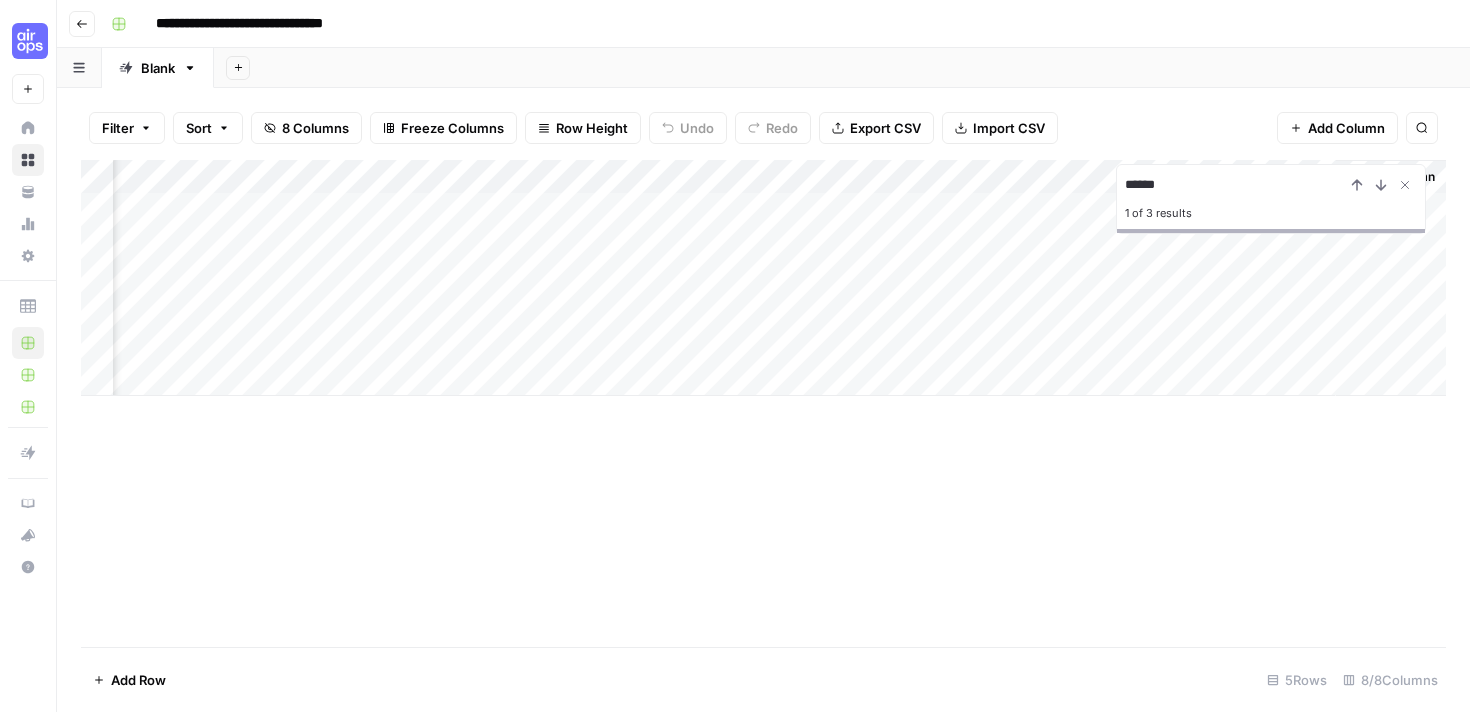 click on "Add Column ****** 1 of 3 results" at bounding box center [763, 403] 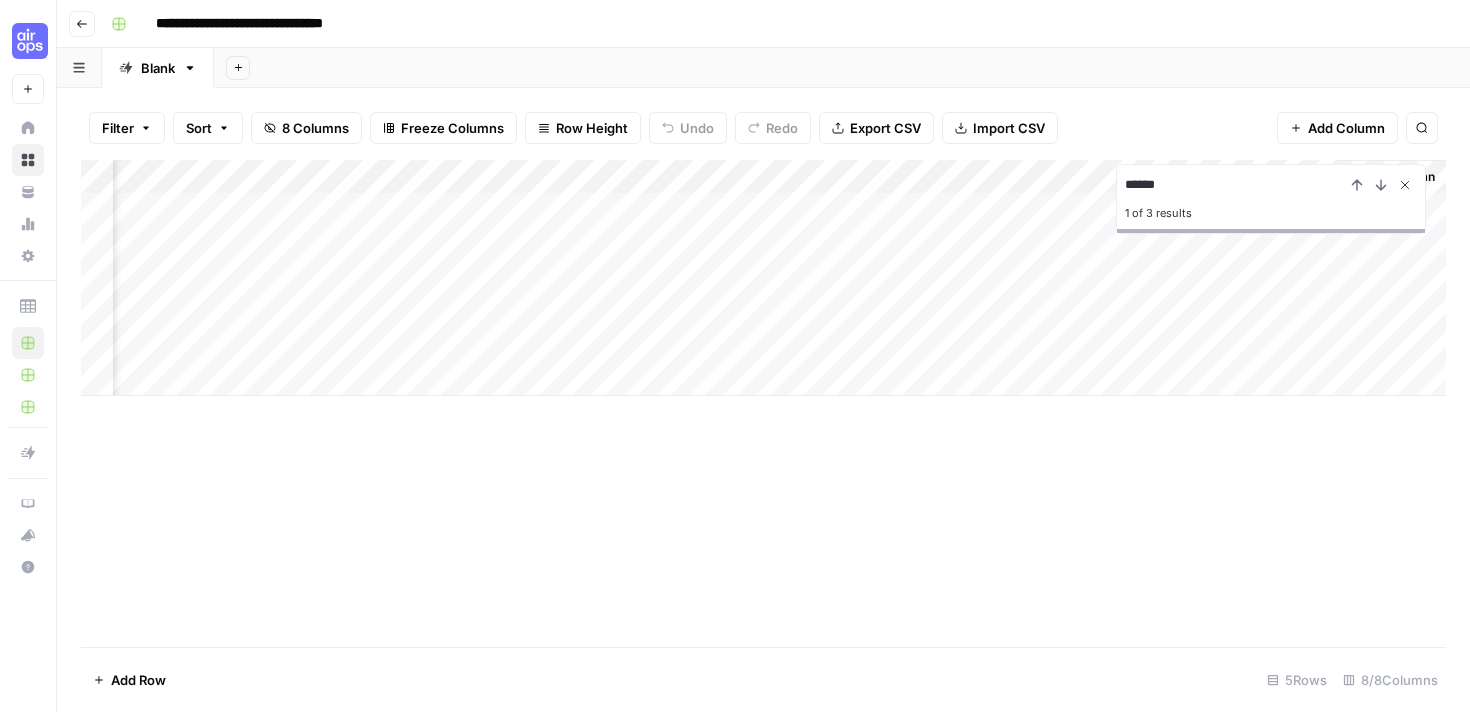 click 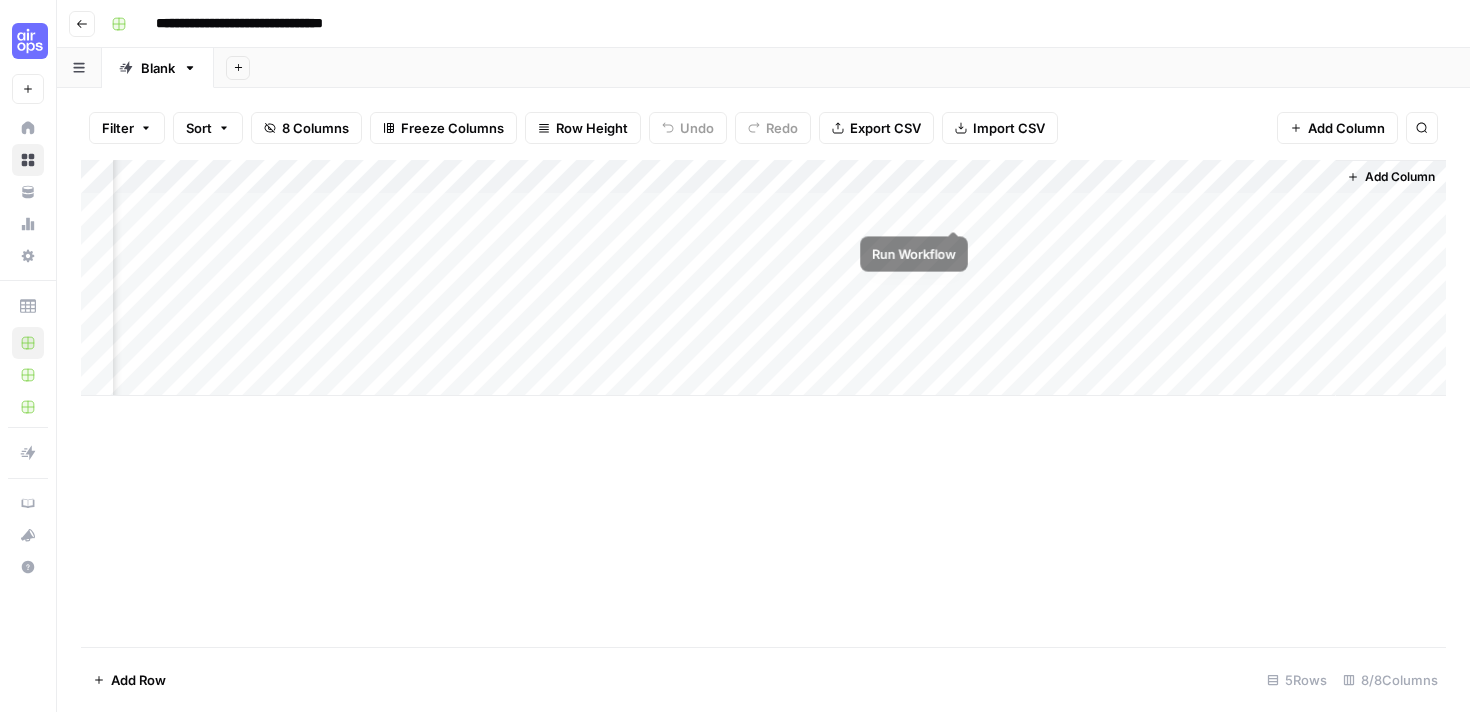 click on "Add Column" at bounding box center [763, 278] 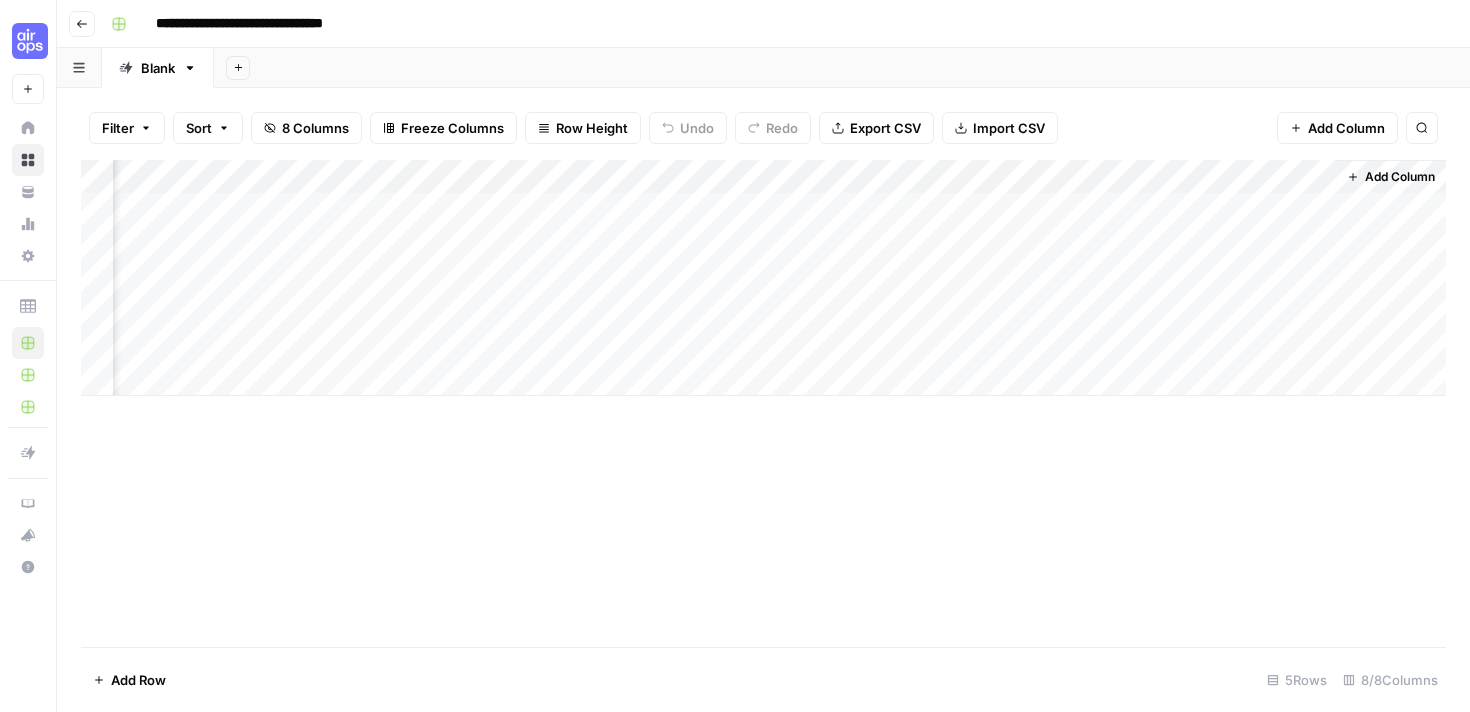 click on "Add Column" at bounding box center (763, 278) 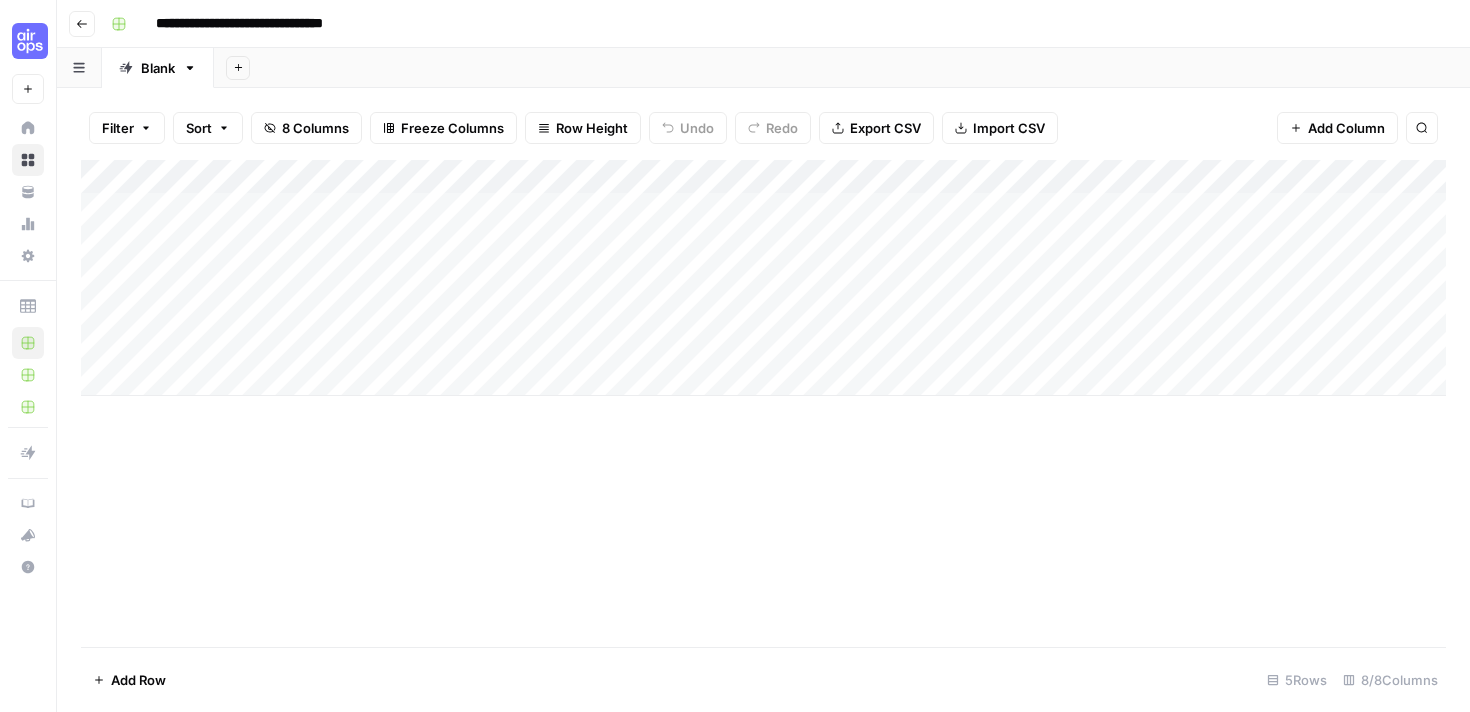 click on "Add Column" at bounding box center [763, 278] 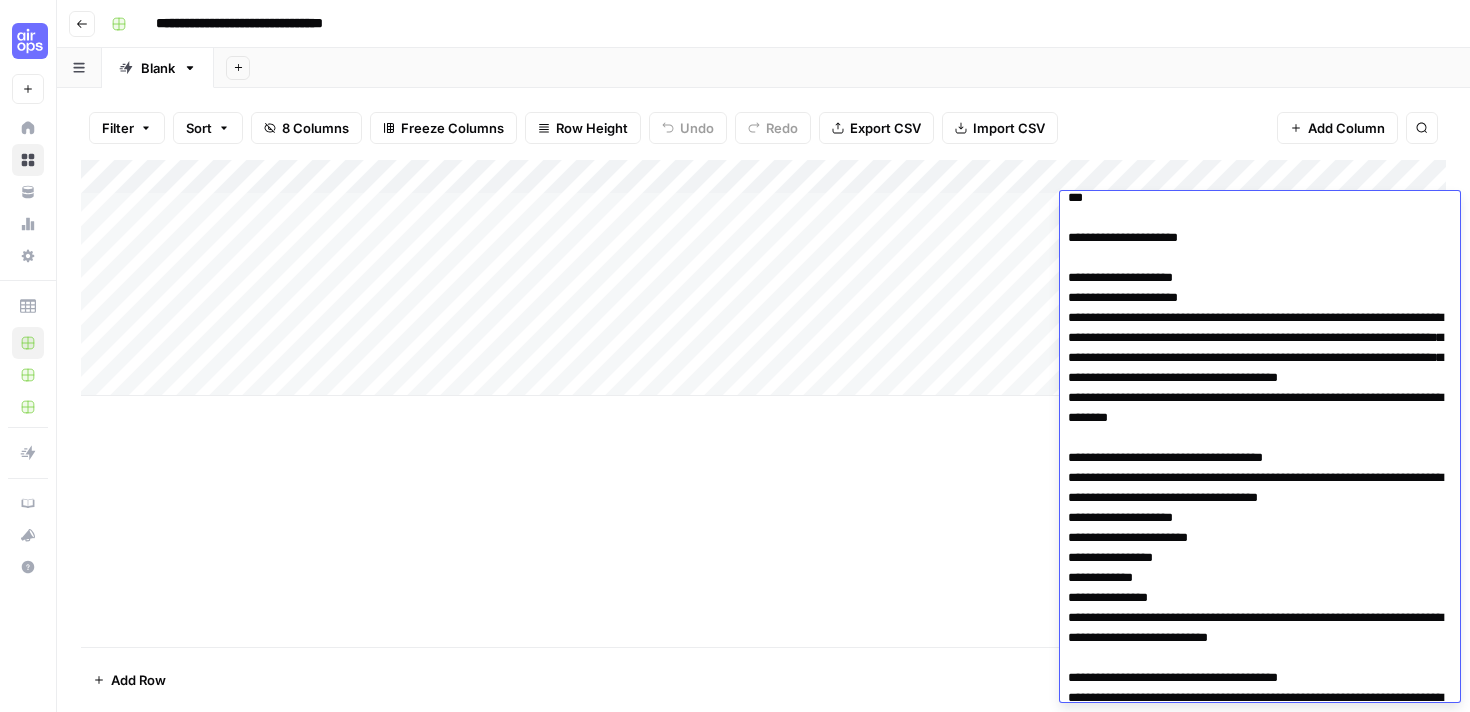 scroll, scrollTop: 0, scrollLeft: 0, axis: both 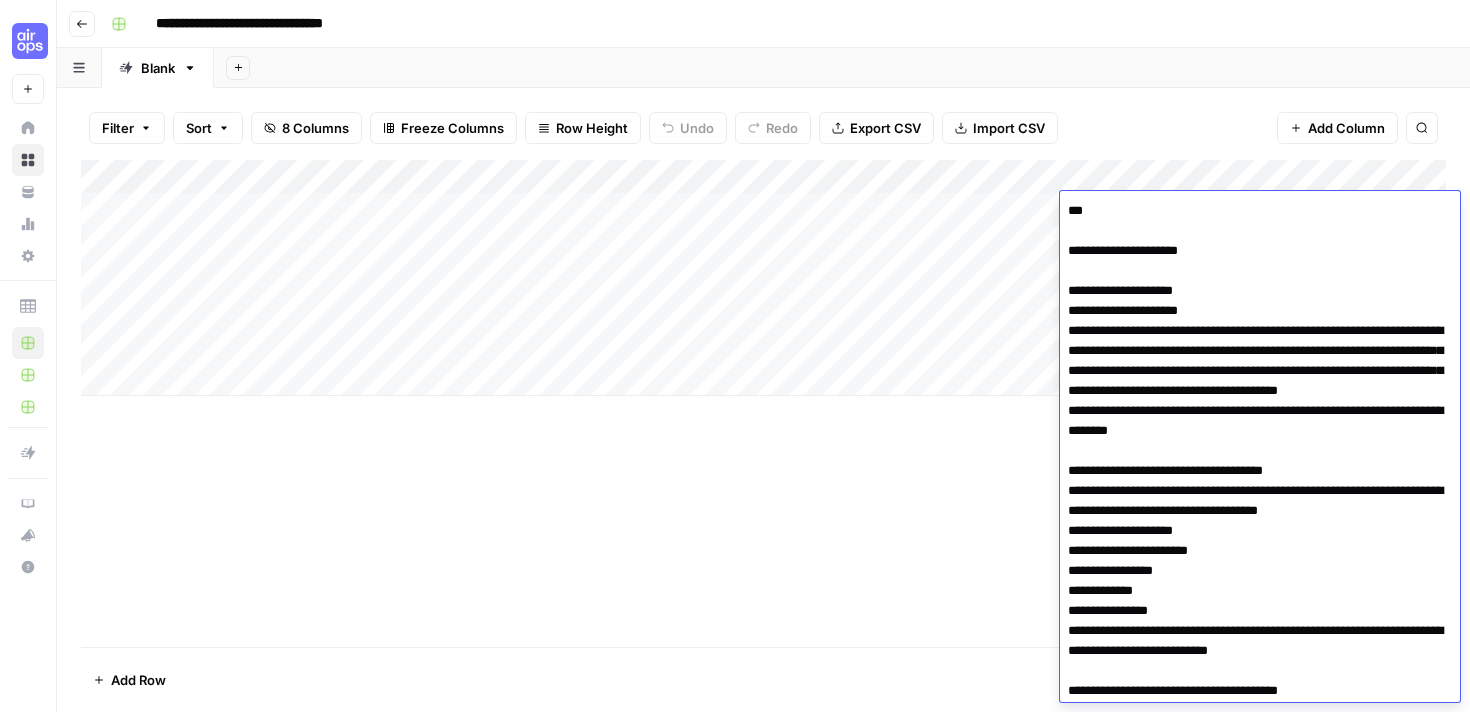 click on "Add Column" at bounding box center (763, 278) 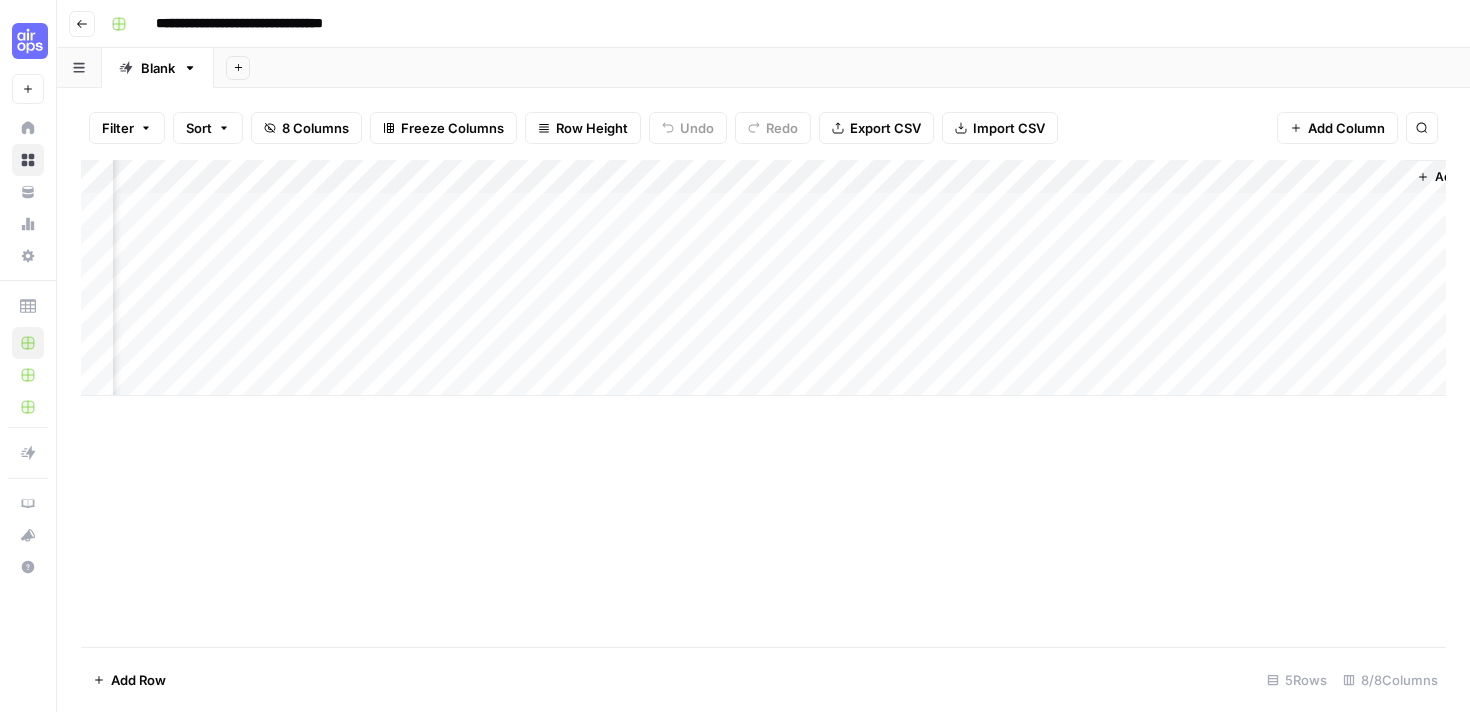 scroll, scrollTop: 0, scrollLeft: 159, axis: horizontal 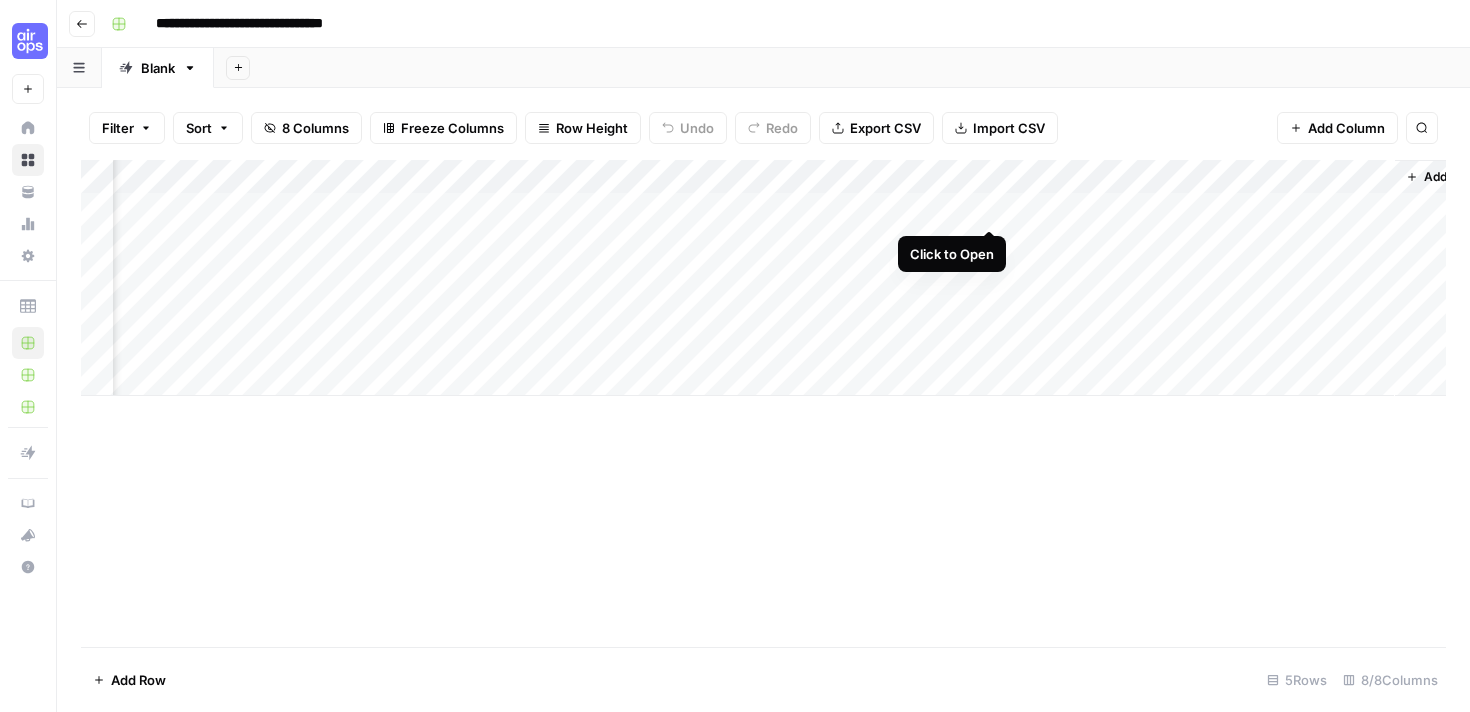 click on "Add Column" at bounding box center [763, 278] 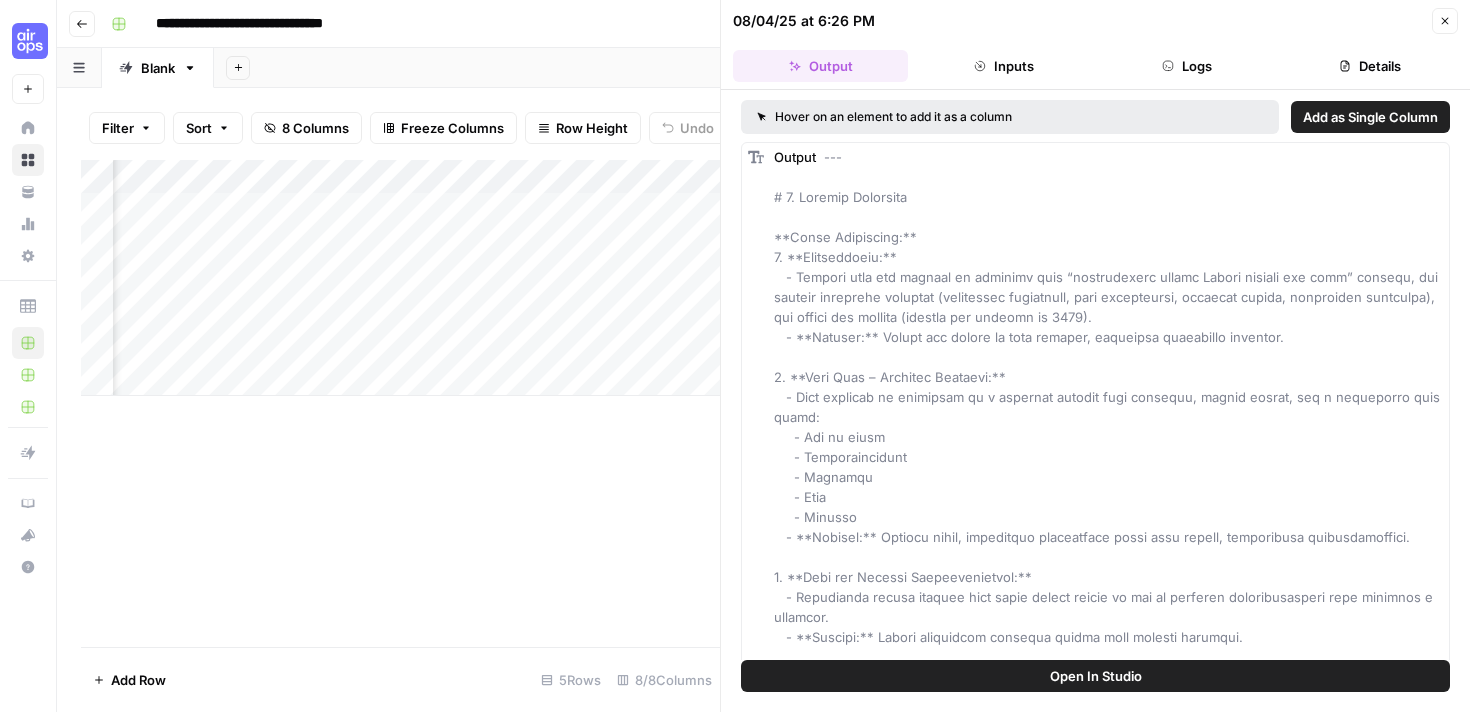 click on "Close" at bounding box center [1445, 21] 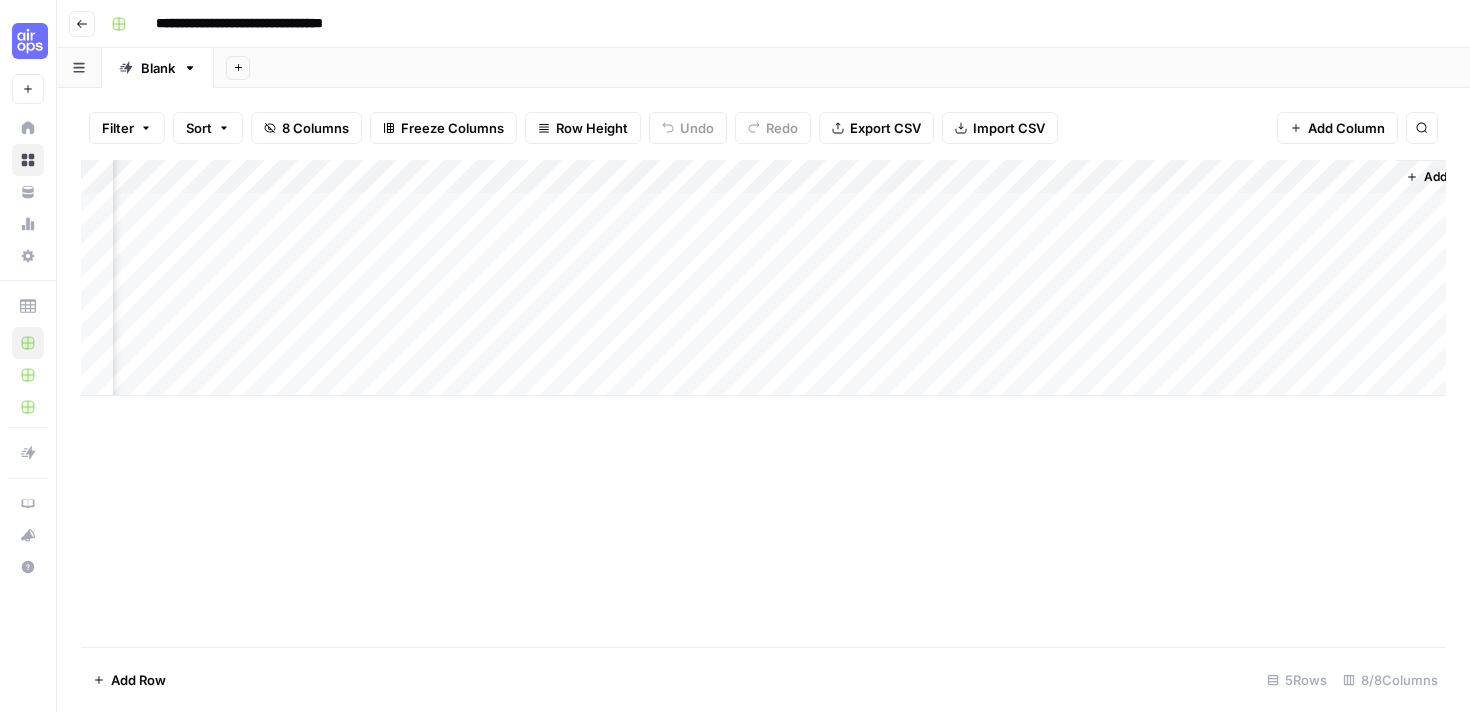 click on "Add Column" at bounding box center (763, 278) 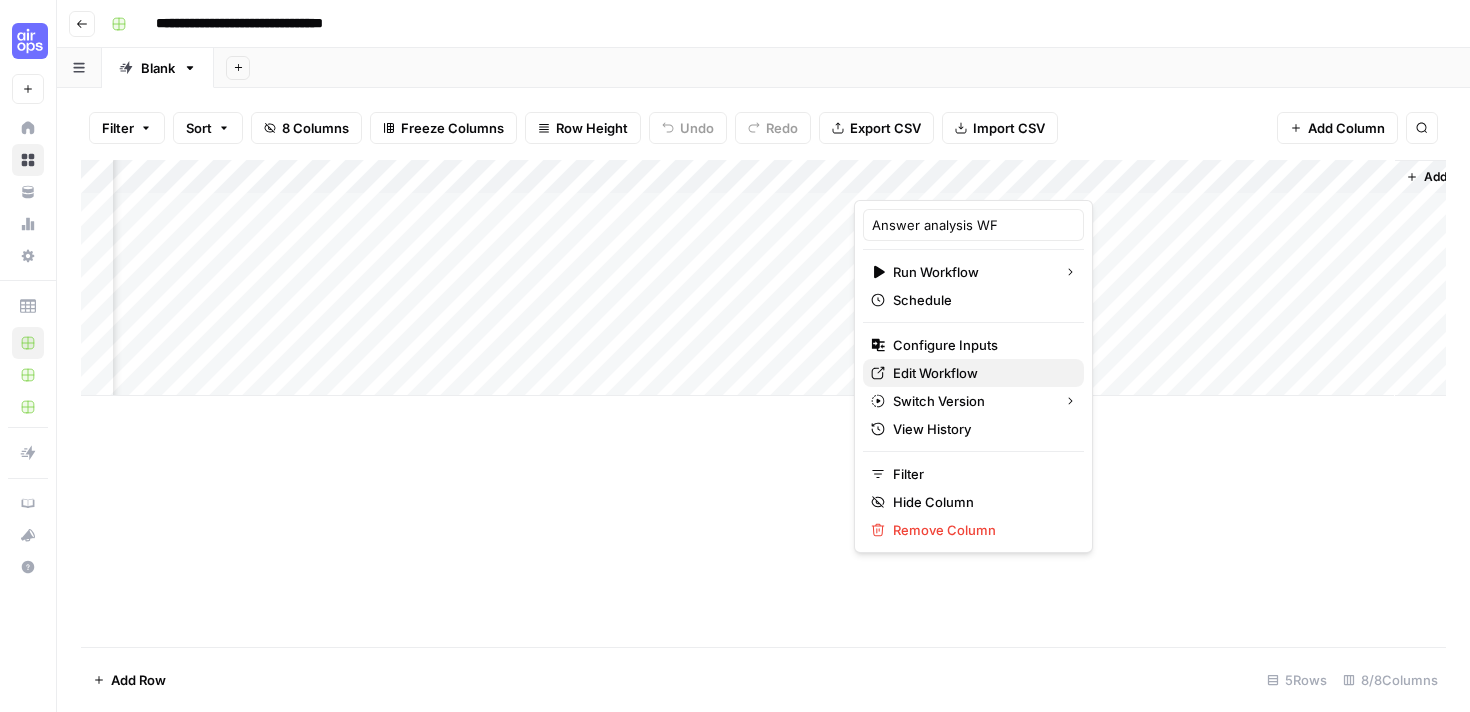 click on "Edit Workflow" at bounding box center (980, 373) 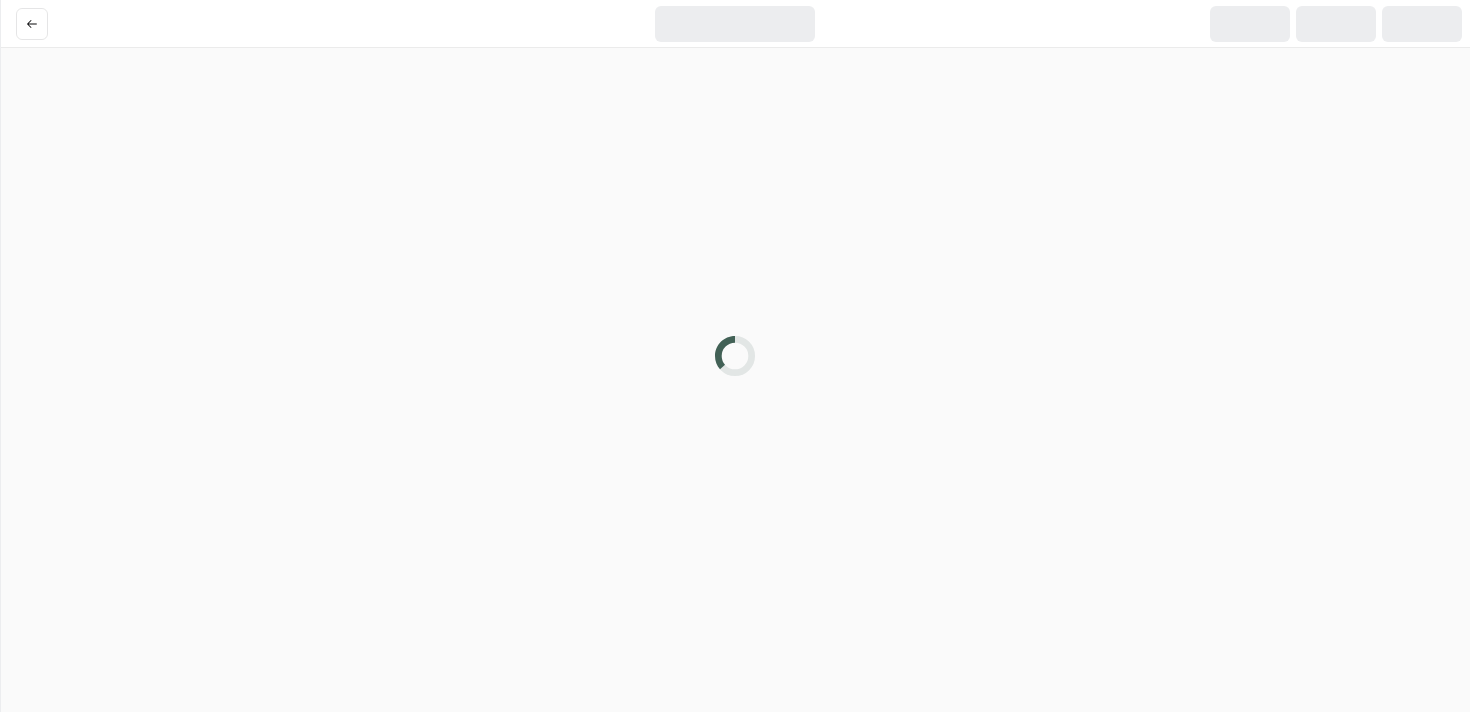 scroll, scrollTop: 0, scrollLeft: 0, axis: both 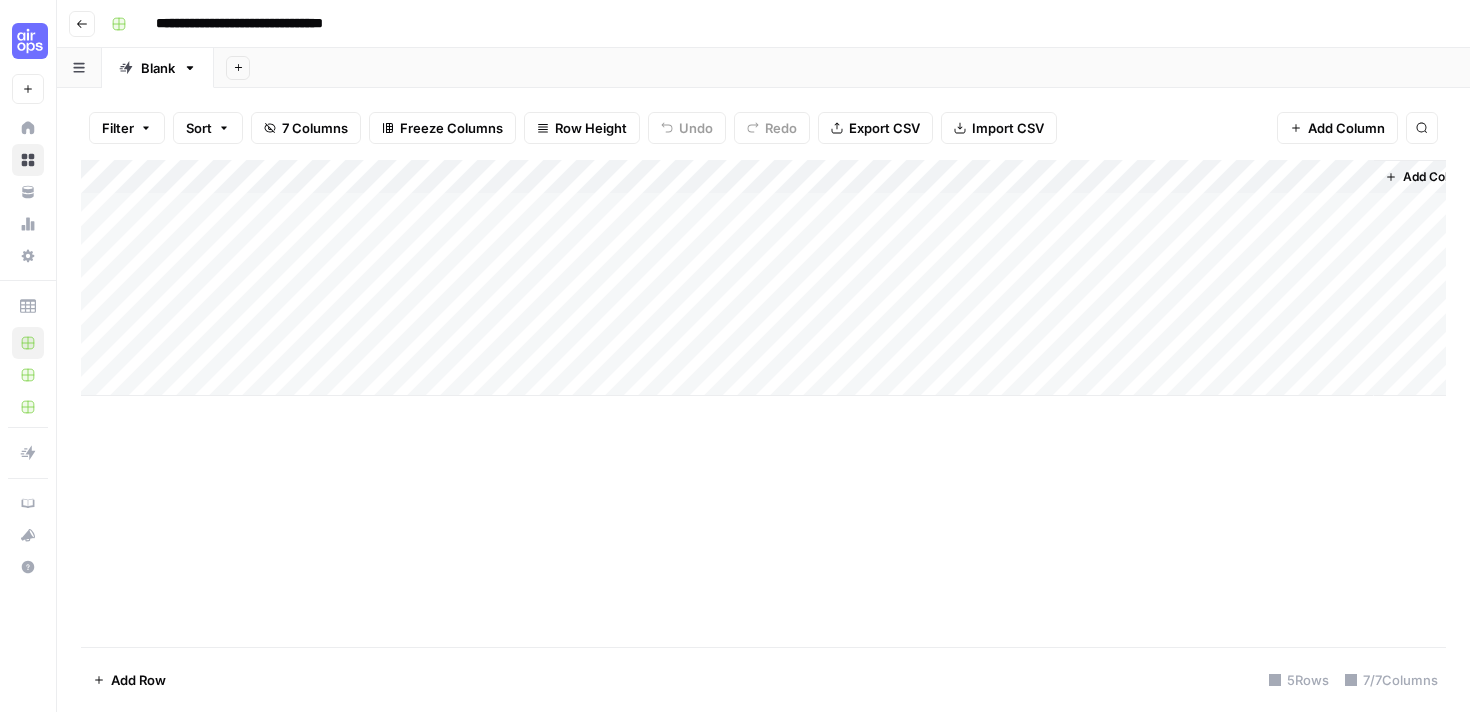 click on "Add Column" at bounding box center [763, 278] 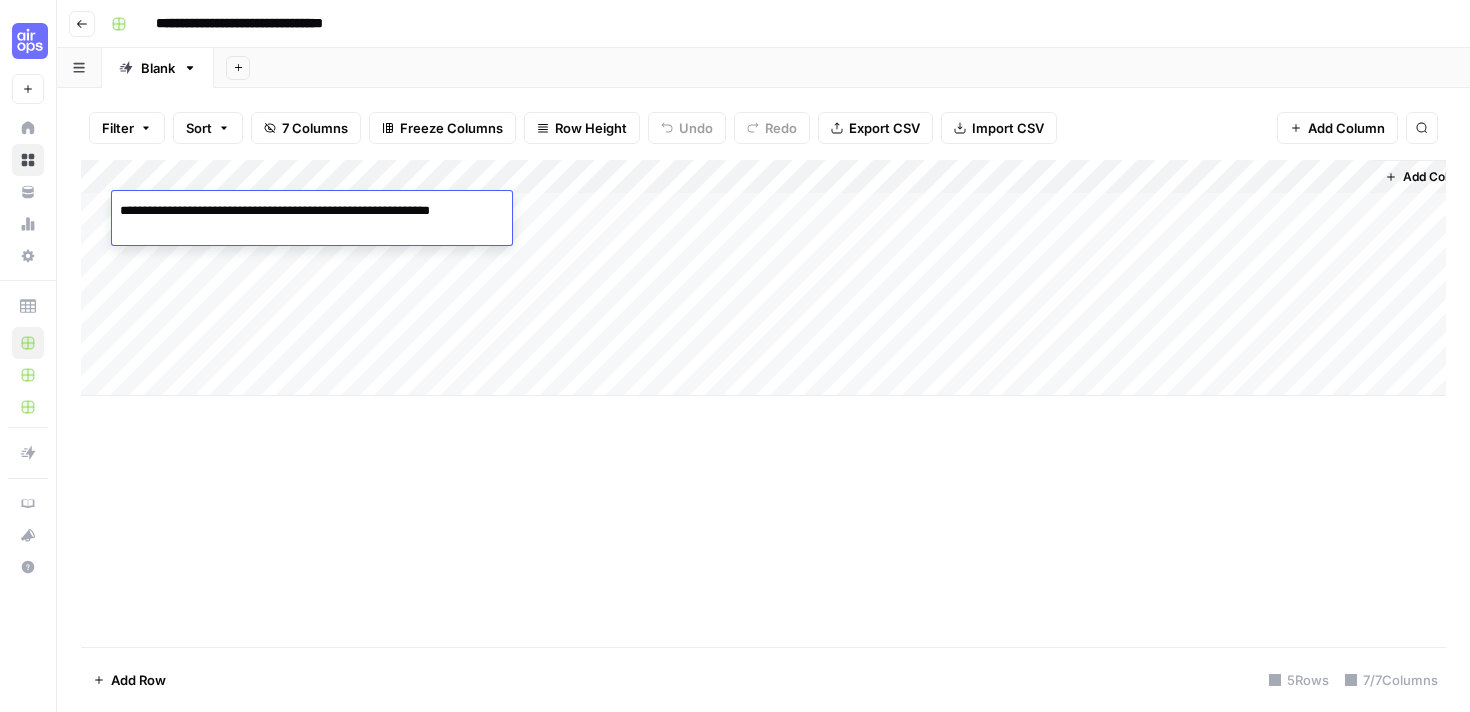click on "**********" at bounding box center [312, 221] 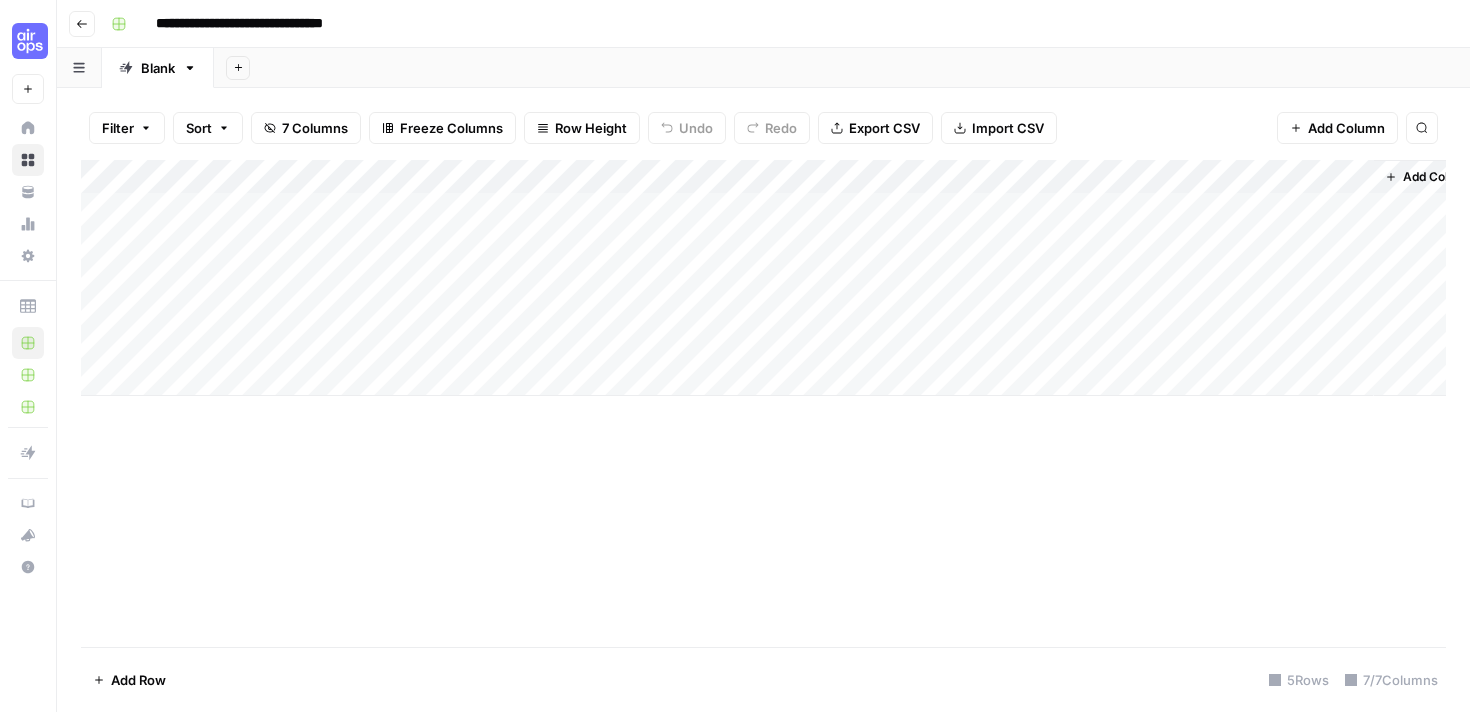 click on "Add Column" at bounding box center (763, 278) 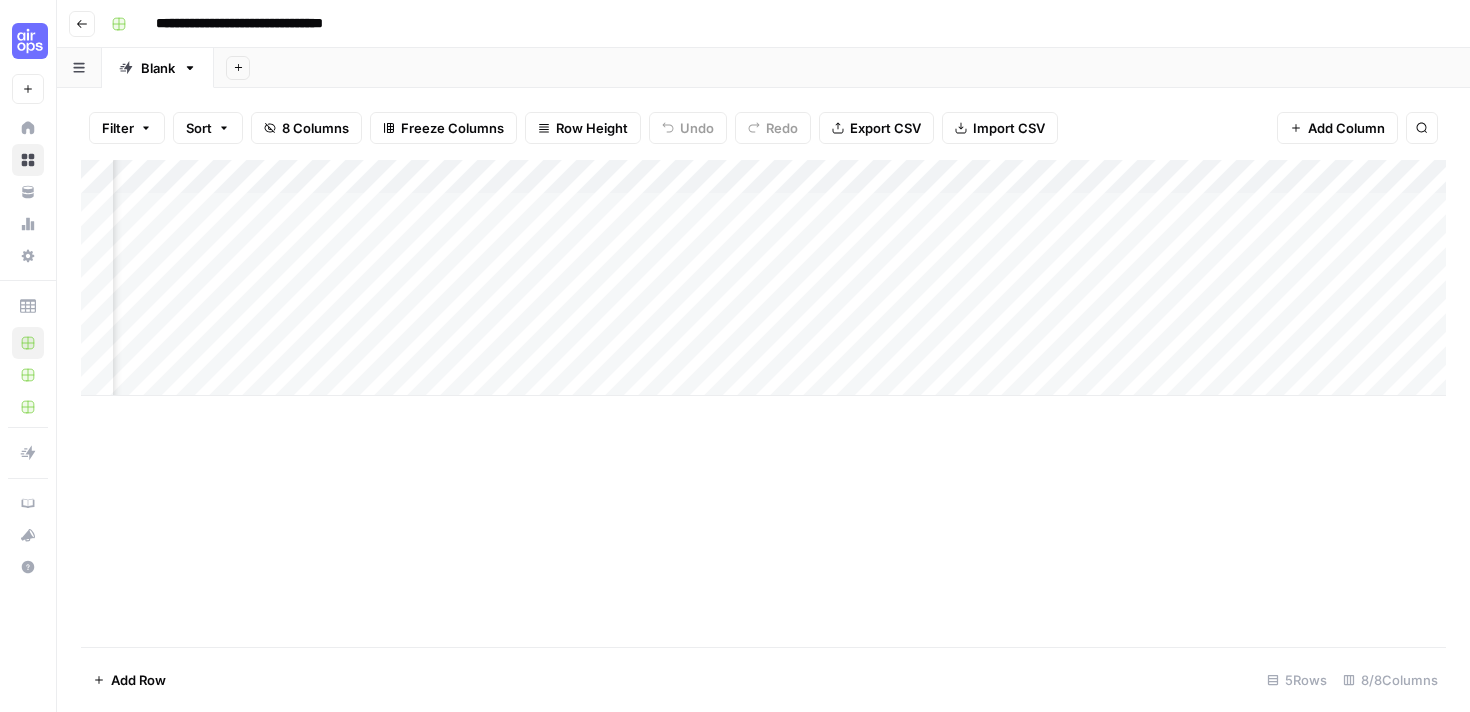 scroll, scrollTop: 0, scrollLeft: 0, axis: both 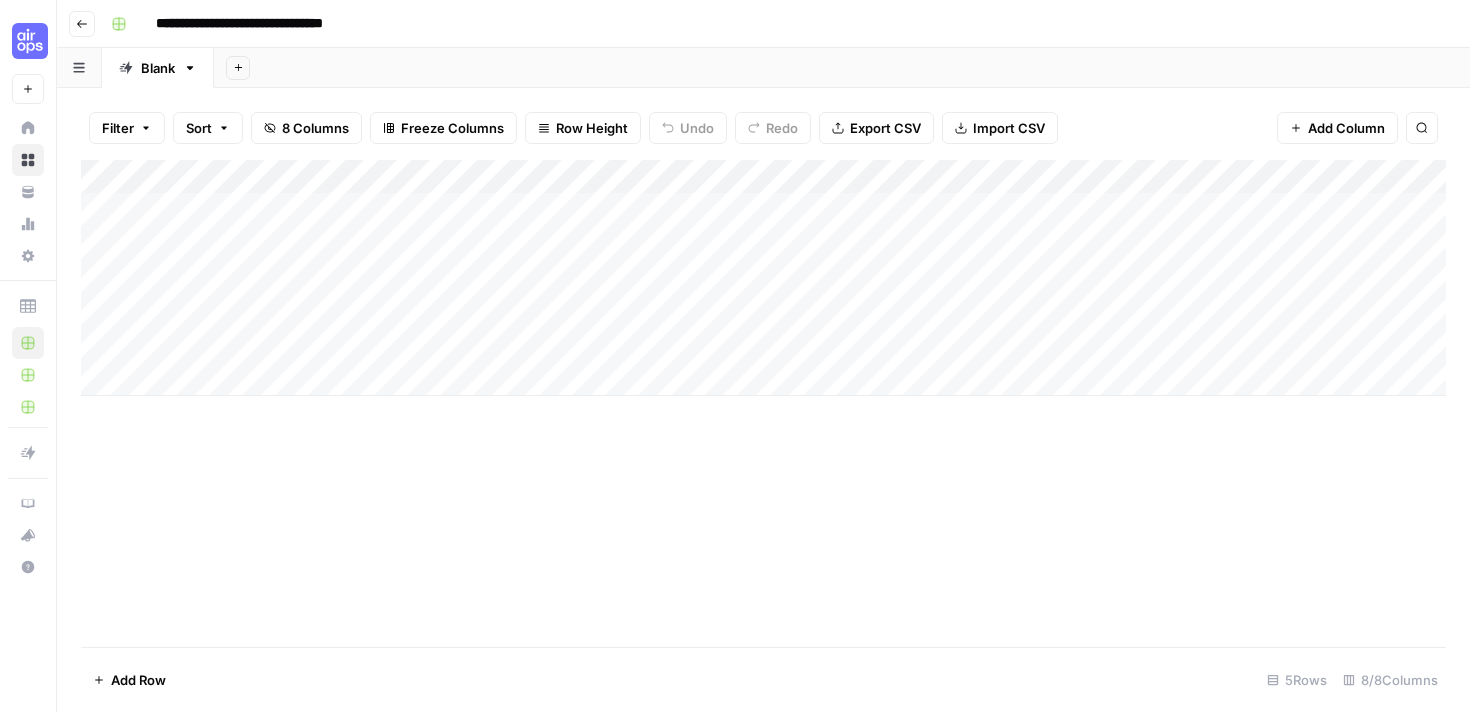 click on "Add Column" at bounding box center (763, 278) 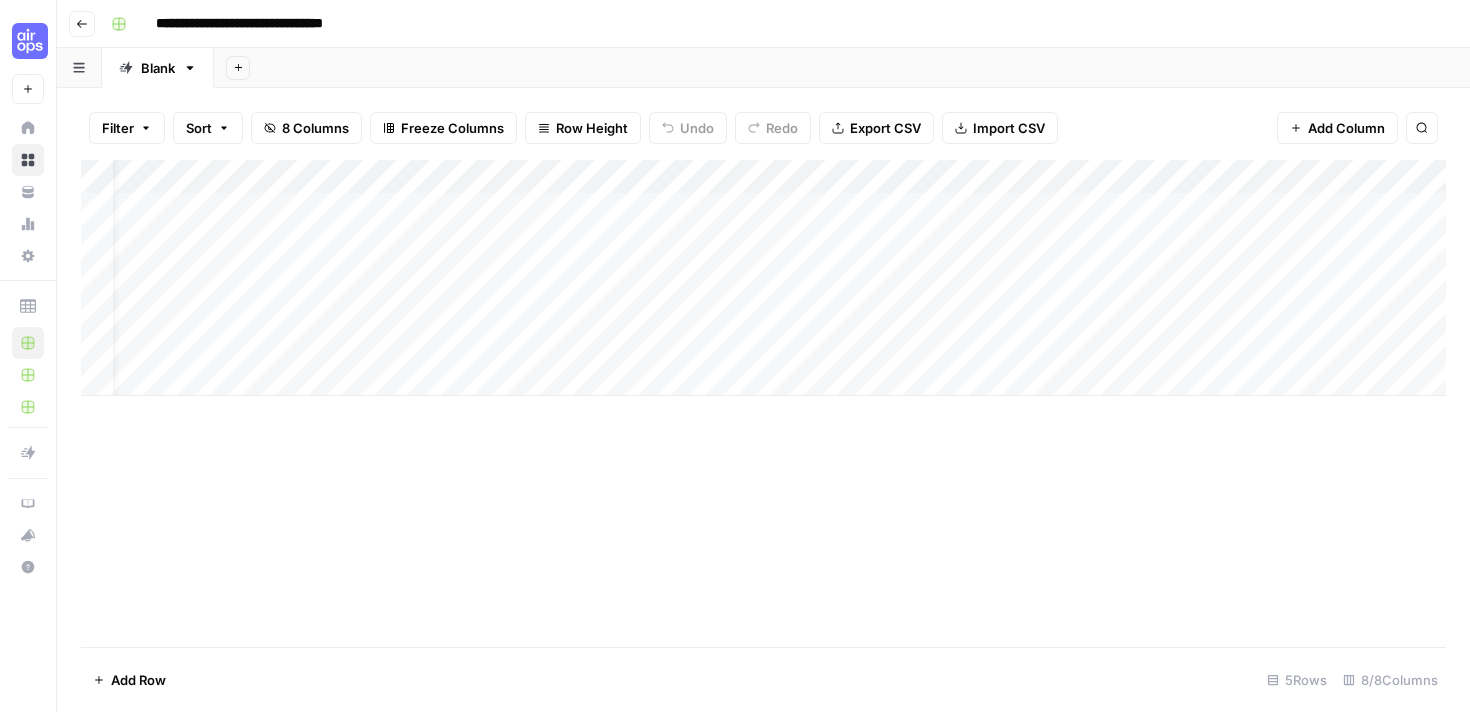 scroll, scrollTop: 0, scrollLeft: 119, axis: horizontal 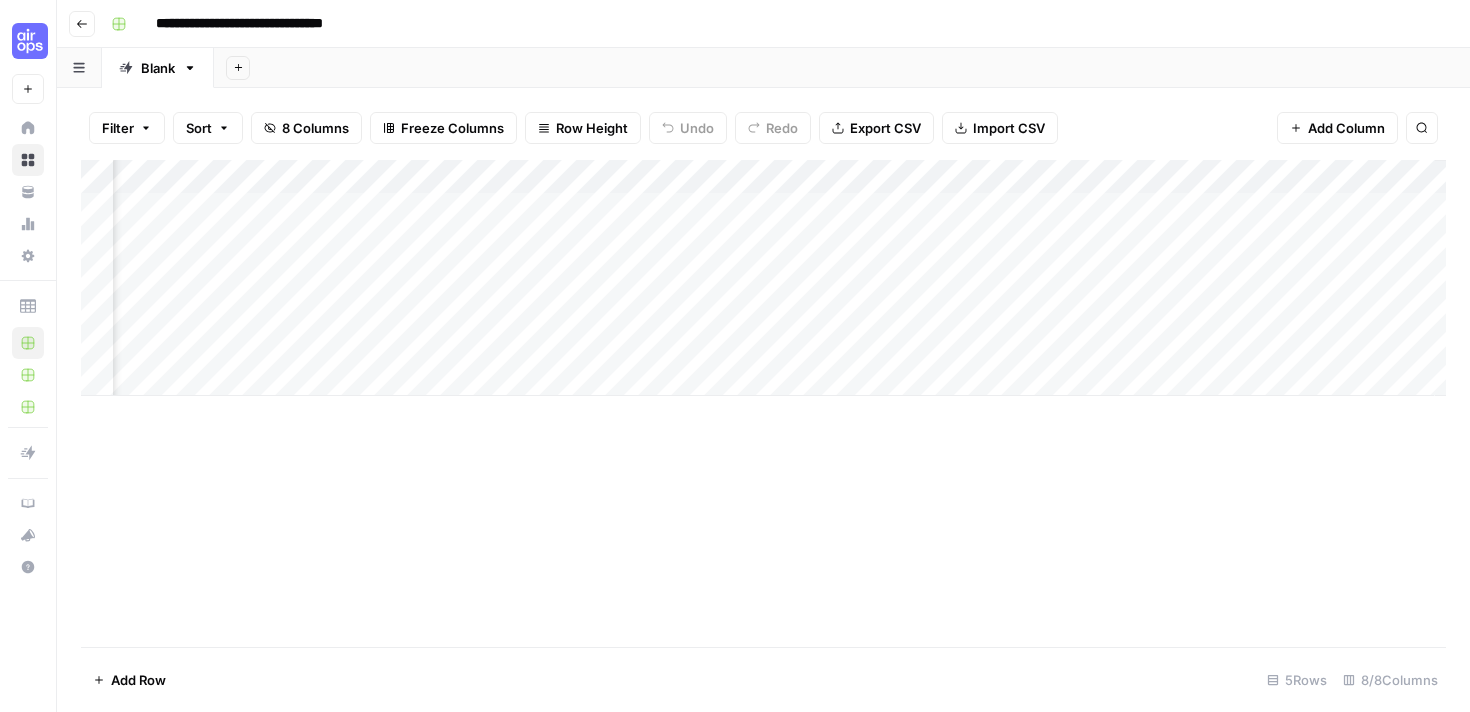click on "Add Column" at bounding box center (763, 278) 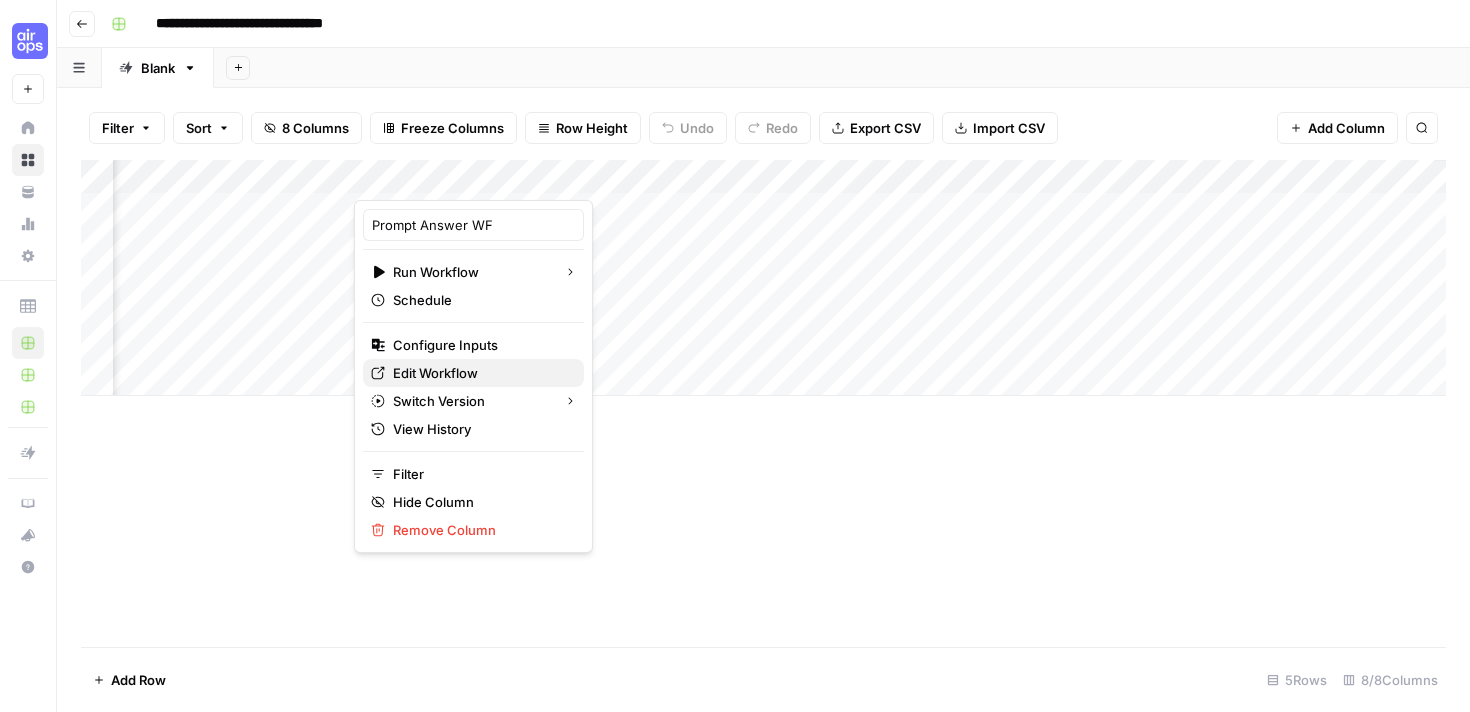 click on "Edit Workflow" at bounding box center (480, 373) 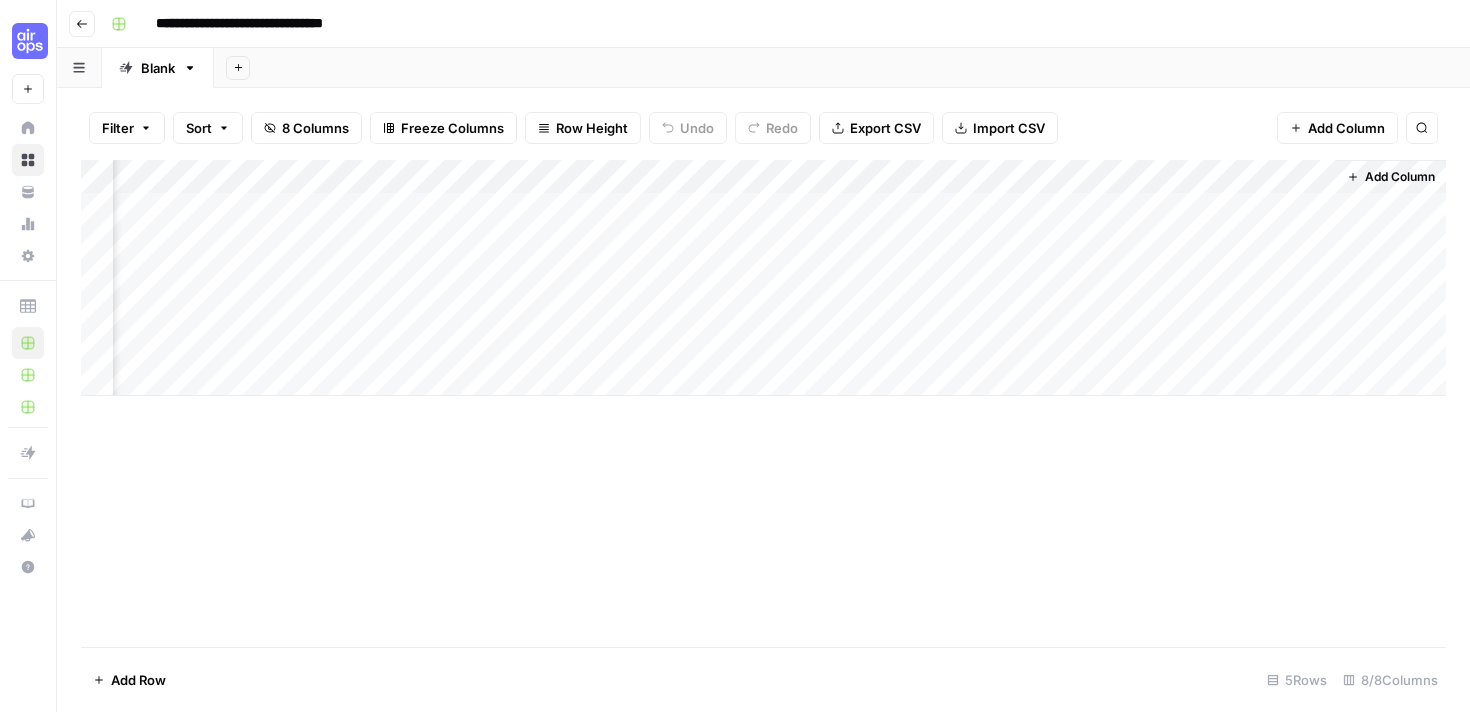 scroll, scrollTop: 0, scrollLeft: 219, axis: horizontal 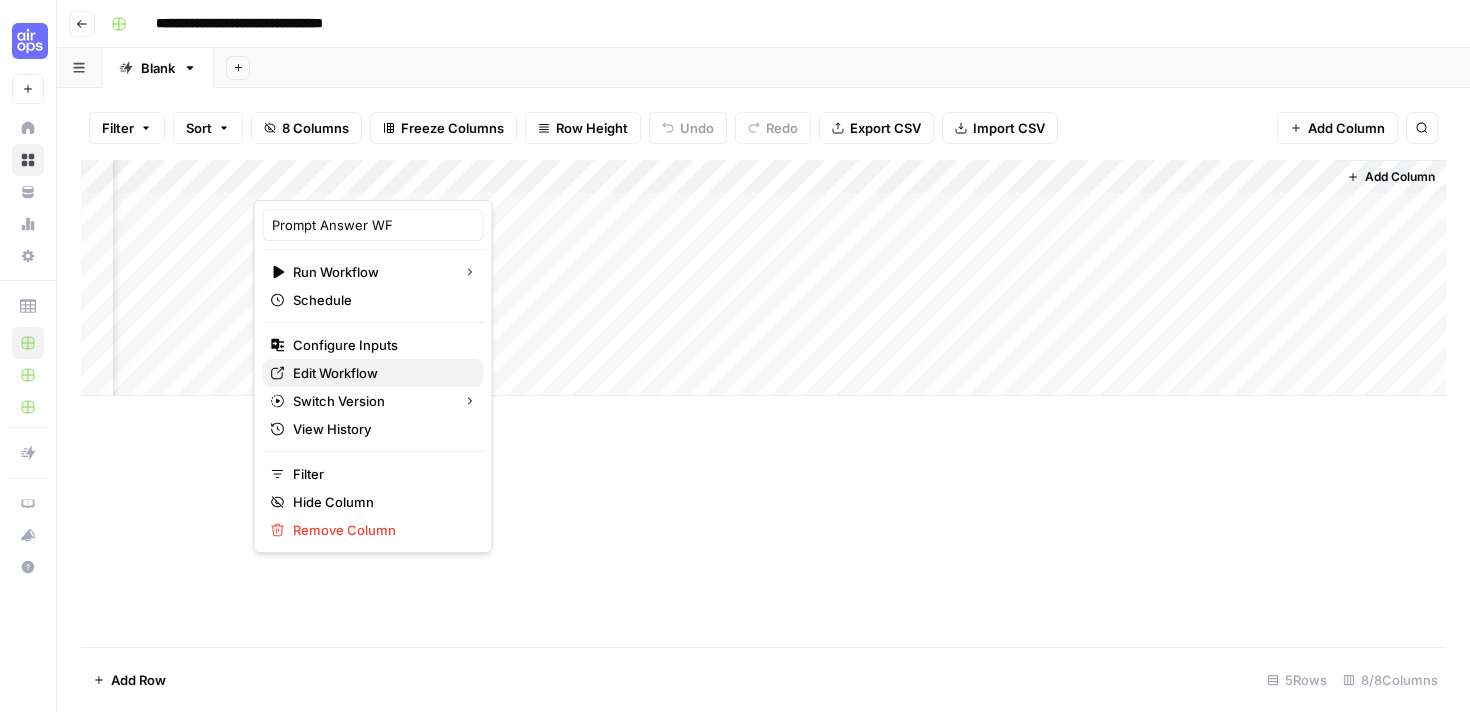 click on "Edit Workflow" at bounding box center (380, 373) 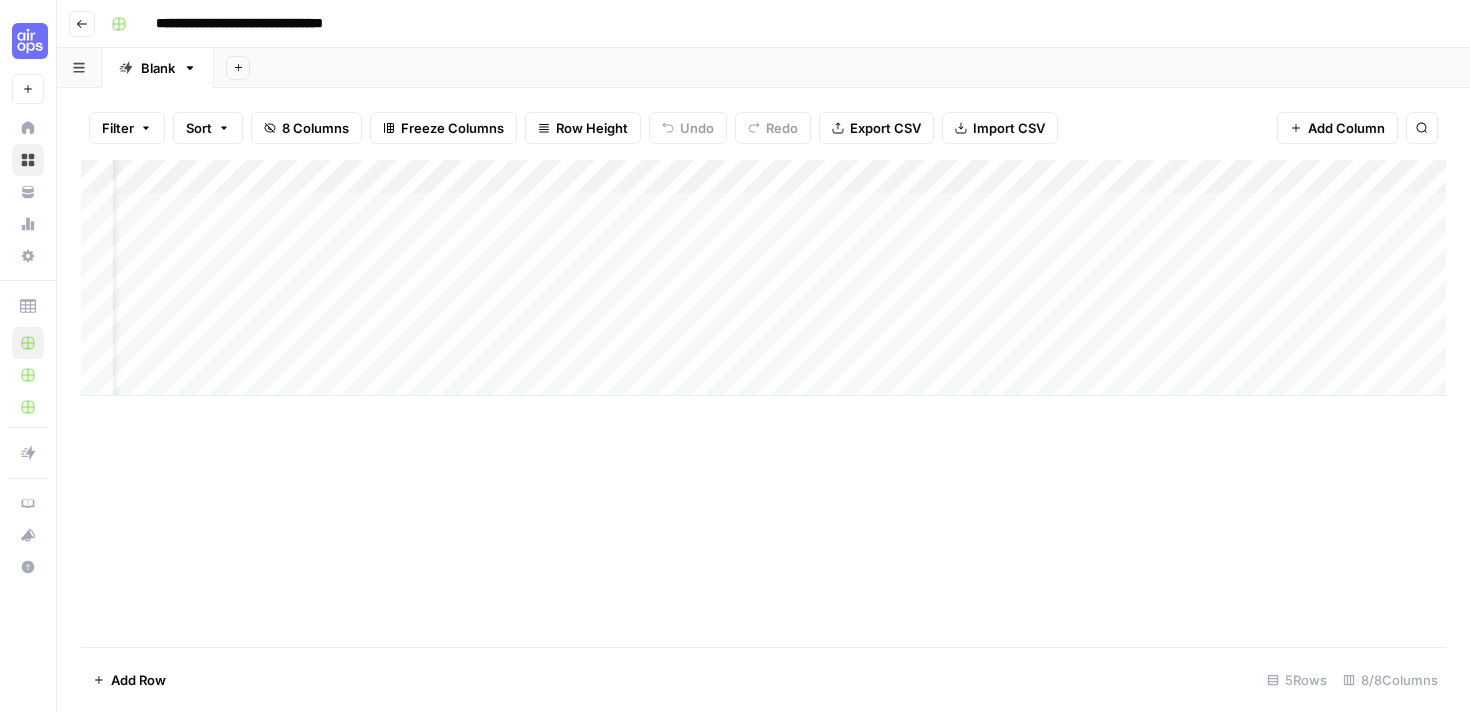 scroll, scrollTop: 0, scrollLeft: 59, axis: horizontal 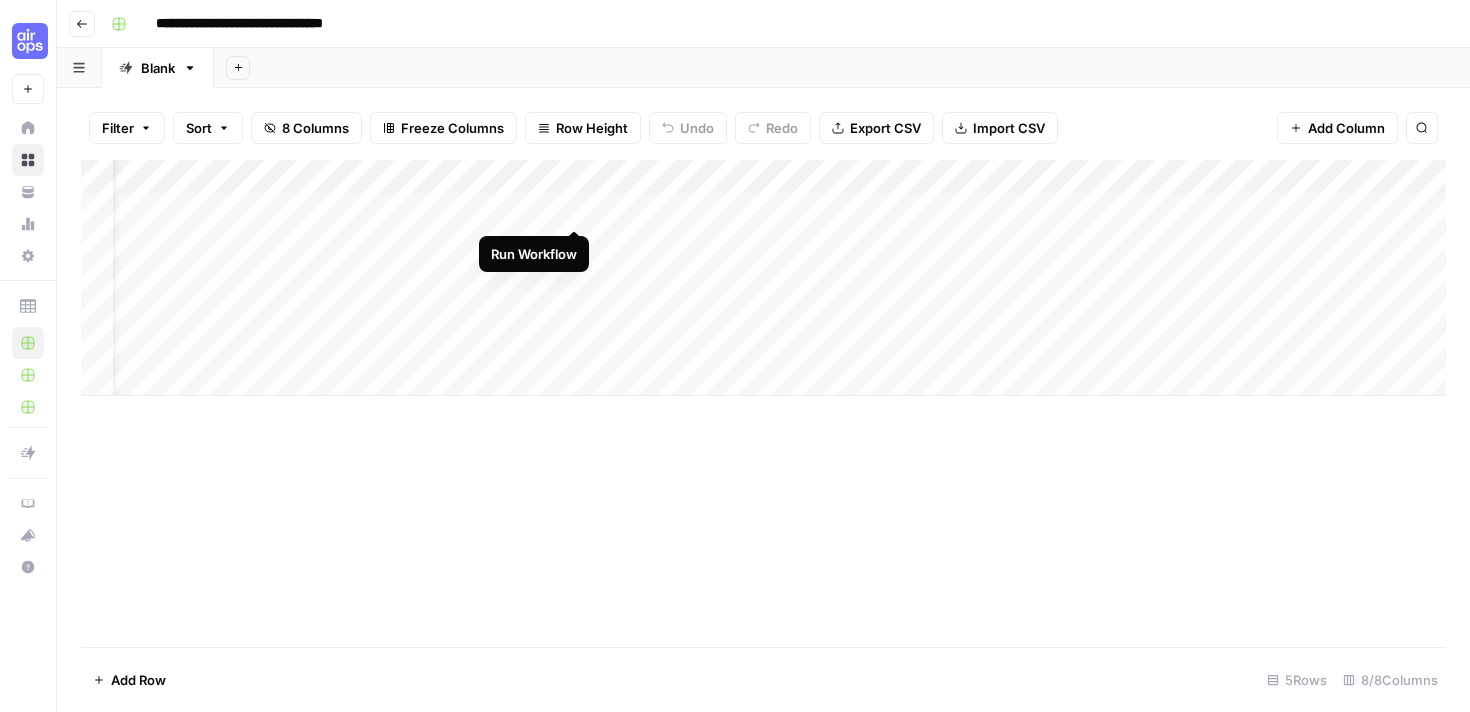 click on "Add Column" at bounding box center [763, 278] 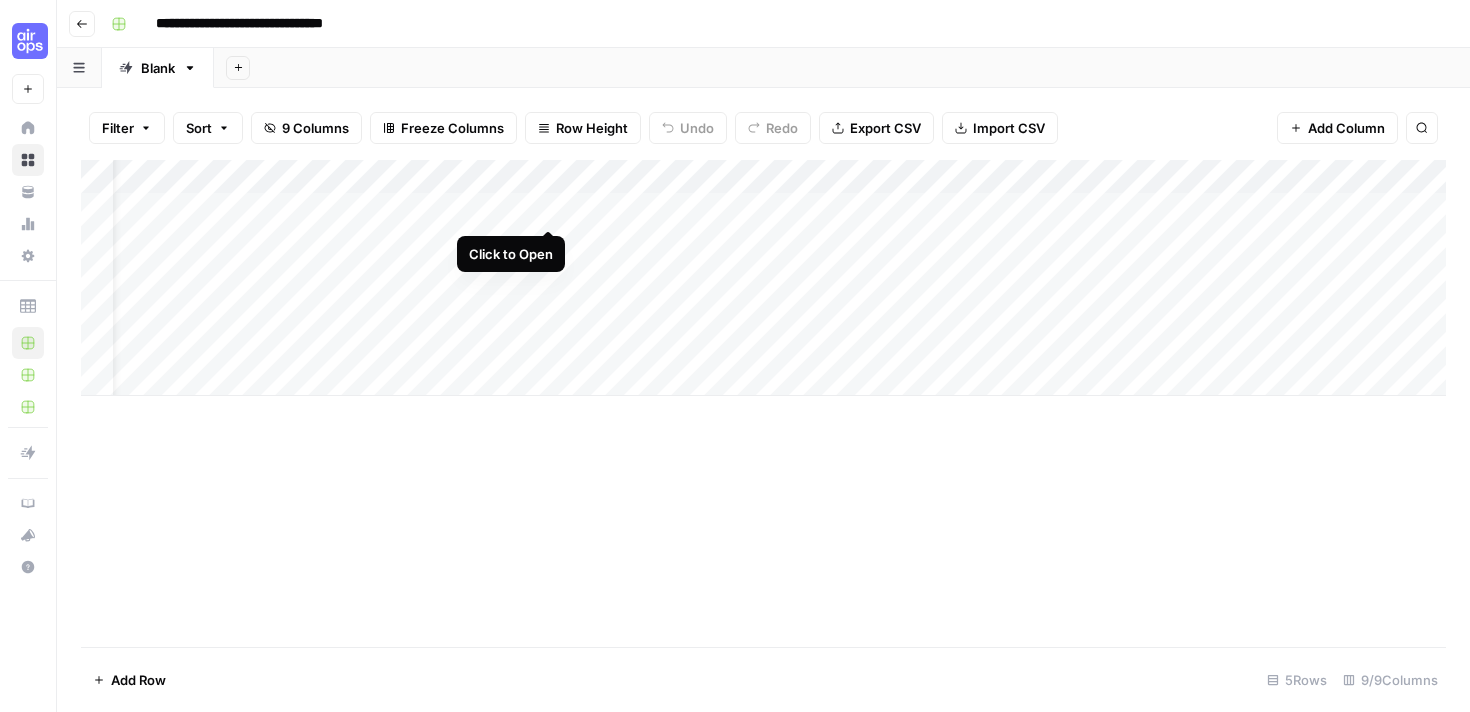 click on "Add Column" at bounding box center [763, 278] 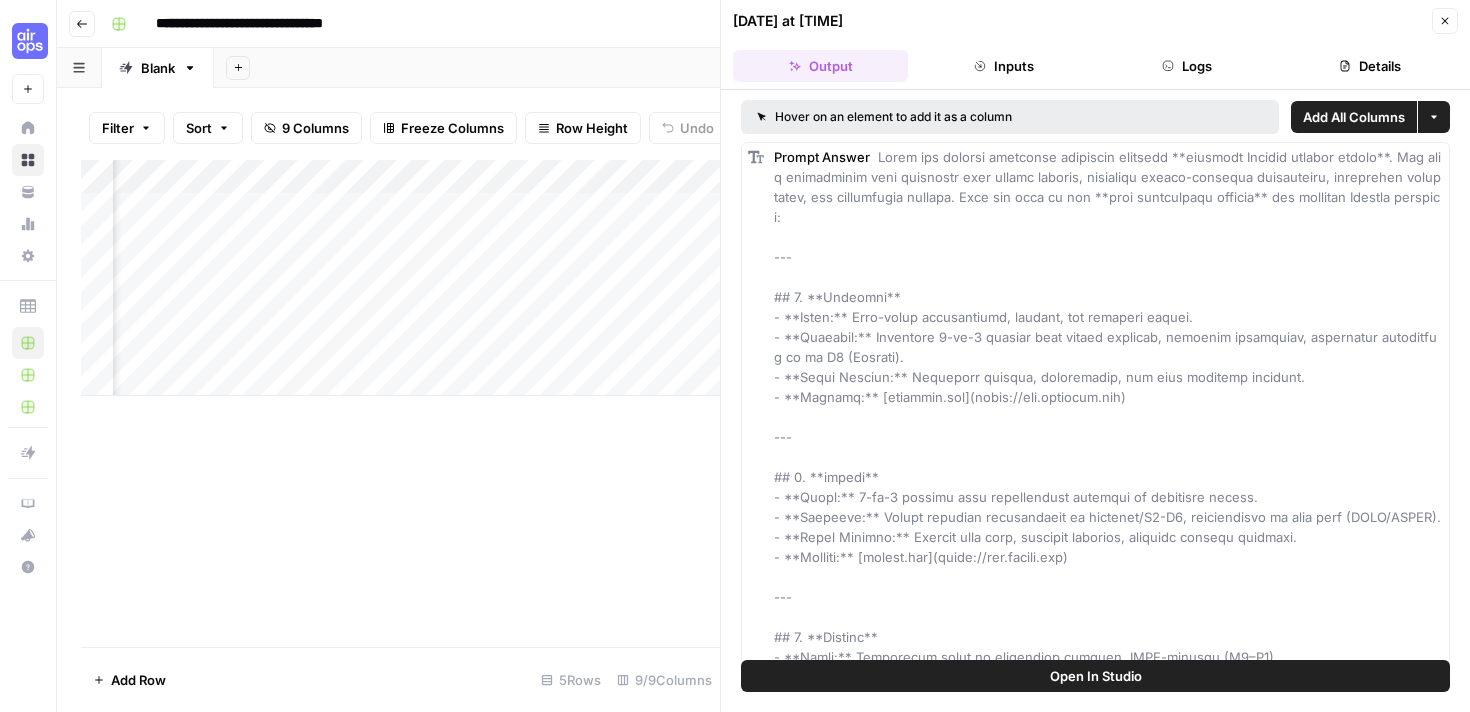 scroll, scrollTop: 0, scrollLeft: 462, axis: horizontal 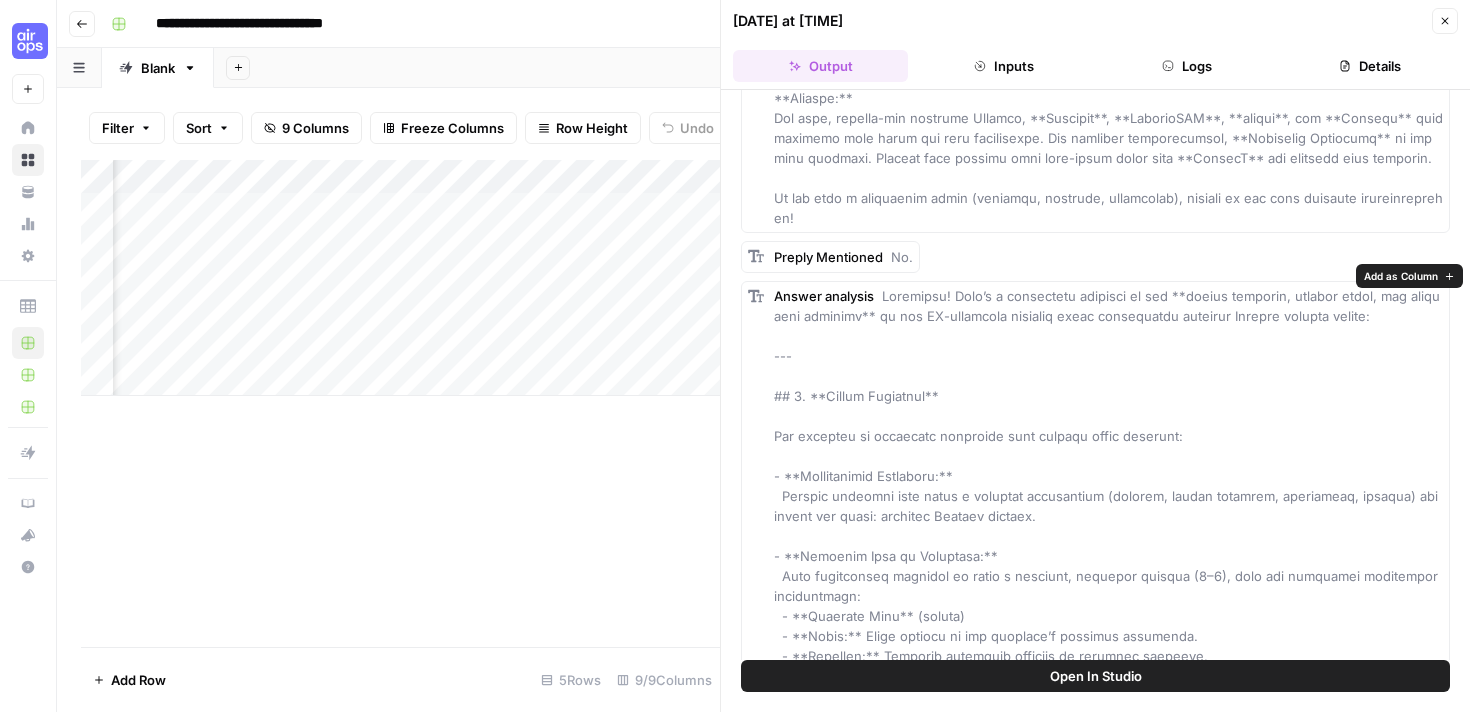 click on "Add Column" at bounding box center (400, 278) 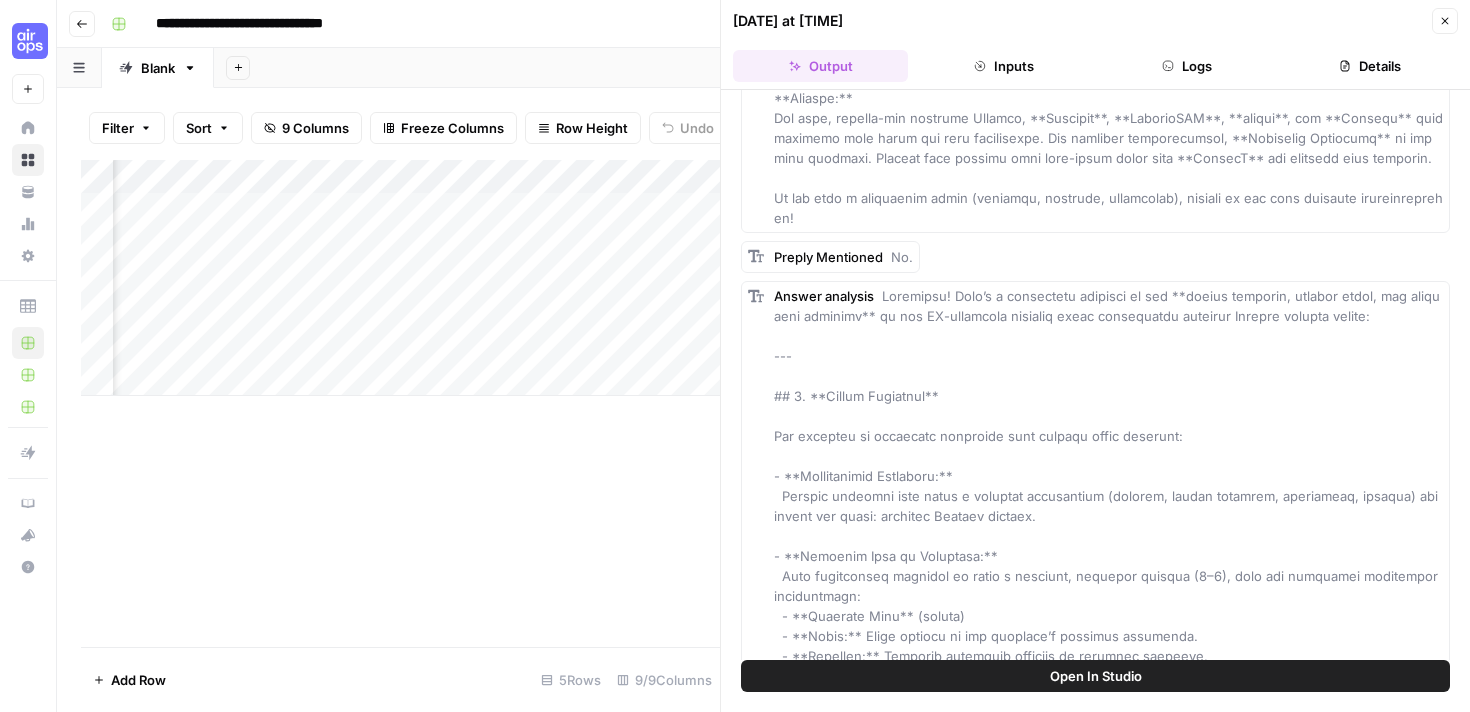 click on "Add Column" at bounding box center [400, 278] 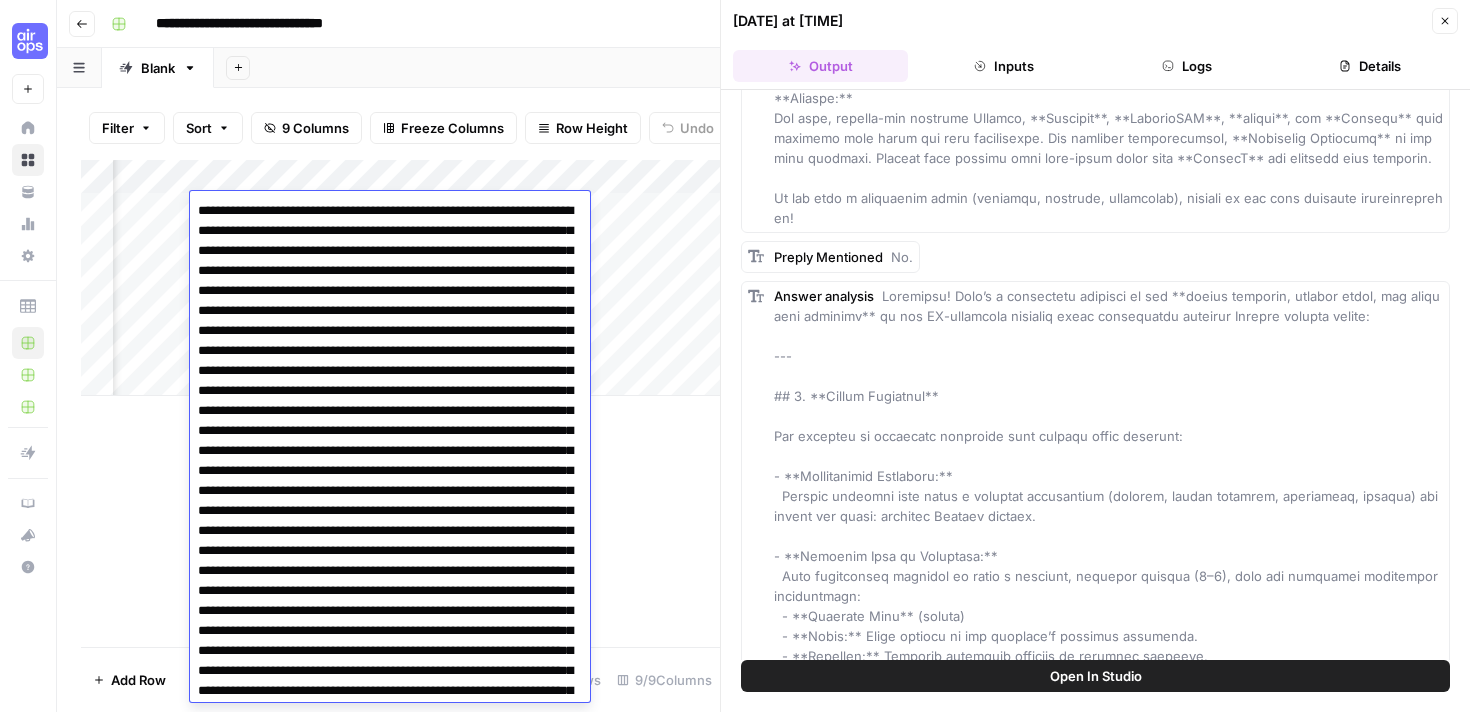 click at bounding box center [390, 1761] 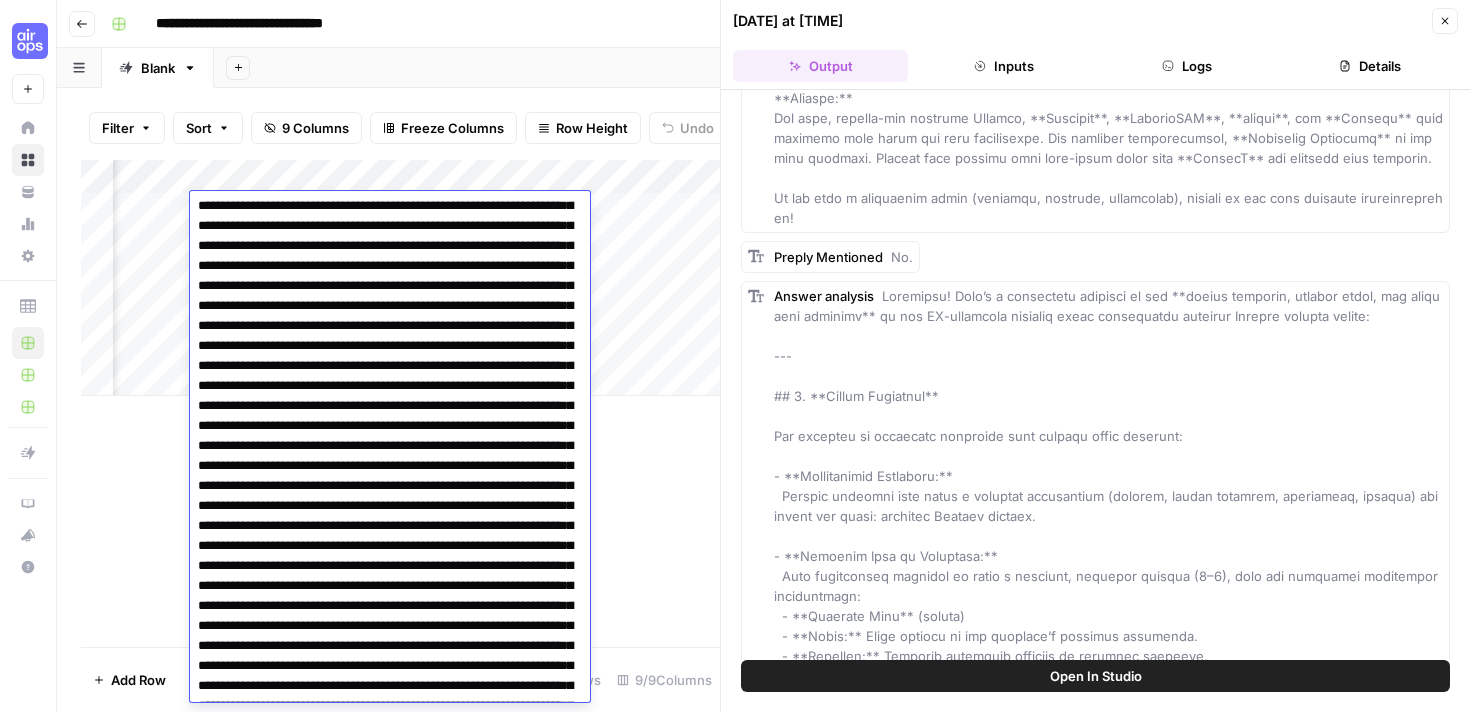 scroll, scrollTop: 0, scrollLeft: 0, axis: both 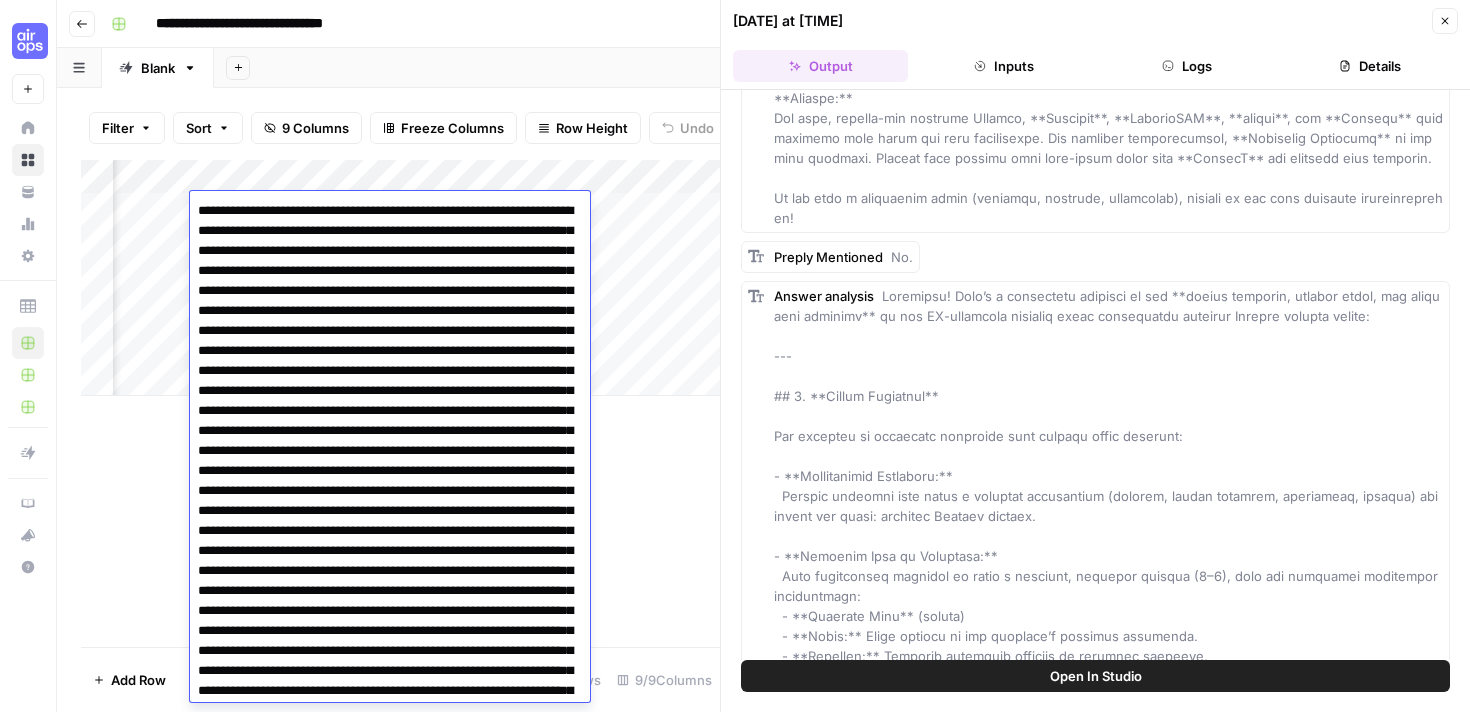 click on "Add Column" at bounding box center (400, 278) 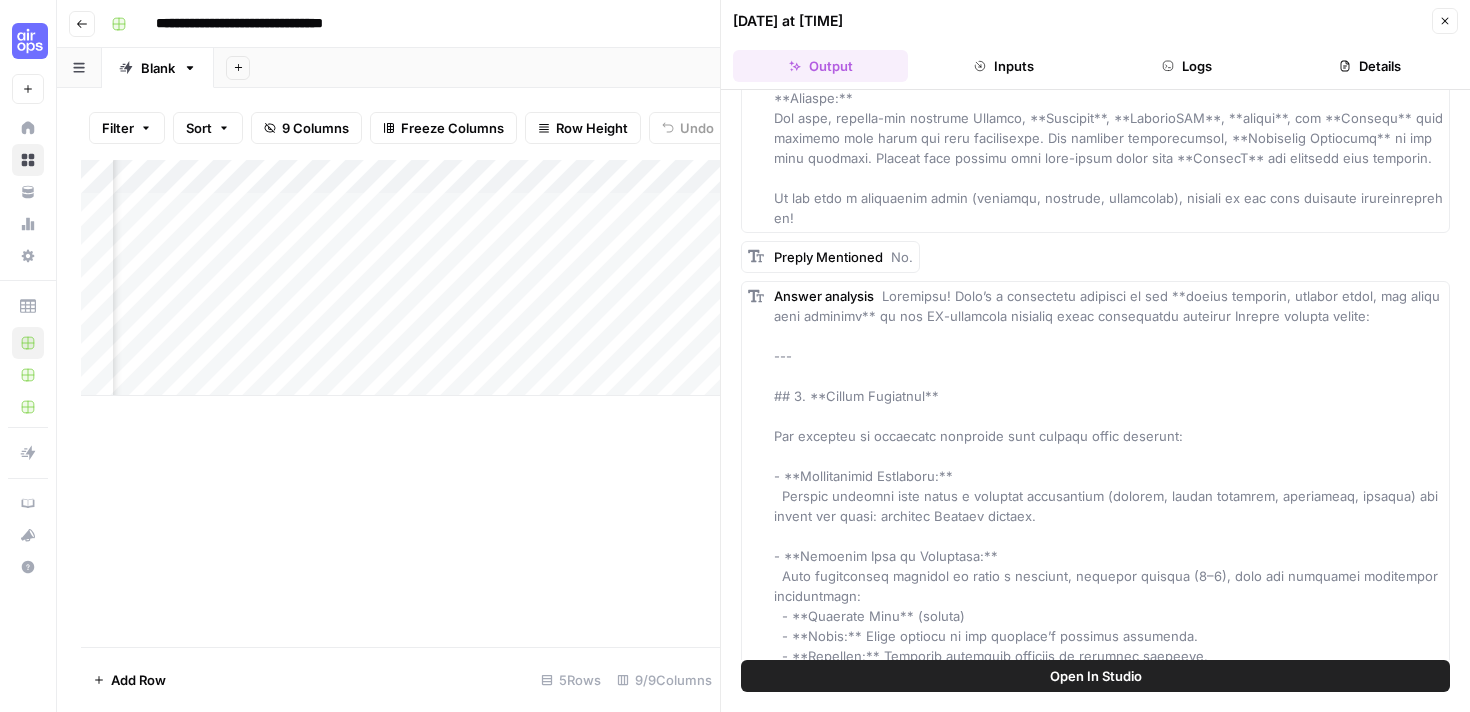 click on "Add Column" at bounding box center (400, 278) 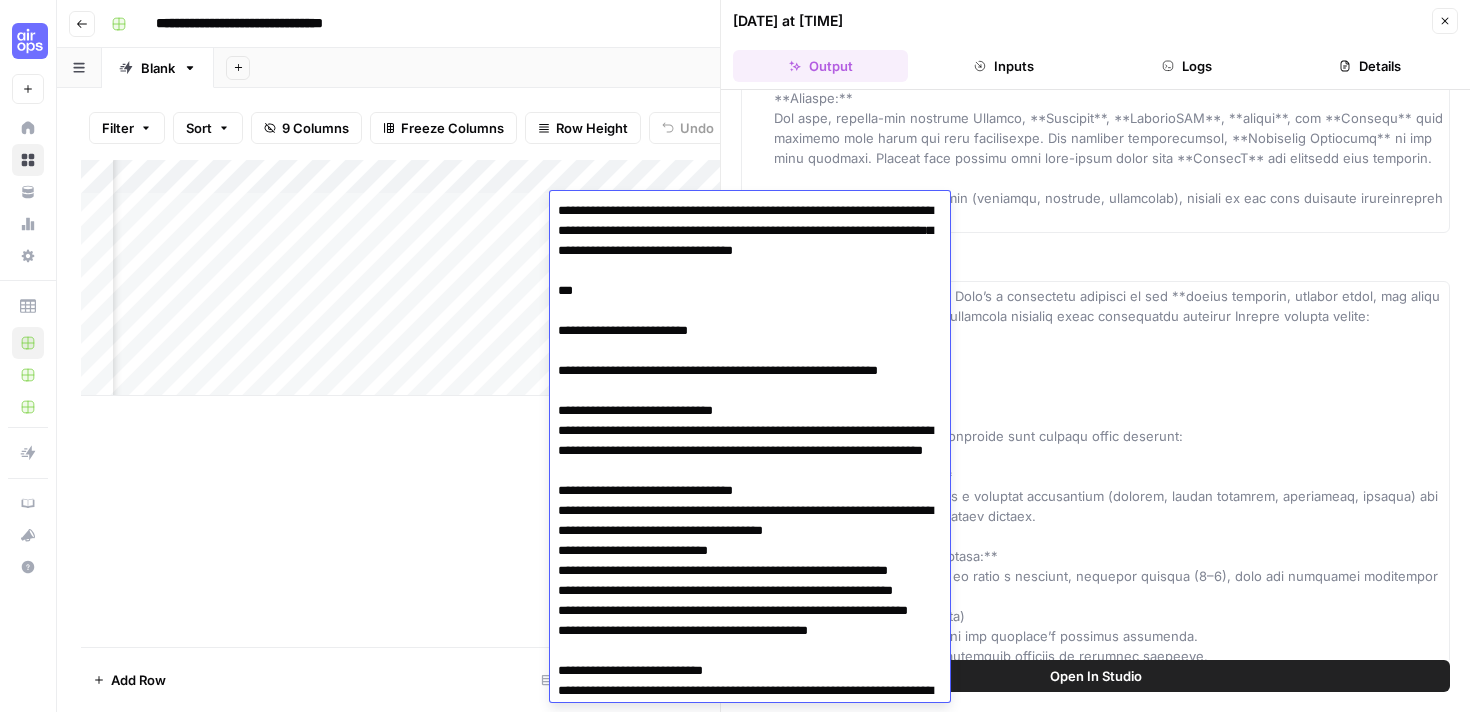 click at bounding box center (750, 1661) 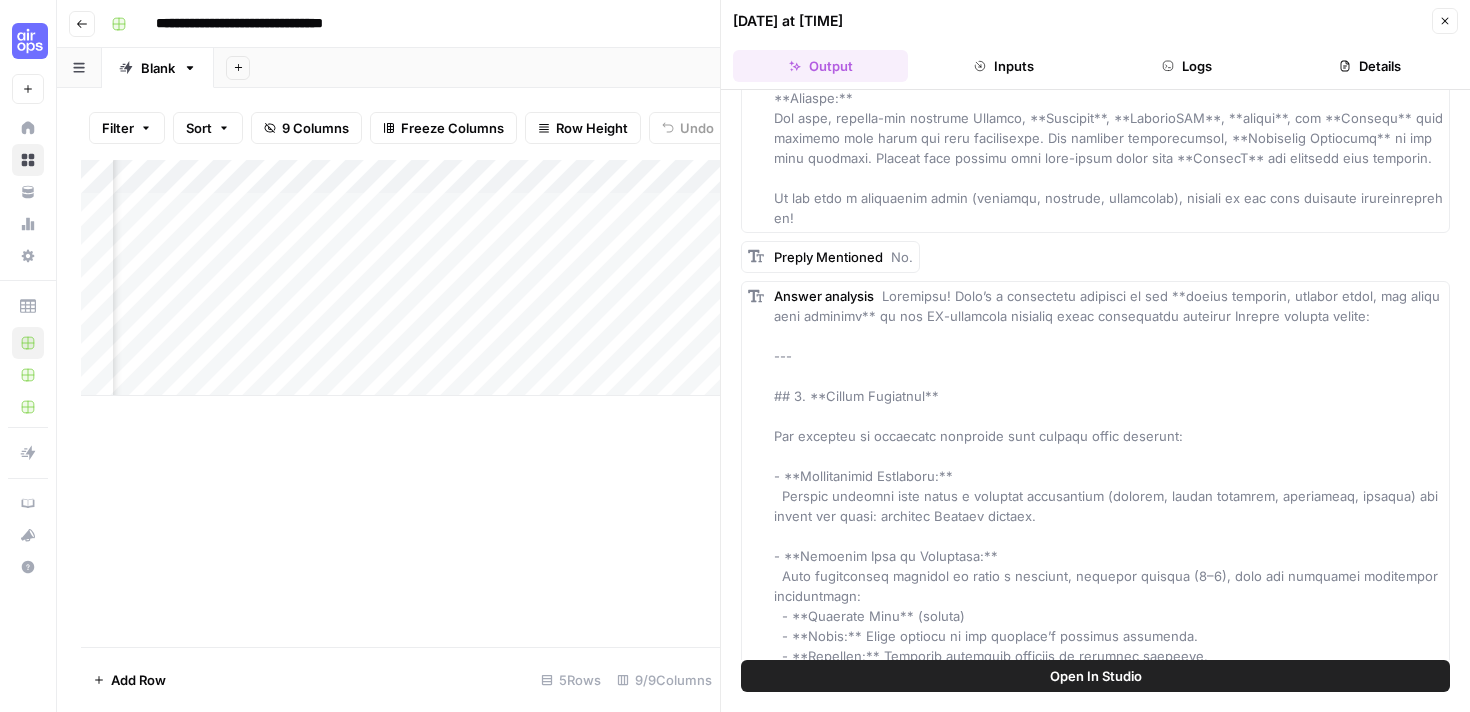 click on "Add Column" at bounding box center (400, 278) 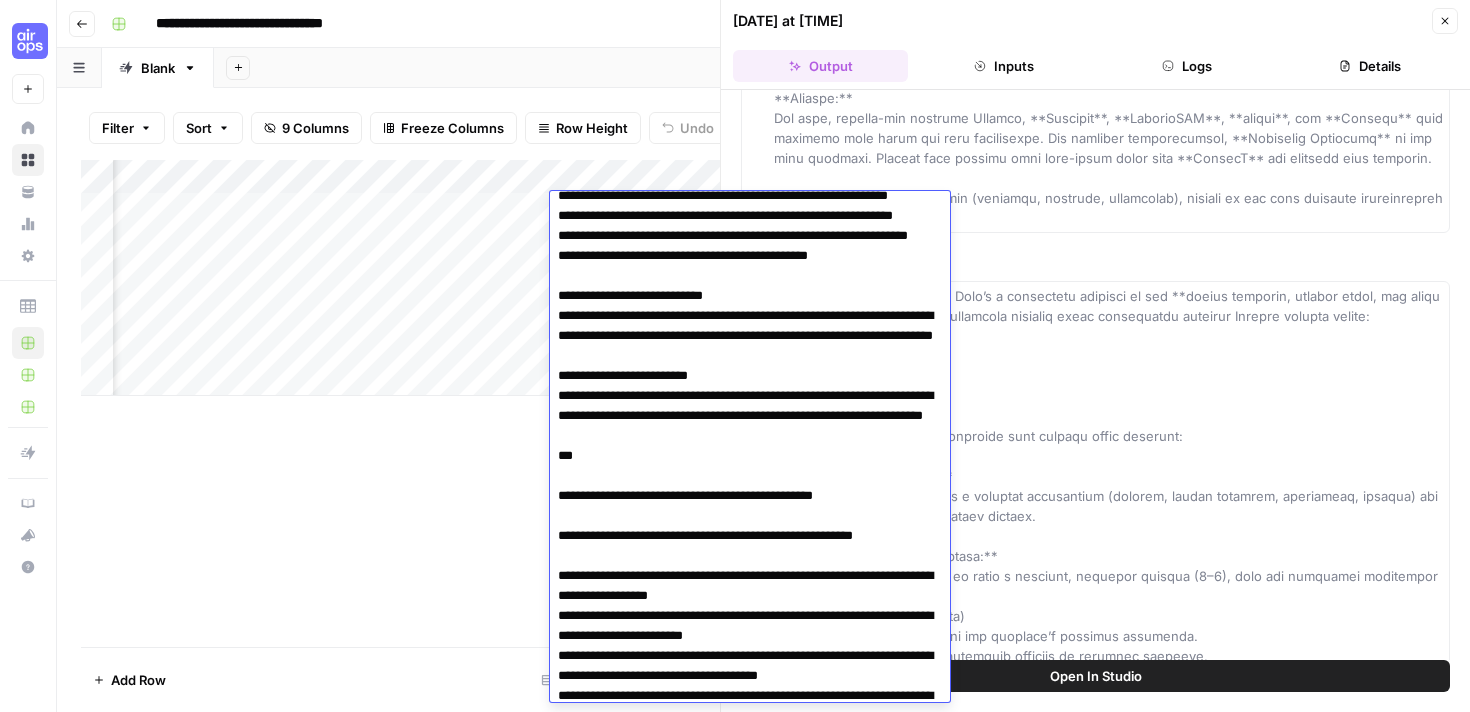 scroll, scrollTop: 380, scrollLeft: 0, axis: vertical 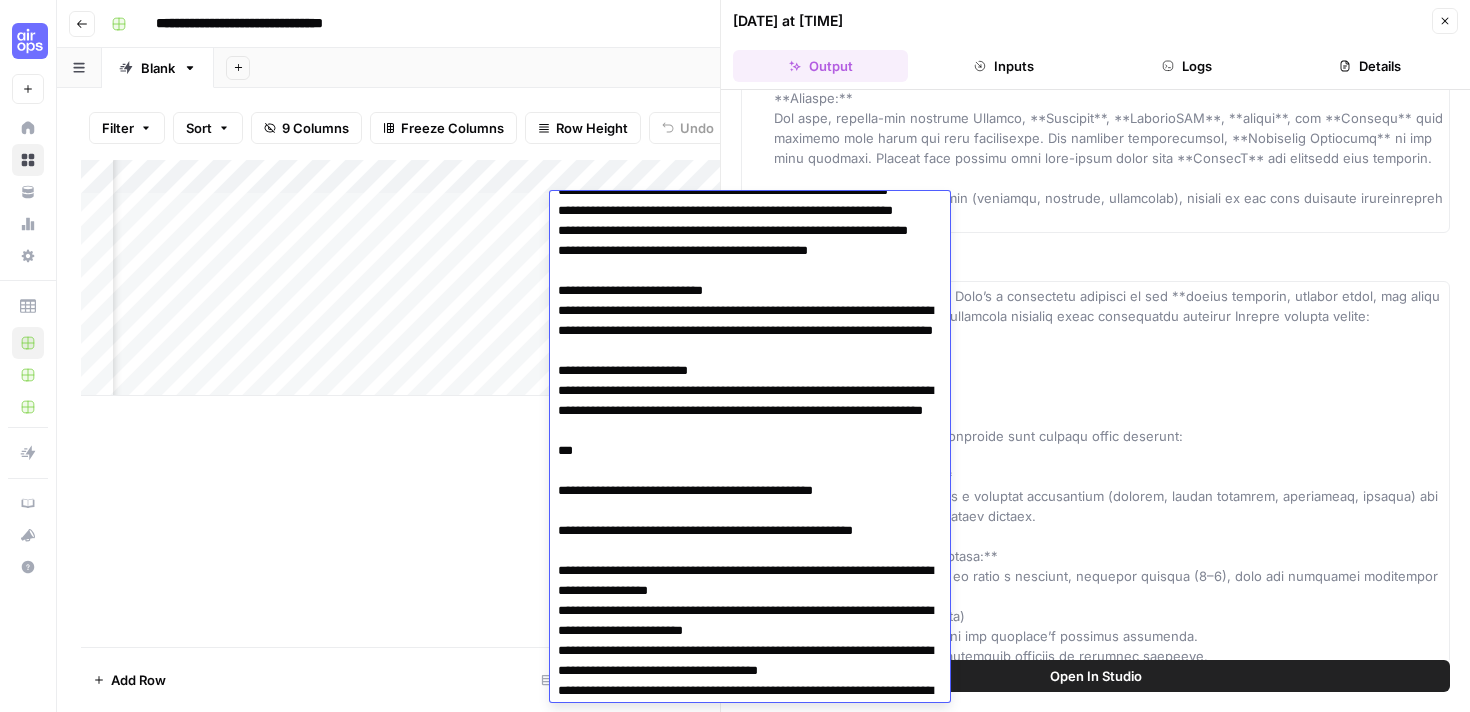 click on "Add Column" at bounding box center [400, 278] 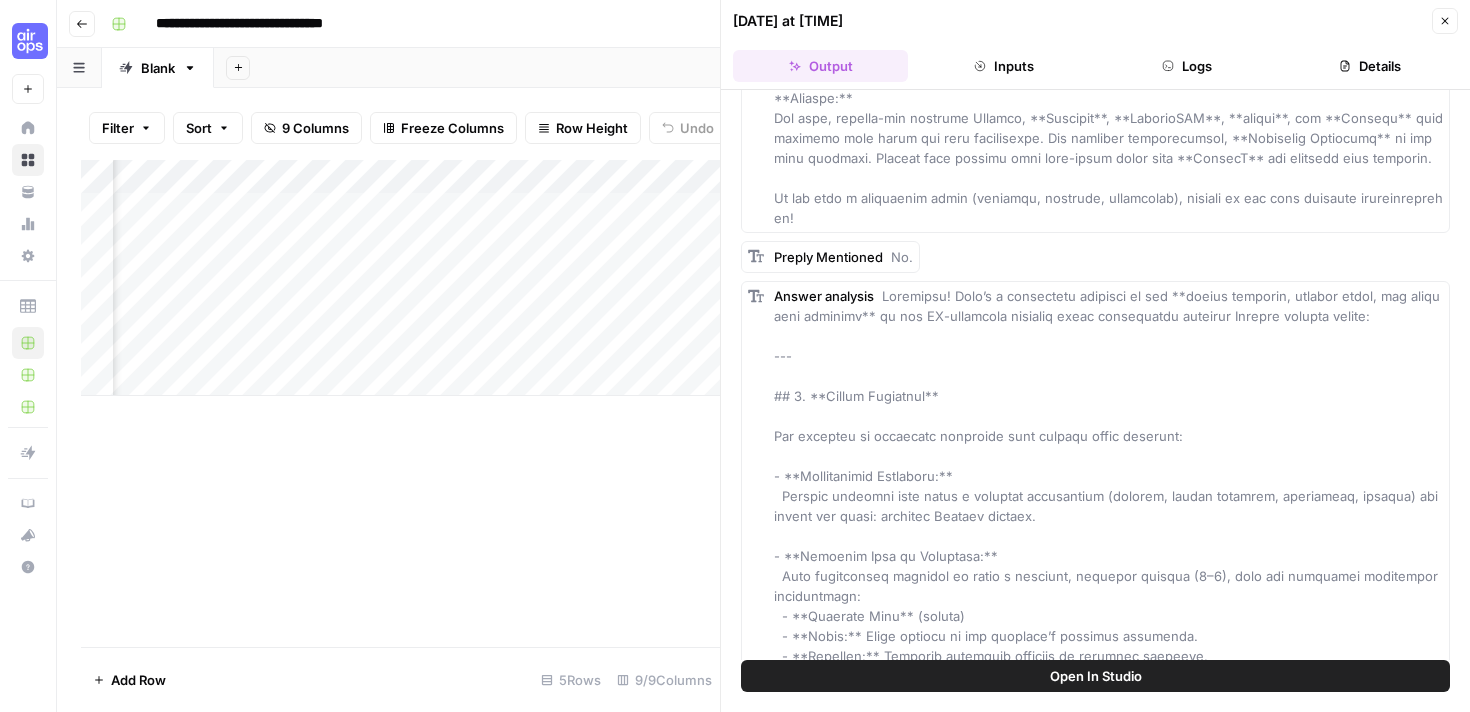 scroll, scrollTop: 0, scrollLeft: 39, axis: horizontal 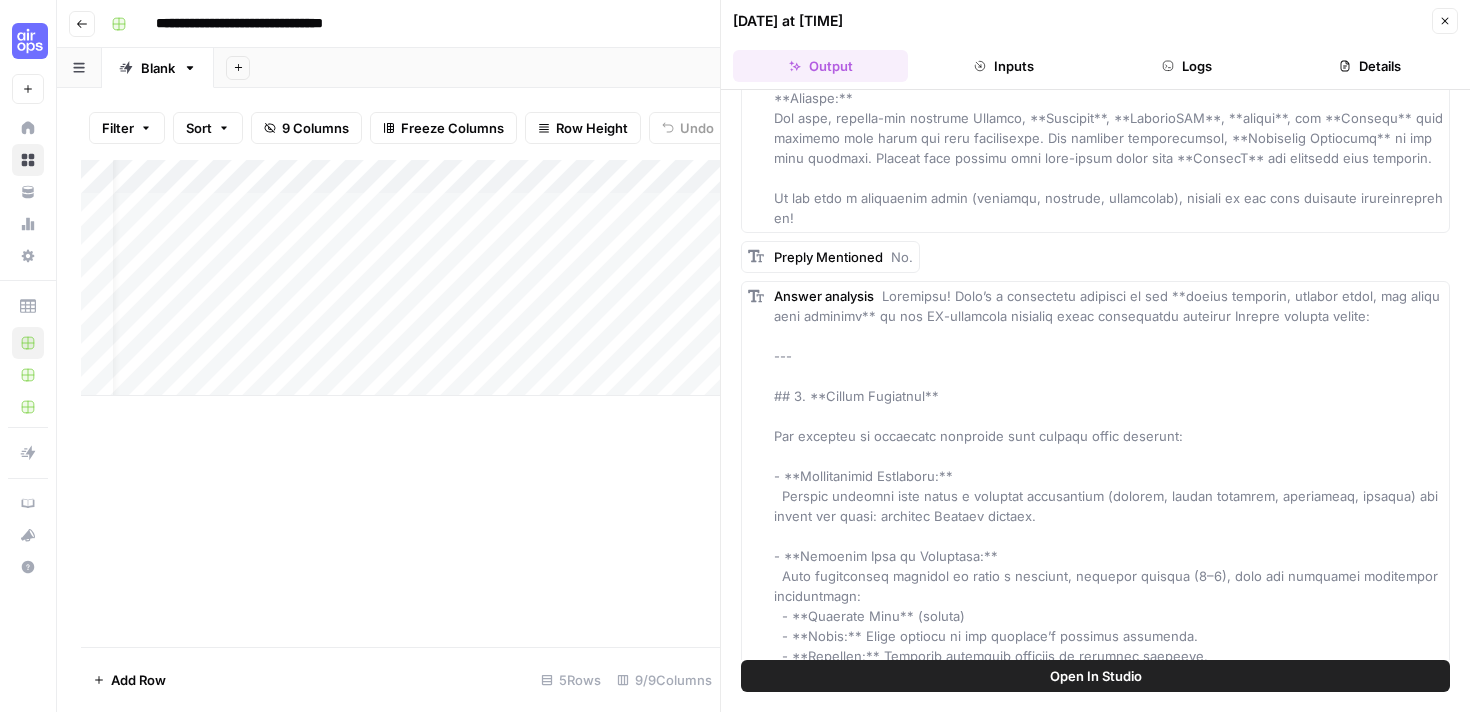 click on "Add Column" at bounding box center [400, 278] 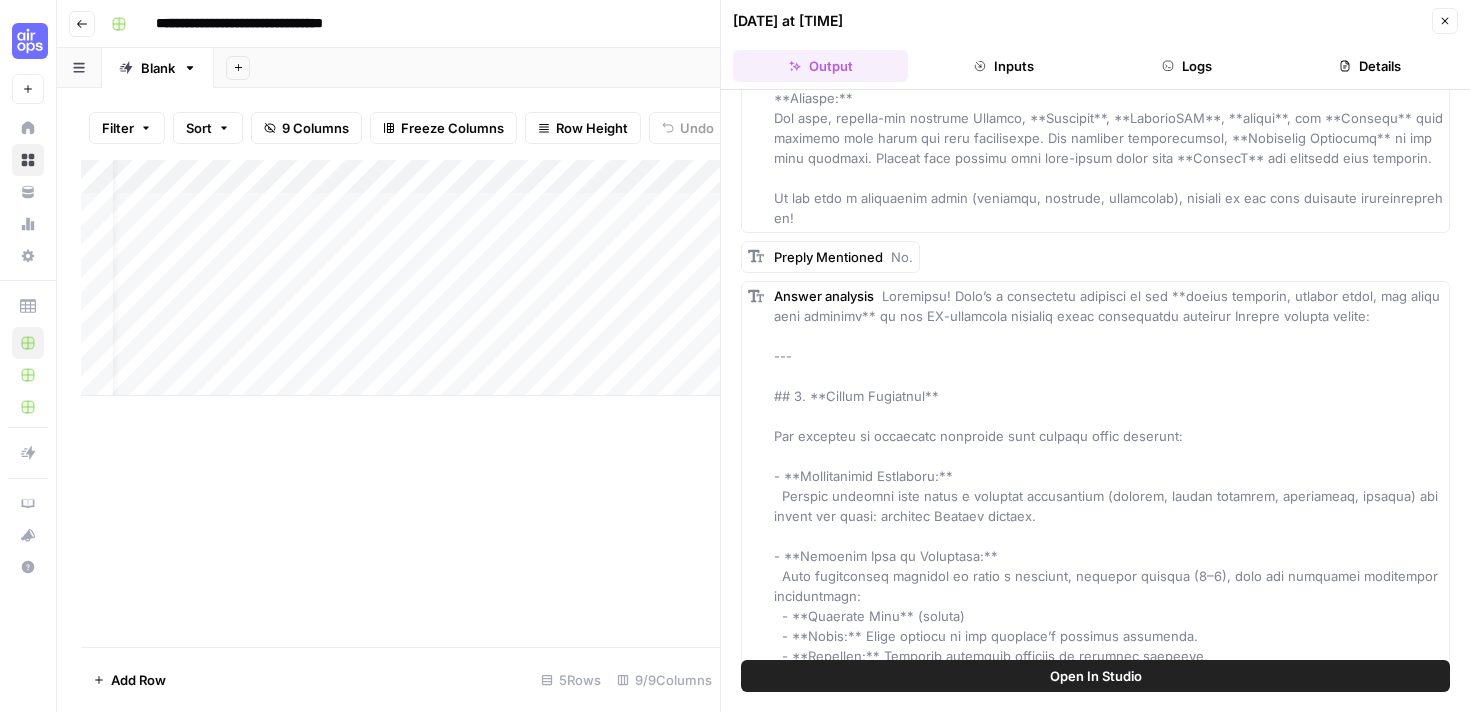 click on "Add Column" at bounding box center [400, 278] 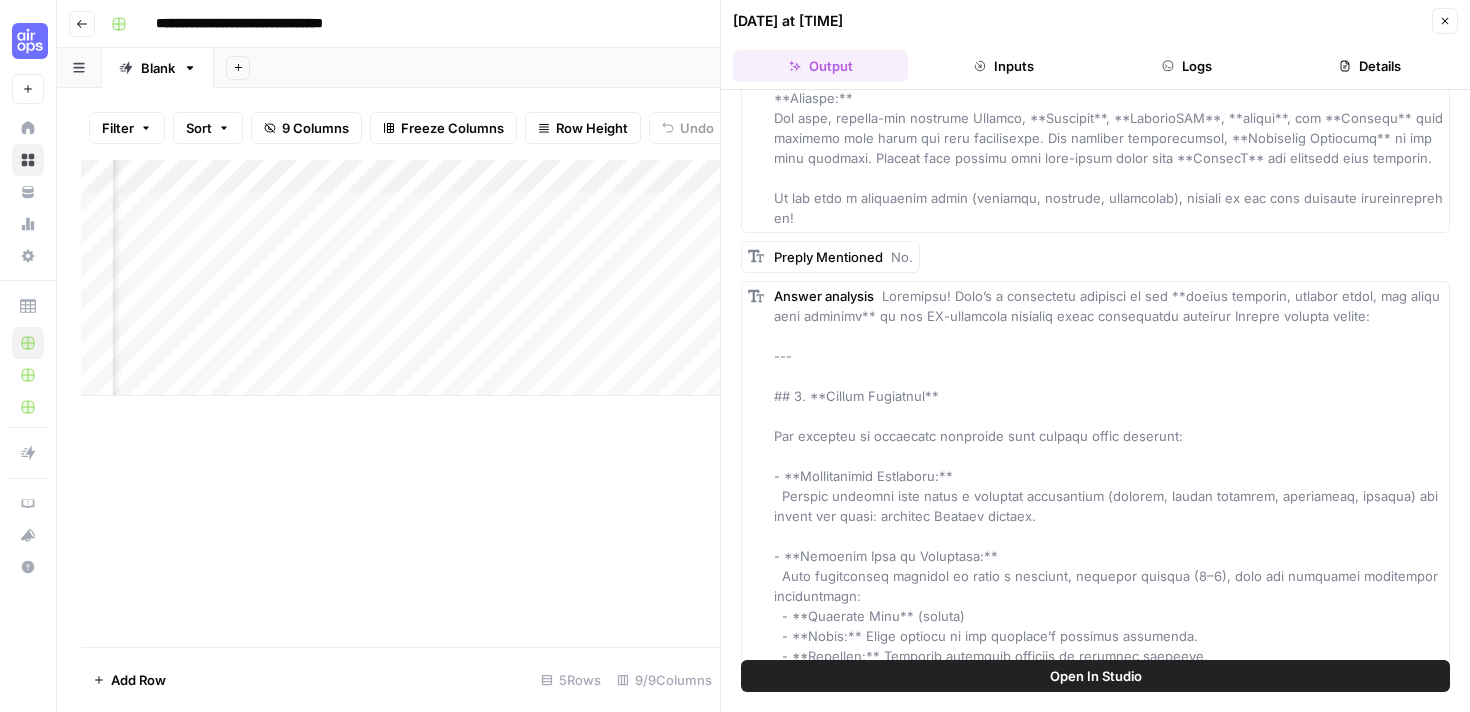 scroll, scrollTop: 0, scrollLeft: 340, axis: horizontal 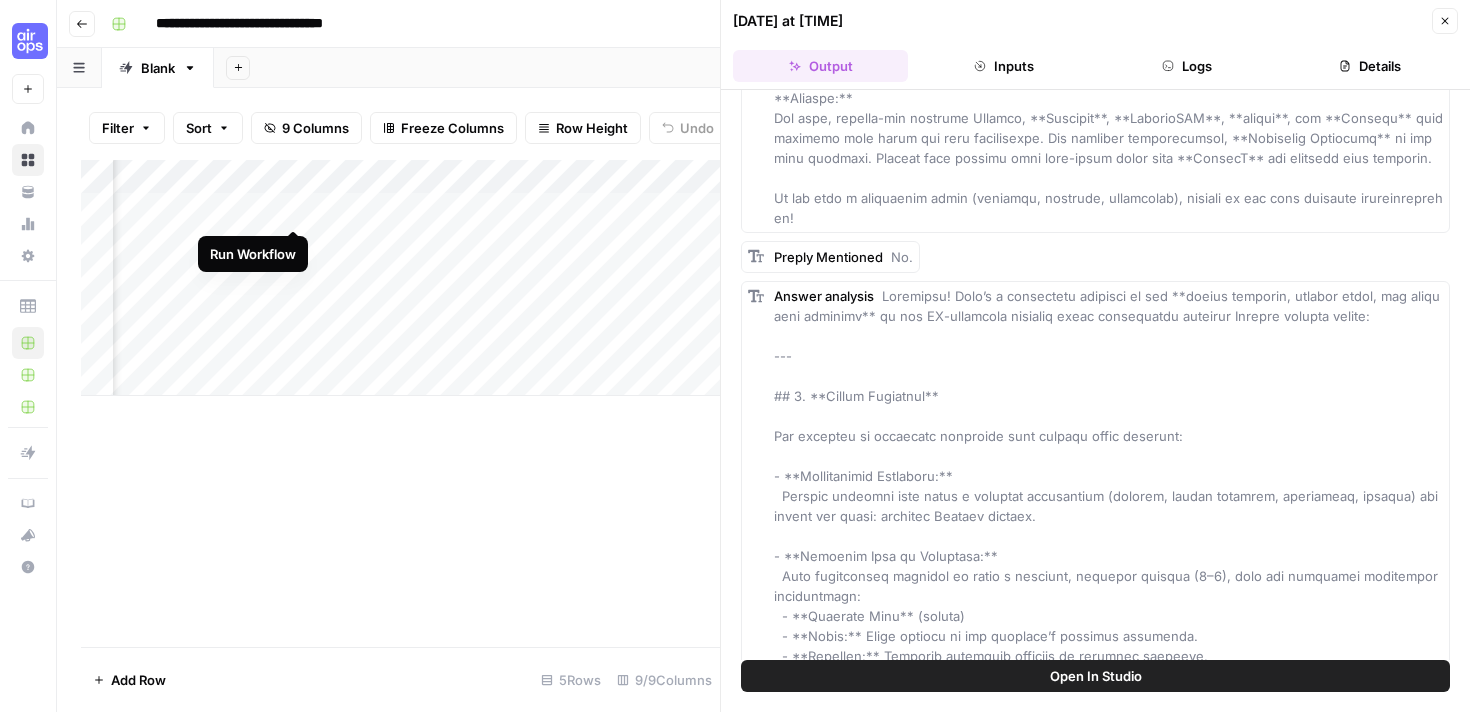 click on "Add Column" at bounding box center (400, 278) 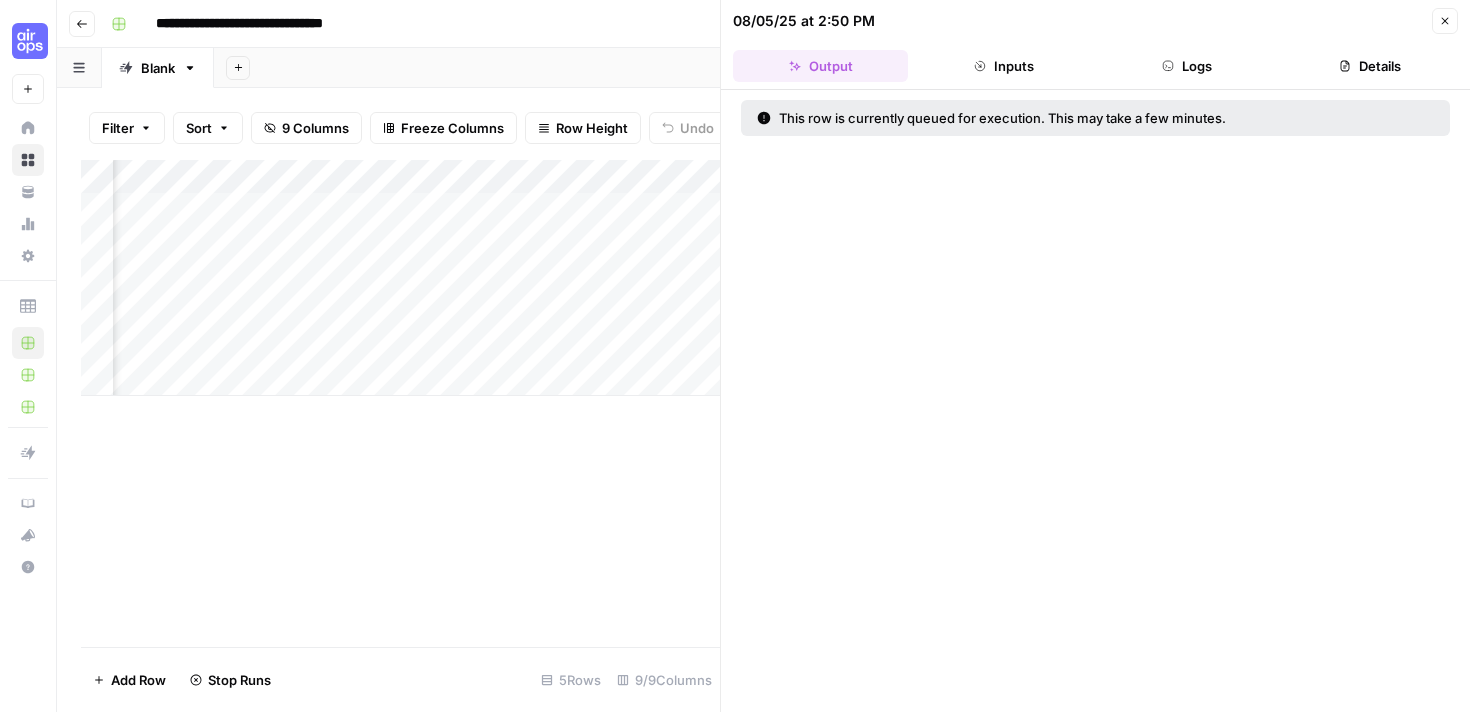 click on "Add Column" at bounding box center (400, 278) 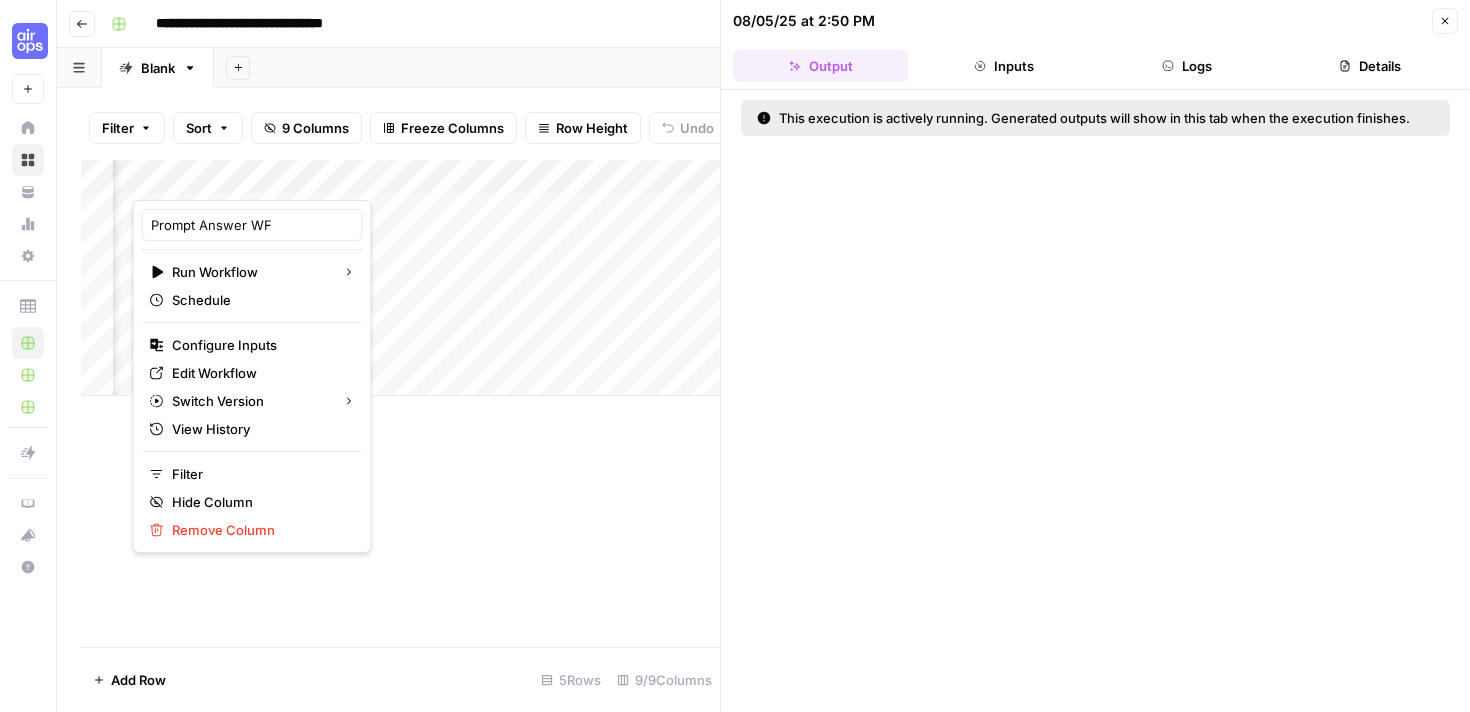 click at bounding box center [223, 180] 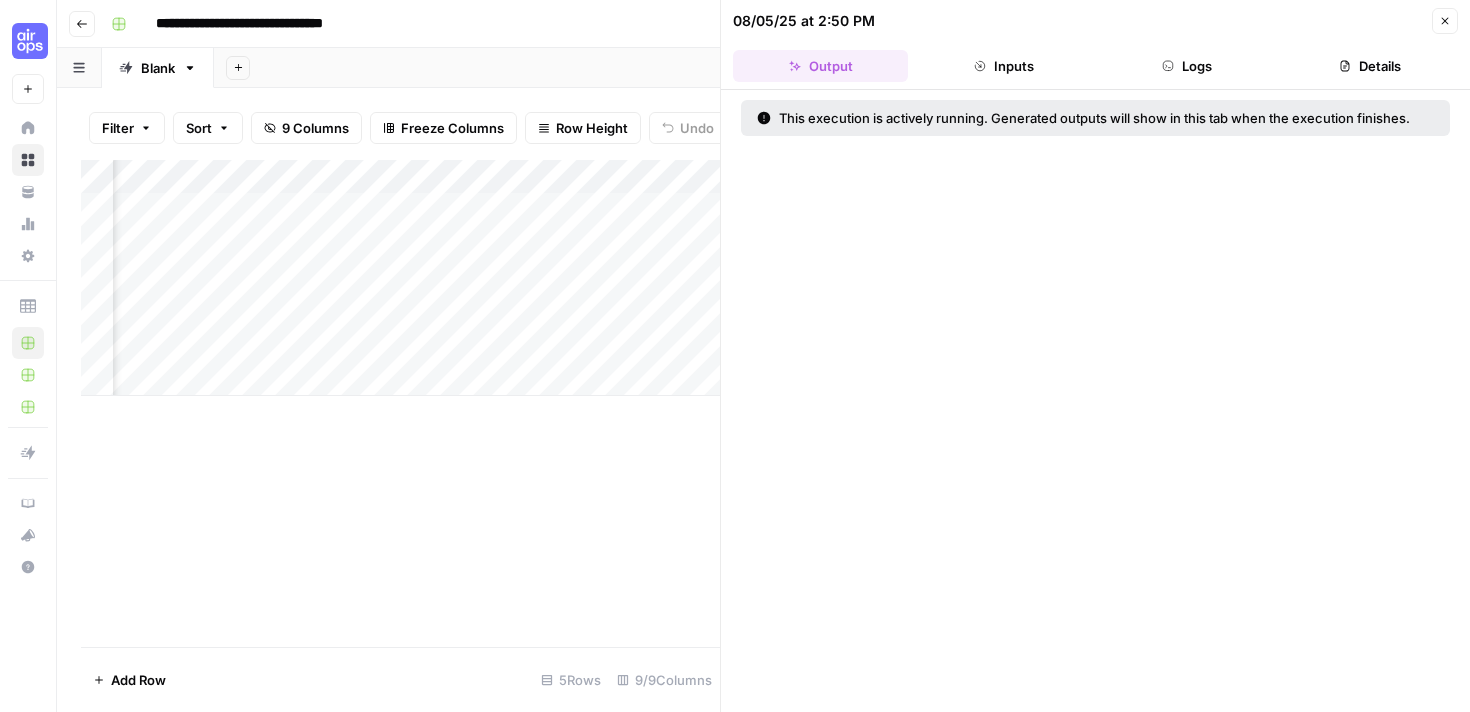 click on "Add Column" at bounding box center [400, 278] 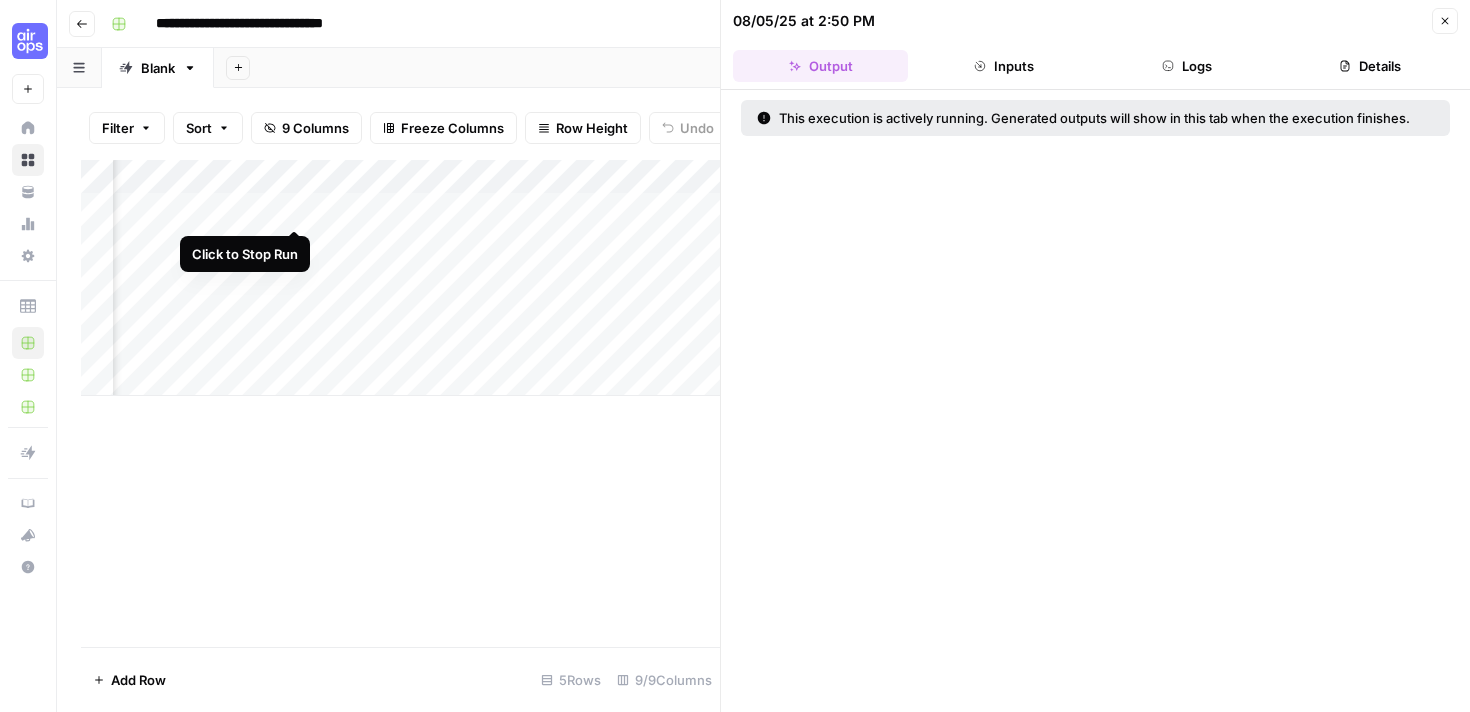 click on "Add Column" at bounding box center (400, 278) 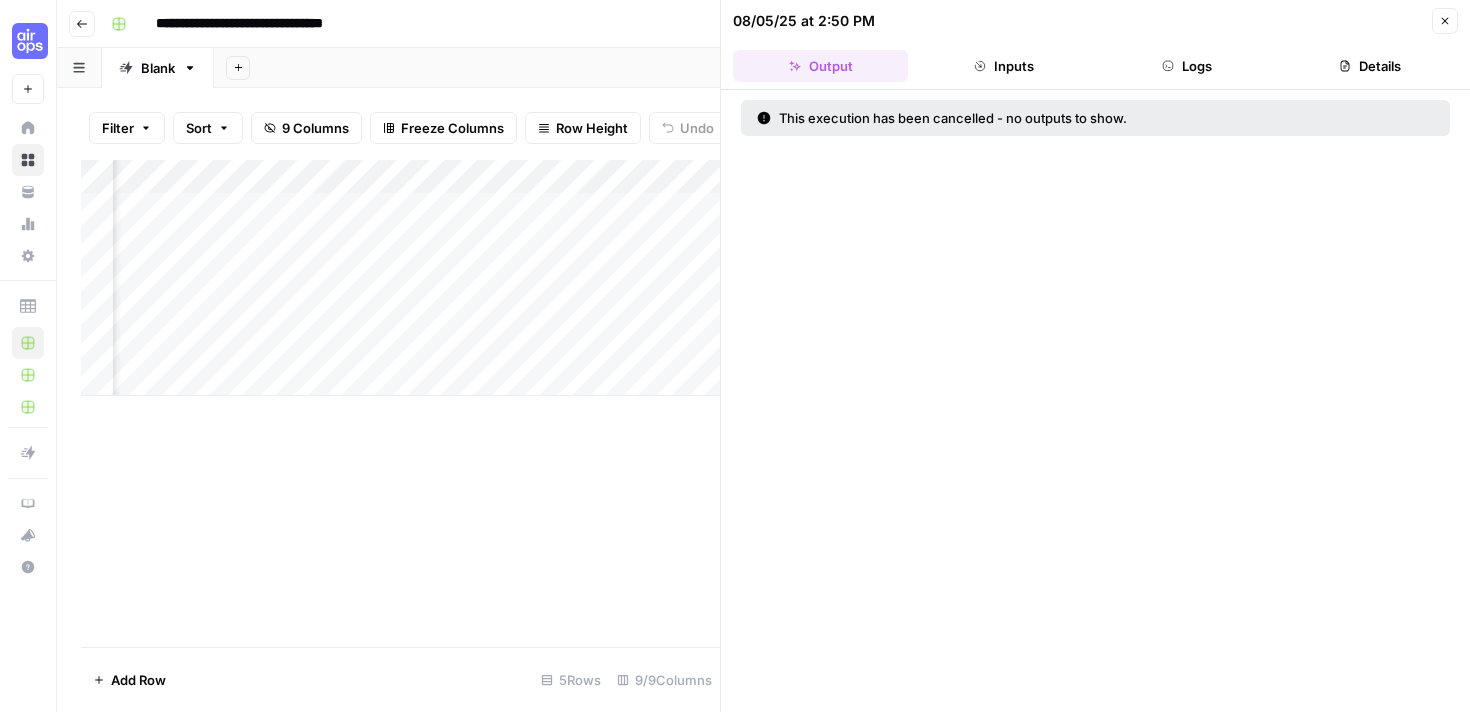click on "Add Column" at bounding box center [400, 278] 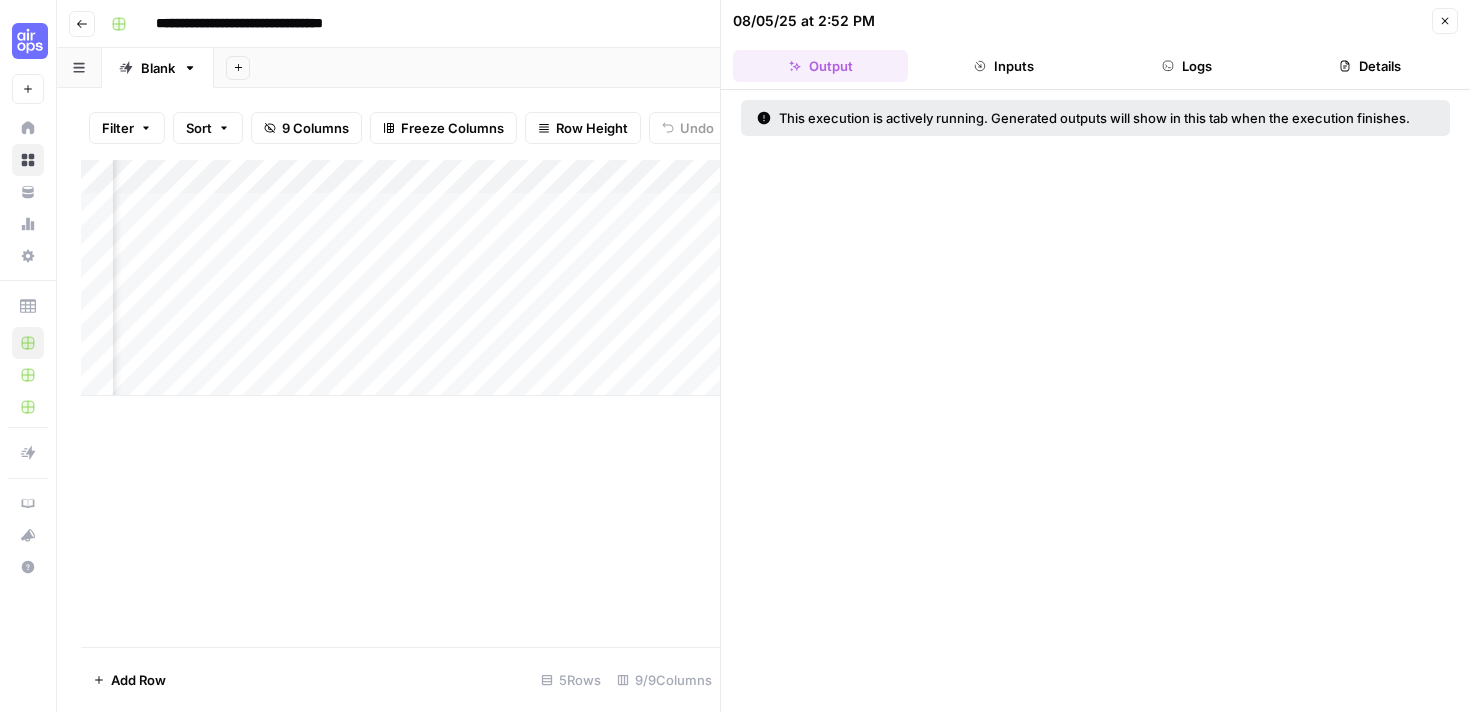 scroll, scrollTop: 0, scrollLeft: 546, axis: horizontal 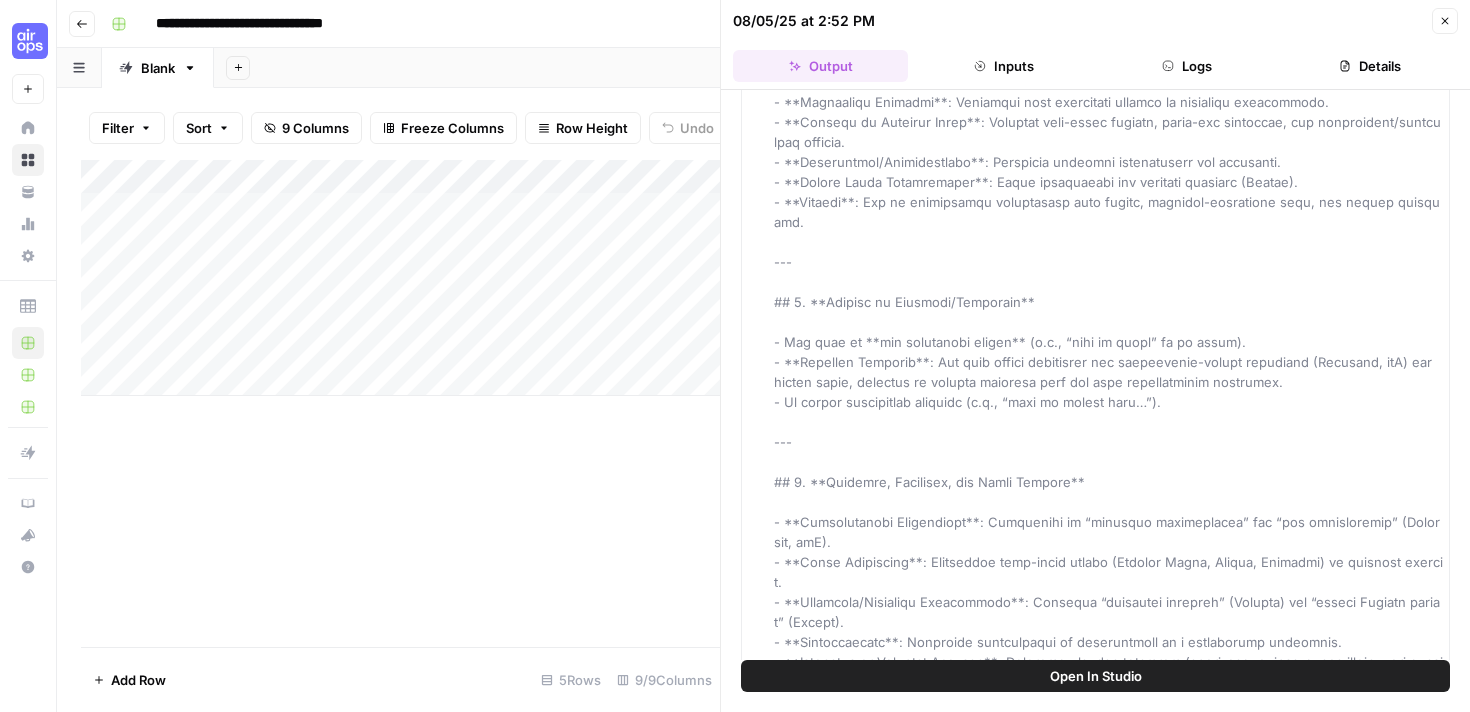 click on "Add Column" at bounding box center (400, 278) 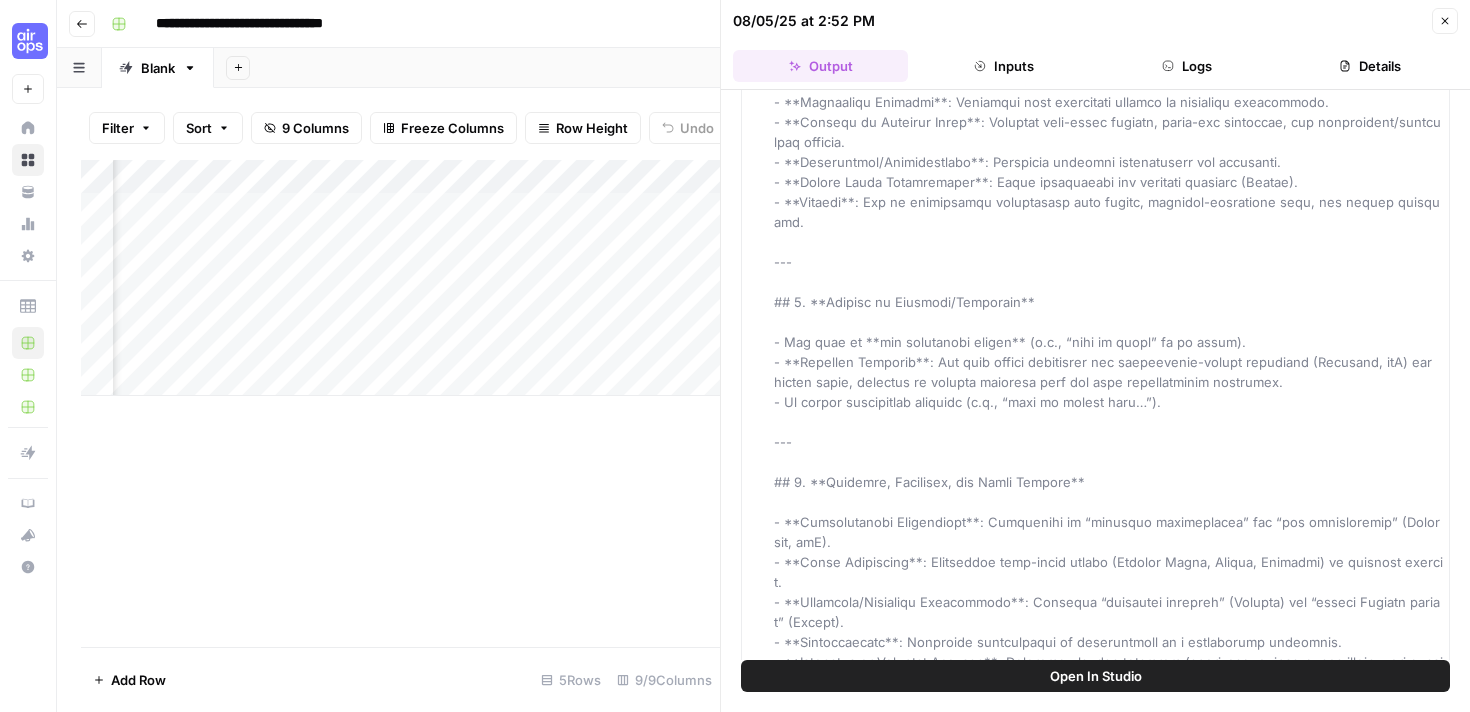 click on "Add Column" at bounding box center (400, 278) 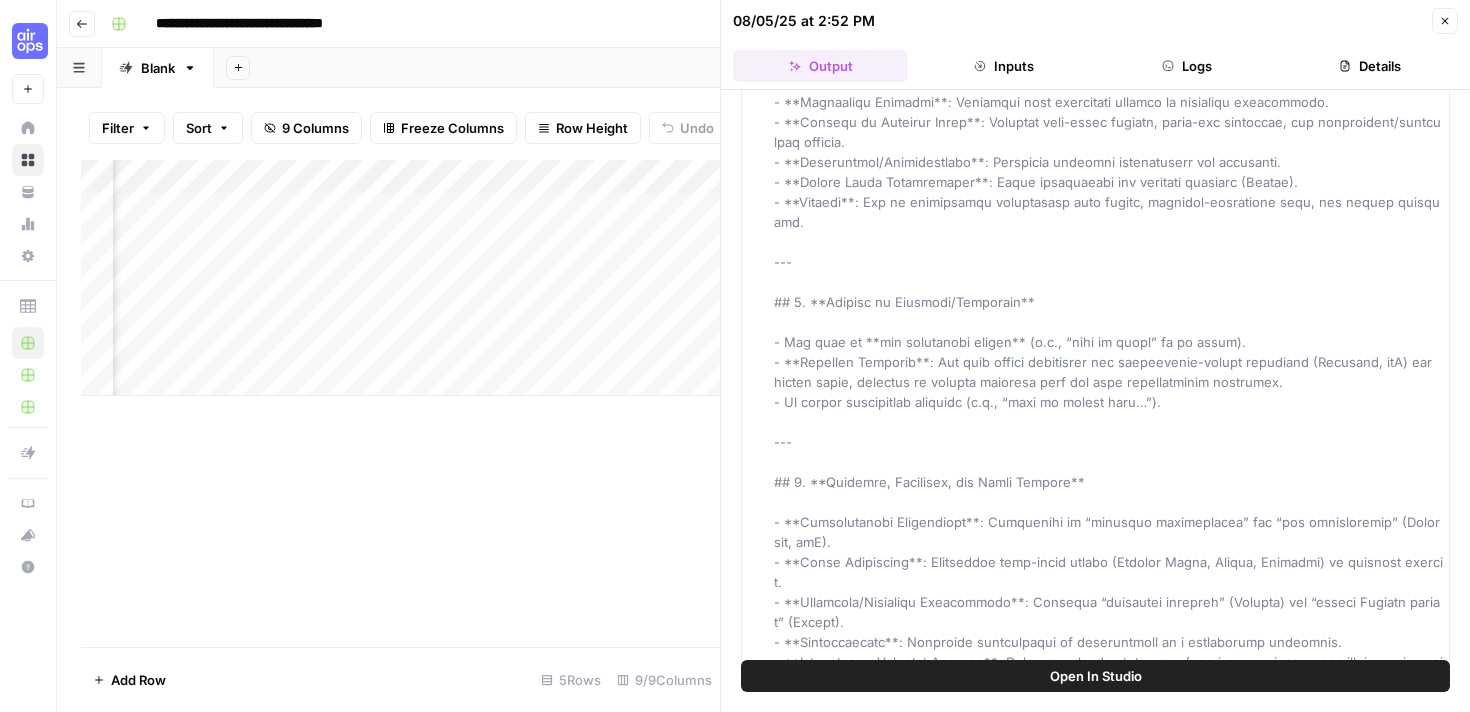 click on "Add Column" at bounding box center (400, 278) 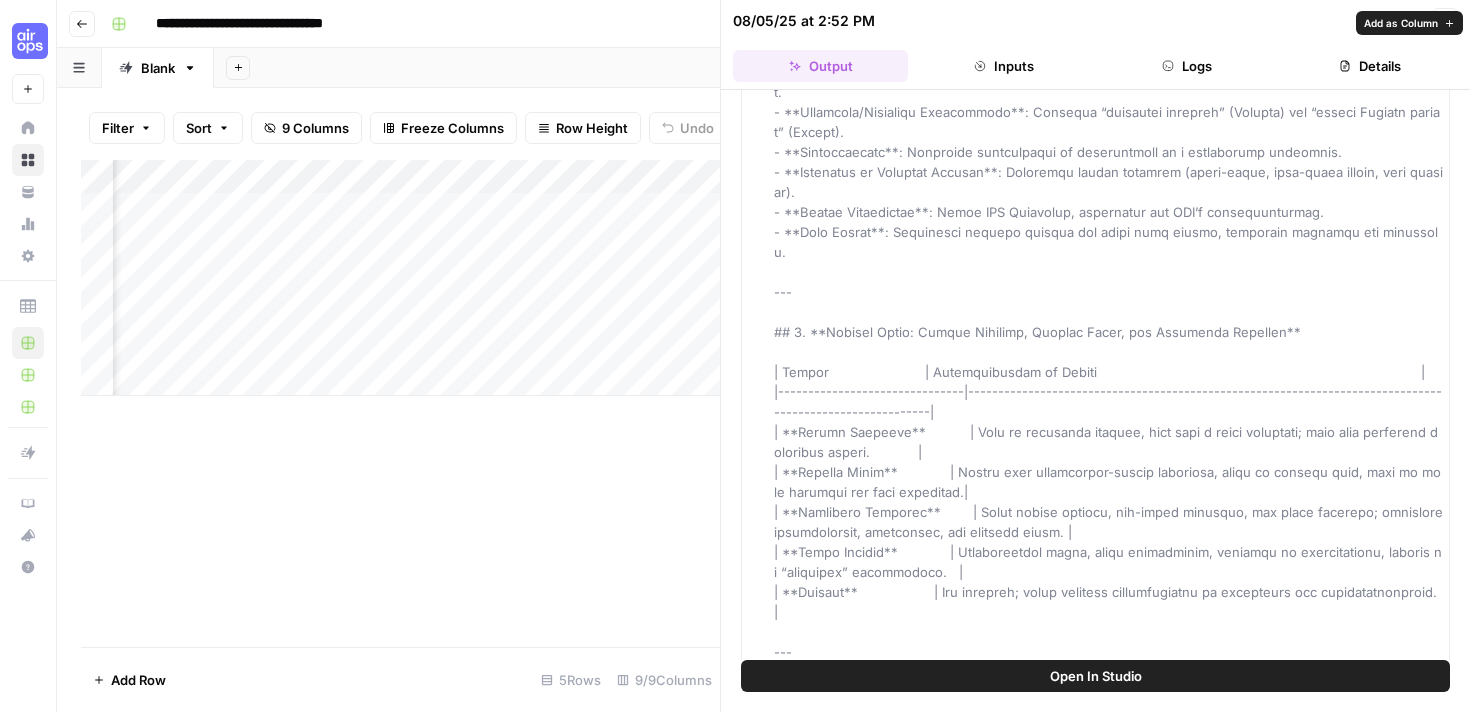 scroll, scrollTop: 2046, scrollLeft: 0, axis: vertical 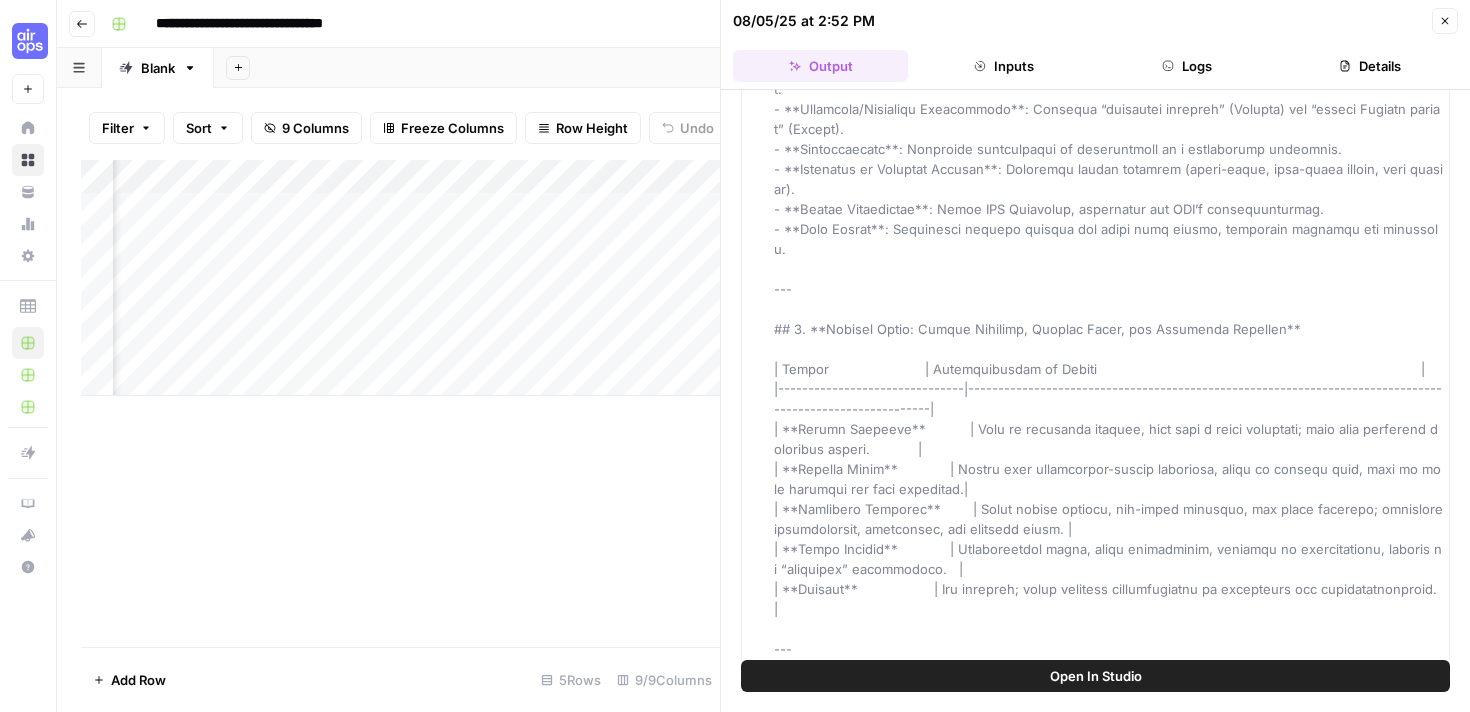 click on "Add Column" at bounding box center [400, 403] 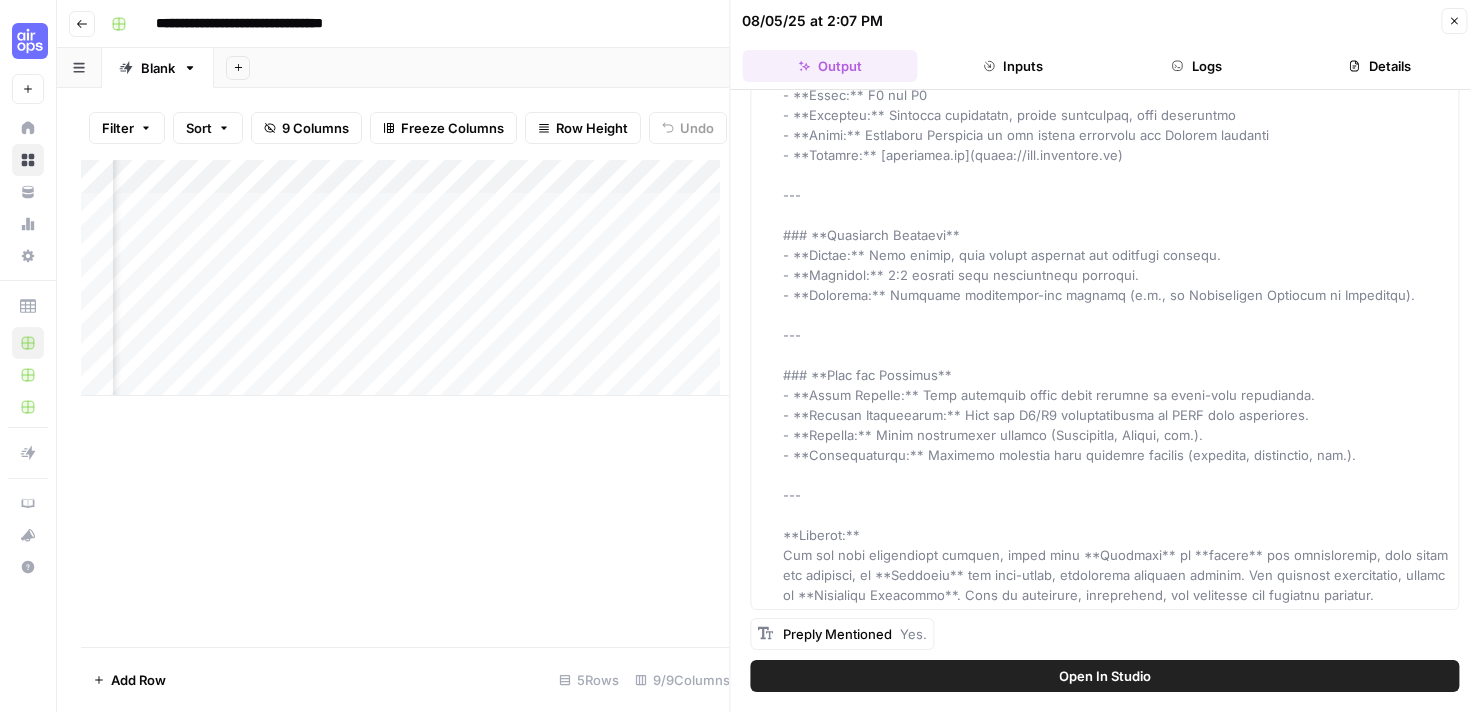 scroll, scrollTop: 1322, scrollLeft: 0, axis: vertical 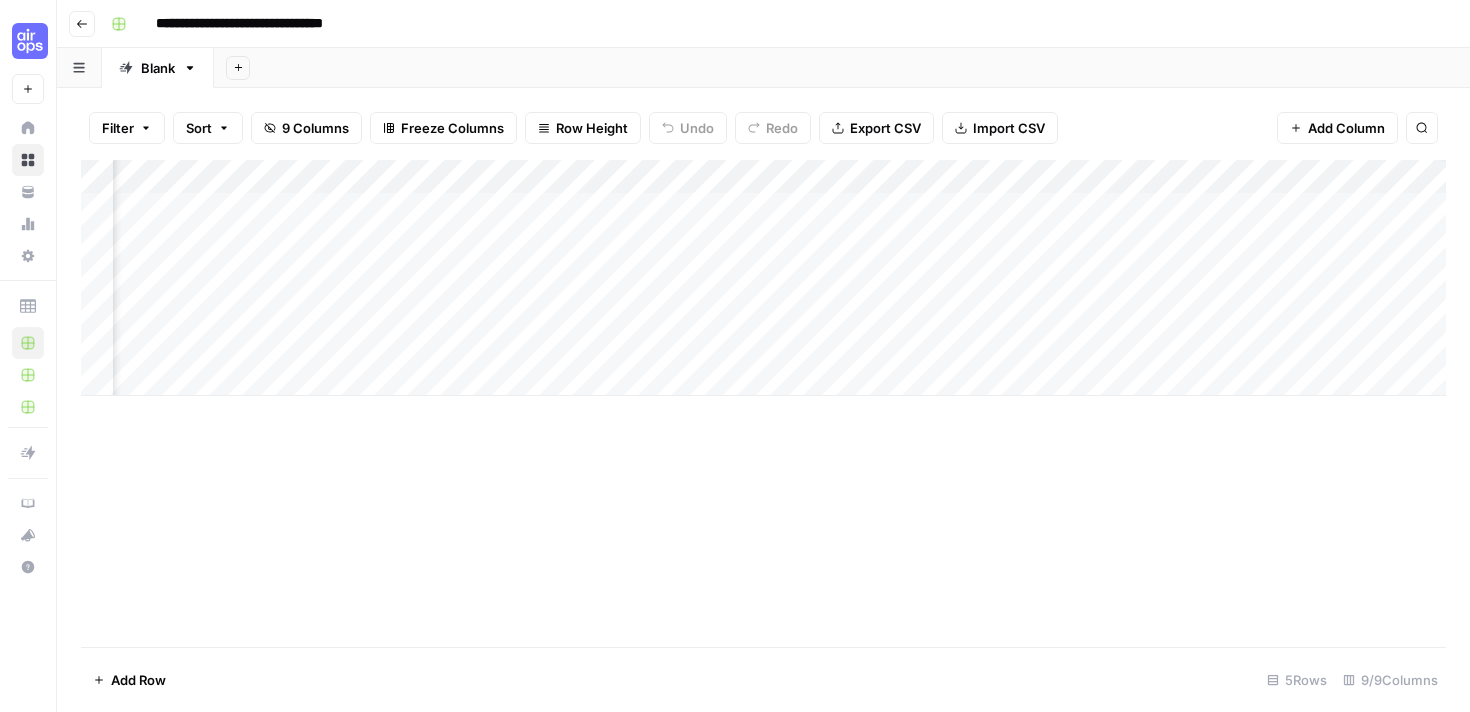 click on "Add Column" at bounding box center (763, 278) 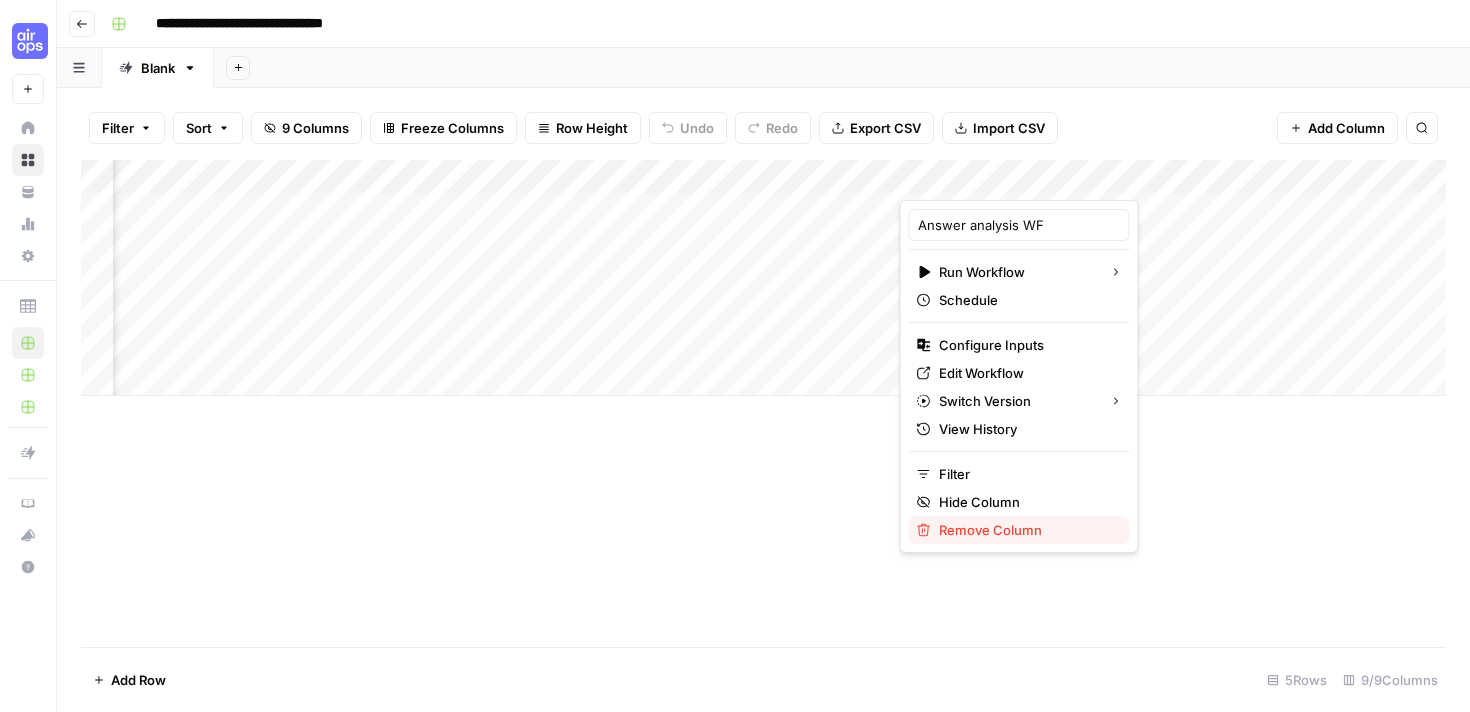 click on "Remove Column" at bounding box center [1026, 530] 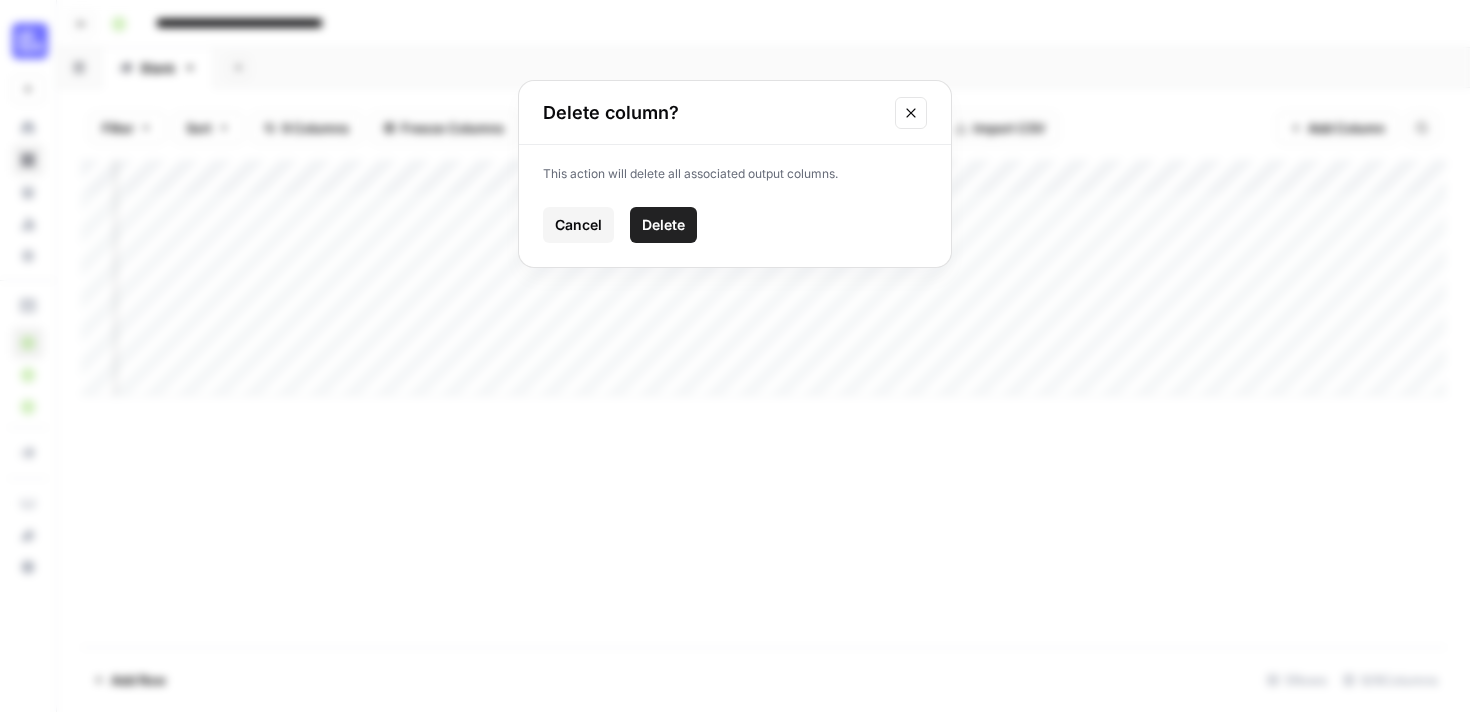 click on "Delete" at bounding box center (663, 225) 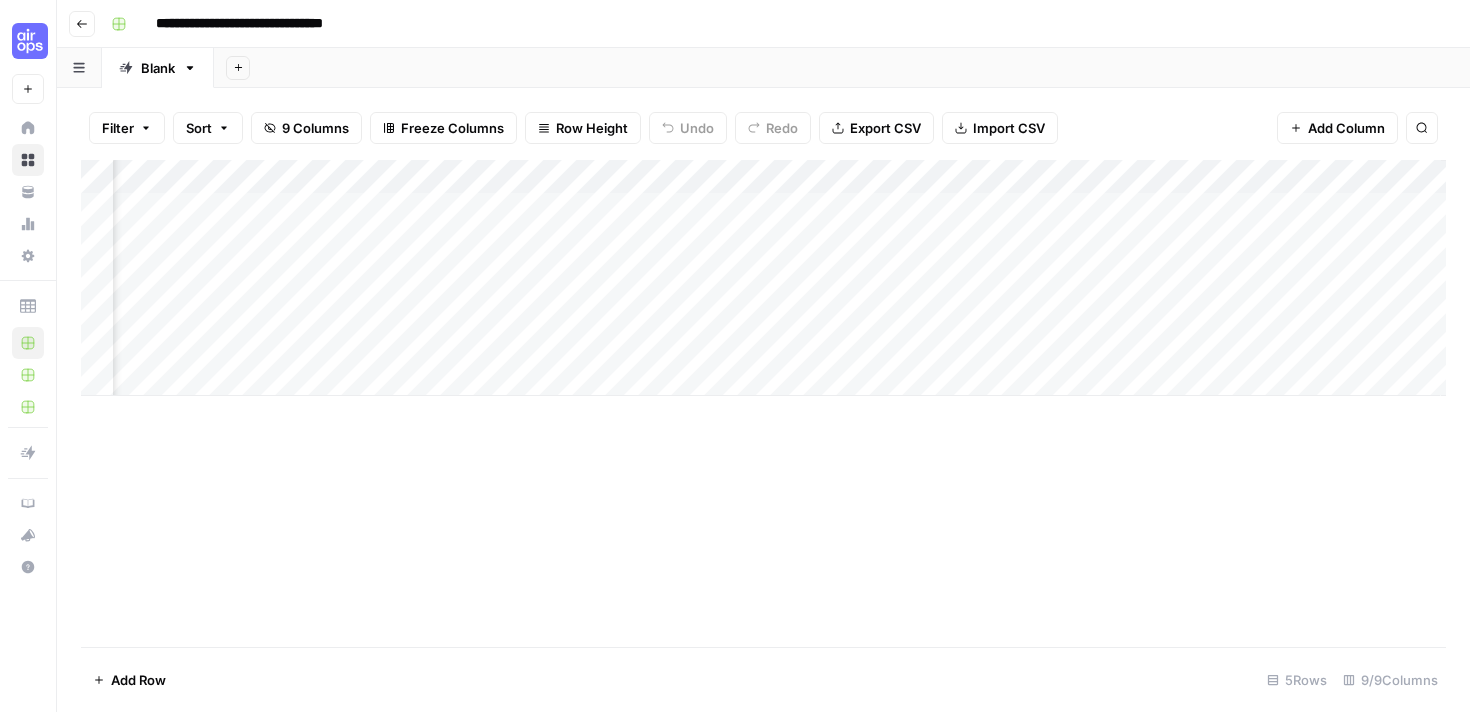 scroll, scrollTop: 0, scrollLeft: 39, axis: horizontal 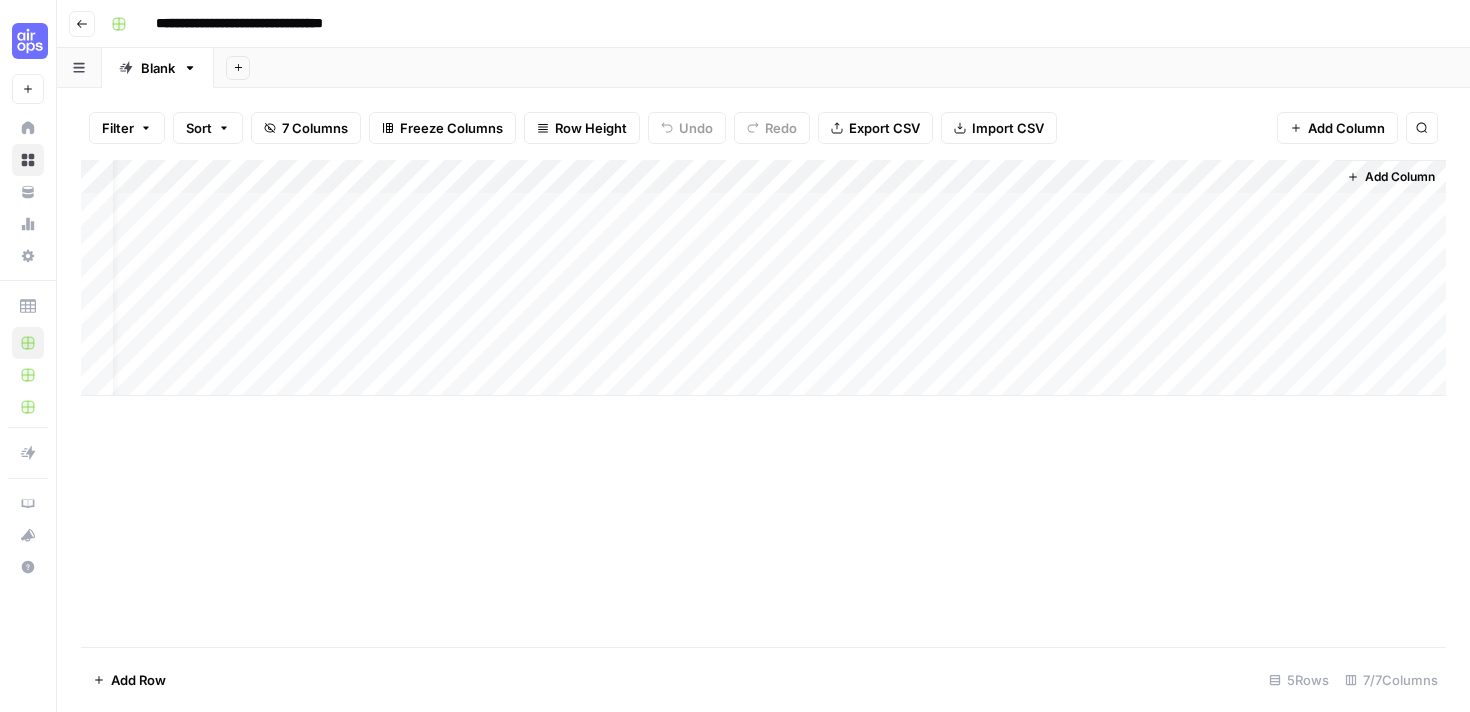 click on "Add Column" at bounding box center (763, 278) 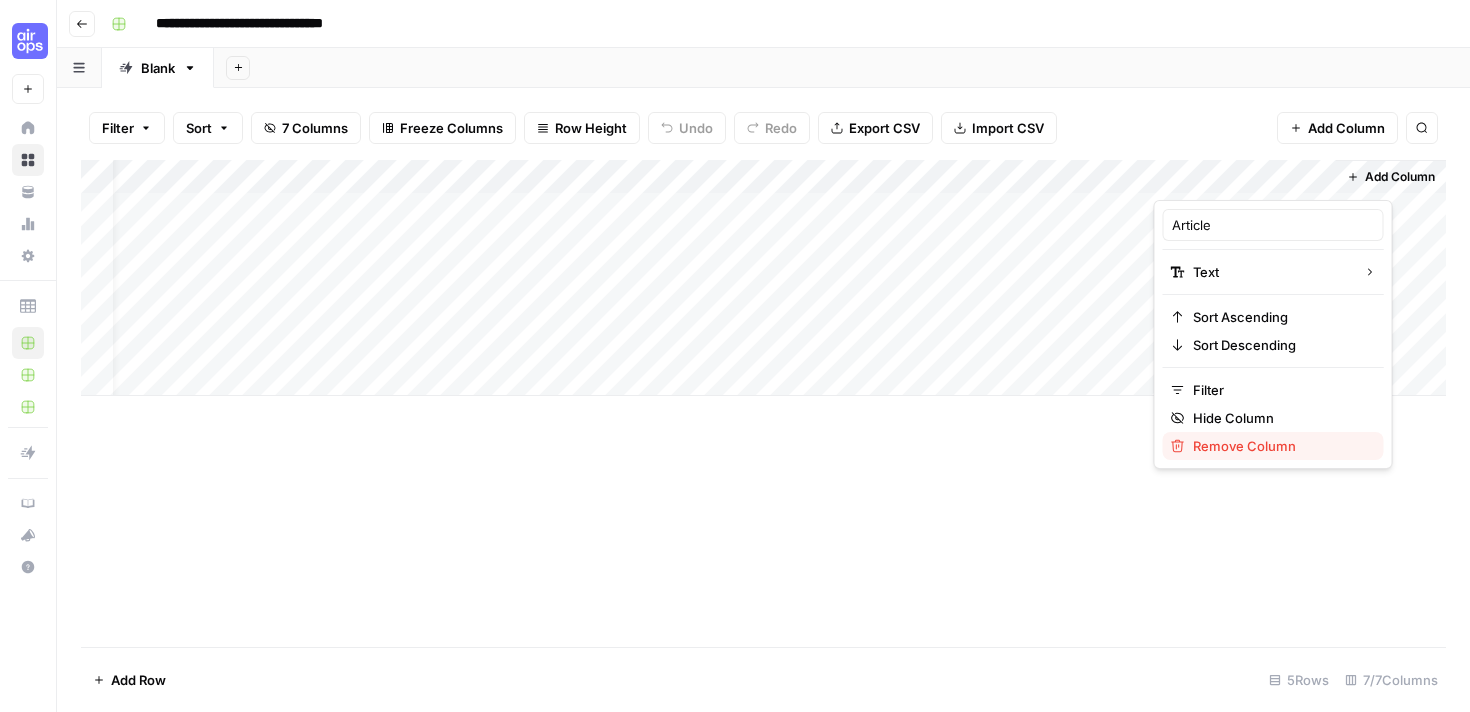 click on "Remove Column" at bounding box center (1280, 446) 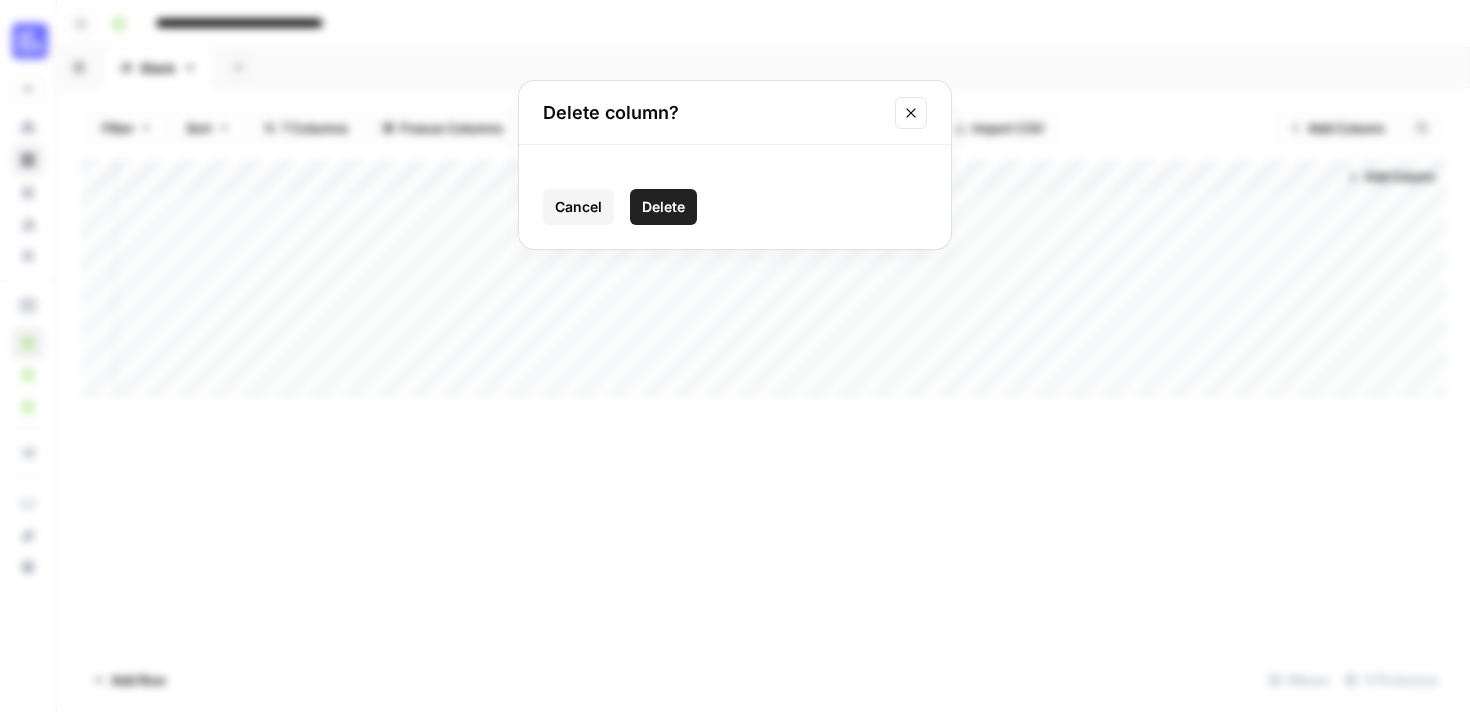 click on "Delete" at bounding box center (663, 207) 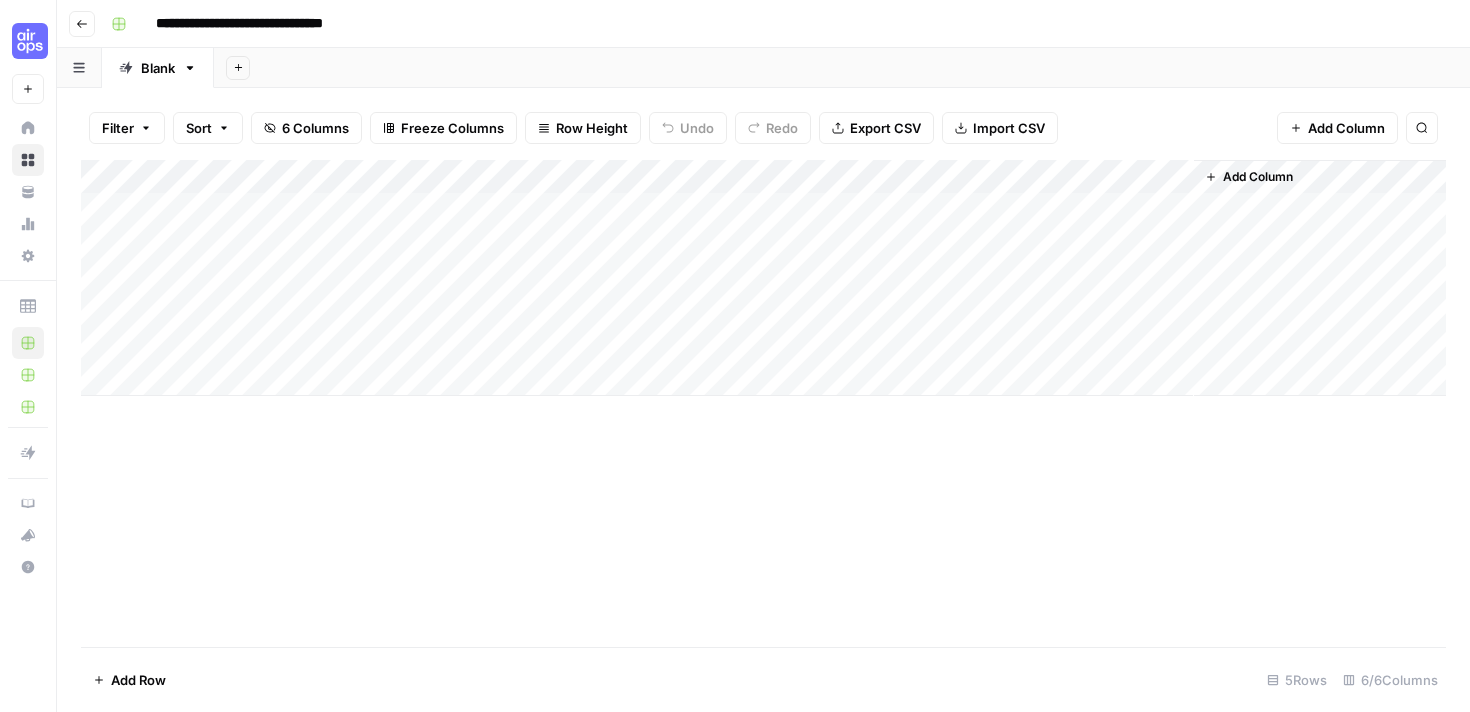 scroll, scrollTop: 0, scrollLeft: 0, axis: both 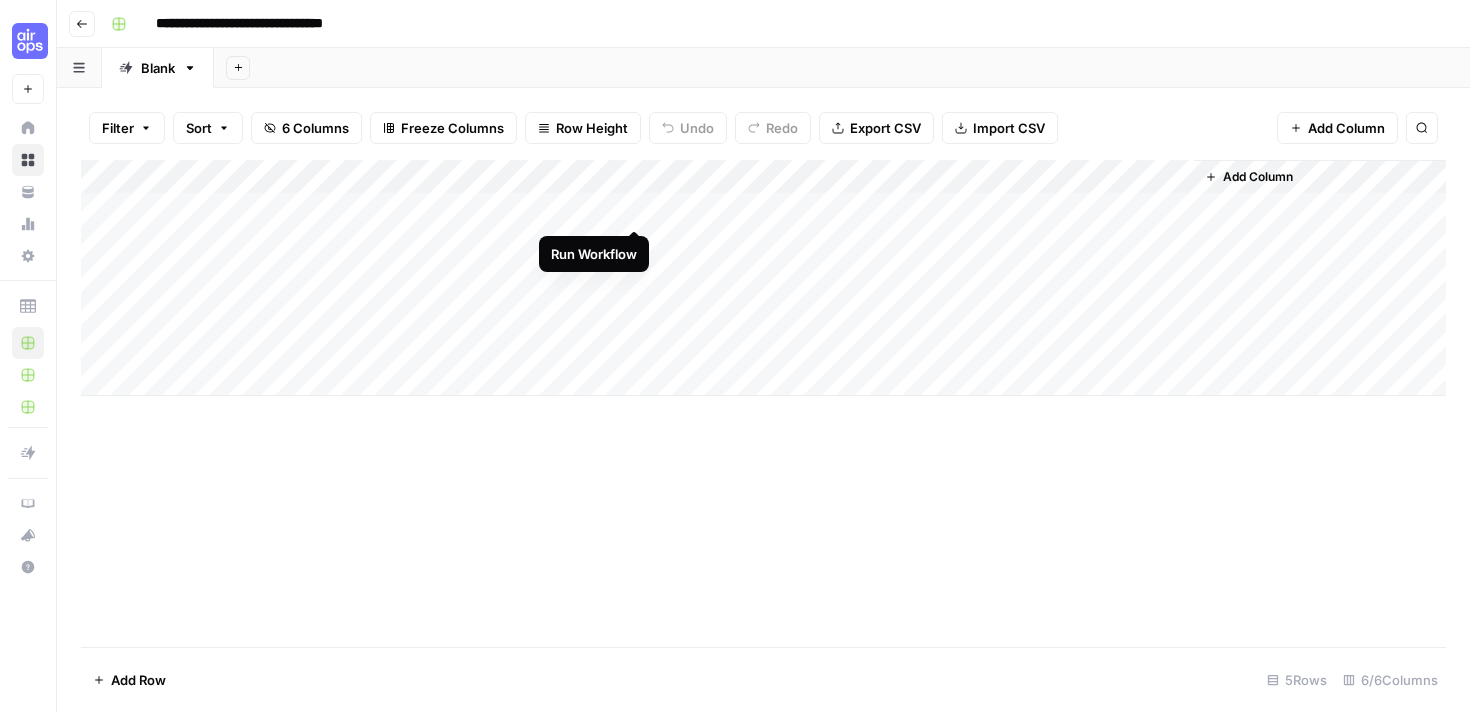 click on "Add Column" at bounding box center [763, 278] 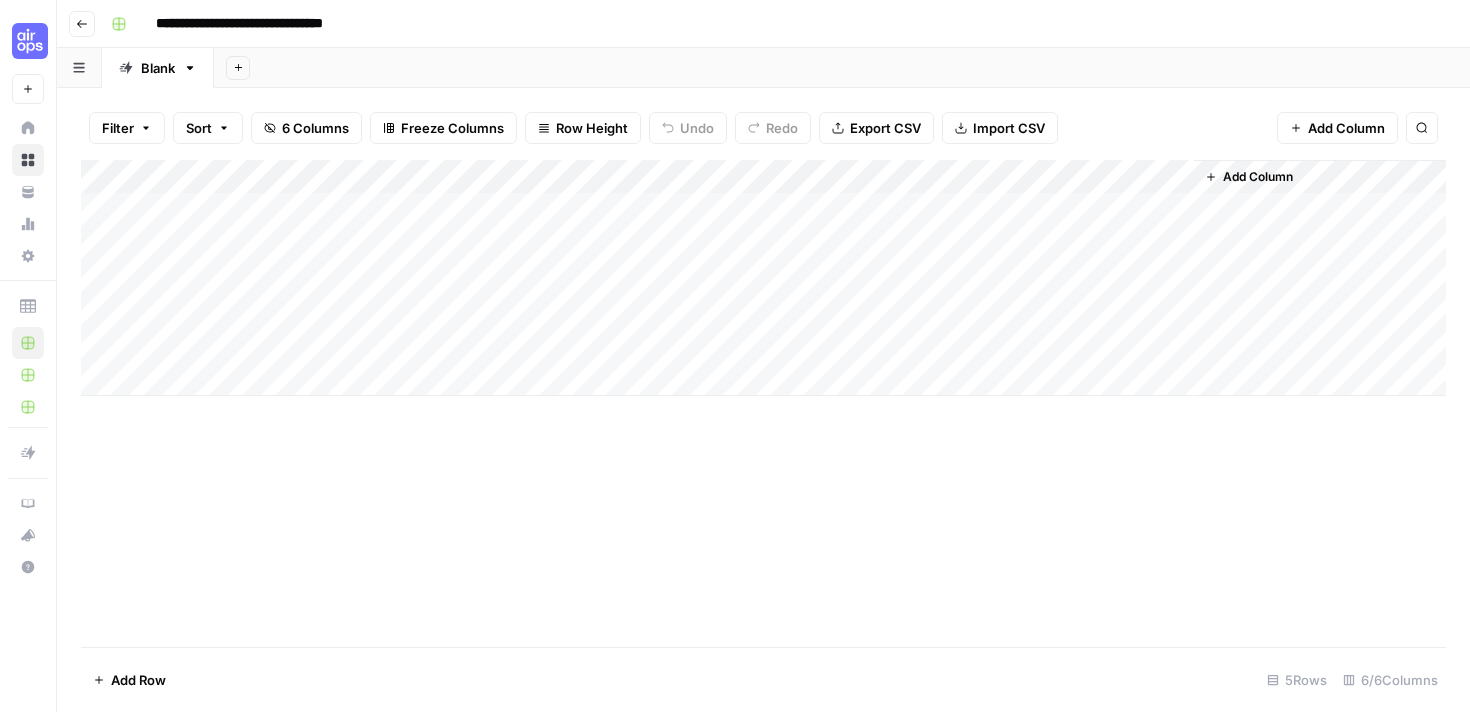 click on "Add Column" at bounding box center (763, 278) 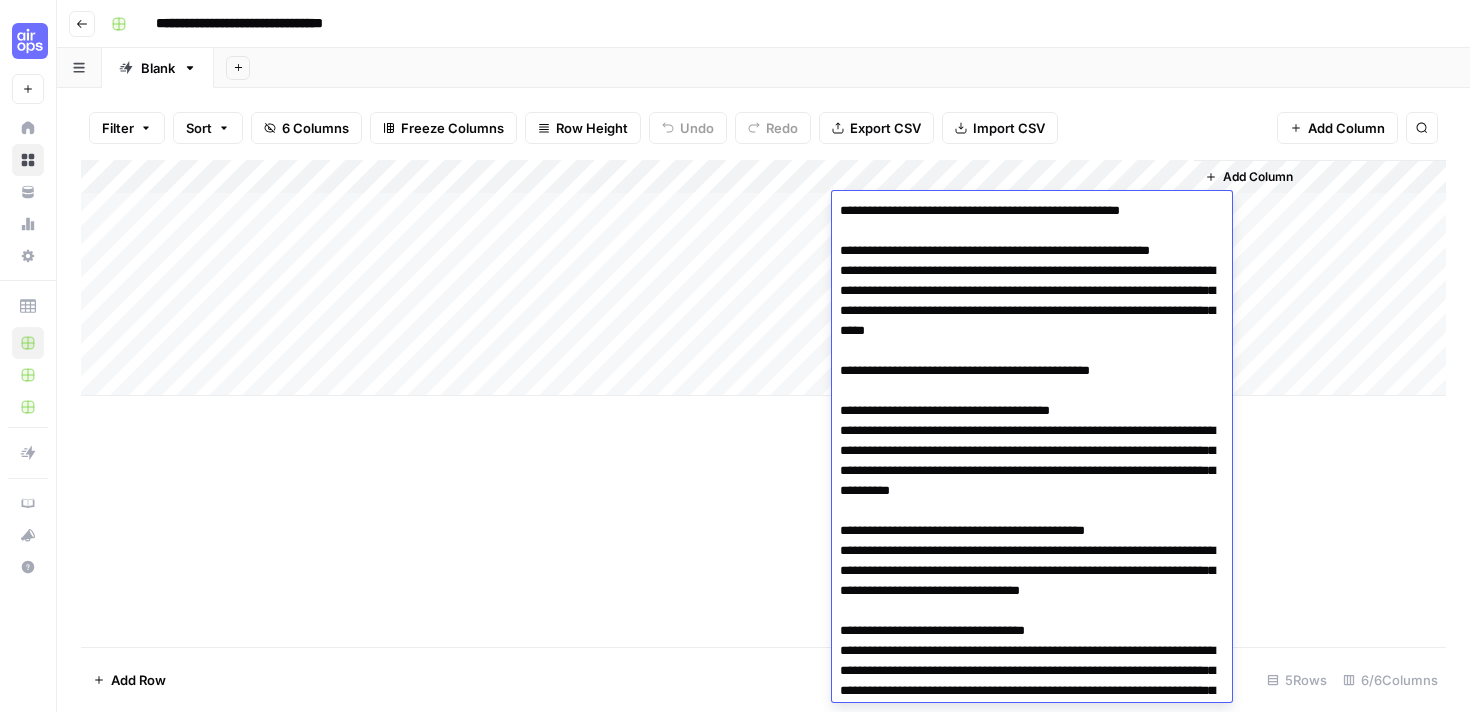 click at bounding box center (1032, 611) 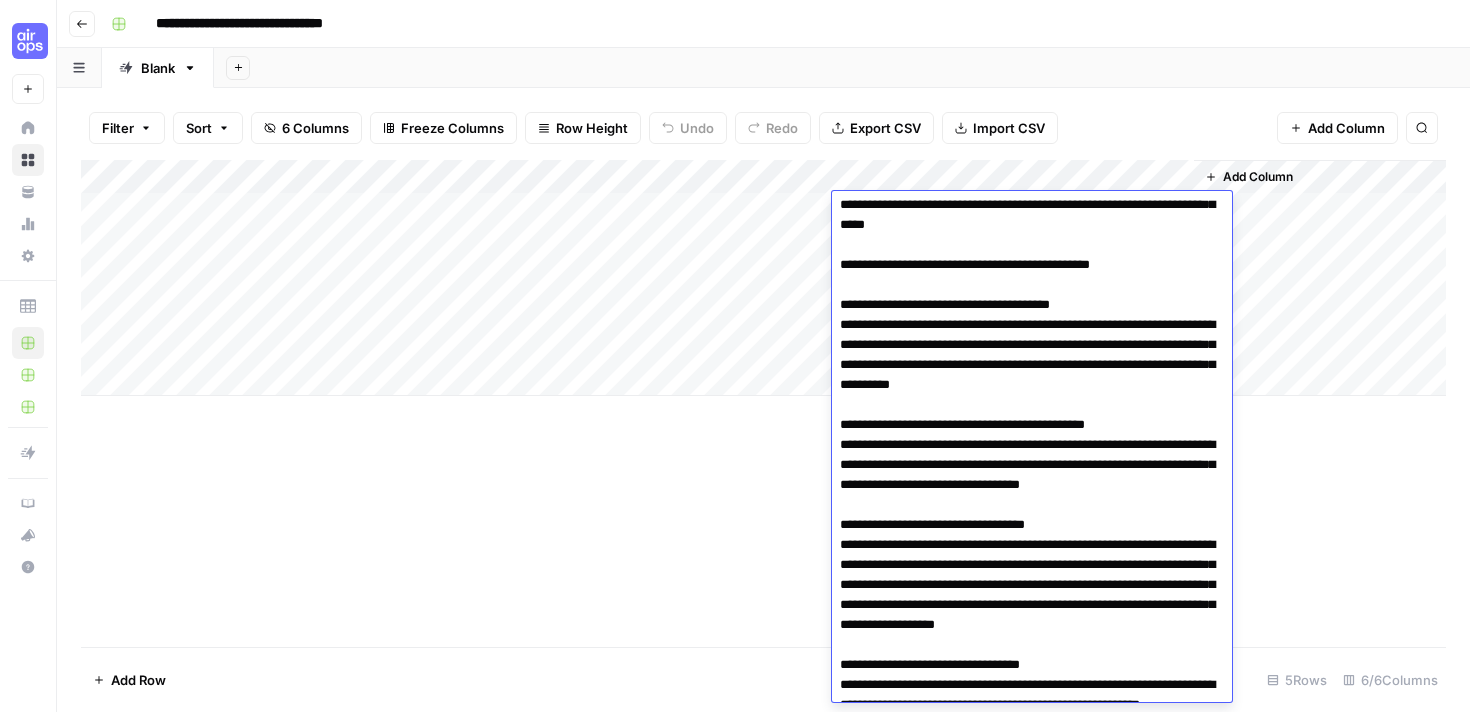 scroll, scrollTop: 109, scrollLeft: 0, axis: vertical 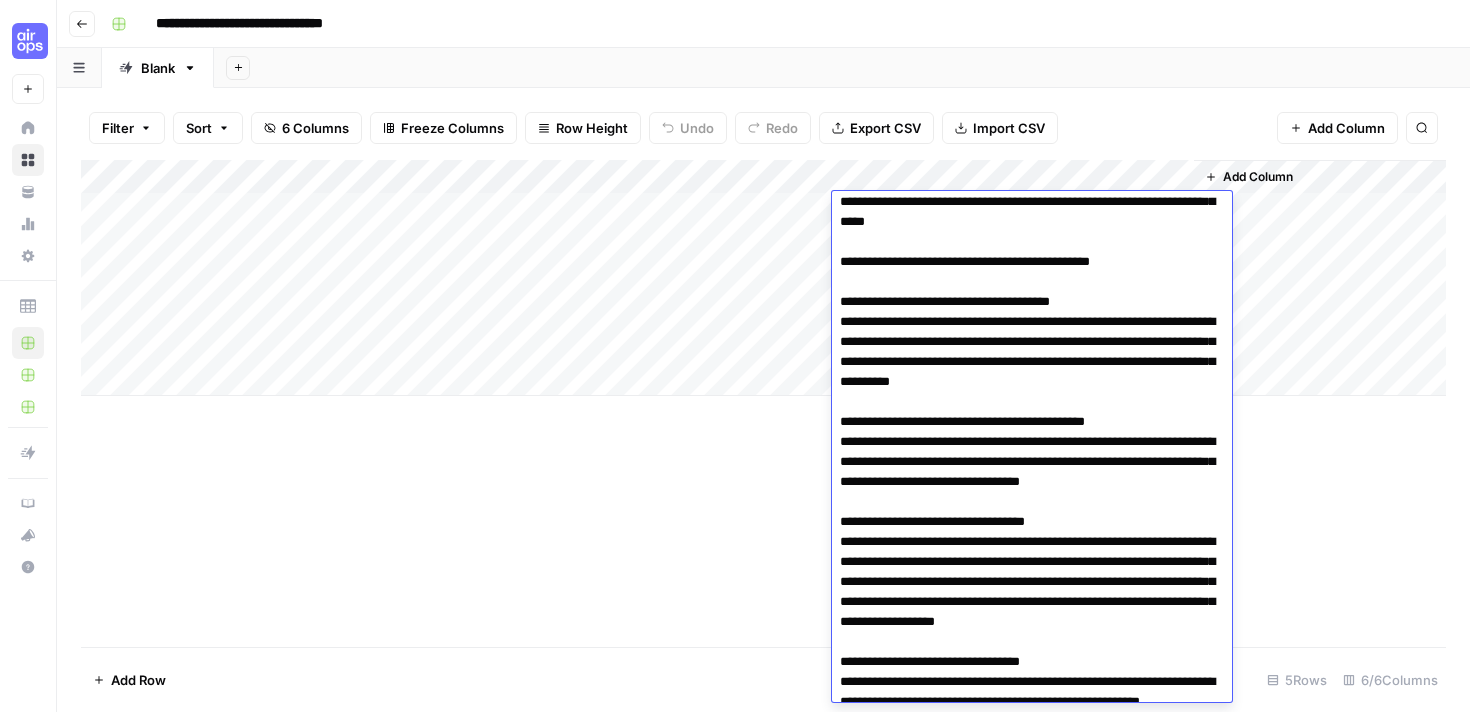 click at bounding box center (1032, 502) 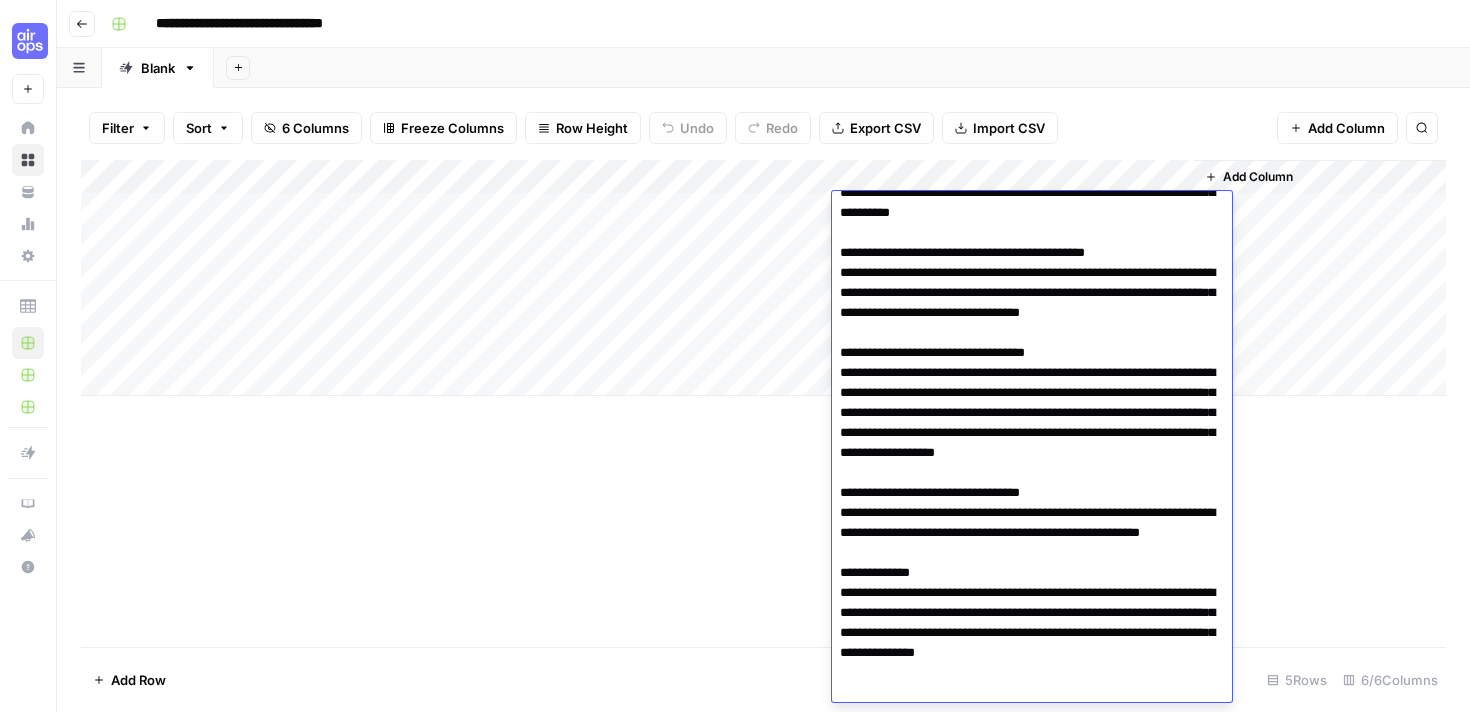 scroll, scrollTop: 323, scrollLeft: 0, axis: vertical 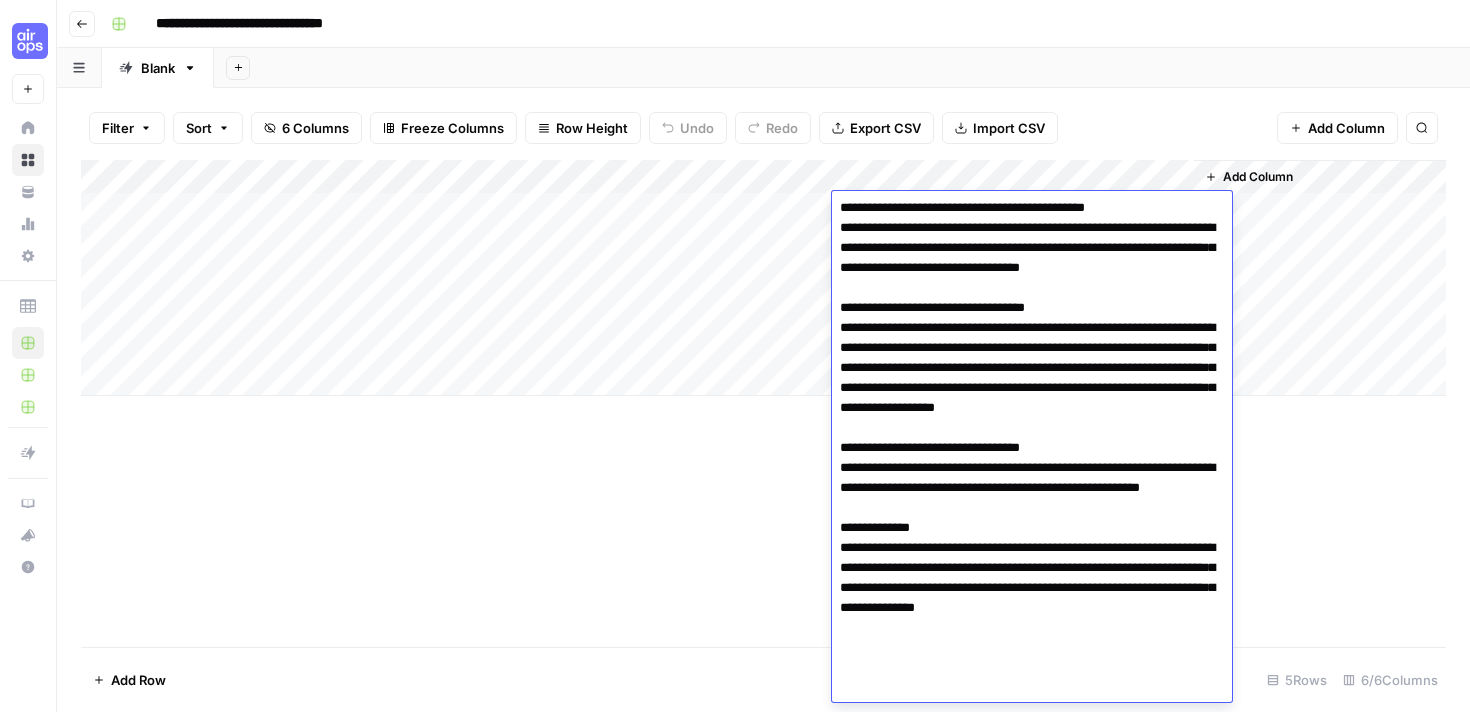 click on "Add Column" at bounding box center (763, 278) 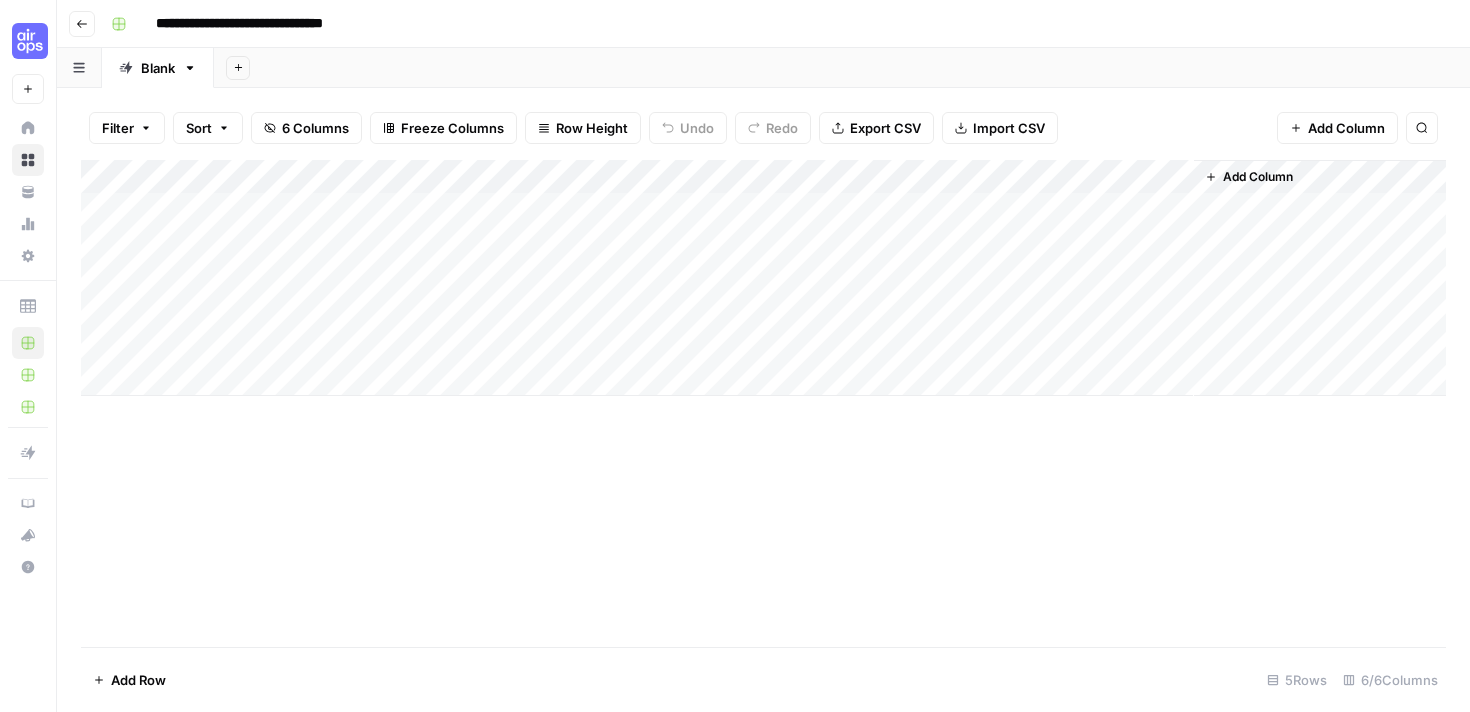 click on "Add Column" at bounding box center (763, 278) 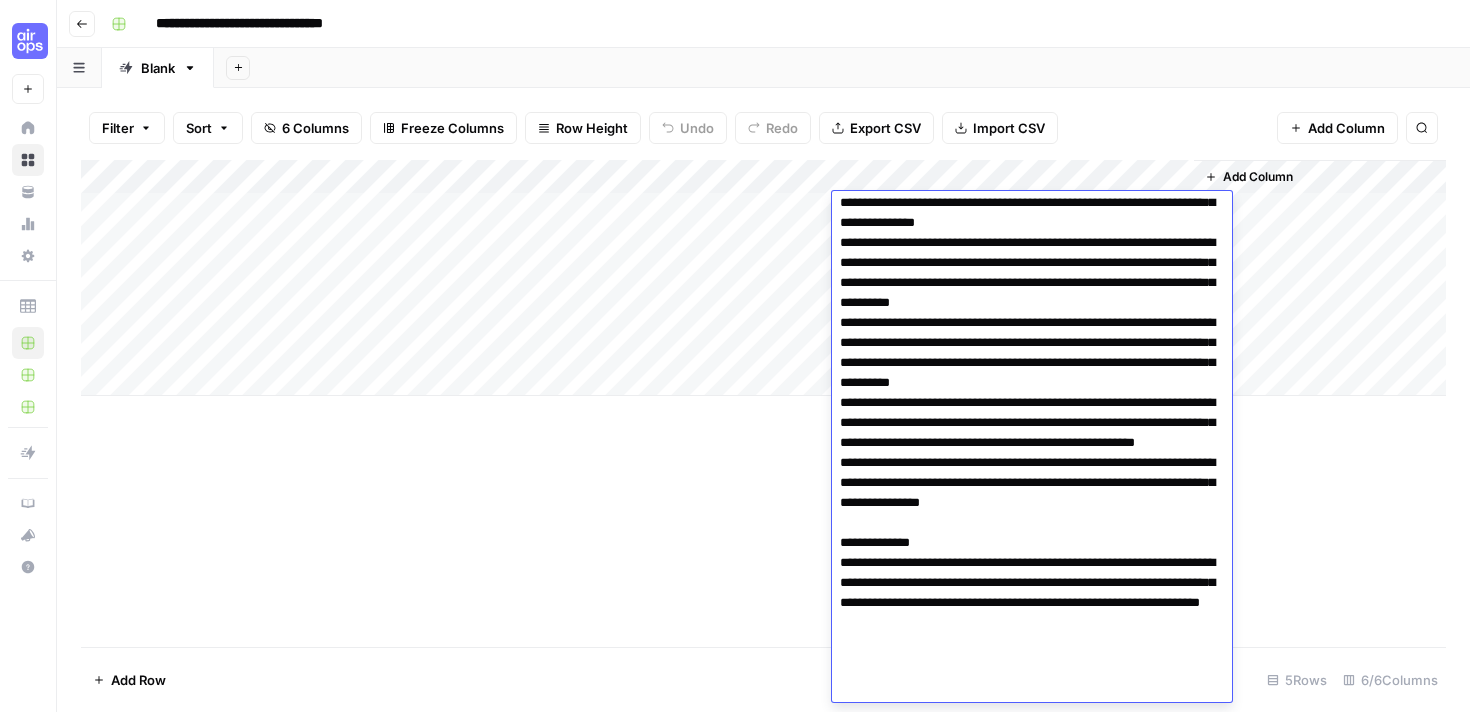 scroll, scrollTop: 343, scrollLeft: 0, axis: vertical 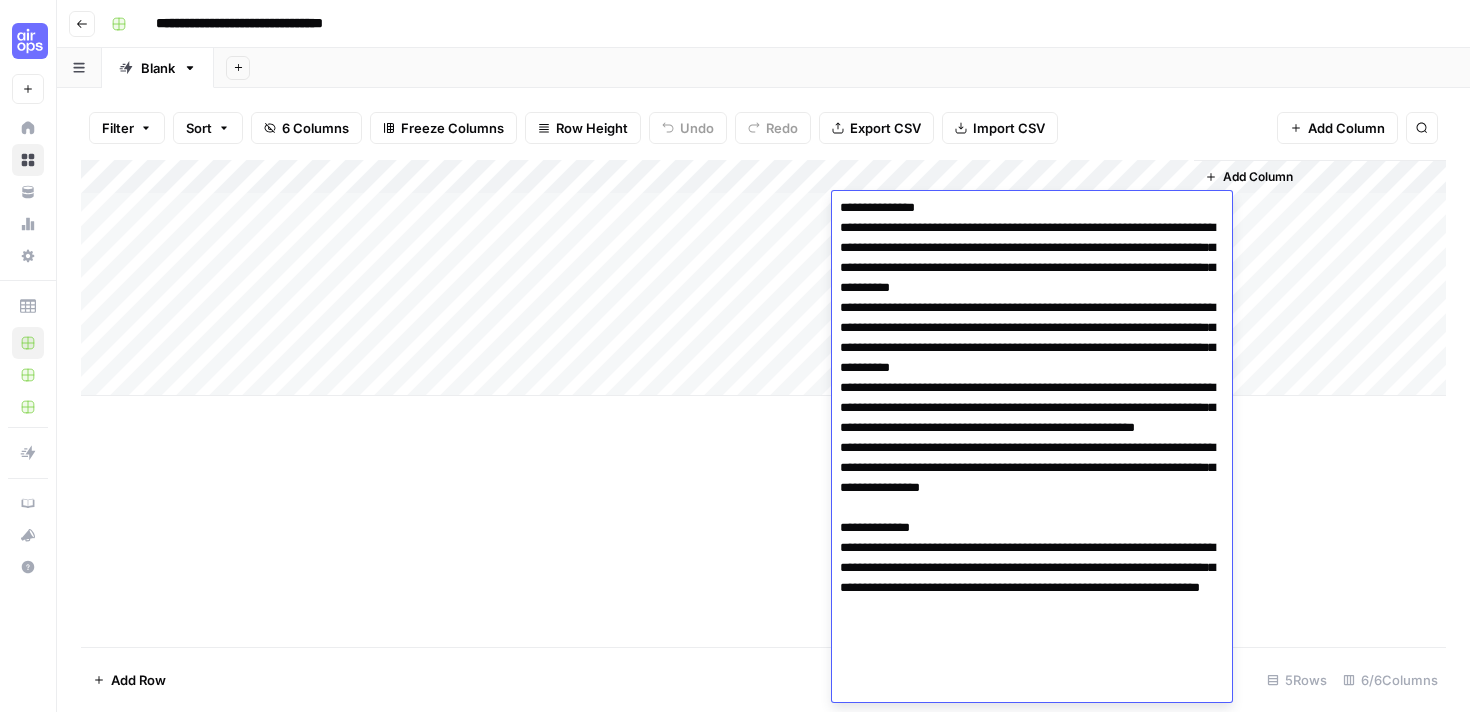 click on "Add Column" at bounding box center (763, 403) 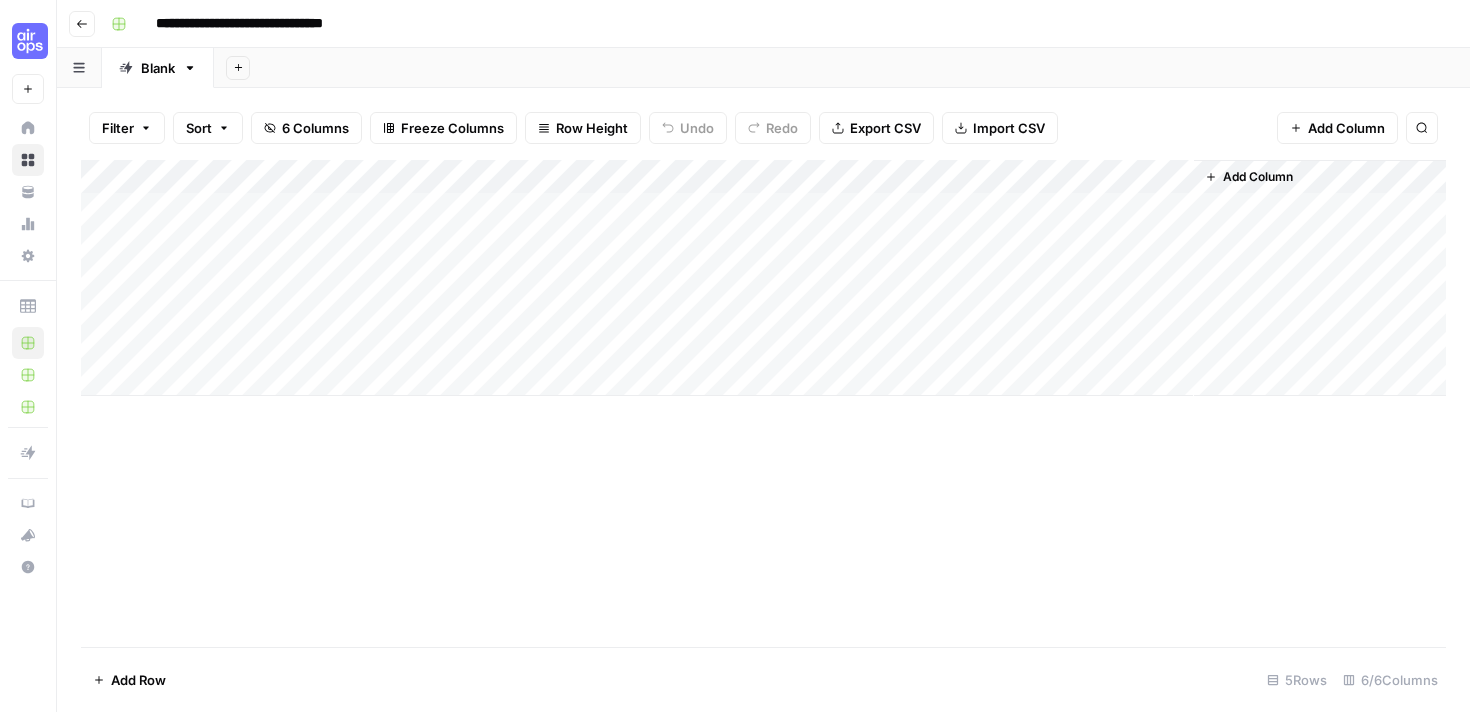 click on "Add Column" at bounding box center [763, 278] 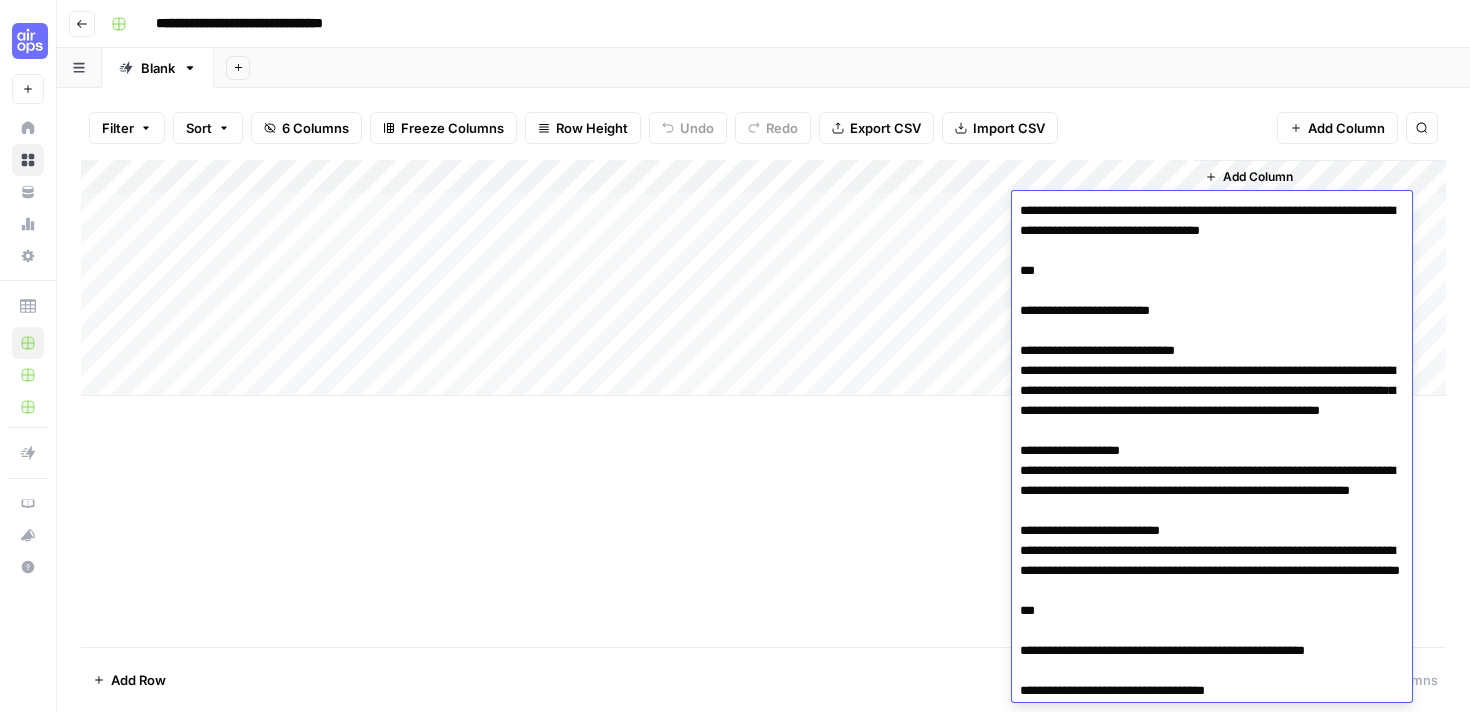 scroll, scrollTop: 2743, scrollLeft: 0, axis: vertical 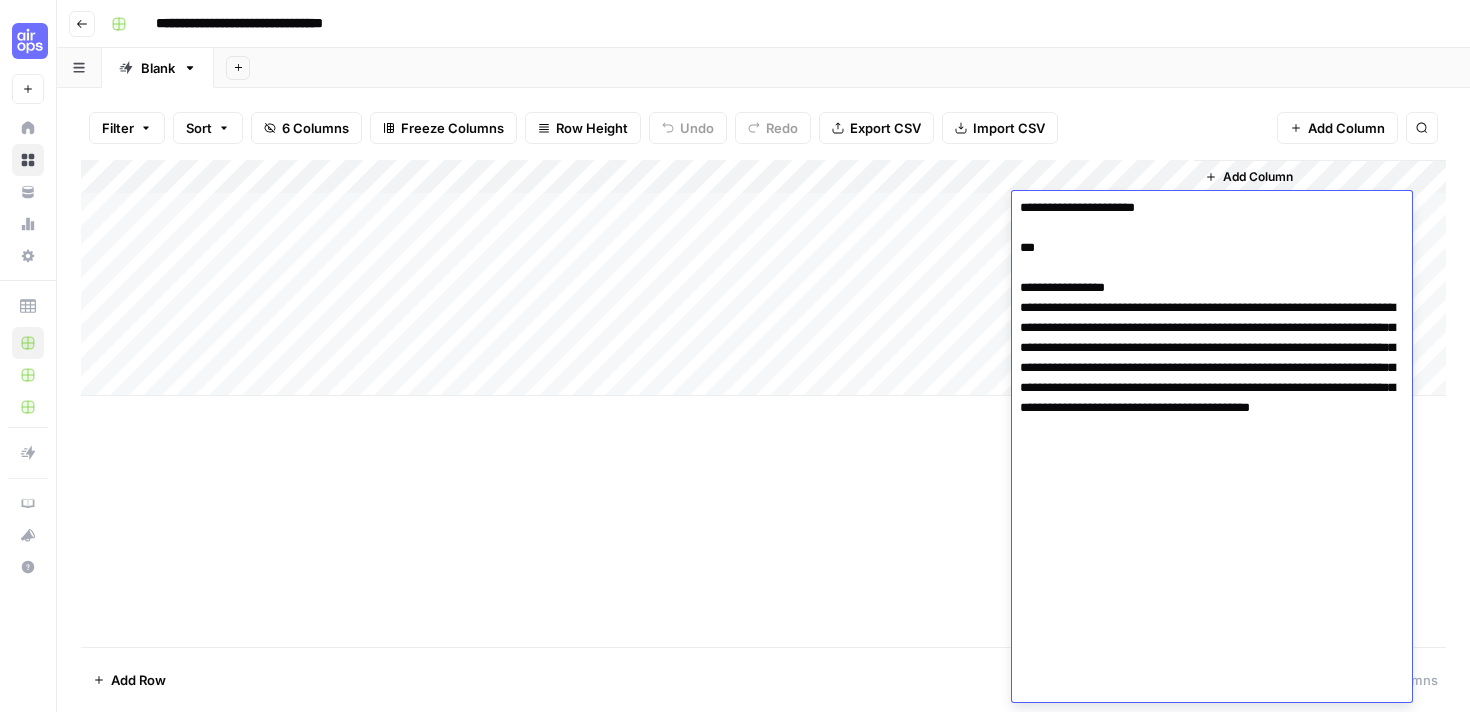click on "Add Column" at bounding box center [763, 278] 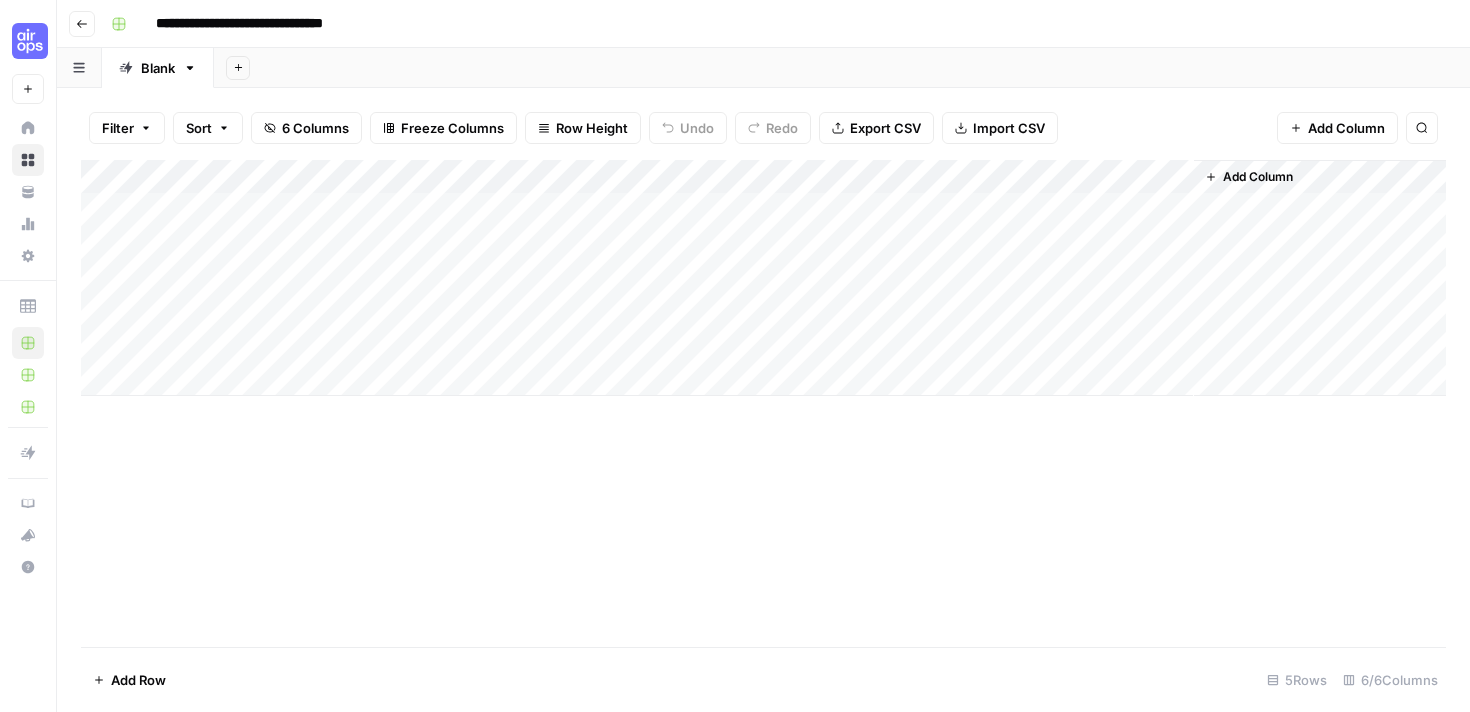 click on "Add Column" at bounding box center [1320, 278] 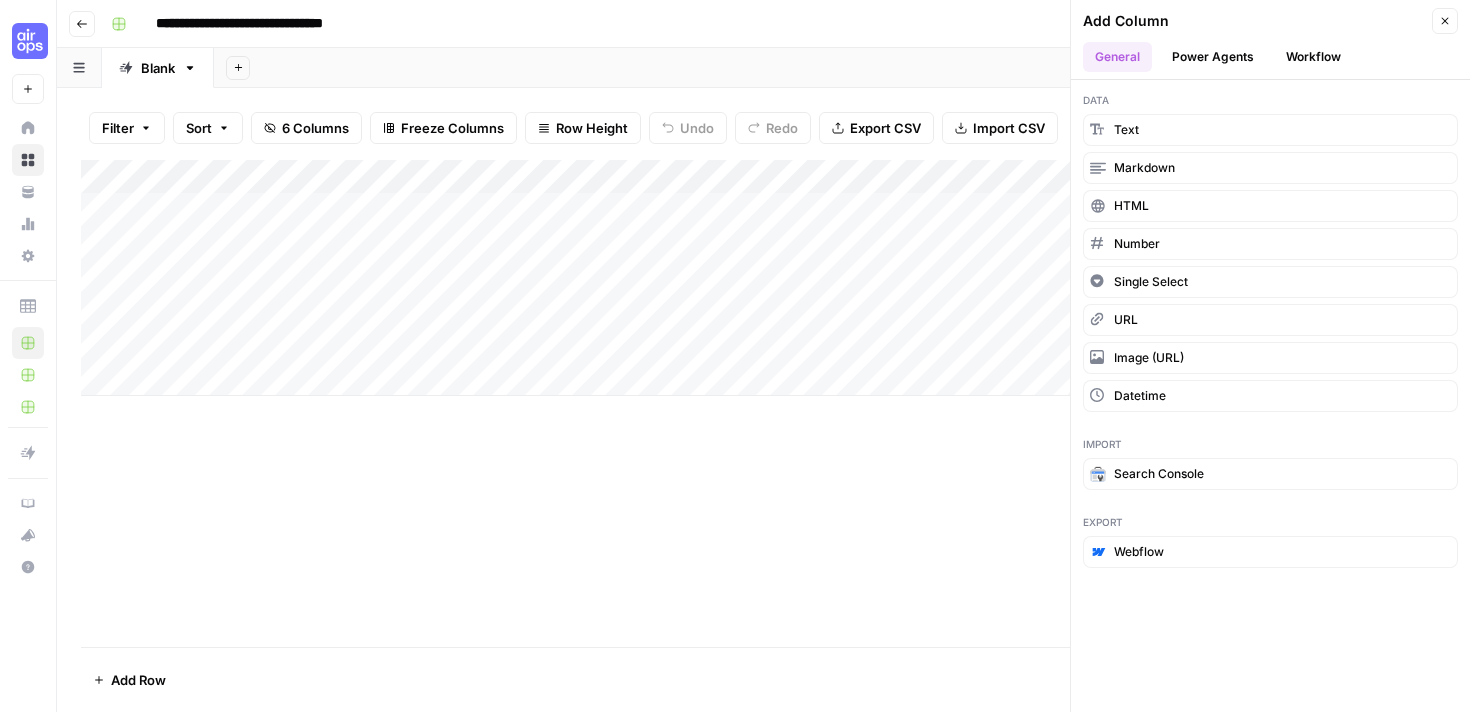click on "Workflow" at bounding box center [1313, 57] 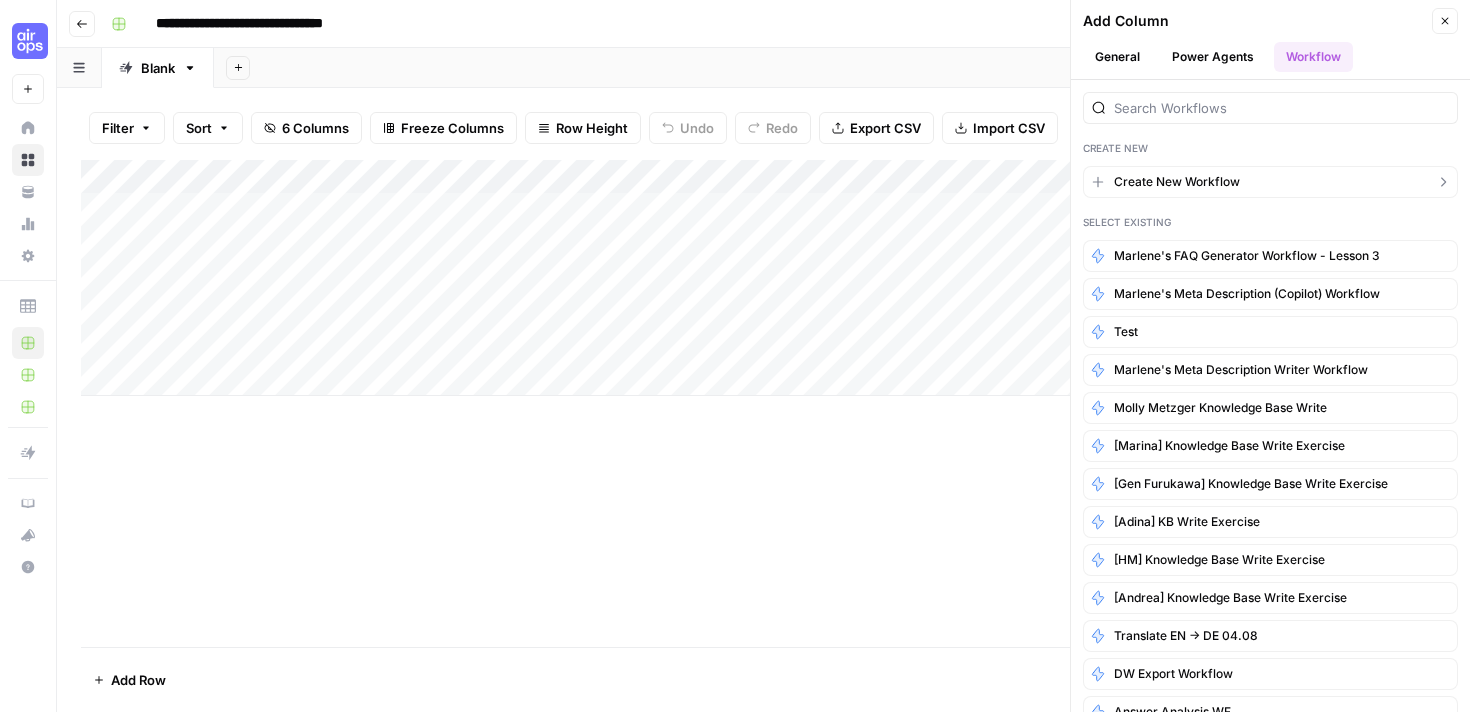 click on "Create New Workflow" at bounding box center (1270, 182) 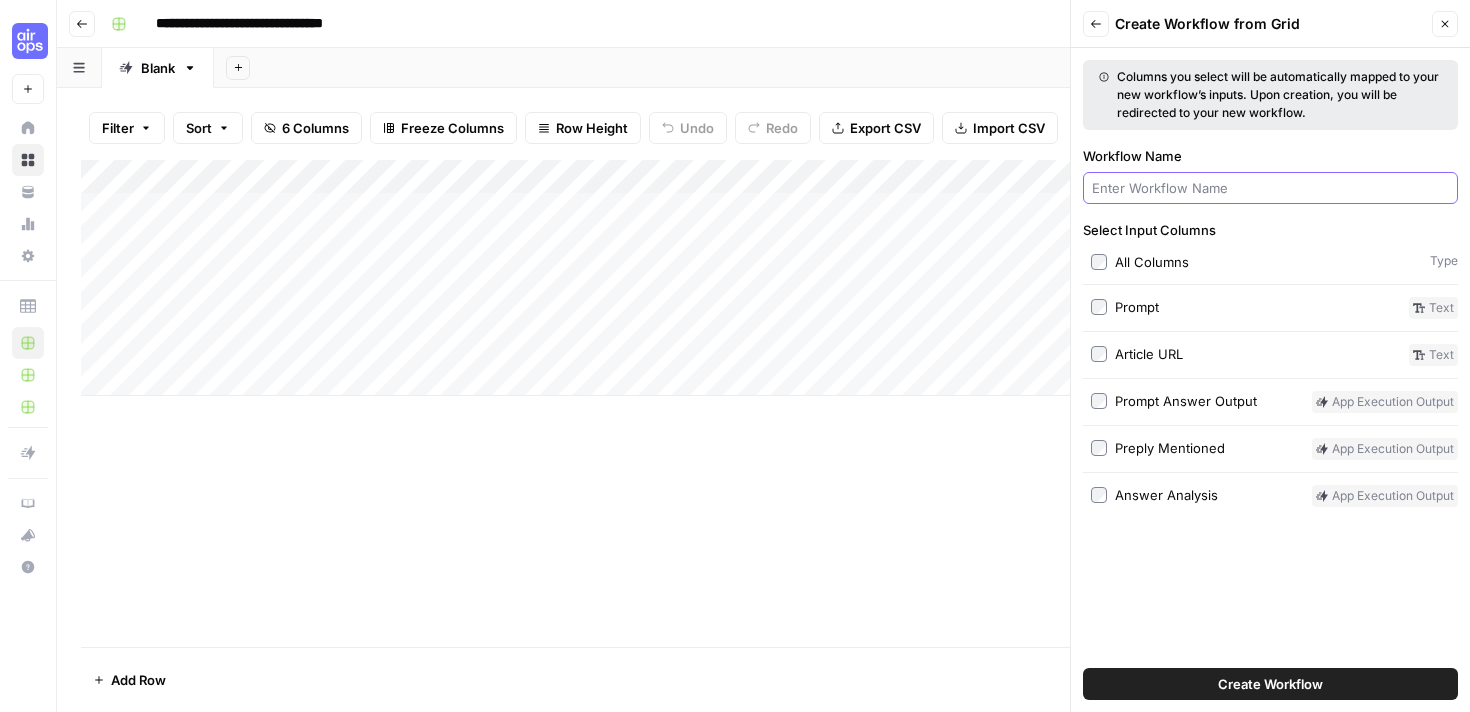 click on "Workflow Name" at bounding box center [1270, 188] 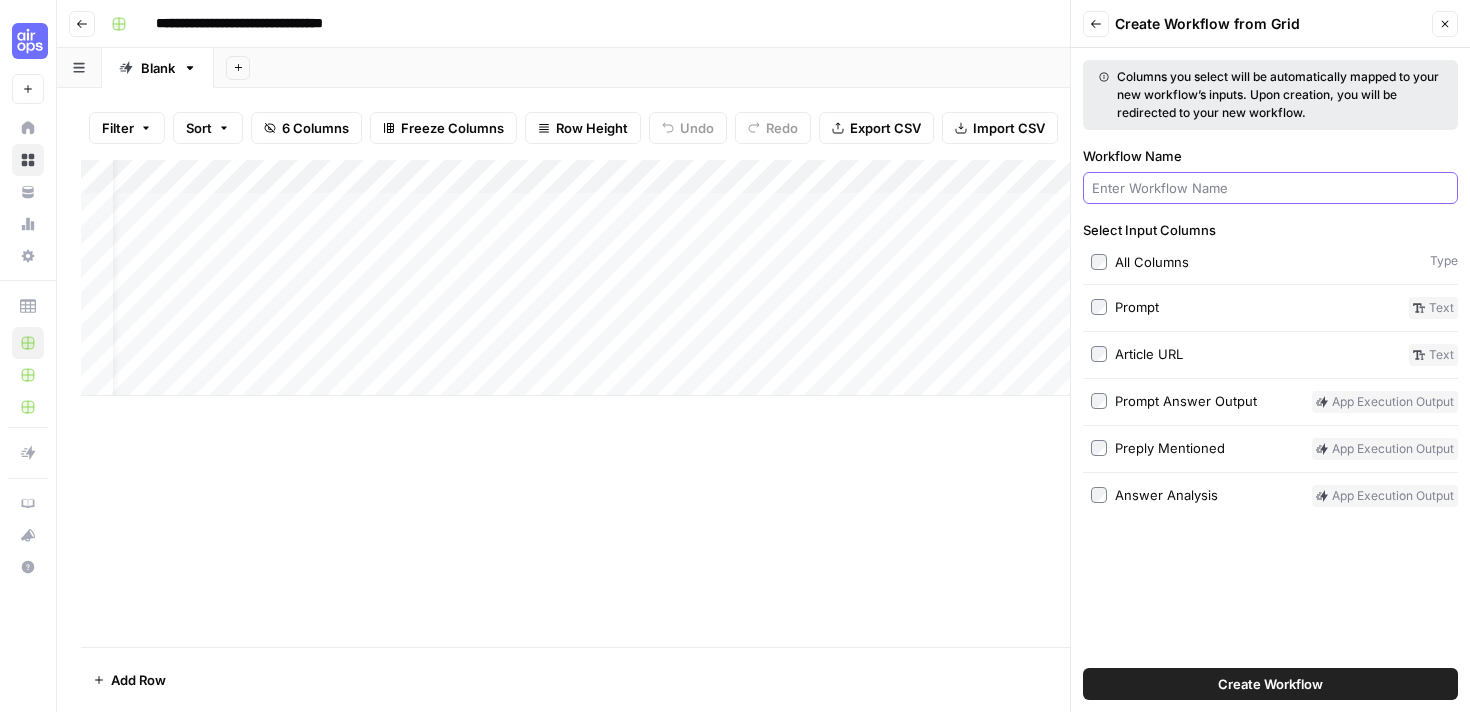 scroll, scrollTop: 0, scrollLeft: 148, axis: horizontal 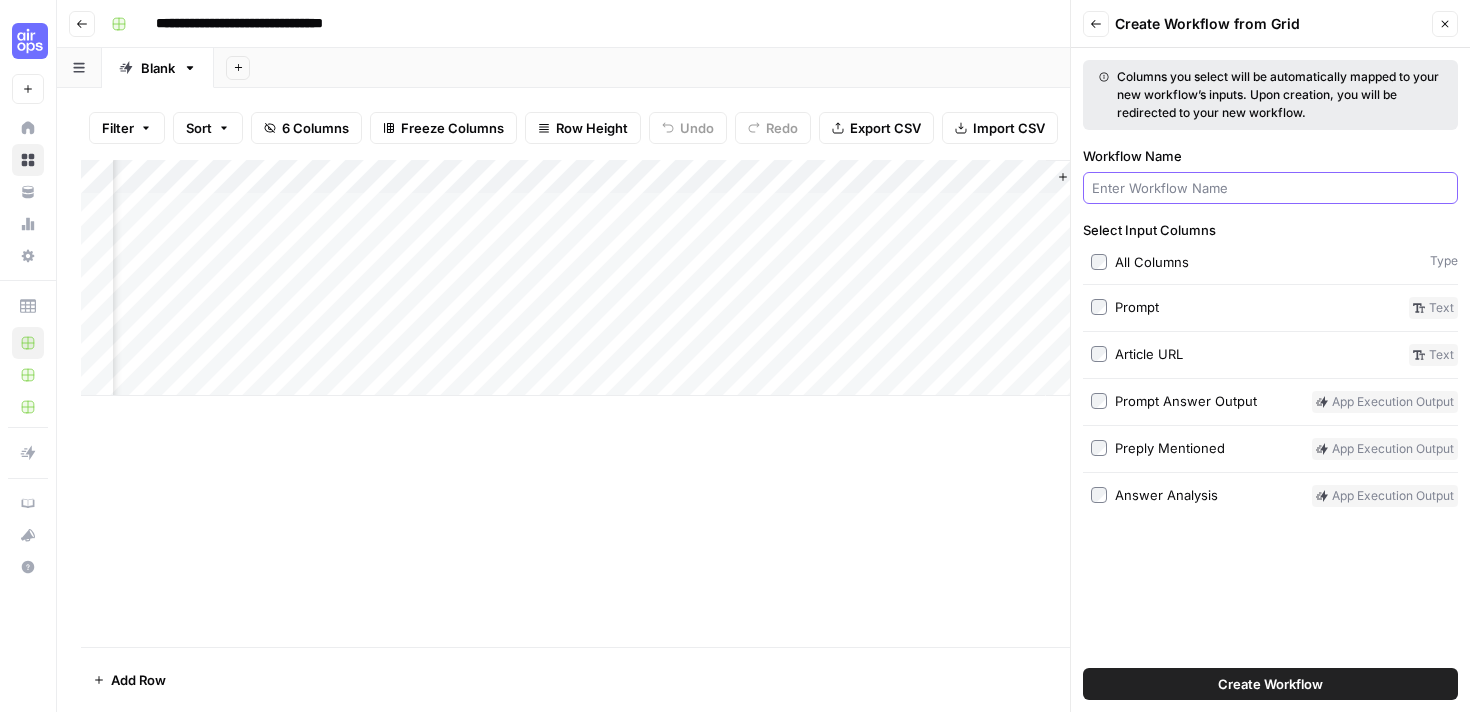 click on "Workflow Name" at bounding box center [1270, 188] 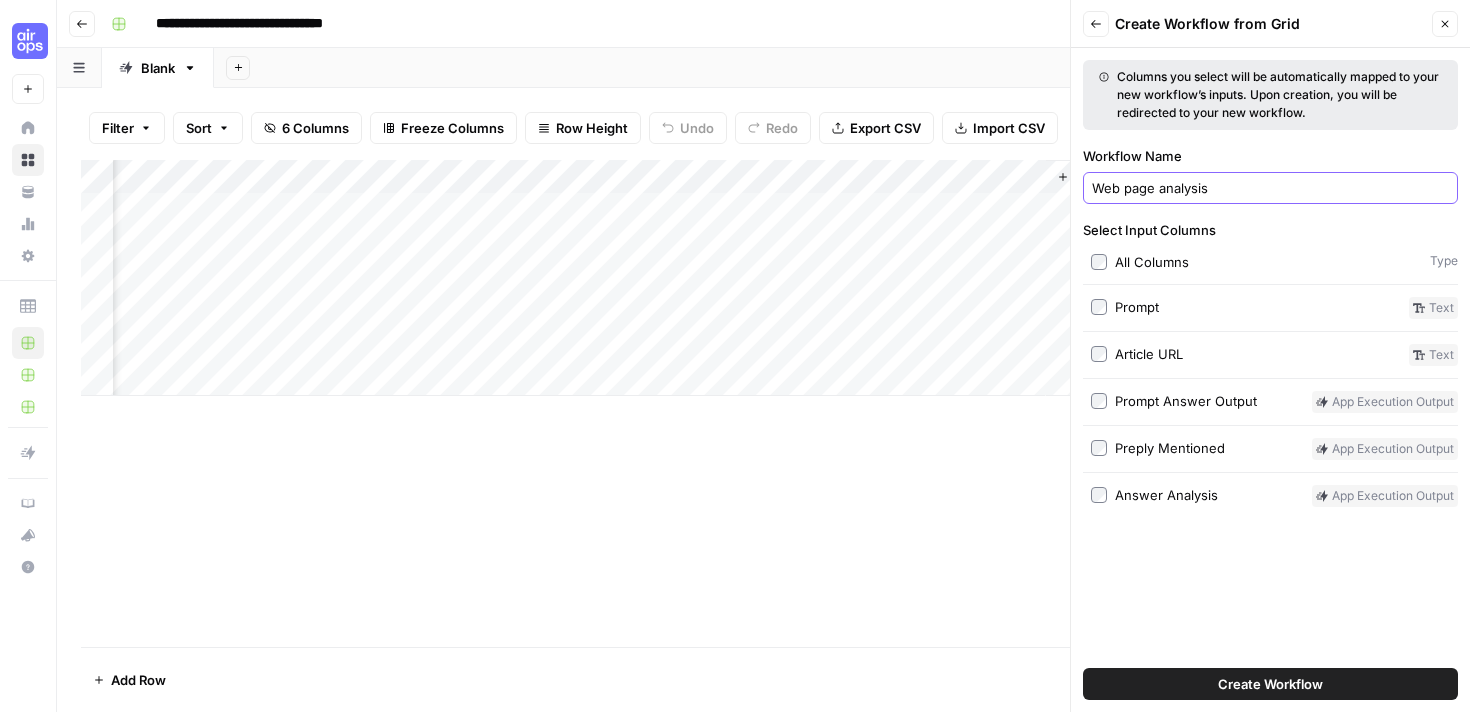 type on "Web page analysis" 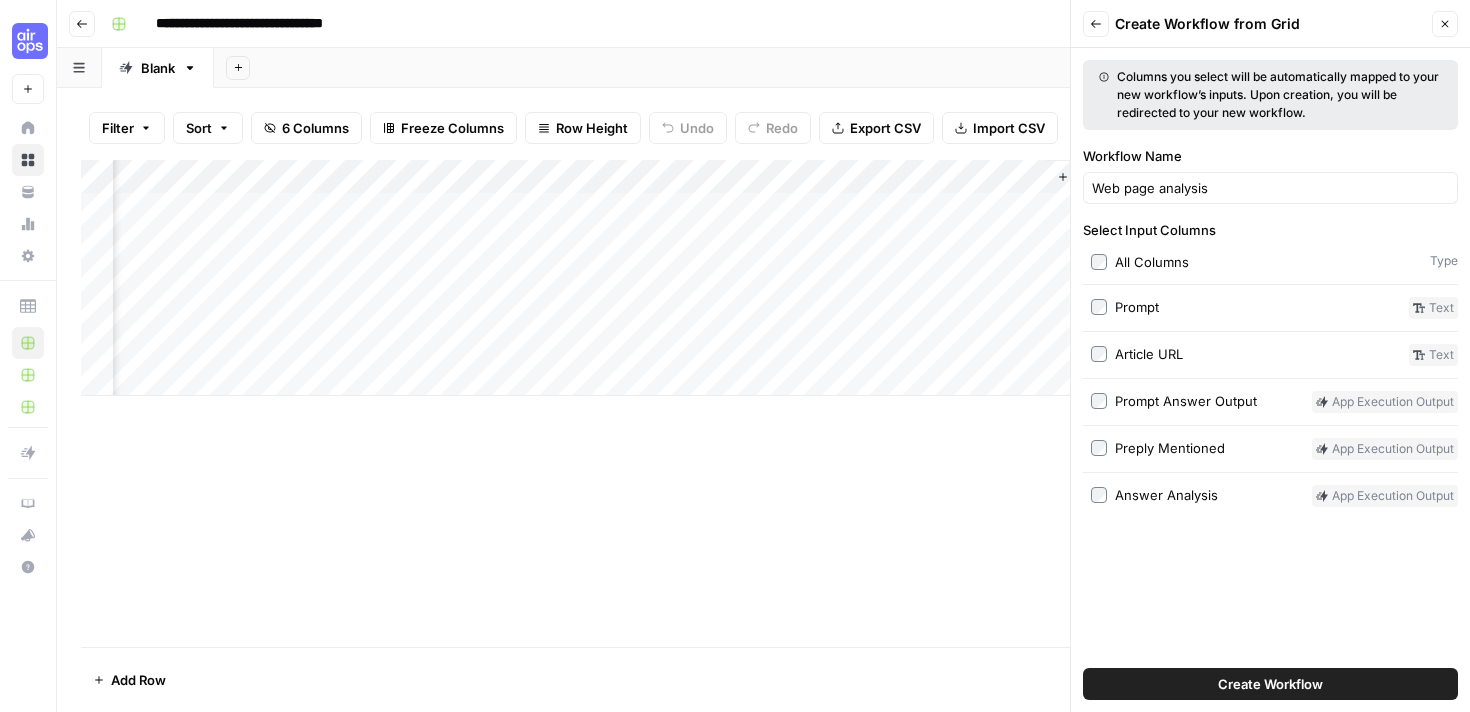 click on "Article URL" at bounding box center (1149, 354) 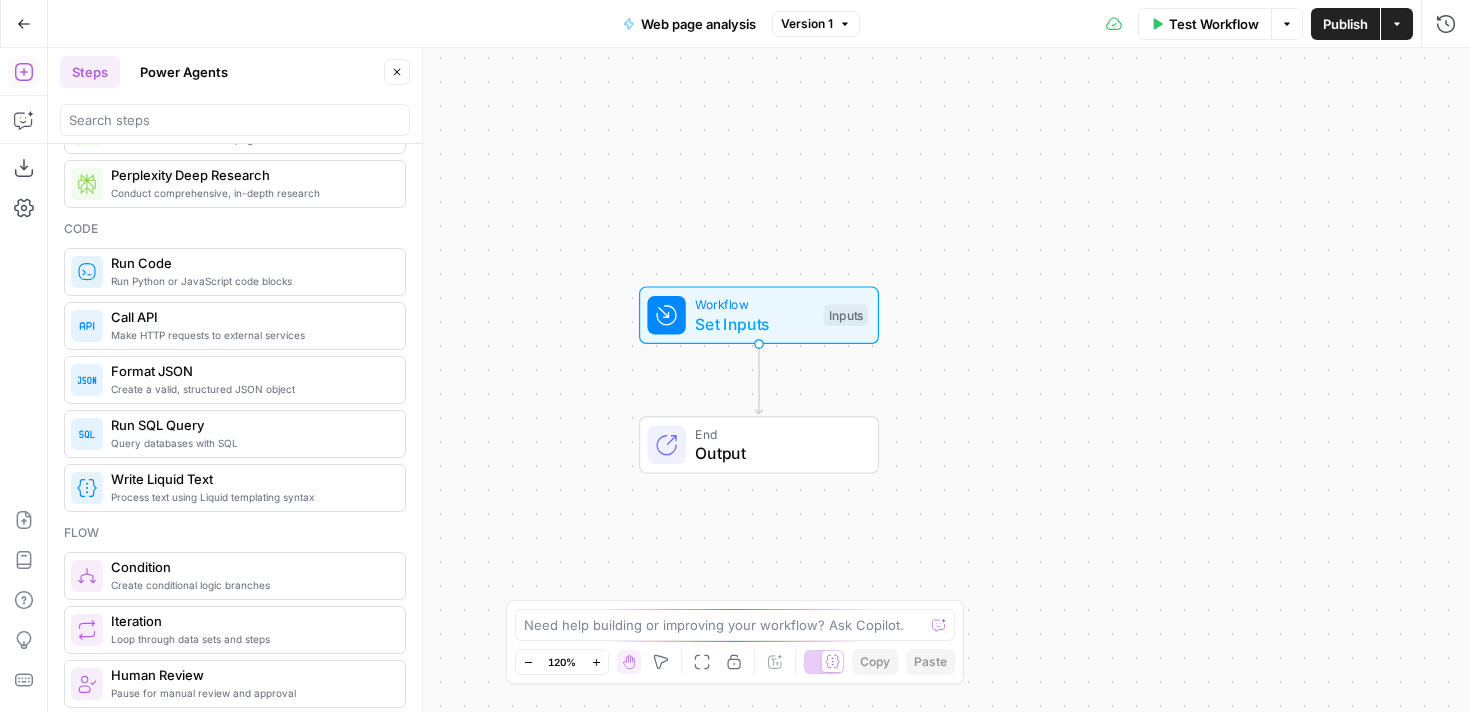 scroll, scrollTop: 279, scrollLeft: 0, axis: vertical 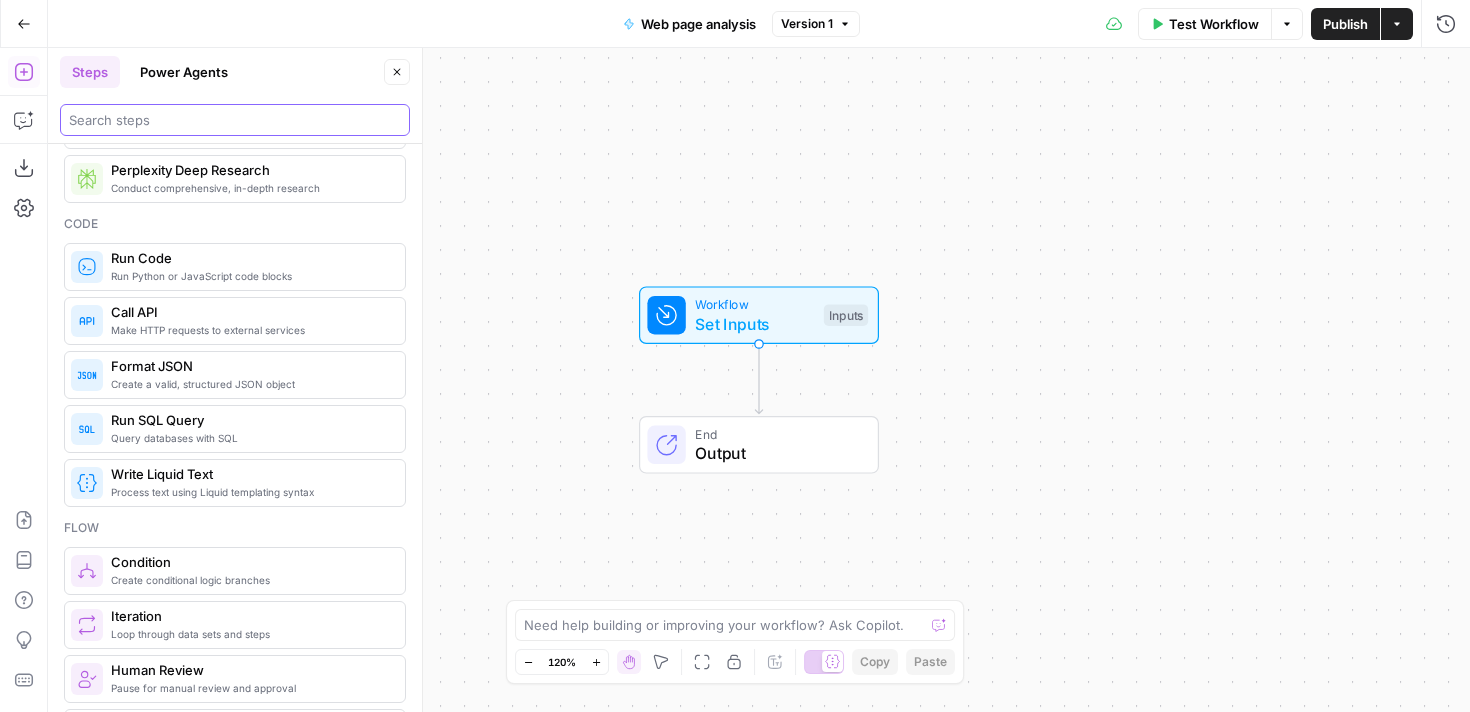 click at bounding box center (235, 120) 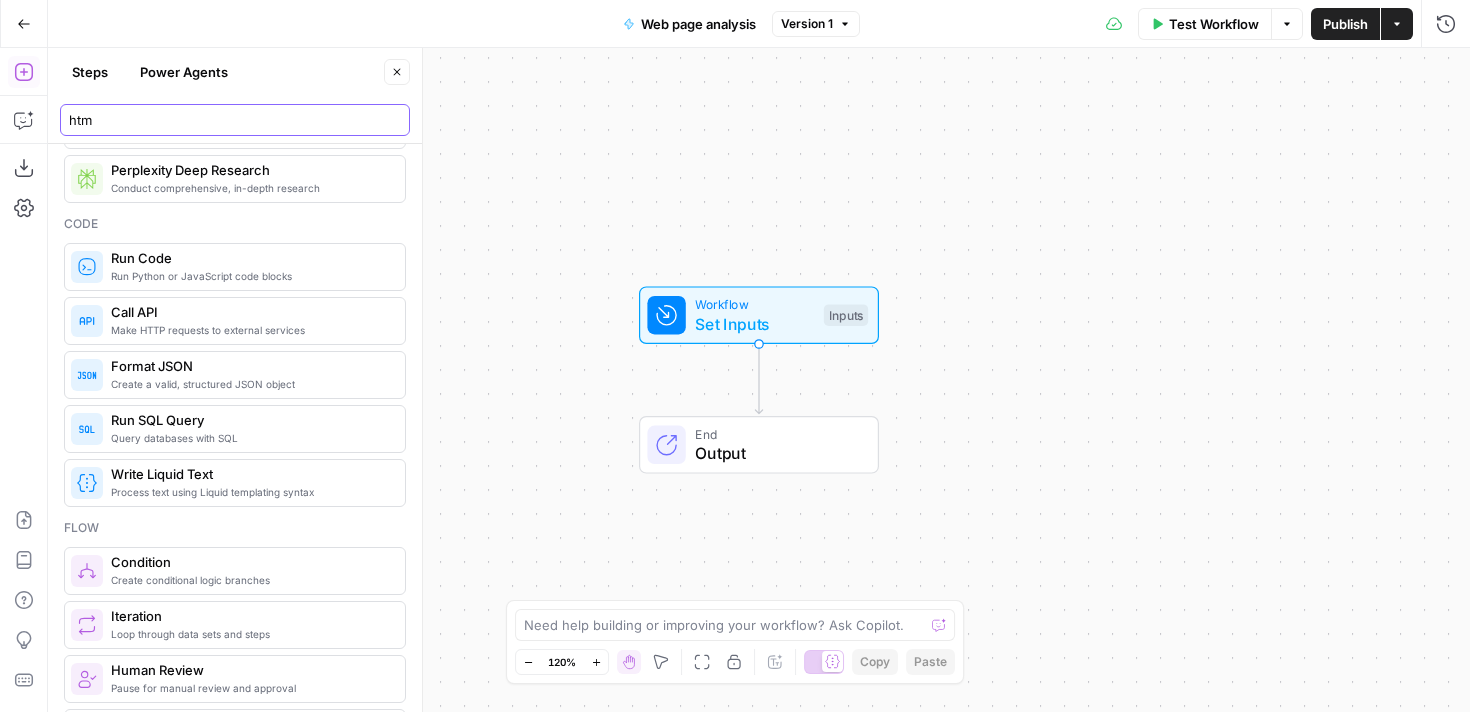 type on "html" 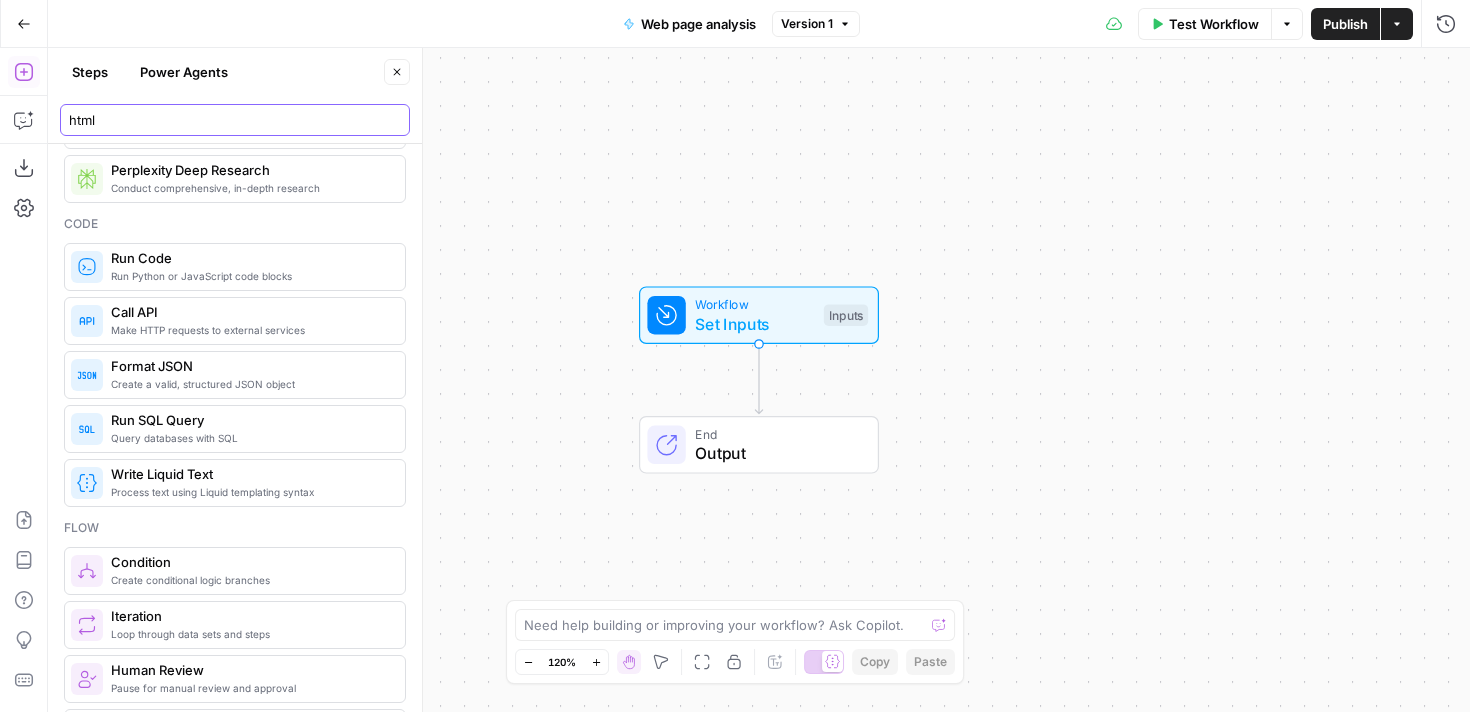 scroll, scrollTop: 0, scrollLeft: 0, axis: both 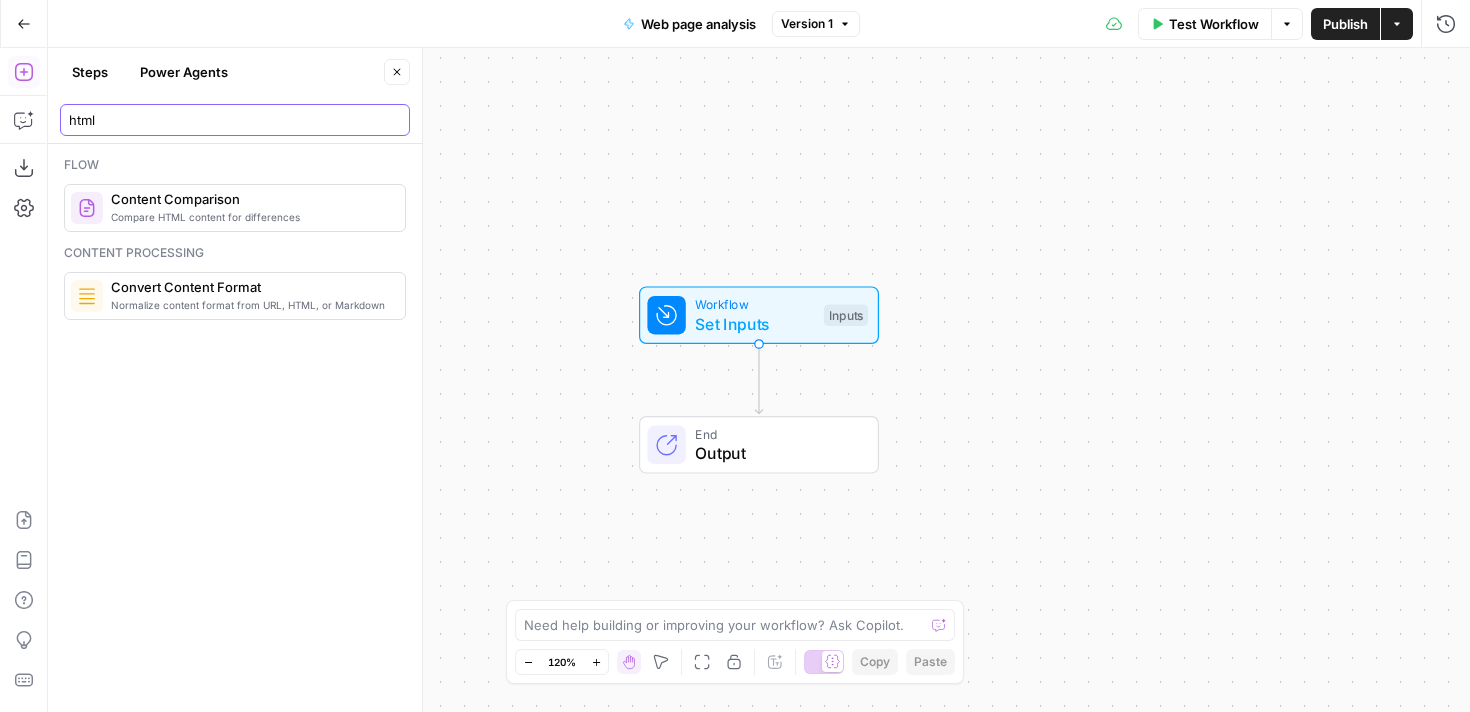 click on "html" at bounding box center [235, 120] 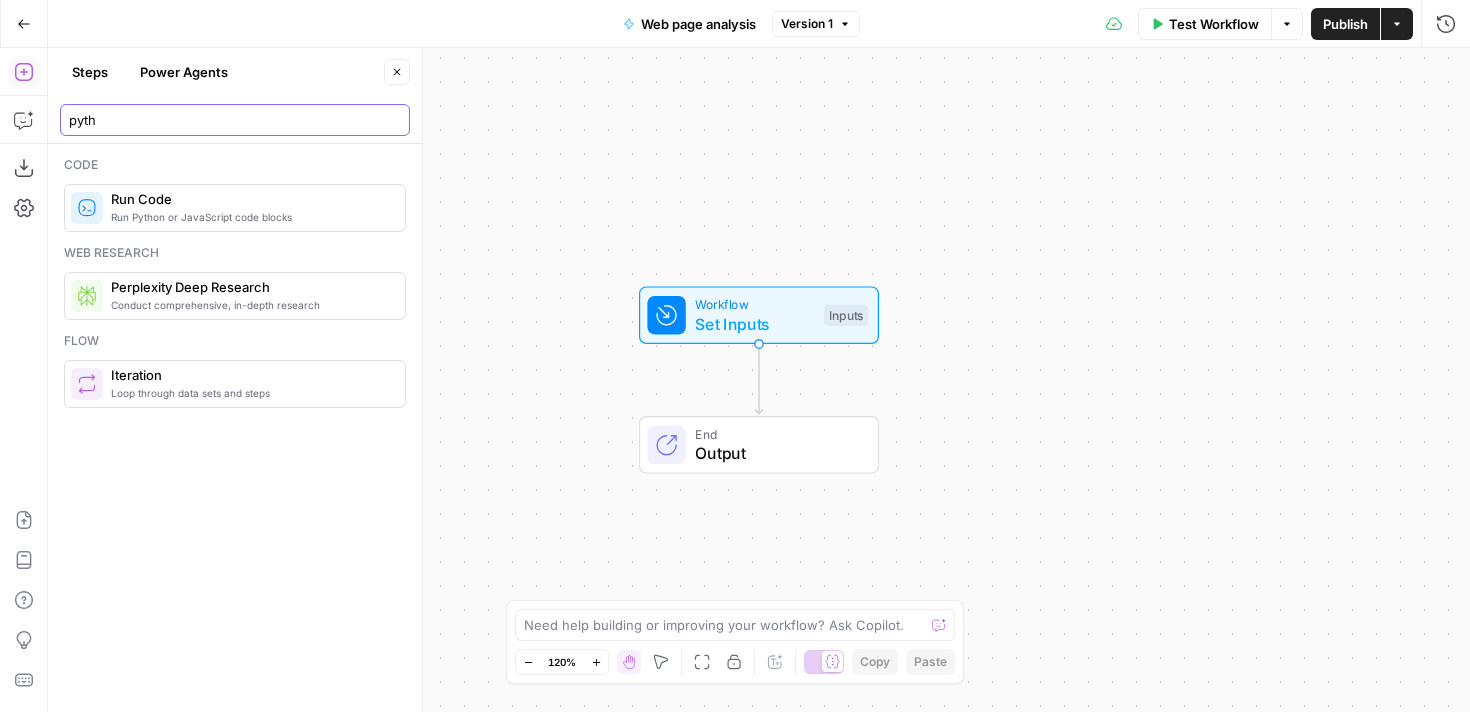type on "pyth" 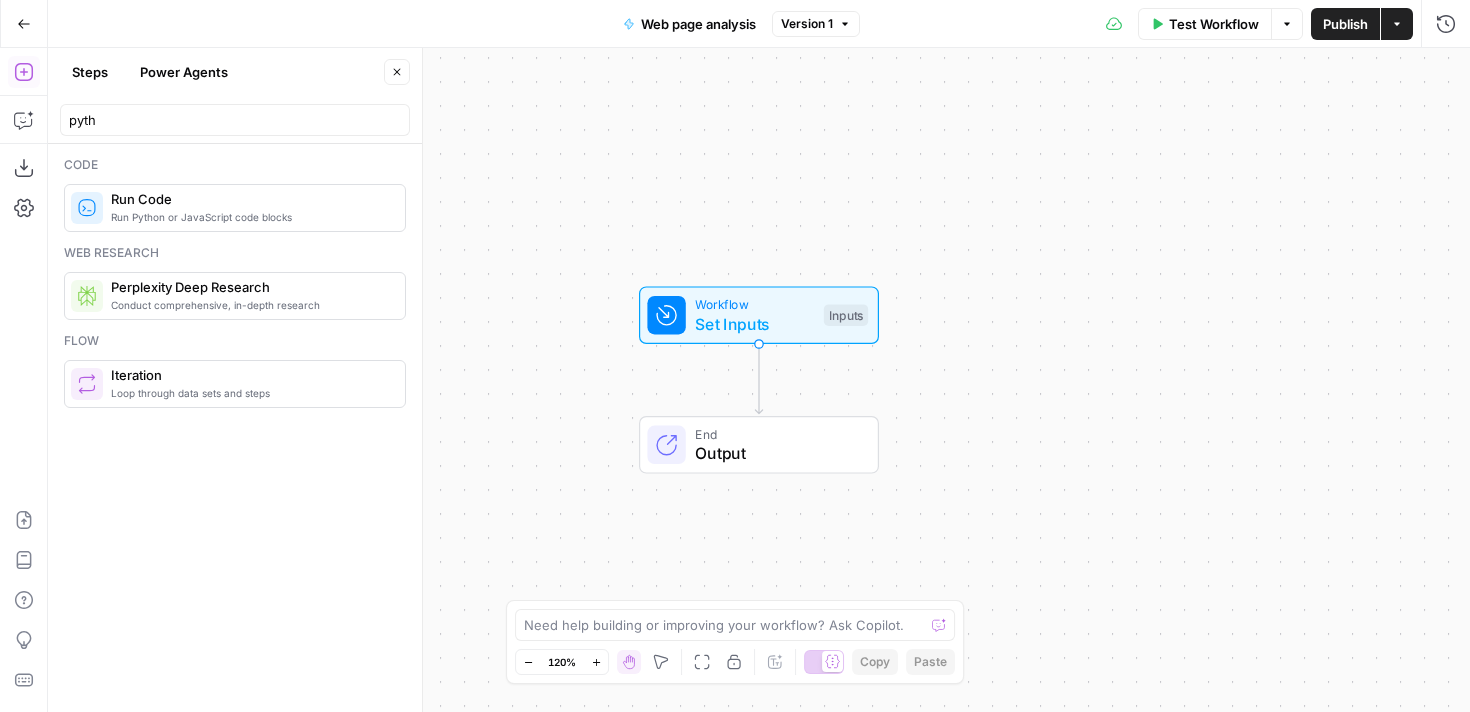click on "Run Python or JavaScript code blocks" at bounding box center (250, 217) 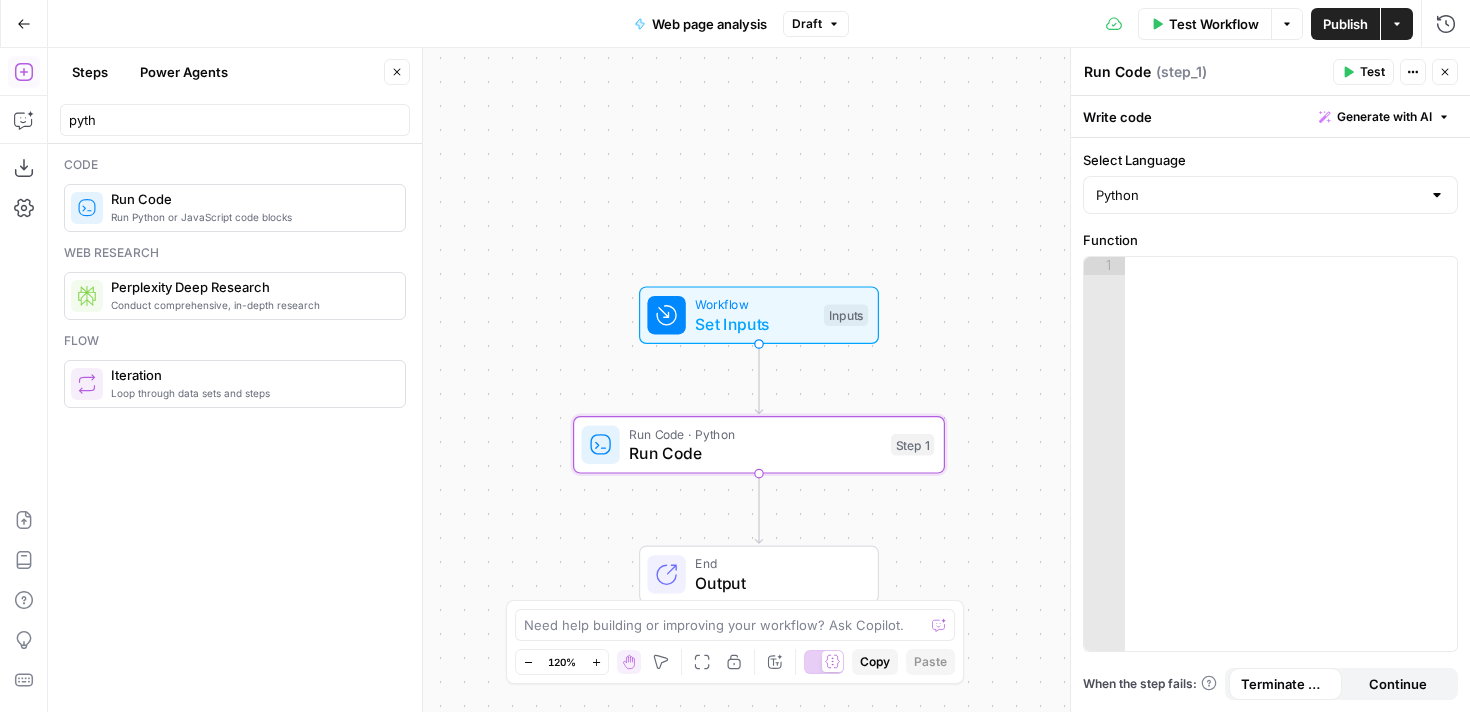 click at bounding box center [1291, 472] 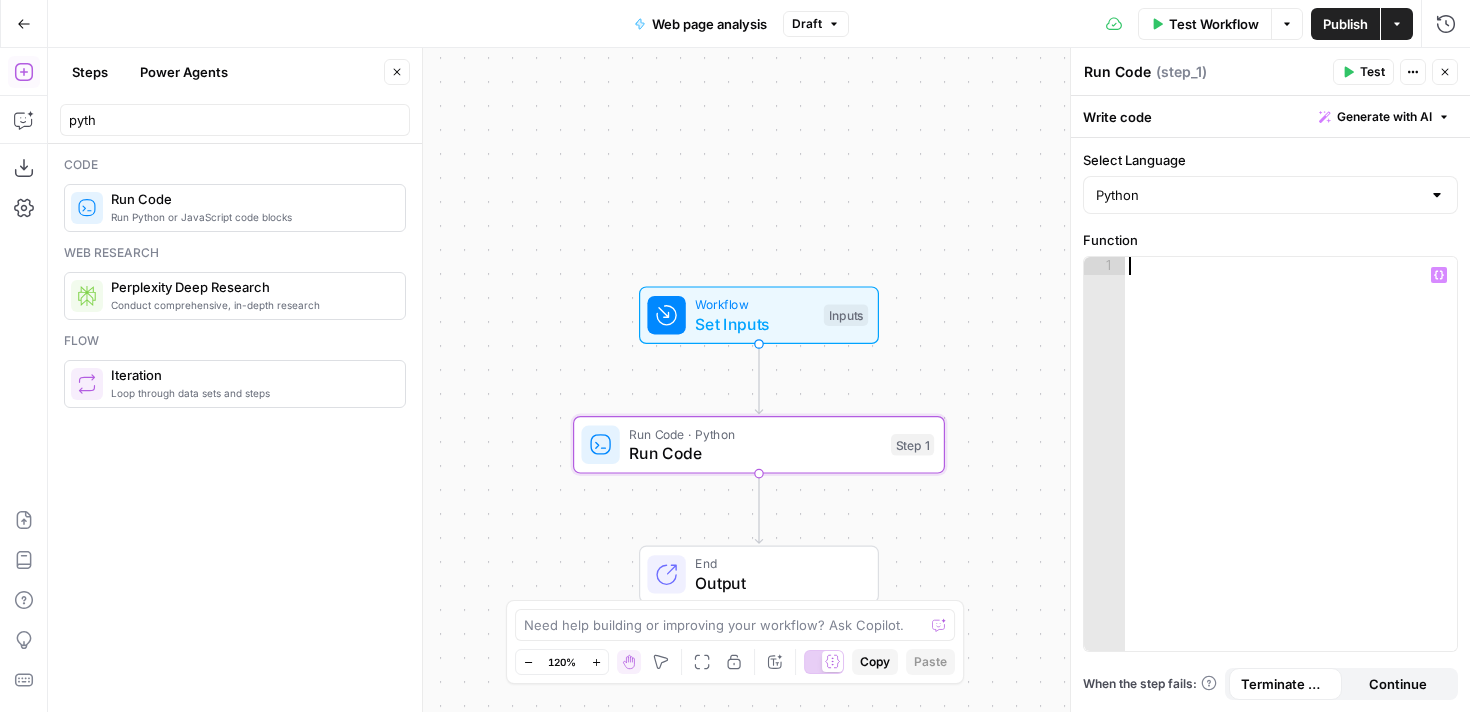 paste on "**********" 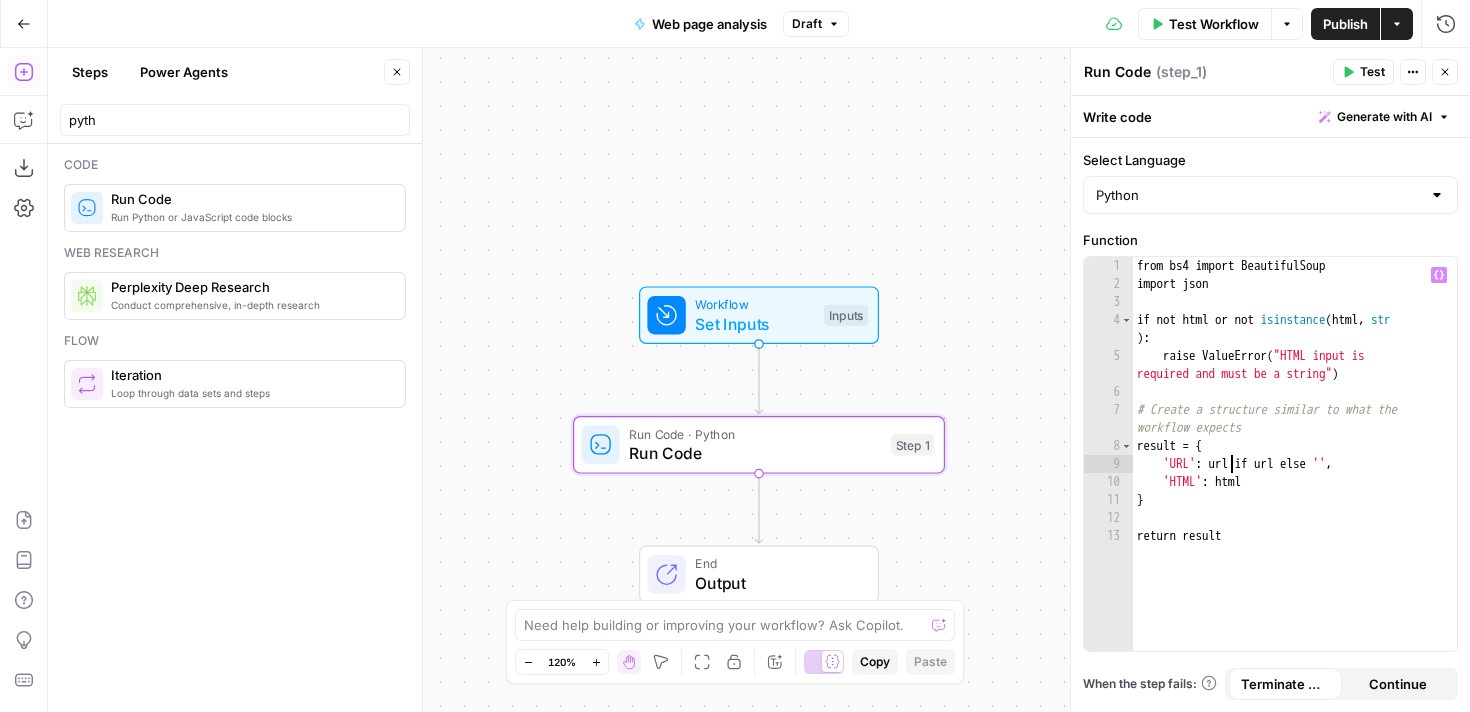 click on "from   bs4   import   BeautifulSoup import   json if   not   html   or   not   isinstance ( html ,   str ) :      raise   ValueError ( "HTML input is  required and must be a string" ) # Create a structure similar to what the  workflow expects result   =   {      'URL' :   url   if   url   else   '' ,      'HTML' :   html } return   result" at bounding box center (1295, 472) 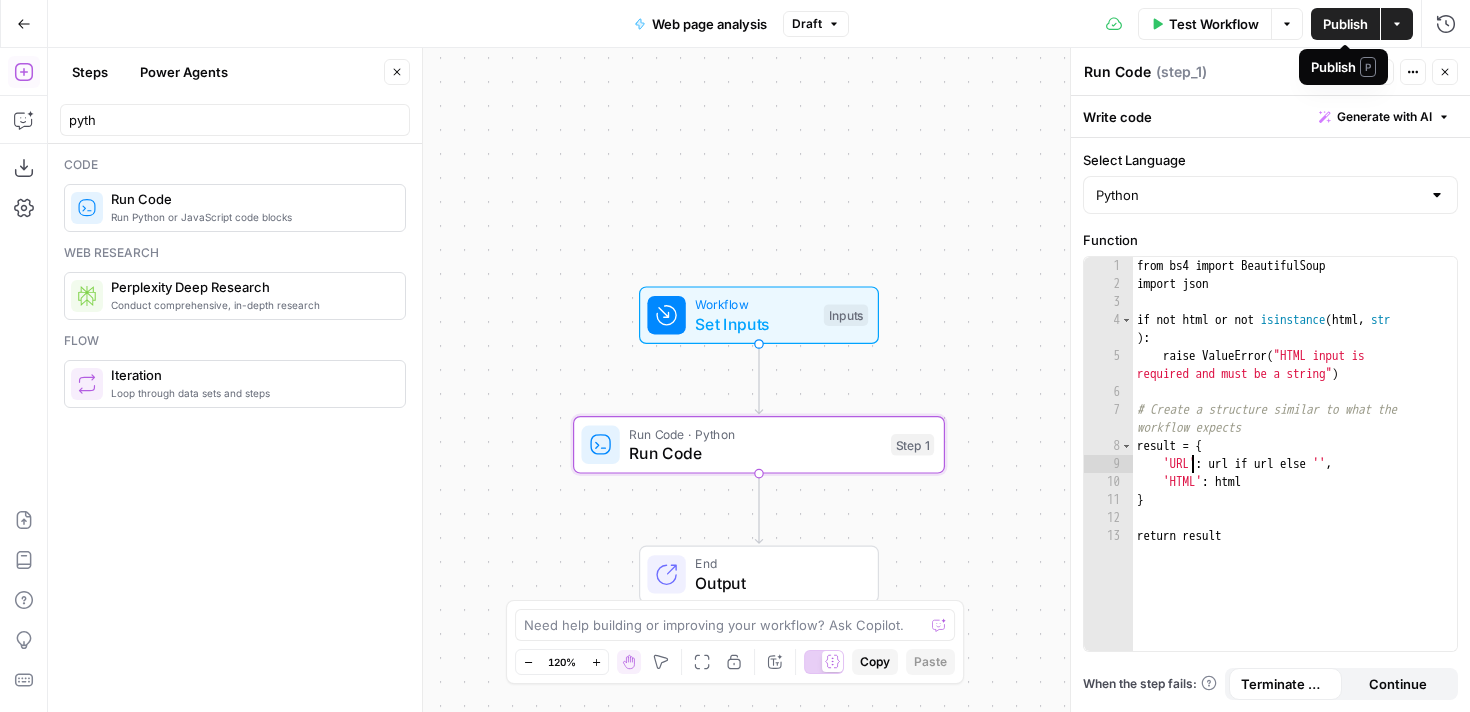 click on "Publish P" at bounding box center (1343, 67) 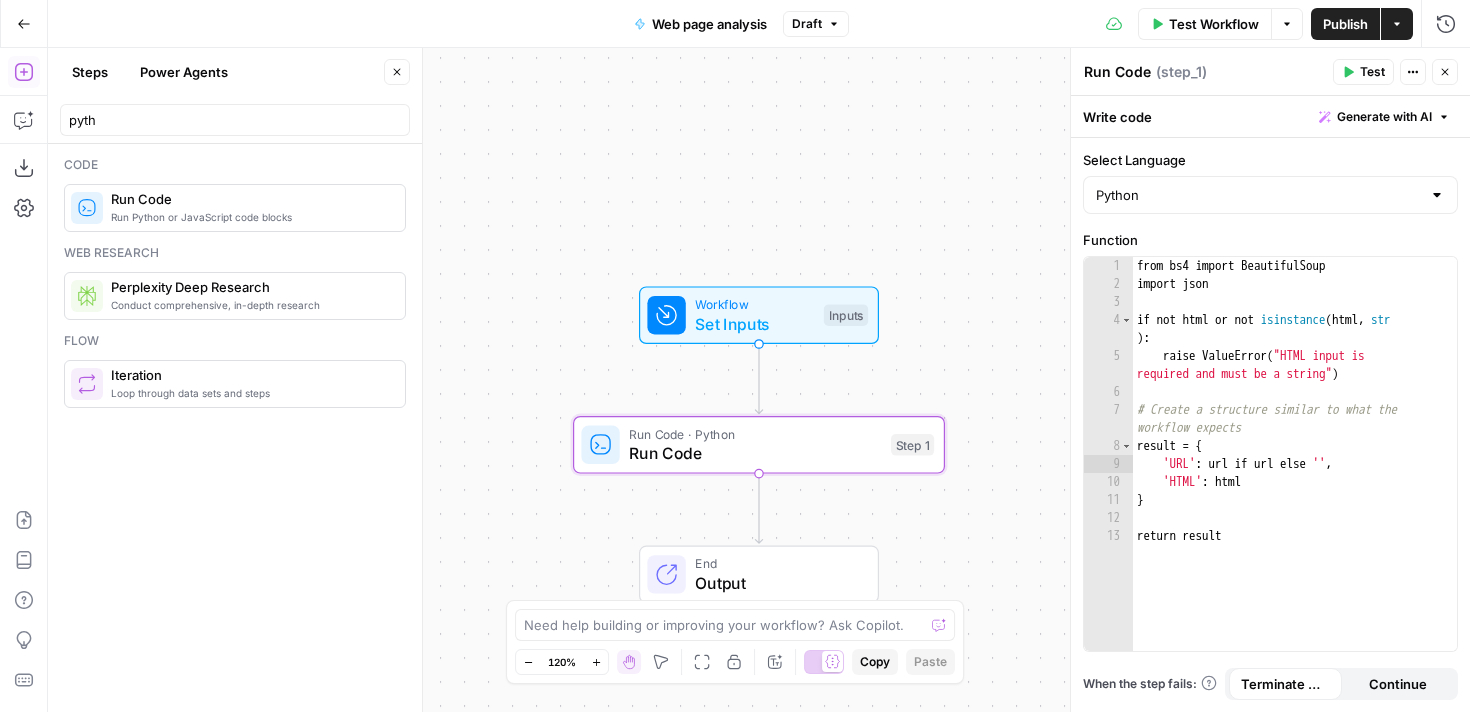 click on "Run Code Run Code  ( step_1 )" at bounding box center (1205, 72) 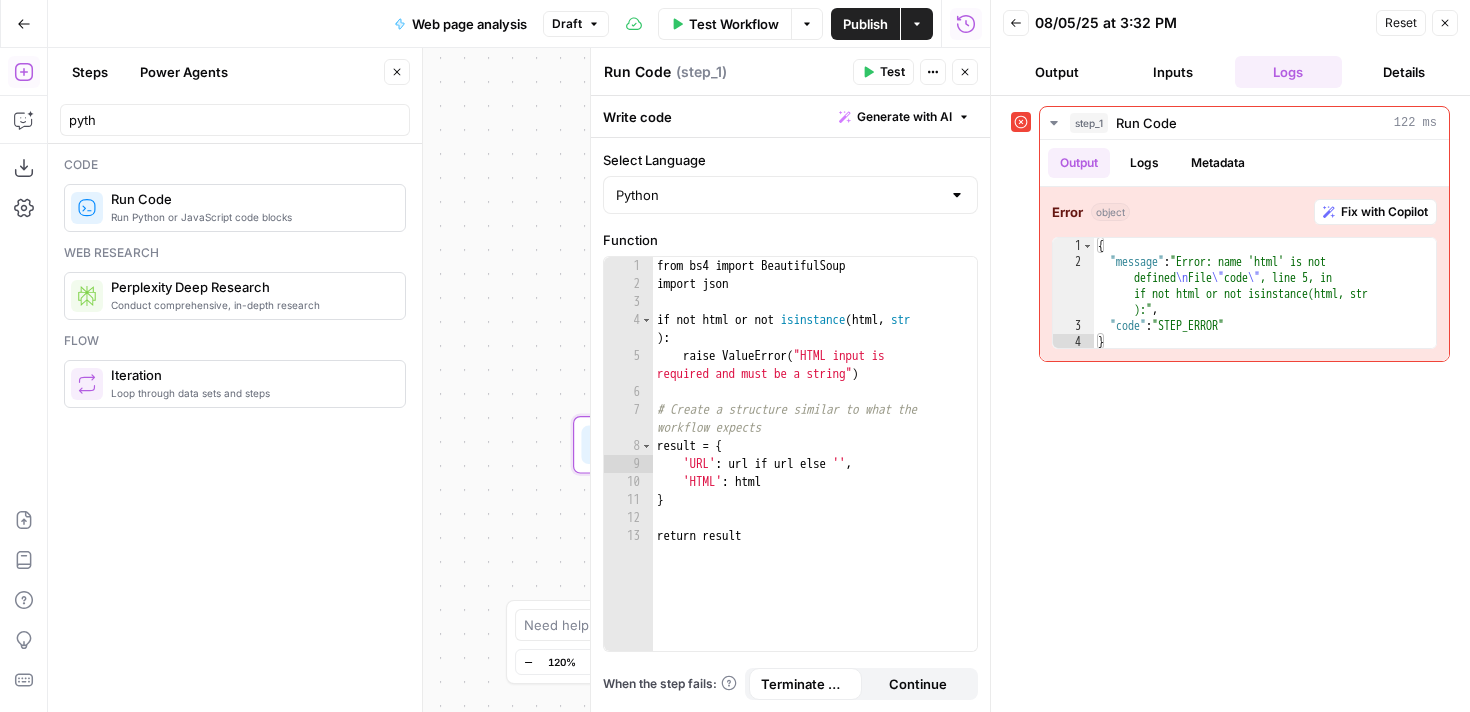 click on "step_1 Run Code 122 ms Output Logs Metadata Error object Fix with Copilot 1 2 3 4 {    "message" :  "Error: name 'html' is not         defined \n File  \" code \" , line 5, in             if not html or not isinstance(html, str        ):" ,    "code" :  "STEP_ERROR" }     XXXXXXXXXXXXXXXXXXXXXXXXXXXXXXXXXXXXXXXXXXXXXXXXXXXXXXXXXXXXXXXXXXXXXXXXXXXXXXXXXXXXXXXXXXXXXXXXXXXXXXXXXXXXXXXXXXXXXXXXXXXXXXXXXXXXXXXXXXXXXXXXXXXXXXXXXXXXXXXXXXXXXXXXXXXXXXXXXXXXXXXXXXXXXXXXXXXXXXXXXXXXXXXXXXXXXXXXXXXXXXXXXXXXXXXXXXXXXXXXXXXXXXXXXXXXXXXXXXXXXXXXXXXXXXXXXXXXXXXXXXXXXXXXXXXXXXXXXXXXXXXXXXXXXXXXXXXXXXXXXXXXXXXXXXXXXXXXXXXXXXXXXXXXXXXXXXXXXXXXXXXXXXXXXXXXXXXXXXXXXXXXXXXXXXXXXXXXXXXXXXXXXXXXXXXXXXXXXXXXXXXXXXXXXXXXXXXXXXXXXXXXXXXXXXXXXXXXXXXXXXXXXXXXXXXXXXXXXXXXXXXXXXXXXXXXXXXXXXXXXXXXXXXXXXXX" at bounding box center [1230, 404] 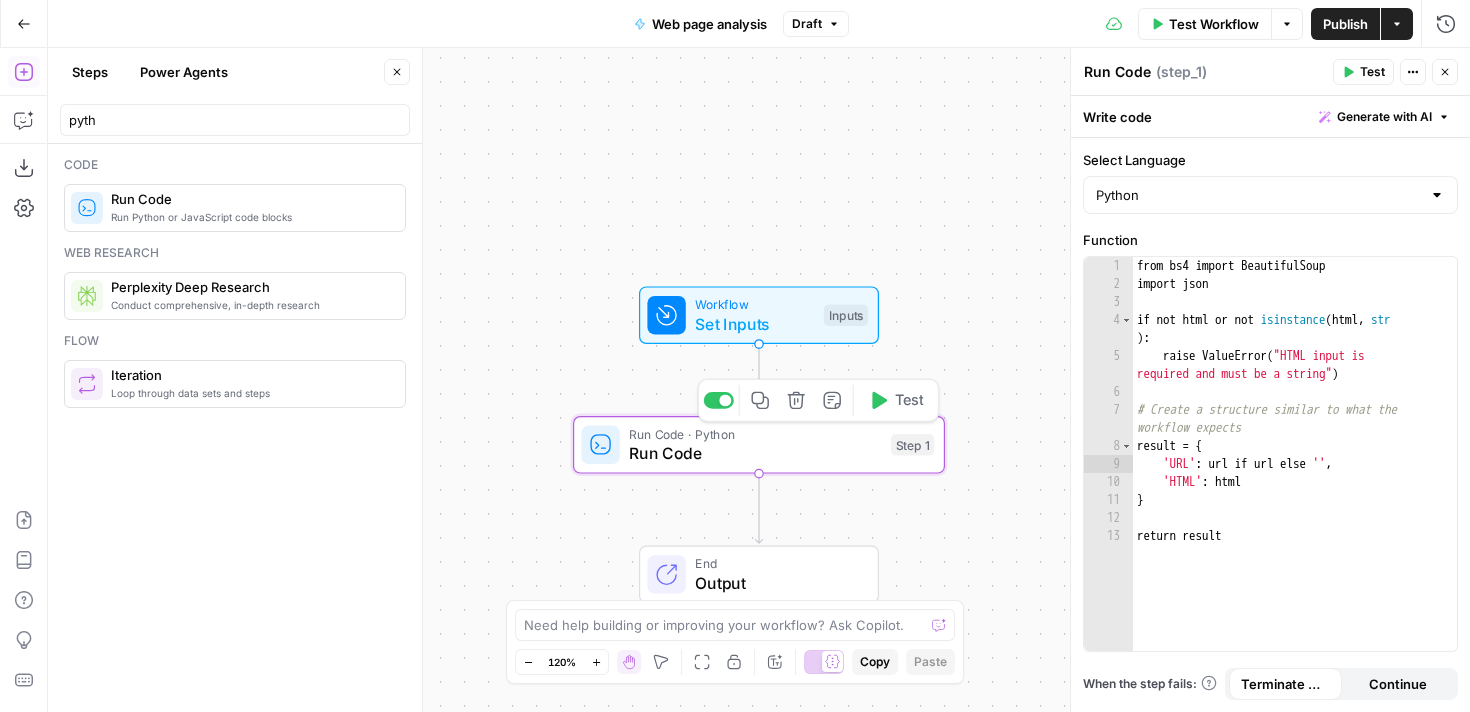 click 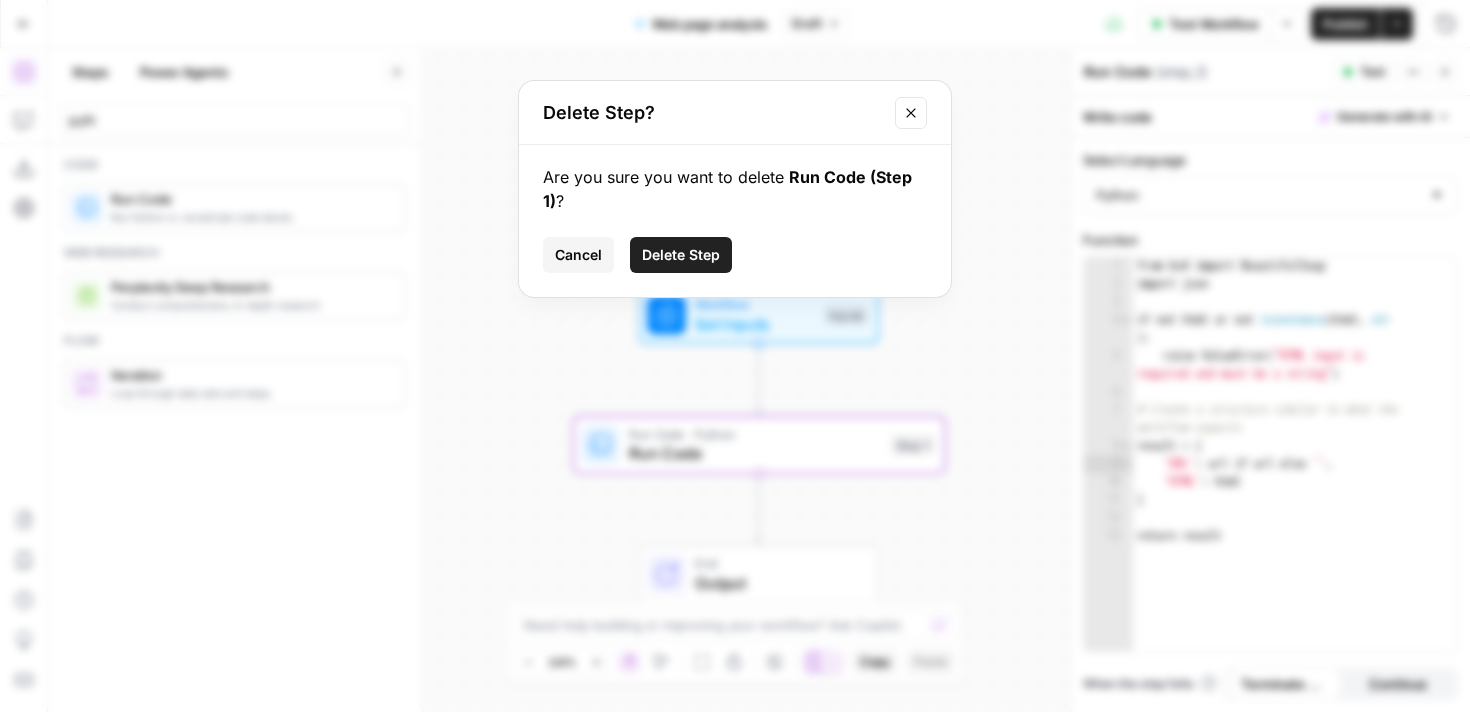 click on "Delete Step" at bounding box center [681, 255] 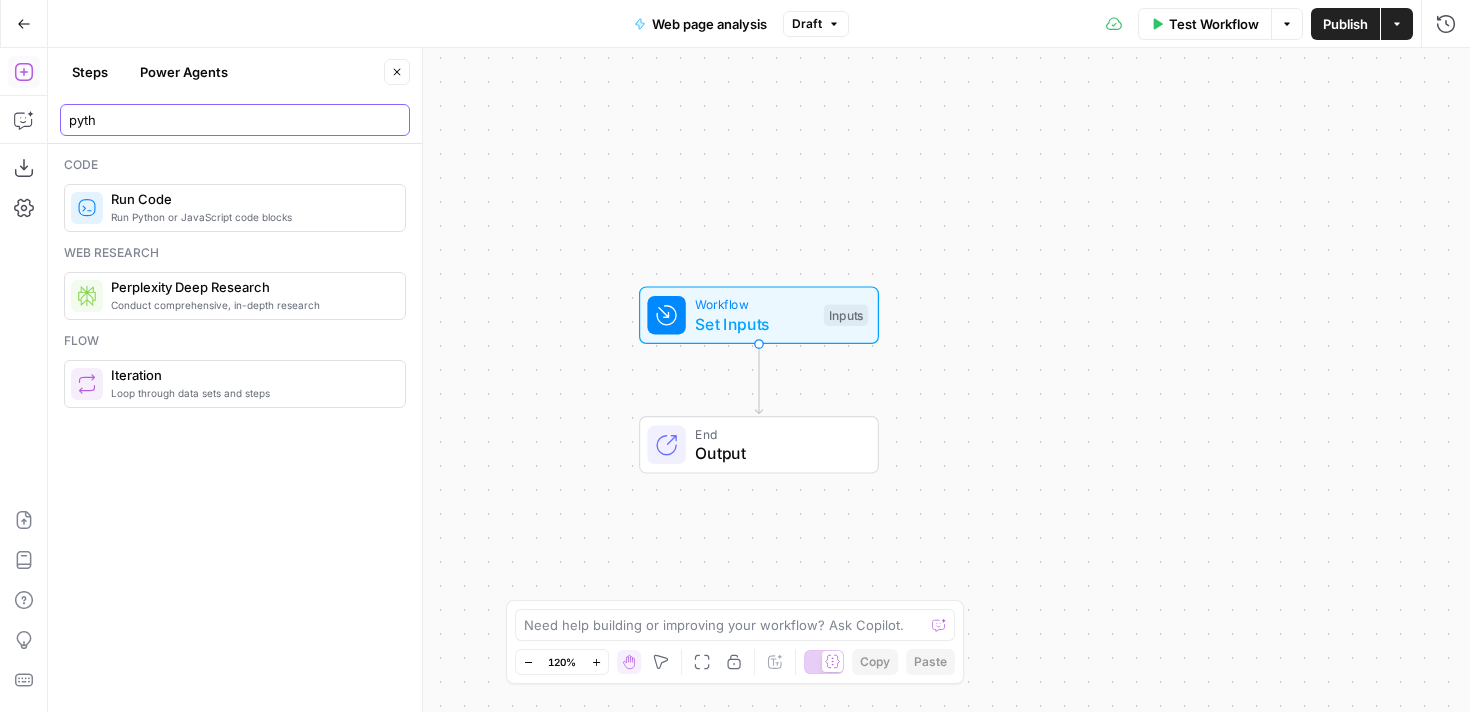 click on "pyth" at bounding box center [235, 120] 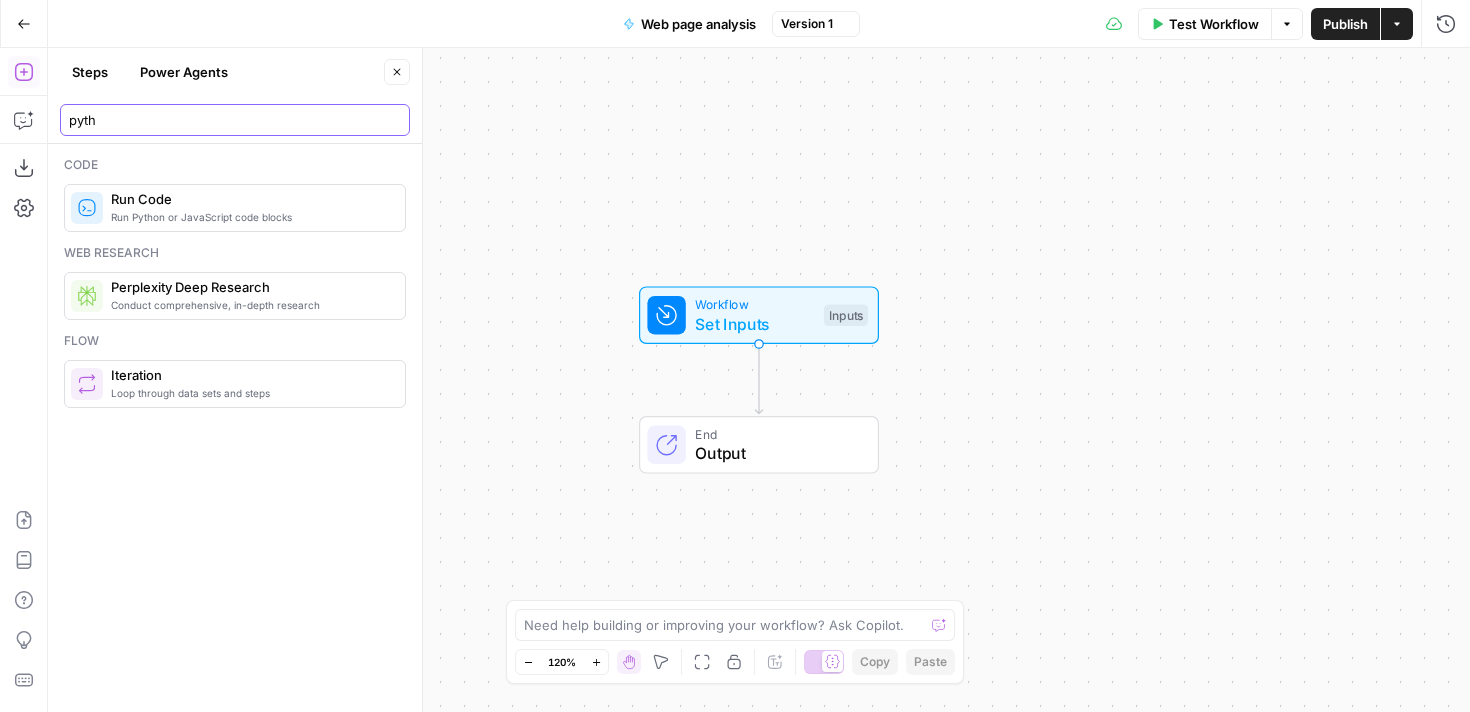 click on "pyth" at bounding box center (235, 120) 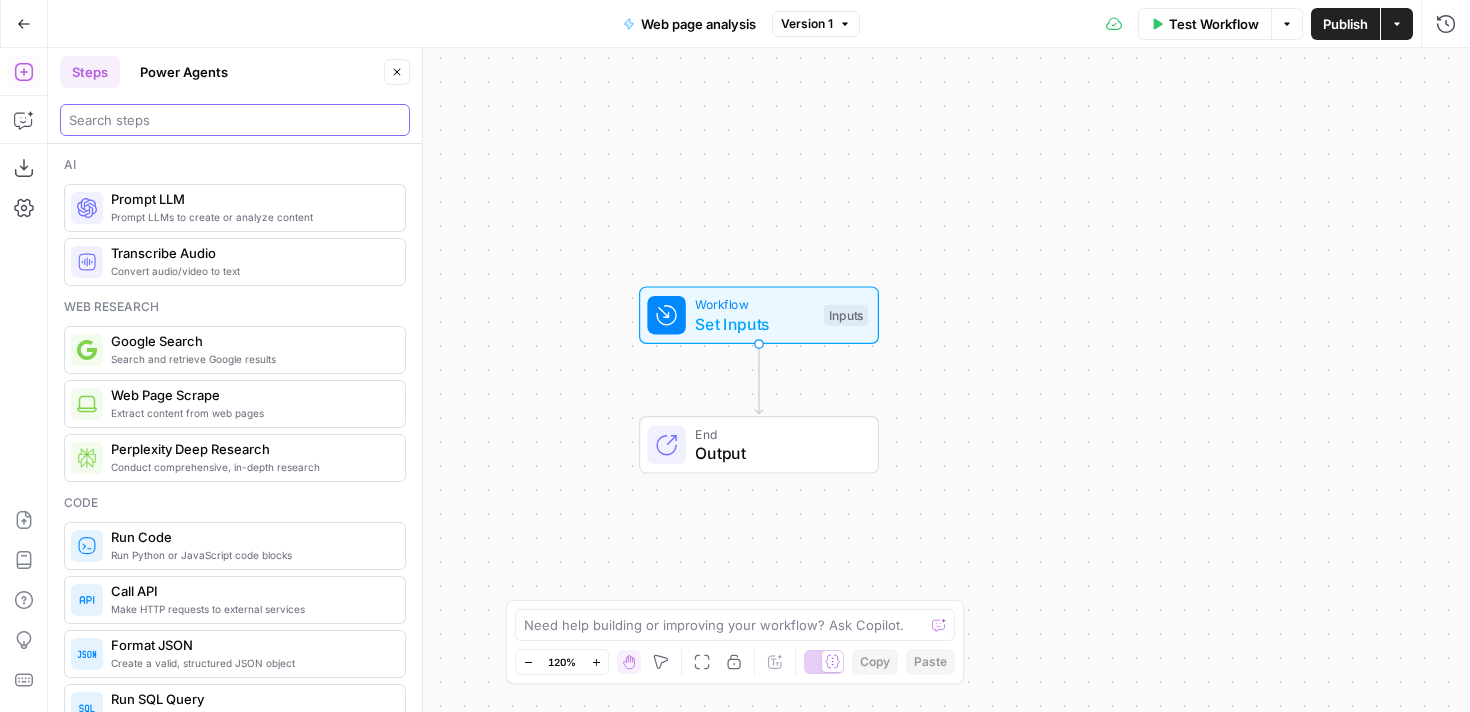 type 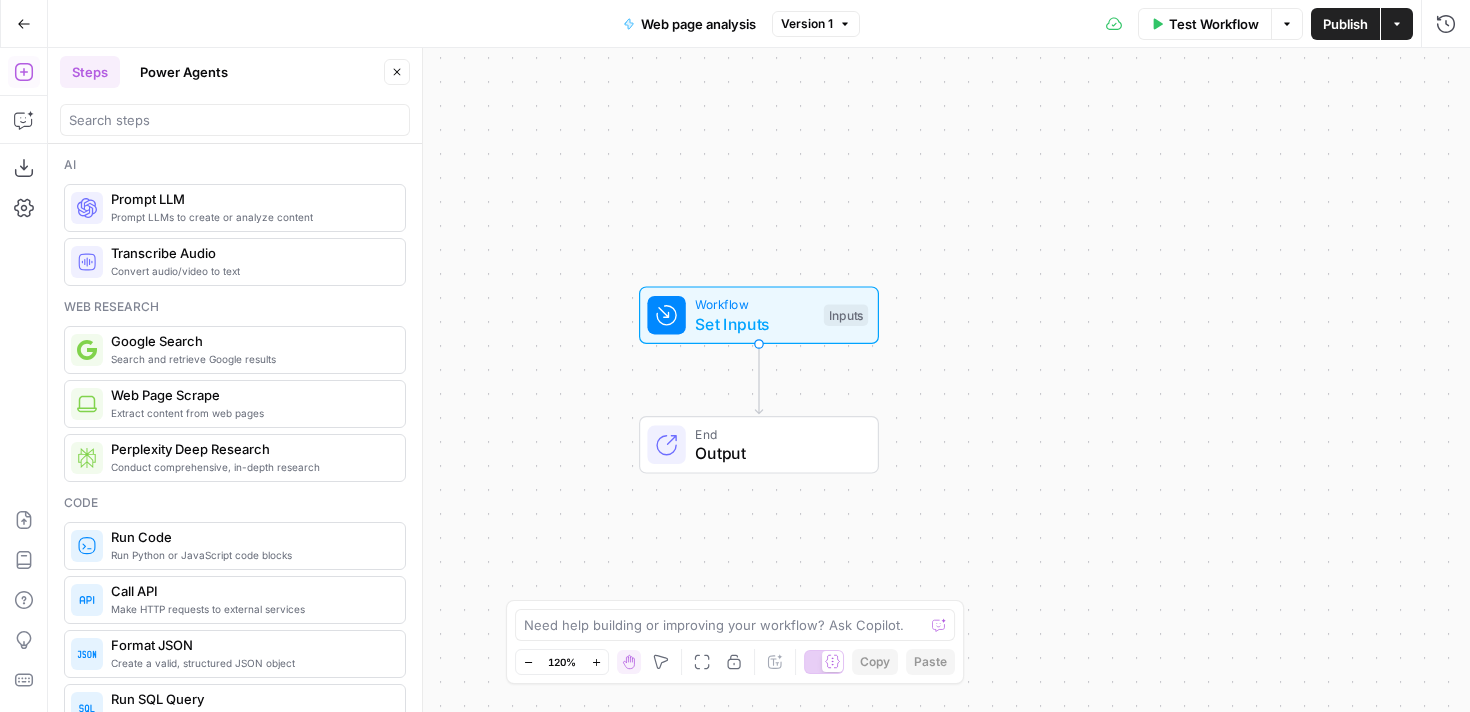 click on "Extract content from web pages" at bounding box center (250, 413) 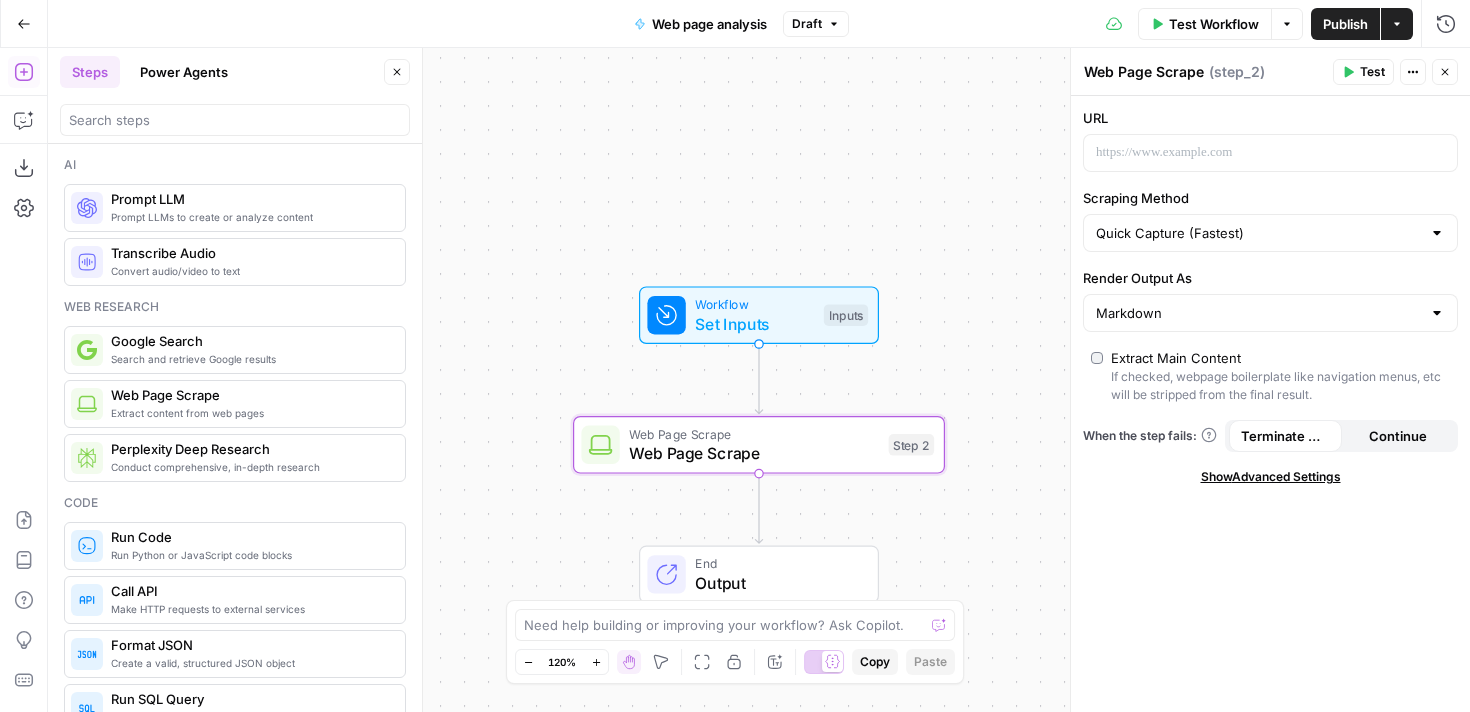 click 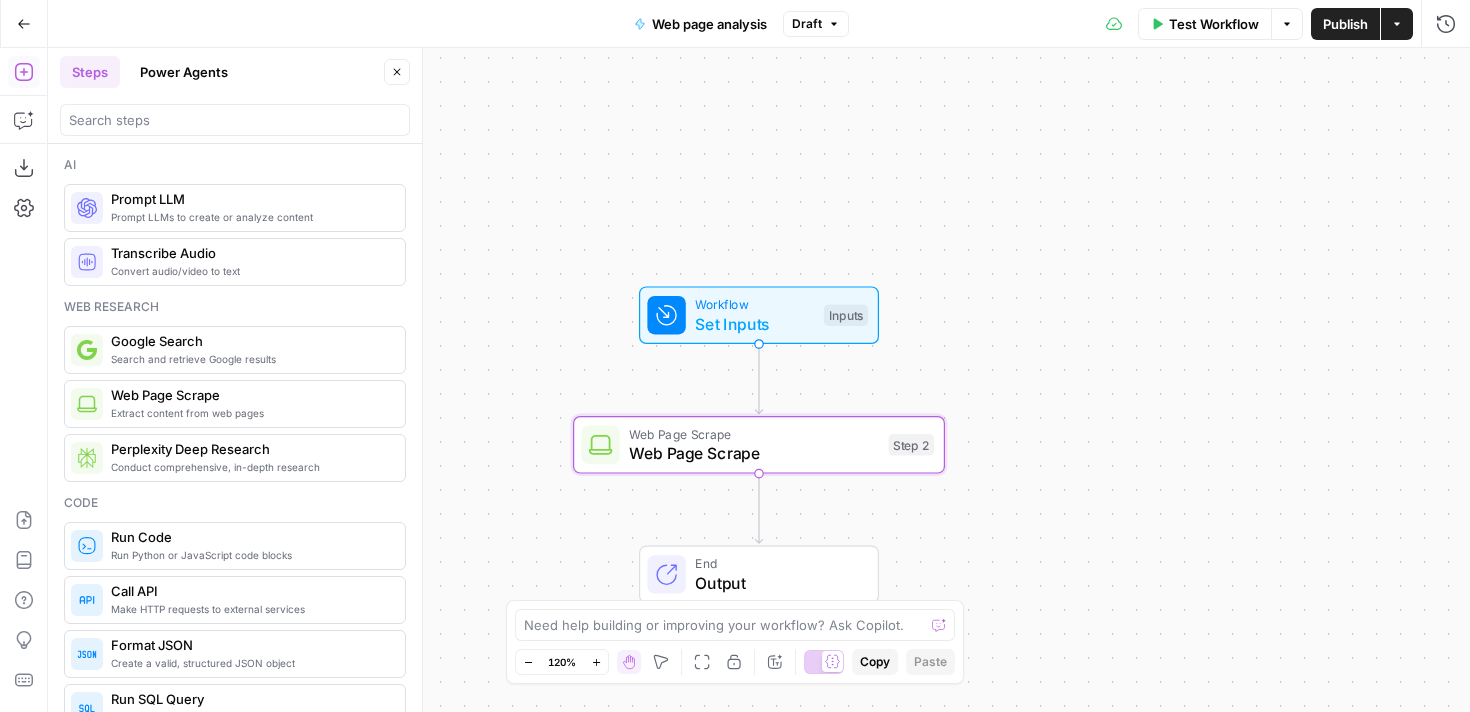 click on "Set Inputs" at bounding box center (754, 324) 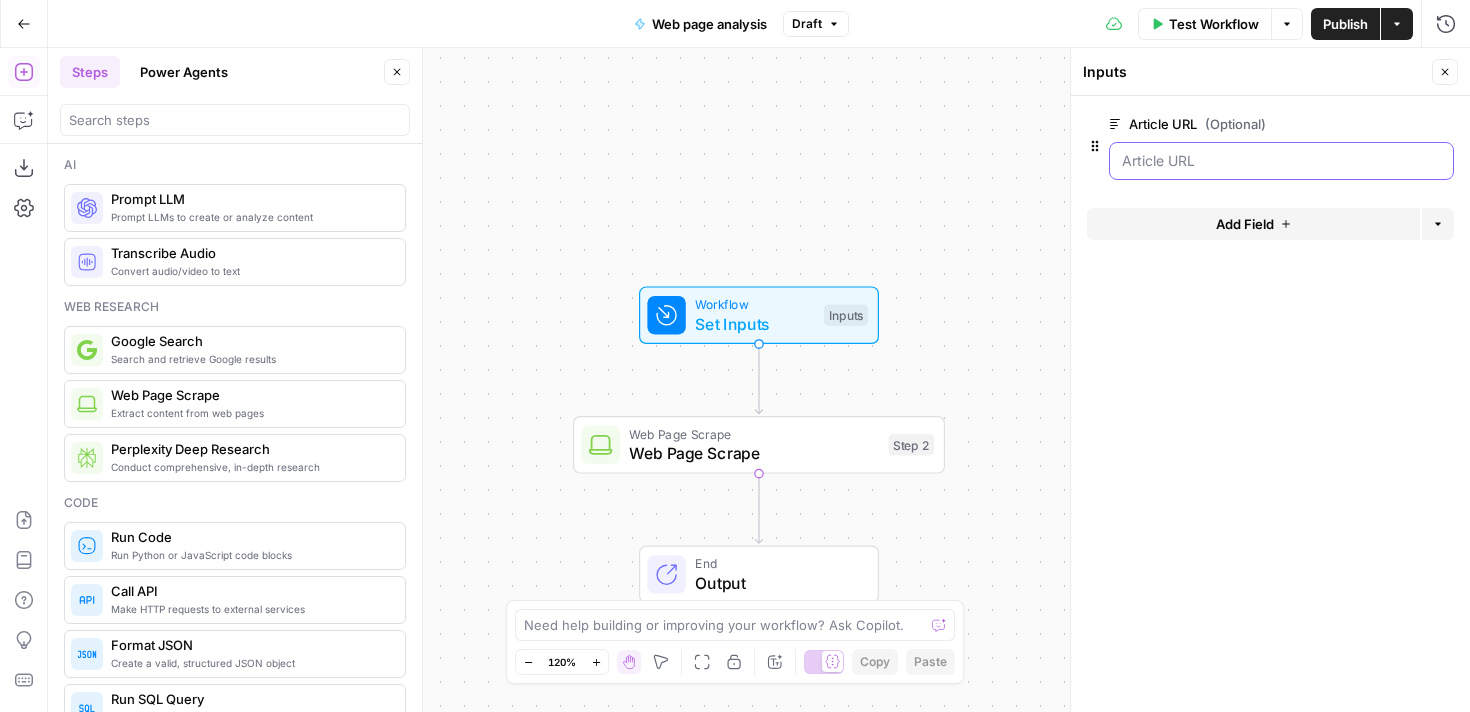 click on "Article URL   (Optional)" at bounding box center (1281, 161) 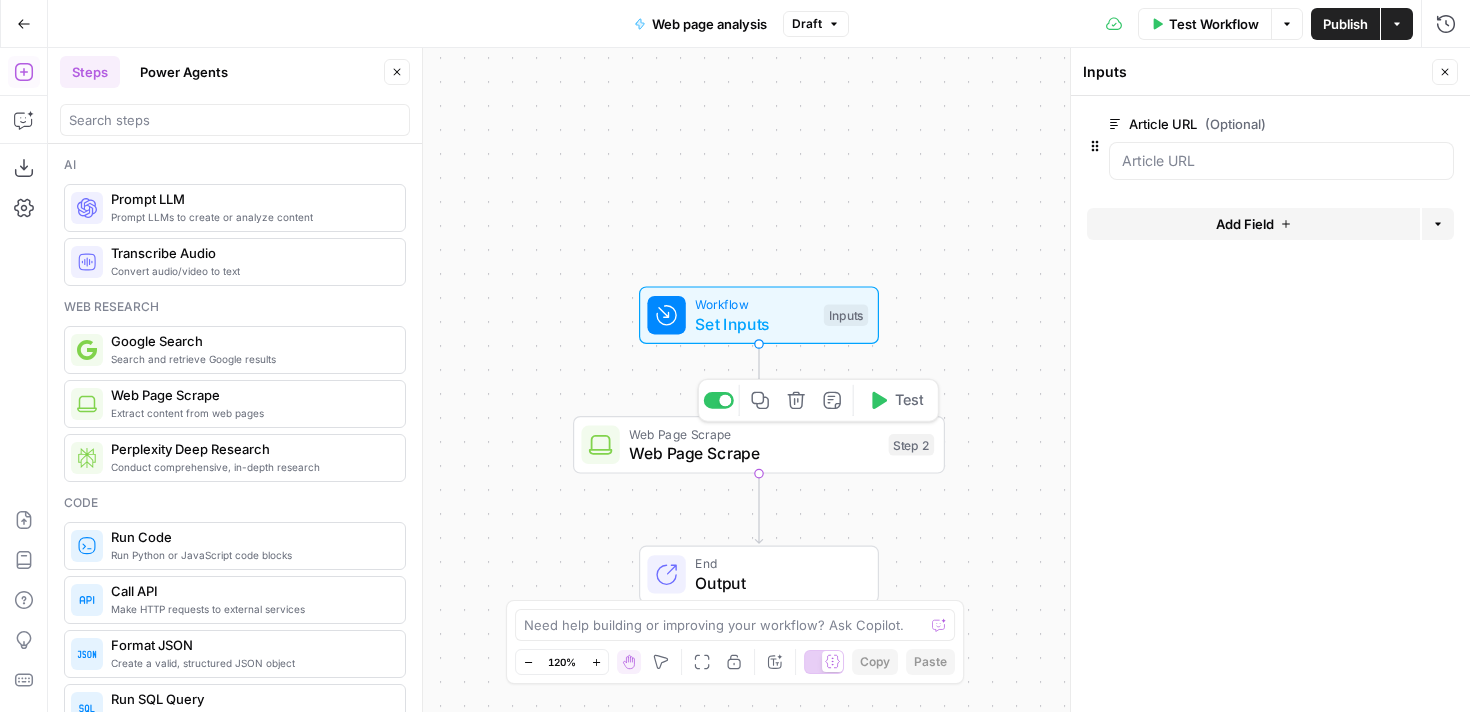 click on "Web Page Scrape" at bounding box center [754, 453] 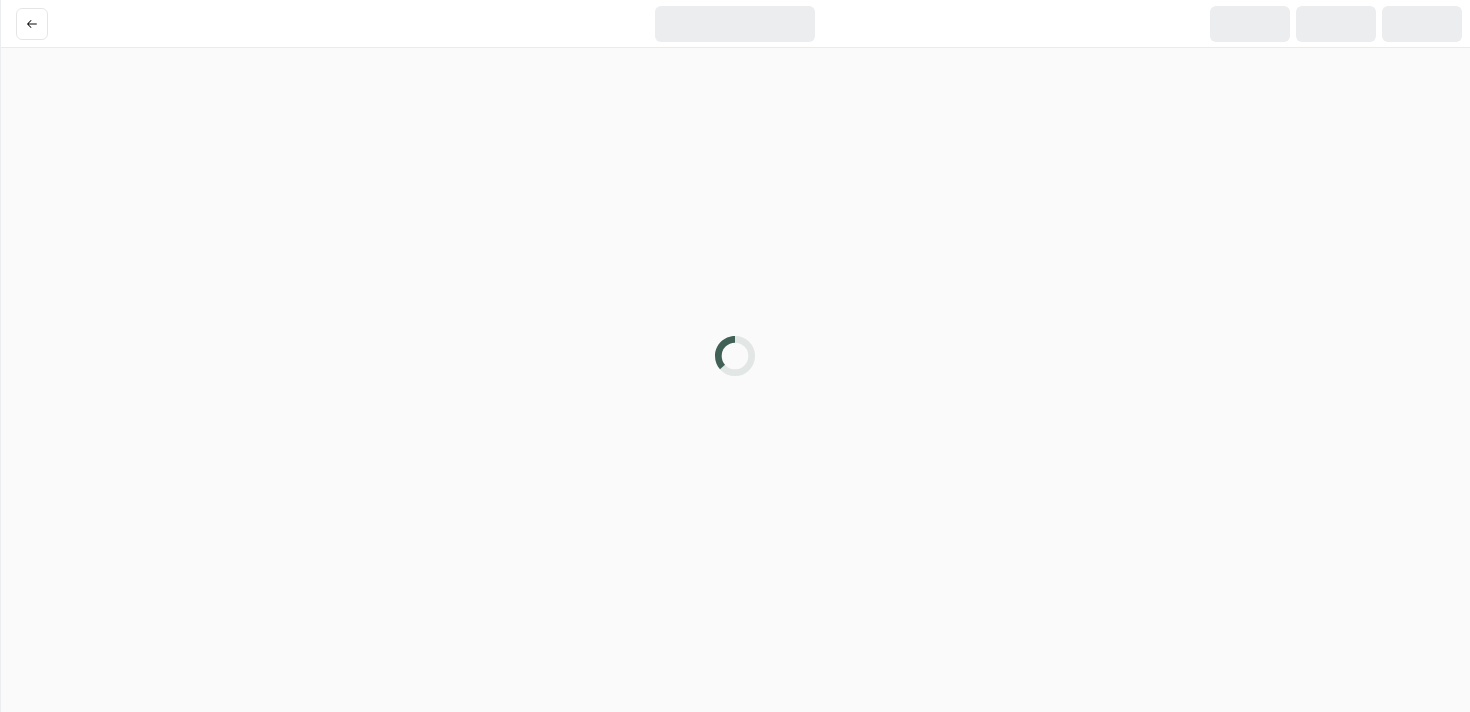 scroll, scrollTop: 0, scrollLeft: 0, axis: both 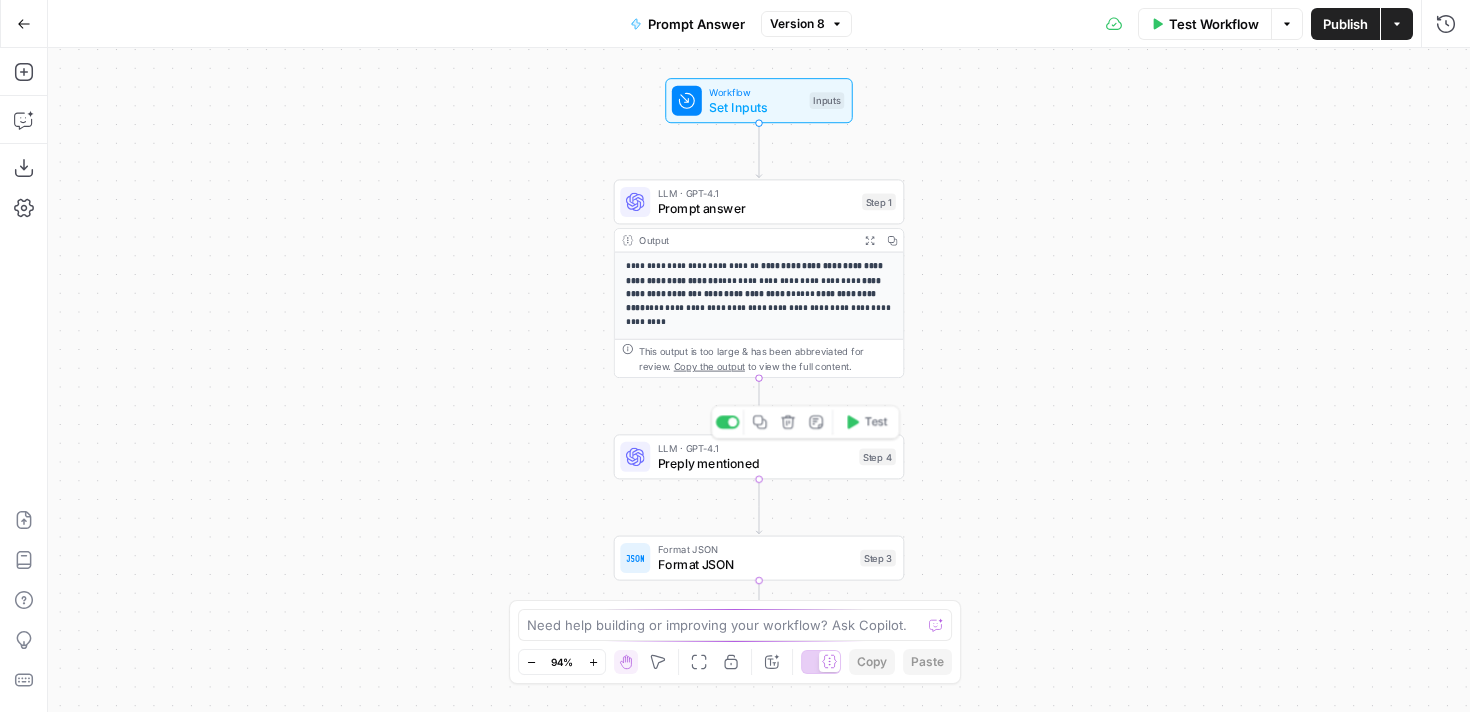click on "LLM · GPT-4.1 Preply mentioned Step 4 Copy step Delete step Add Note Test" at bounding box center [759, 456] 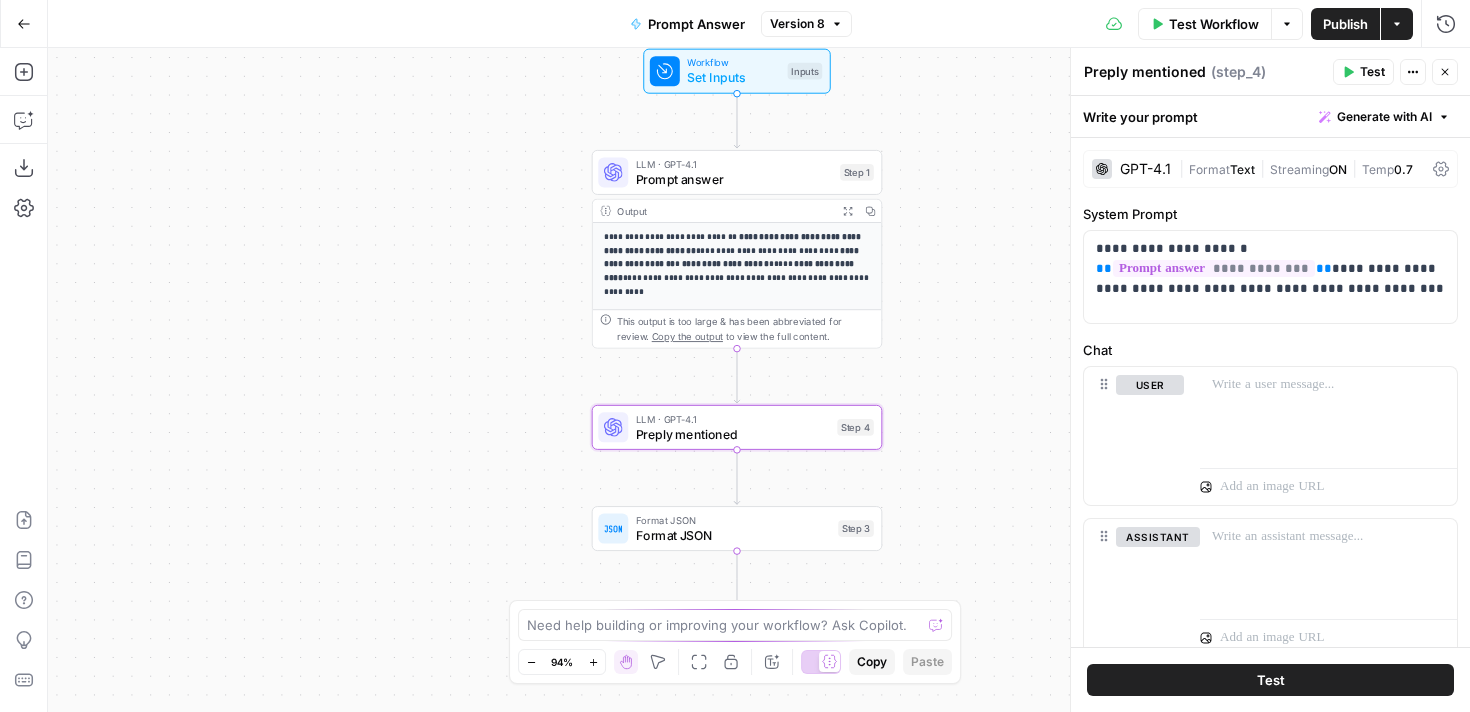 click on "**********" at bounding box center [725, 264] 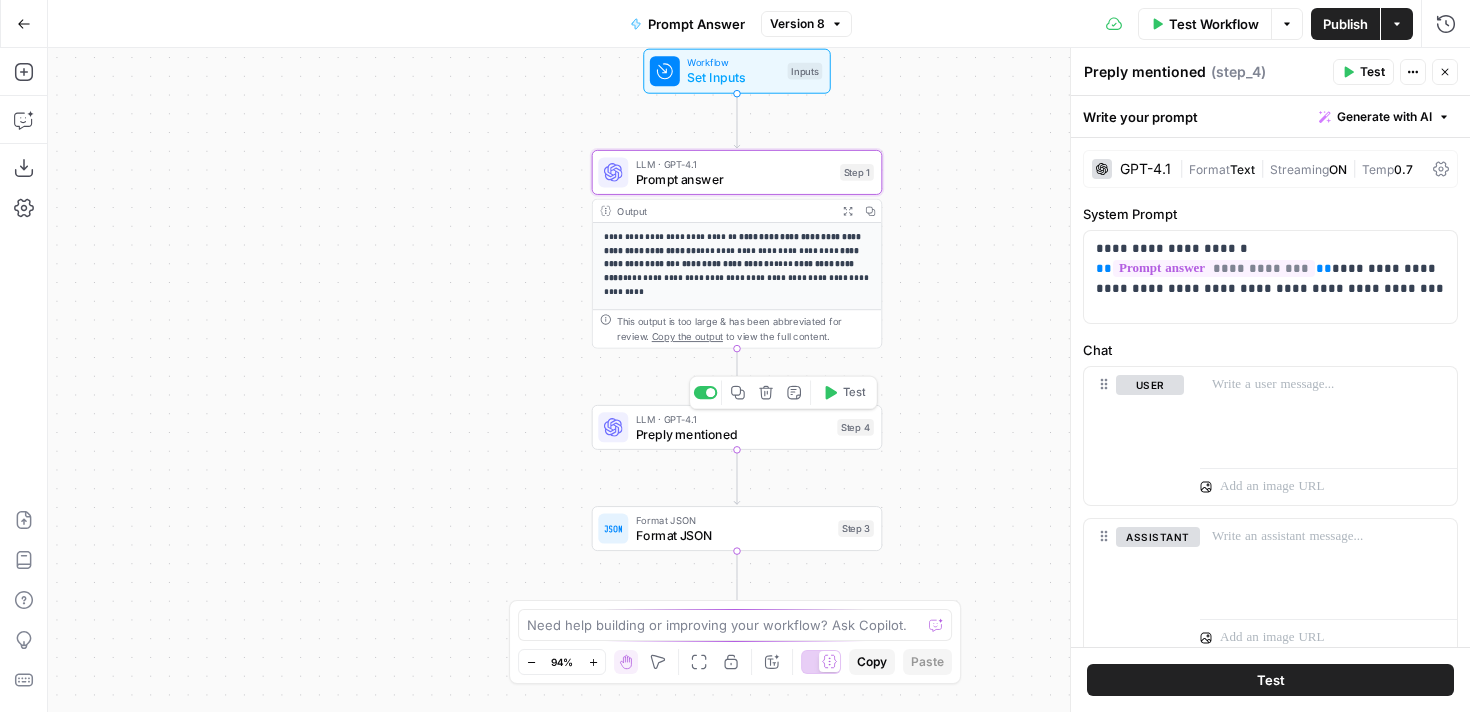 click on "Preply mentioned" at bounding box center [733, 434] 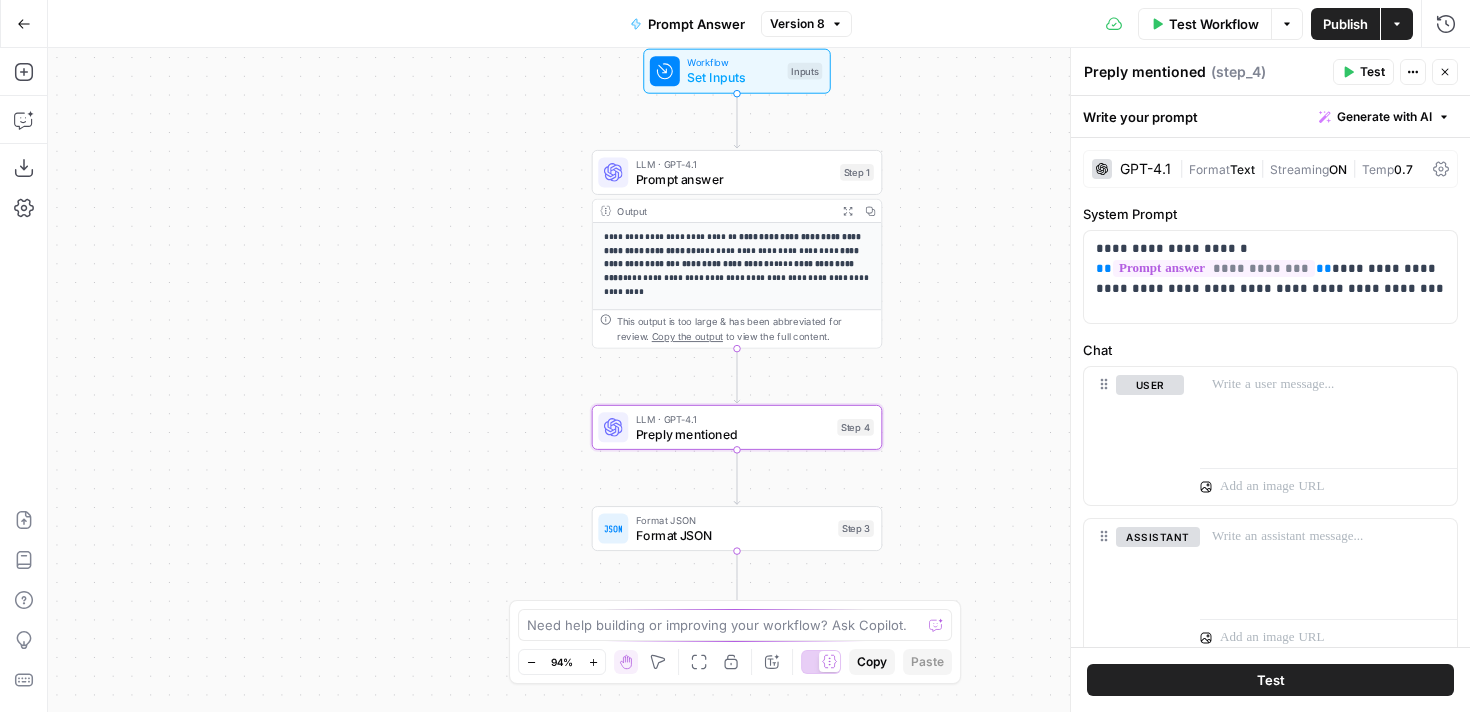 click on "**********" at bounding box center [737, 448] 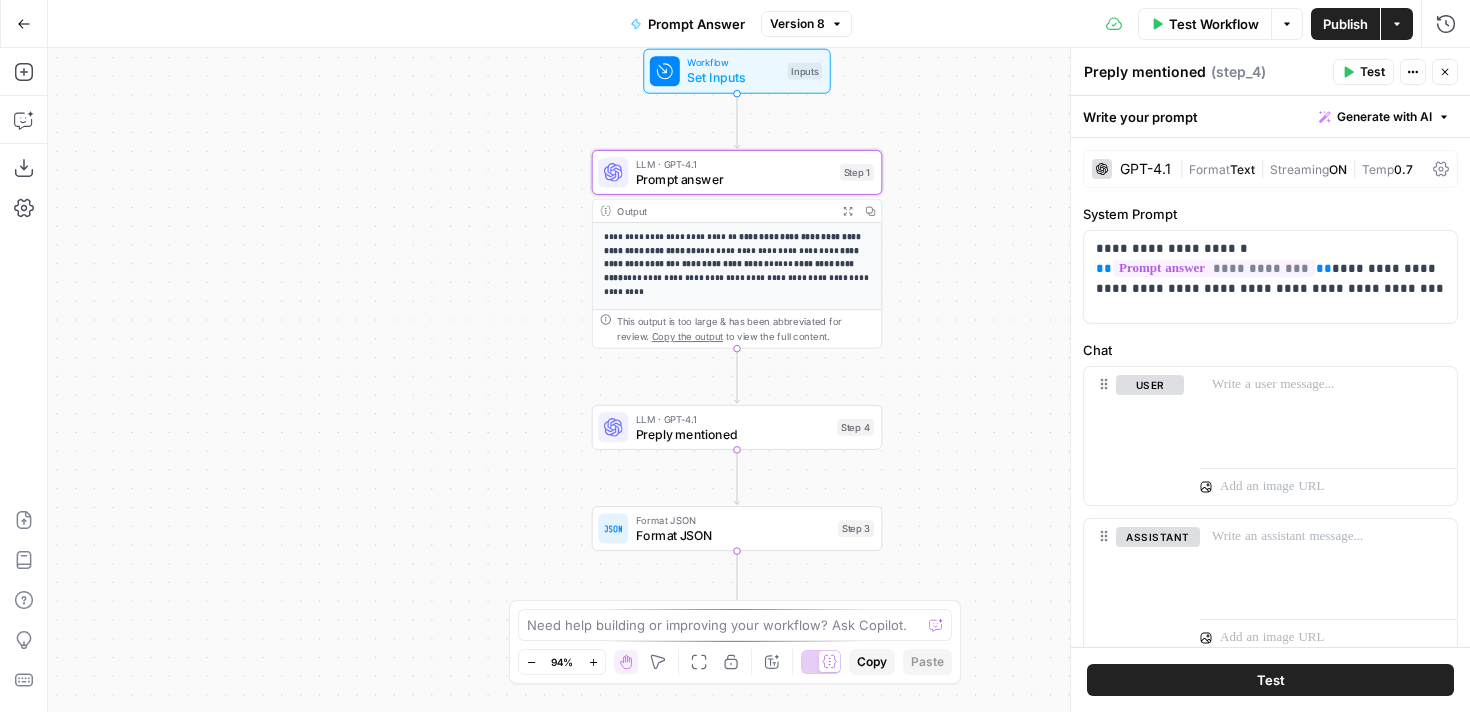 click on "Prompt answer" at bounding box center (734, 179) 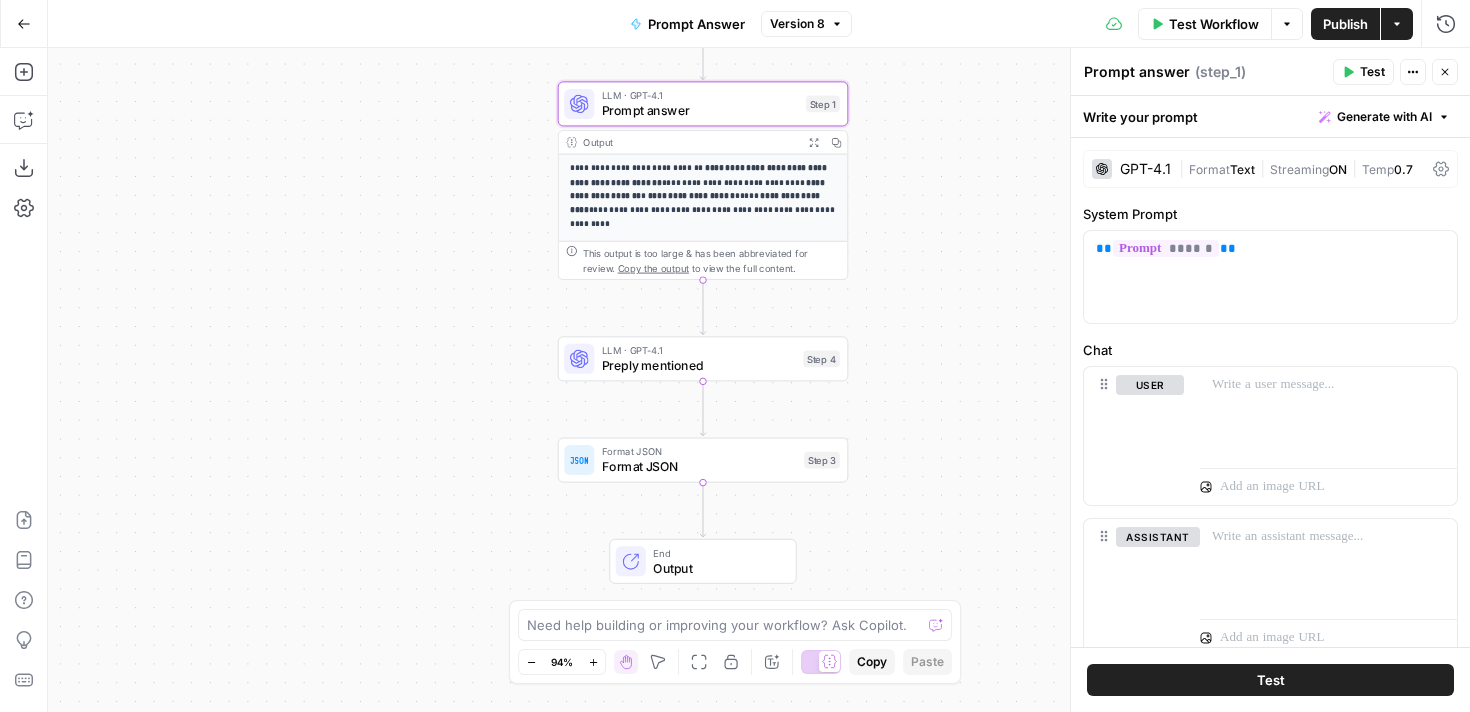 click on "Format JSON" at bounding box center (699, 466) 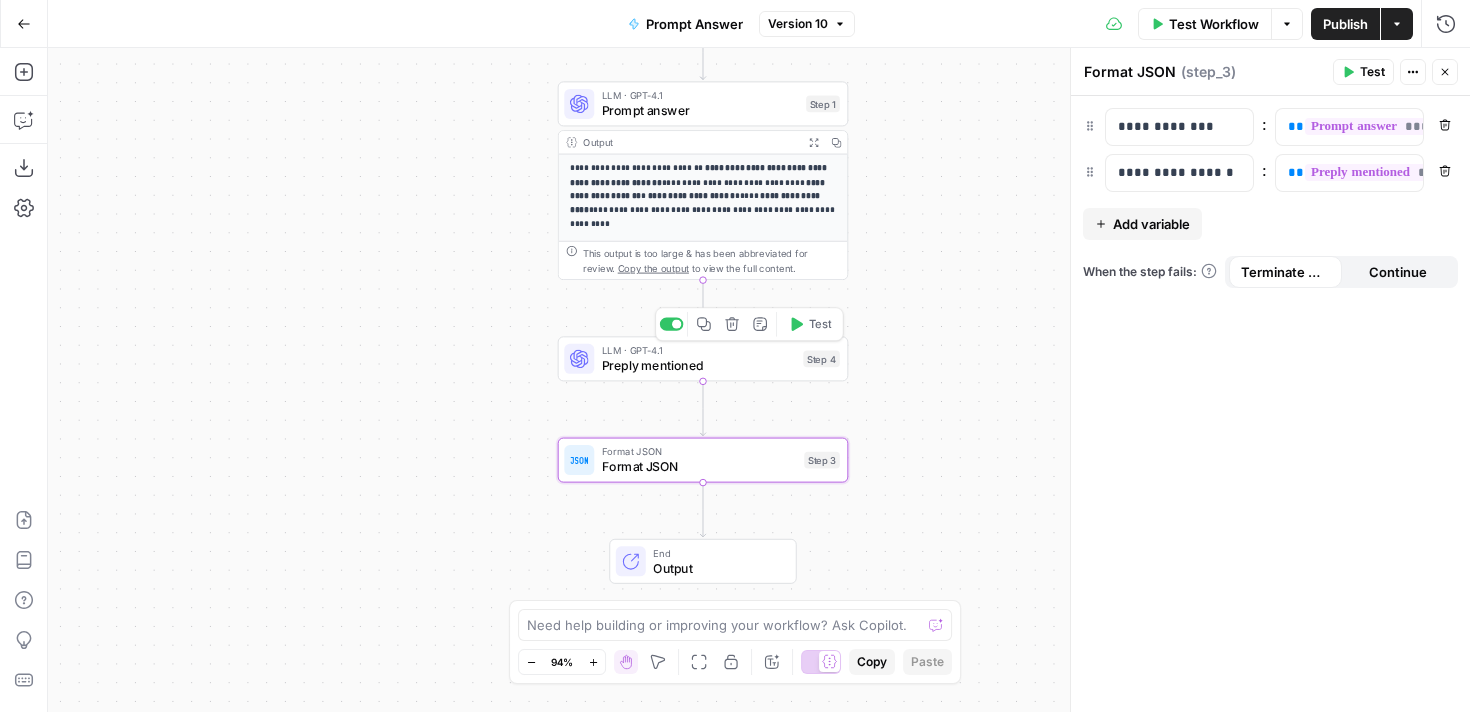 click on "Preply mentioned" at bounding box center (699, 365) 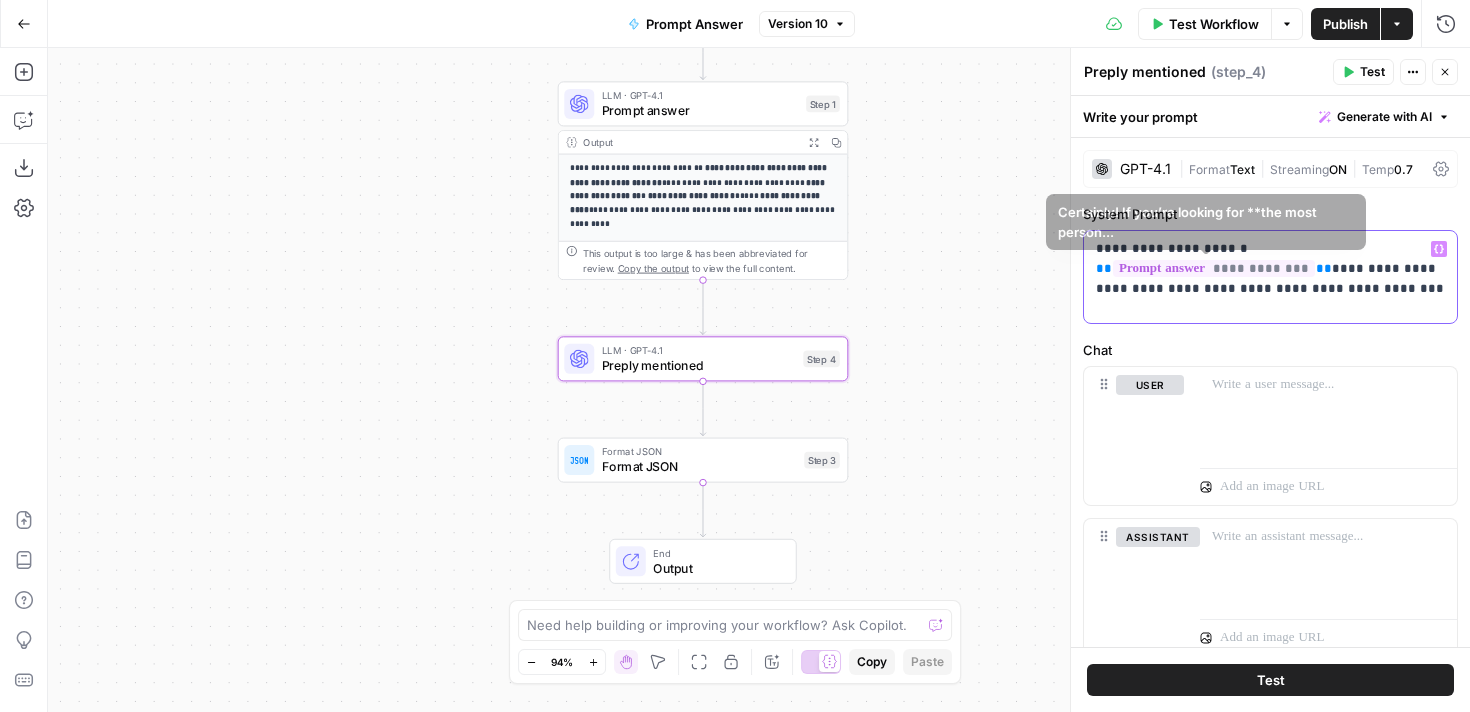 click on "**********" at bounding box center (1270, 269) 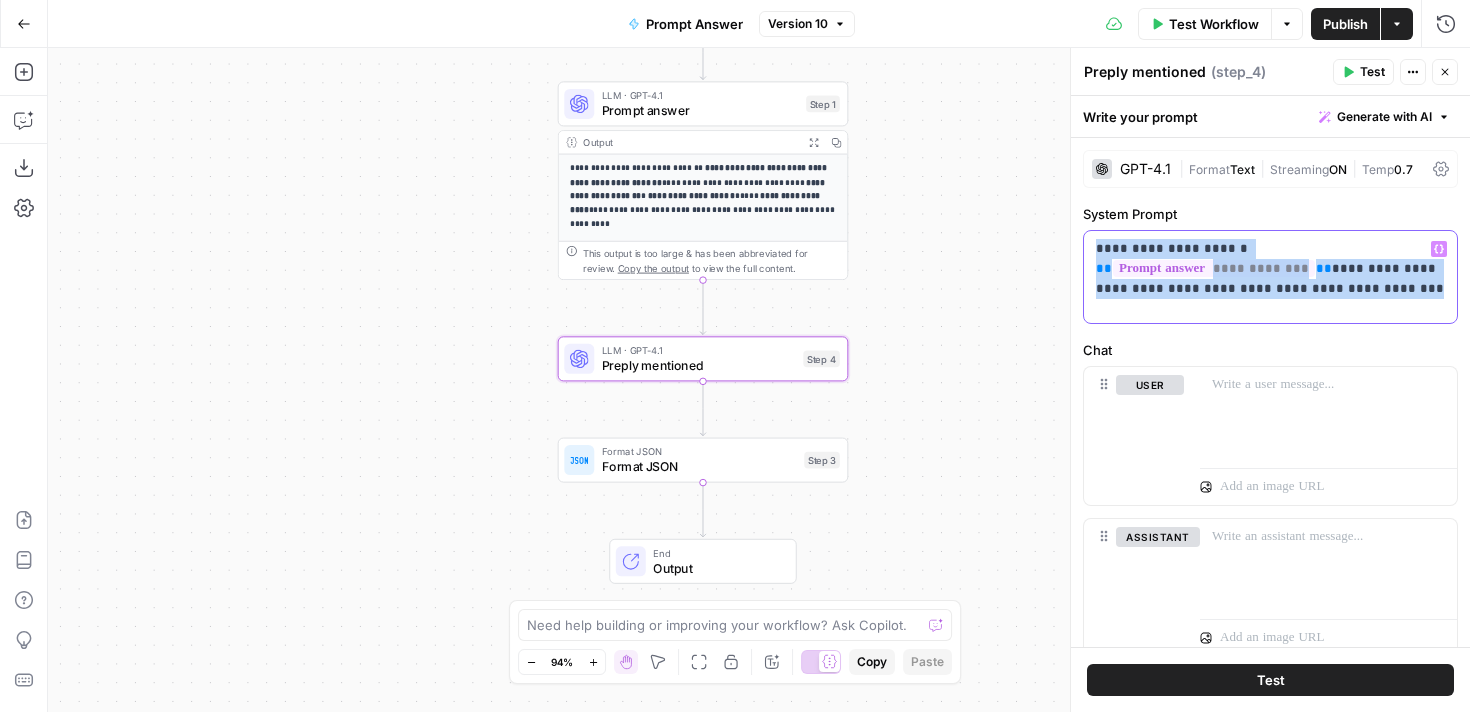 drag, startPoint x: 1368, startPoint y: 288, endPoint x: 1068, endPoint y: 239, distance: 303.97534 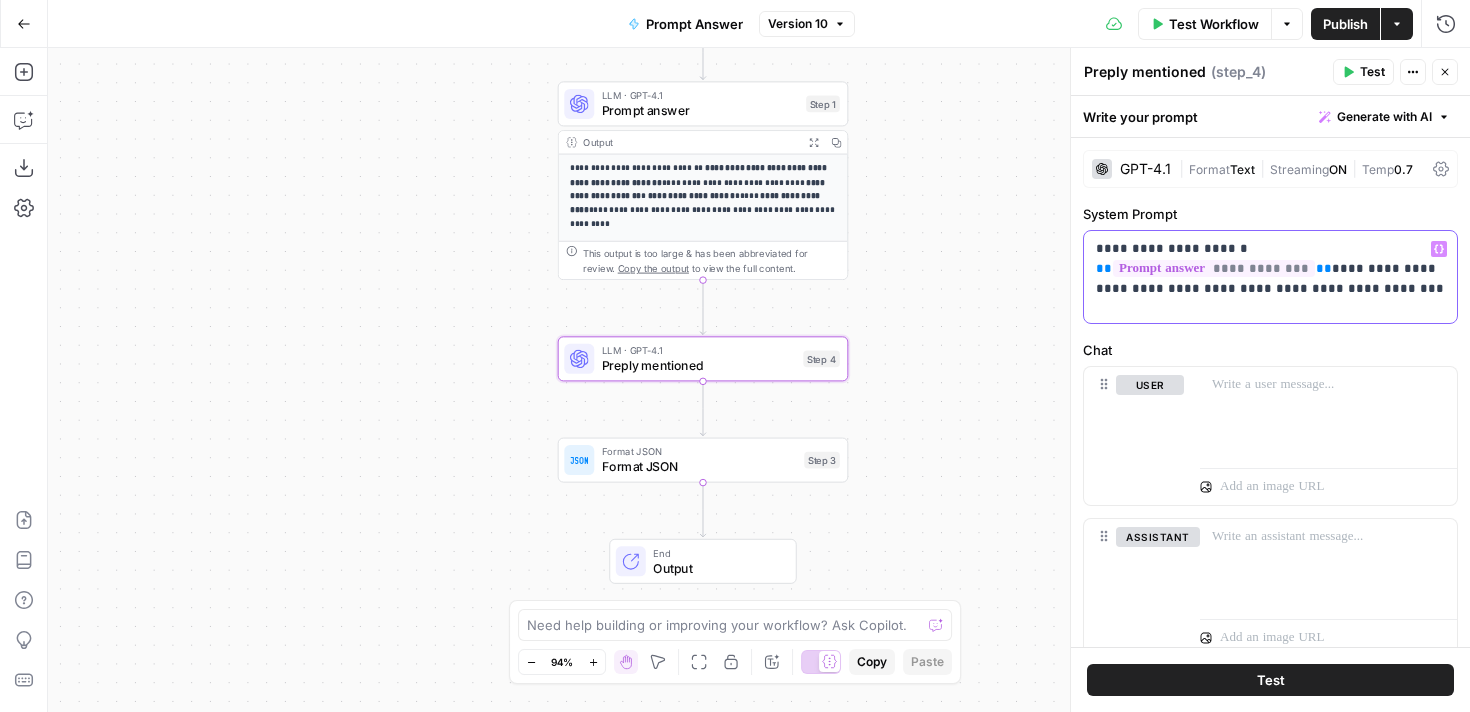 click on "**********" at bounding box center (1270, 269) 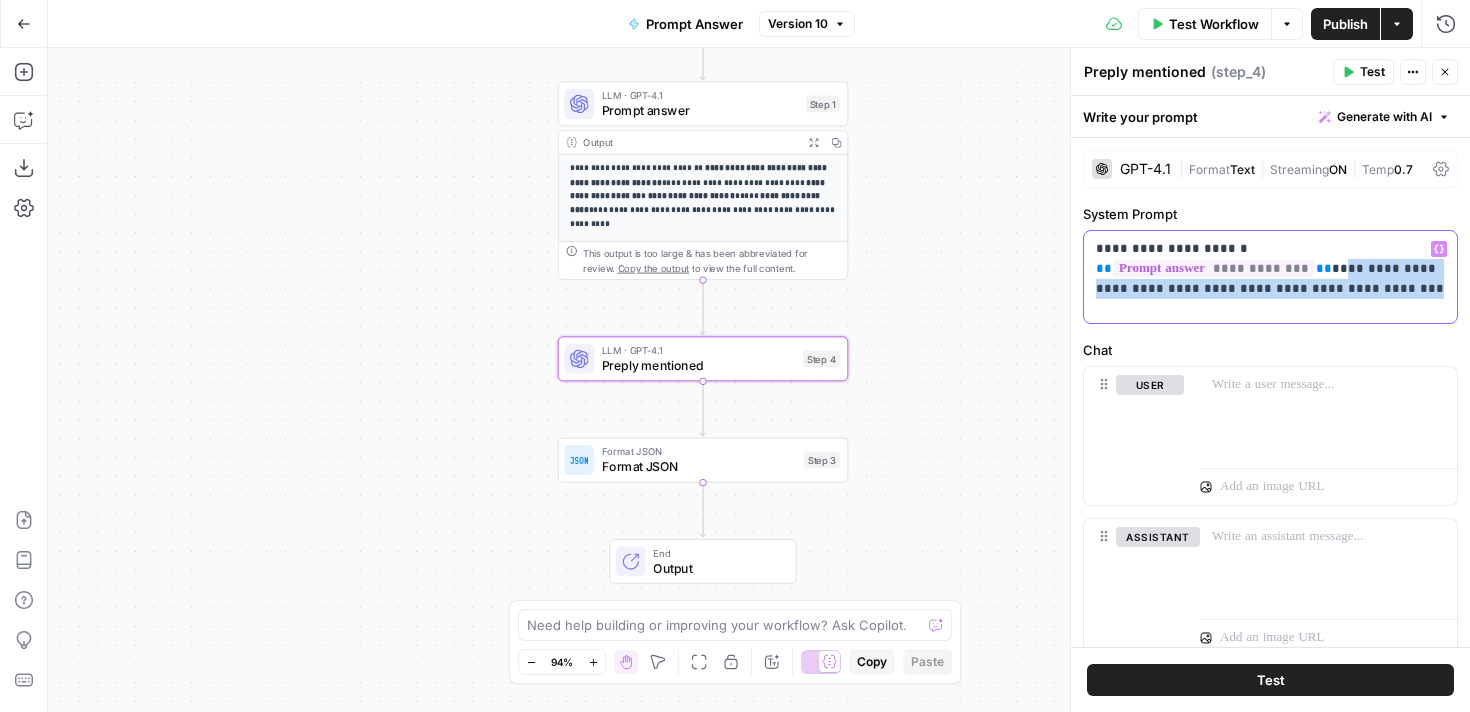 drag, startPoint x: 1328, startPoint y: 261, endPoint x: 1384, endPoint y: 313, distance: 76.41989 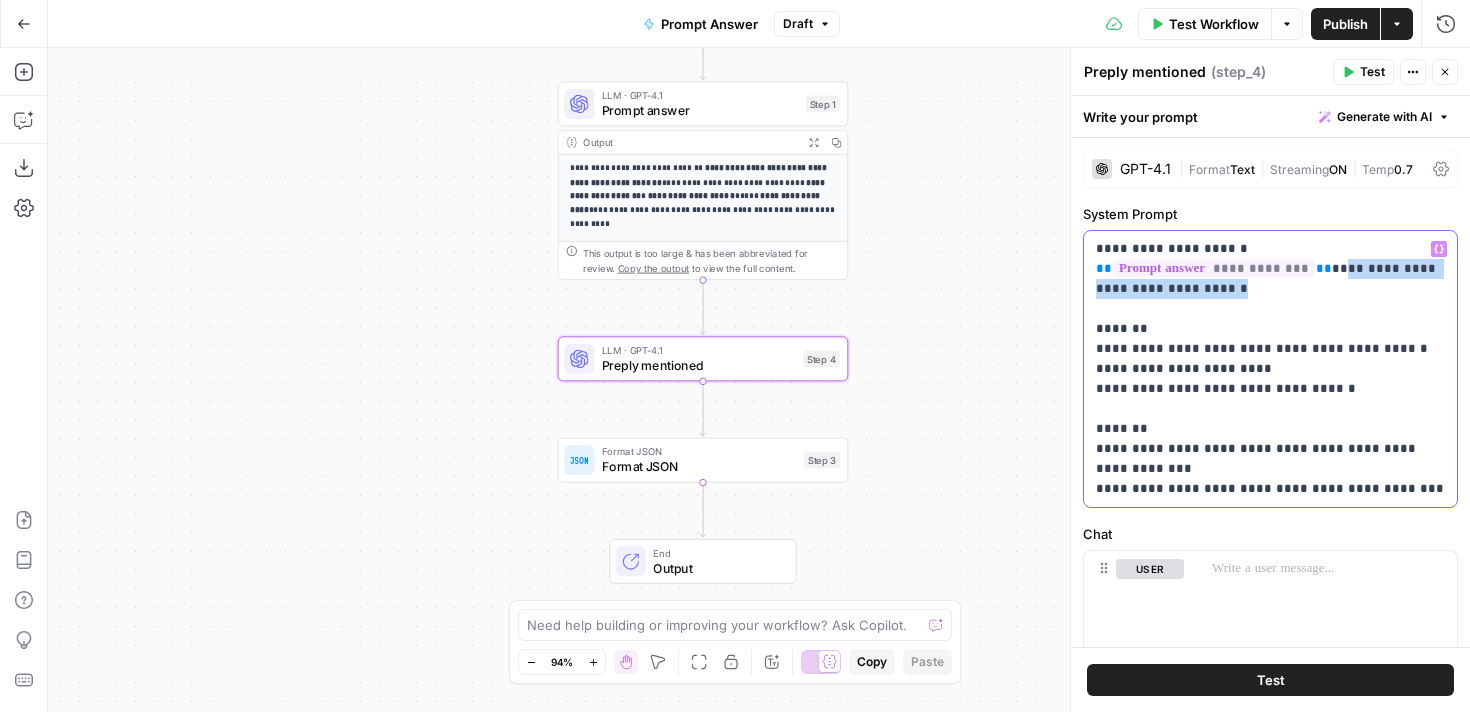 drag, startPoint x: 1272, startPoint y: 293, endPoint x: 1331, endPoint y: 272, distance: 62.625874 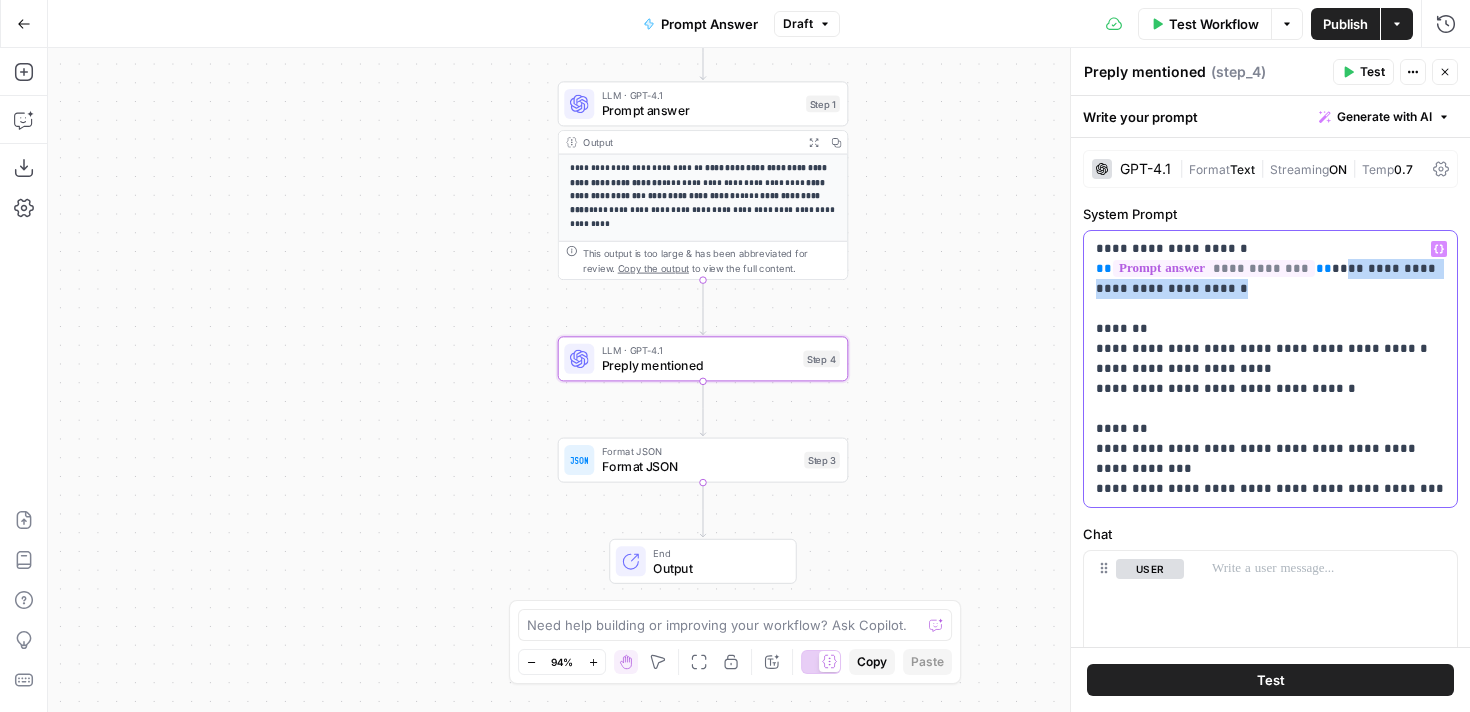 click on "**********" at bounding box center (1270, 369) 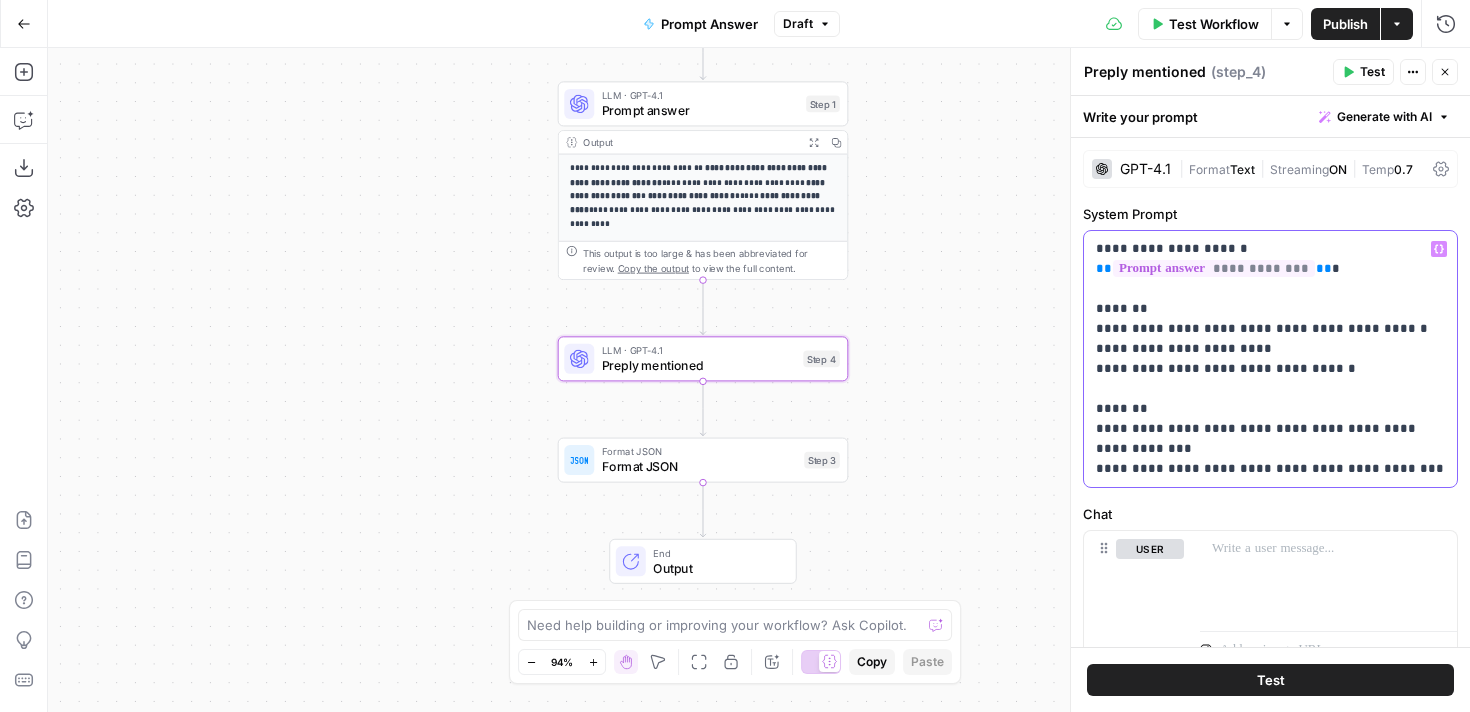 click on "**********" at bounding box center [1270, 359] 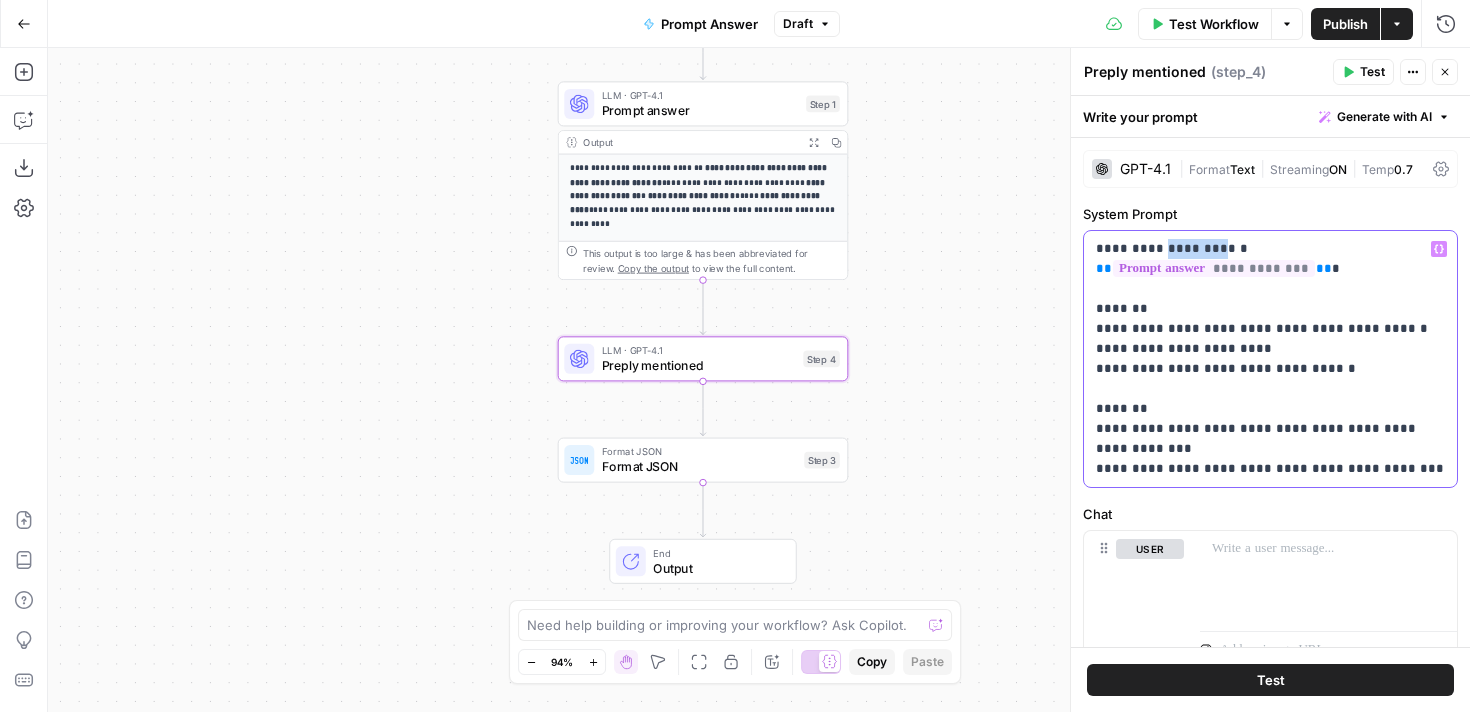 click on "**********" at bounding box center [1270, 359] 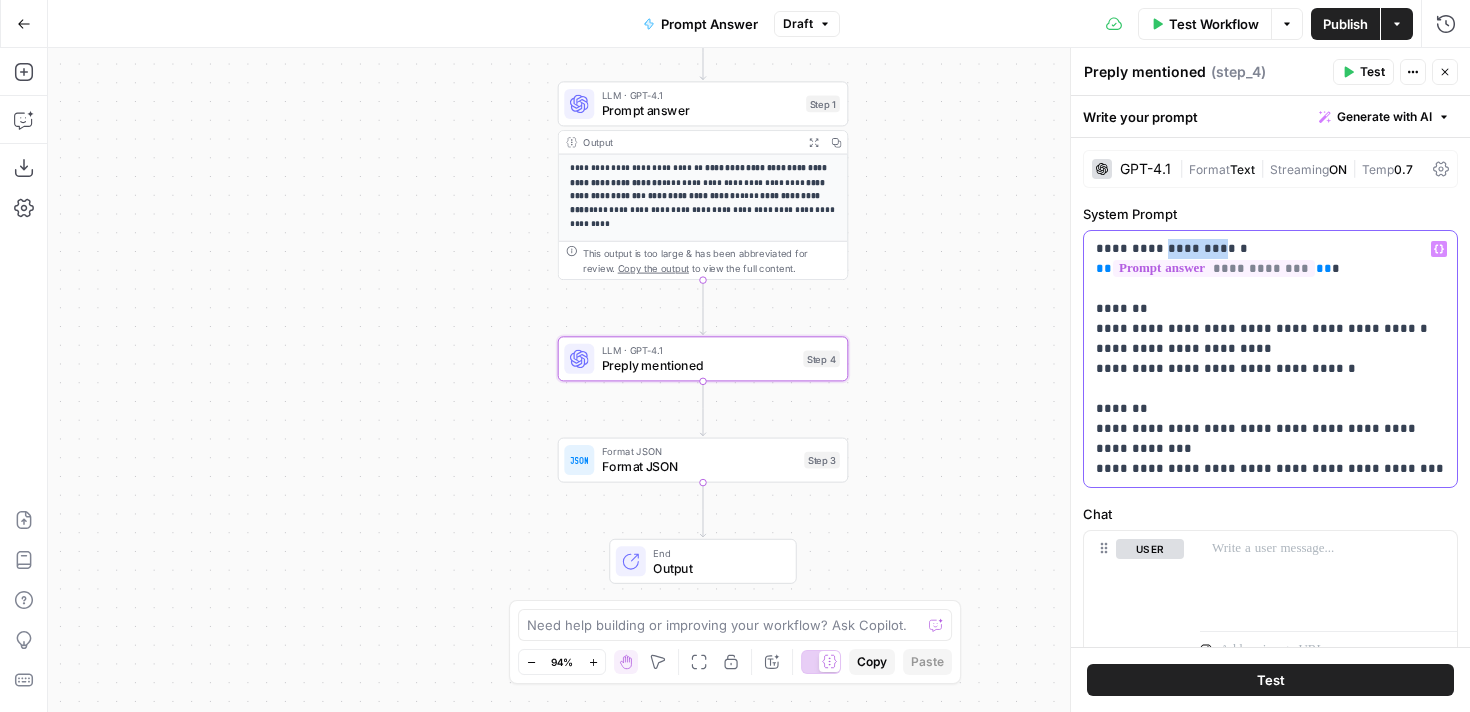 type 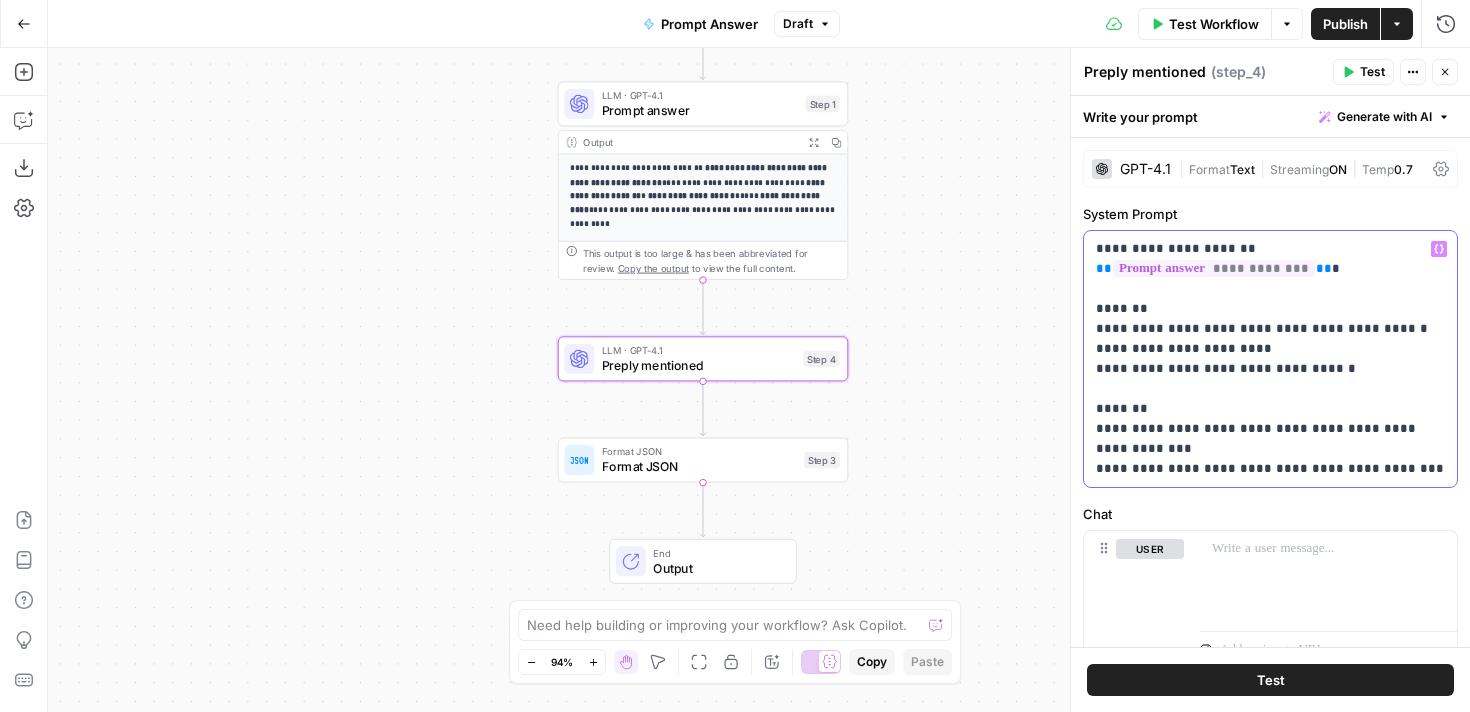 click on "**********" at bounding box center (1270, 359) 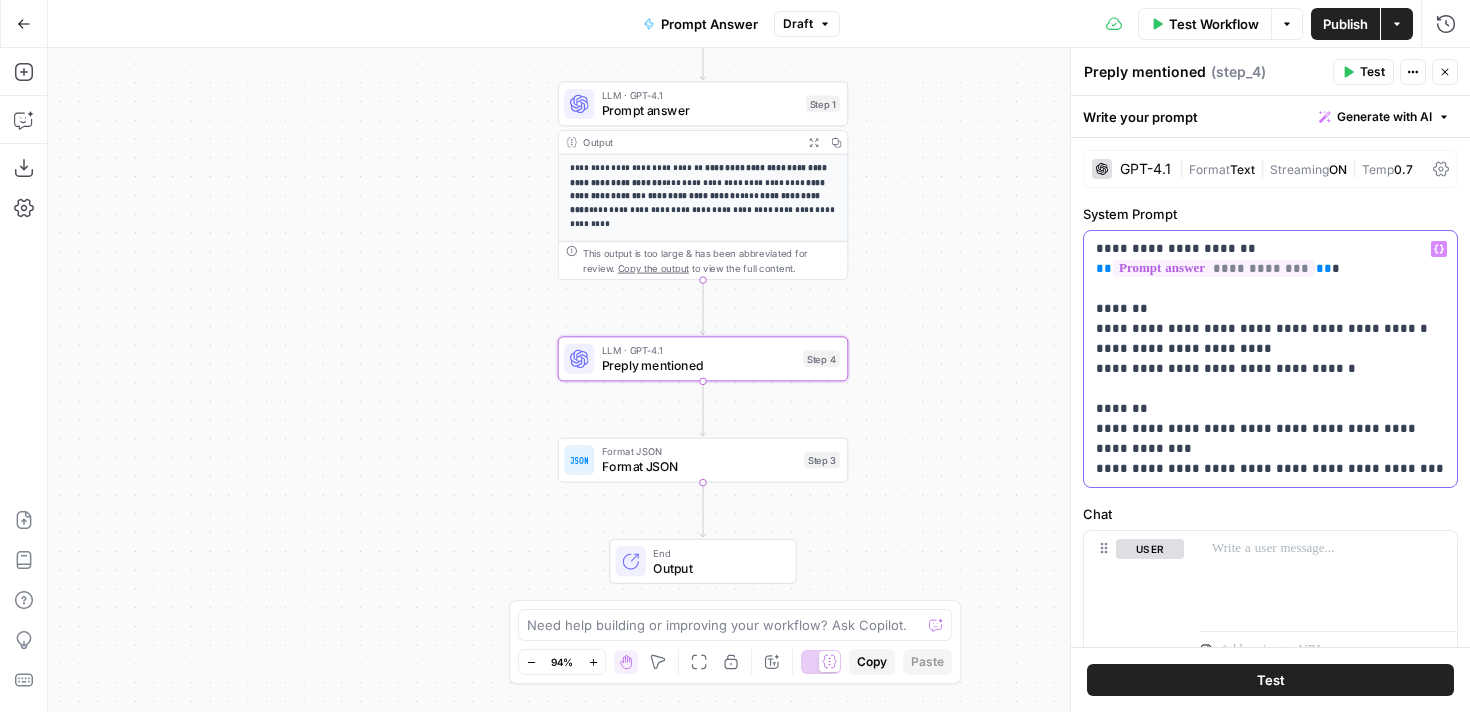click on "**********" at bounding box center [1270, 359] 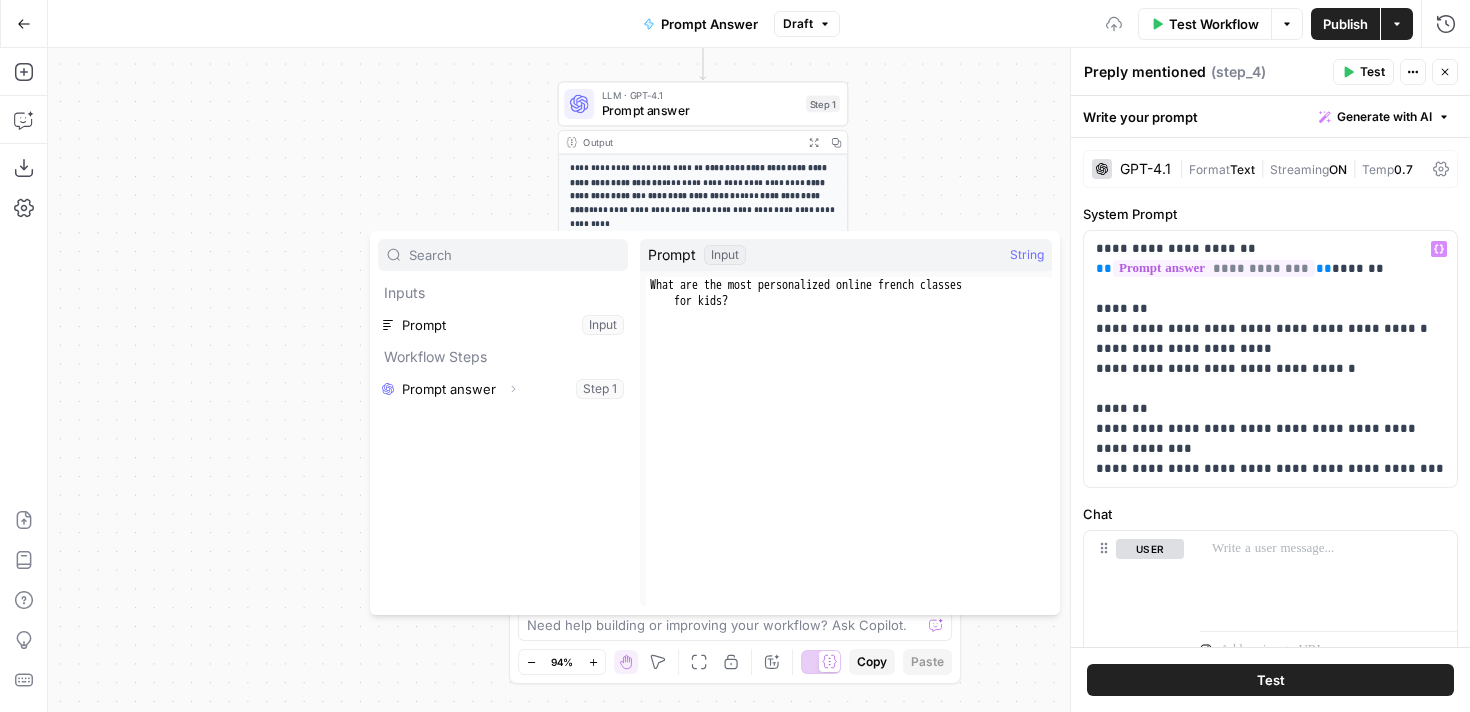 type on "N" 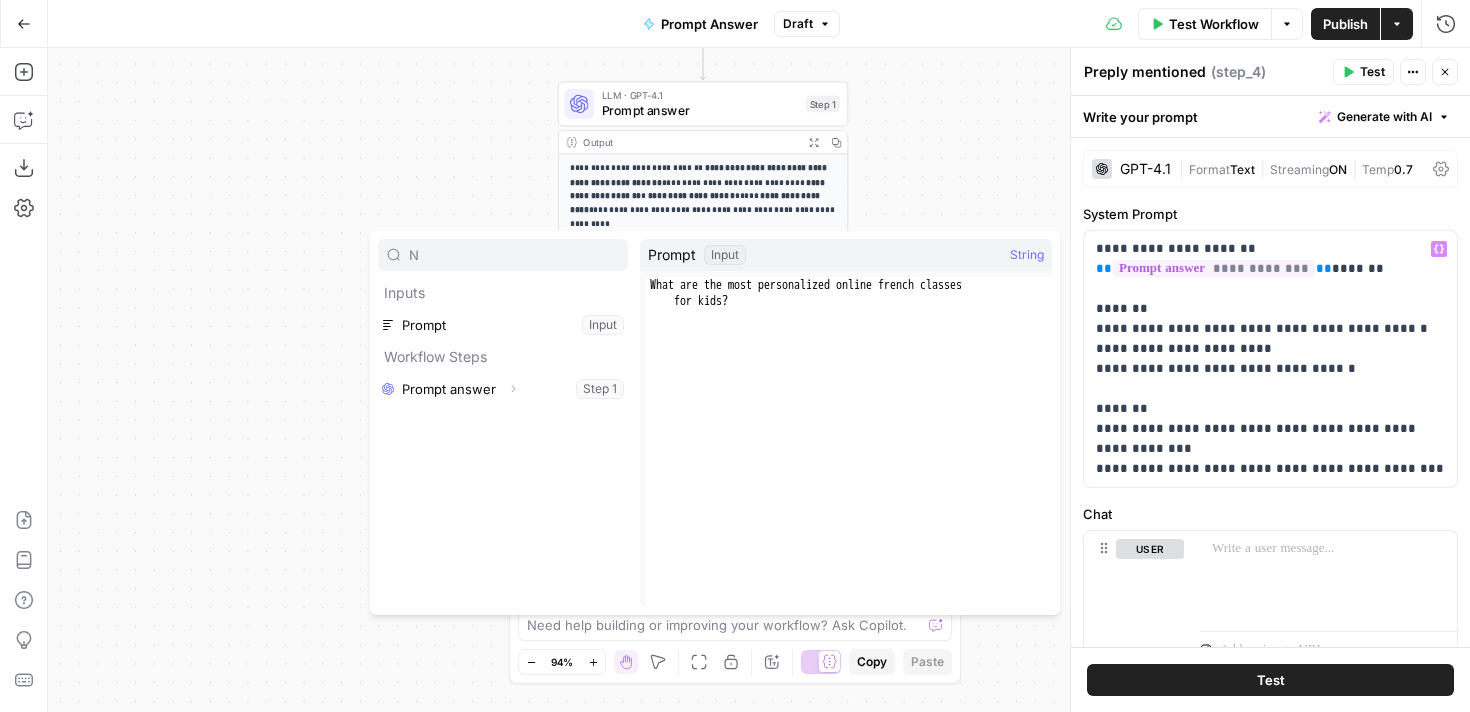 type 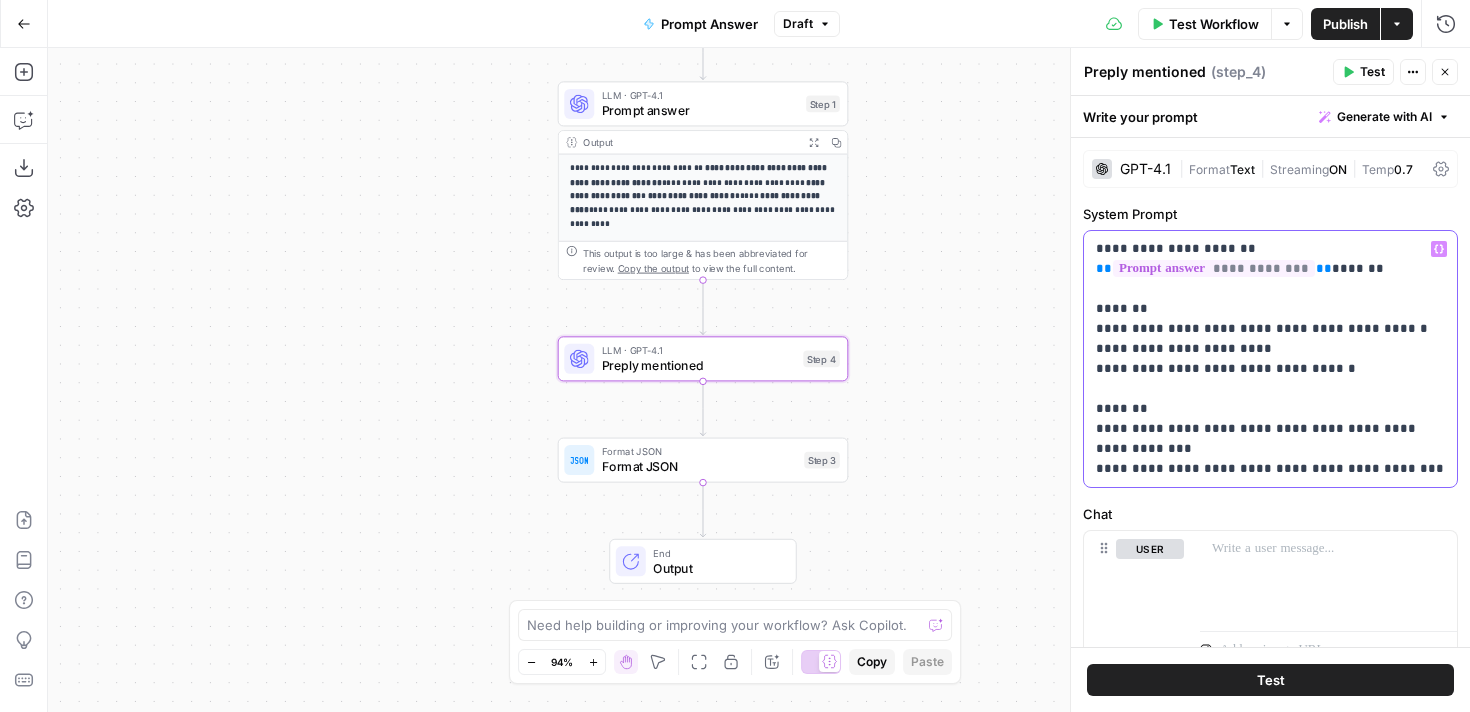 click on "**********" at bounding box center (1270, 359) 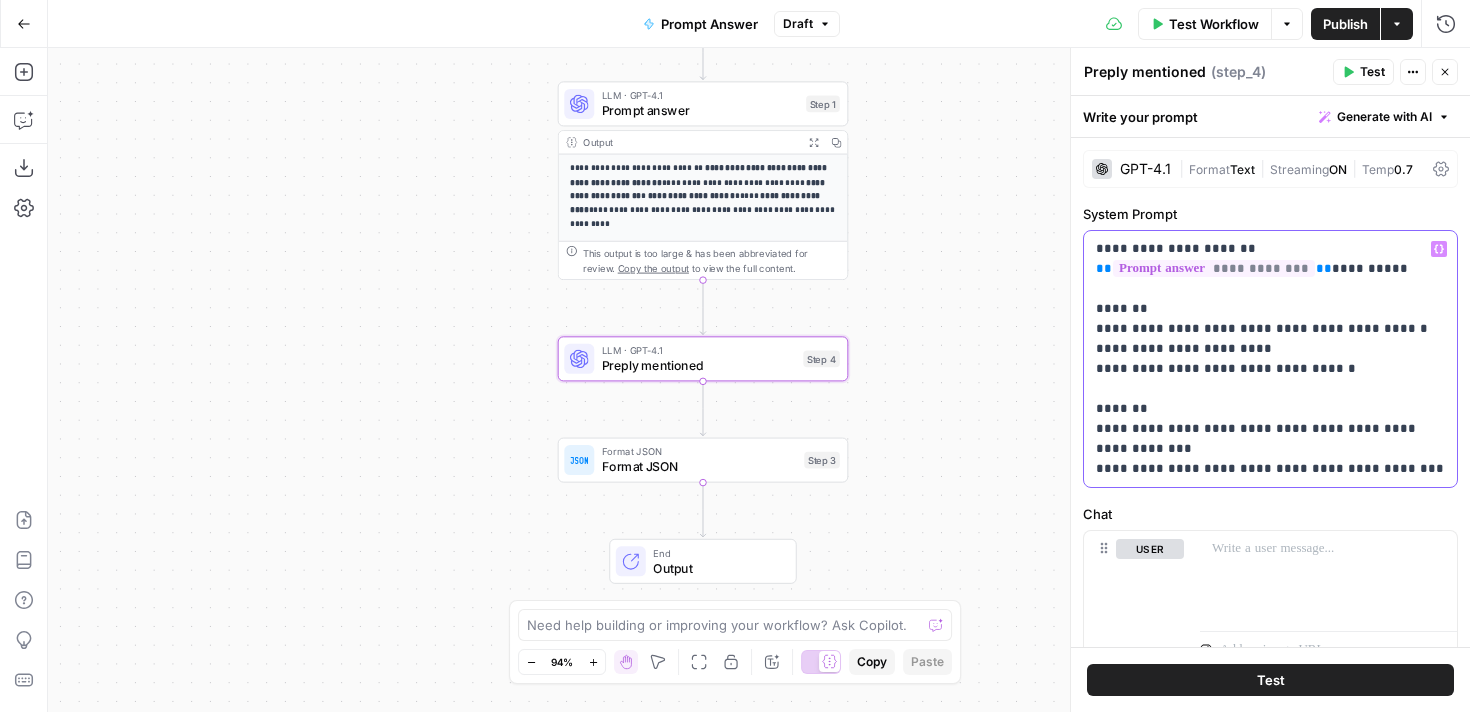 click on "**********" at bounding box center [1270, 359] 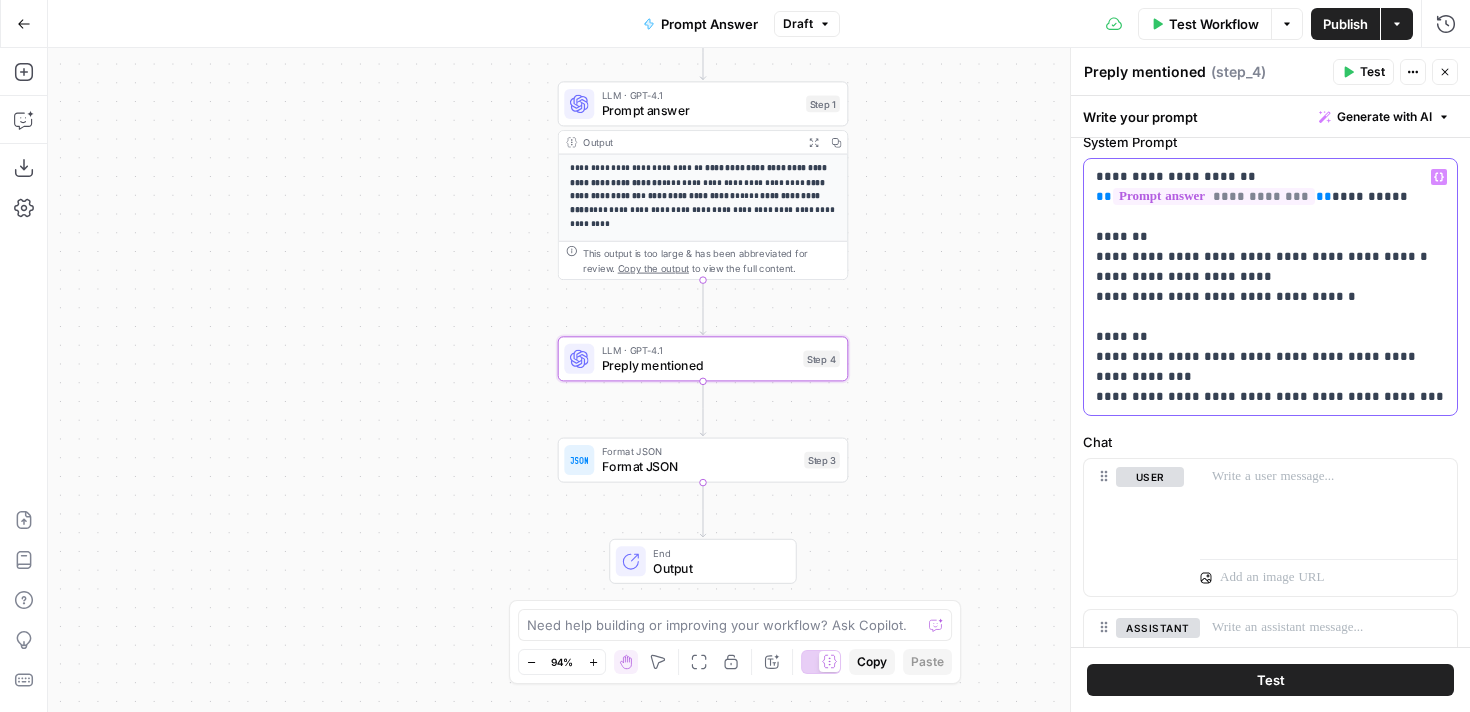 scroll, scrollTop: 86, scrollLeft: 0, axis: vertical 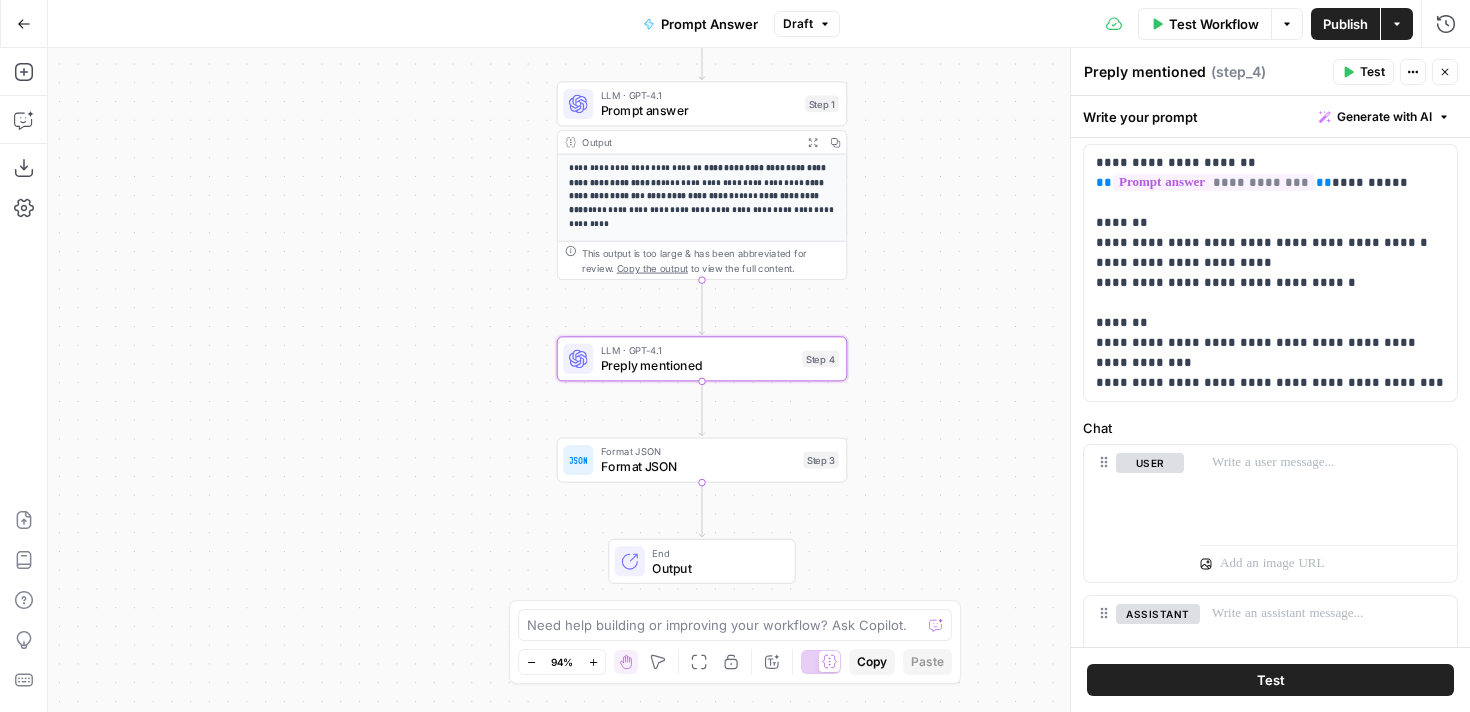 click on "**********" at bounding box center (759, 380) 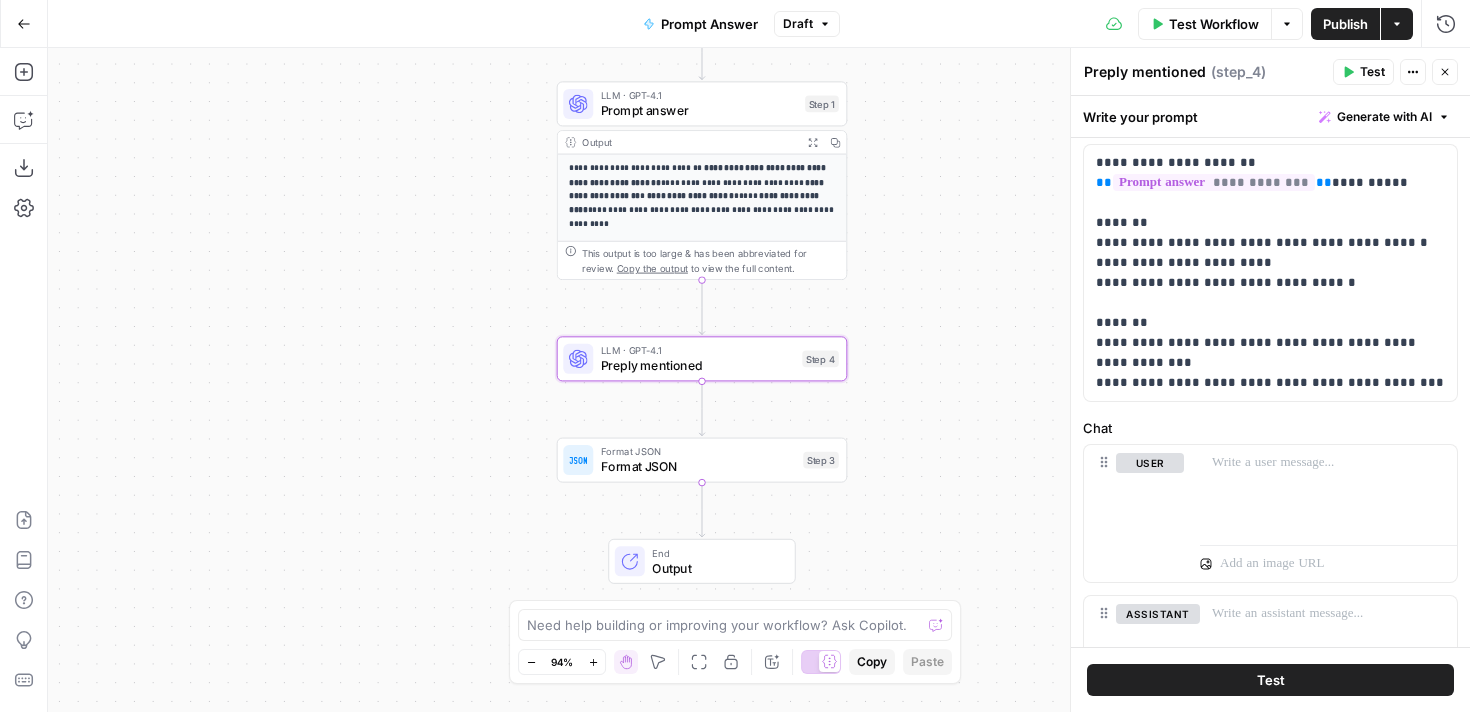 click on "Format JSON" at bounding box center (698, 466) 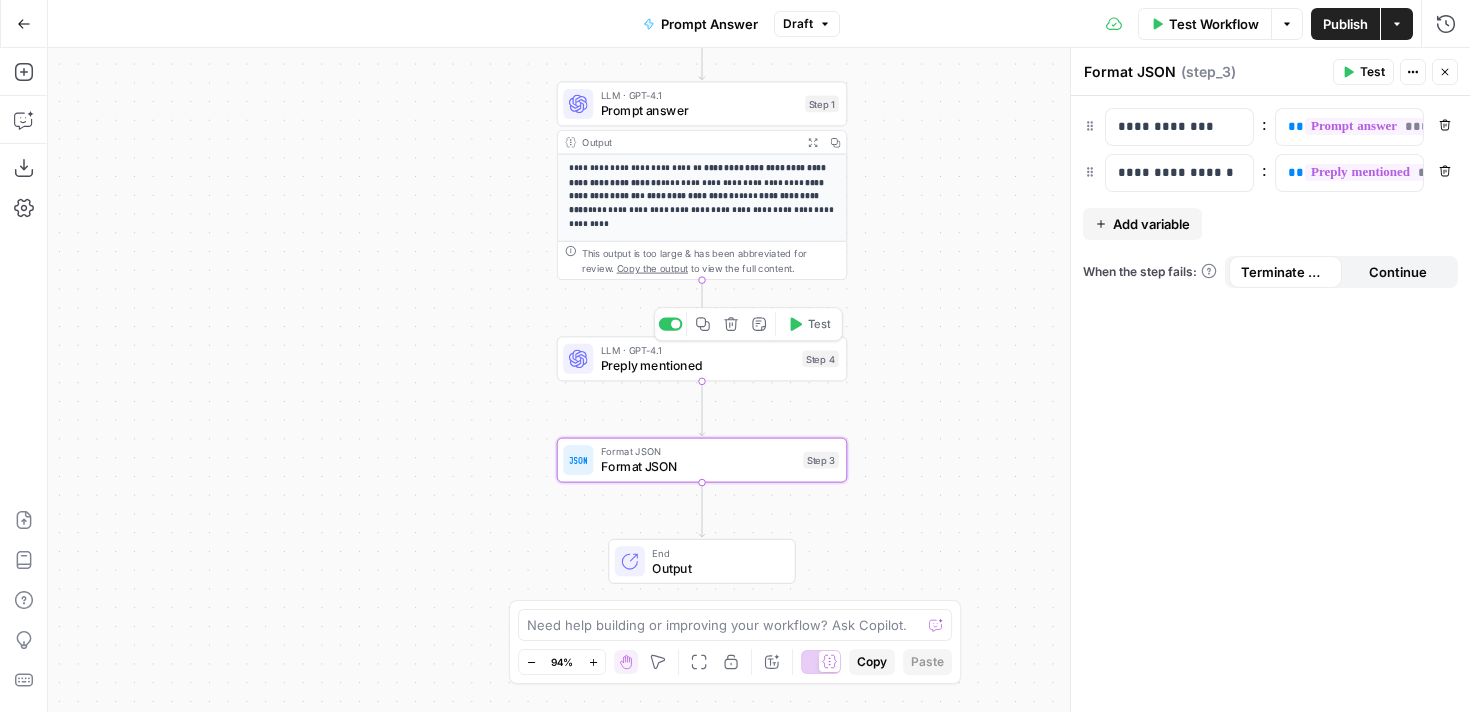 click on "Preply mentioned" at bounding box center (698, 365) 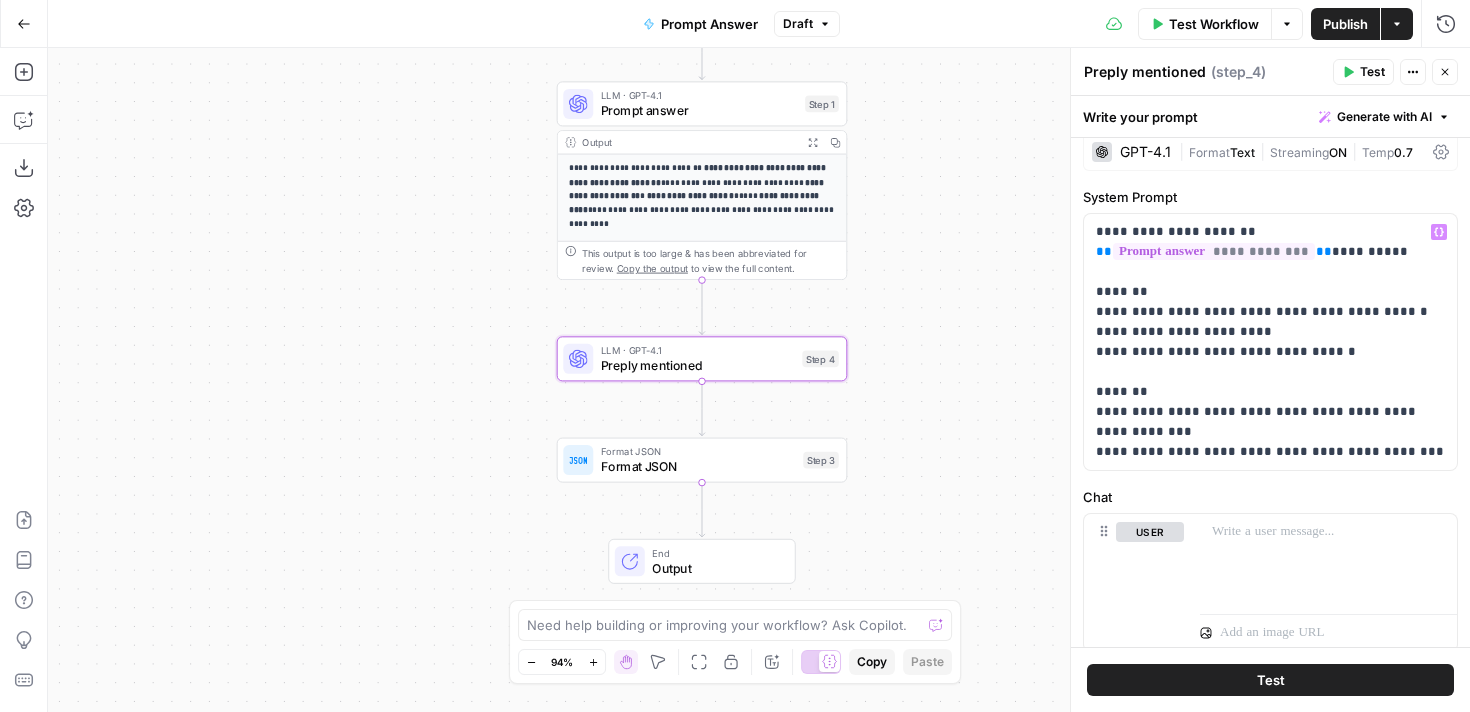 scroll, scrollTop: 12, scrollLeft: 0, axis: vertical 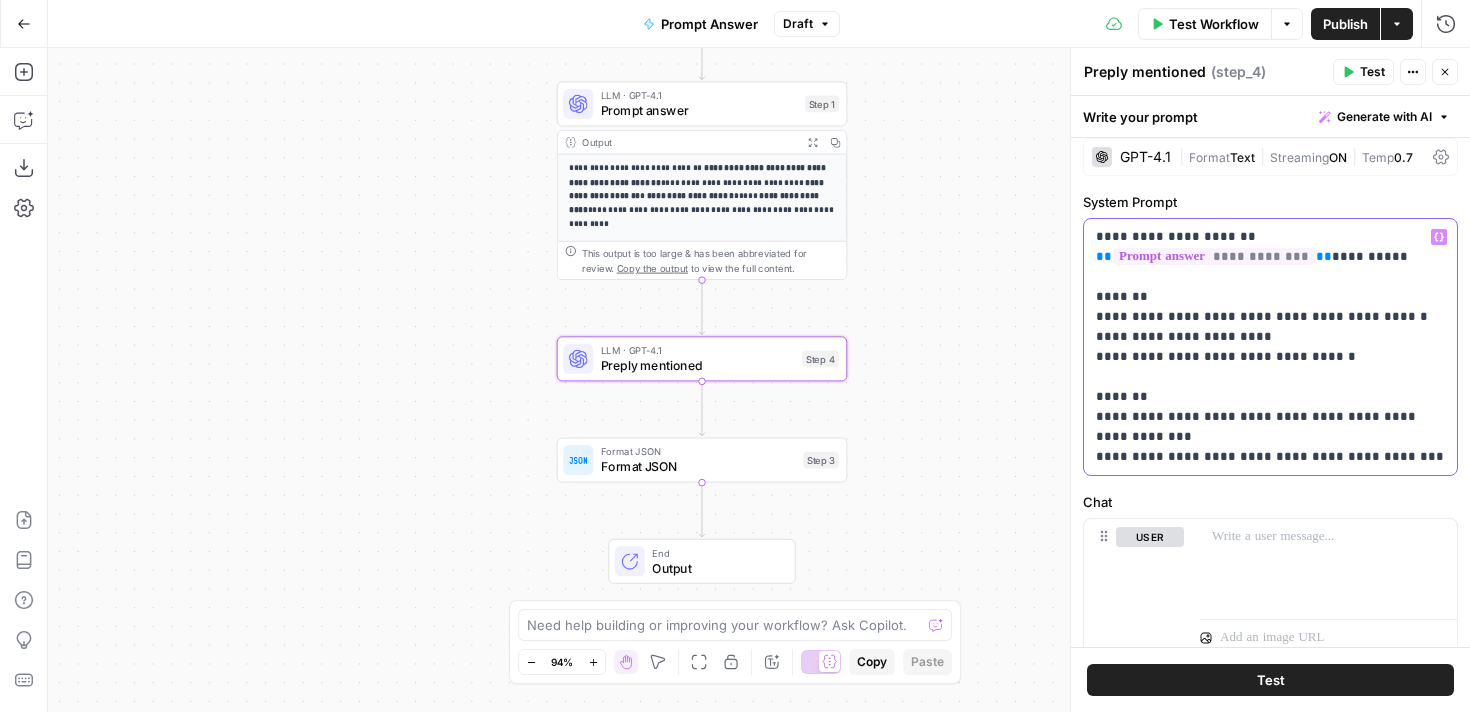 drag, startPoint x: 1435, startPoint y: 459, endPoint x: 1062, endPoint y: 304, distance: 403.92325 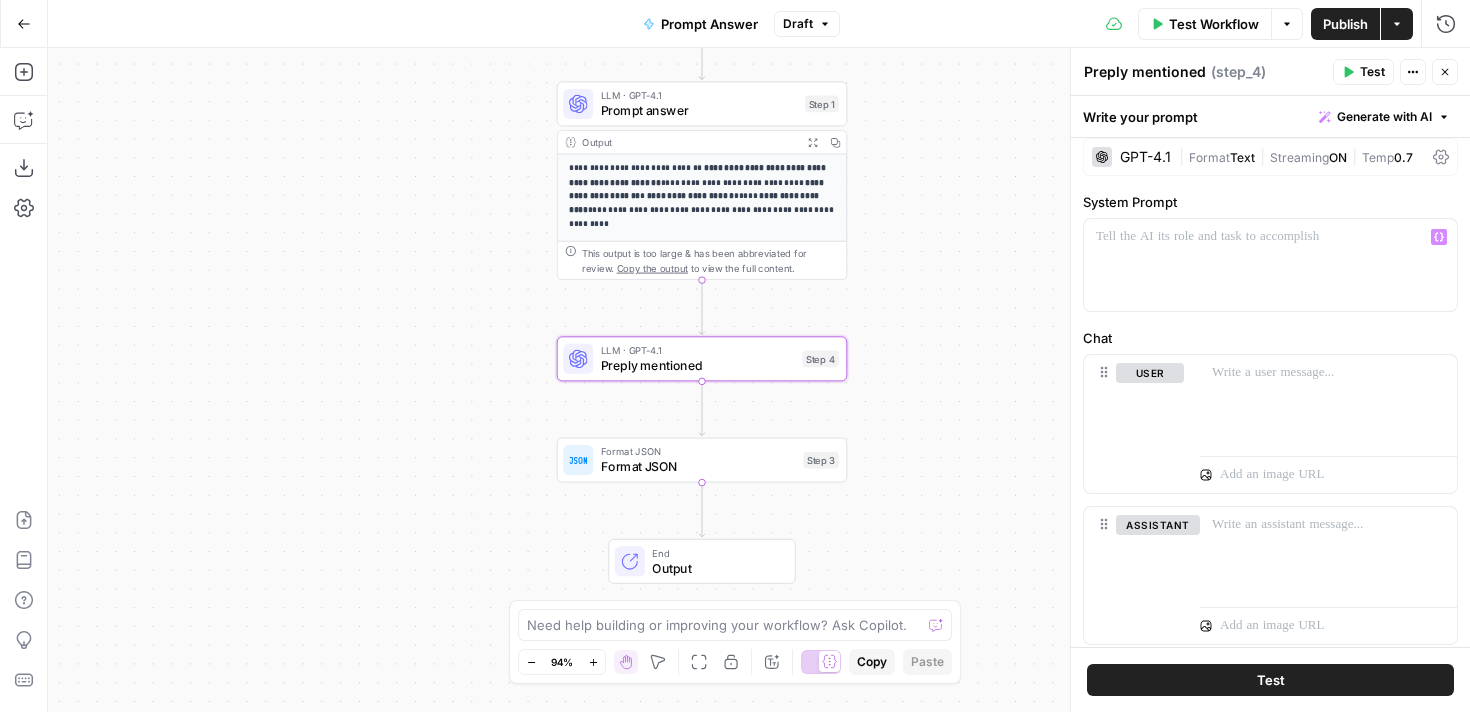 click on "GPT-4.1   |   Format  Text   |   Streaming  ON   |   Temp  0.7 System Prompt “/” to reference Variables Menu Chat user assistant Add Message" at bounding box center (1270, 392) 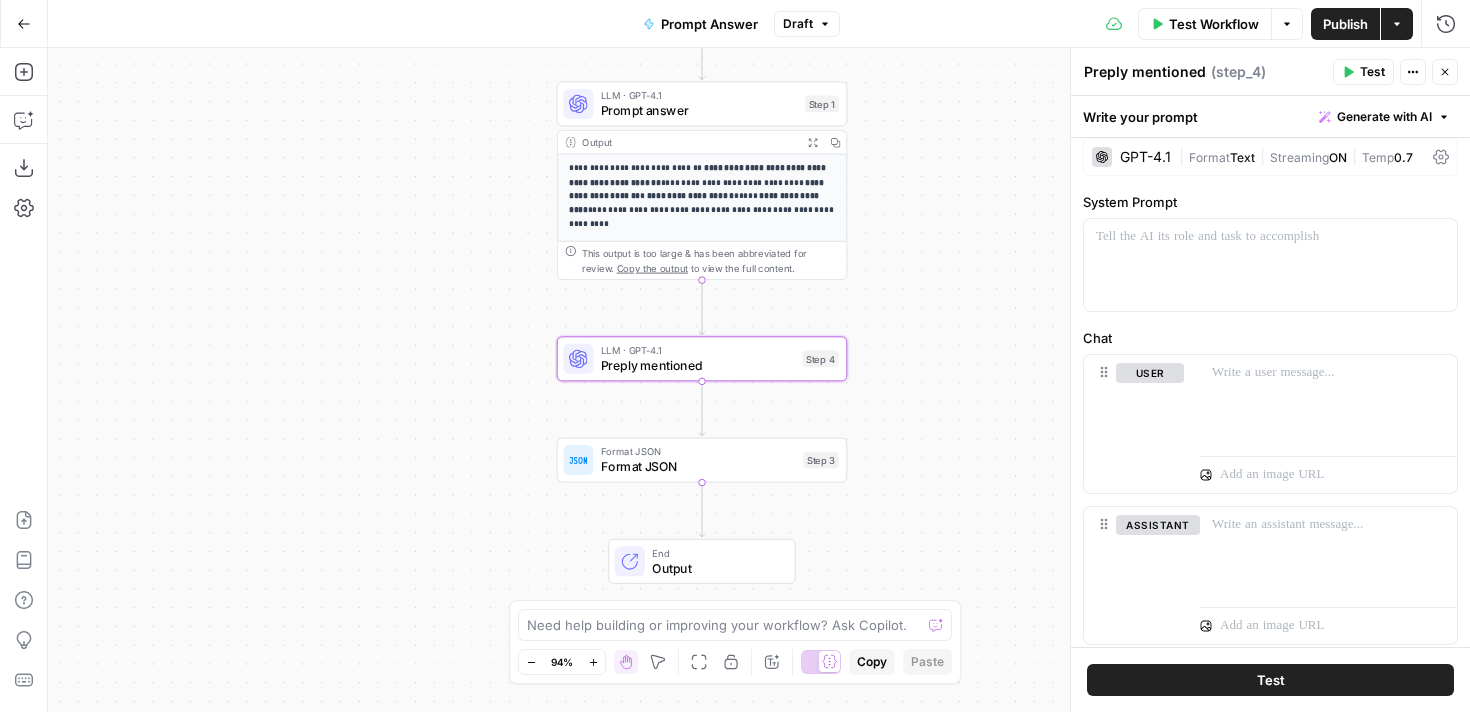 click on "Draft" at bounding box center [807, 24] 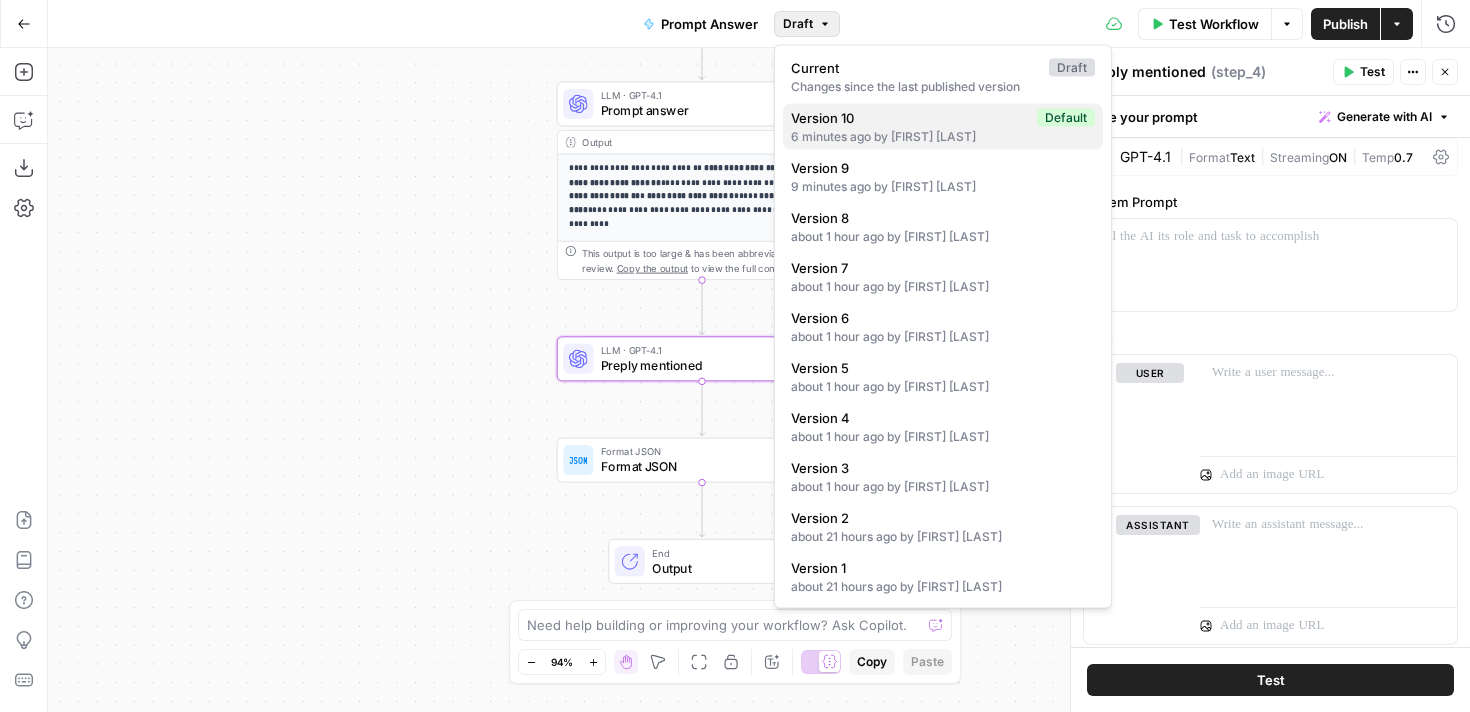 click on "6 minutes ago
by Nikki Jacobse" at bounding box center (943, 137) 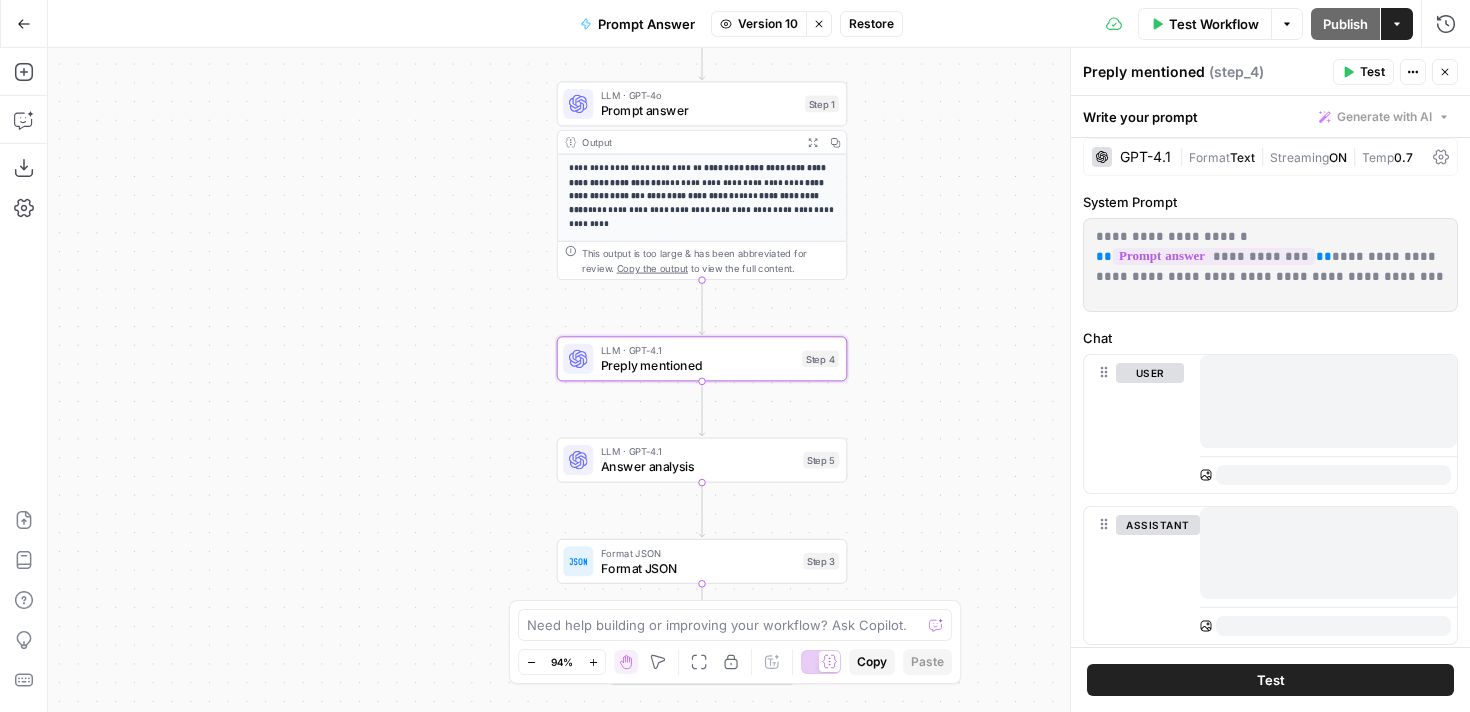 scroll, scrollTop: 0, scrollLeft: 0, axis: both 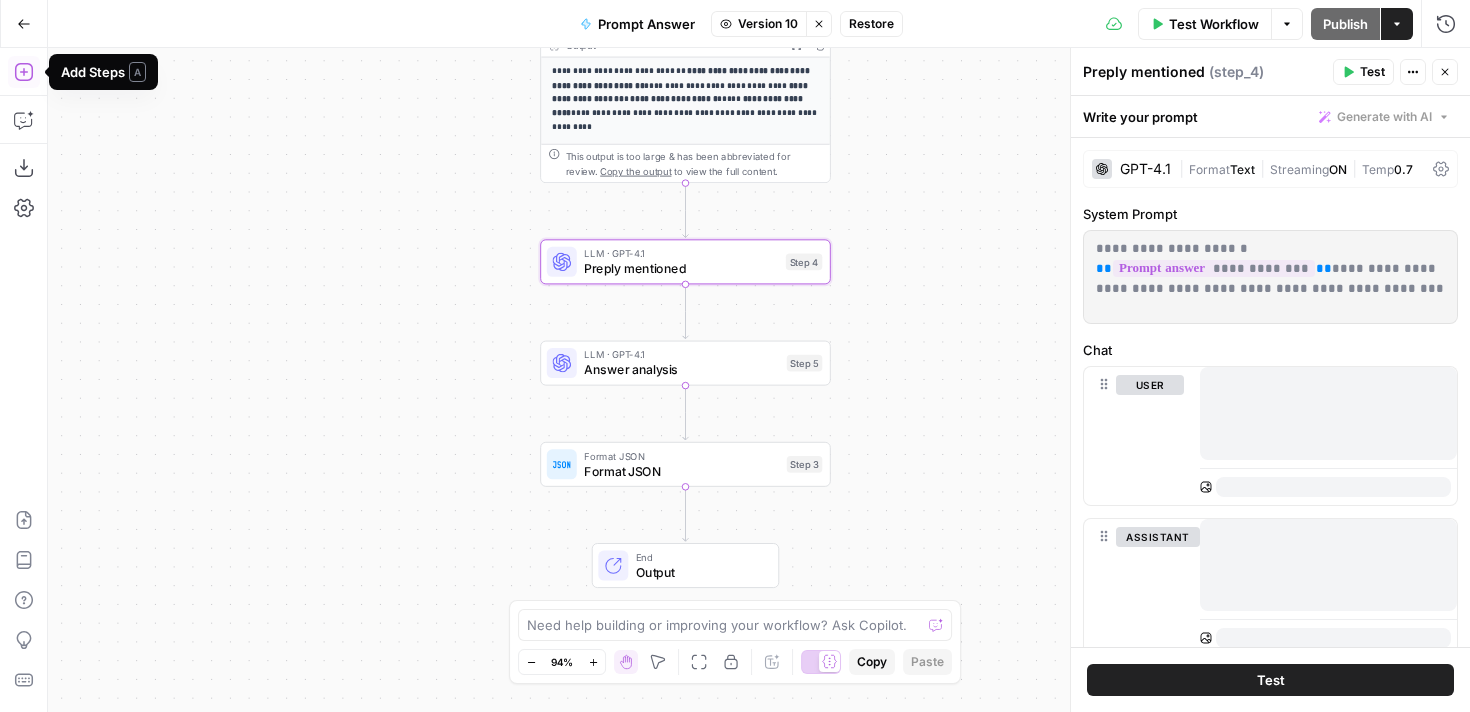 click 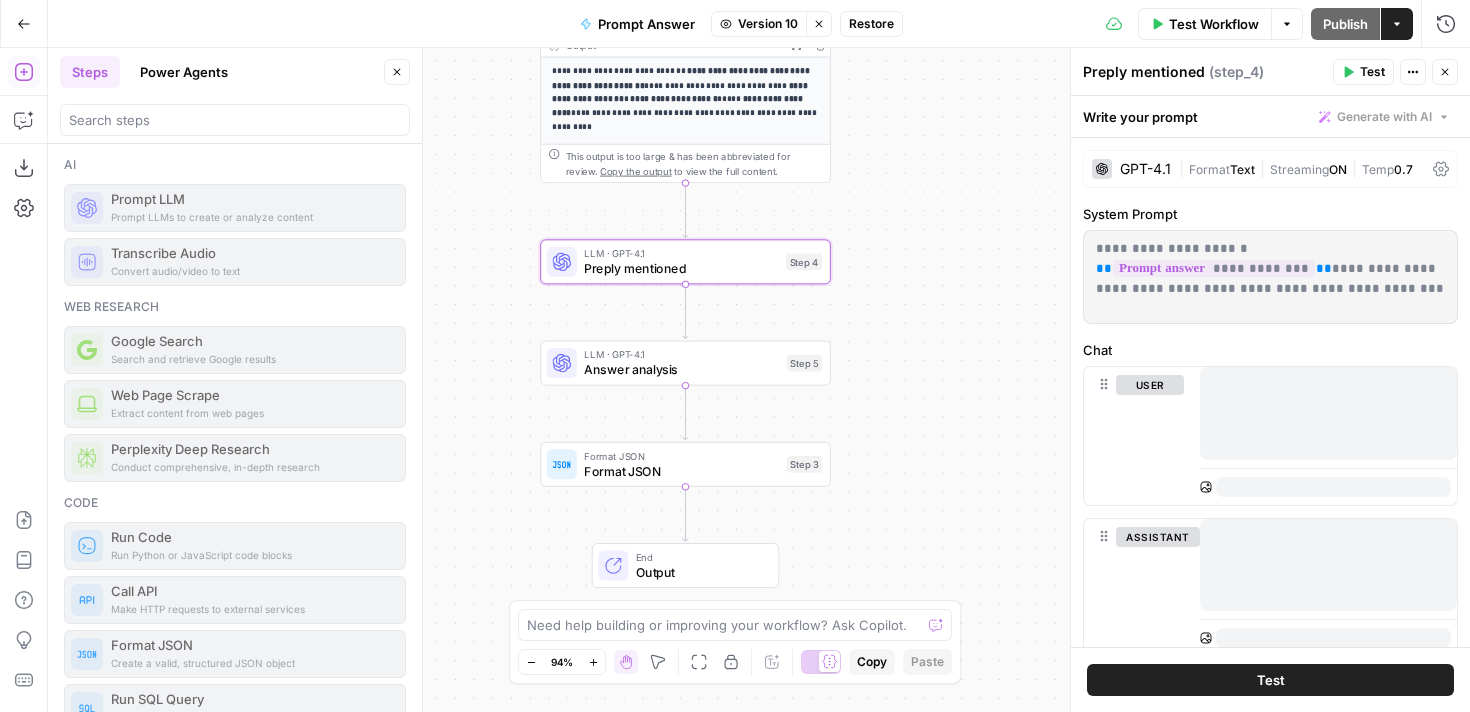click on "Prompt LLMs to create or analyze content Prompt LLM" at bounding box center [235, 208] 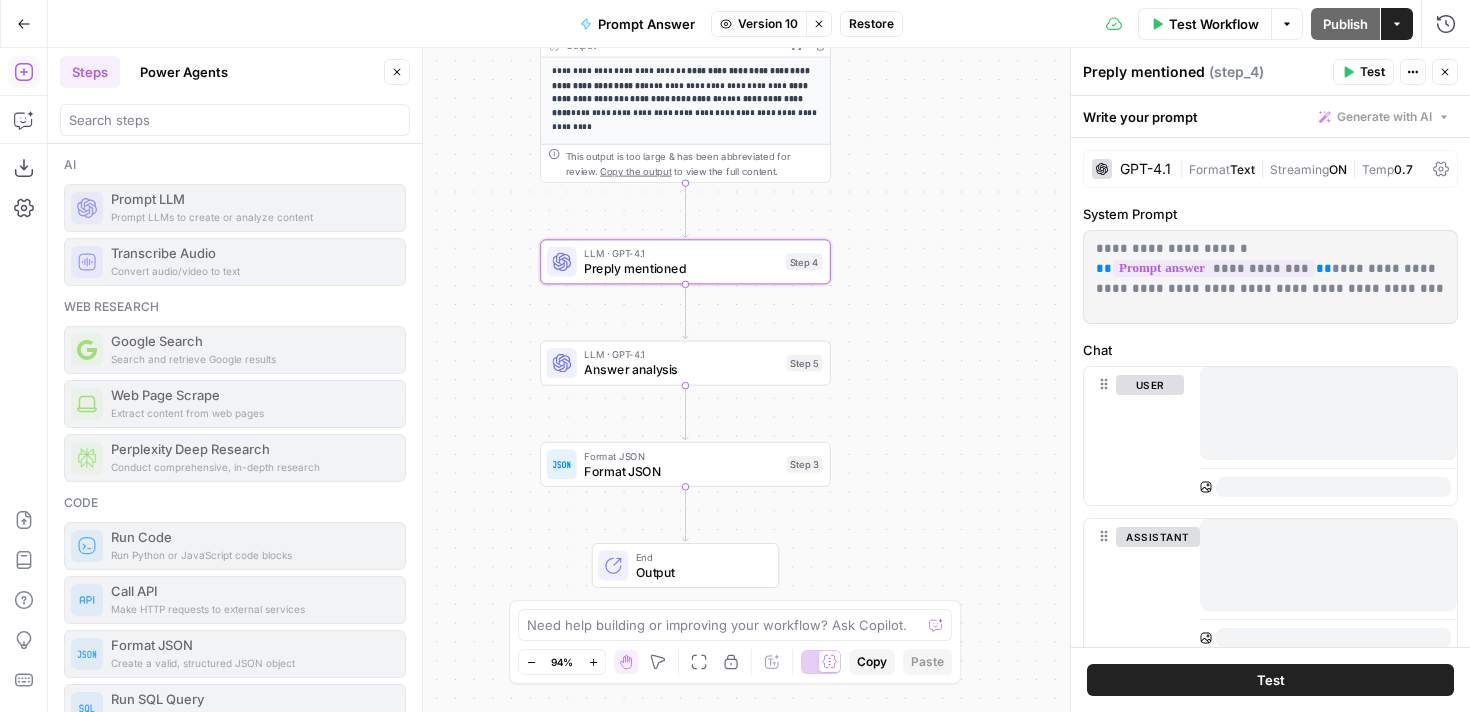 click on "**********" at bounding box center (759, 380) 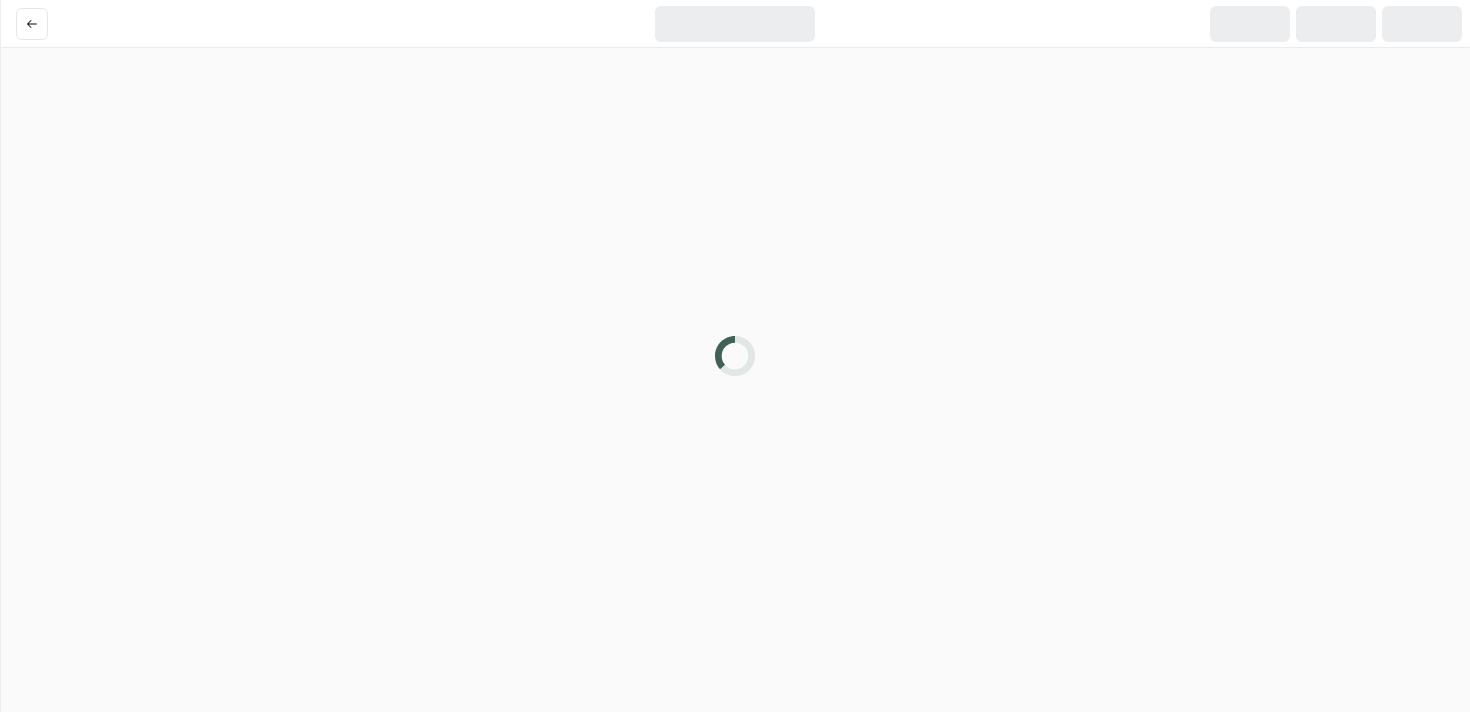 scroll, scrollTop: 0, scrollLeft: 0, axis: both 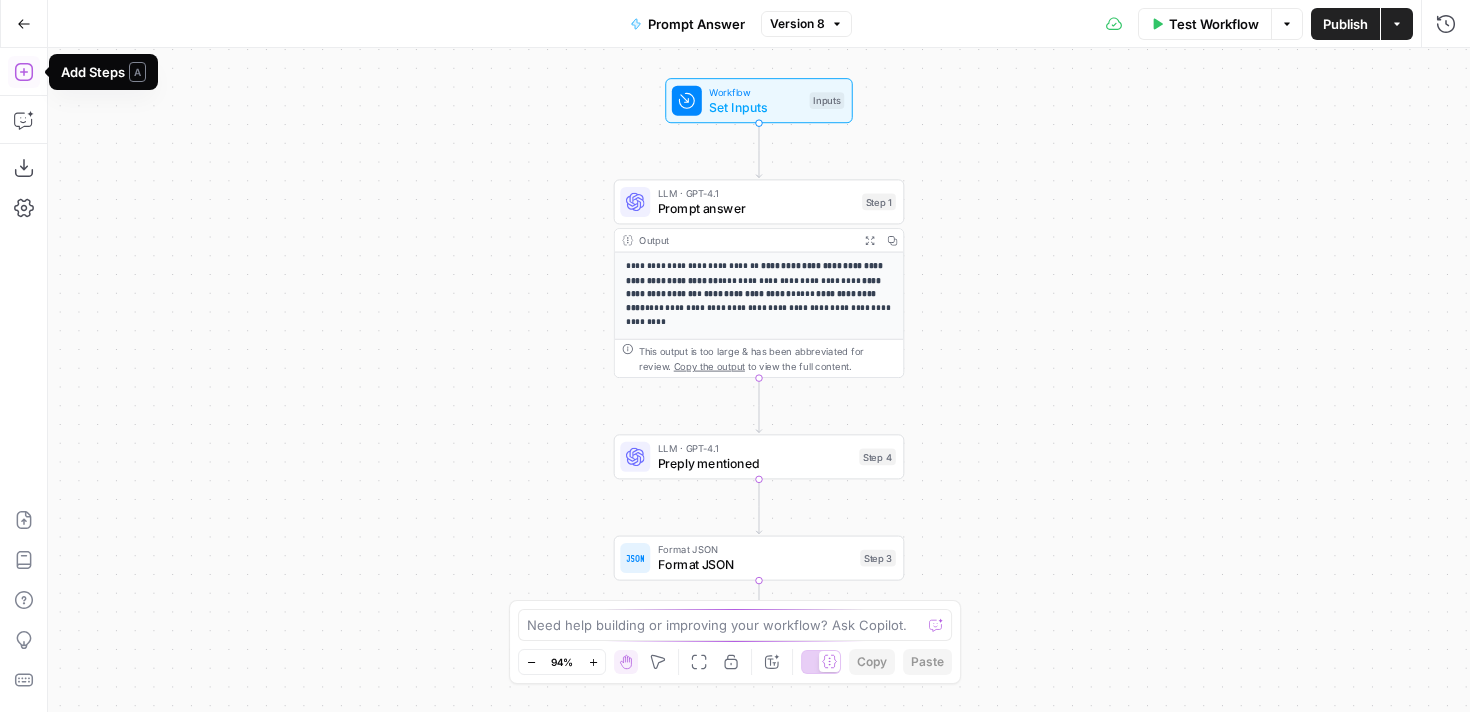 click 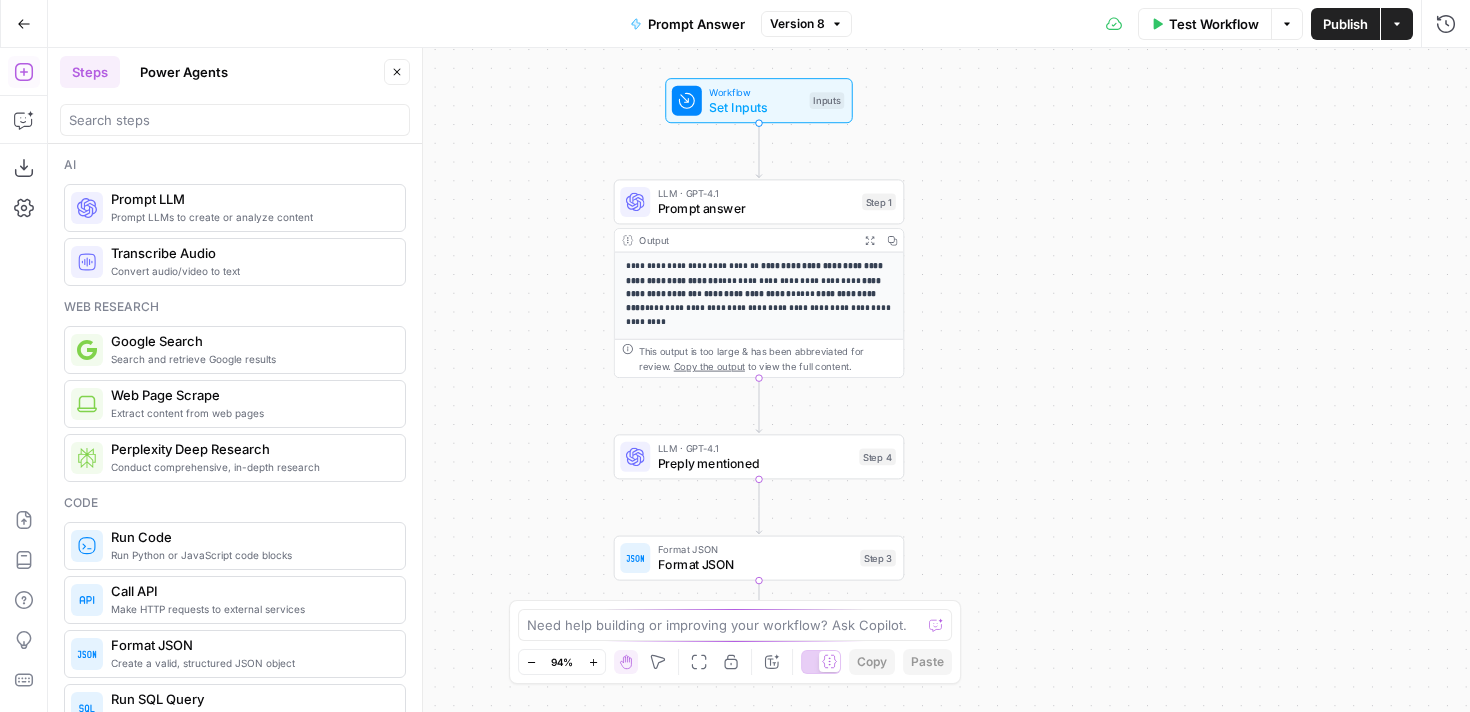 click on "Prompt LLMs to create or analyze content" at bounding box center [250, 217] 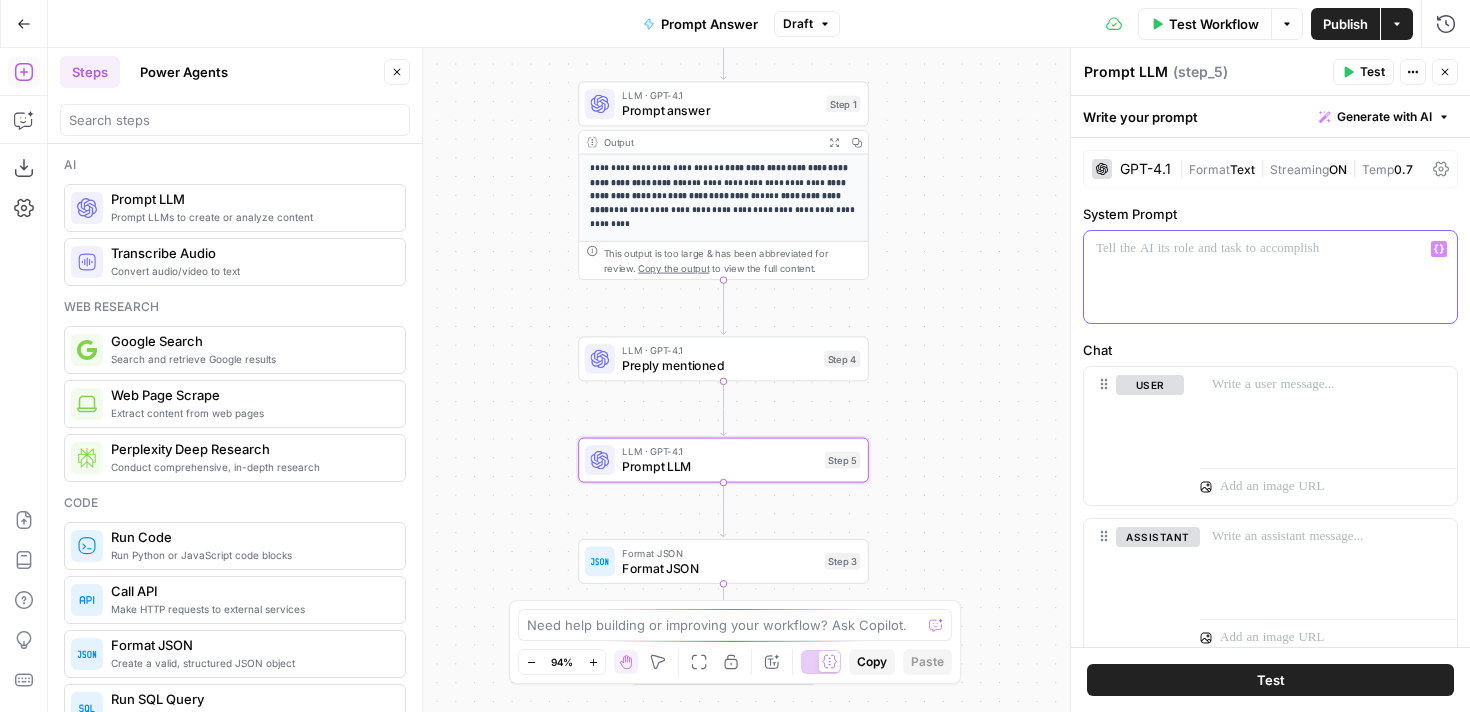 click at bounding box center (1270, 277) 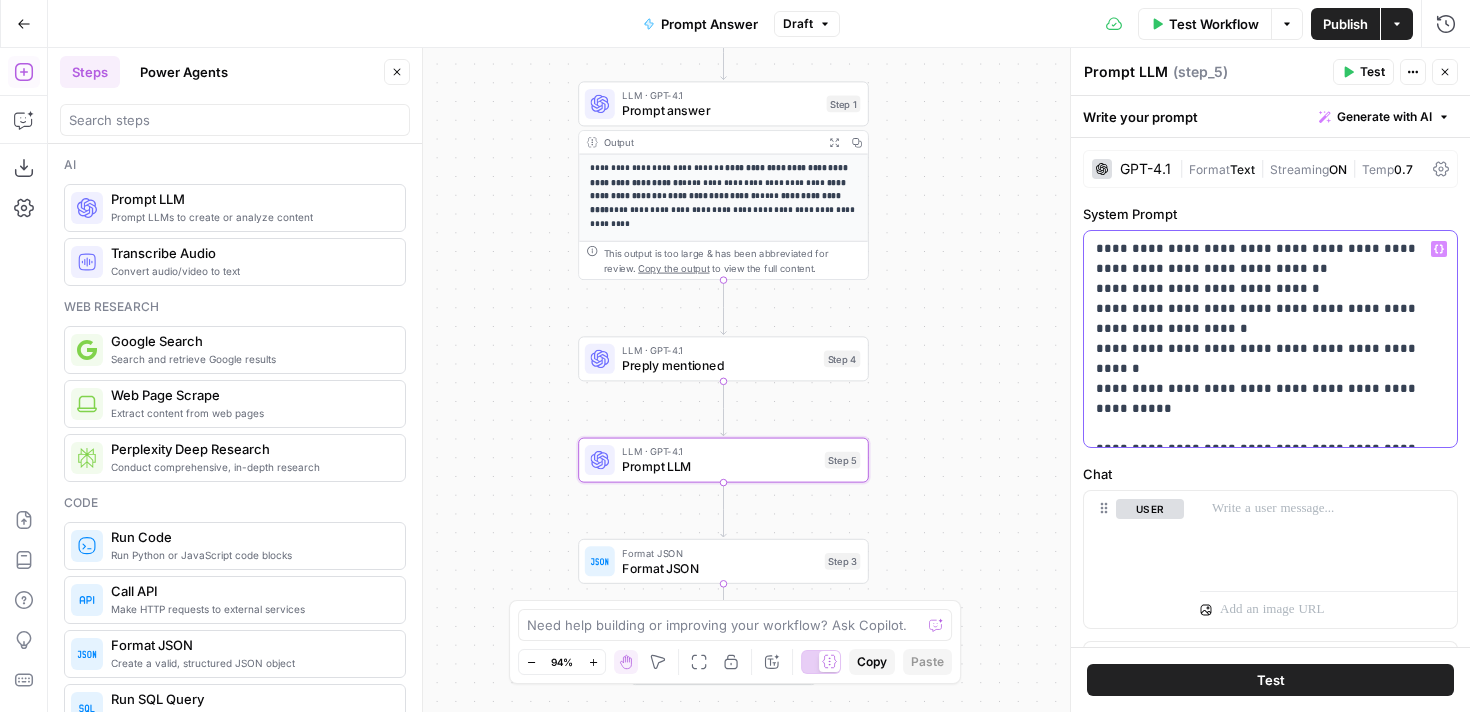 click on "**********" at bounding box center (1270, 339) 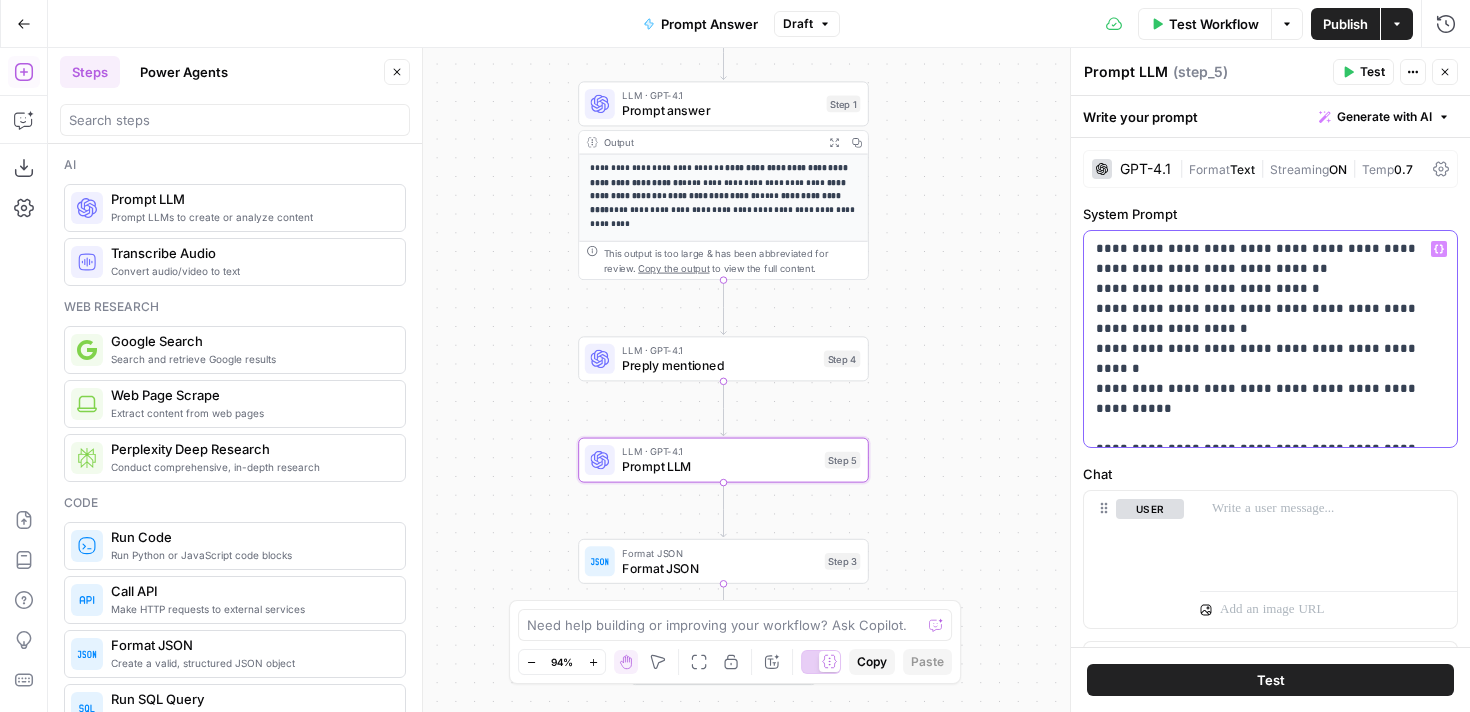 type 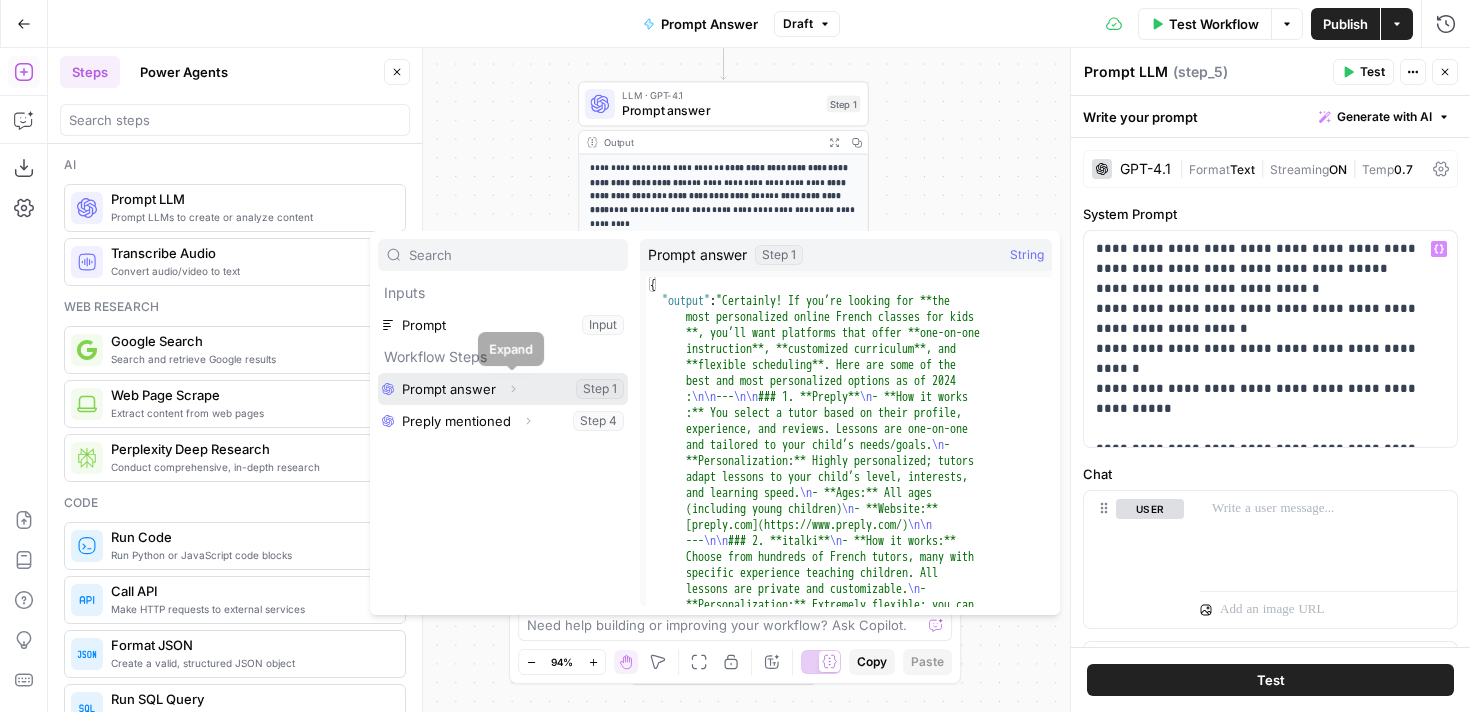 click on "Expand" at bounding box center (513, 389) 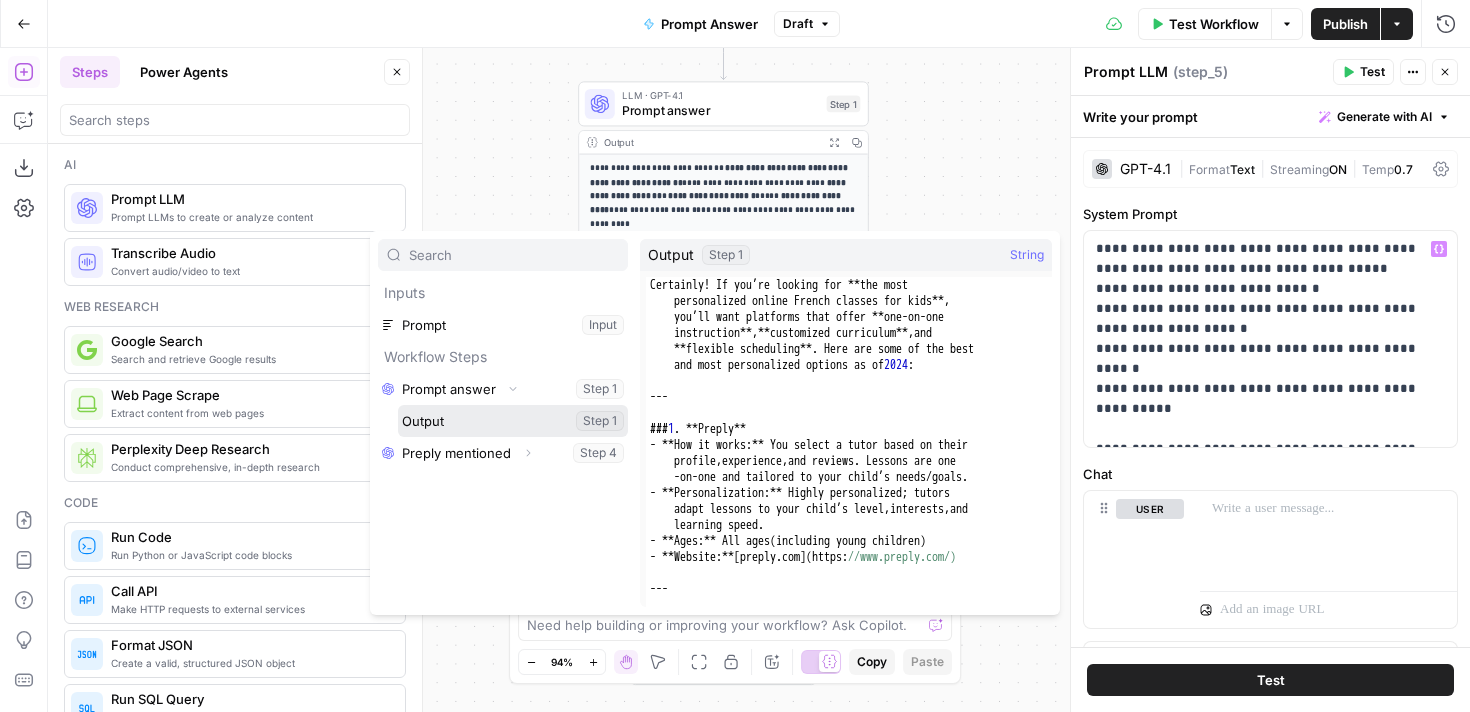 click at bounding box center (513, 421) 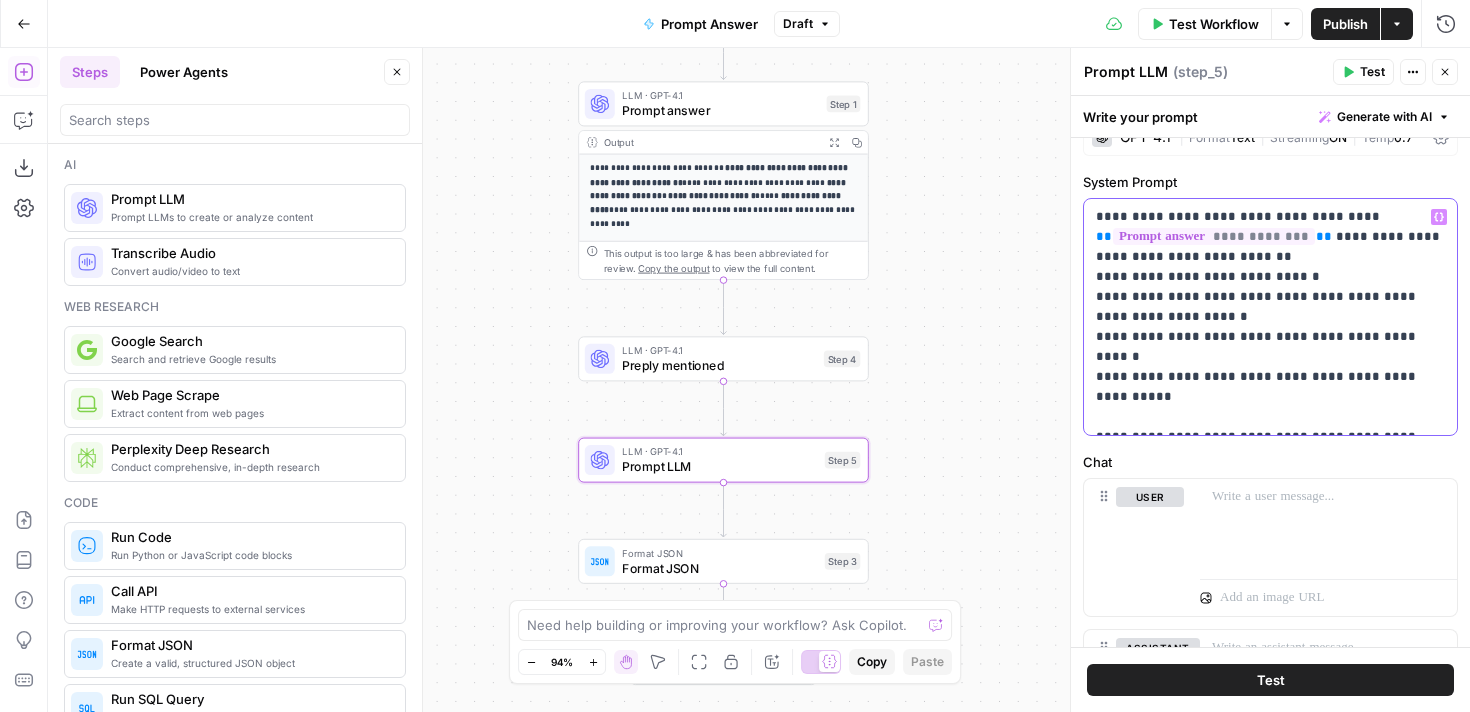 scroll, scrollTop: 33, scrollLeft: 0, axis: vertical 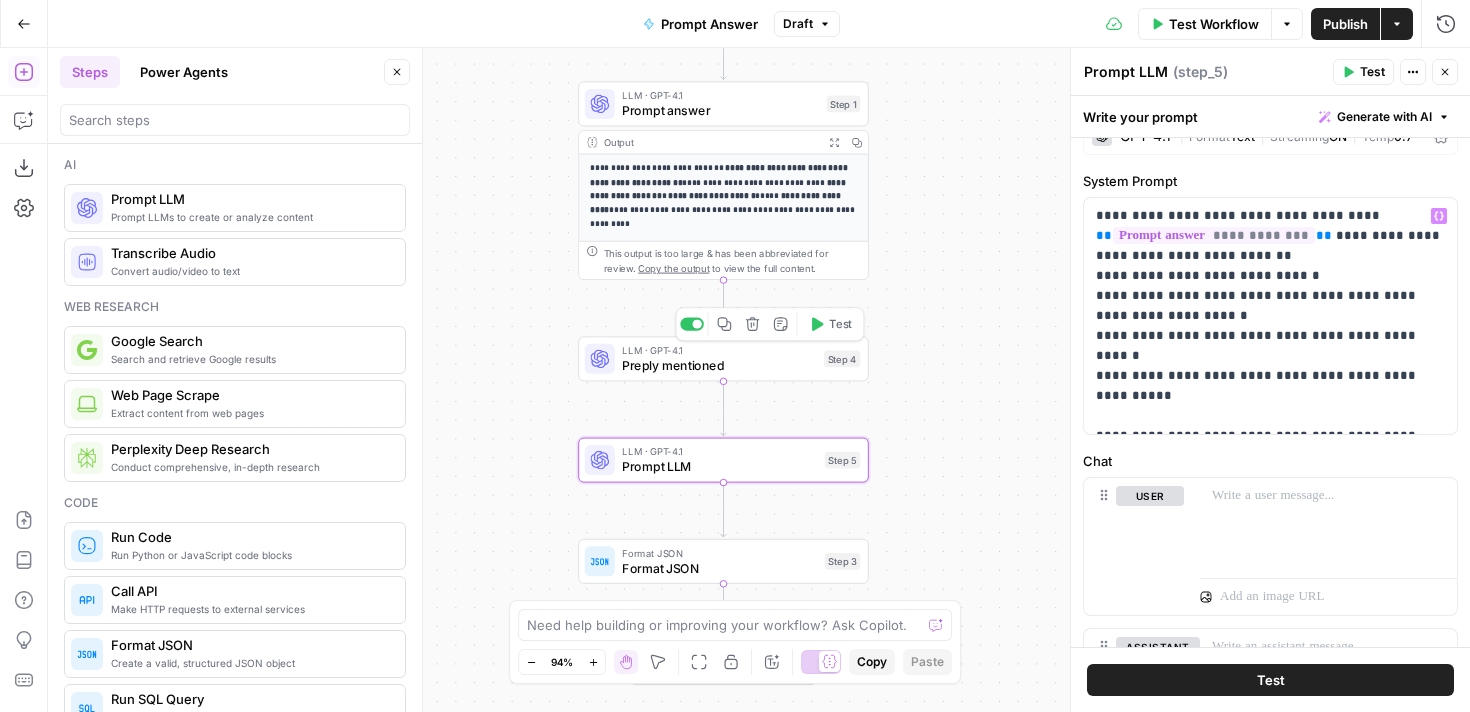 click on "Preply mentioned" at bounding box center [719, 365] 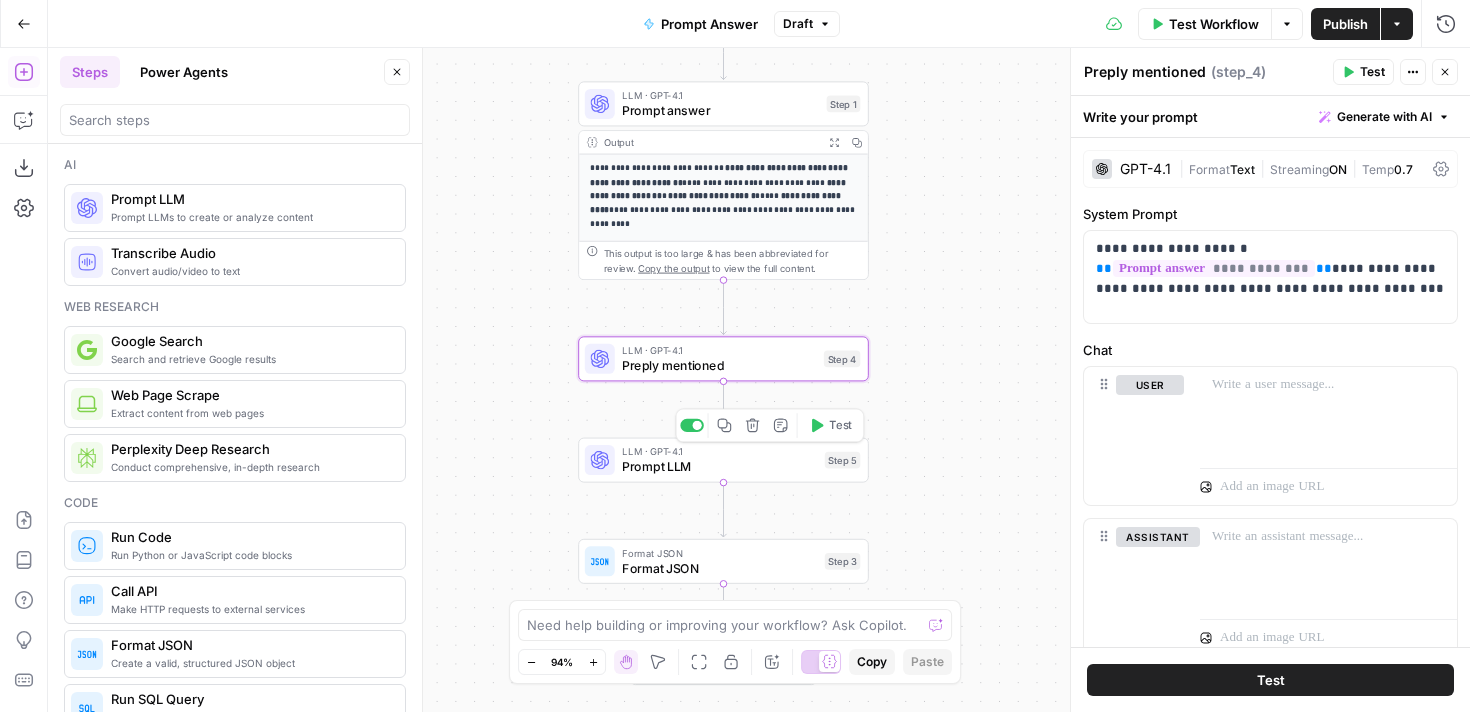 click on "Prompt LLM" at bounding box center [719, 466] 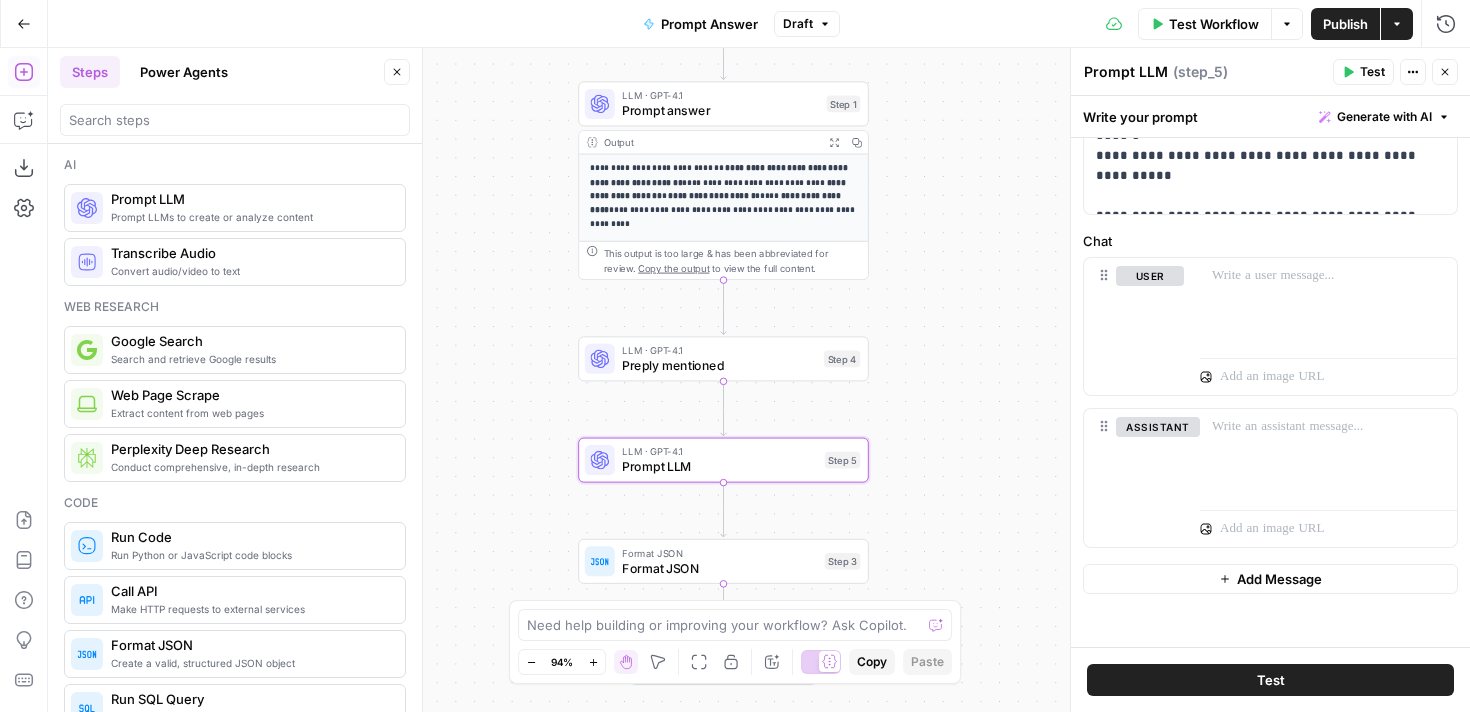 scroll, scrollTop: 291, scrollLeft: 0, axis: vertical 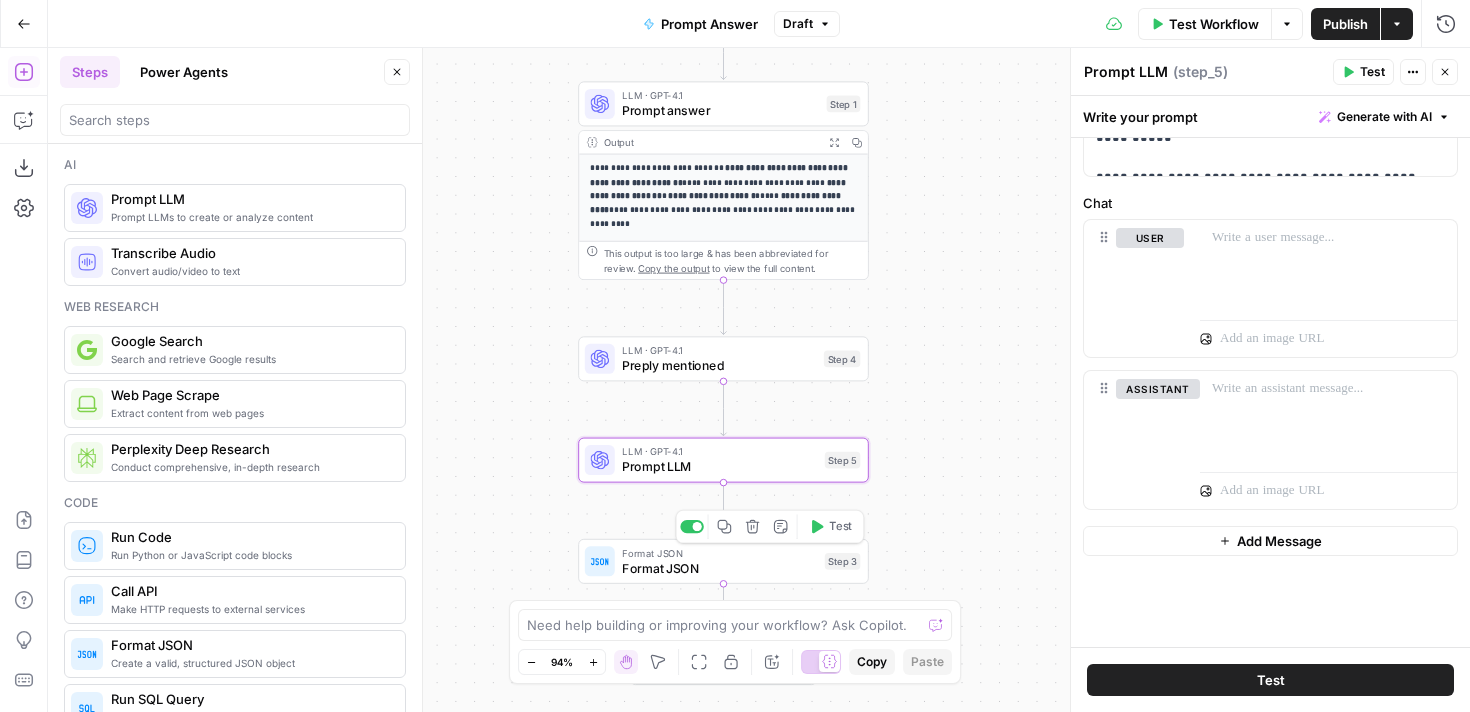 click on "Format JSON" at bounding box center (719, 568) 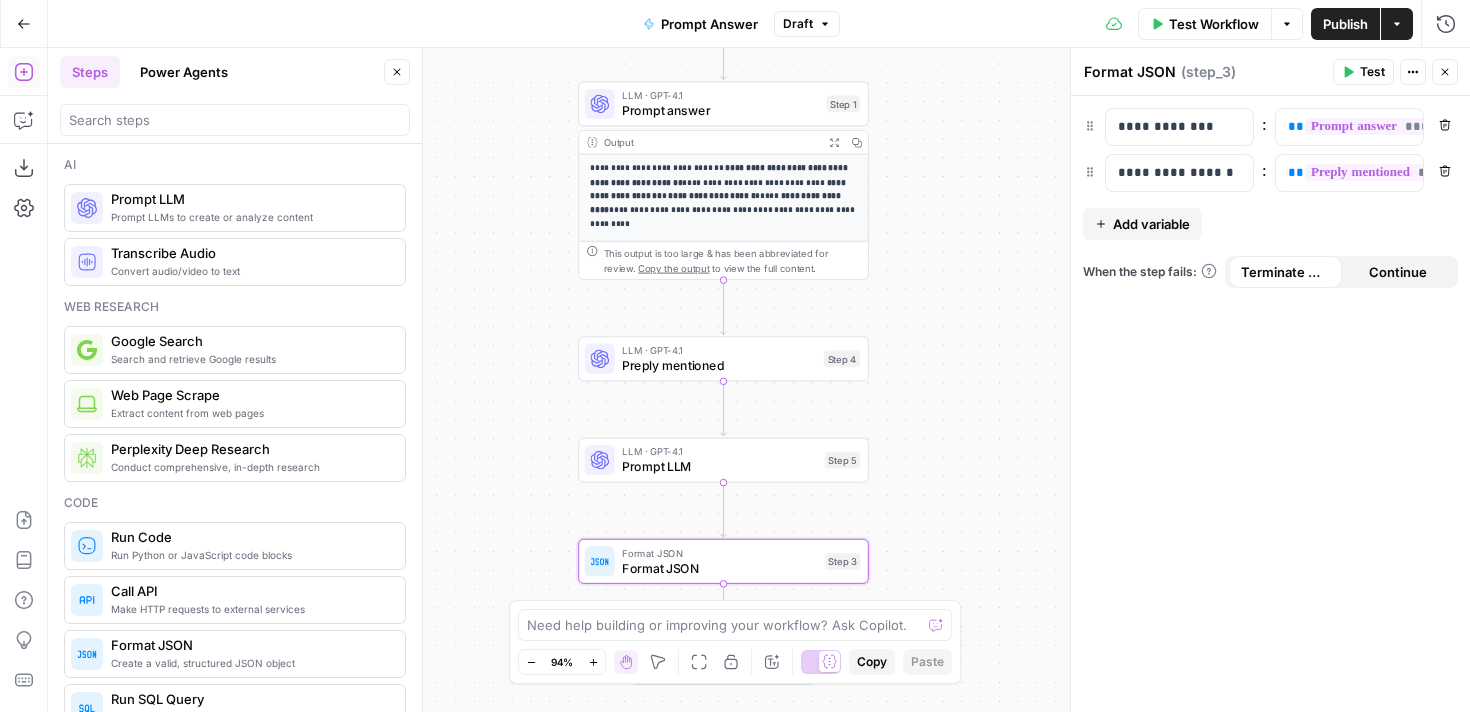 click on "Add variable" at bounding box center (1151, 224) 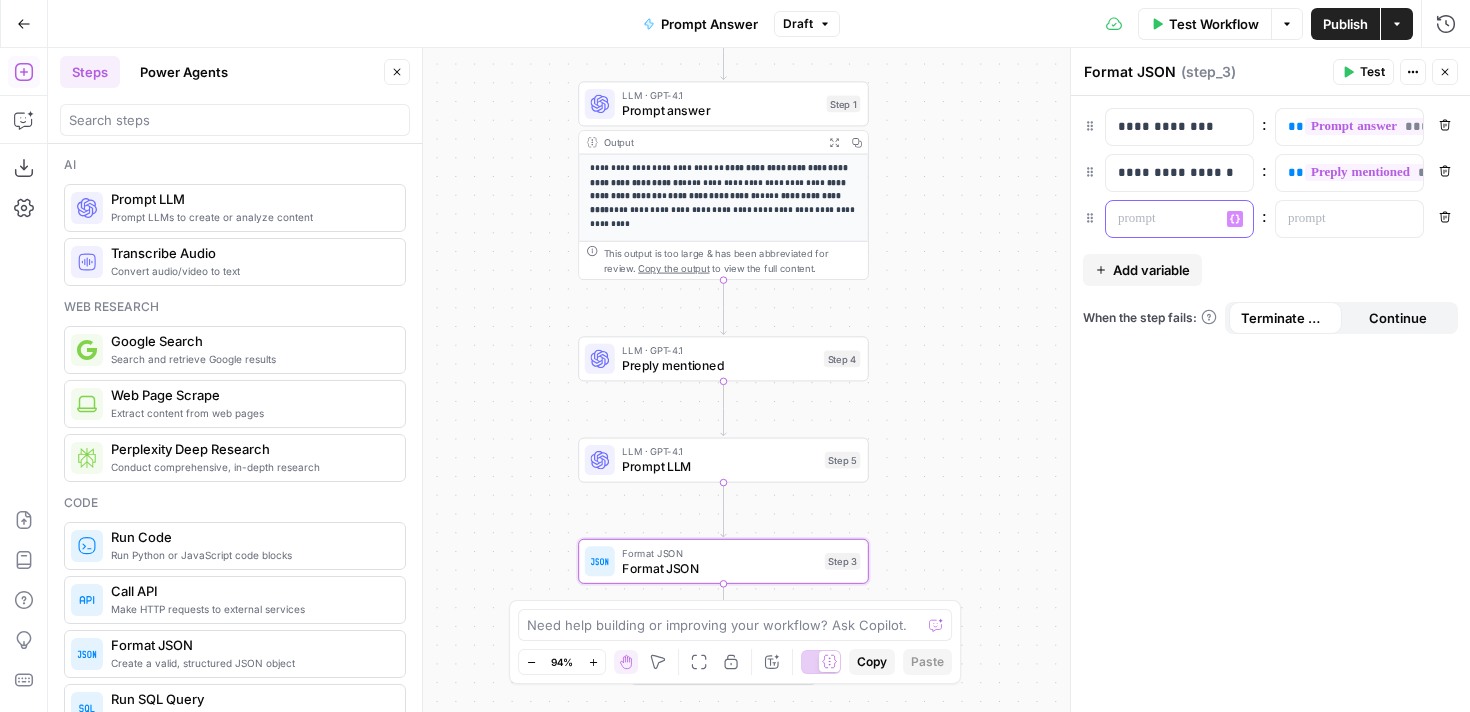 click at bounding box center [1163, 219] 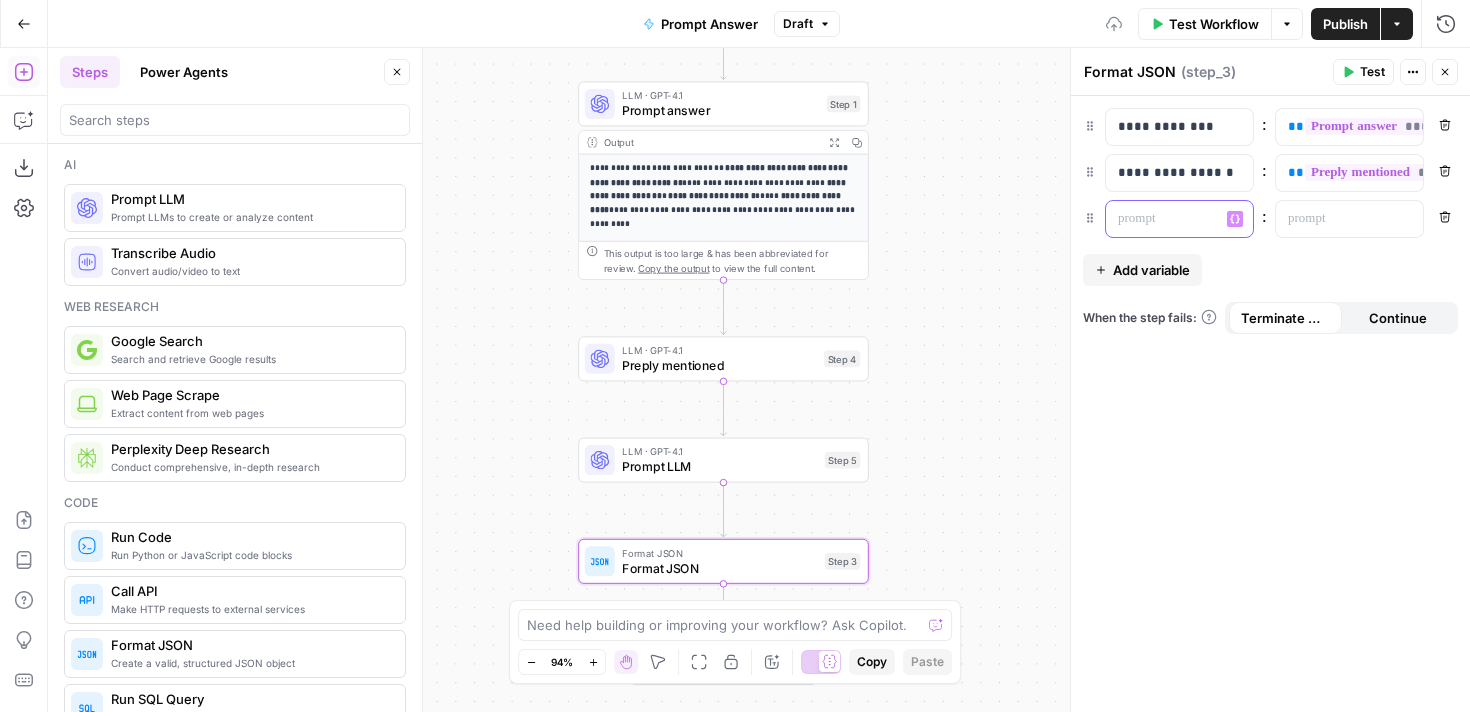 type 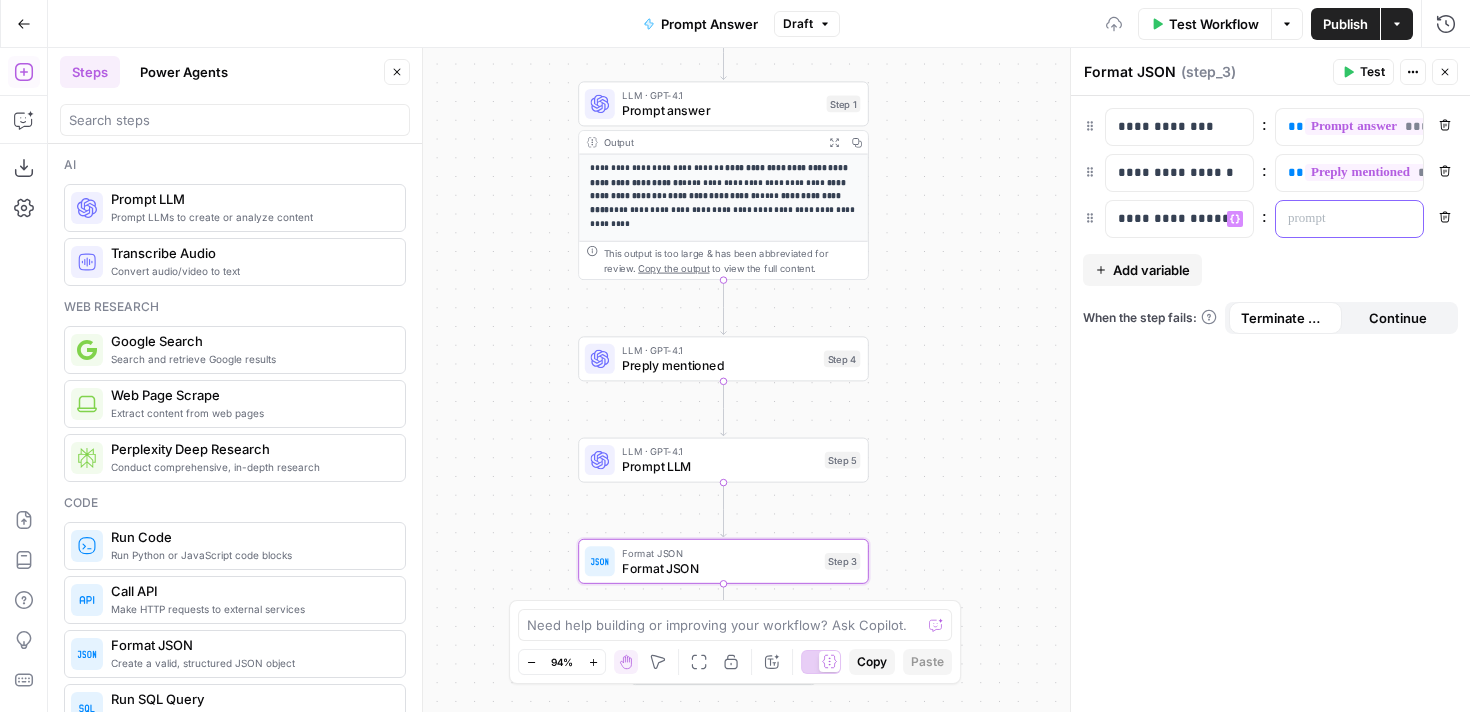 click at bounding box center (1333, 219) 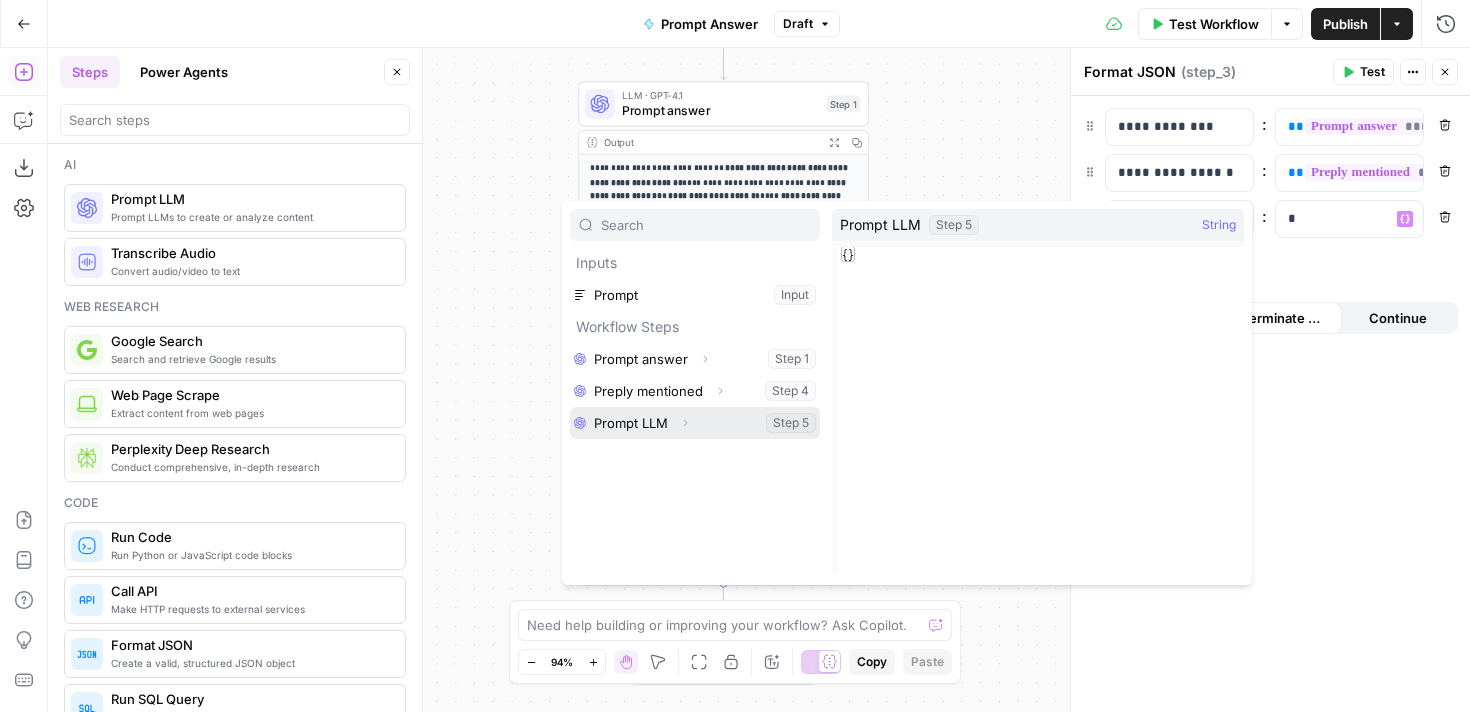 click at bounding box center (695, 423) 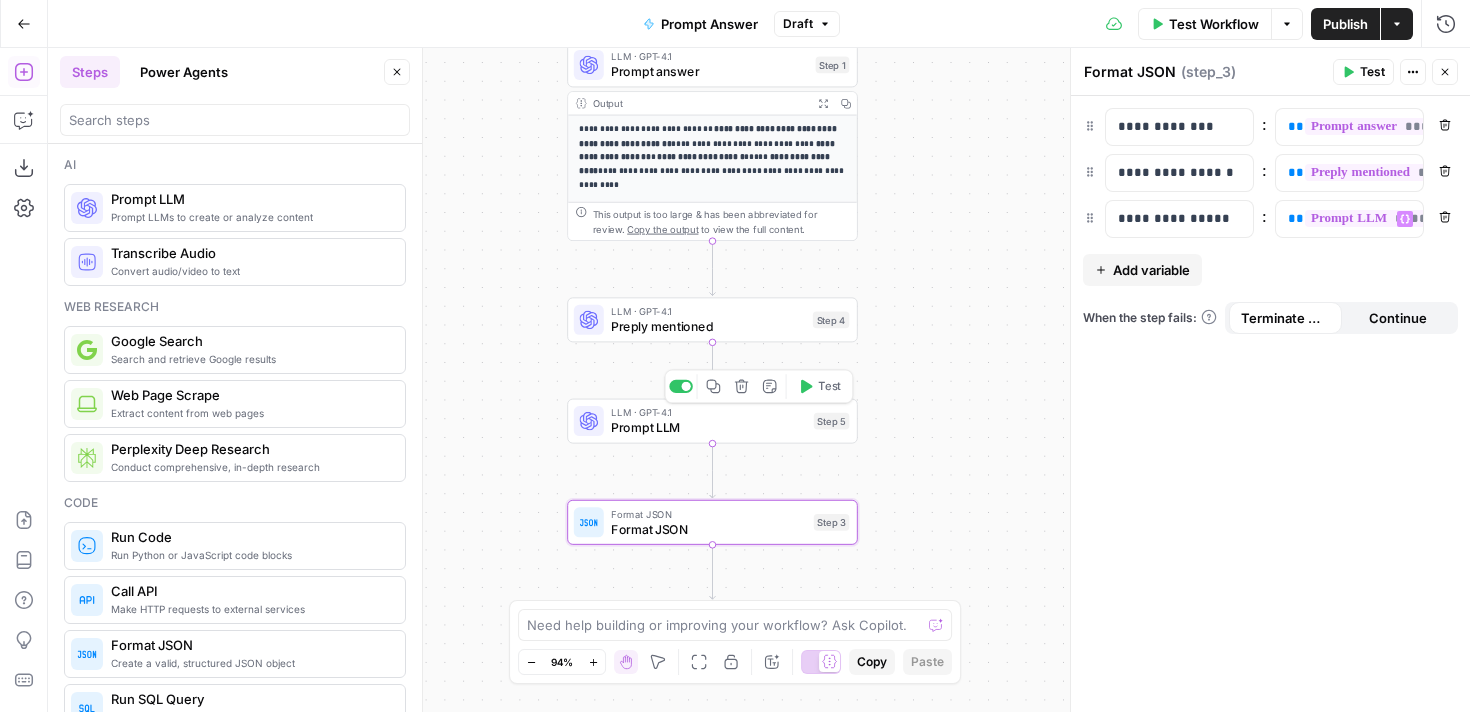 click on "Prompt LLM" at bounding box center [708, 427] 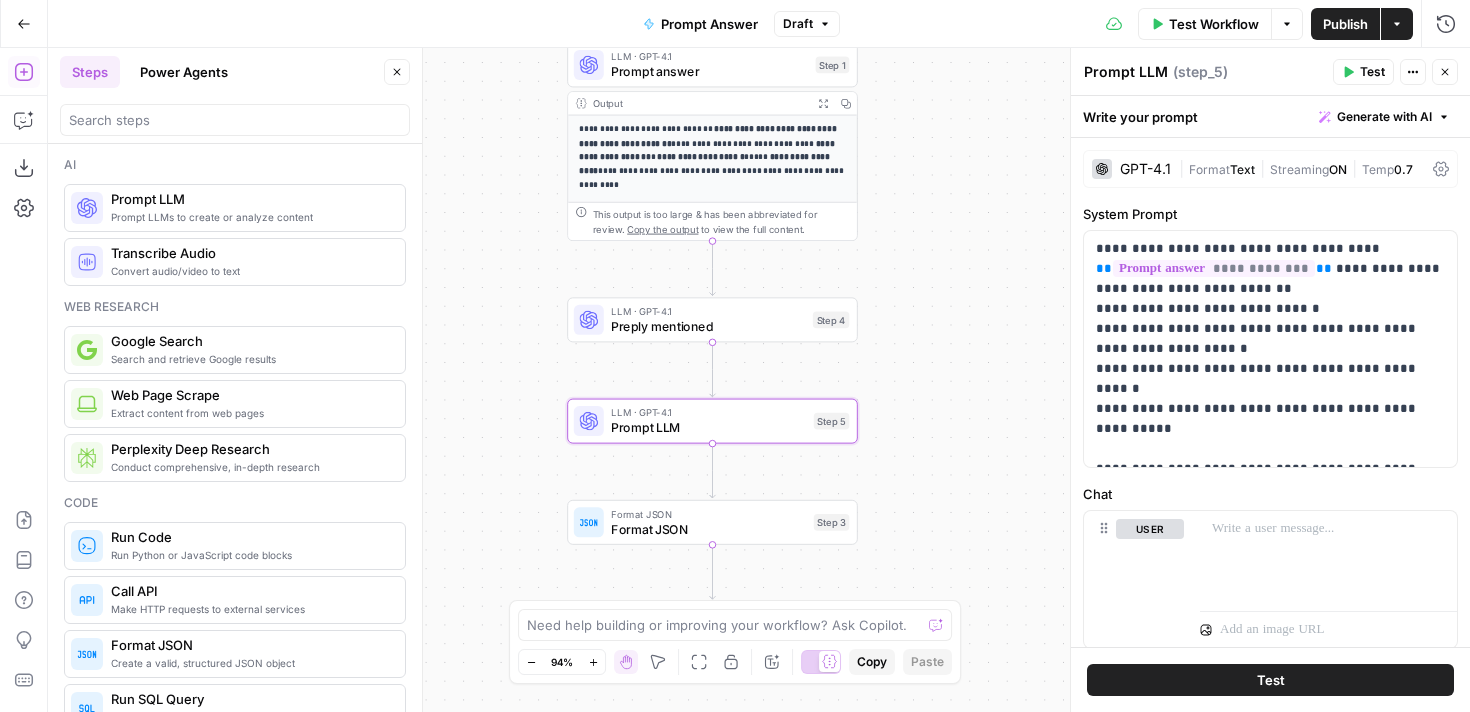 click on "Prompt LLM" at bounding box center (1126, 72) 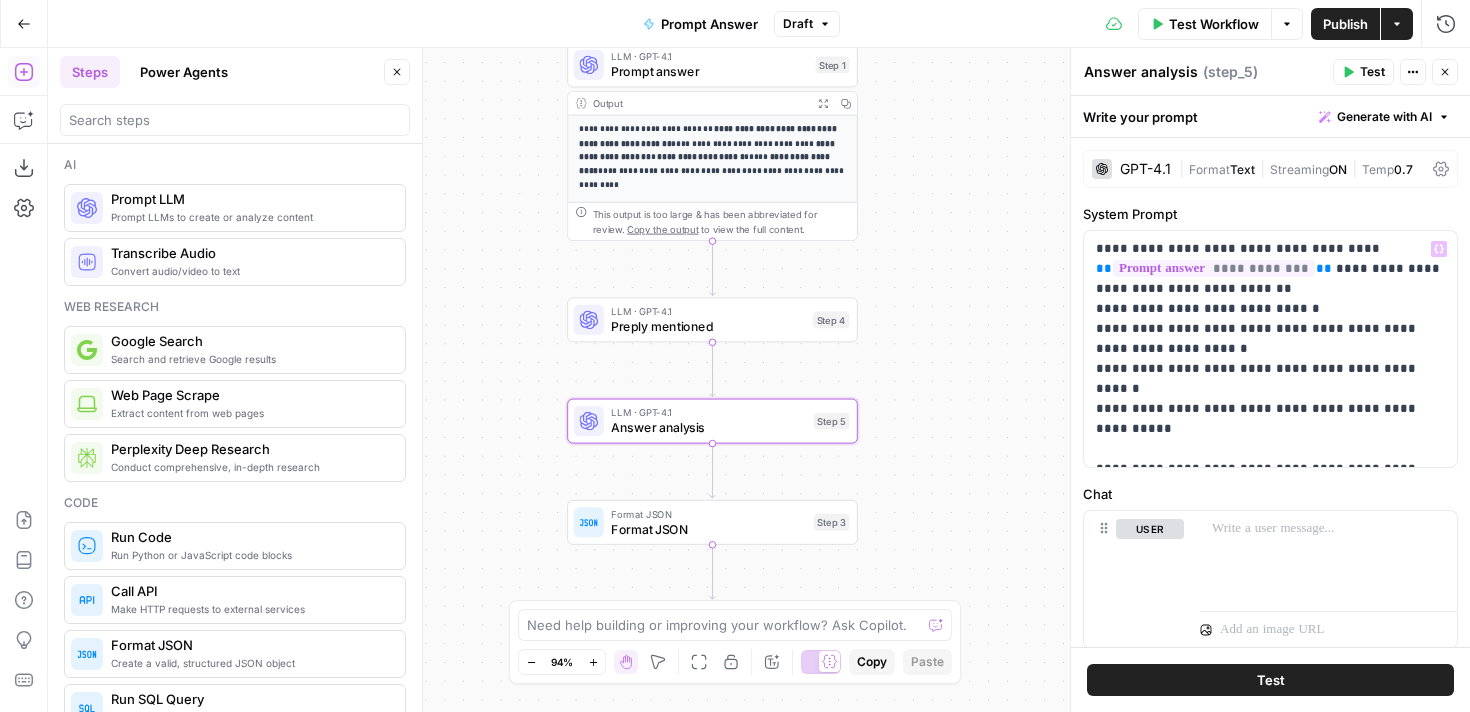 type on "Answer analysis" 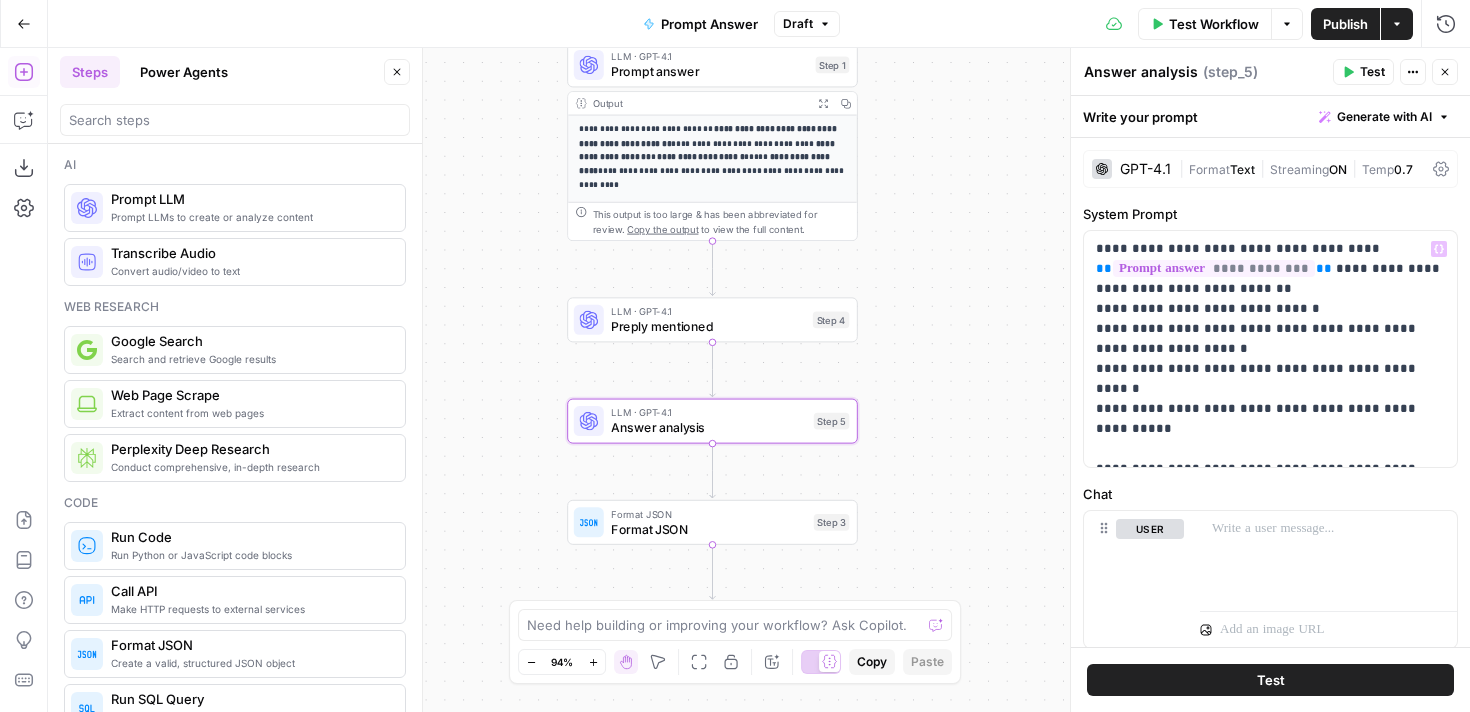 click on "**********" at bounding box center [759, 380] 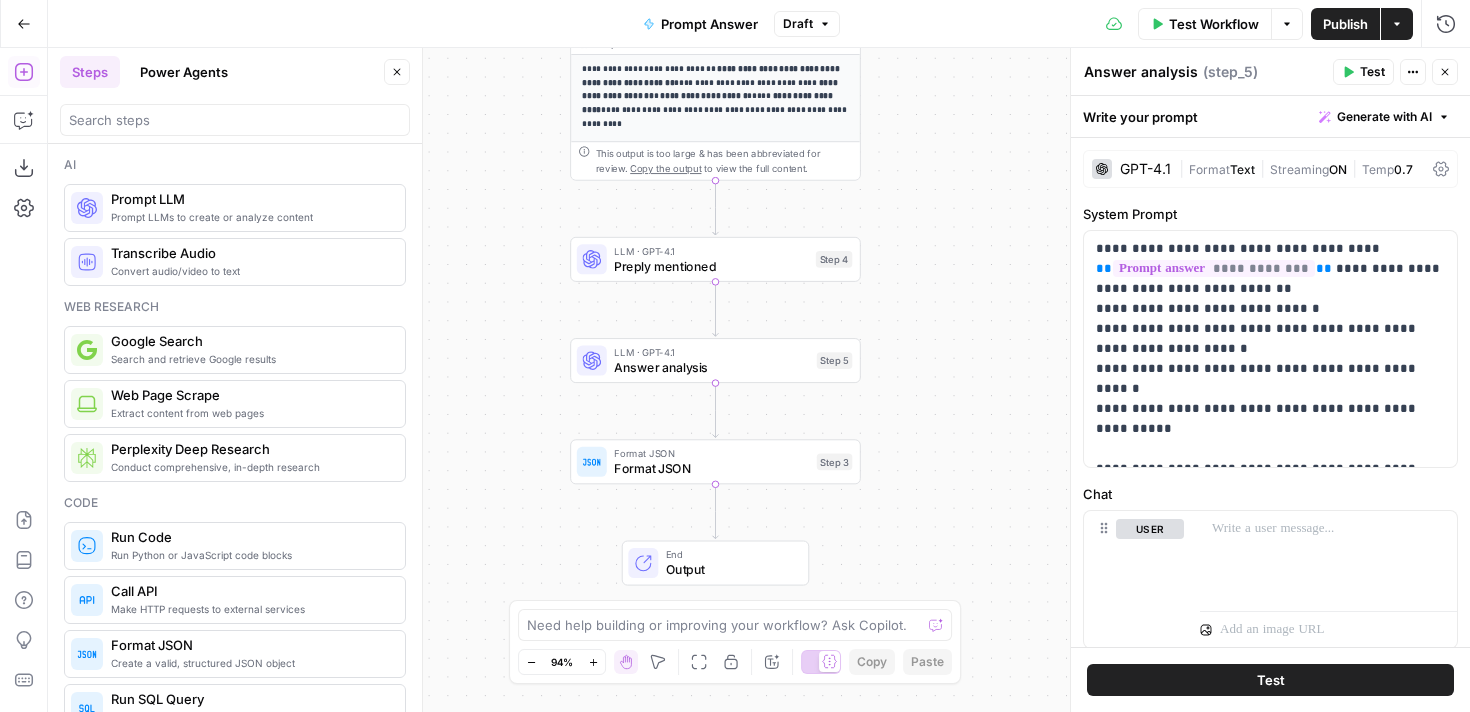 click on "Format JSON" at bounding box center (711, 468) 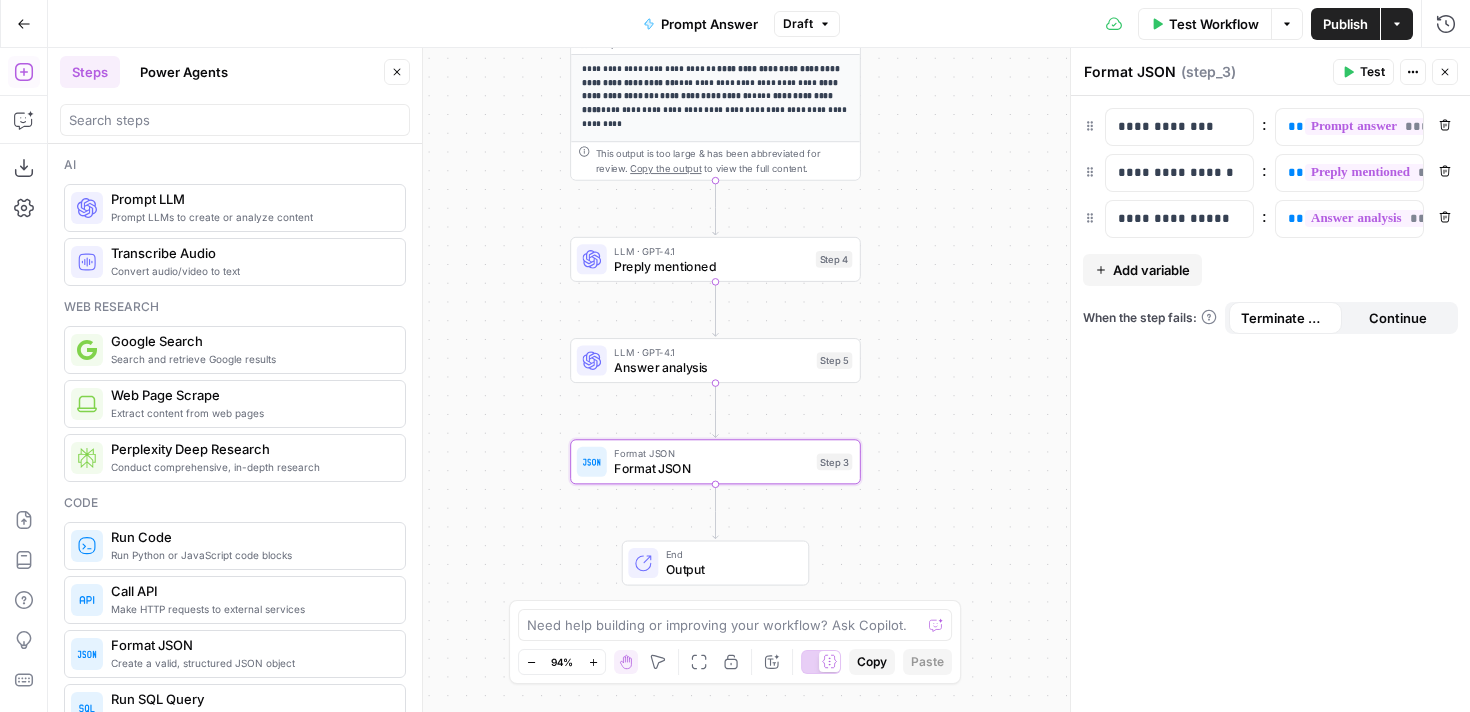 click on "Publish" at bounding box center [1345, 24] 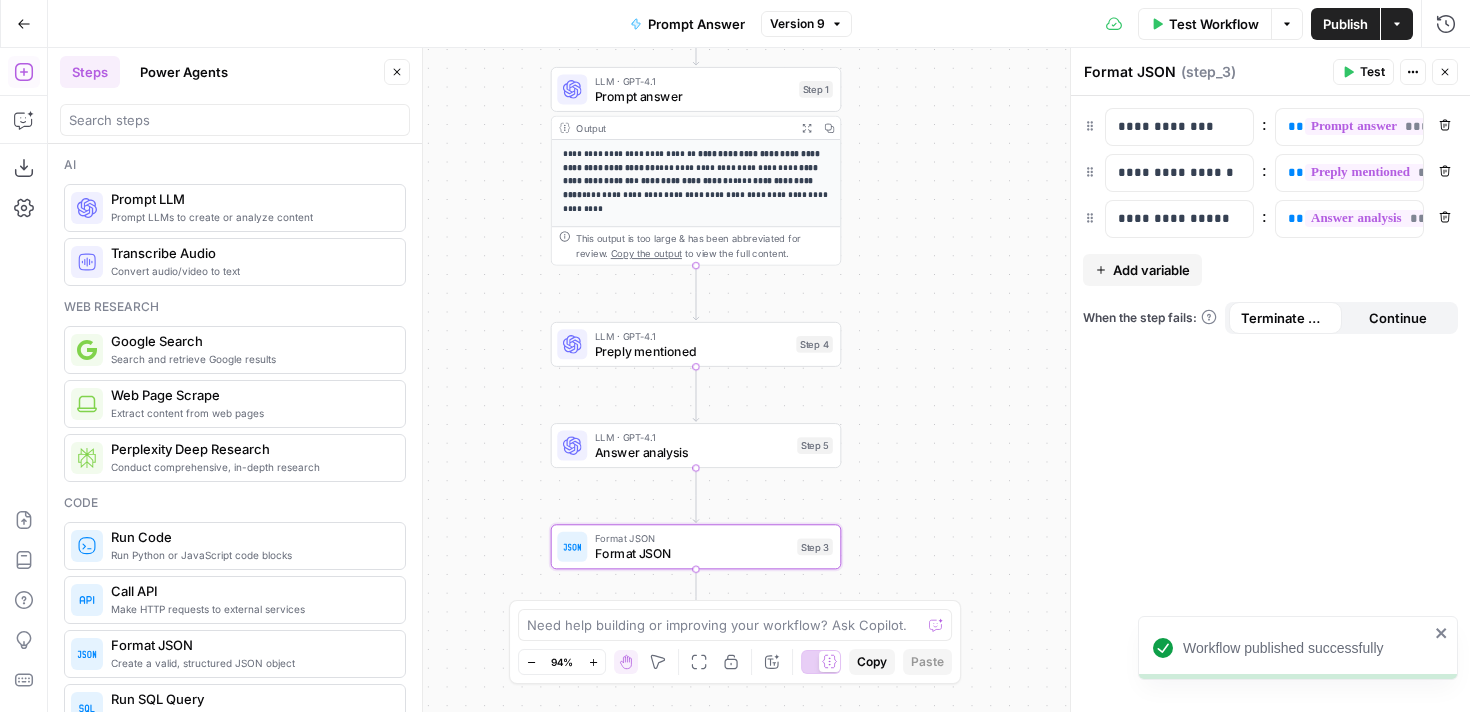click on "Prompt answer" at bounding box center [693, 96] 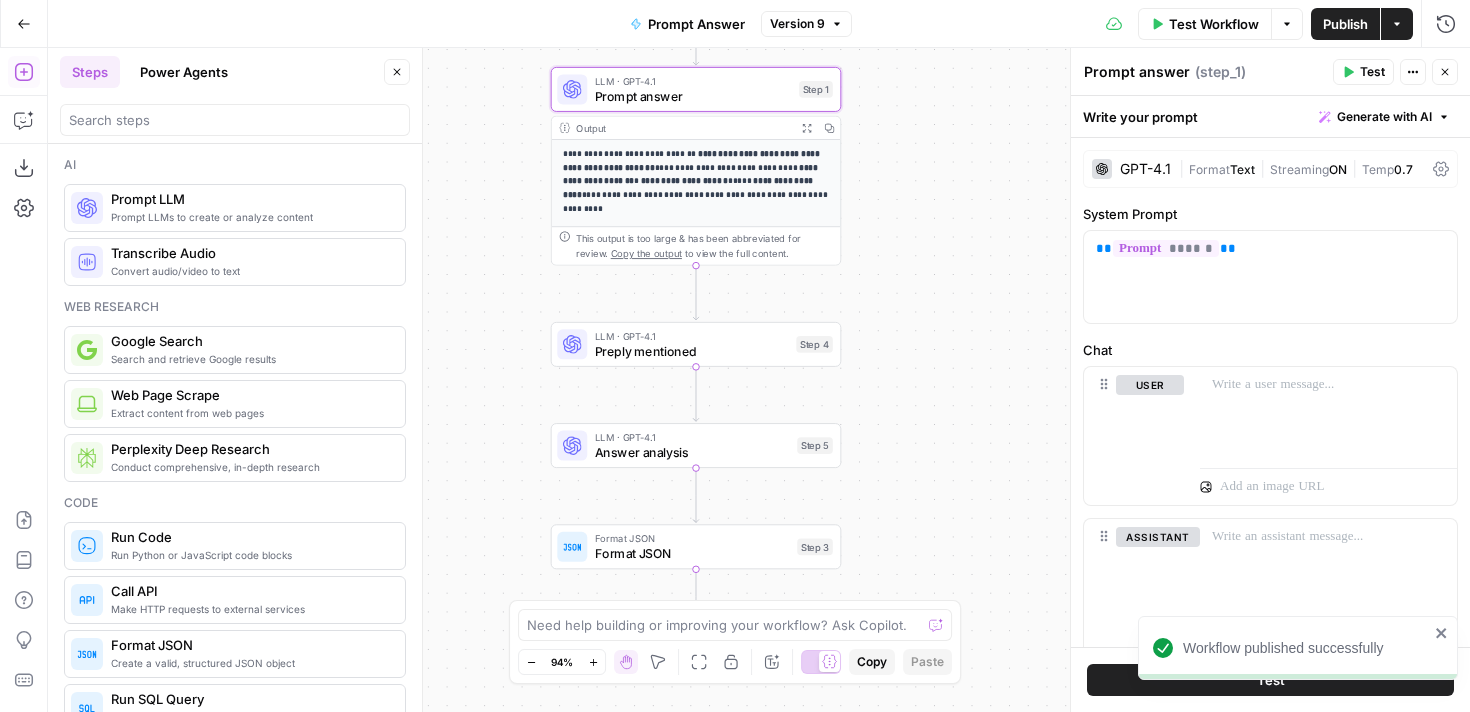 click on "GPT-4.1" at bounding box center [1145, 169] 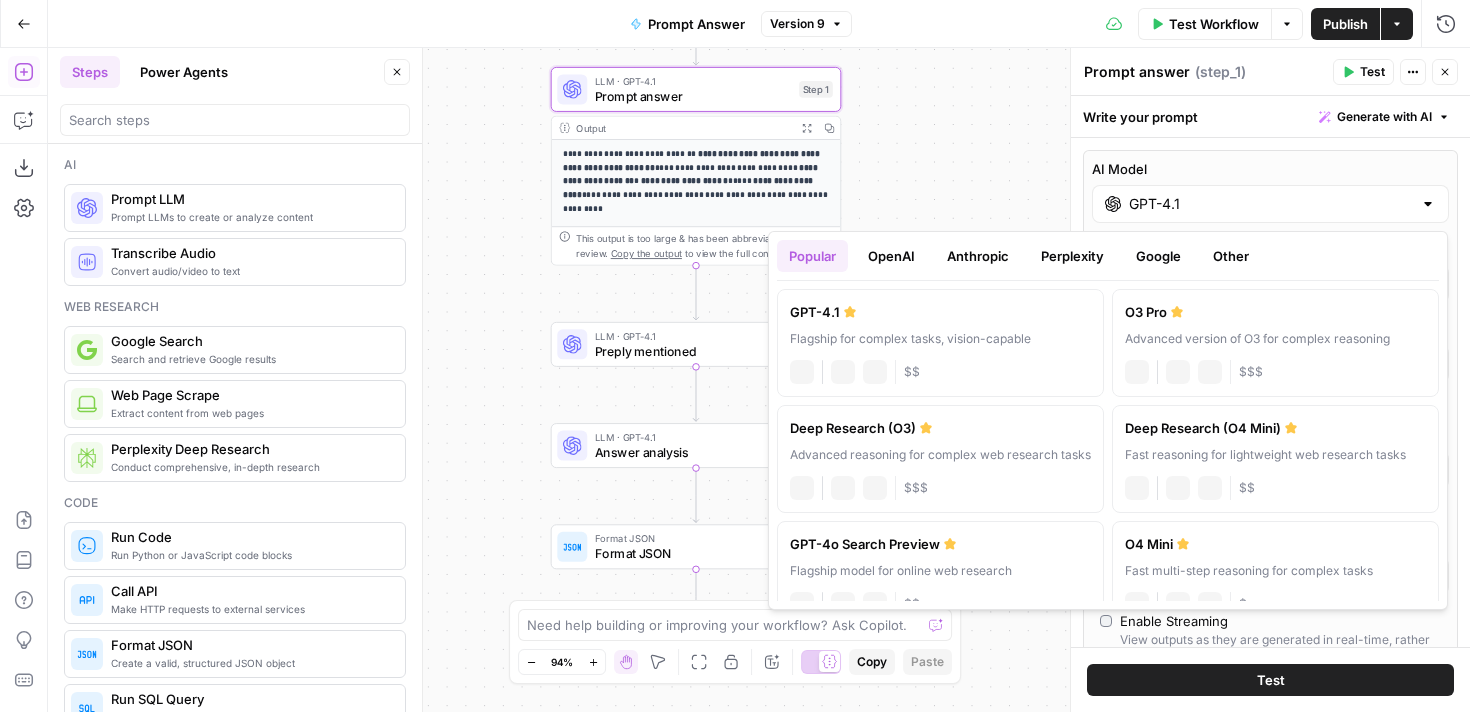 click on "GPT-4.1" at bounding box center [1270, 204] 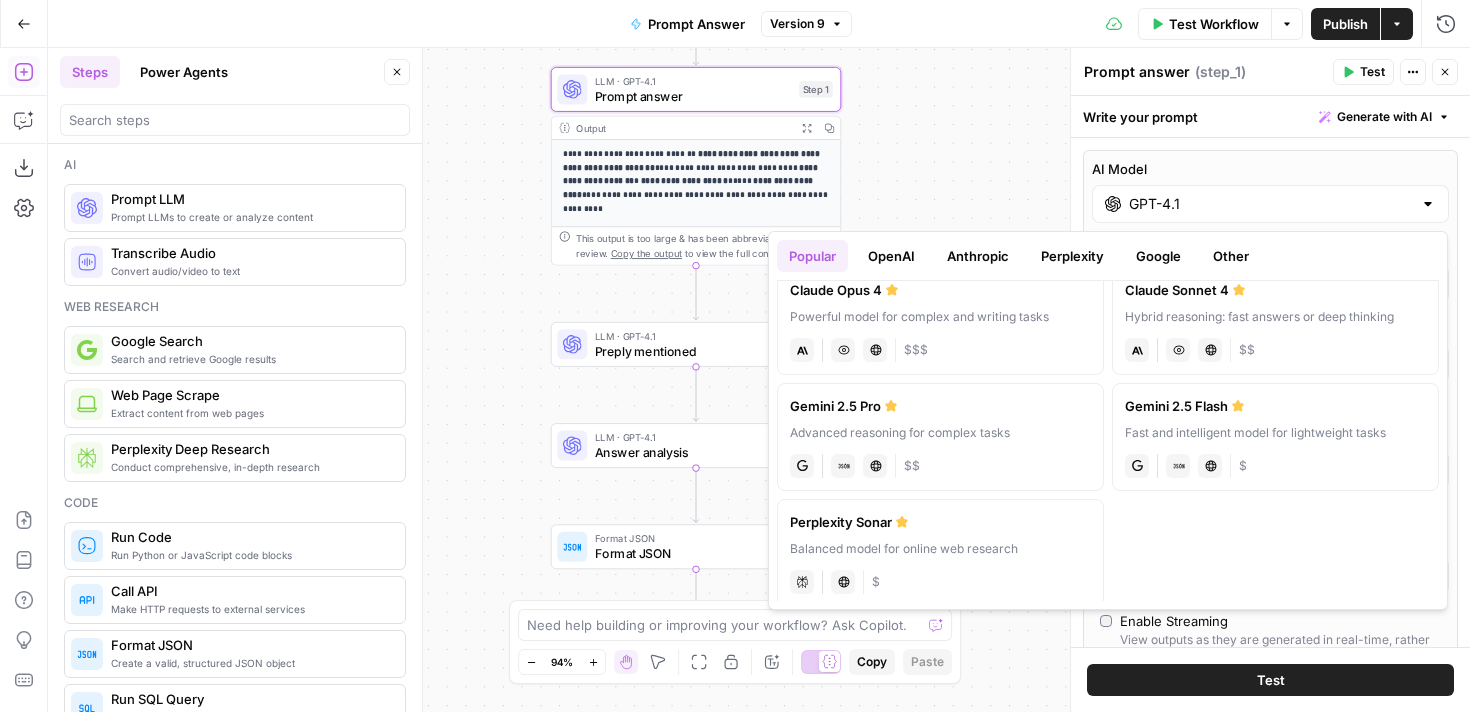 scroll, scrollTop: 500, scrollLeft: 0, axis: vertical 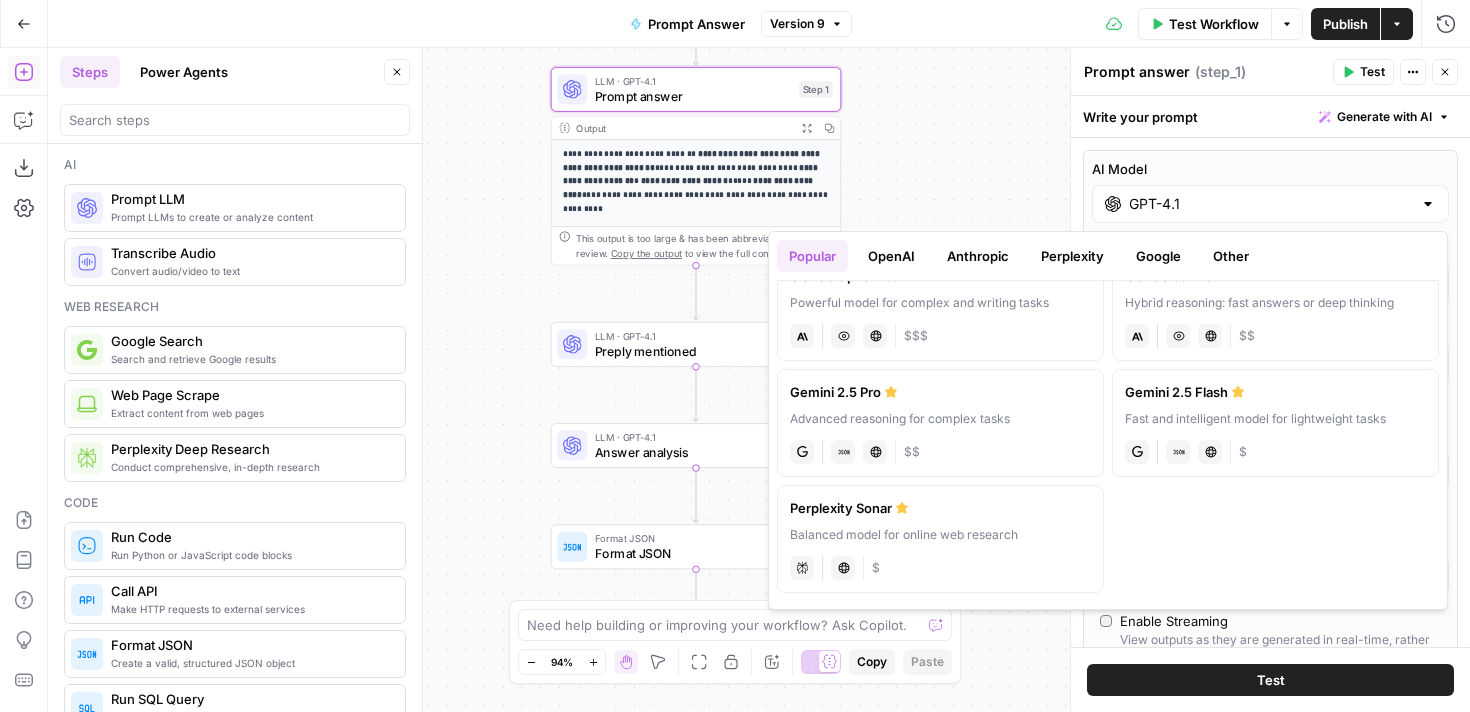 click on "OpenAI" at bounding box center (891, 256) 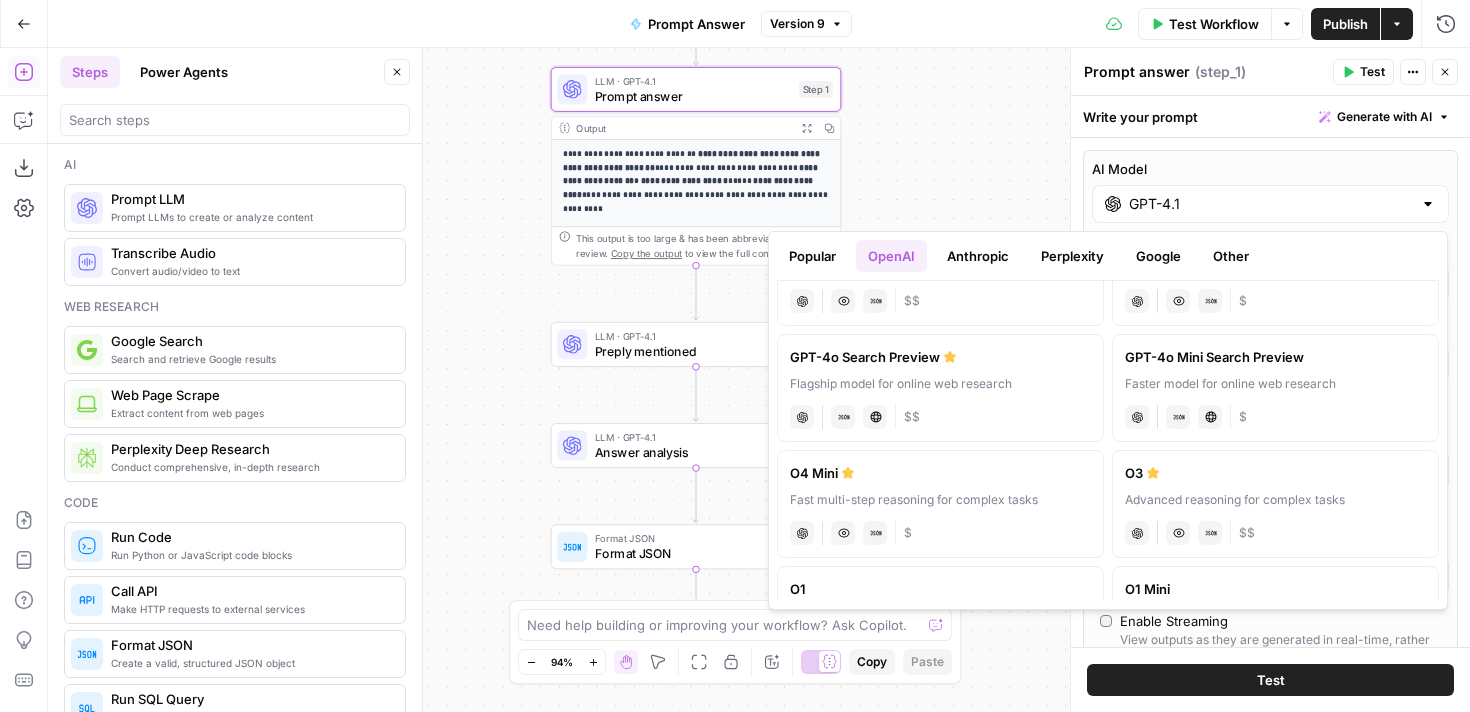 scroll, scrollTop: 416, scrollLeft: 0, axis: vertical 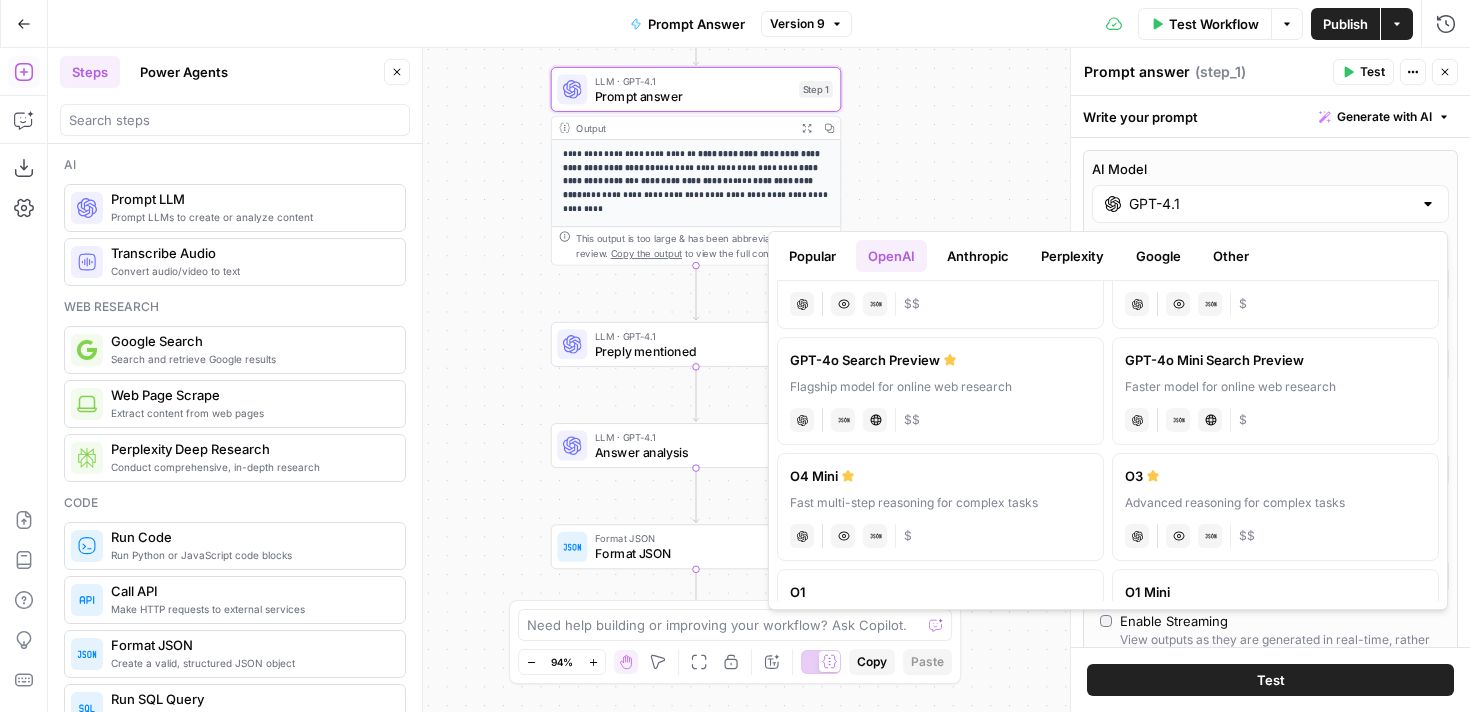 click on "GPT-4o Search Preview" at bounding box center (940, 360) 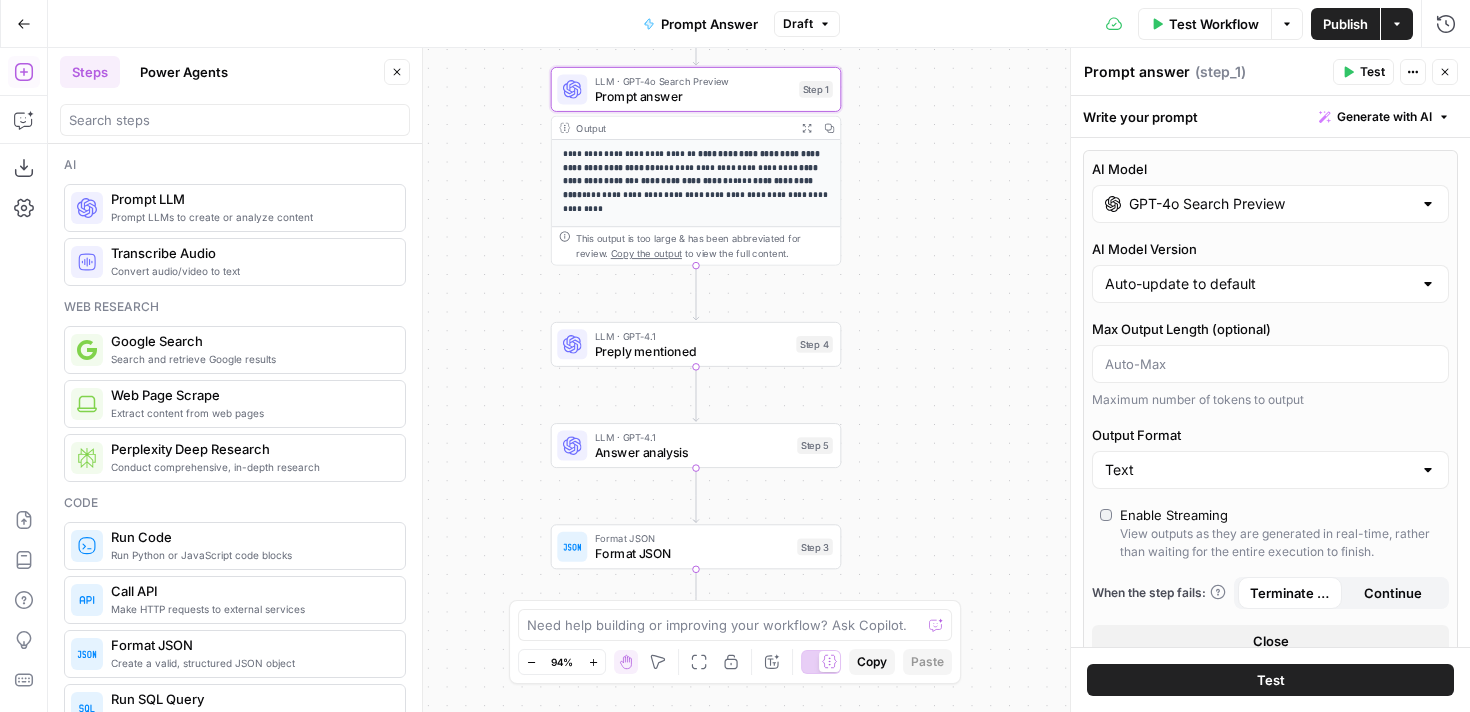 click on "GPT-4o Search Preview" at bounding box center [1270, 204] 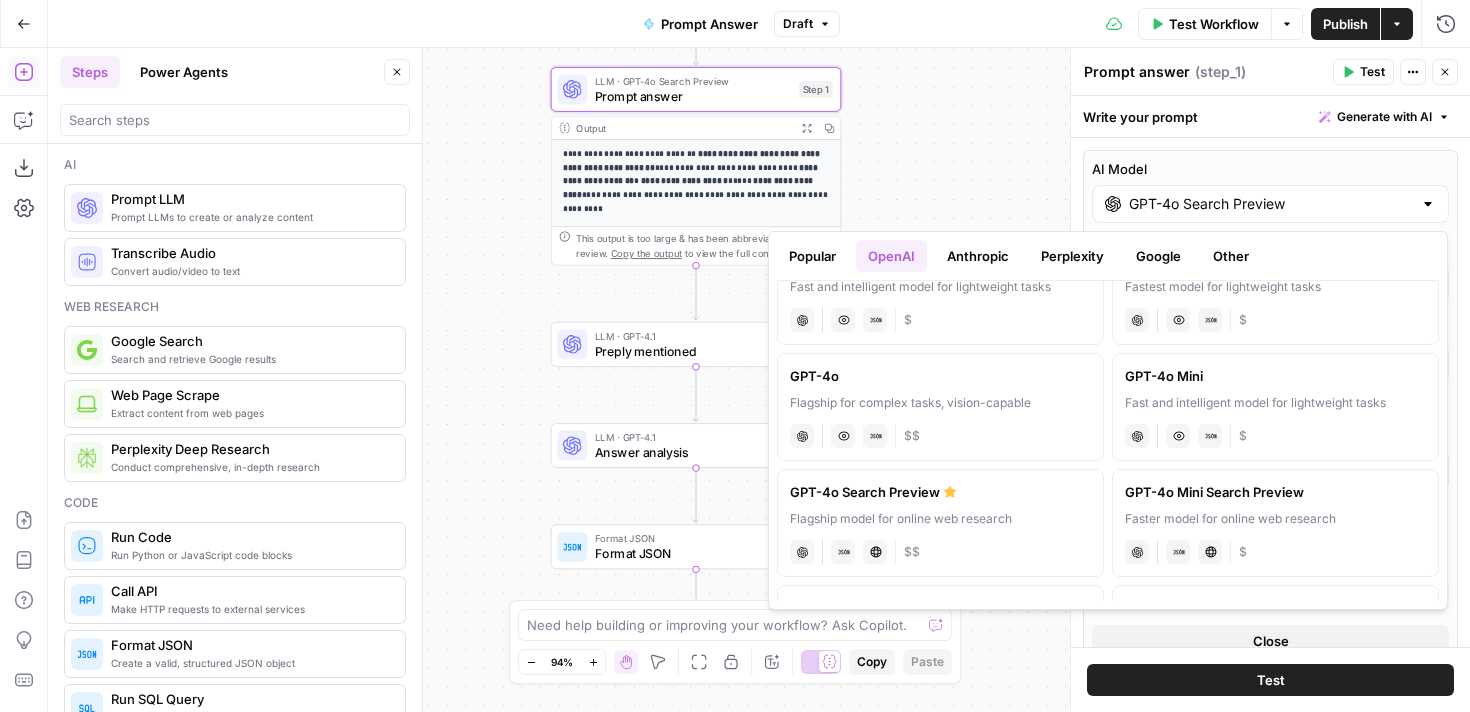 scroll, scrollTop: 278, scrollLeft: 0, axis: vertical 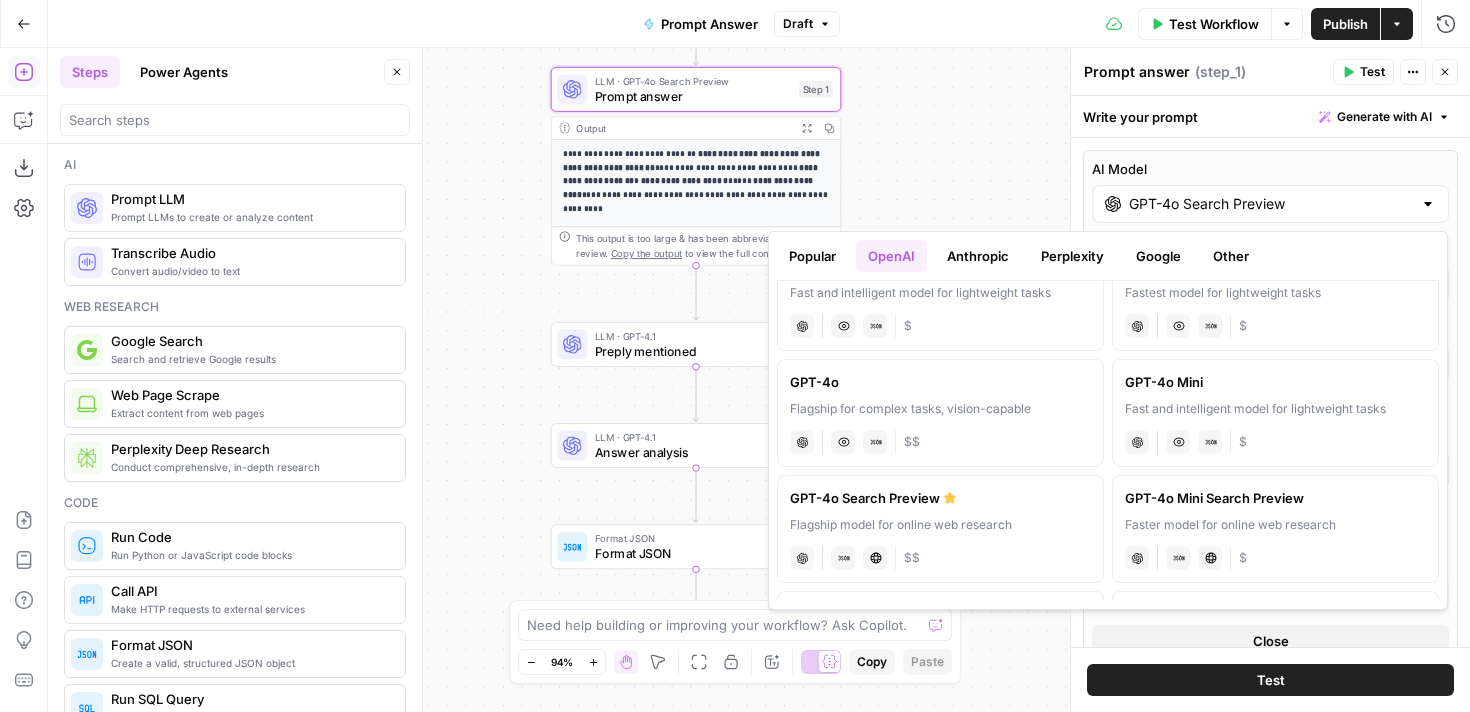 click on "GPT-4o" at bounding box center [940, 382] 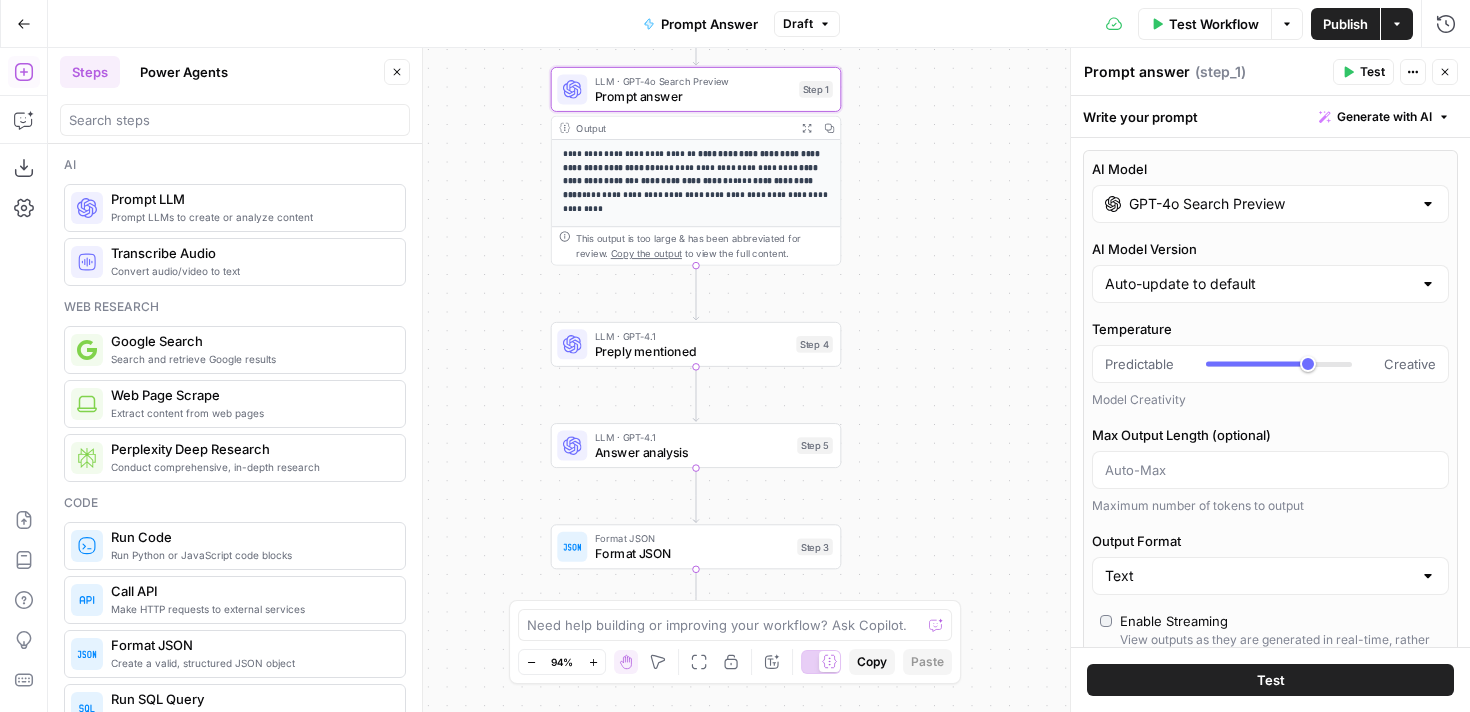 type on "GPT-4o" 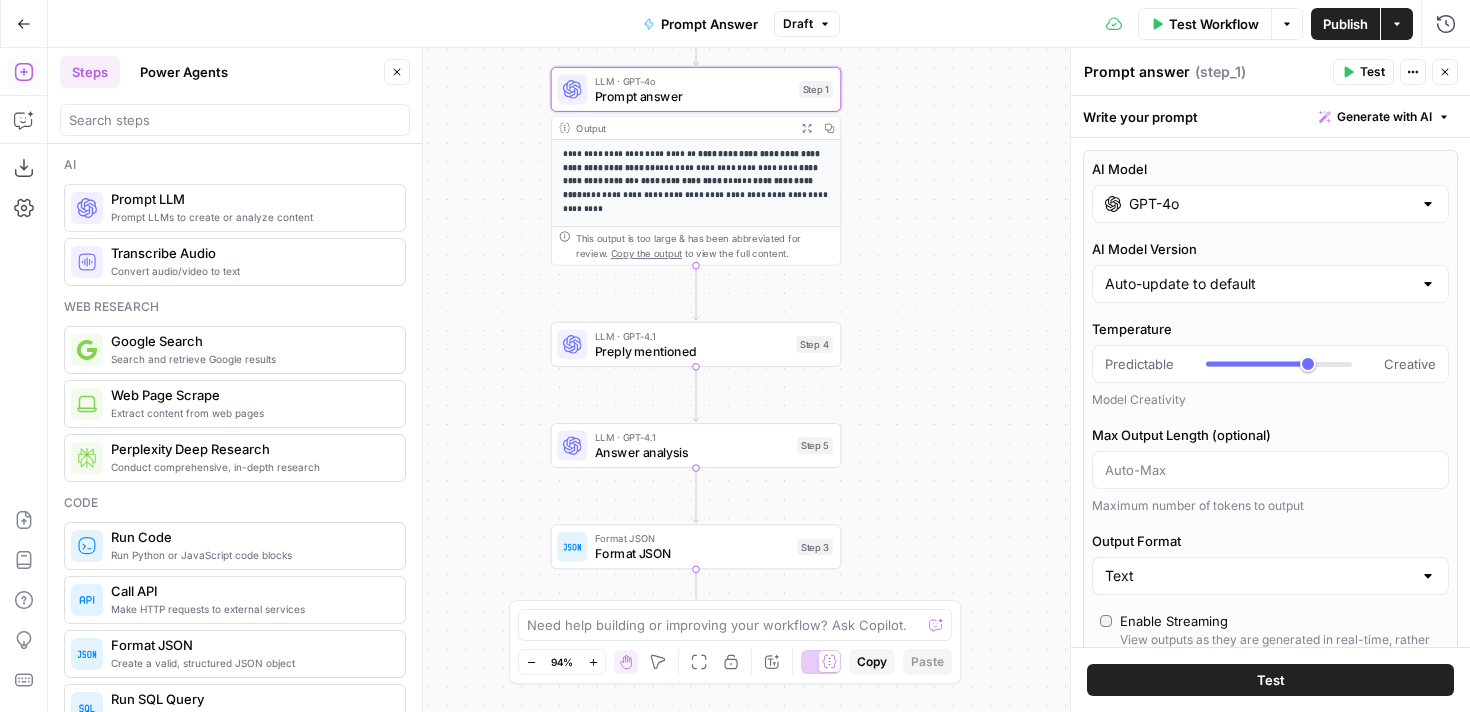 click on "Publish" at bounding box center (1345, 24) 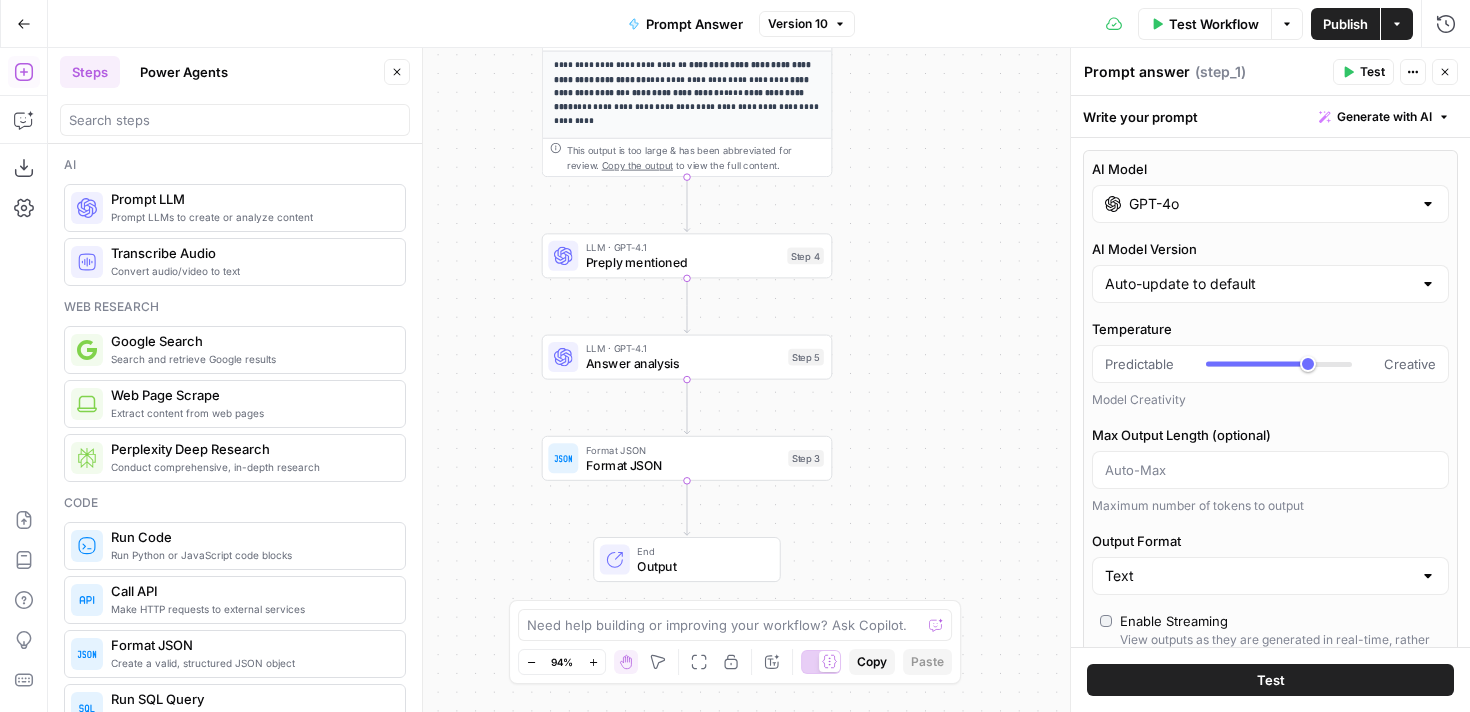 click on "Prompt LLMs to create or analyze content" at bounding box center (250, 217) 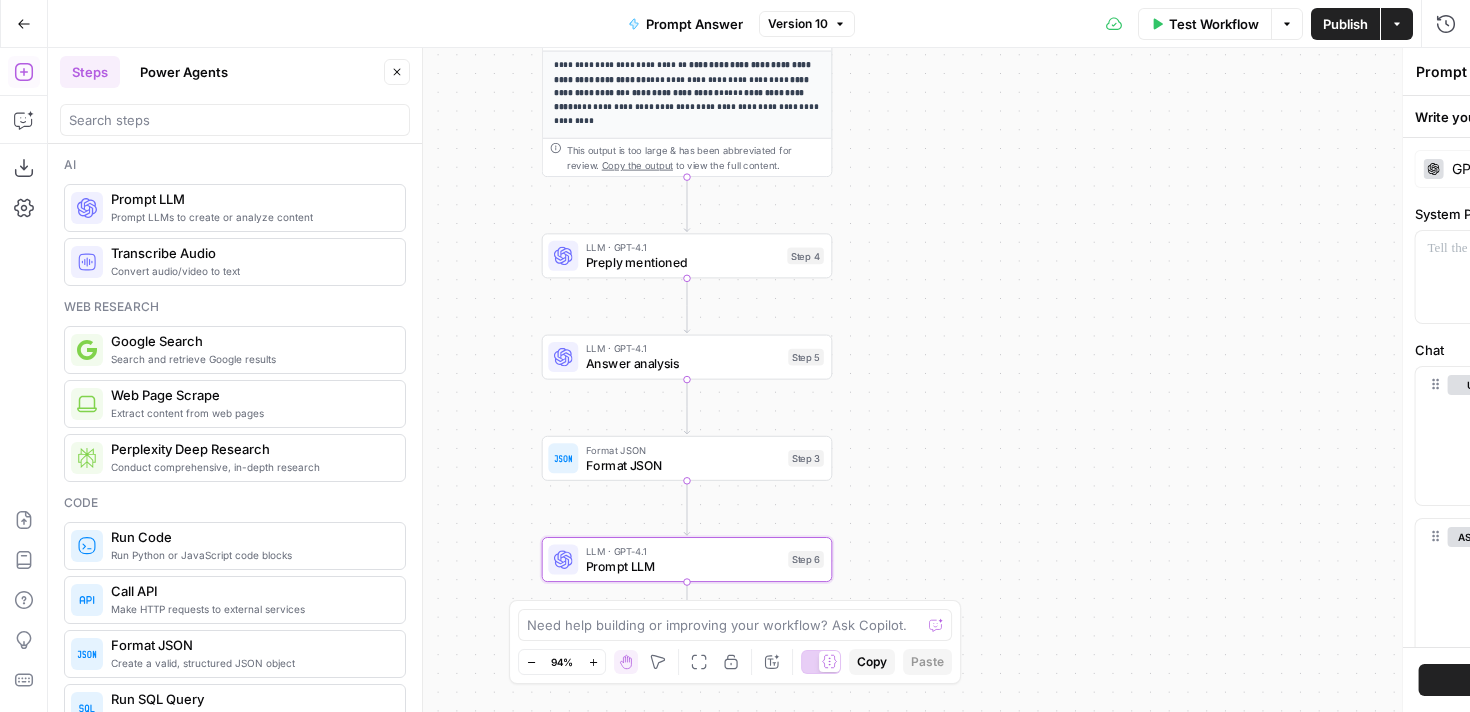 type on "Prompt LLM" 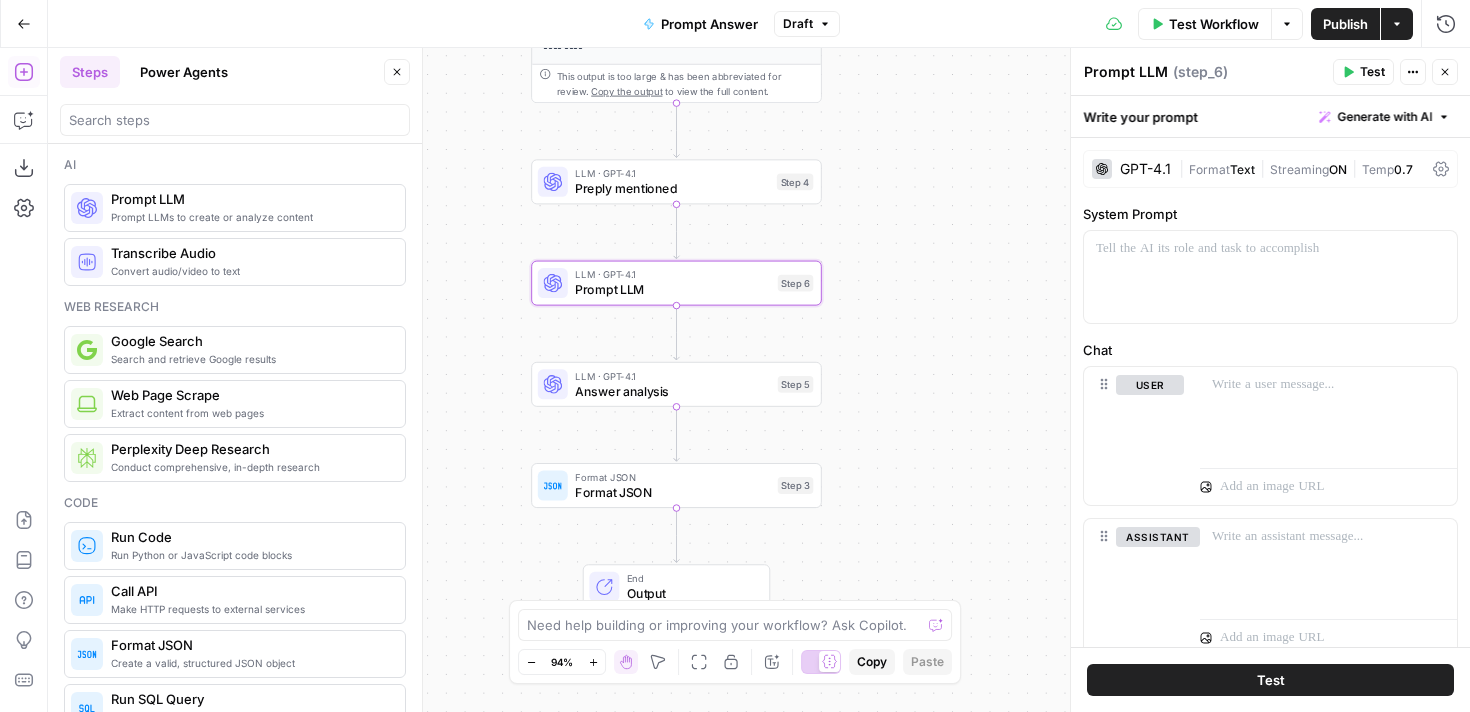 drag, startPoint x: 678, startPoint y: 385, endPoint x: 1236, endPoint y: 0, distance: 677.92993 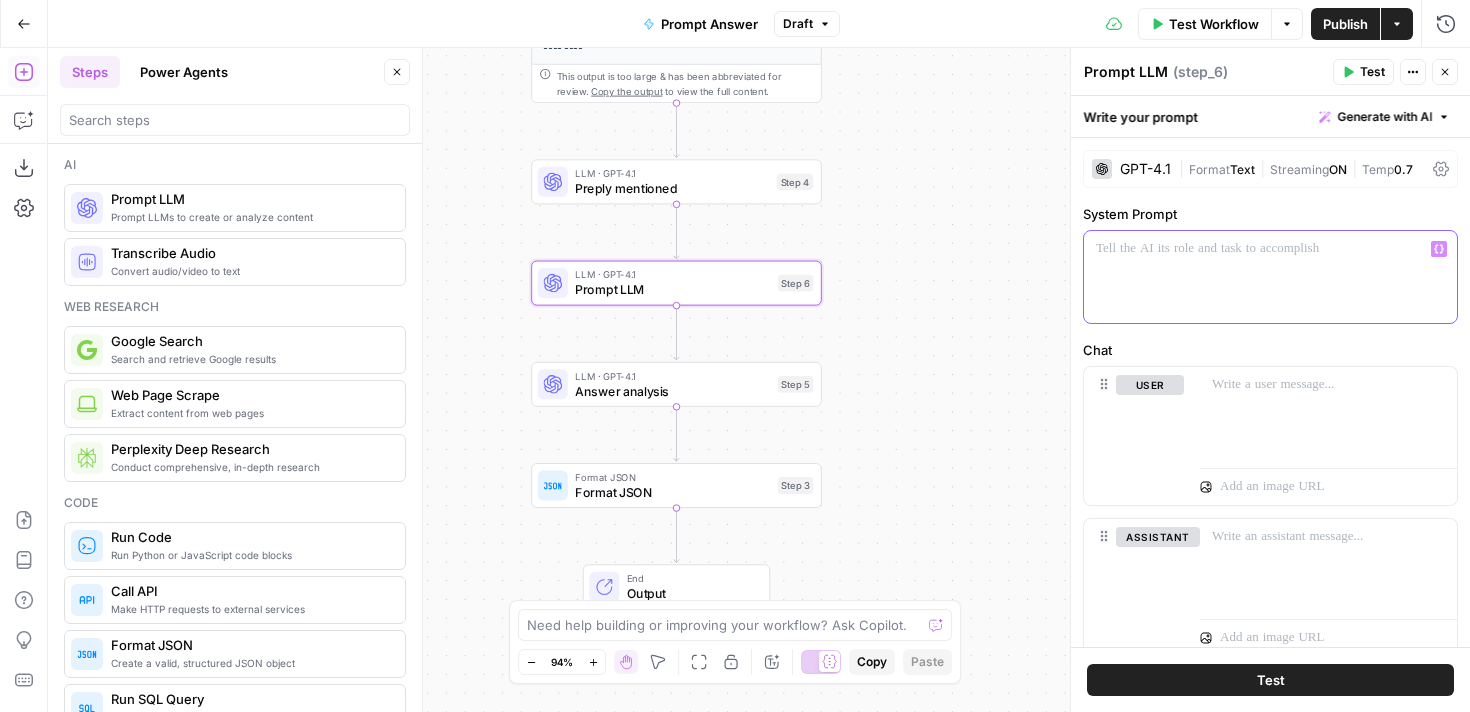 click at bounding box center (1270, 277) 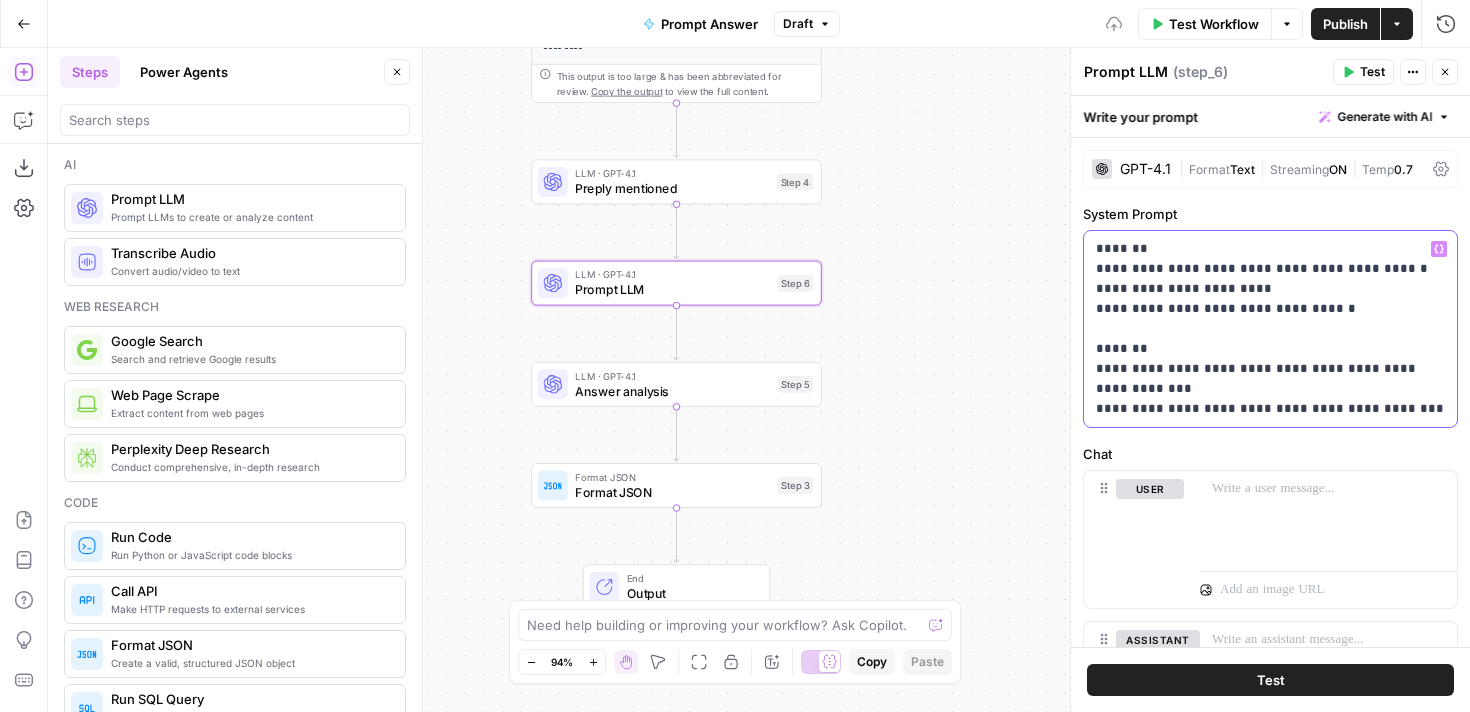 click on "**********" at bounding box center (1270, 329) 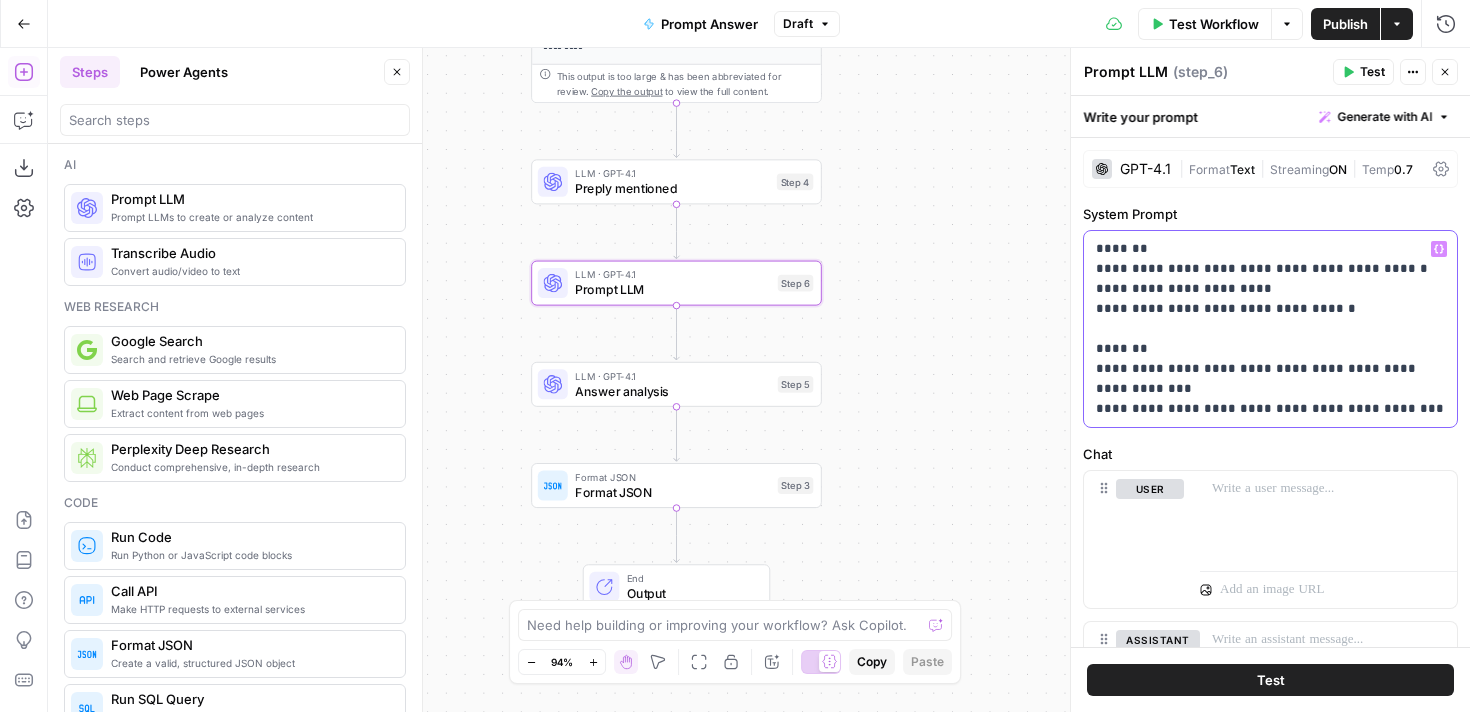 type 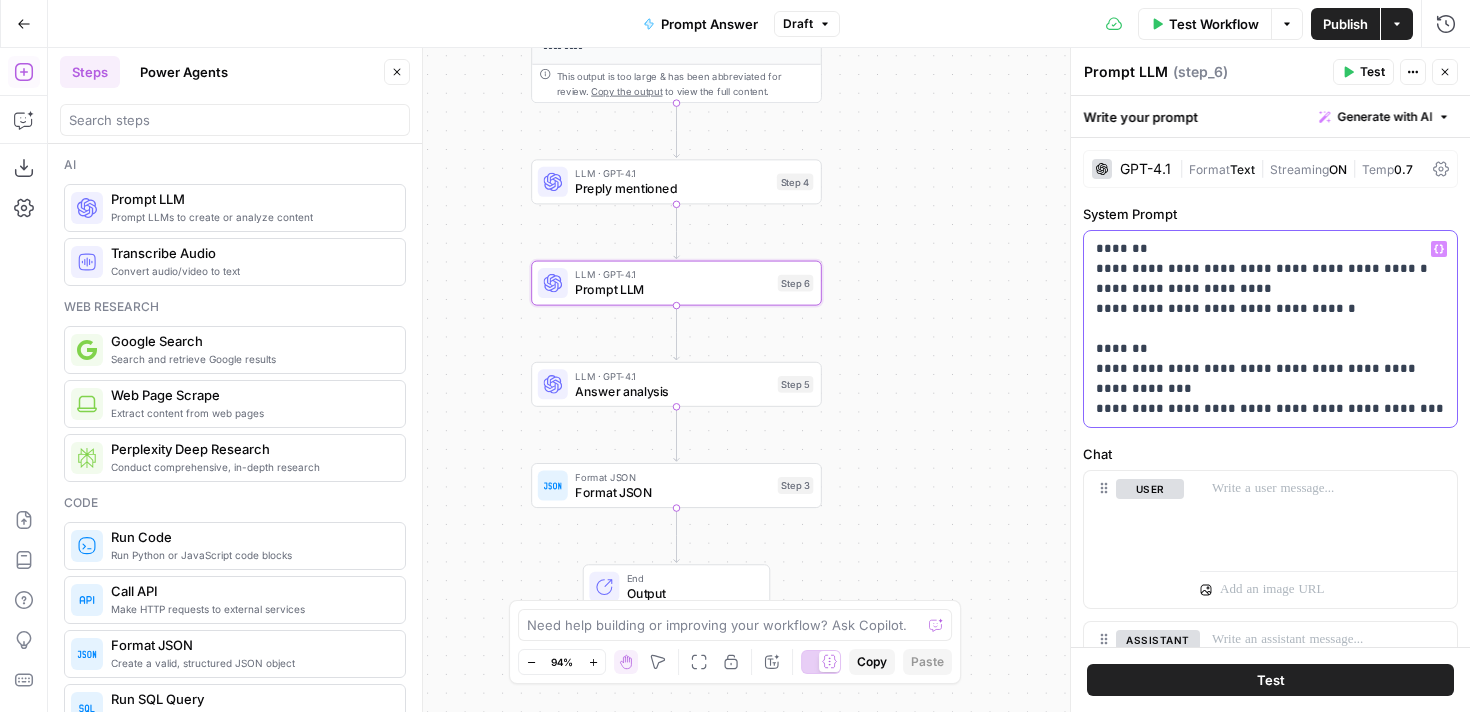 drag, startPoint x: 1094, startPoint y: 245, endPoint x: 1427, endPoint y: 479, distance: 406.9951 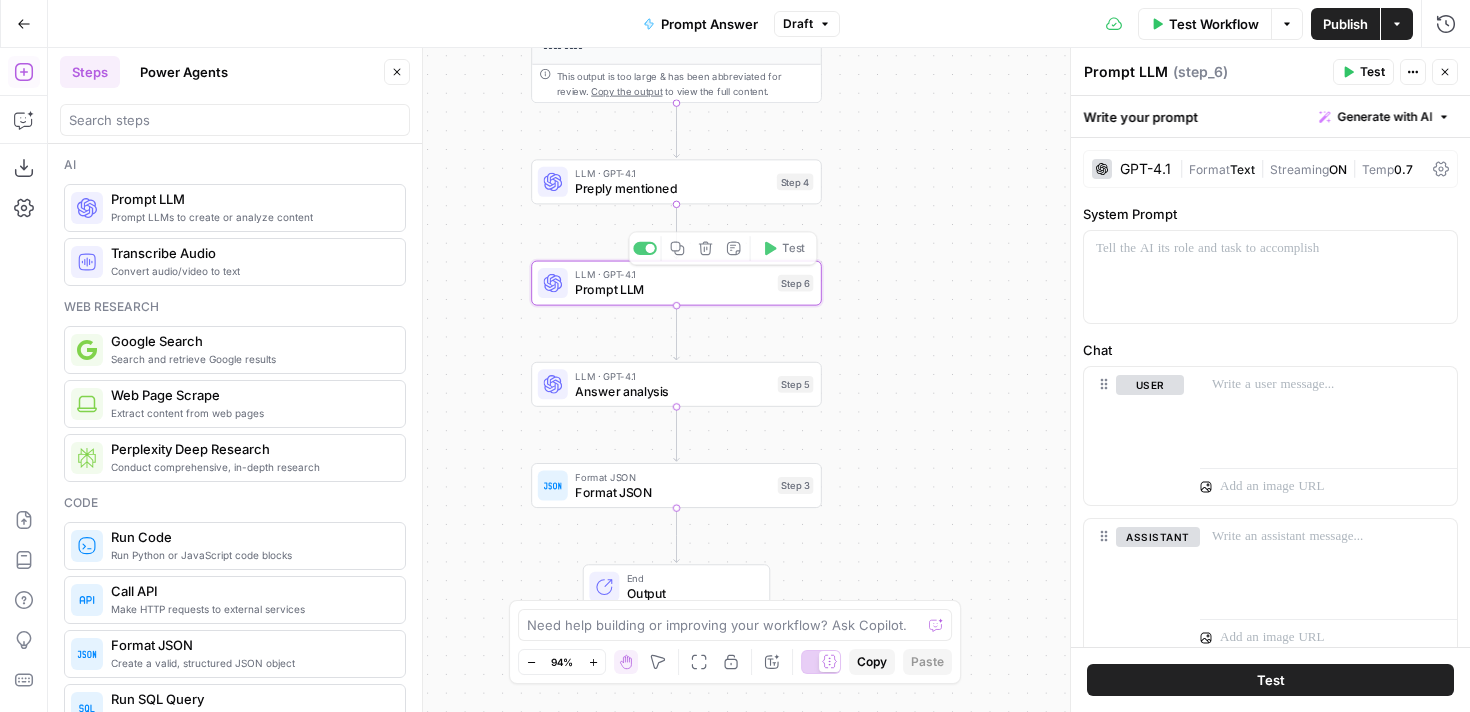 click on "Delete step" at bounding box center [705, 248] 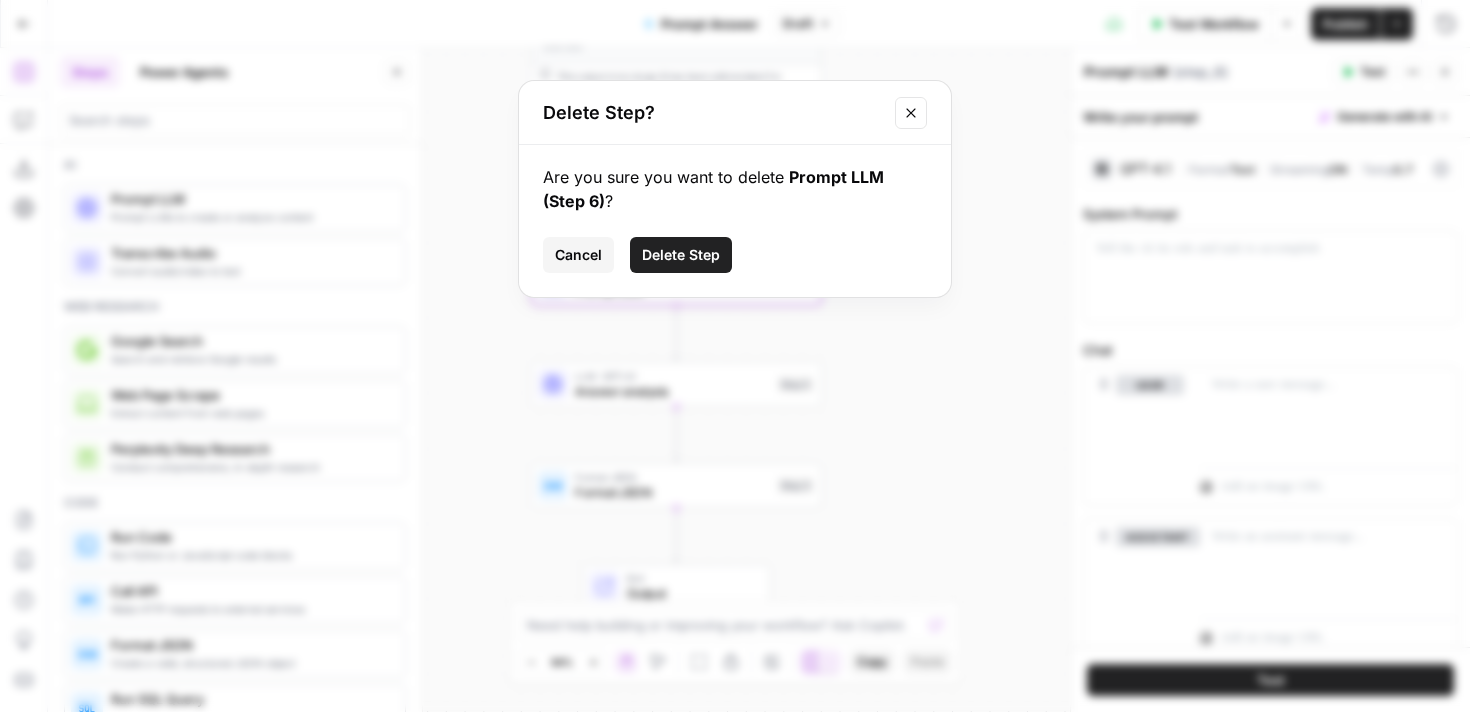 click on "Delete Step" at bounding box center [681, 255] 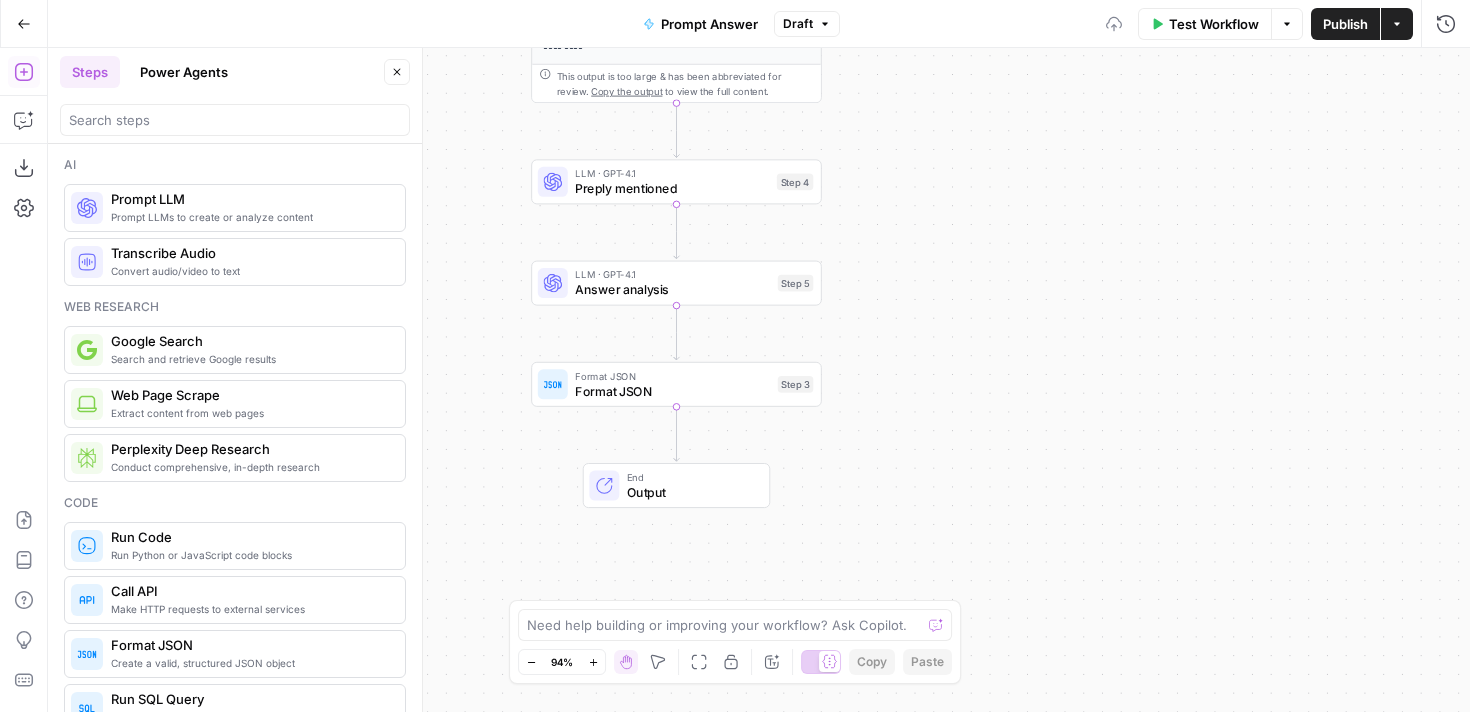 click on "Preply mentioned" at bounding box center (672, 188) 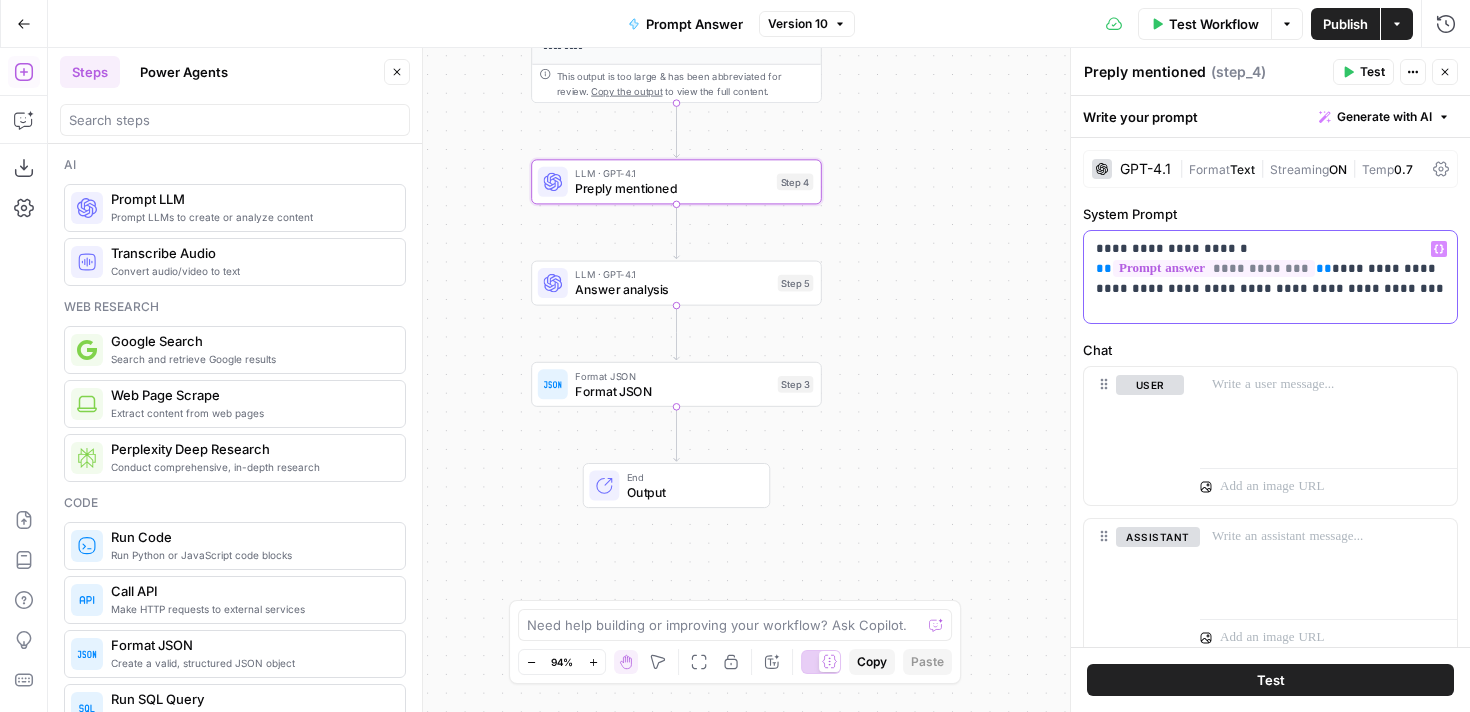 click on "**********" at bounding box center [1270, 269] 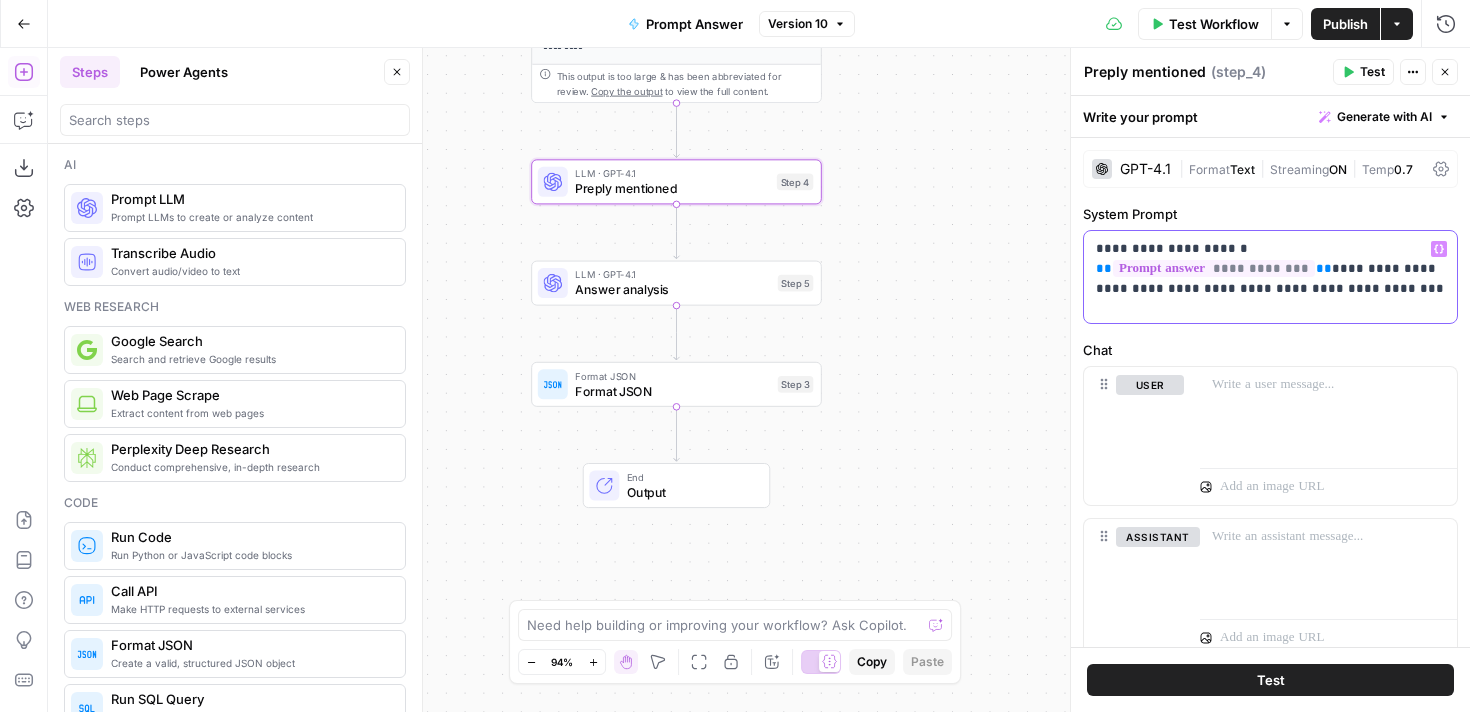 drag, startPoint x: 1367, startPoint y: 291, endPoint x: 1148, endPoint y: 291, distance: 219 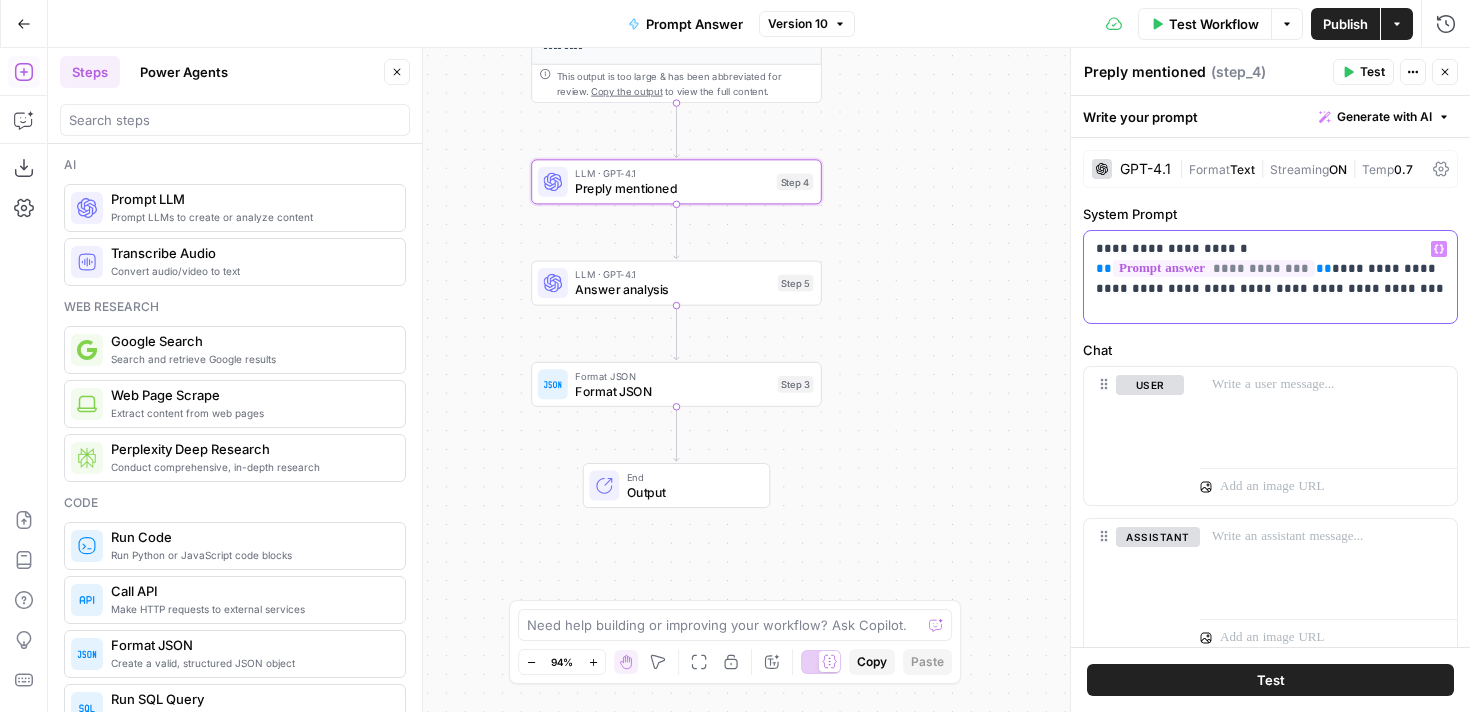 click on "**********" at bounding box center (1270, 269) 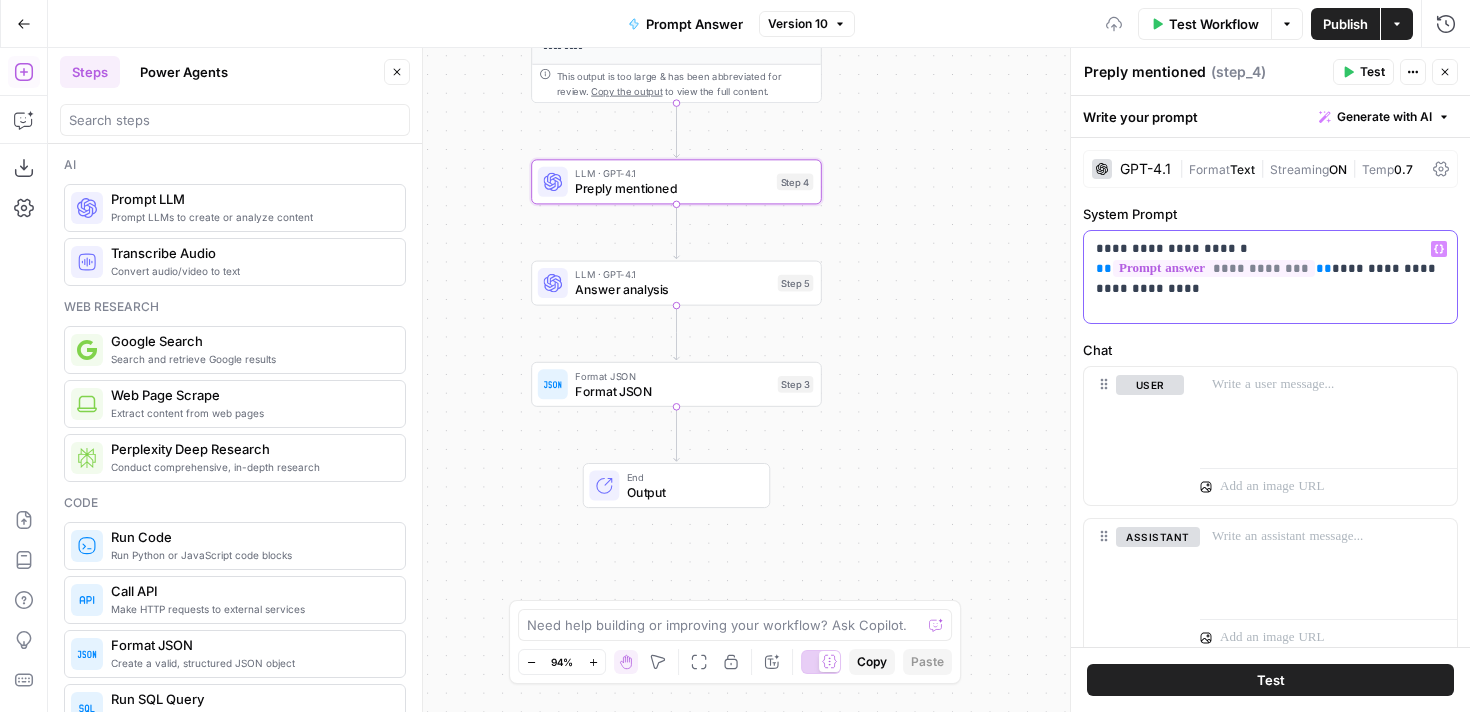 type 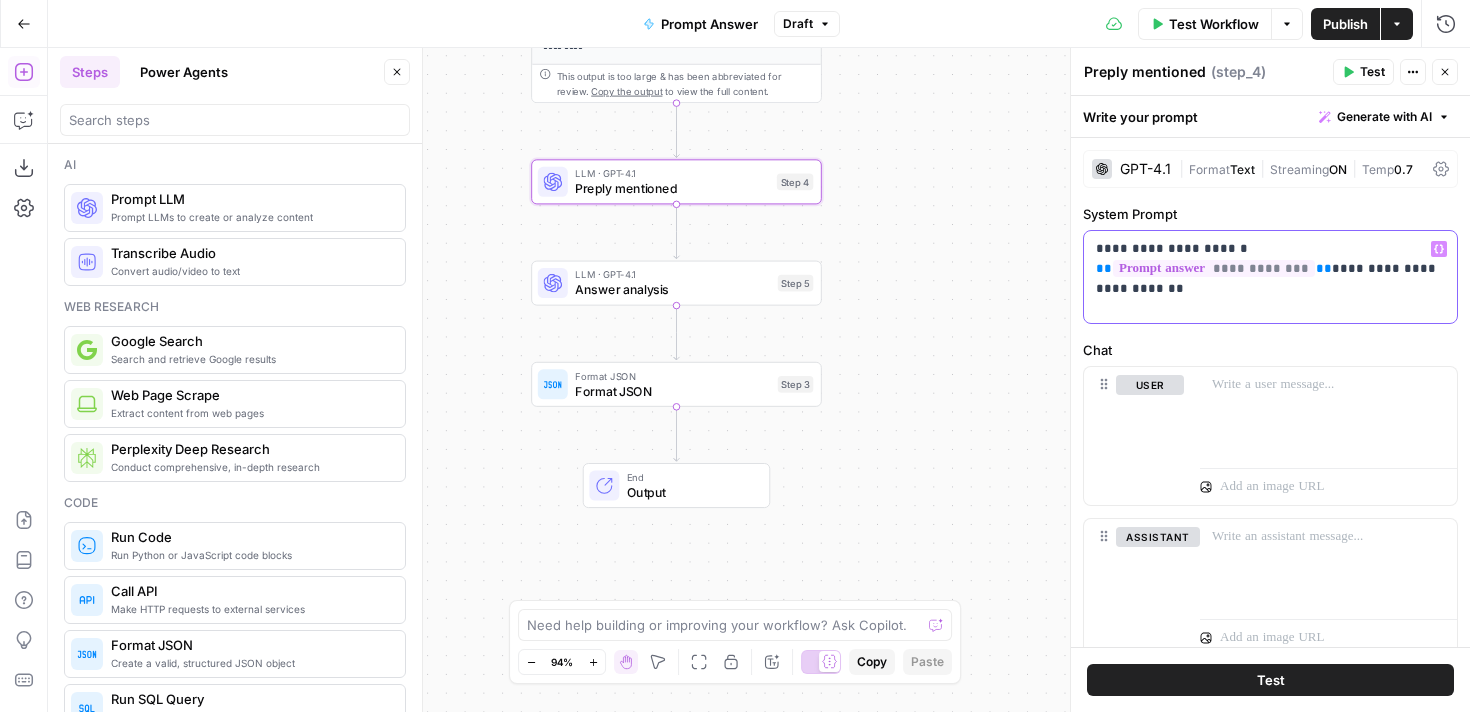drag, startPoint x: 1404, startPoint y: 270, endPoint x: 1326, endPoint y: 270, distance: 78 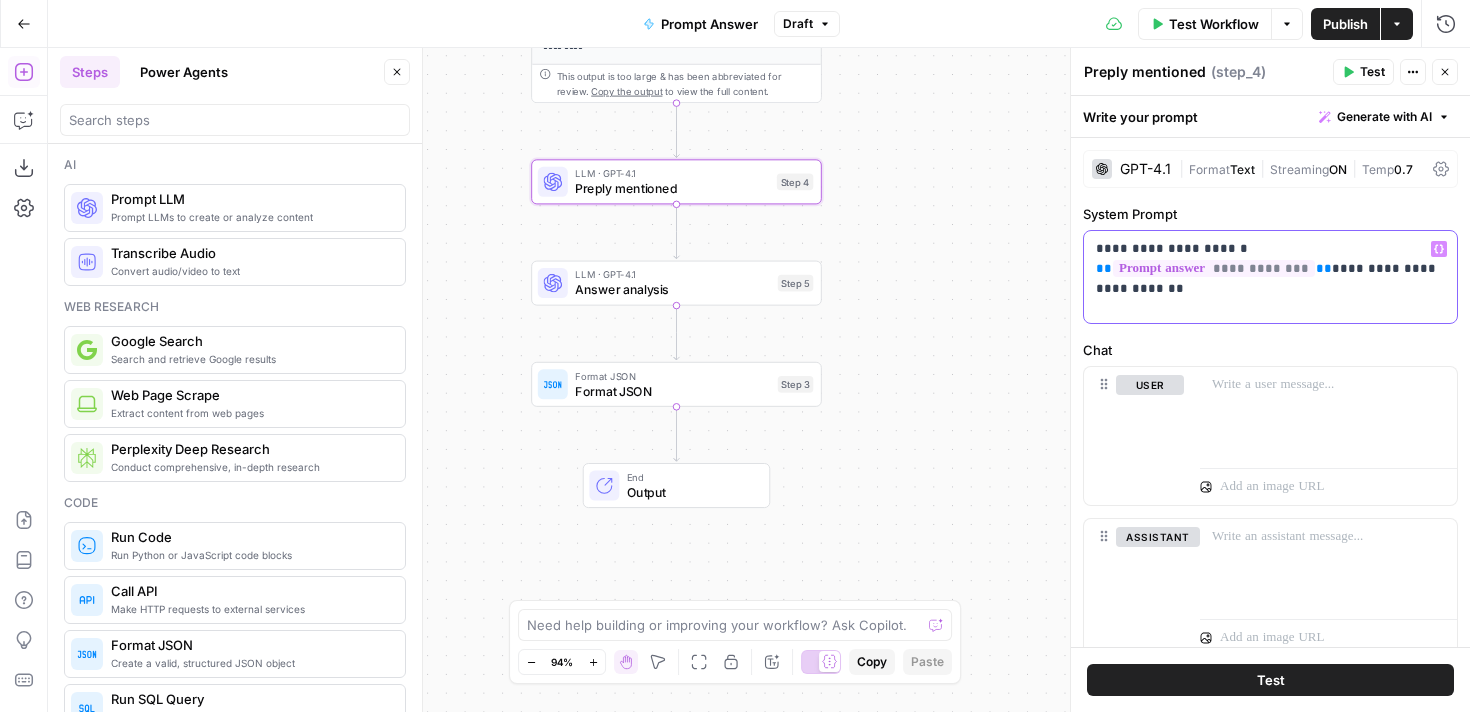 click on "**********" at bounding box center (1270, 269) 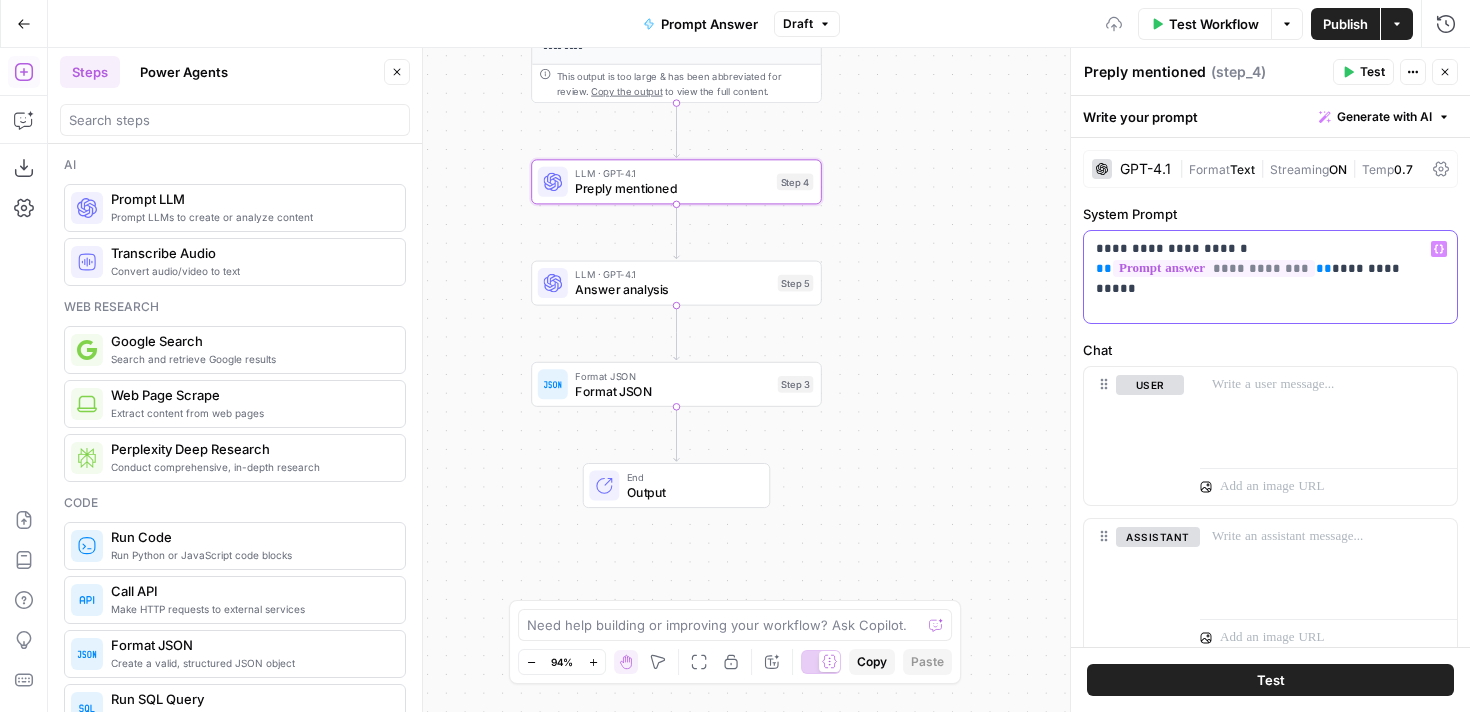 click on "**********" at bounding box center (1270, 277) 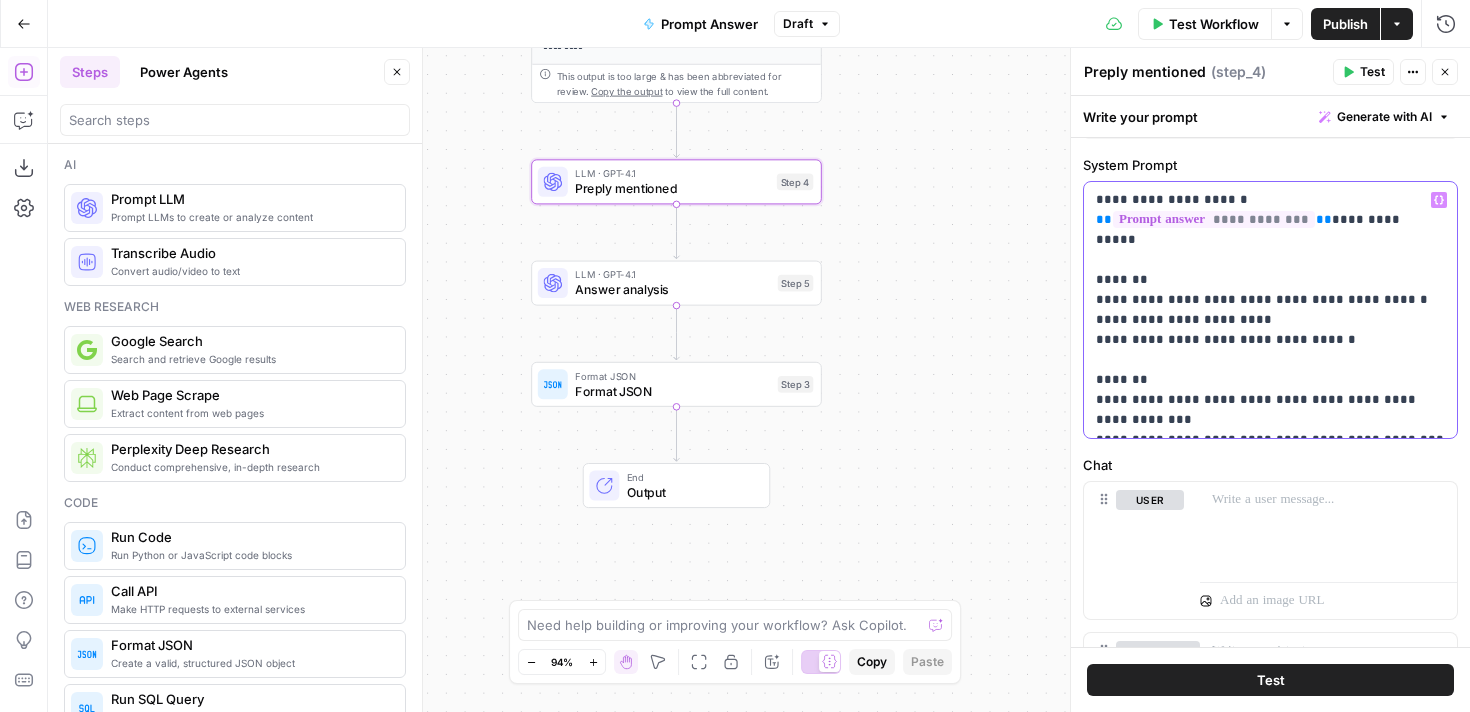 scroll, scrollTop: 53, scrollLeft: 0, axis: vertical 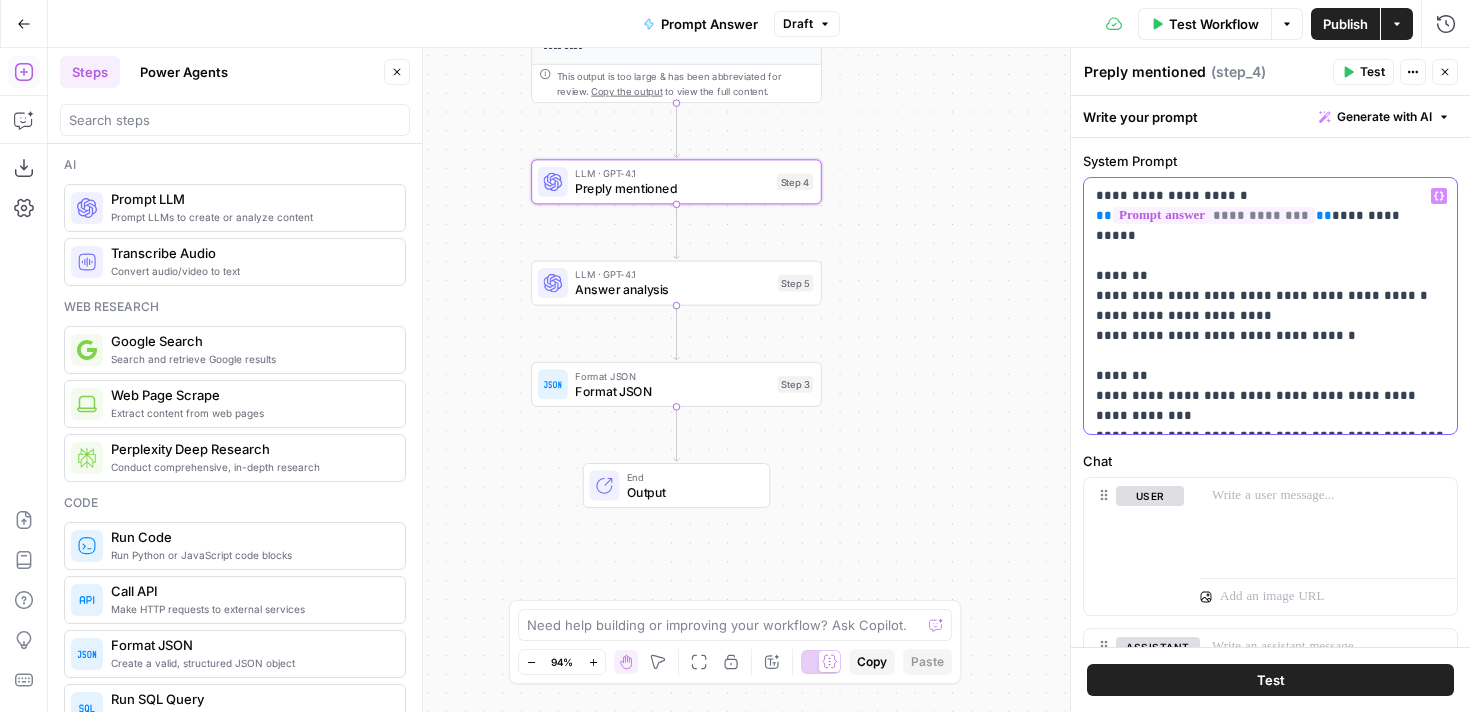 click on "**********" at bounding box center [1270, 306] 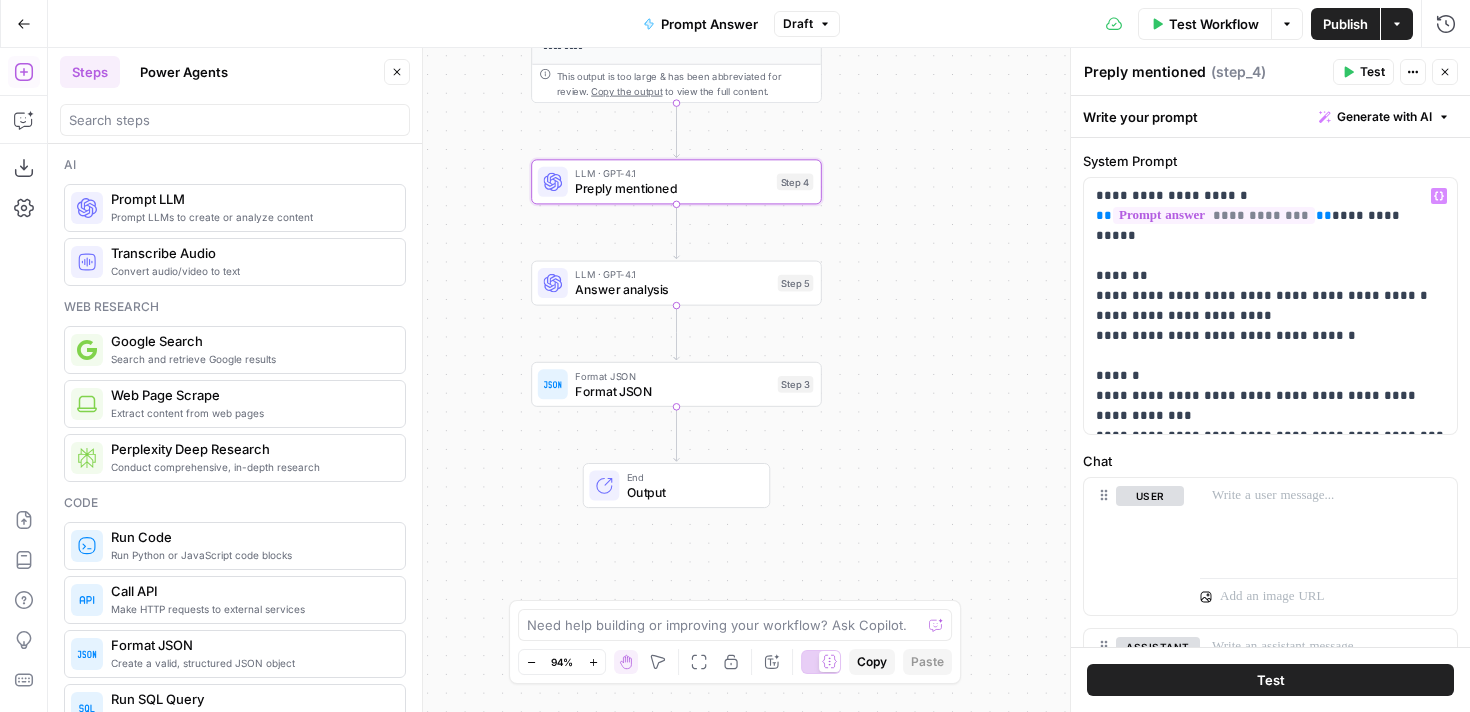 click on "Publish" at bounding box center (1345, 24) 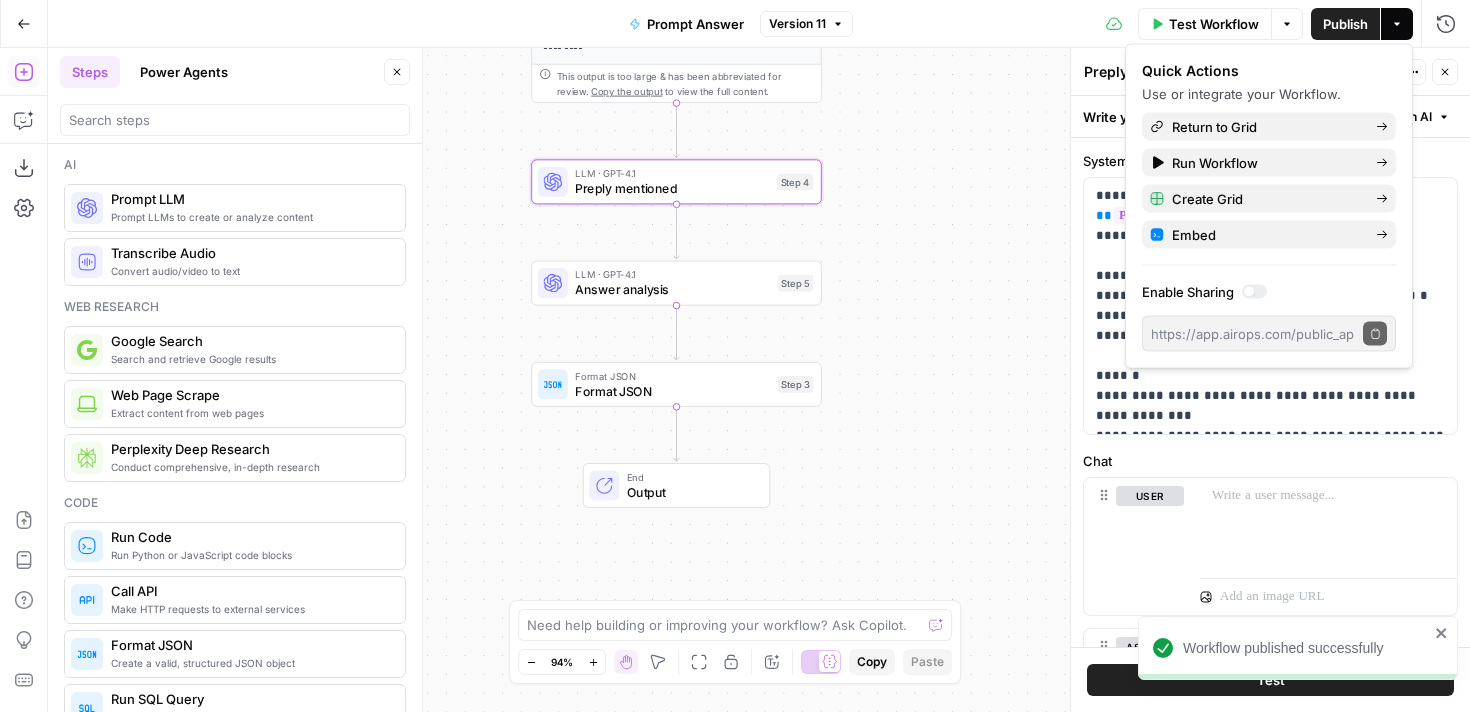 click on "**********" at bounding box center [759, 380] 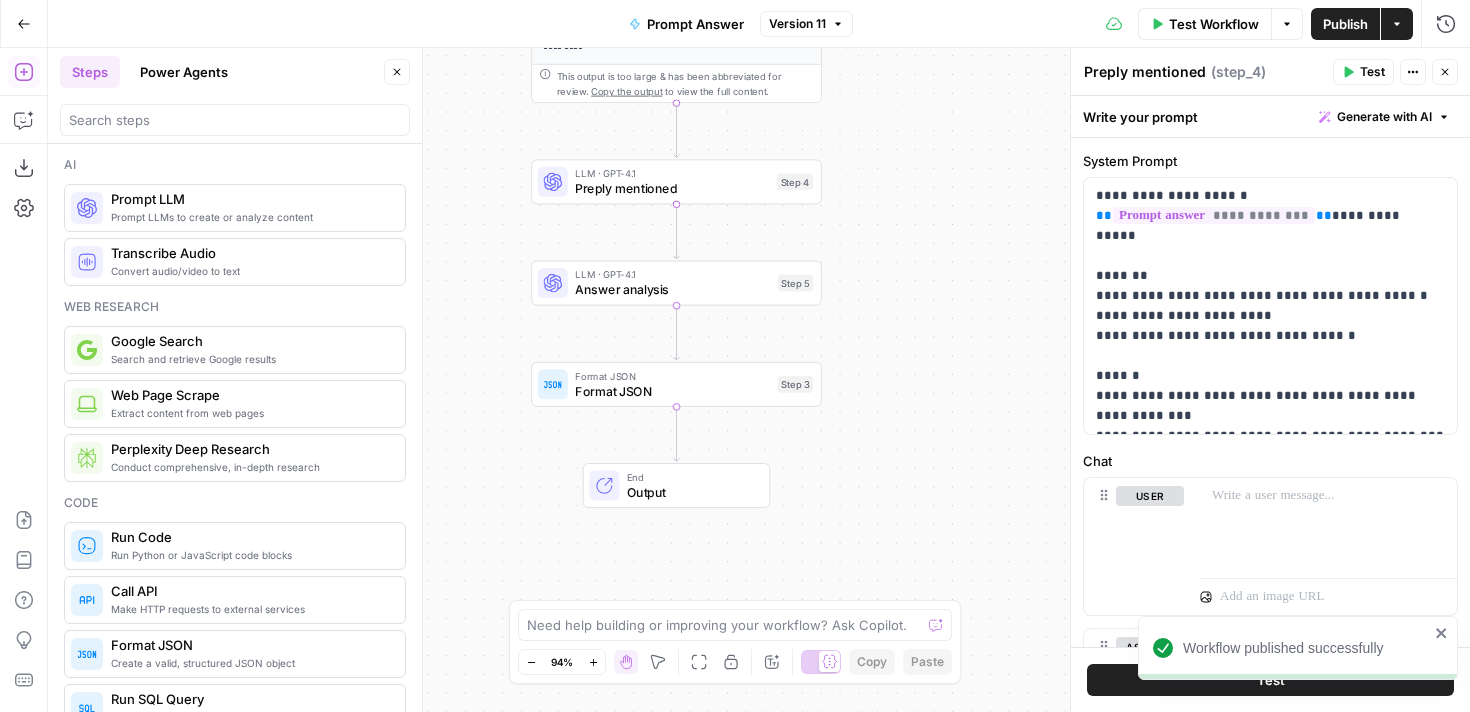 click on "Answer analysis" at bounding box center [672, 289] 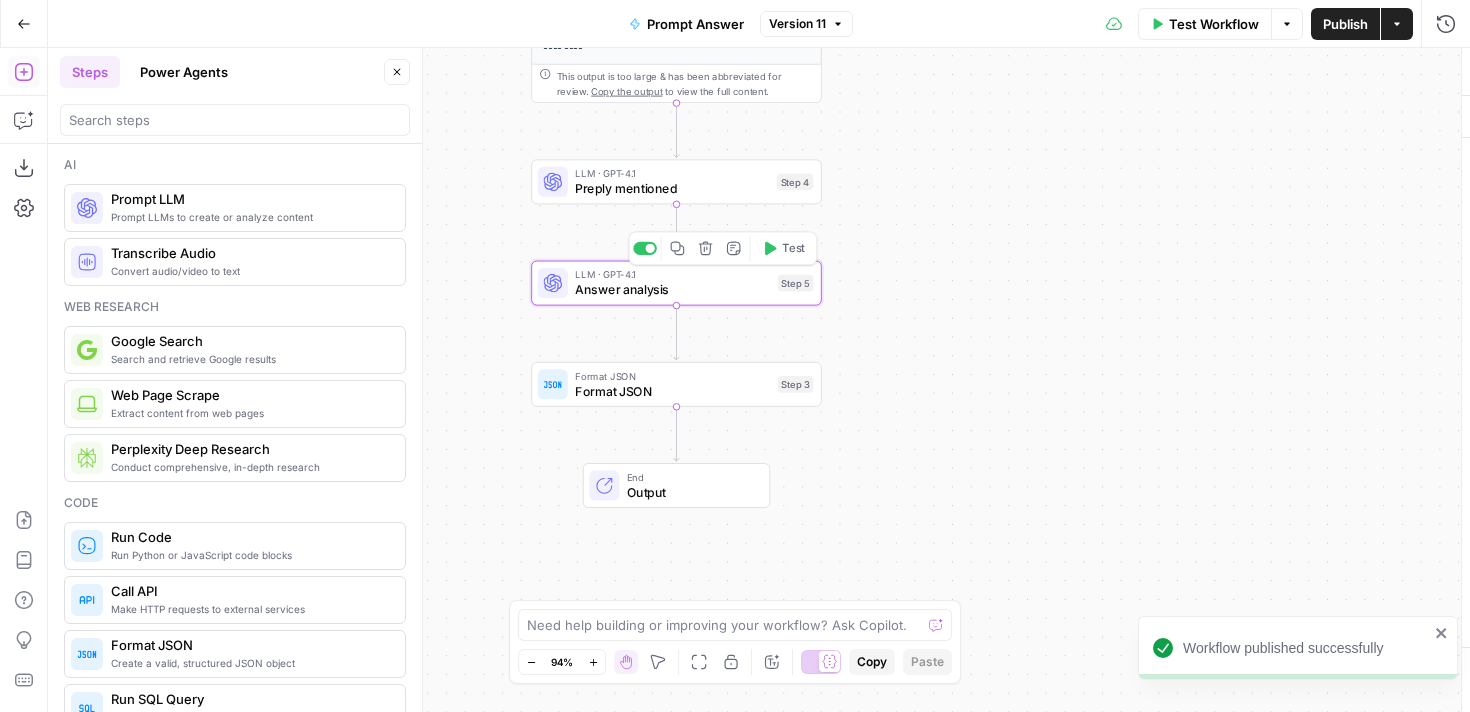 type on "Answer analysis" 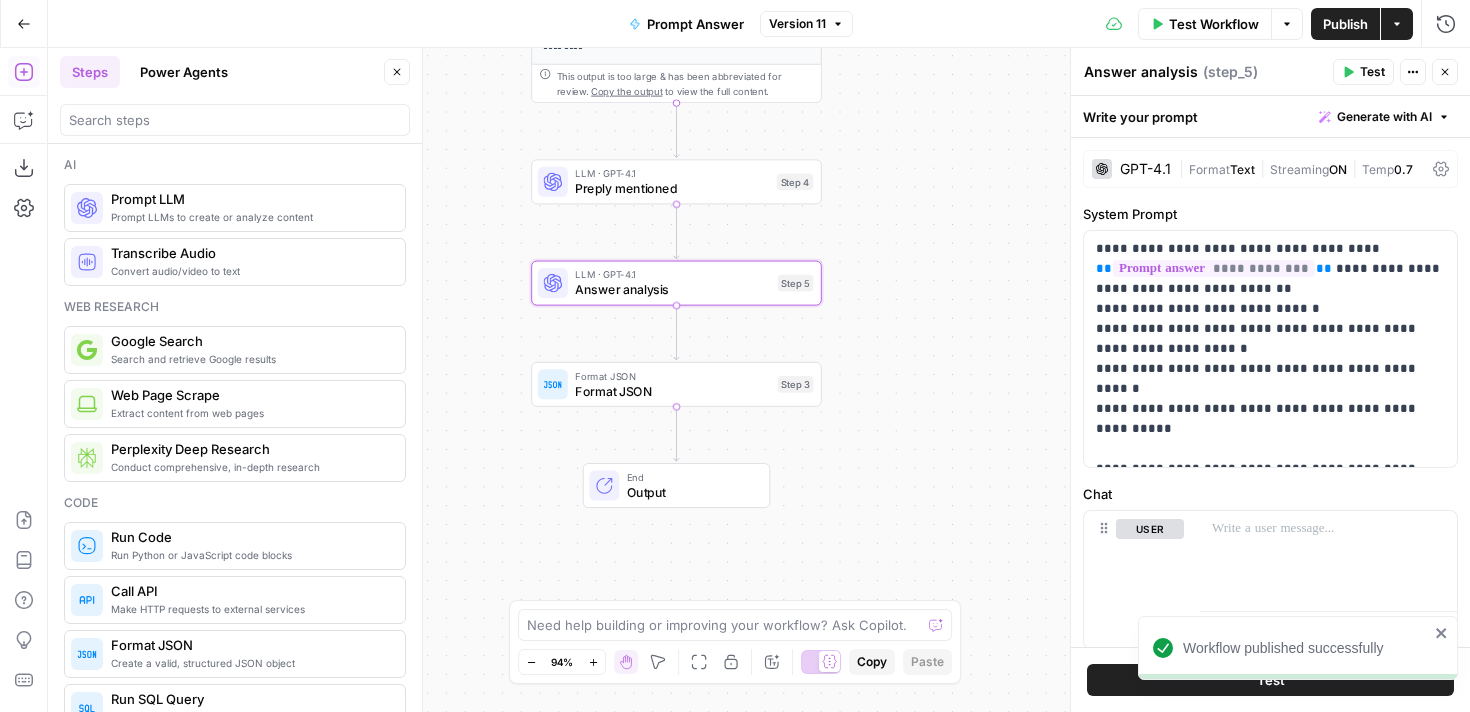 click on "Preply mentioned" at bounding box center [672, 188] 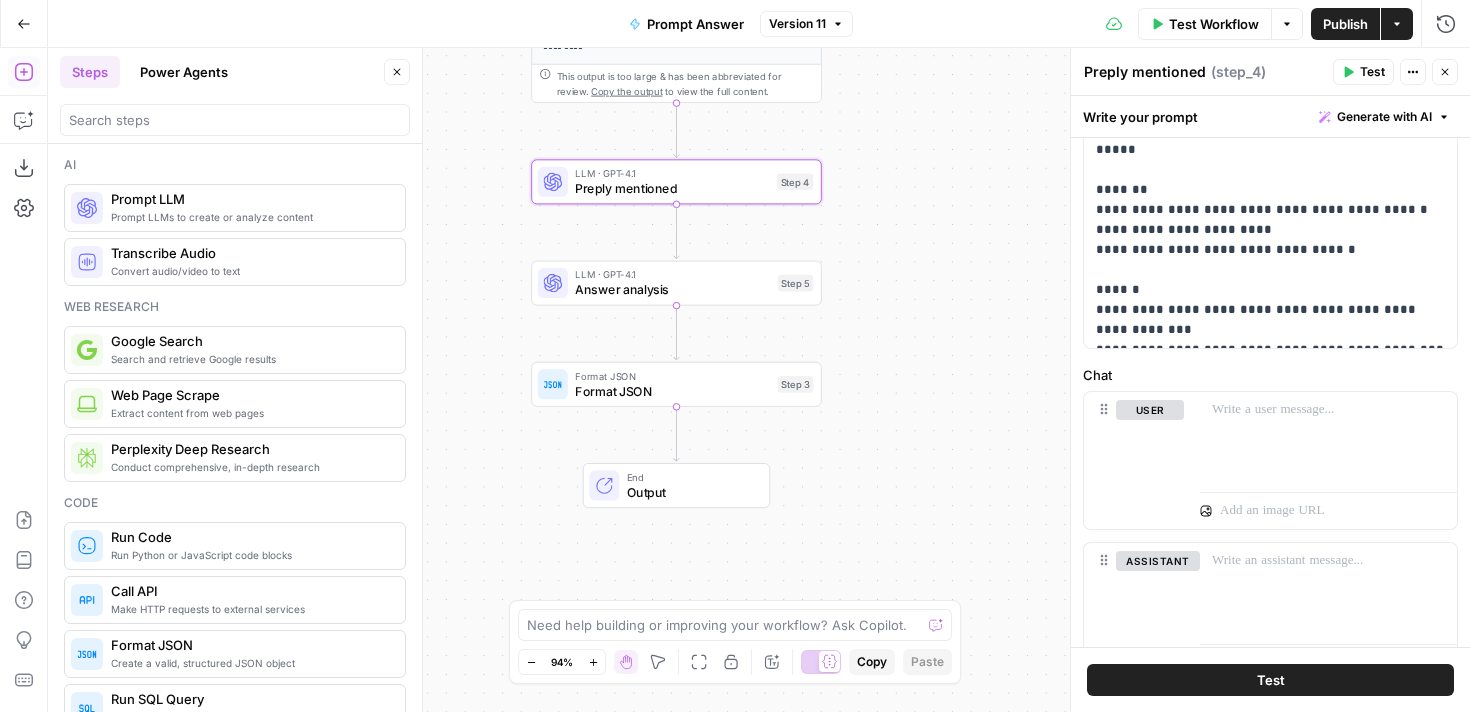 scroll, scrollTop: 142, scrollLeft: 0, axis: vertical 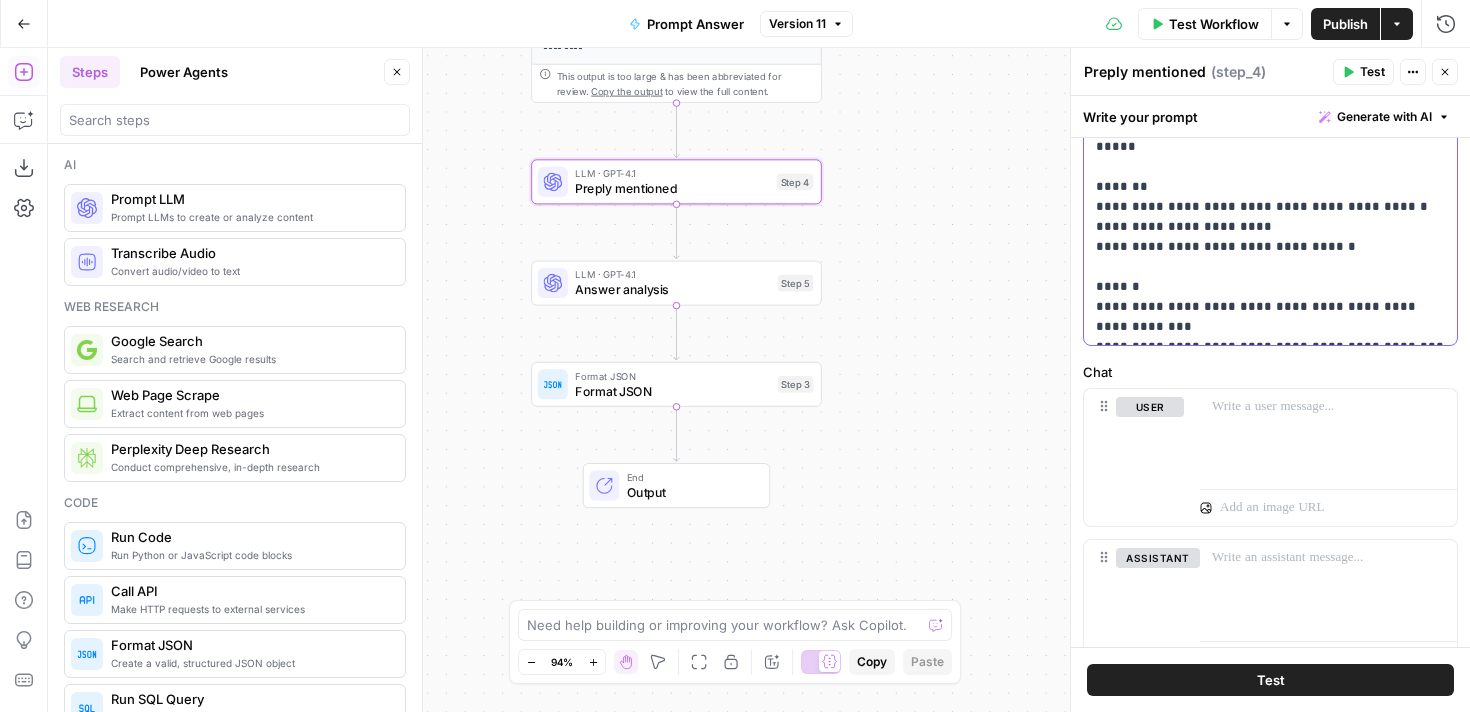 click on "**********" at bounding box center (1270, 217) 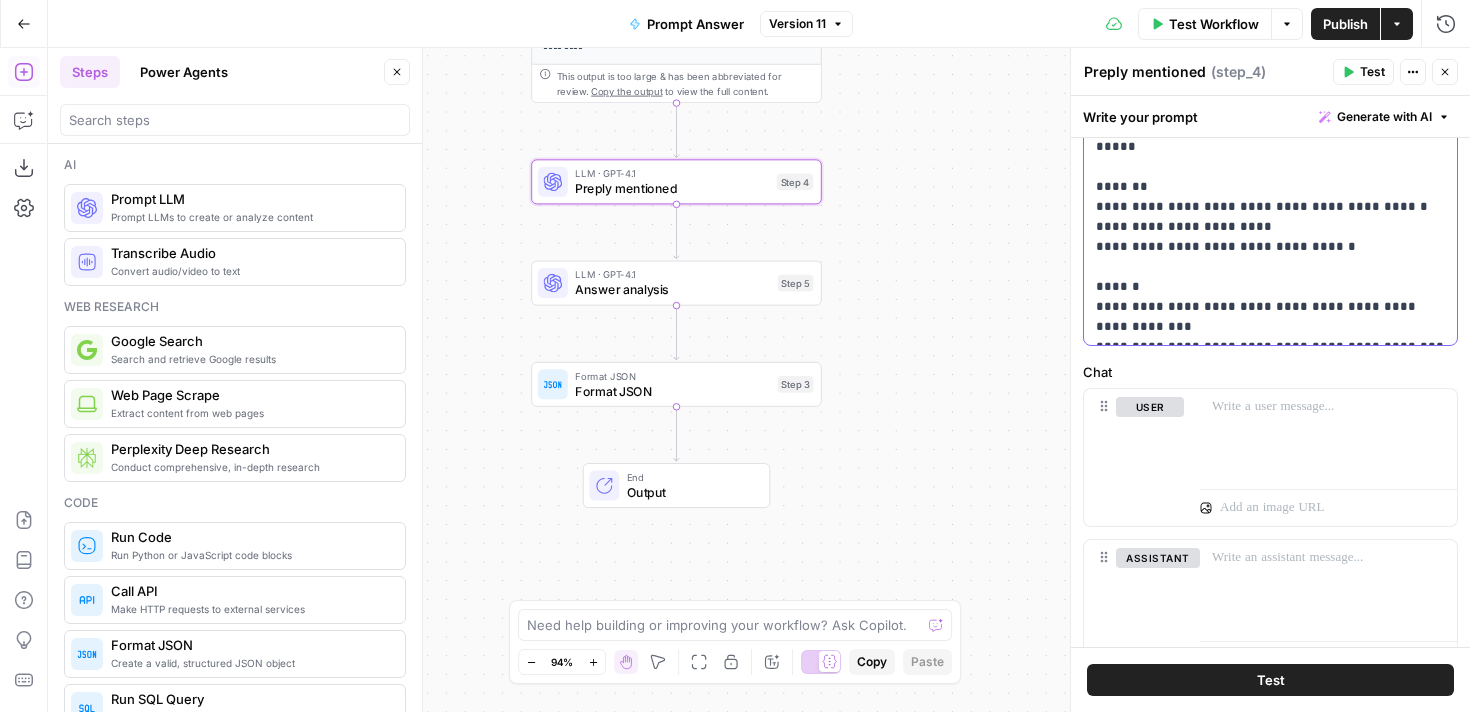 type 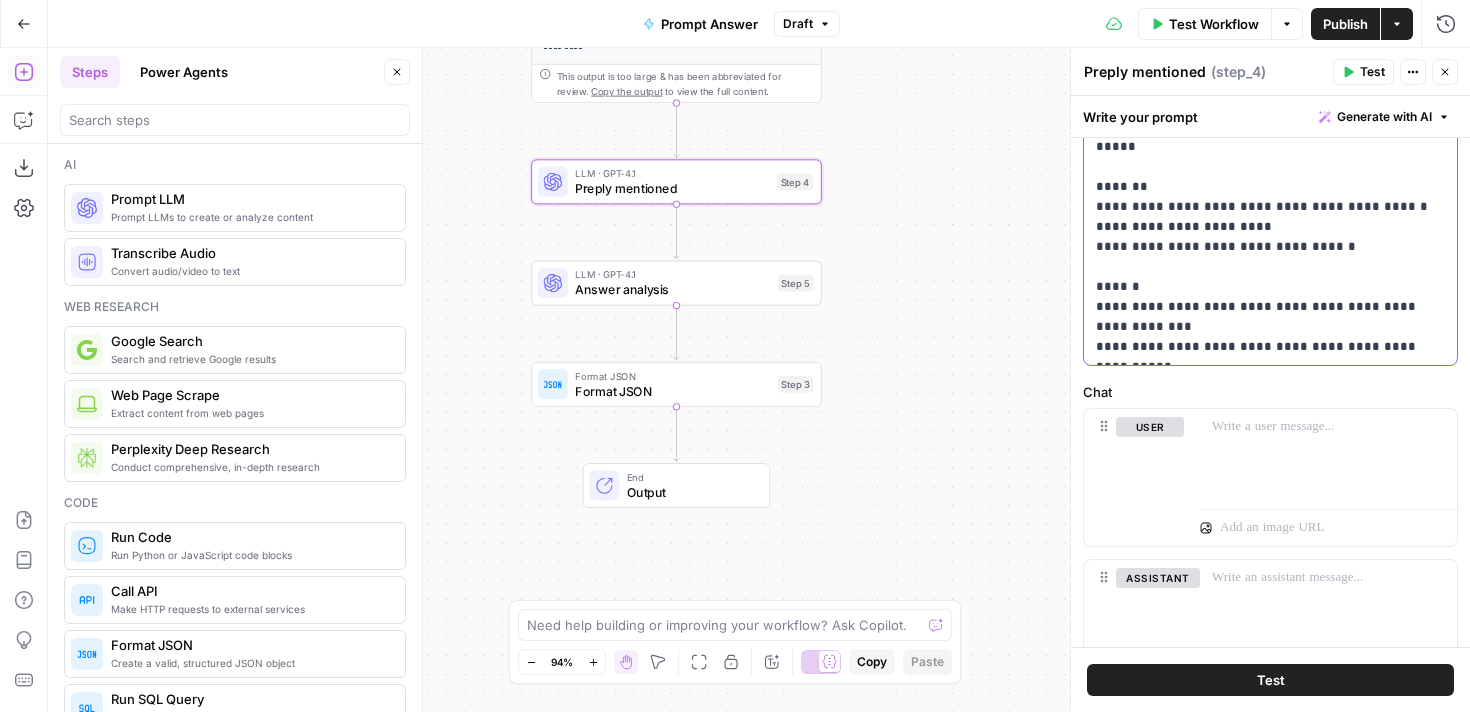 click on "**********" at bounding box center [1270, 227] 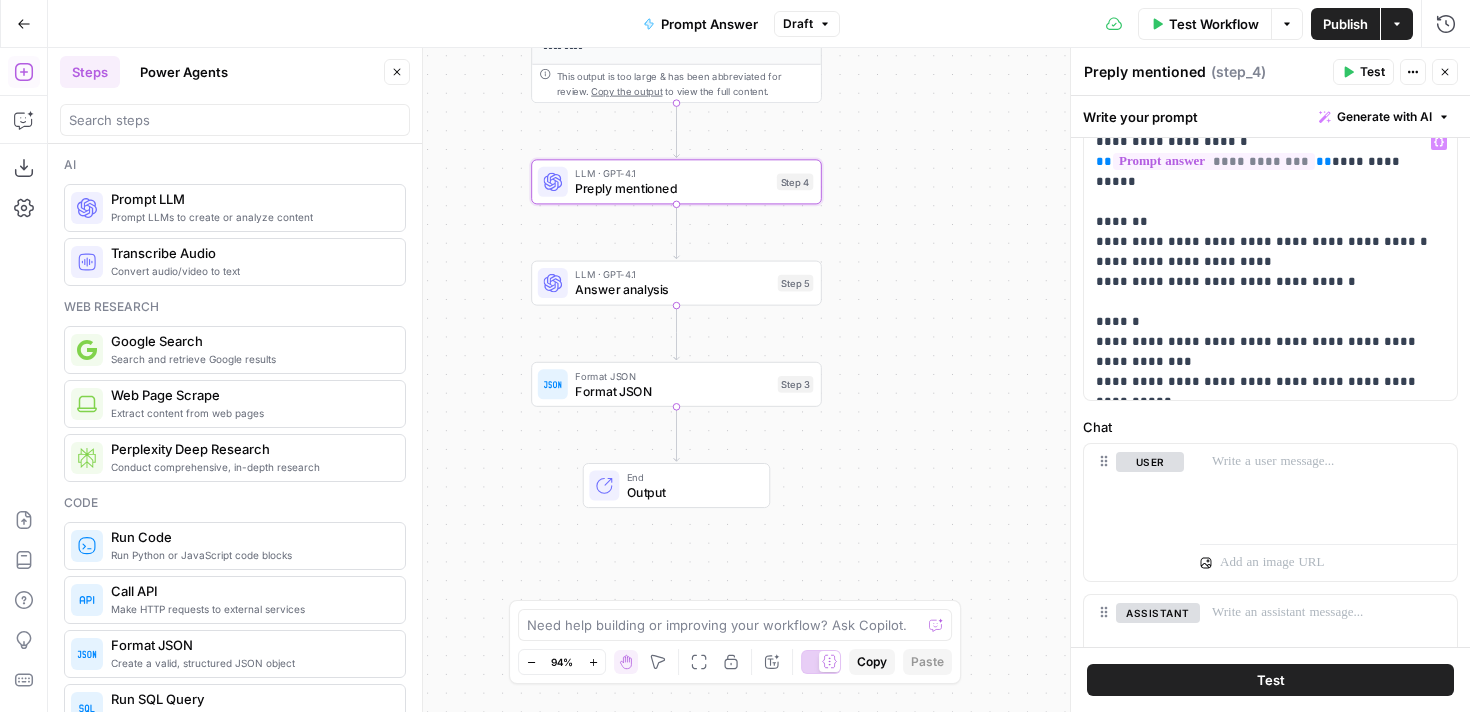 click on "Test" at bounding box center (1270, 680) 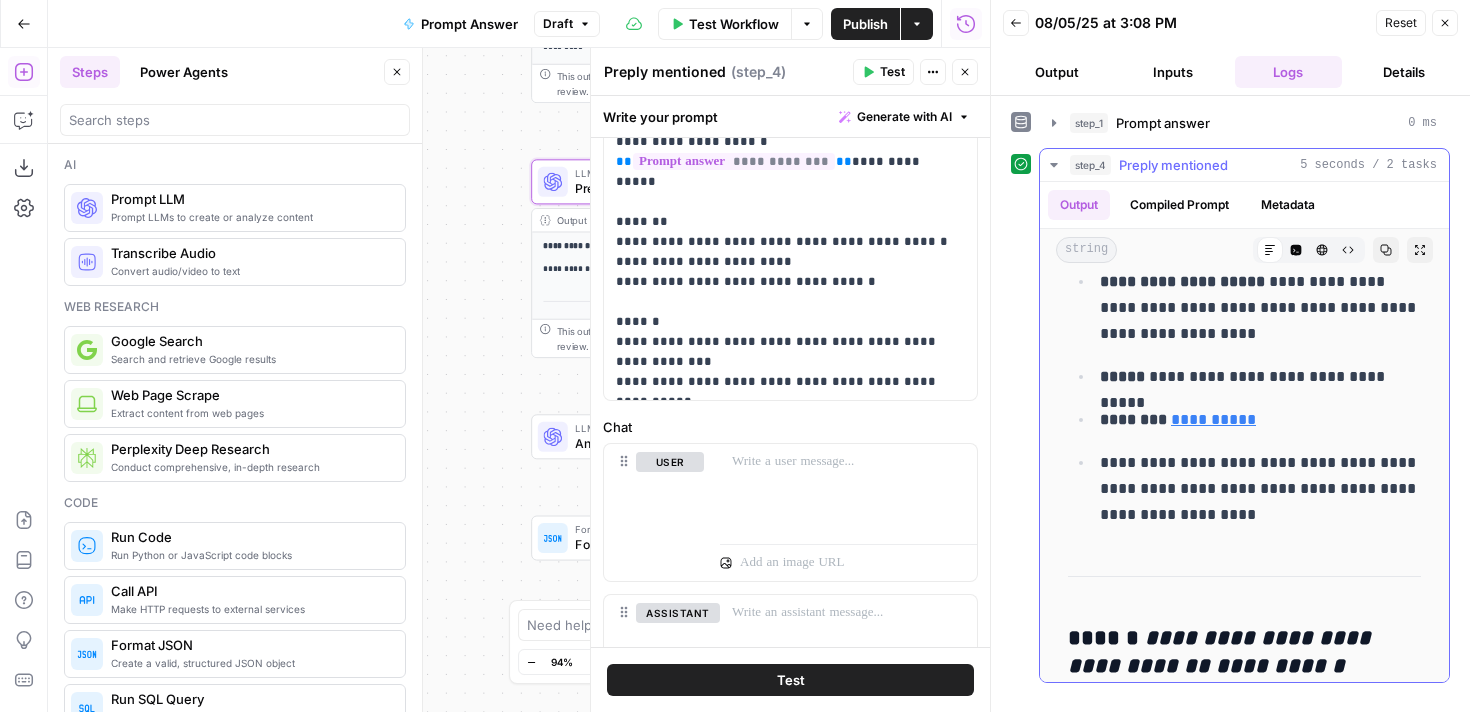 scroll, scrollTop: 1122, scrollLeft: 0, axis: vertical 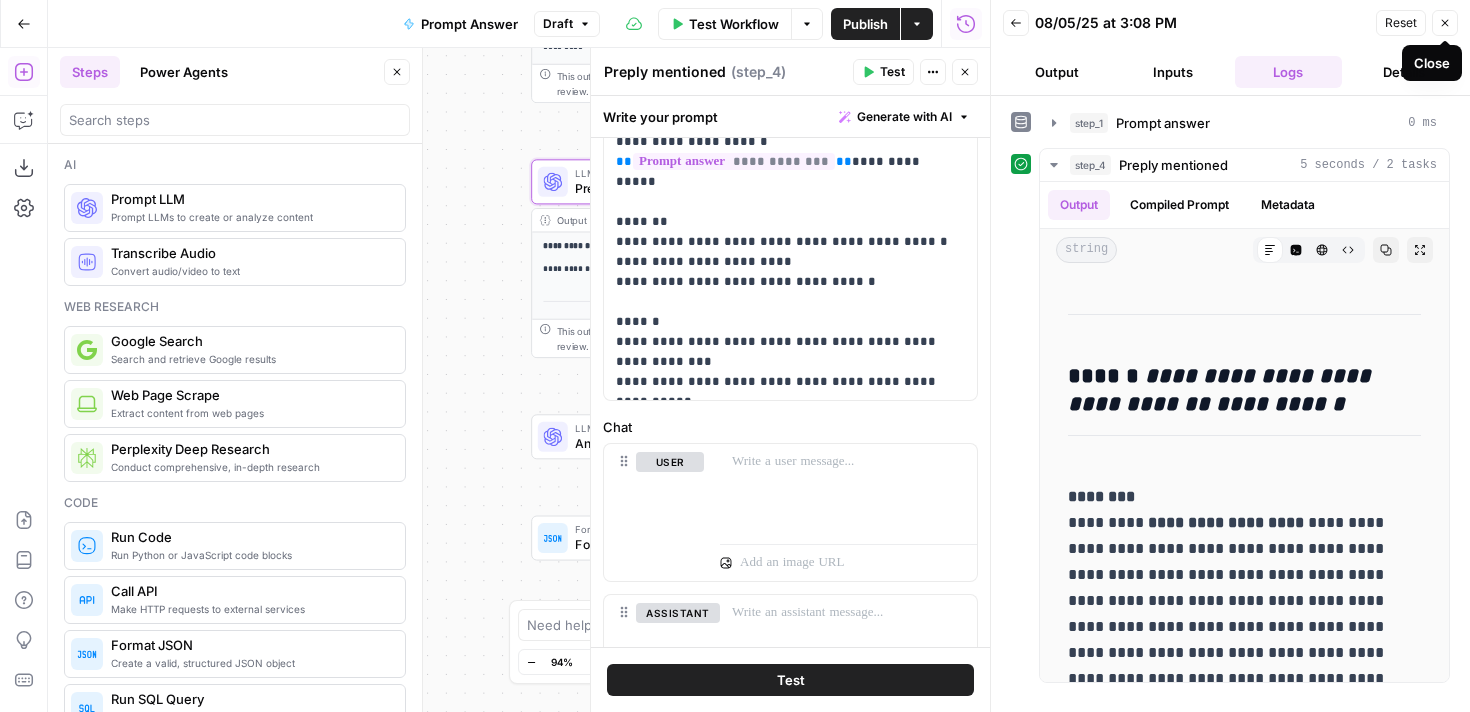 click on "Close" at bounding box center (1445, 23) 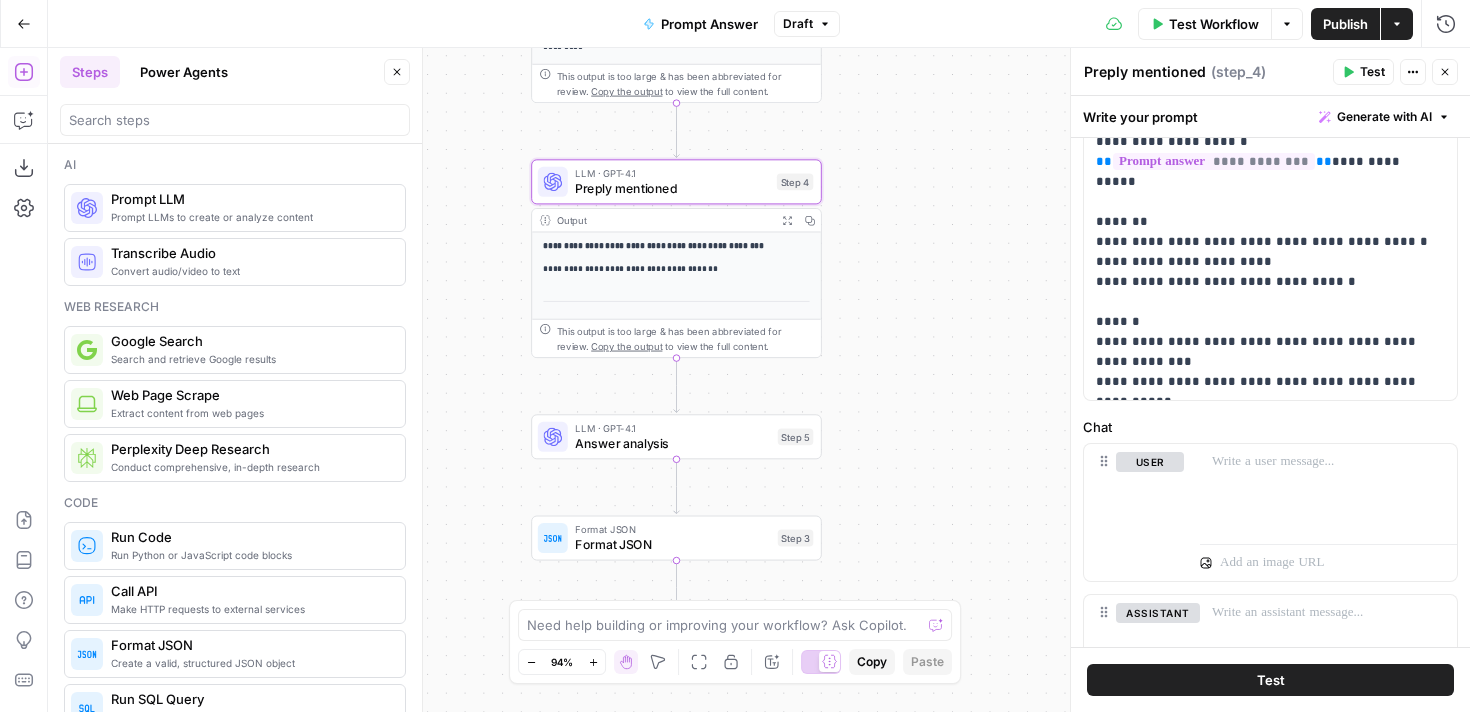 click on "Publish" at bounding box center [1345, 24] 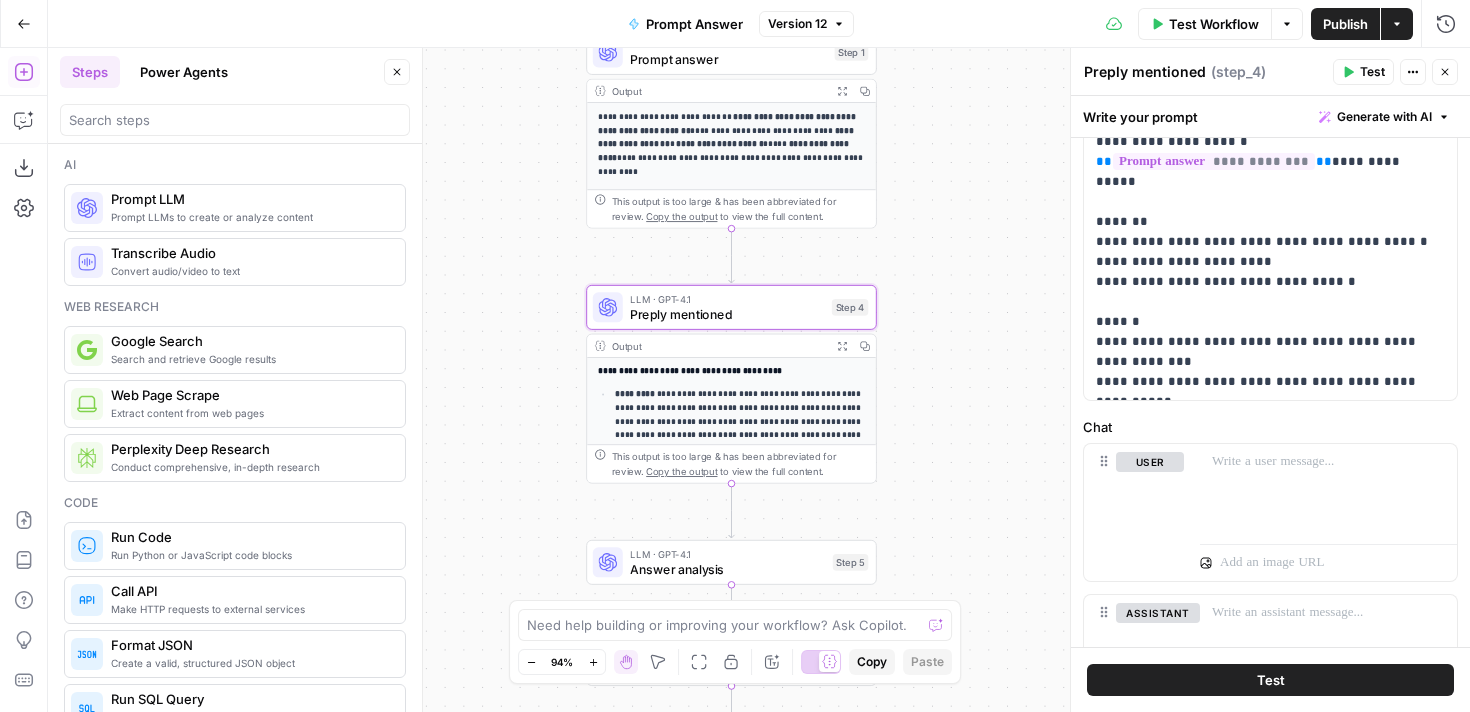 scroll, scrollTop: 130, scrollLeft: 0, axis: vertical 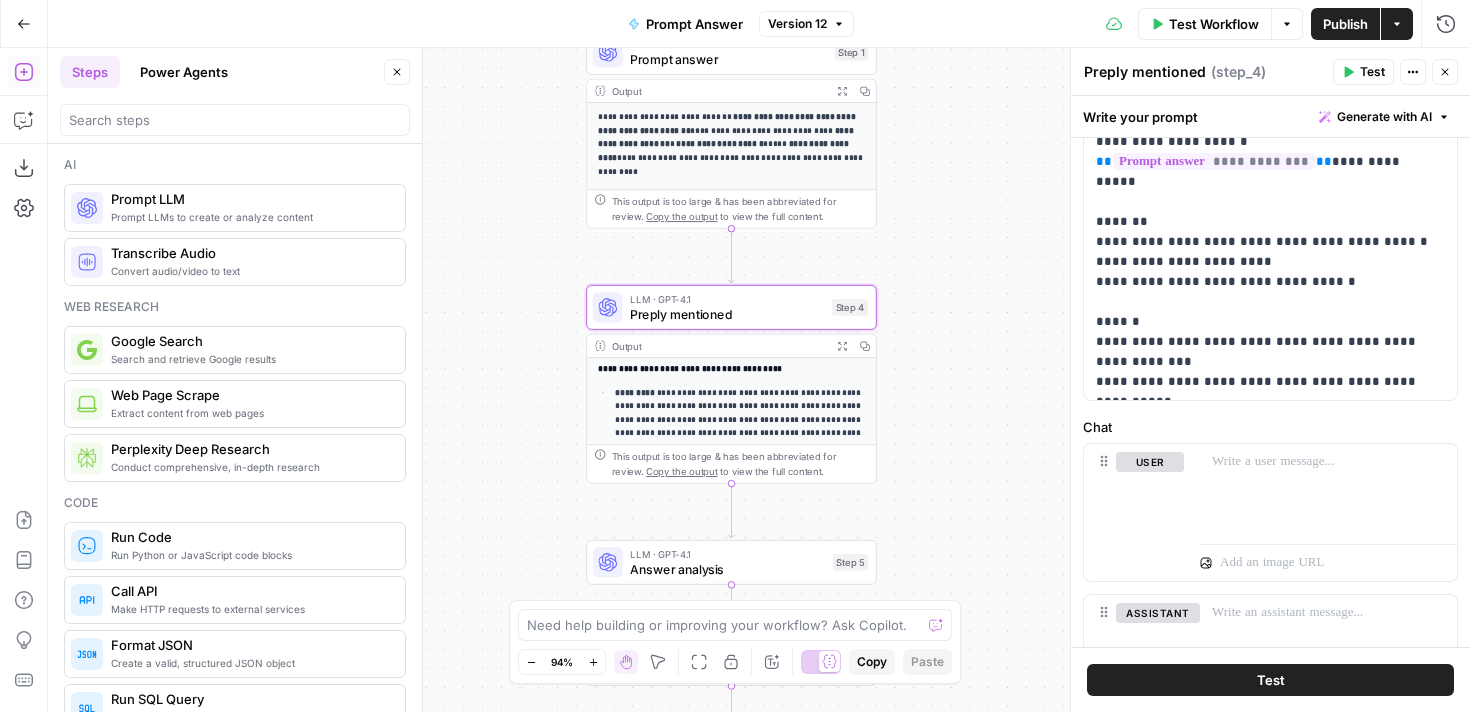click on "**********" at bounding box center [731, 138] 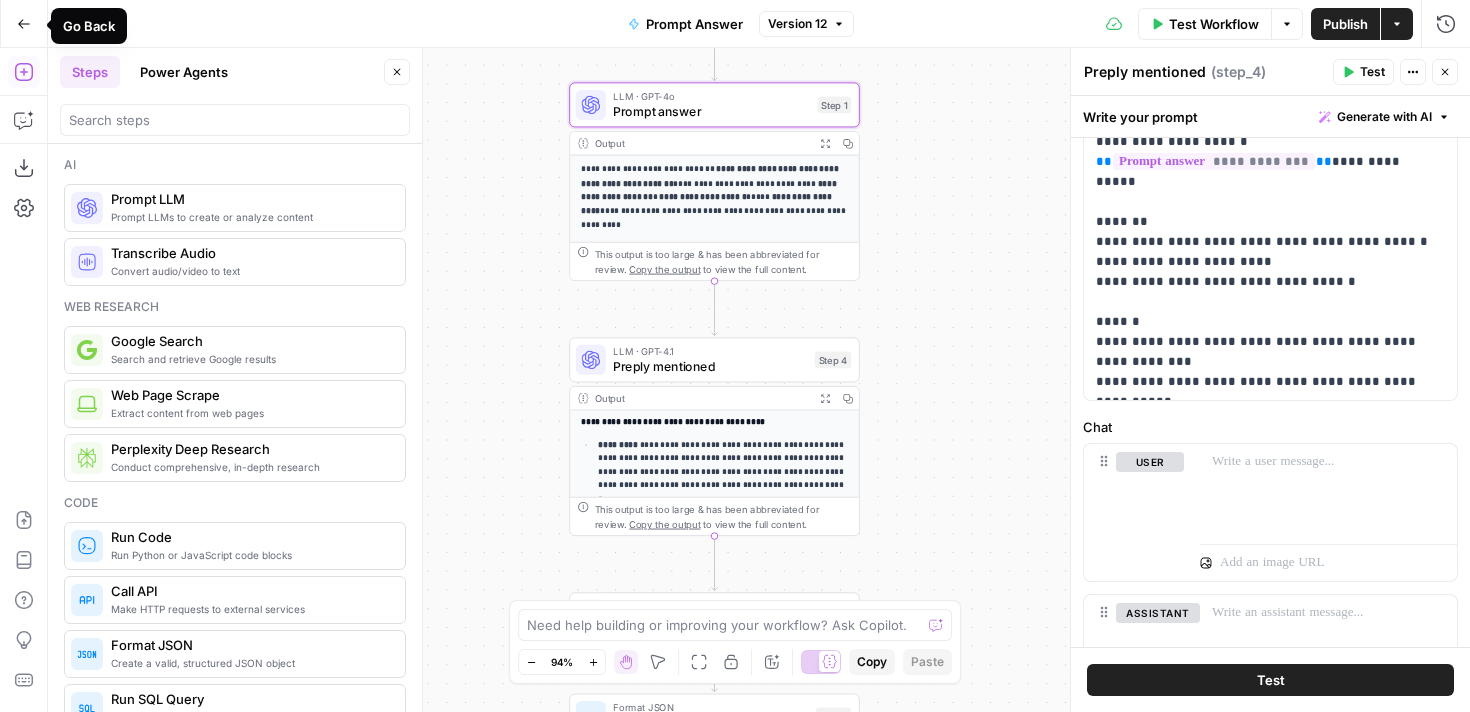 click 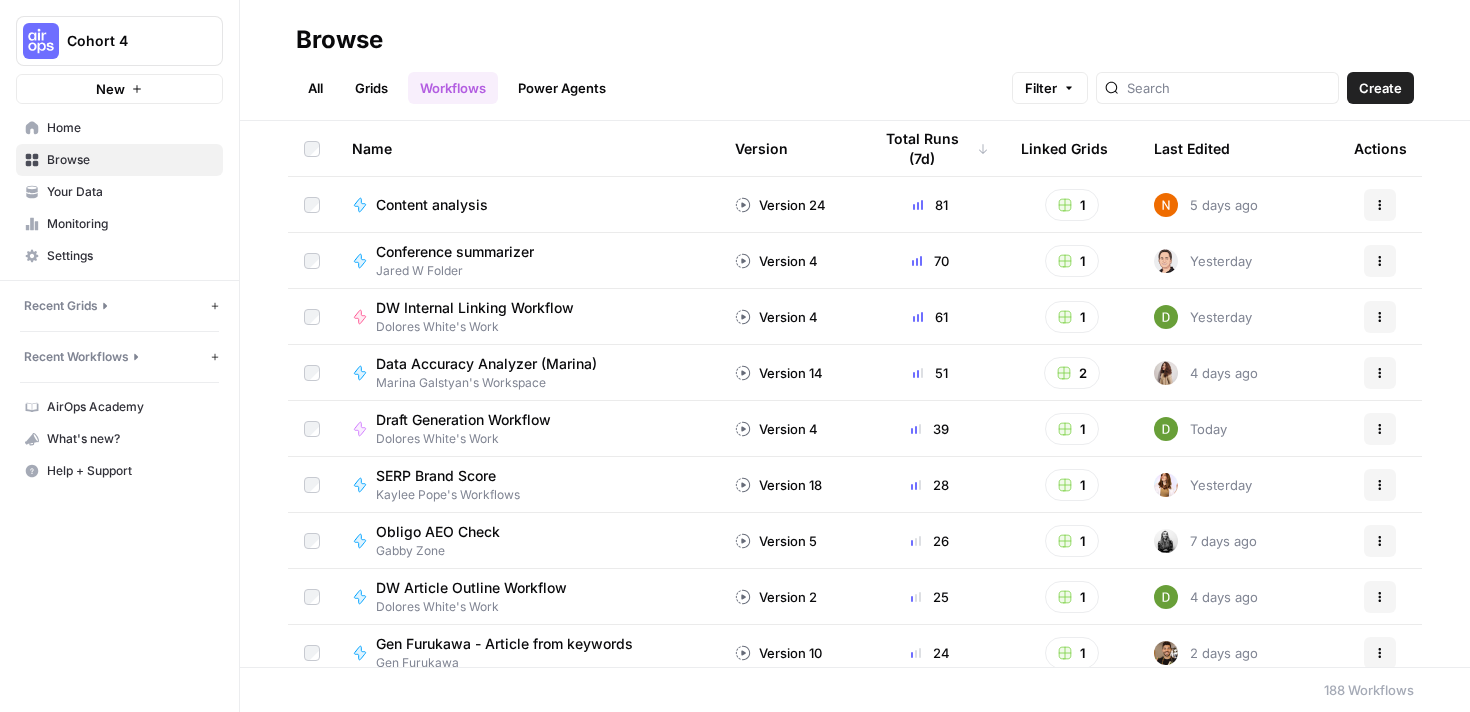 click on "Grids" at bounding box center [371, 88] 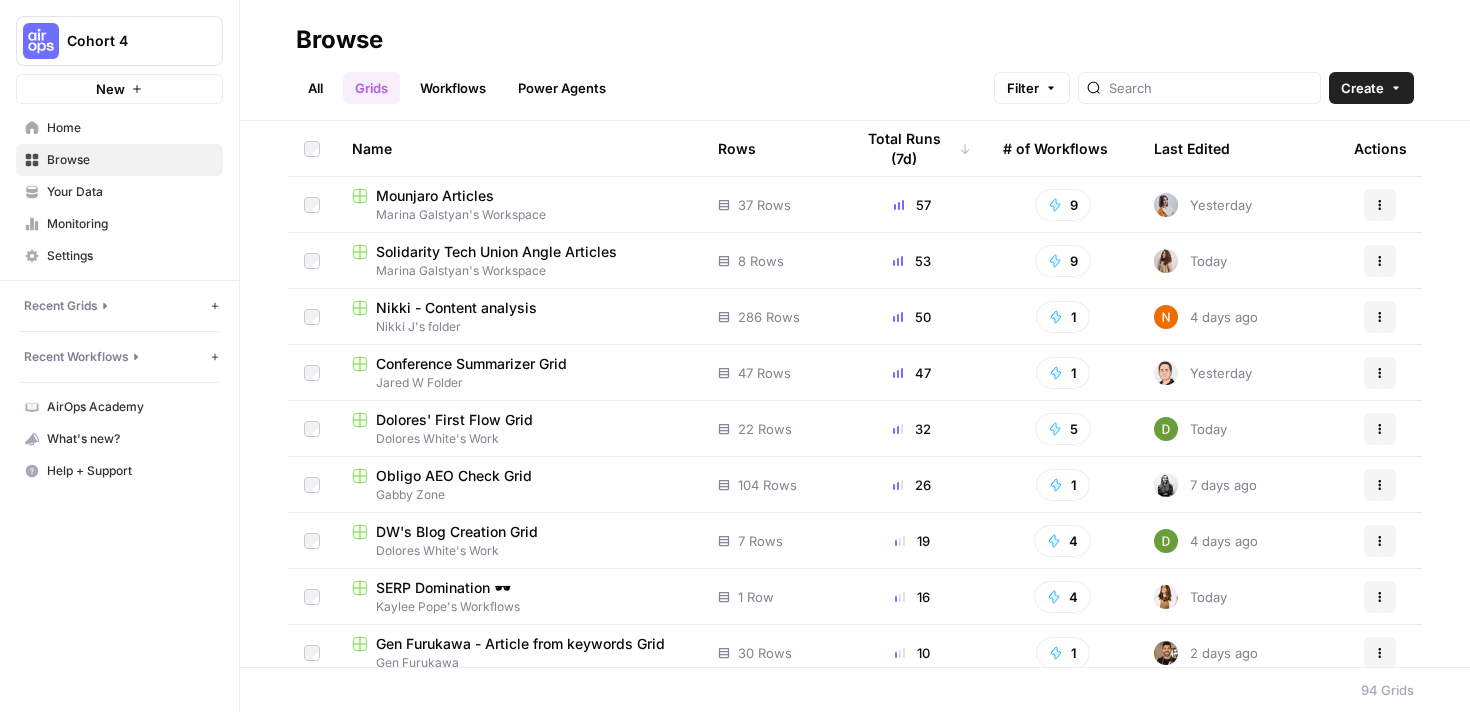 click on "All" at bounding box center [315, 88] 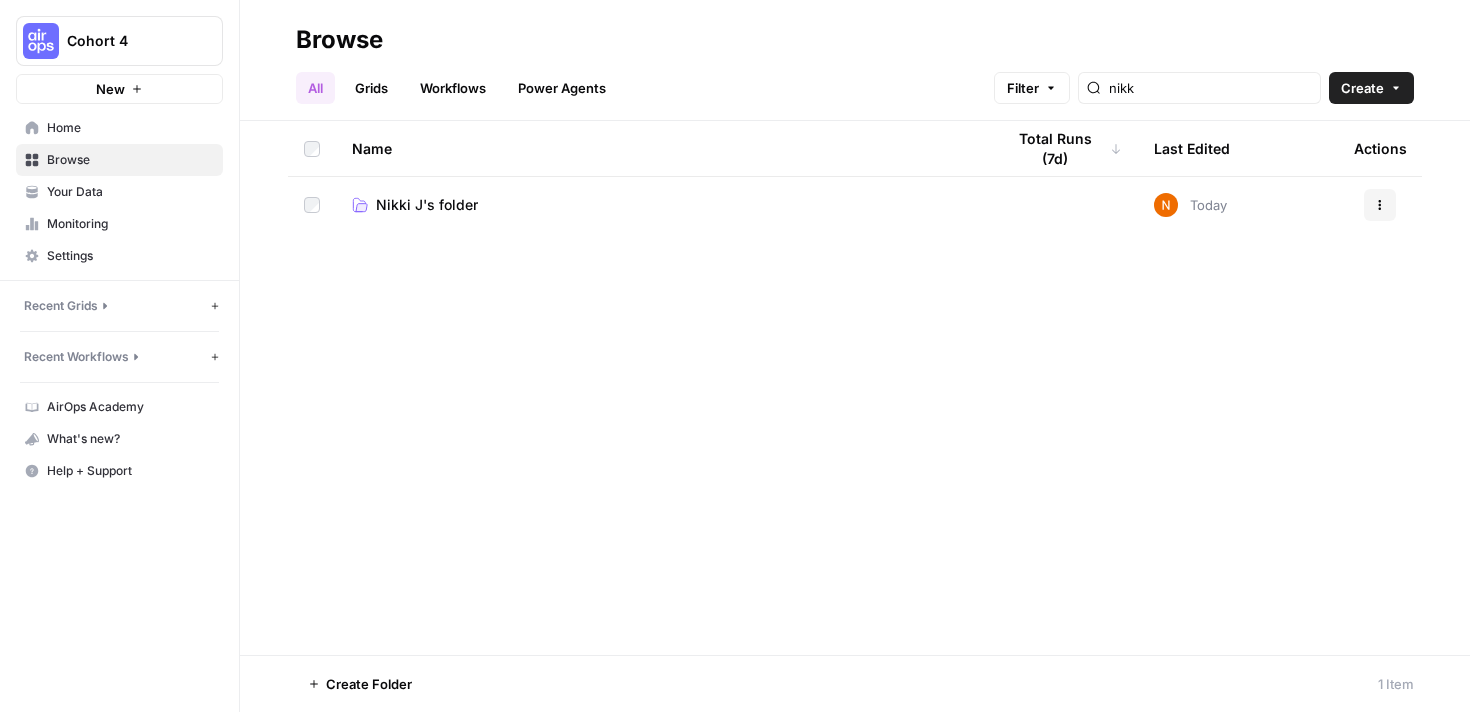 click on "Nikki J's folder" at bounding box center [662, 205] 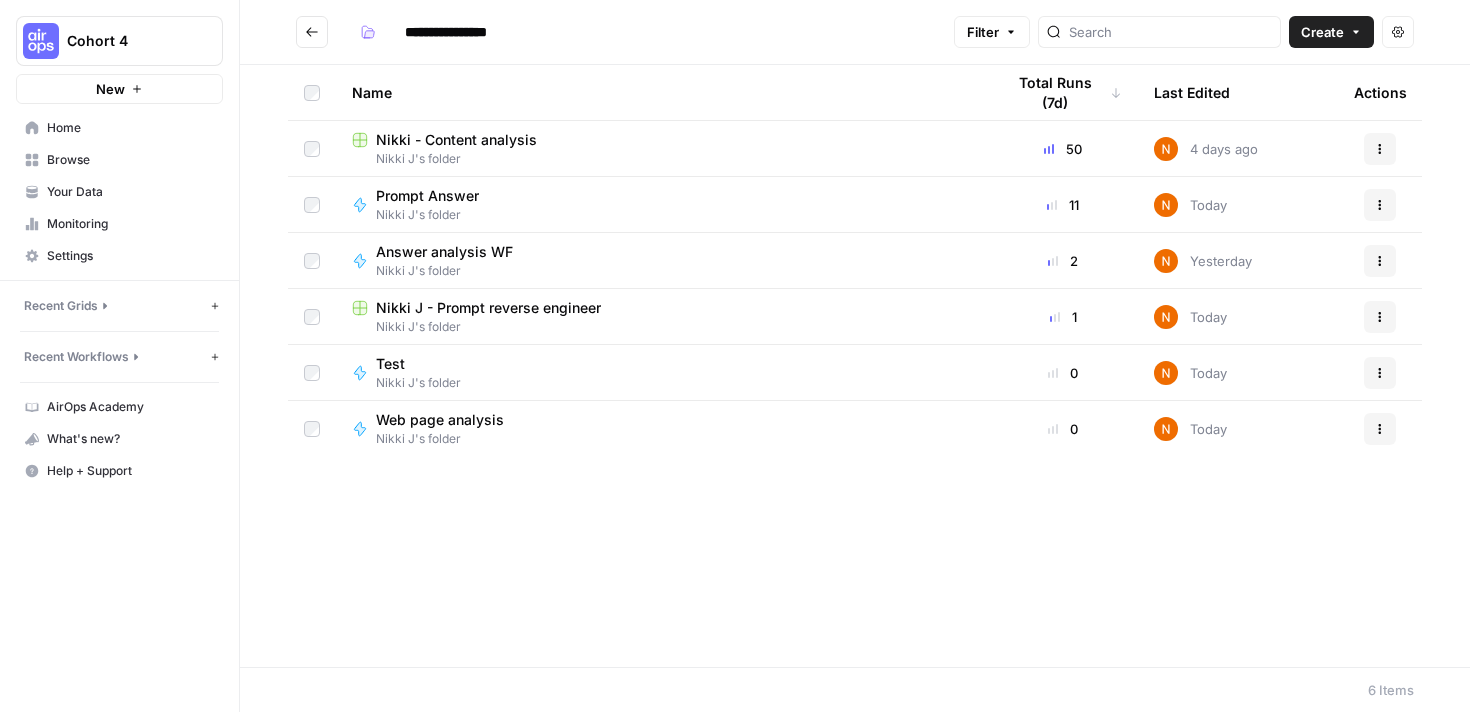 click on "Nikki J's folder" at bounding box center [662, 327] 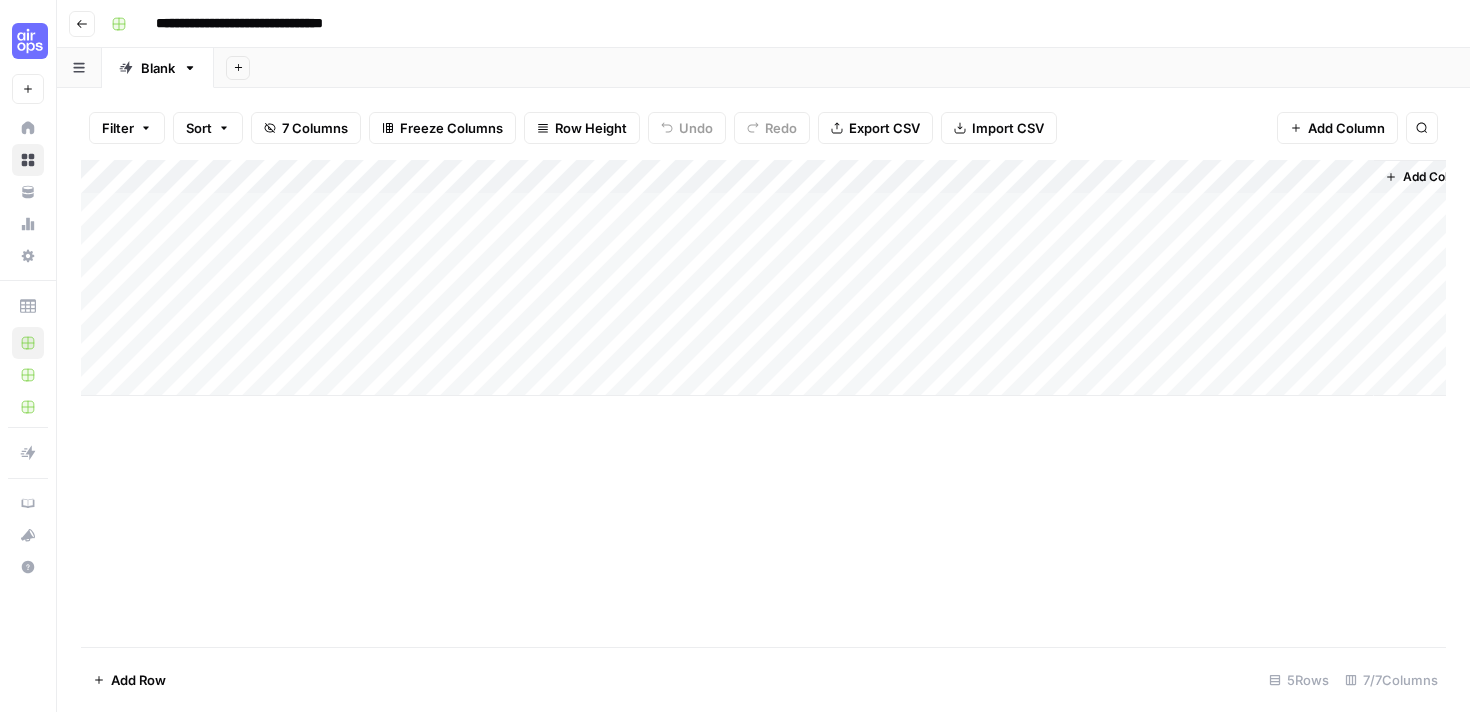 scroll, scrollTop: 0, scrollLeft: 39, axis: horizontal 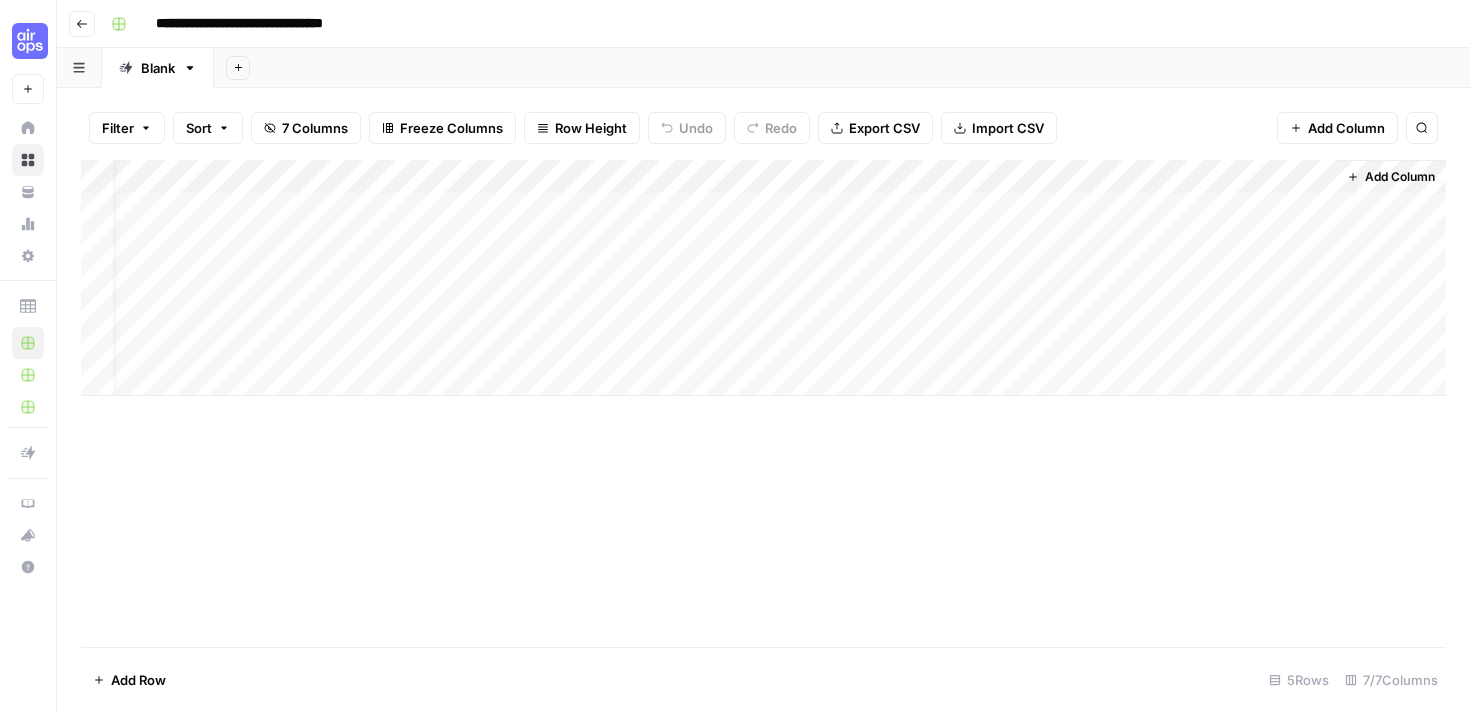 click on "Add Column" at bounding box center [763, 278] 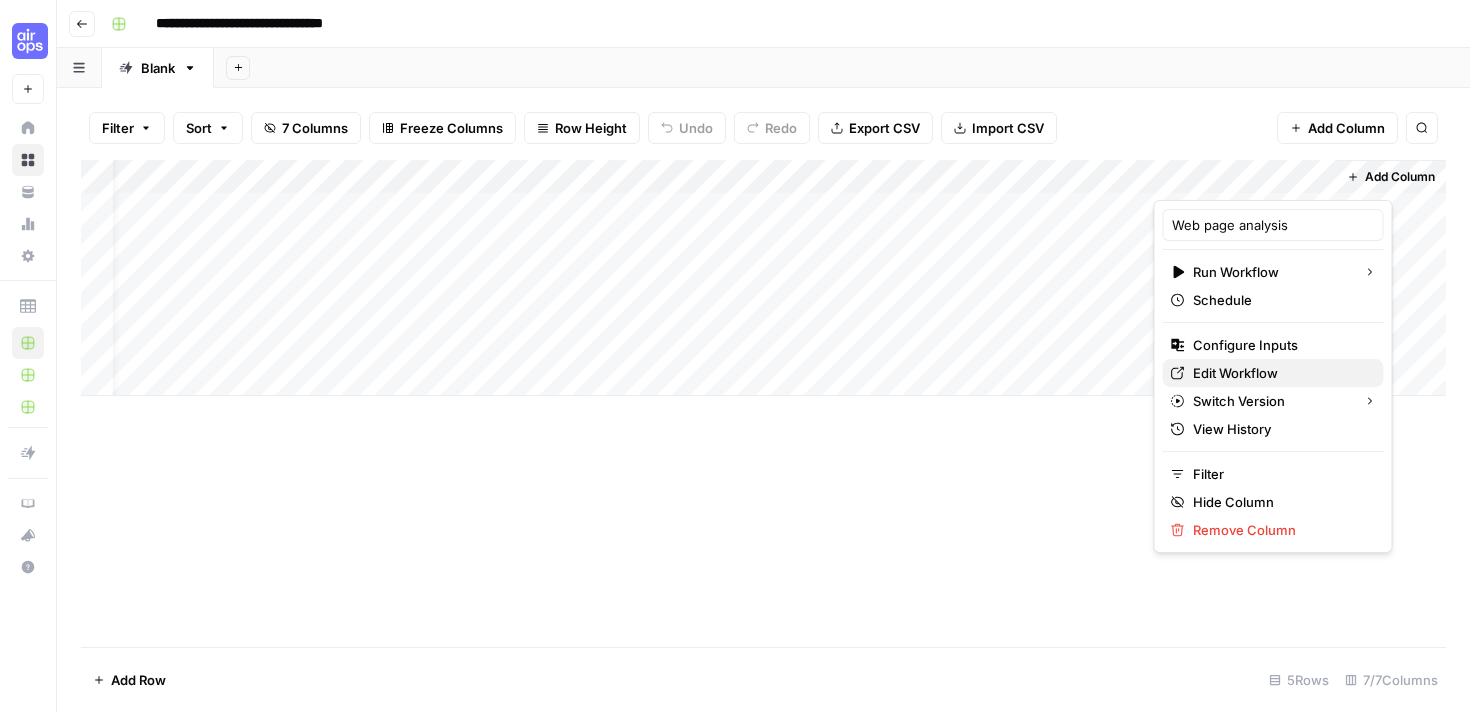 click on "Edit Workflow" at bounding box center [1280, 373] 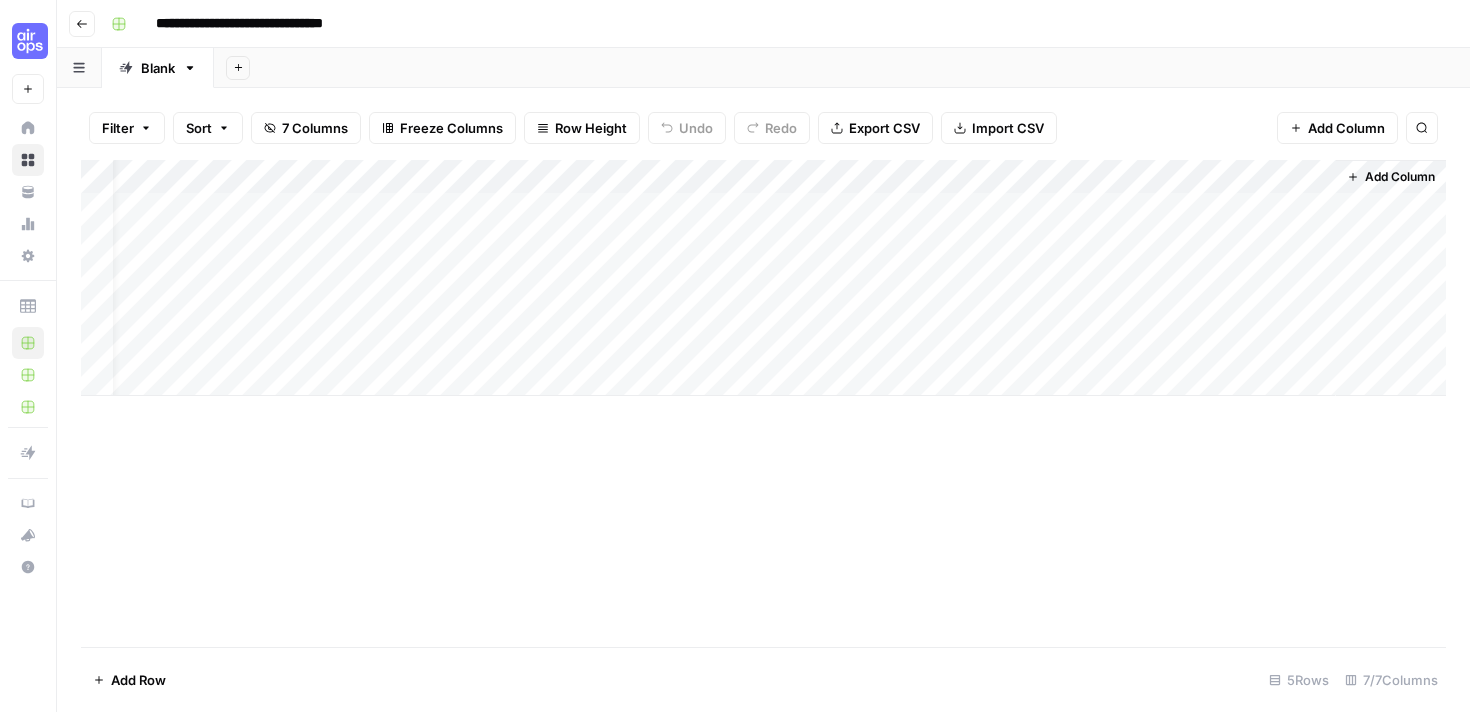 click on "Add Column" at bounding box center (763, 278) 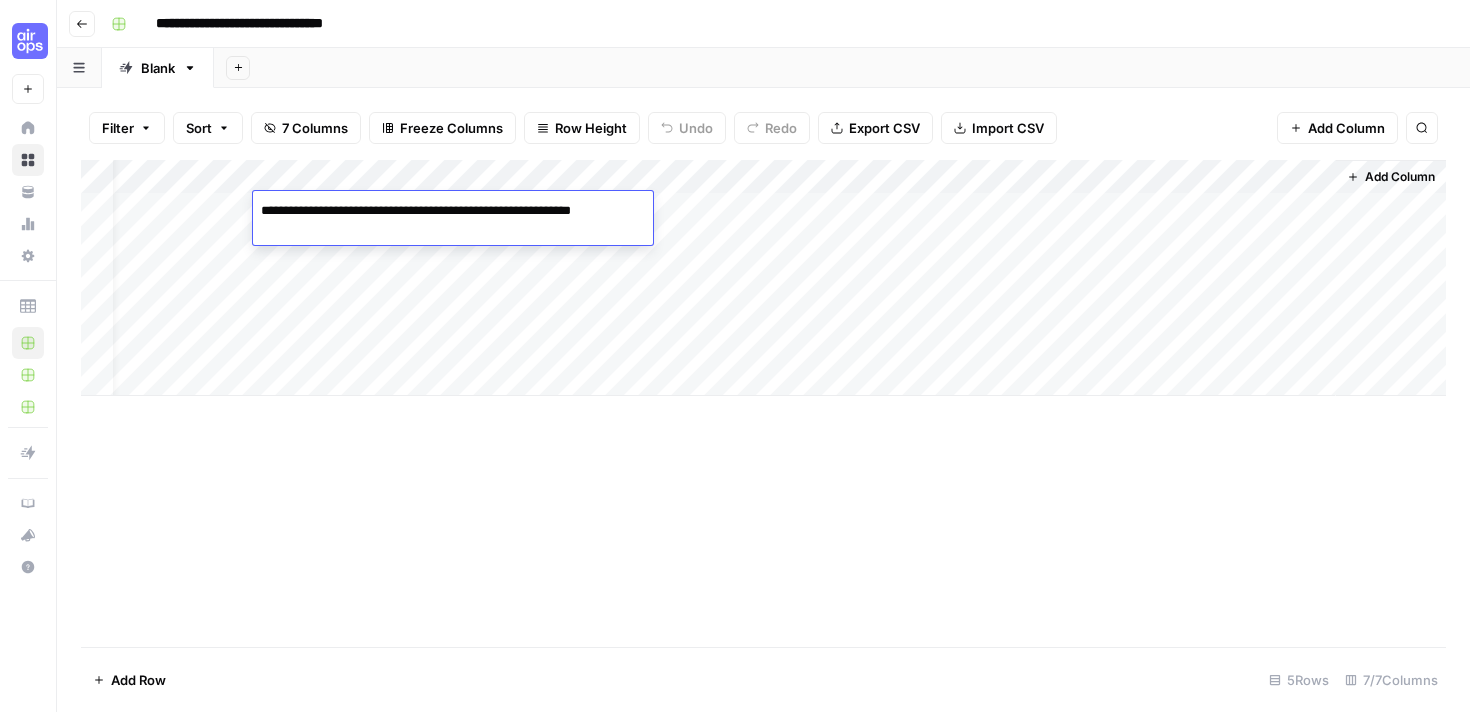 drag, startPoint x: 367, startPoint y: 235, endPoint x: 223, endPoint y: 206, distance: 146.89111 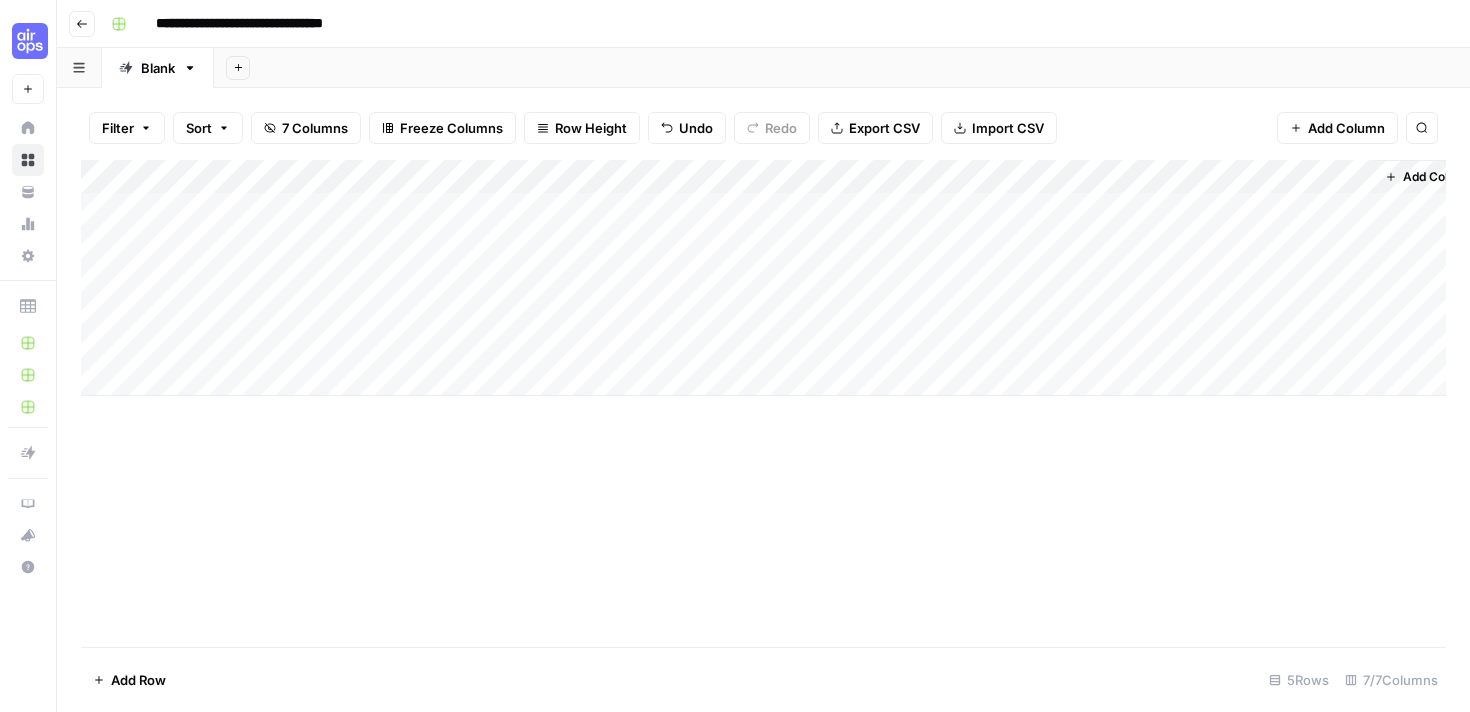 scroll, scrollTop: 0, scrollLeft: 0, axis: both 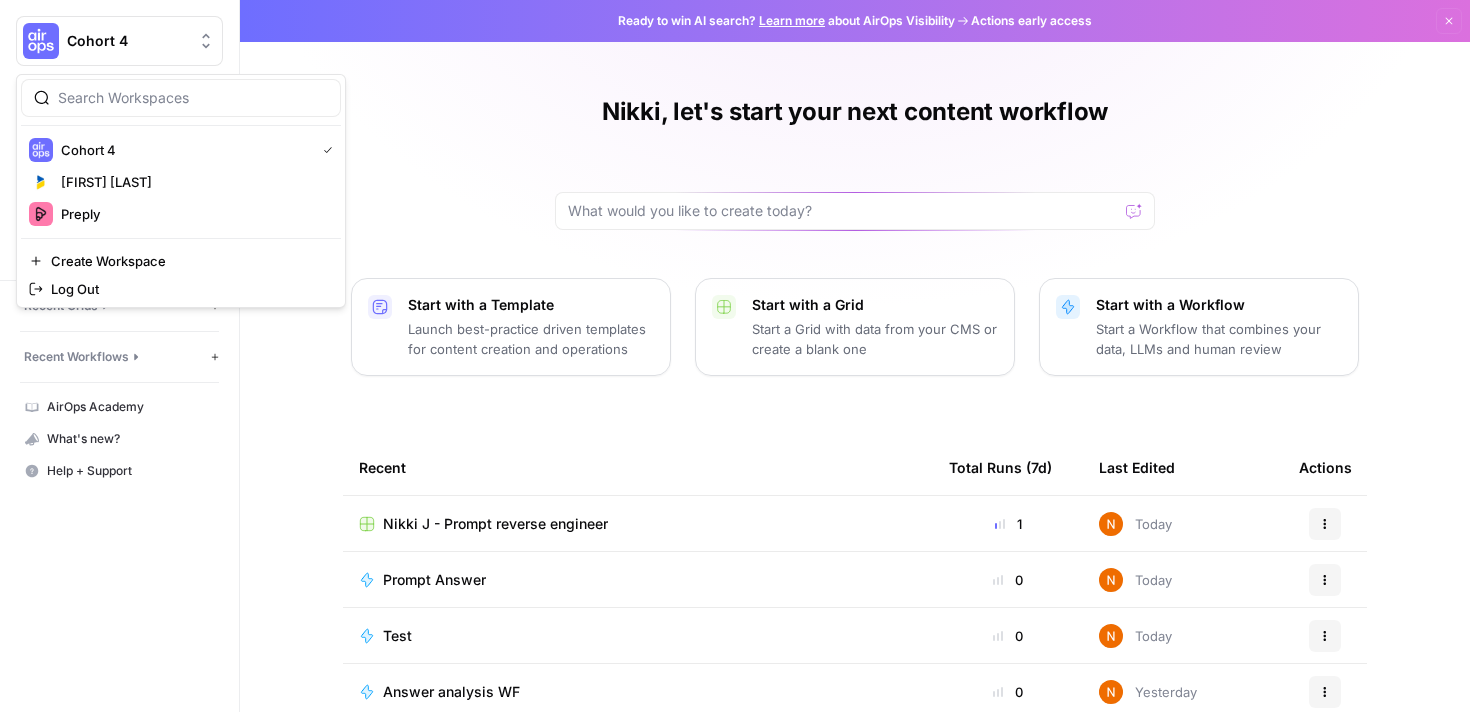 click on "Cohort 4" at bounding box center (127, 41) 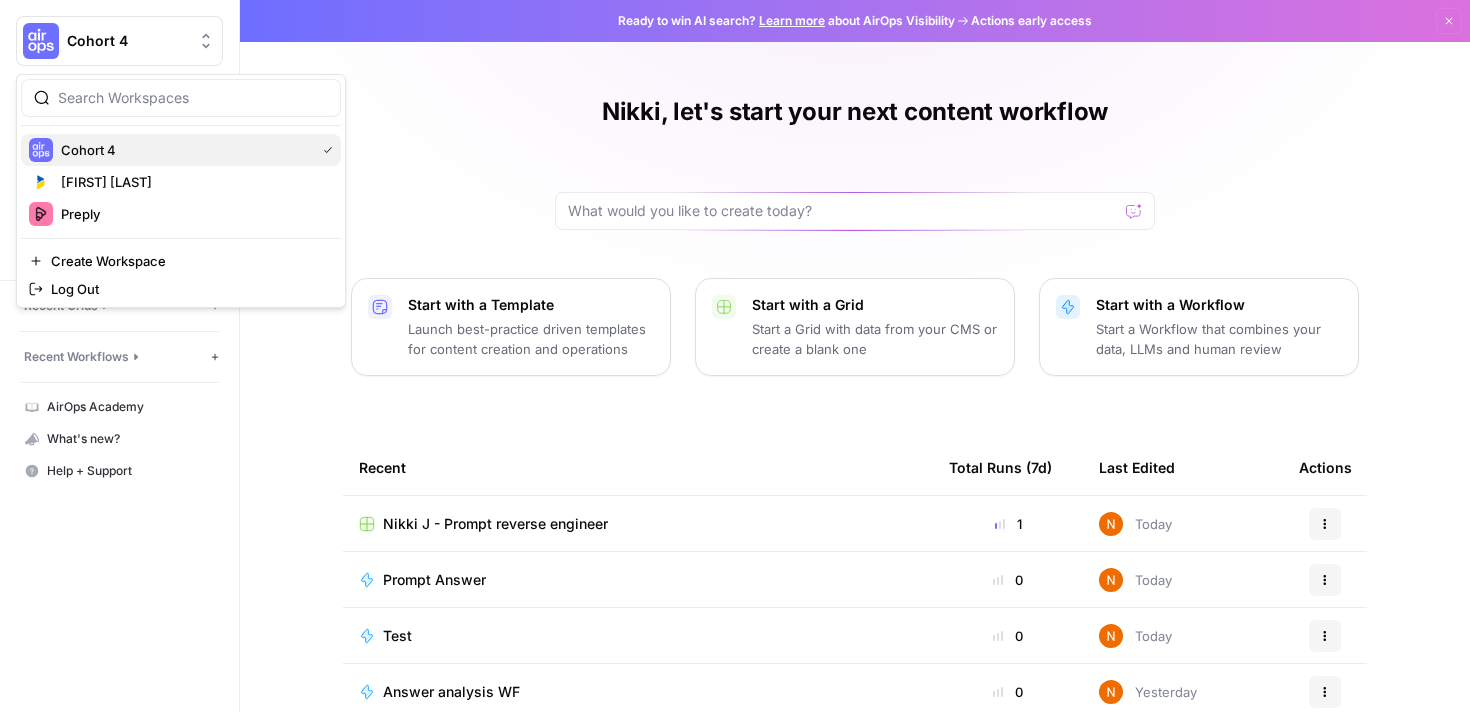 click on "Cohort 4" at bounding box center (184, 150) 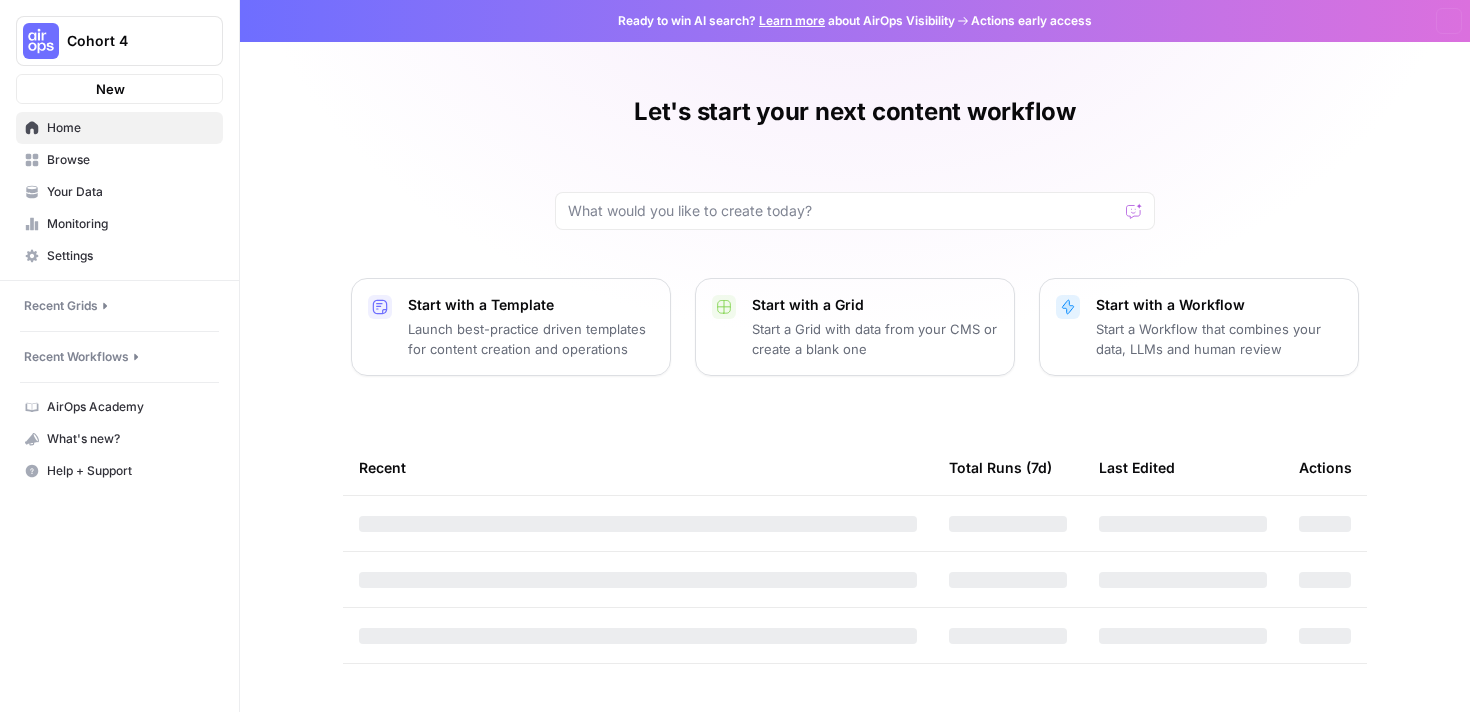 scroll, scrollTop: 0, scrollLeft: 0, axis: both 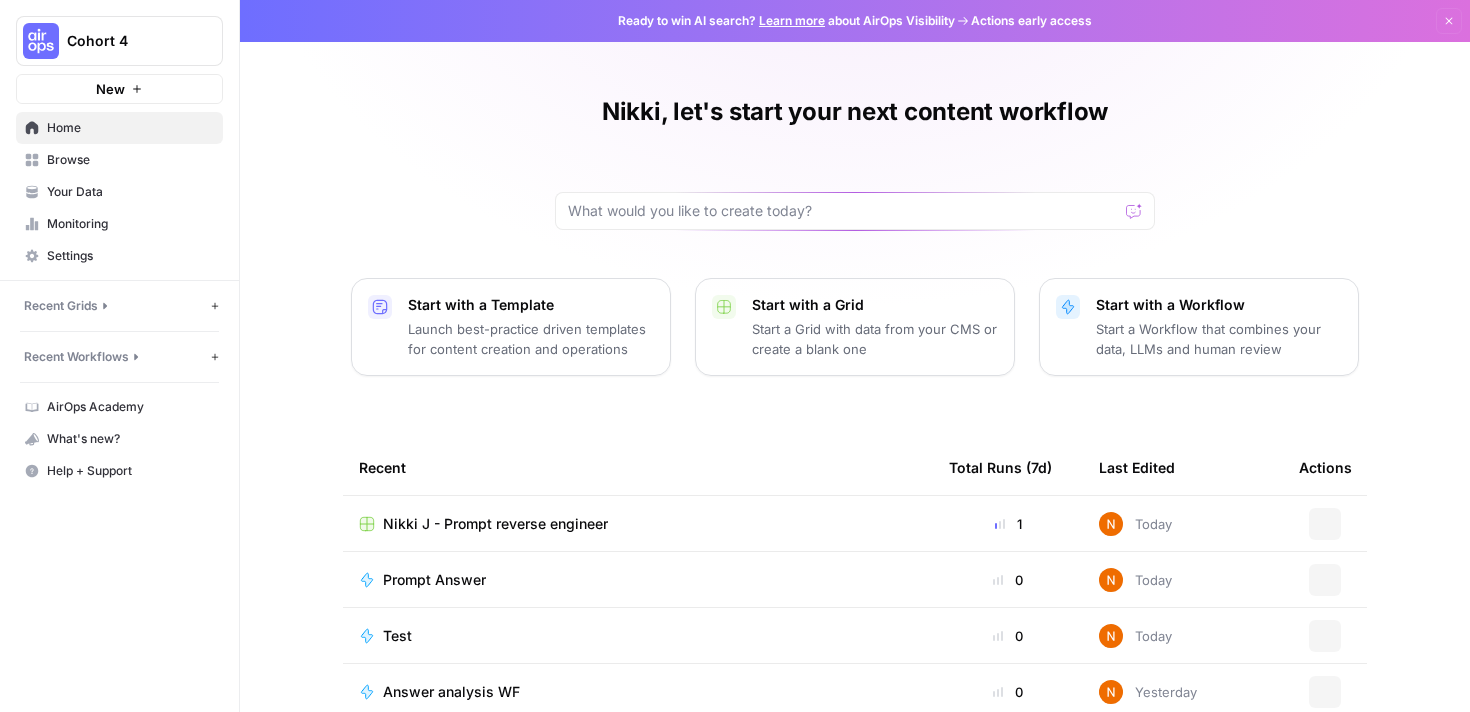 click on "Browse" at bounding box center (130, 160) 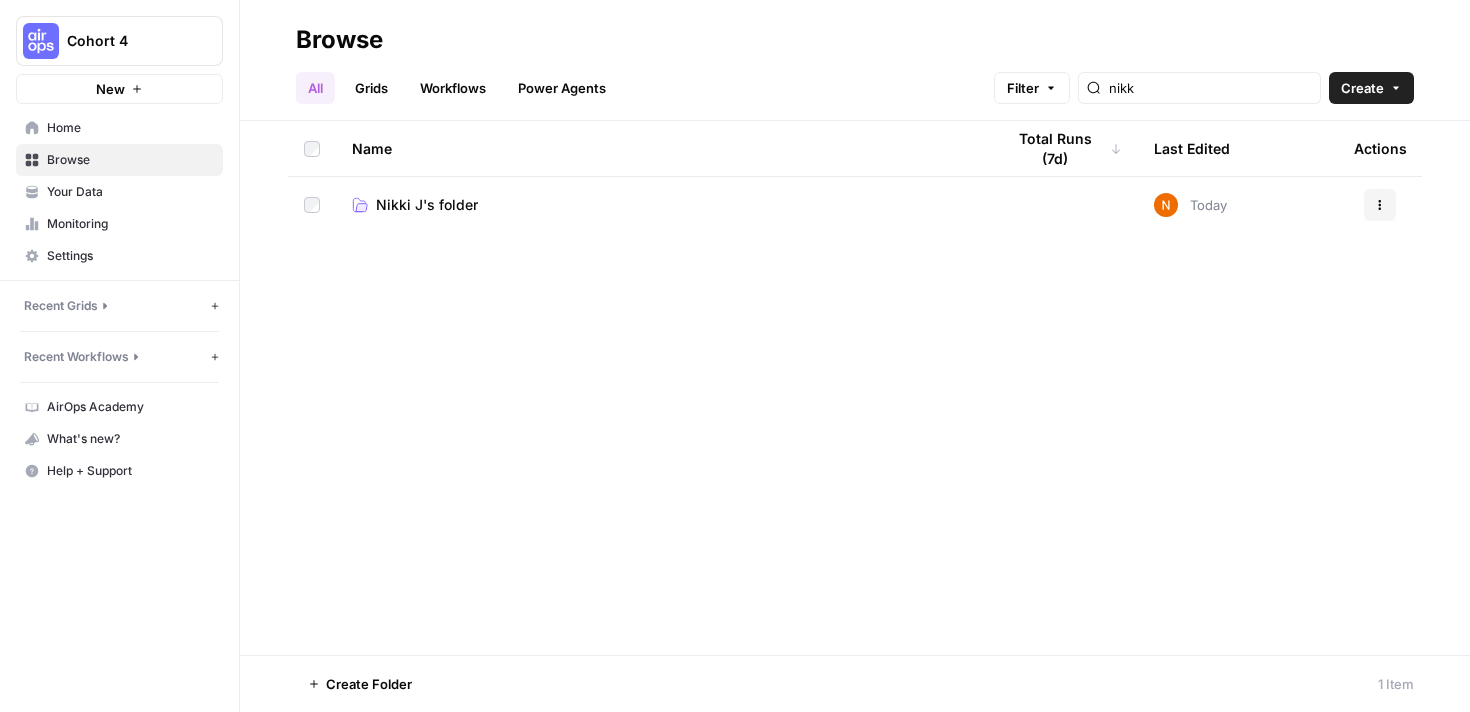 click on "Power Agents" at bounding box center (562, 88) 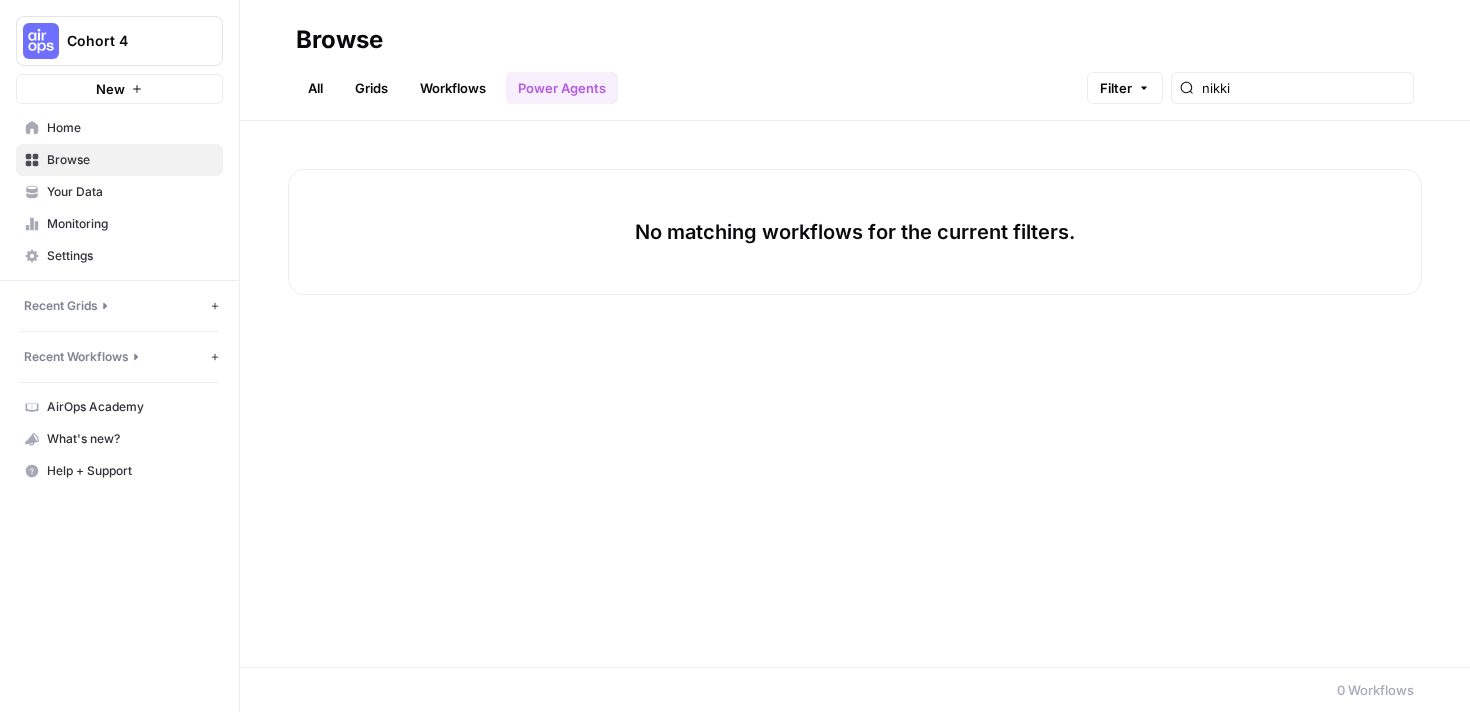 click on "nikki" at bounding box center (1292, 88) 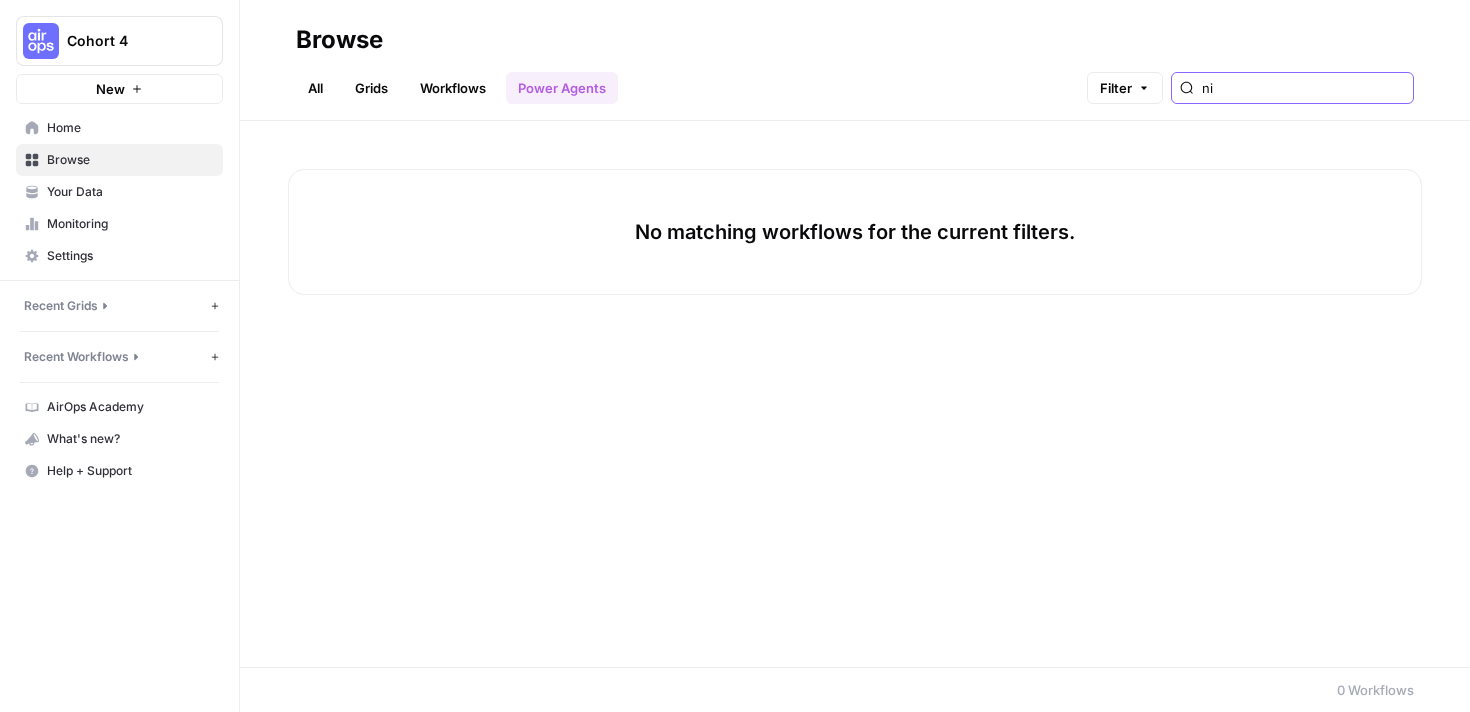 type on "n" 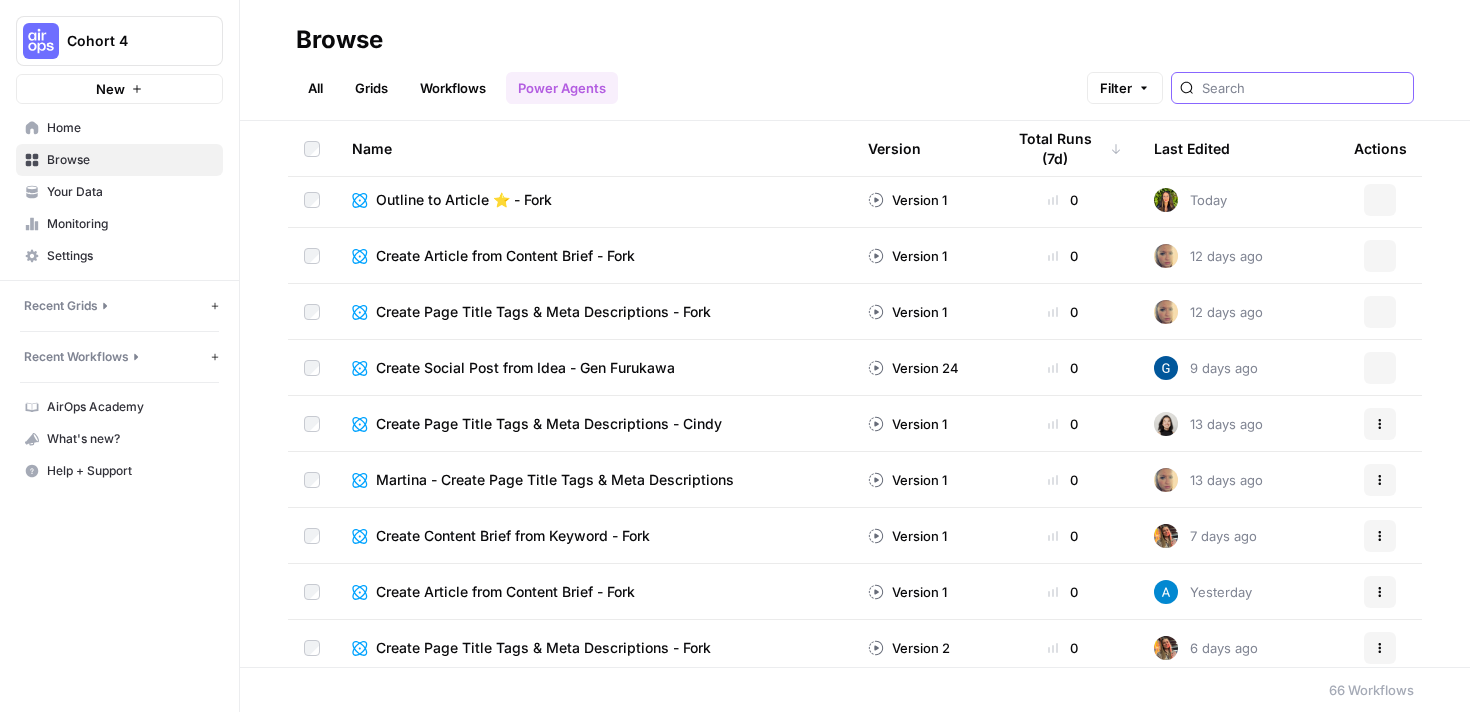 scroll, scrollTop: 2444, scrollLeft: 0, axis: vertical 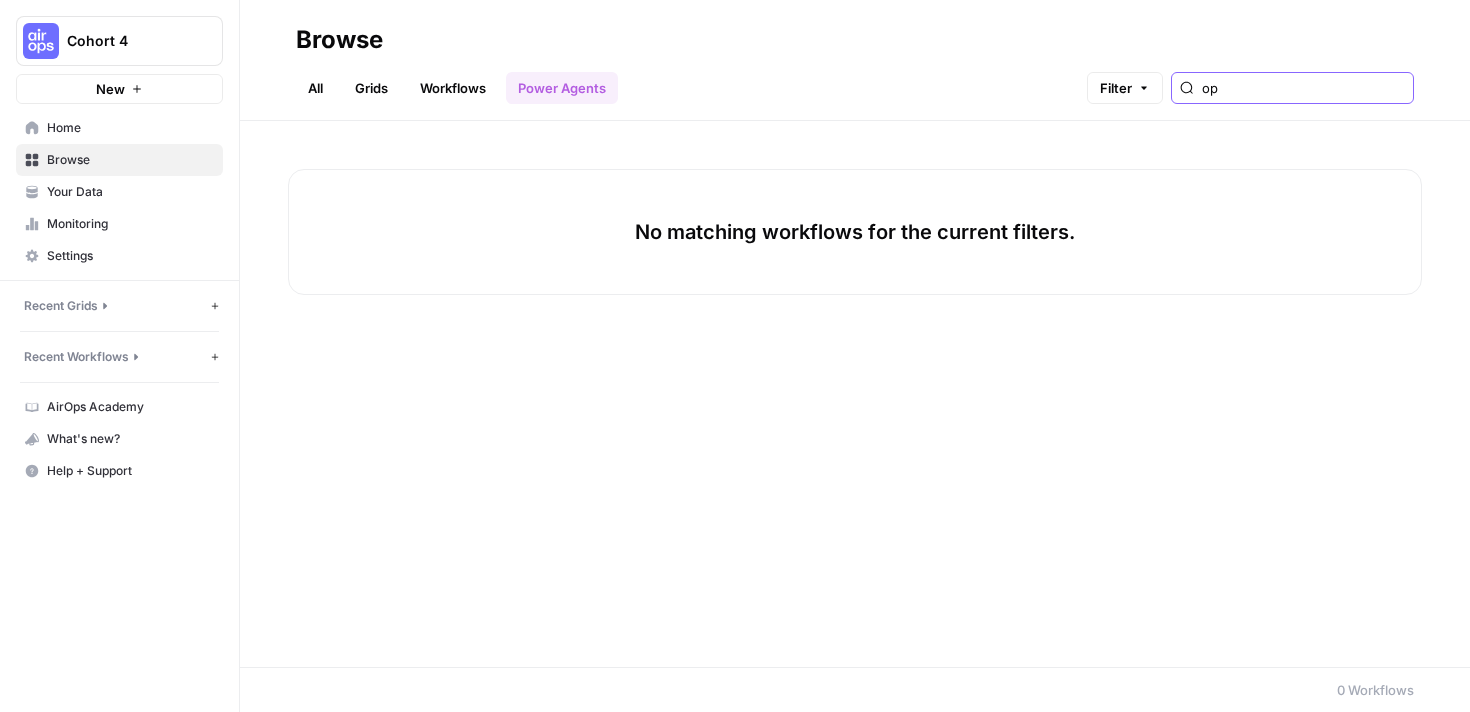type on "o" 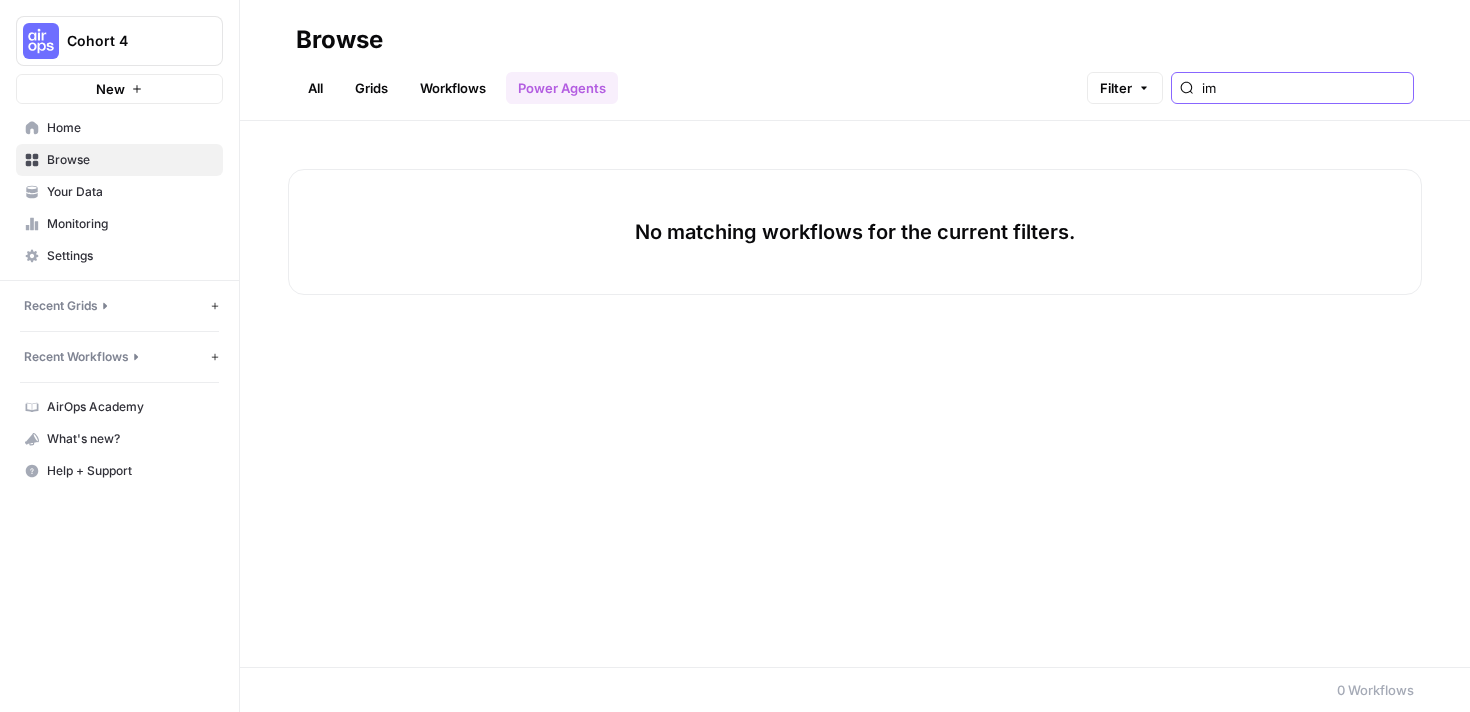 type on "i" 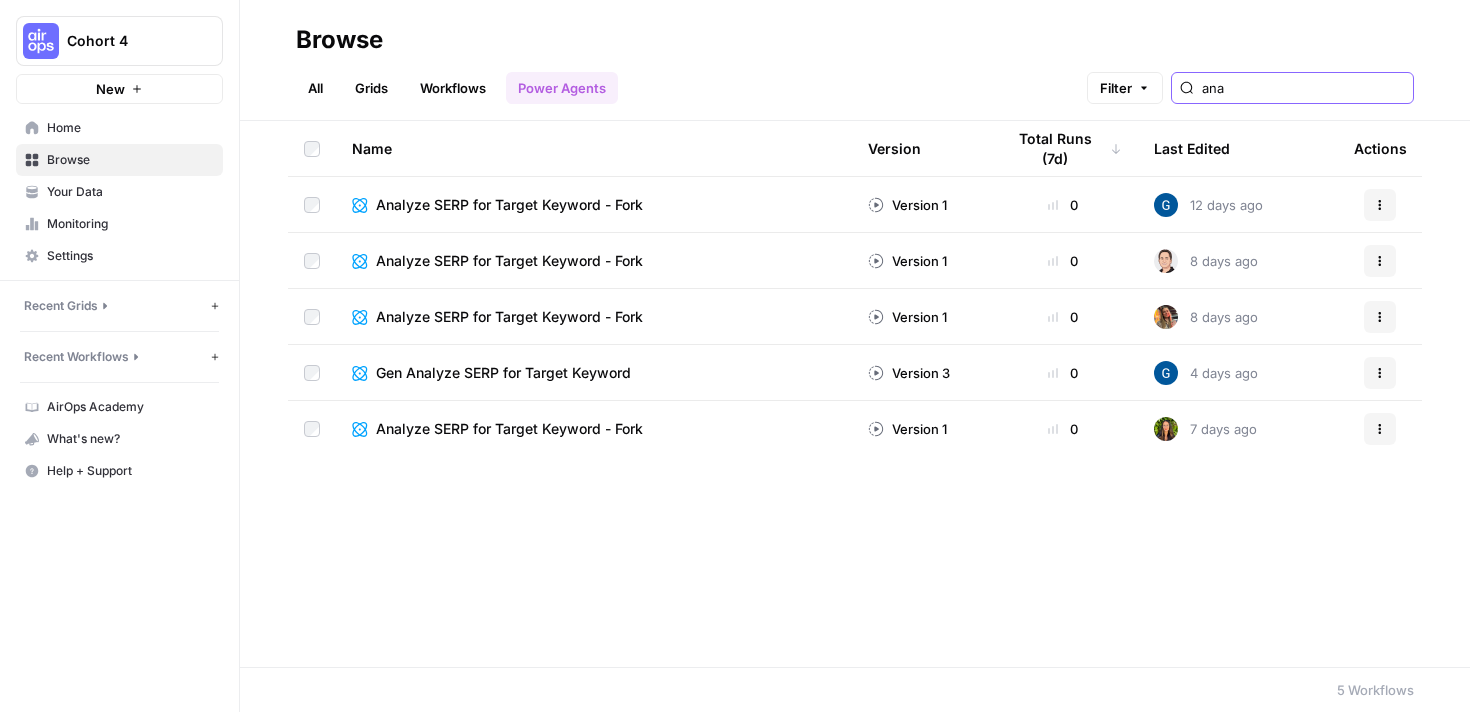 click on "ana" at bounding box center (1303, 88) 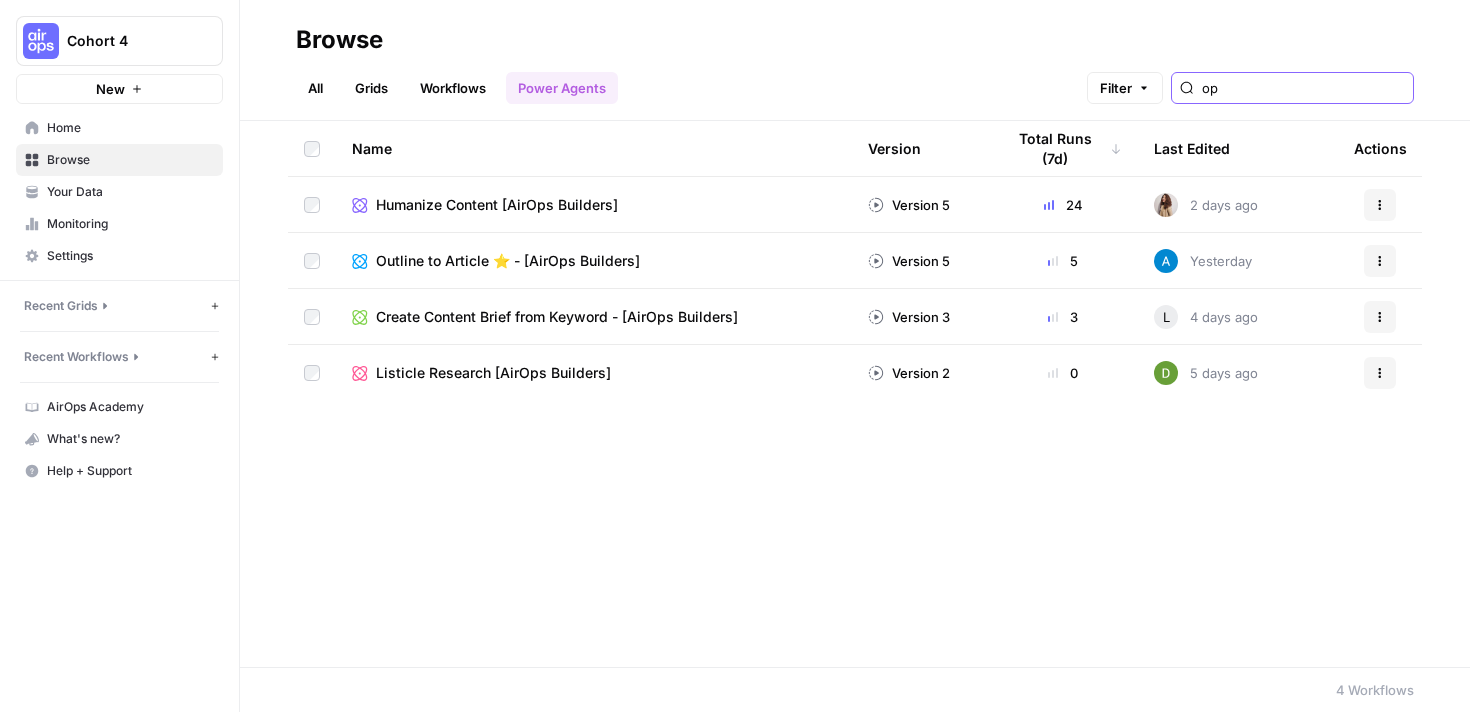 type on "o" 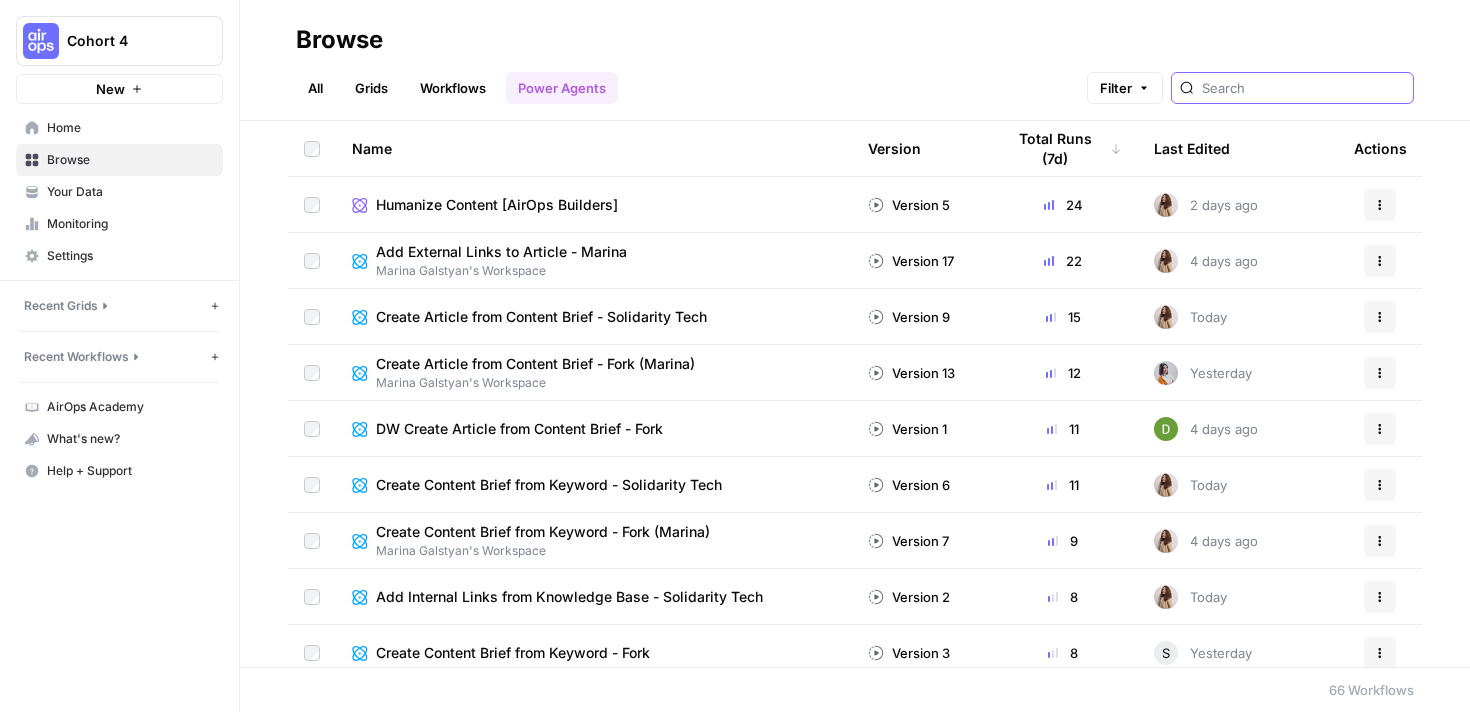 click on "Filter" at bounding box center [1116, 88] 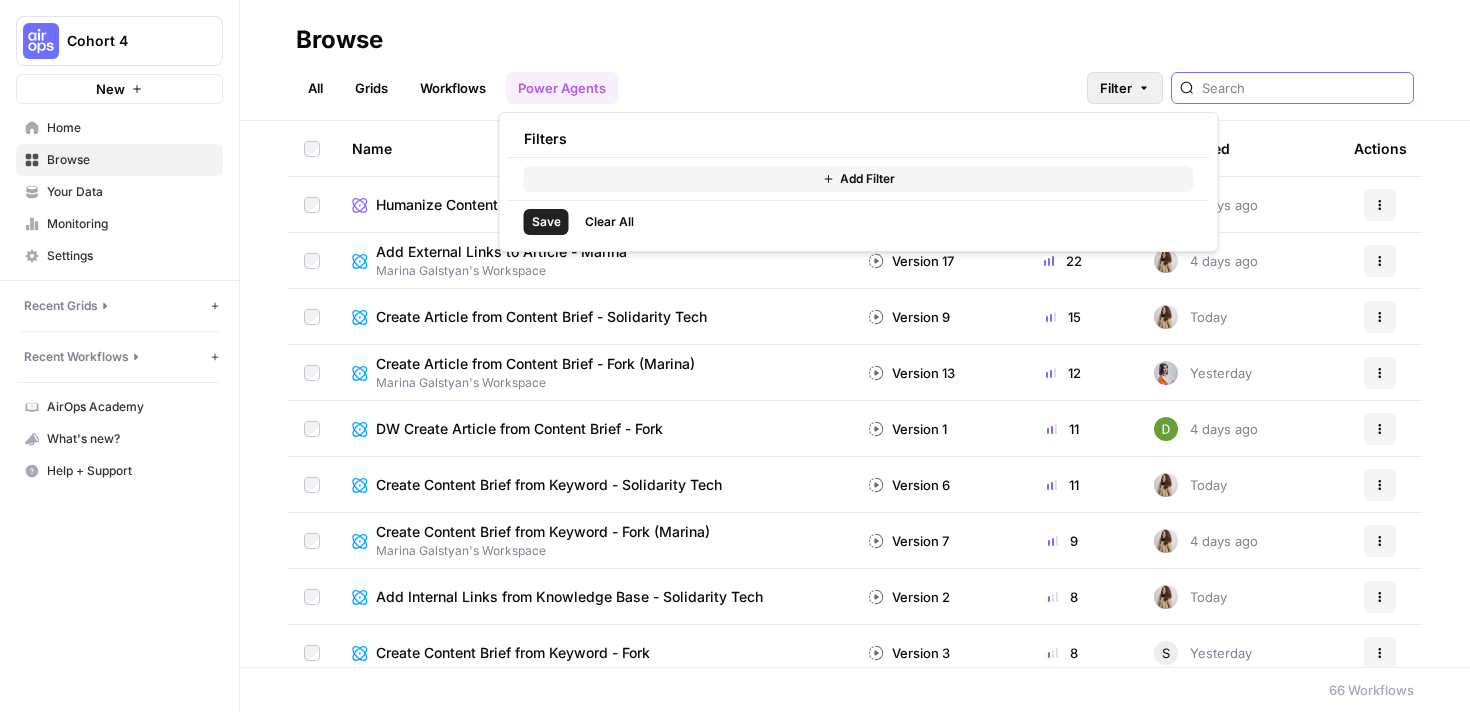 type 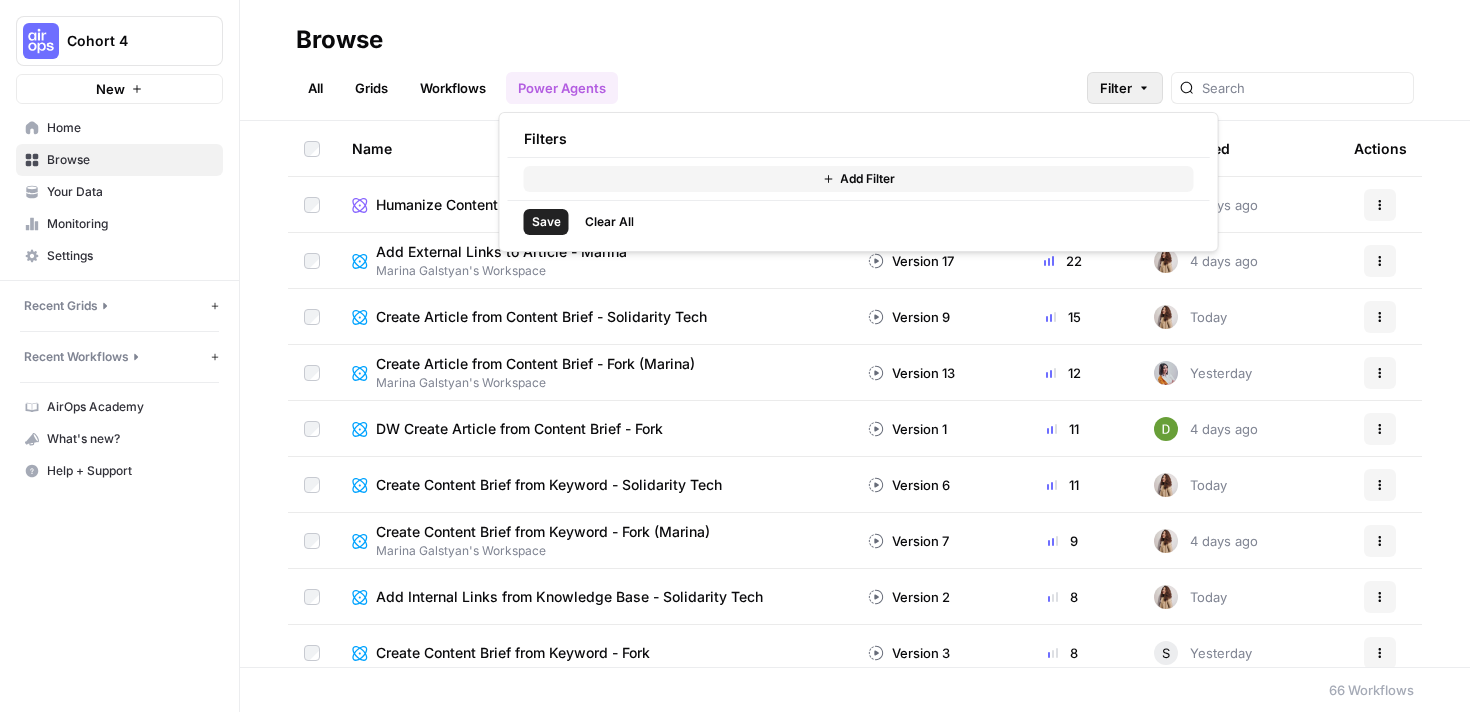 click on "Add Filter" at bounding box center (859, 179) 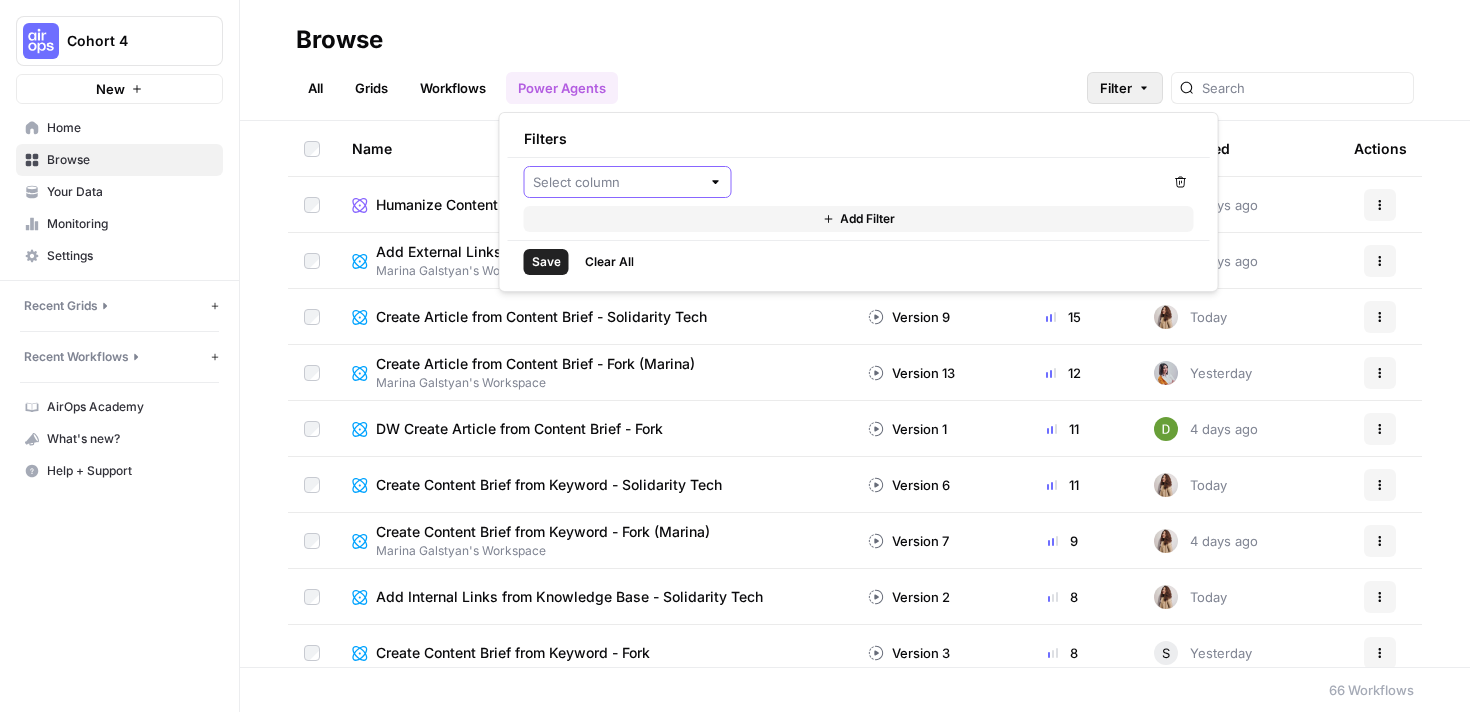 click at bounding box center [617, 182] 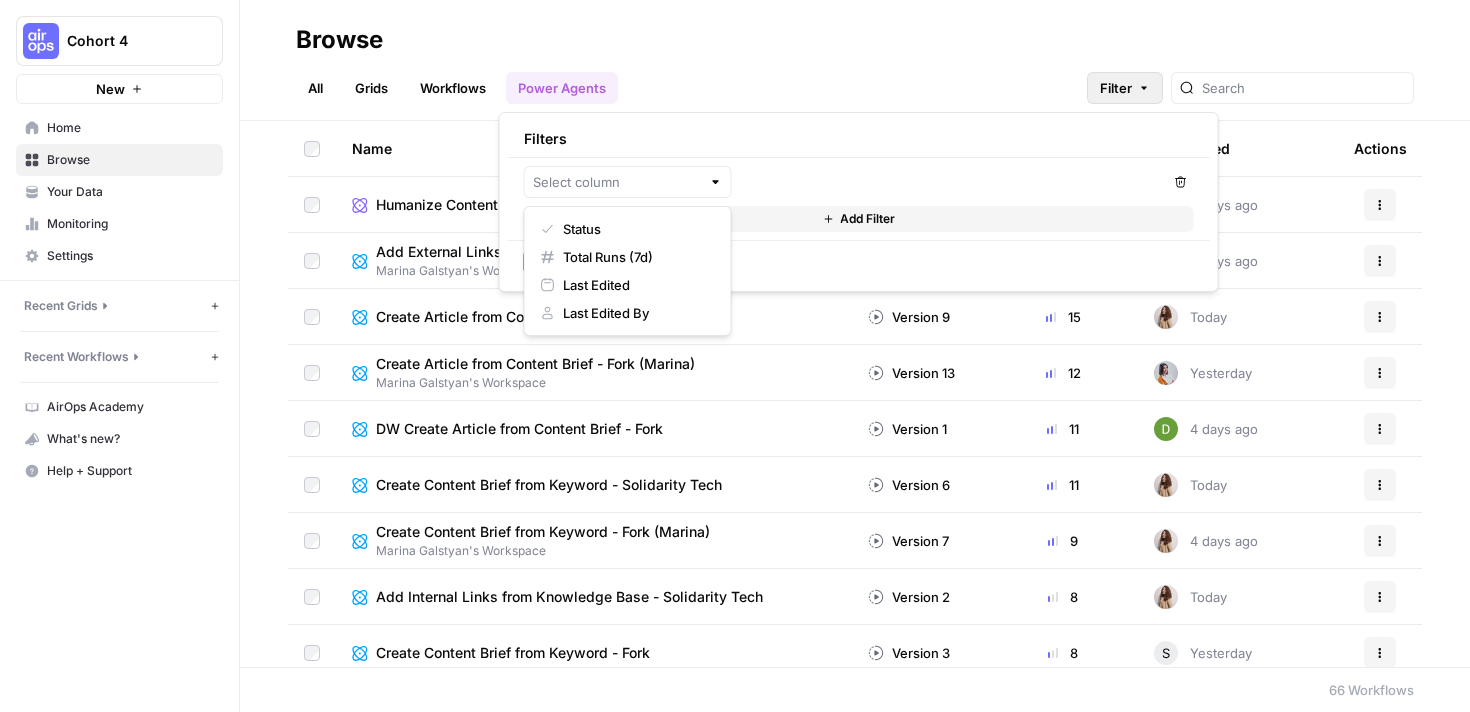 click on "Filters Remove Add Filter Save Clear All" at bounding box center (859, 202) 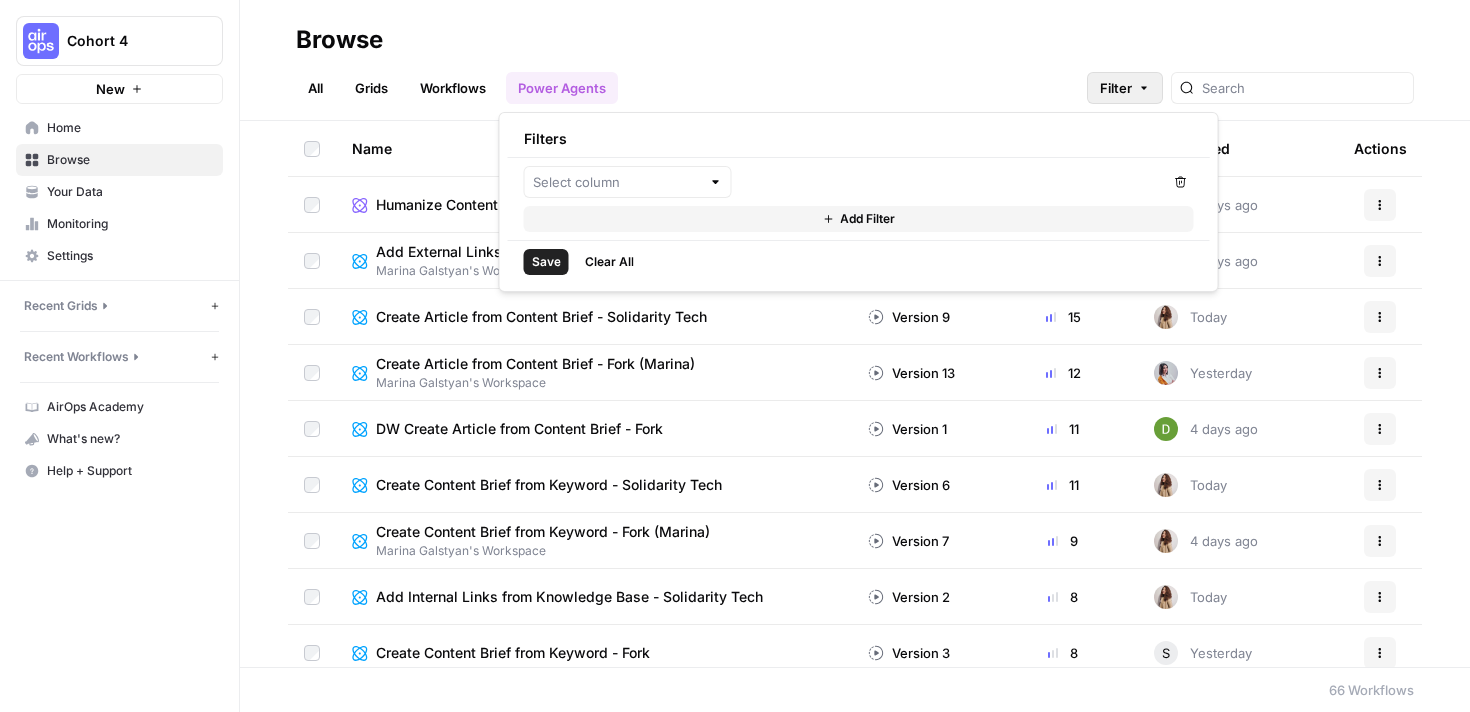 click on "All Grids Workflows Power Agents Filter" at bounding box center (855, 80) 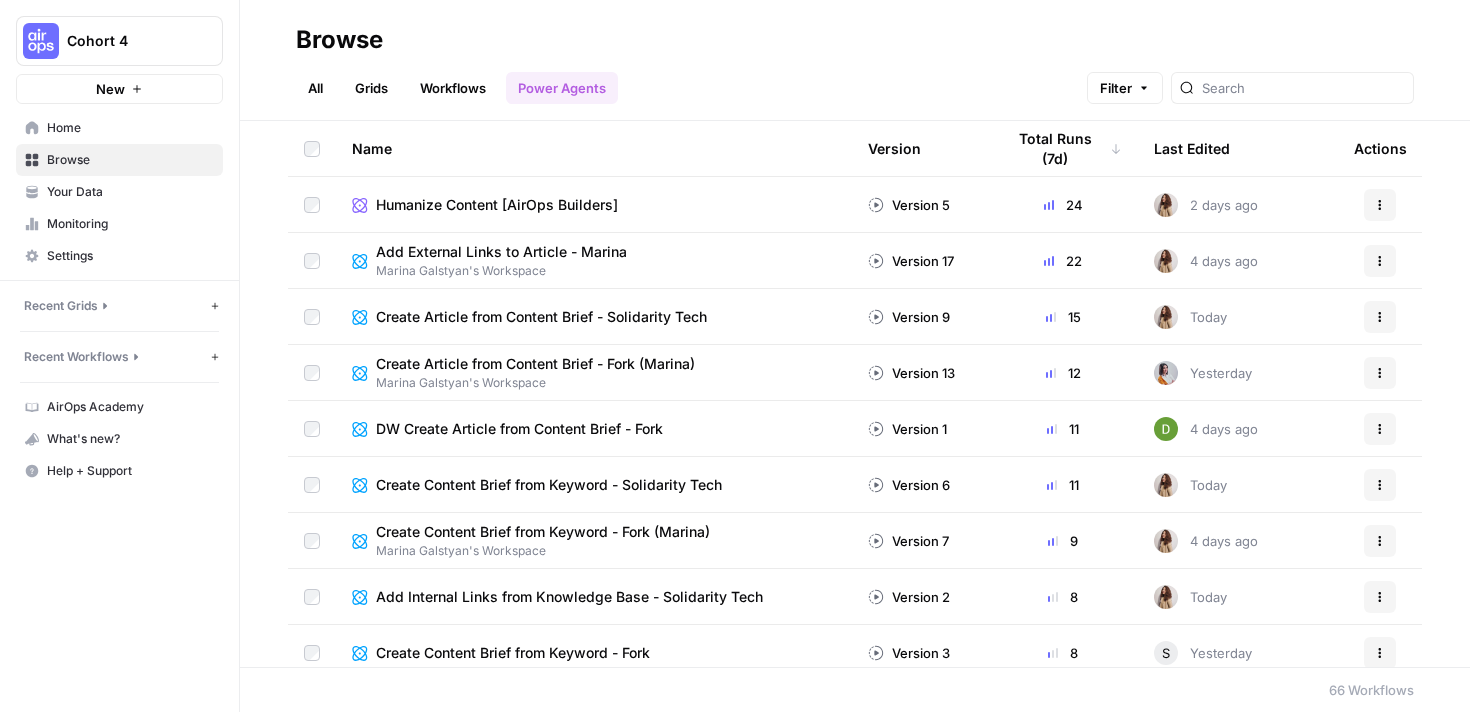 click on "Power Agents" at bounding box center [562, 88] 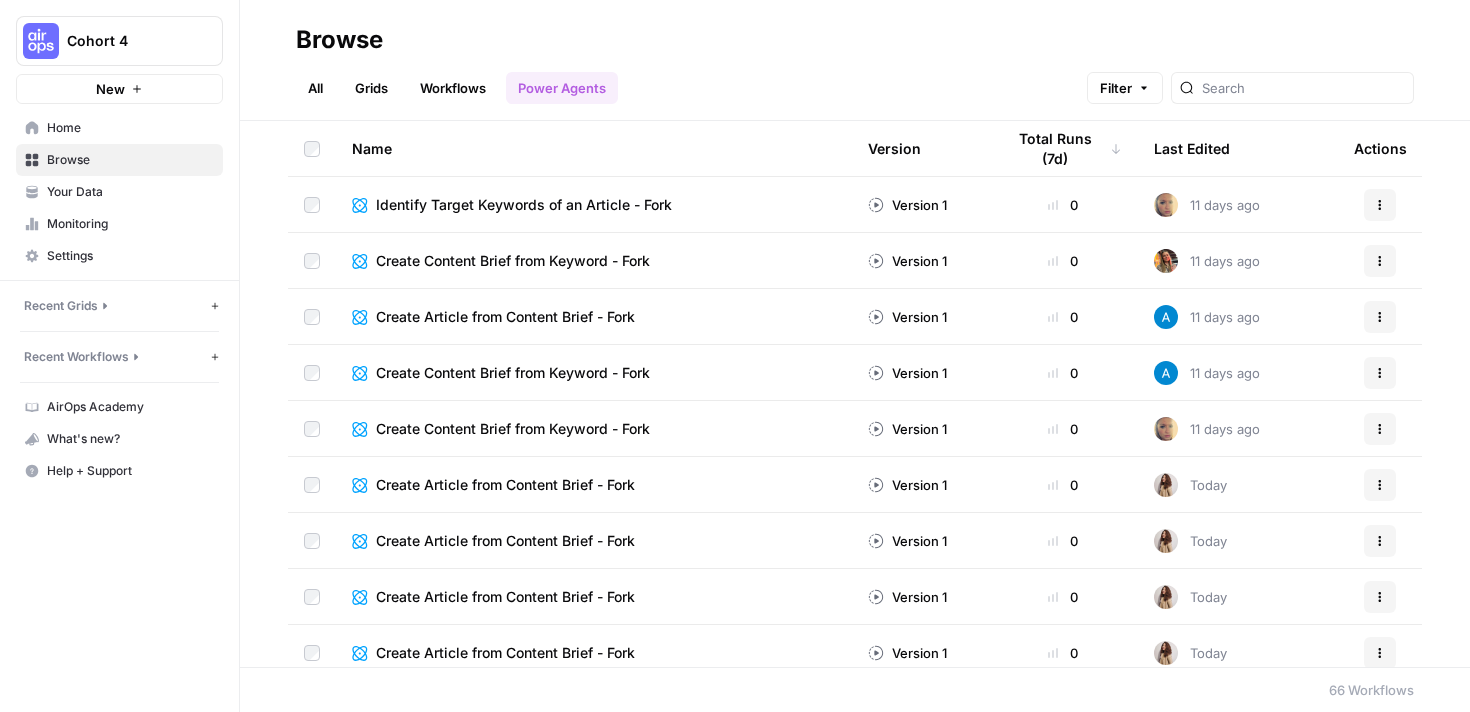 scroll, scrollTop: 1248, scrollLeft: 0, axis: vertical 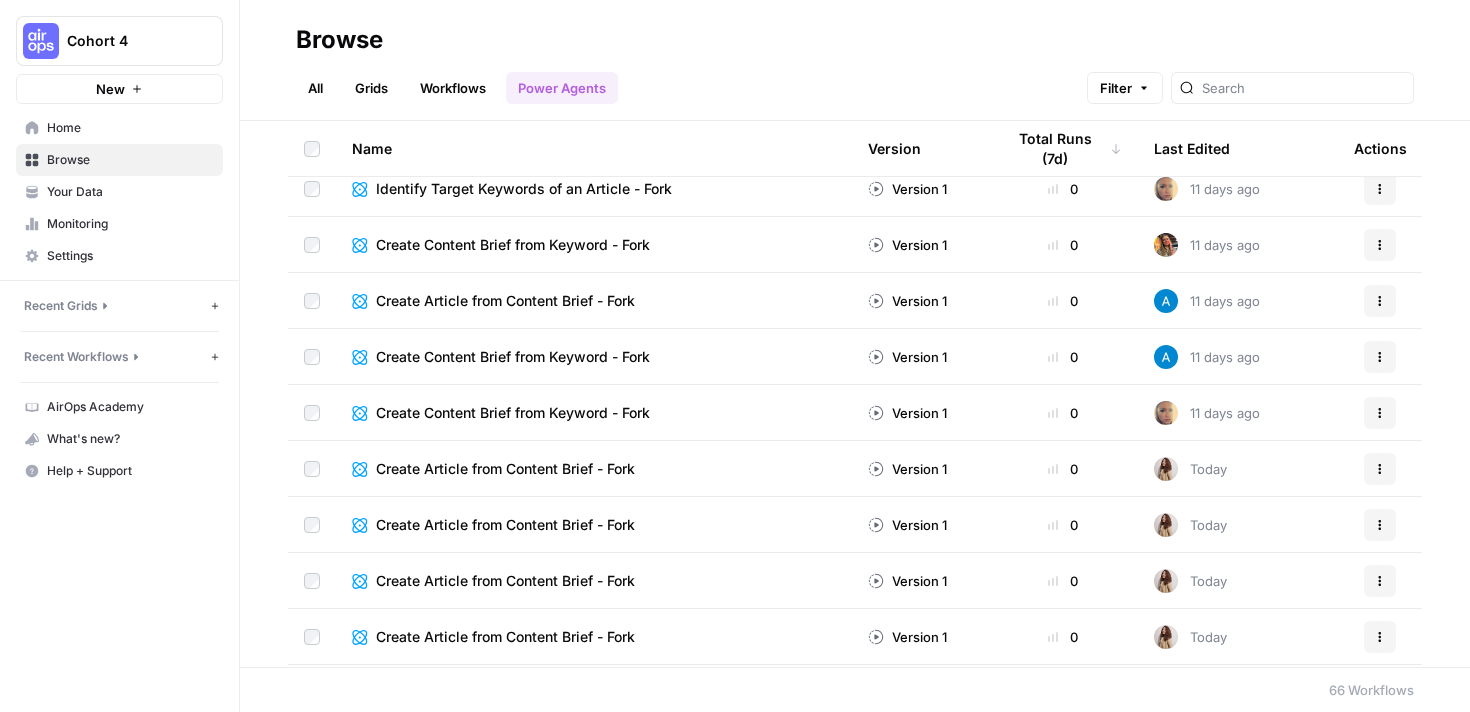 click on "Home" at bounding box center (130, 128) 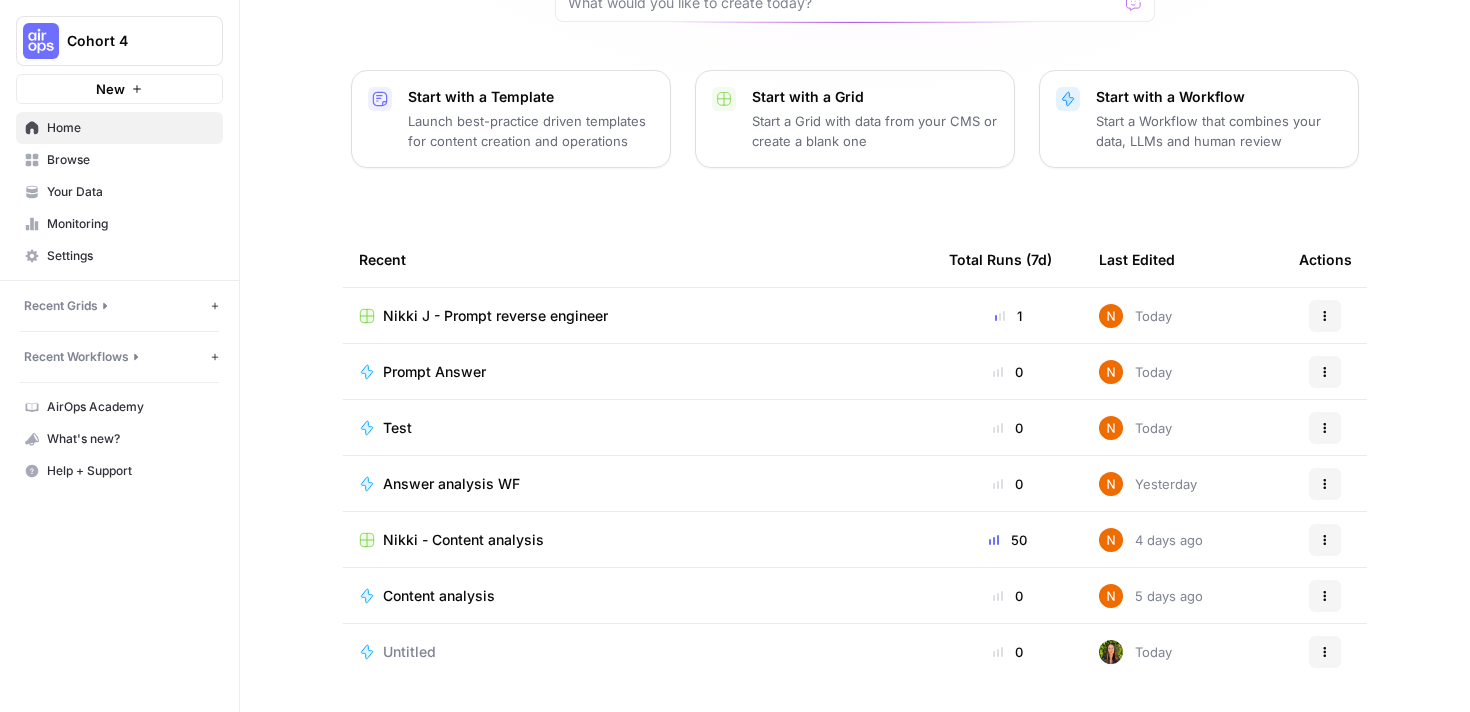 scroll, scrollTop: 207, scrollLeft: 0, axis: vertical 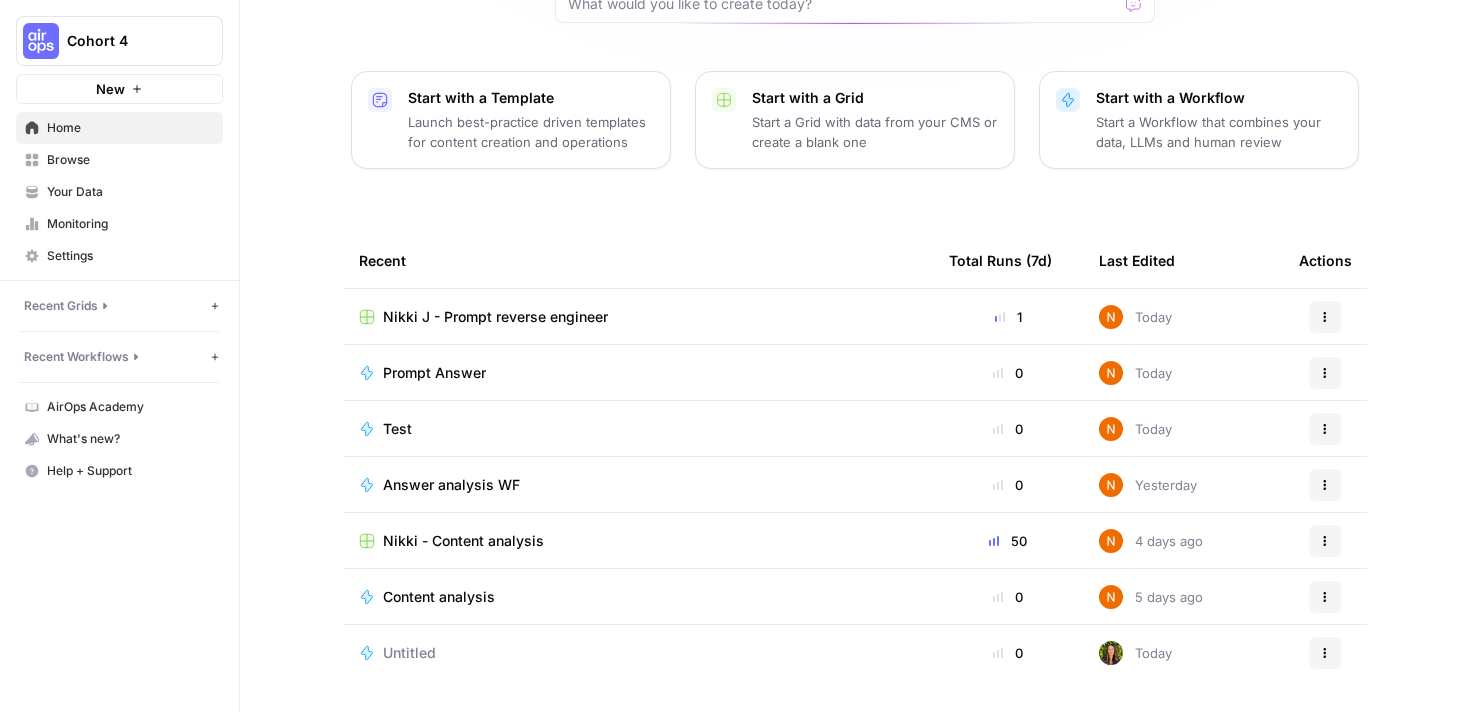 click on "Start a Workflow that combines your data, LLMs and human review" at bounding box center [1219, 132] 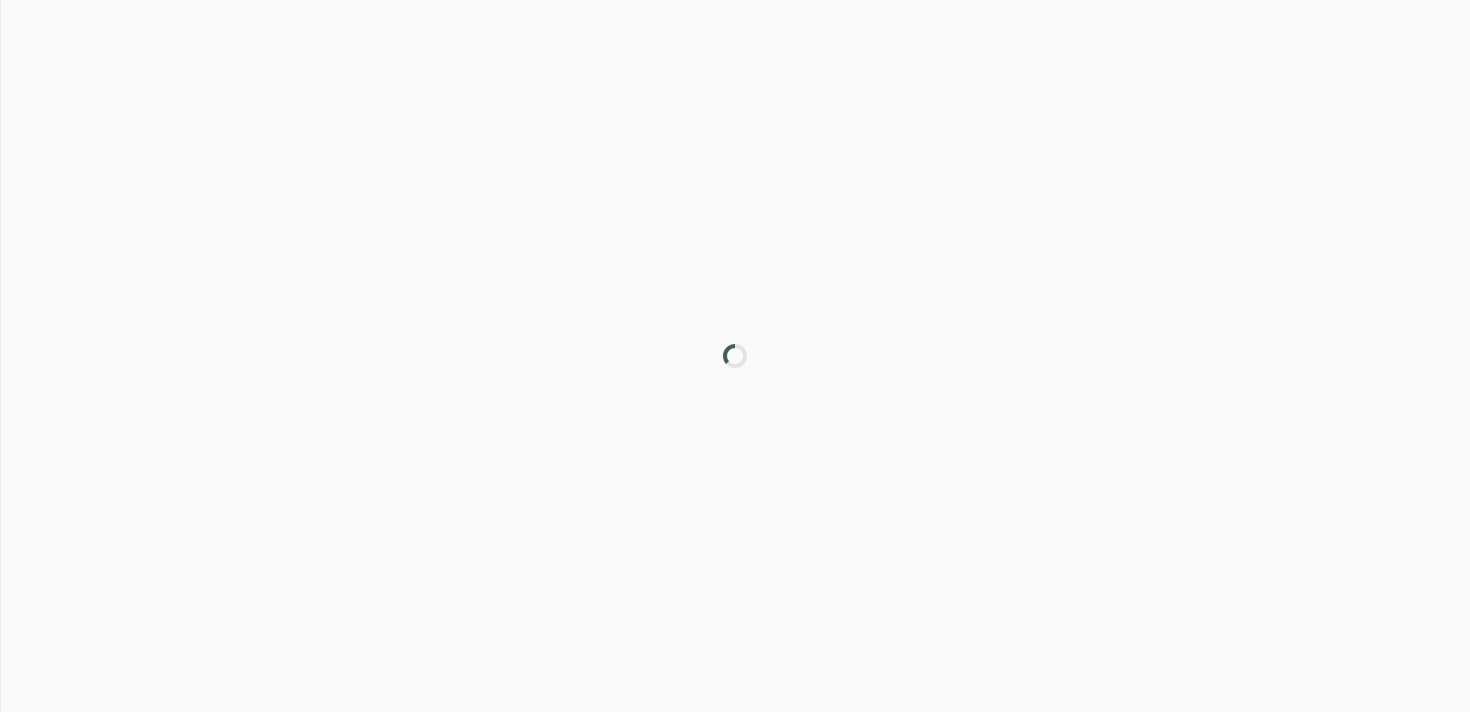 scroll, scrollTop: 0, scrollLeft: 0, axis: both 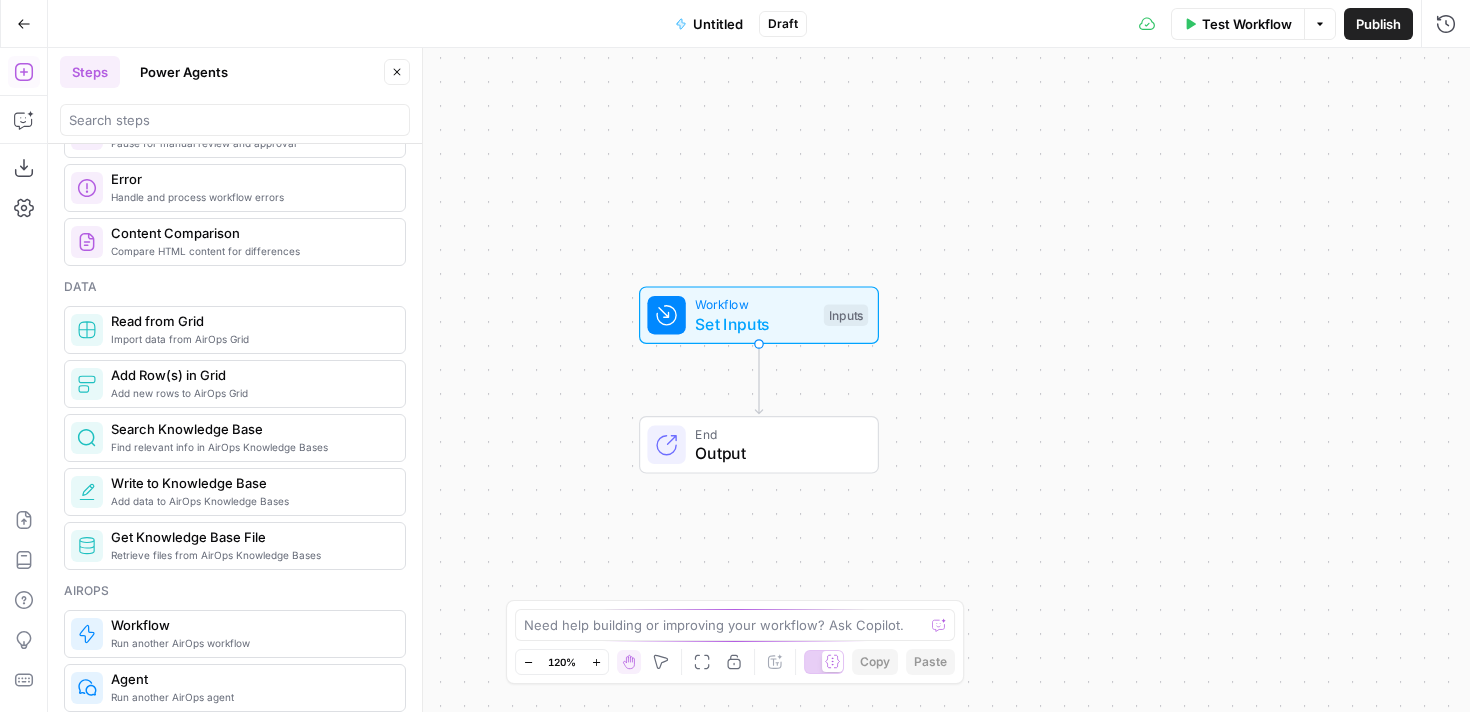 click on "Power Agents" at bounding box center (184, 72) 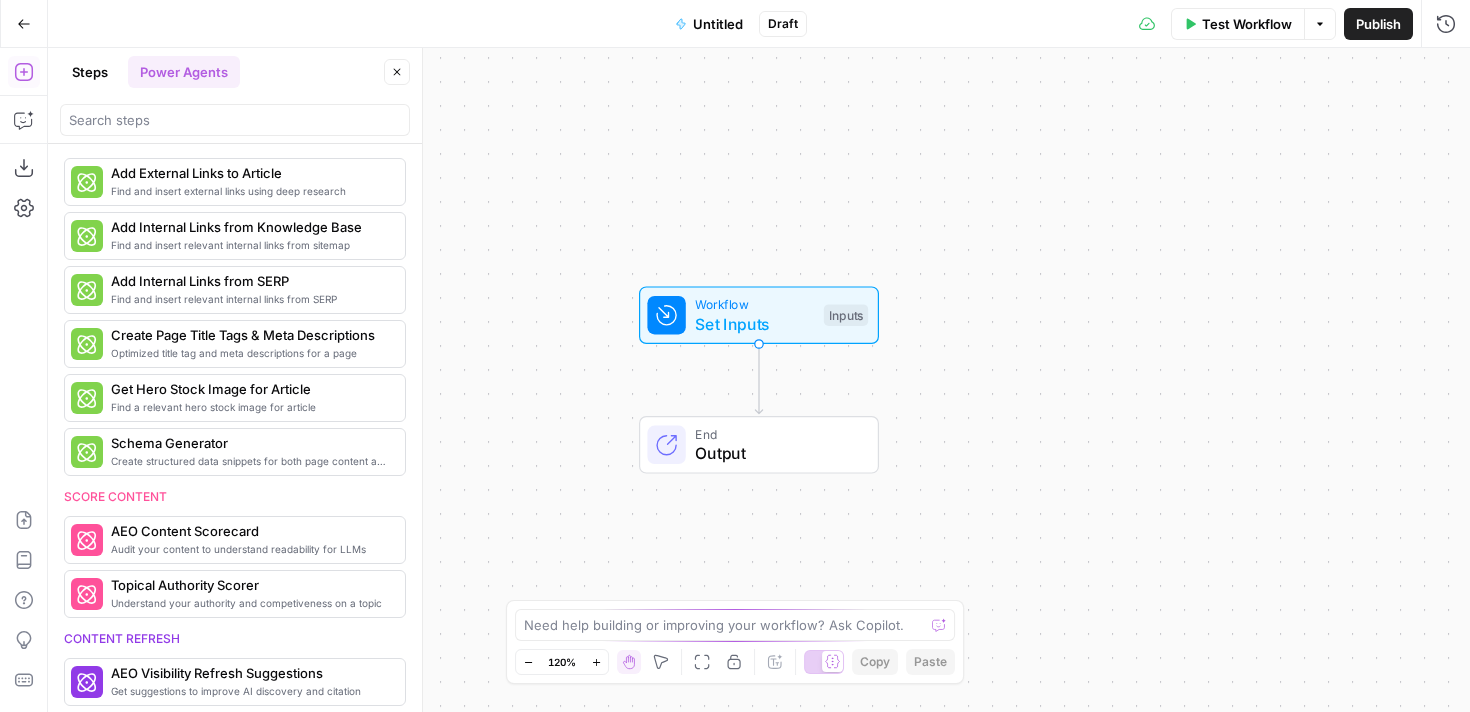 scroll, scrollTop: 668, scrollLeft: 0, axis: vertical 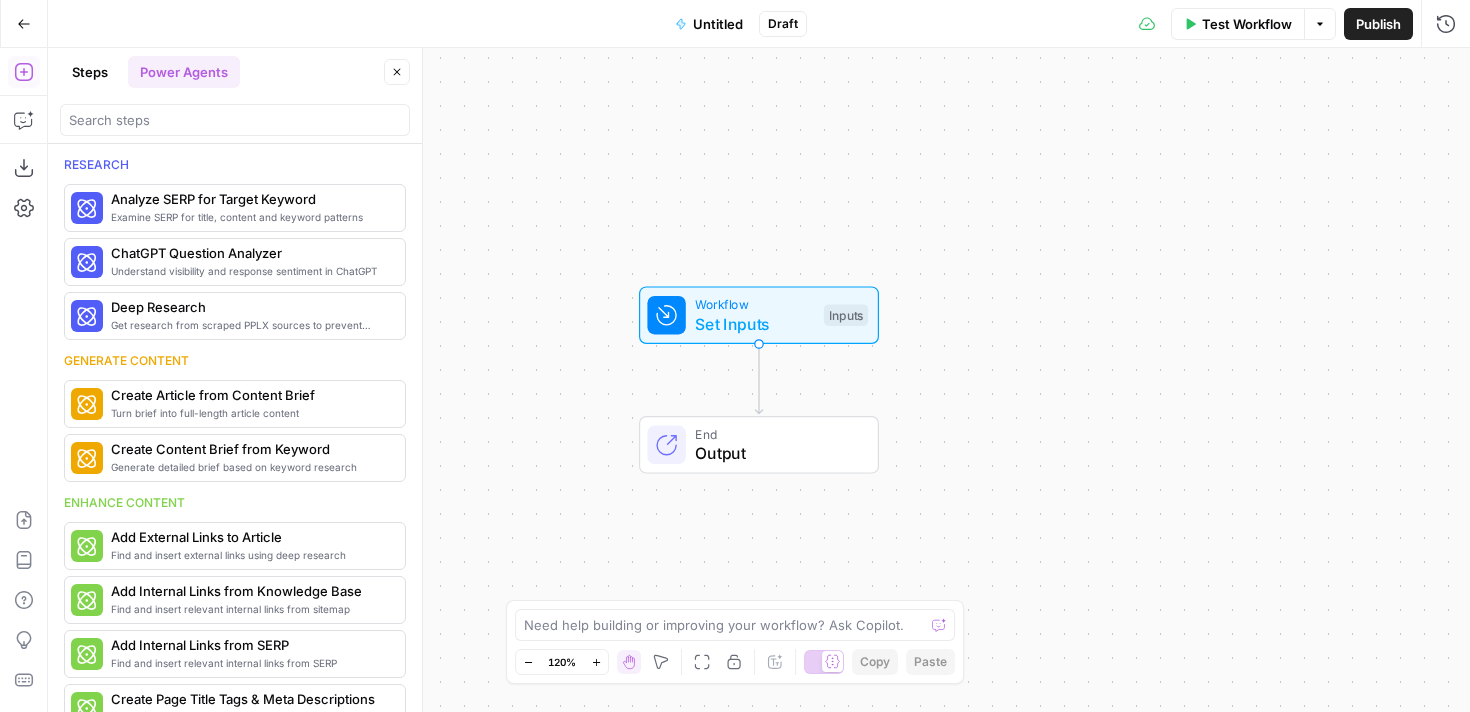 click on "Go Back" at bounding box center (24, 24) 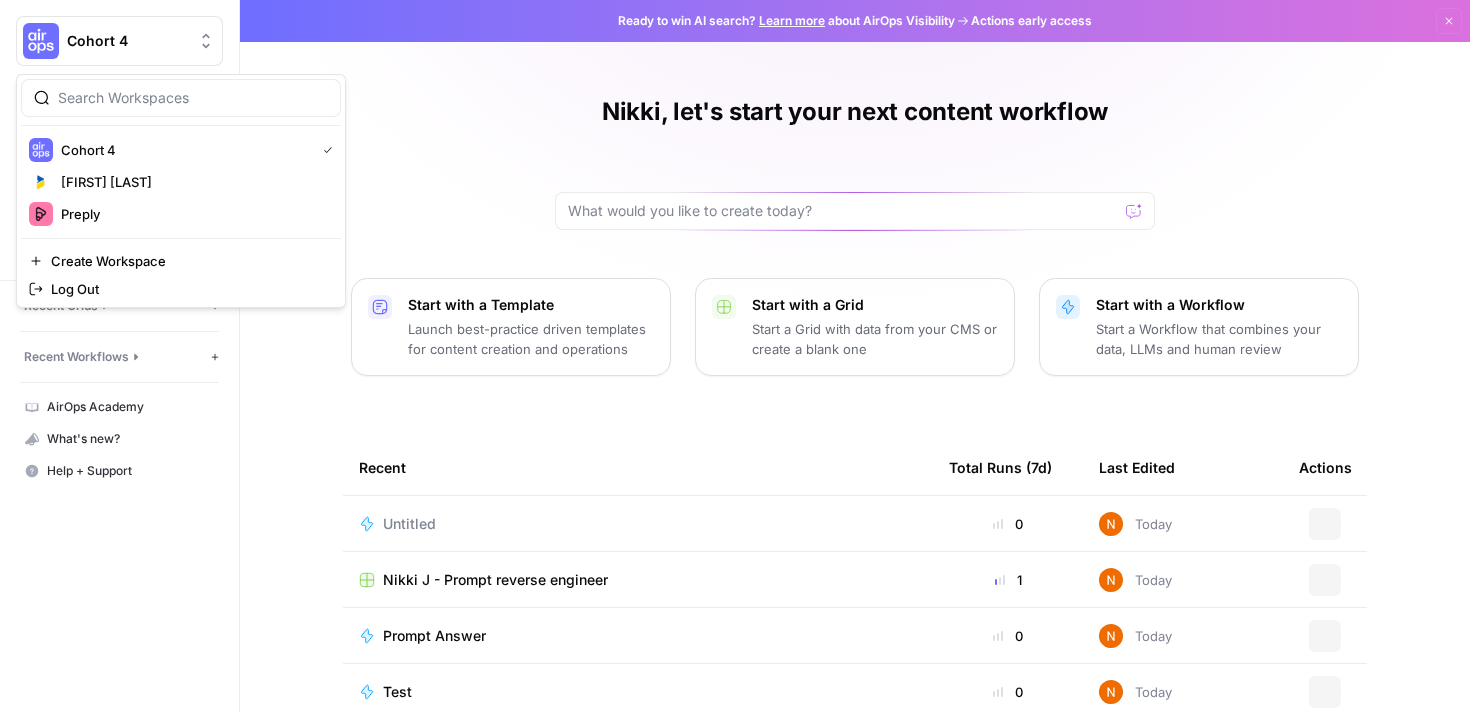 click on "Cohort 4" at bounding box center (119, 41) 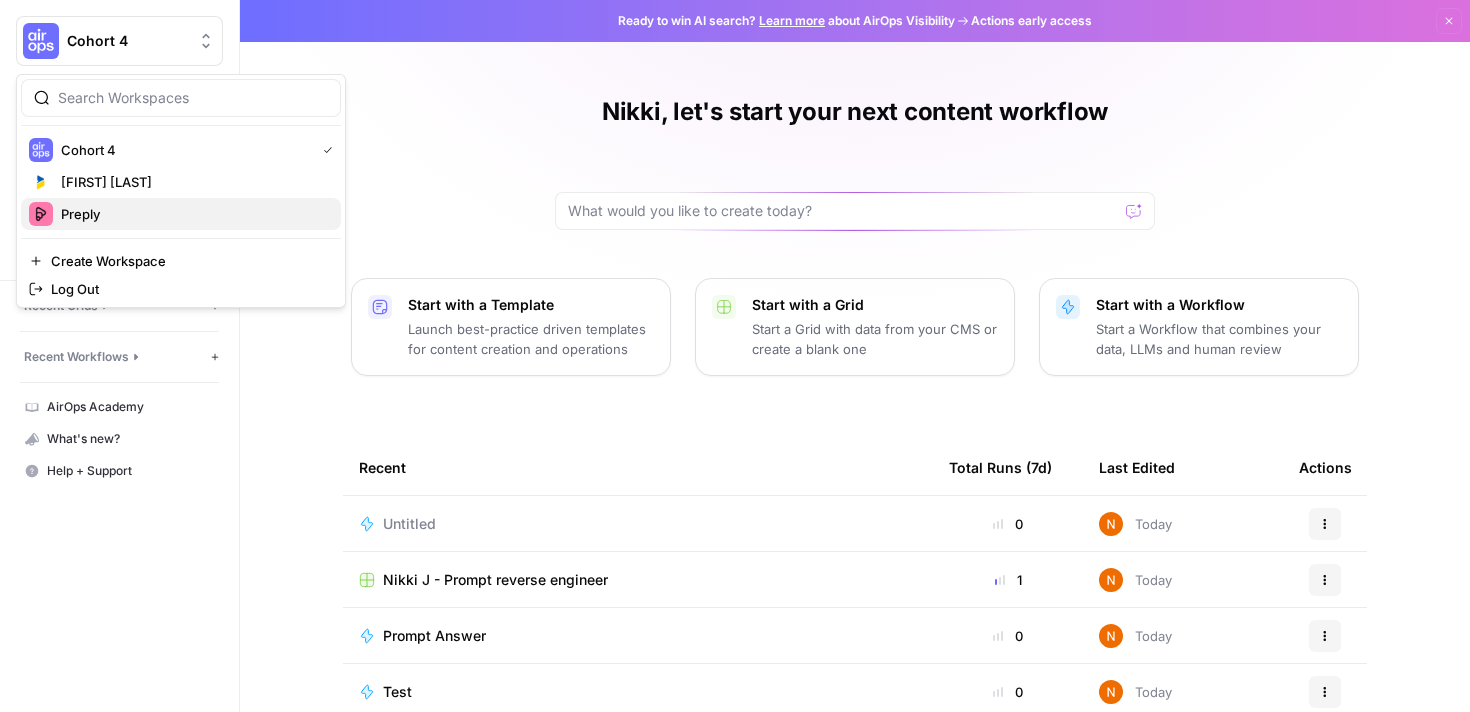 click on "Preply" at bounding box center [193, 214] 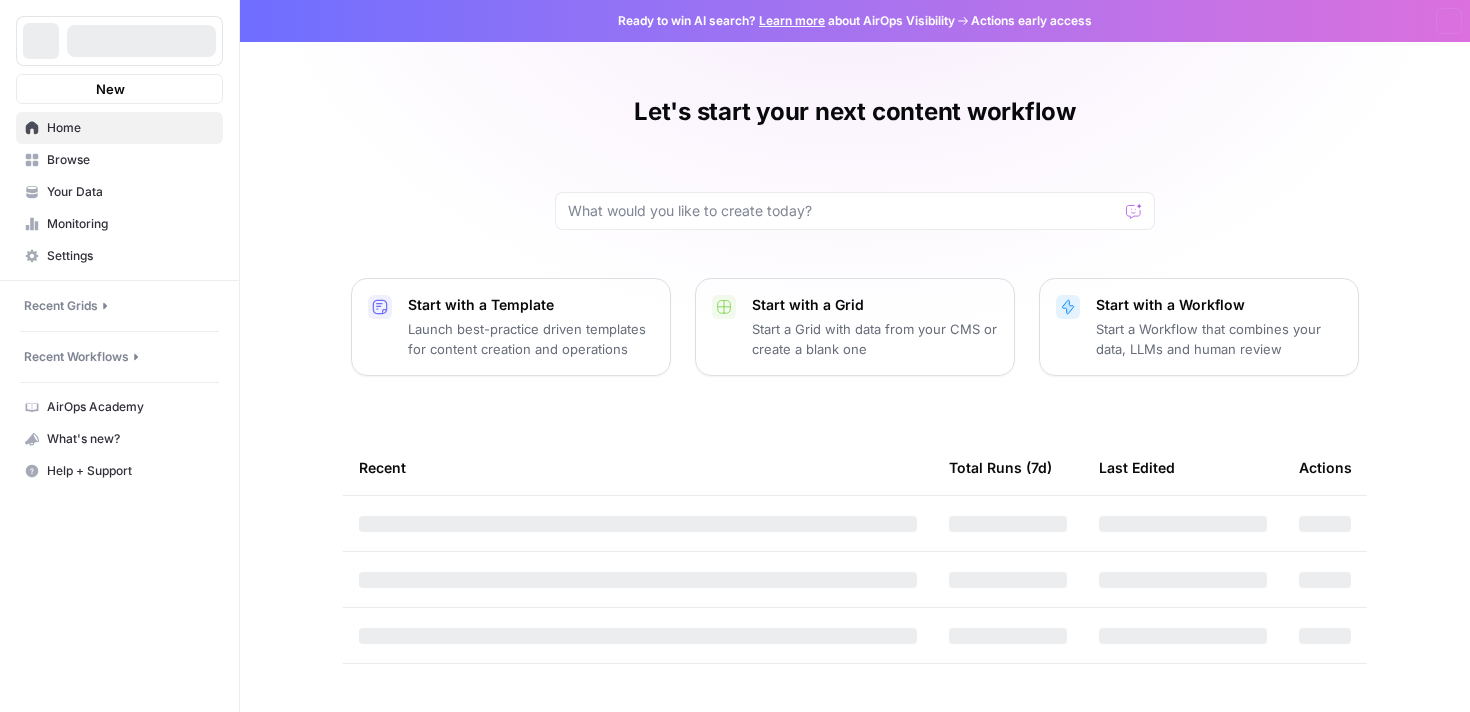 scroll, scrollTop: 0, scrollLeft: 0, axis: both 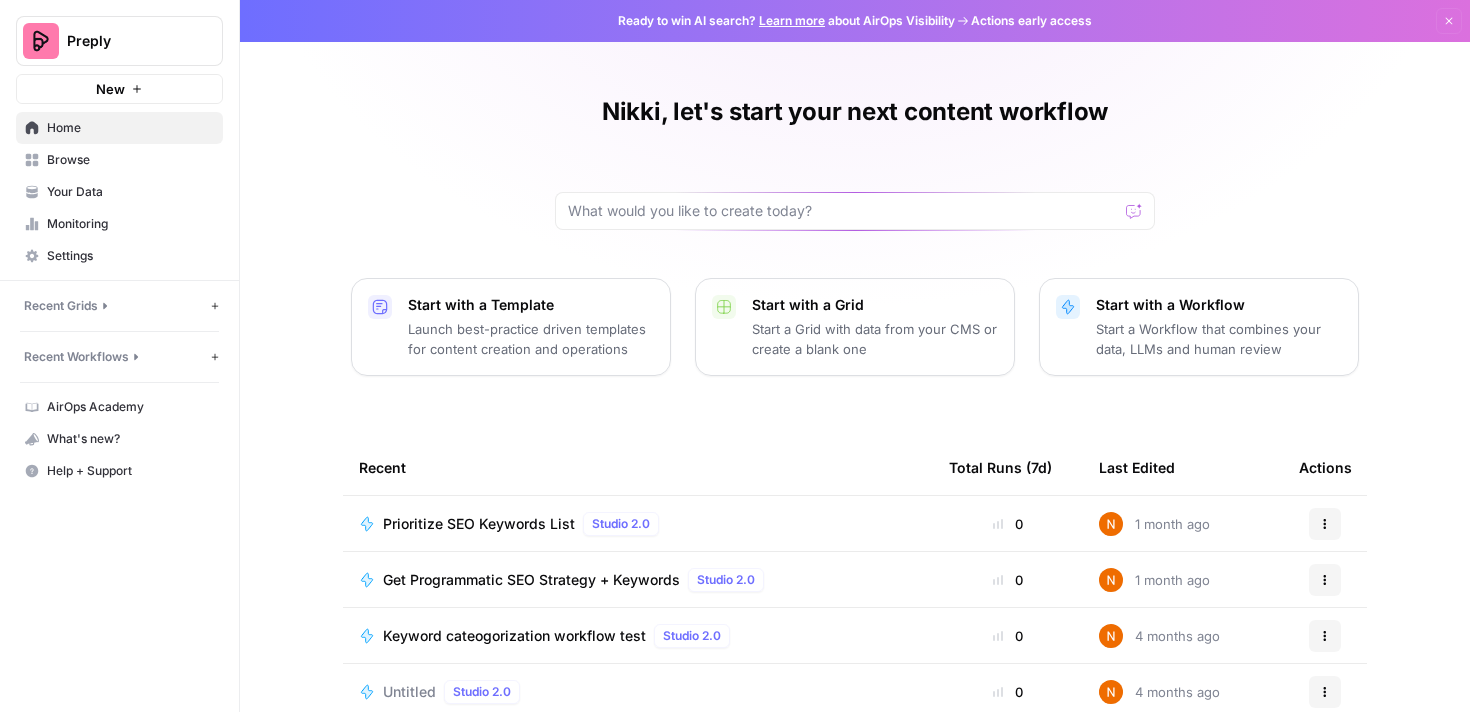click on "Browse" at bounding box center [119, 160] 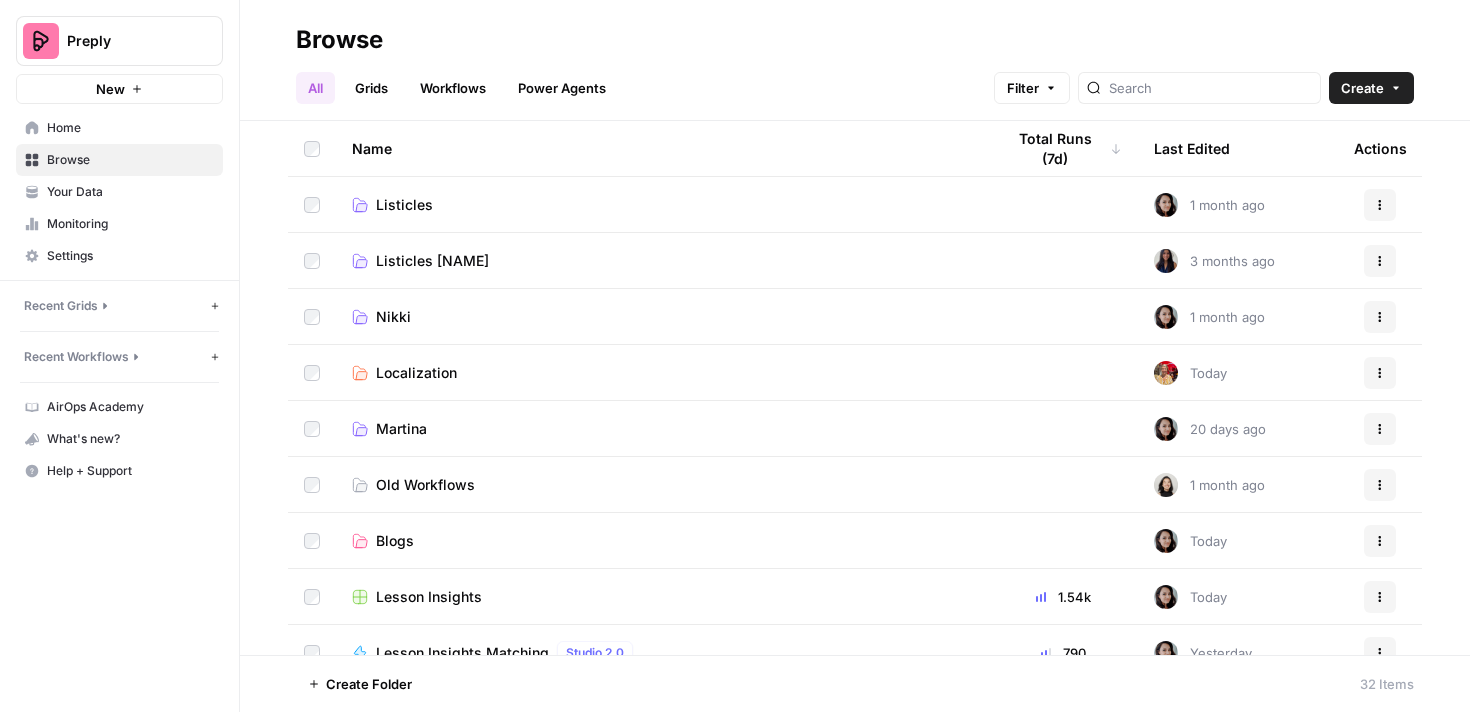 click on "Power Agents" at bounding box center [562, 88] 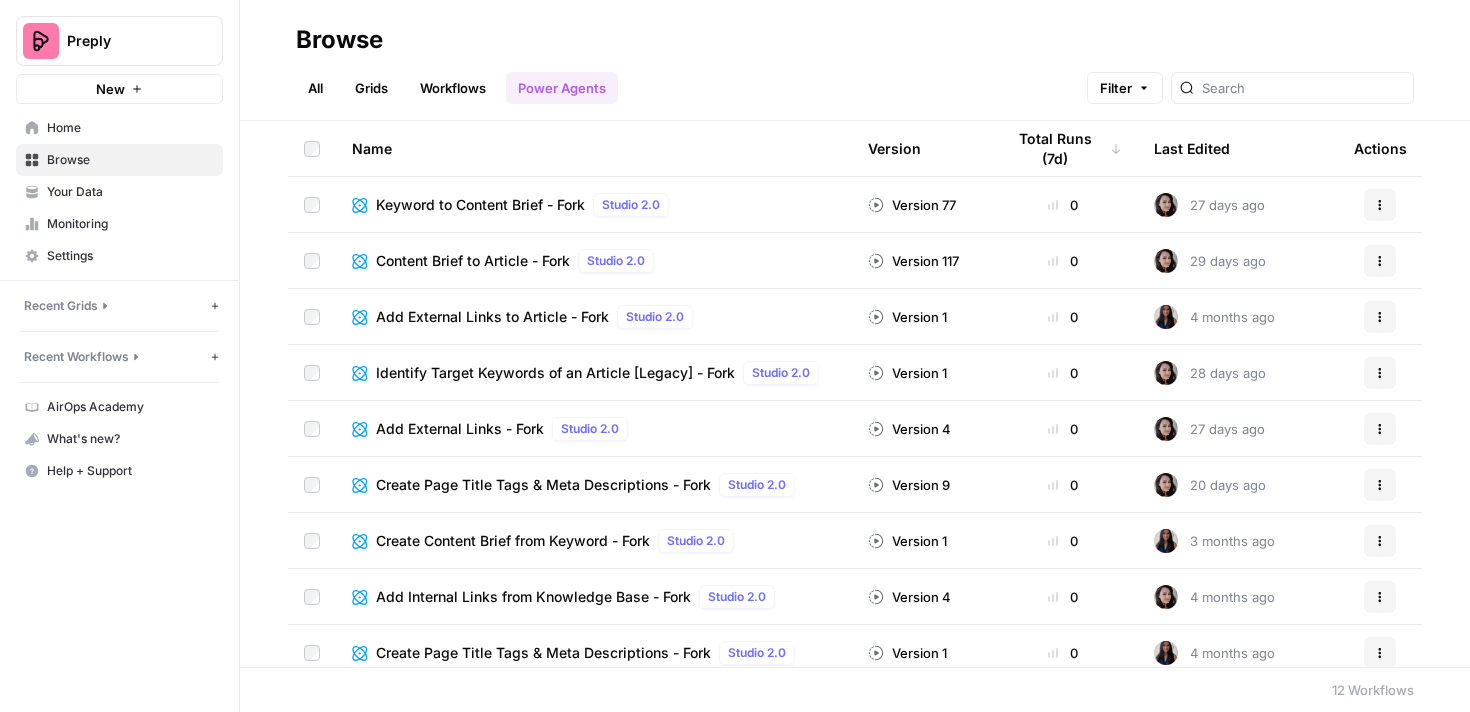 click on "Grids" at bounding box center [371, 88] 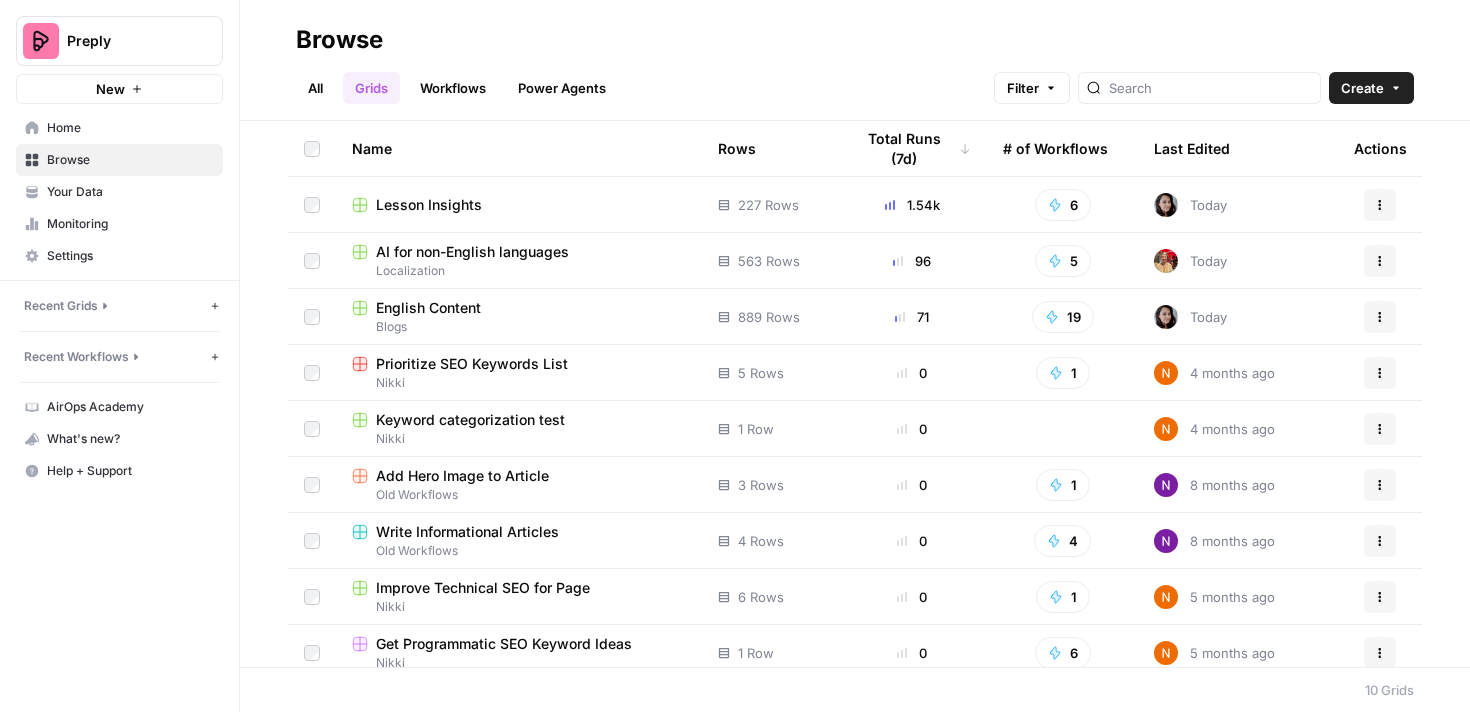 click on "All" at bounding box center [315, 88] 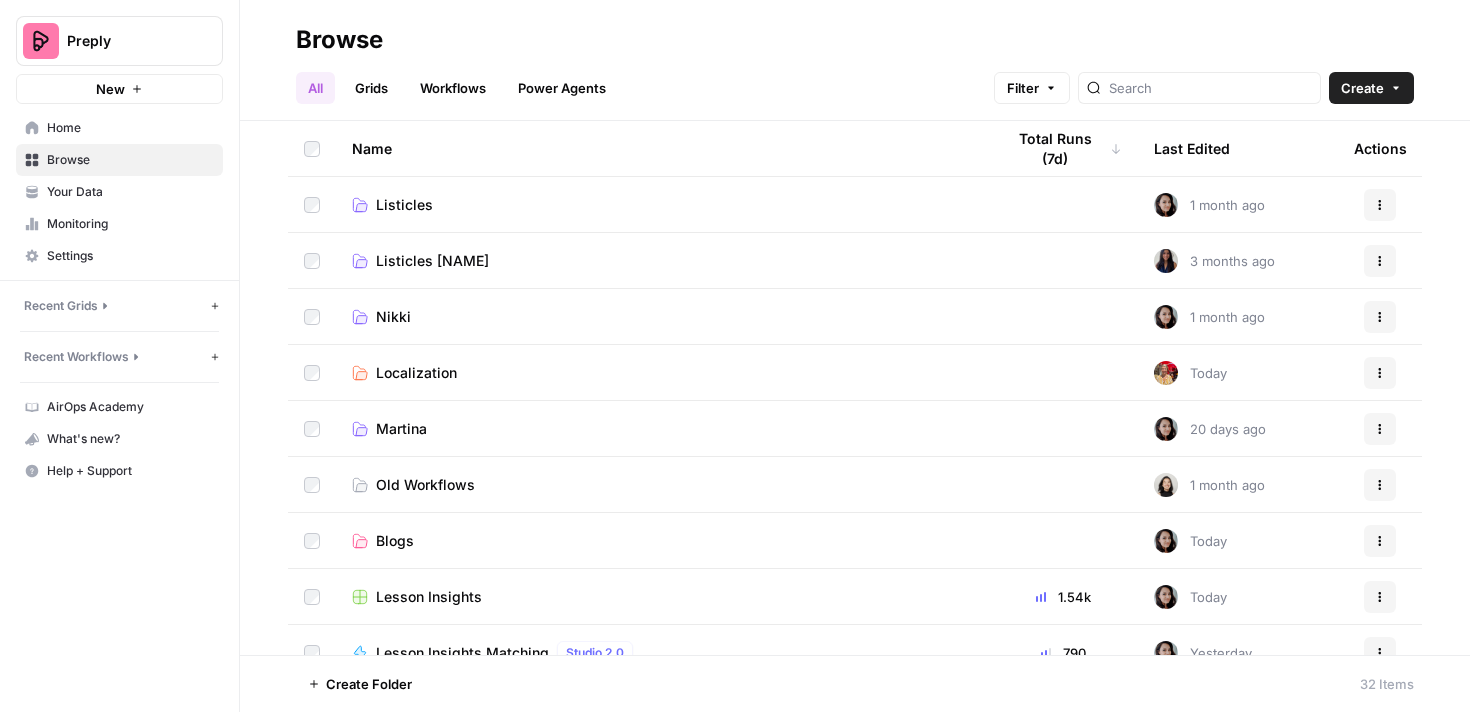 click on "Martina" at bounding box center (401, 429) 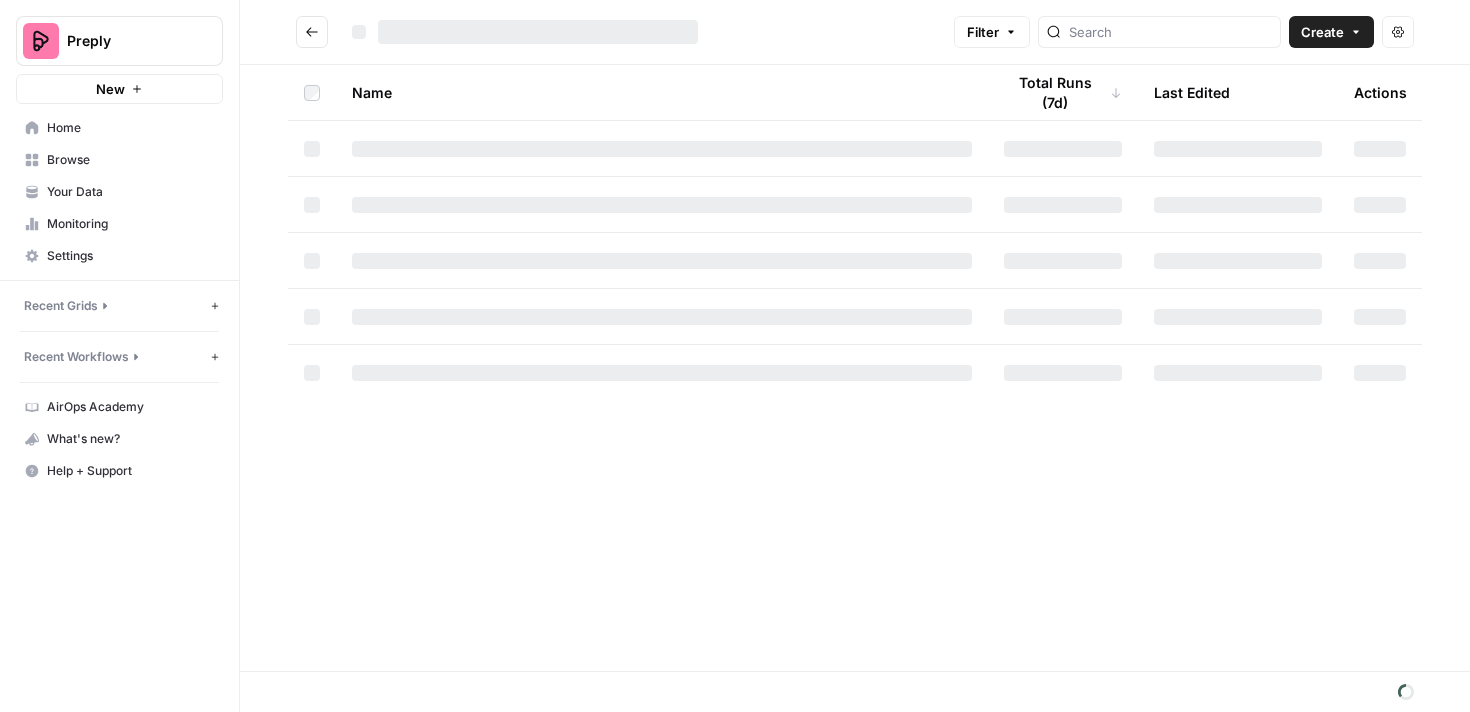 click on "Name Total Runs (7d) Last Edited Actions" at bounding box center (855, 368) 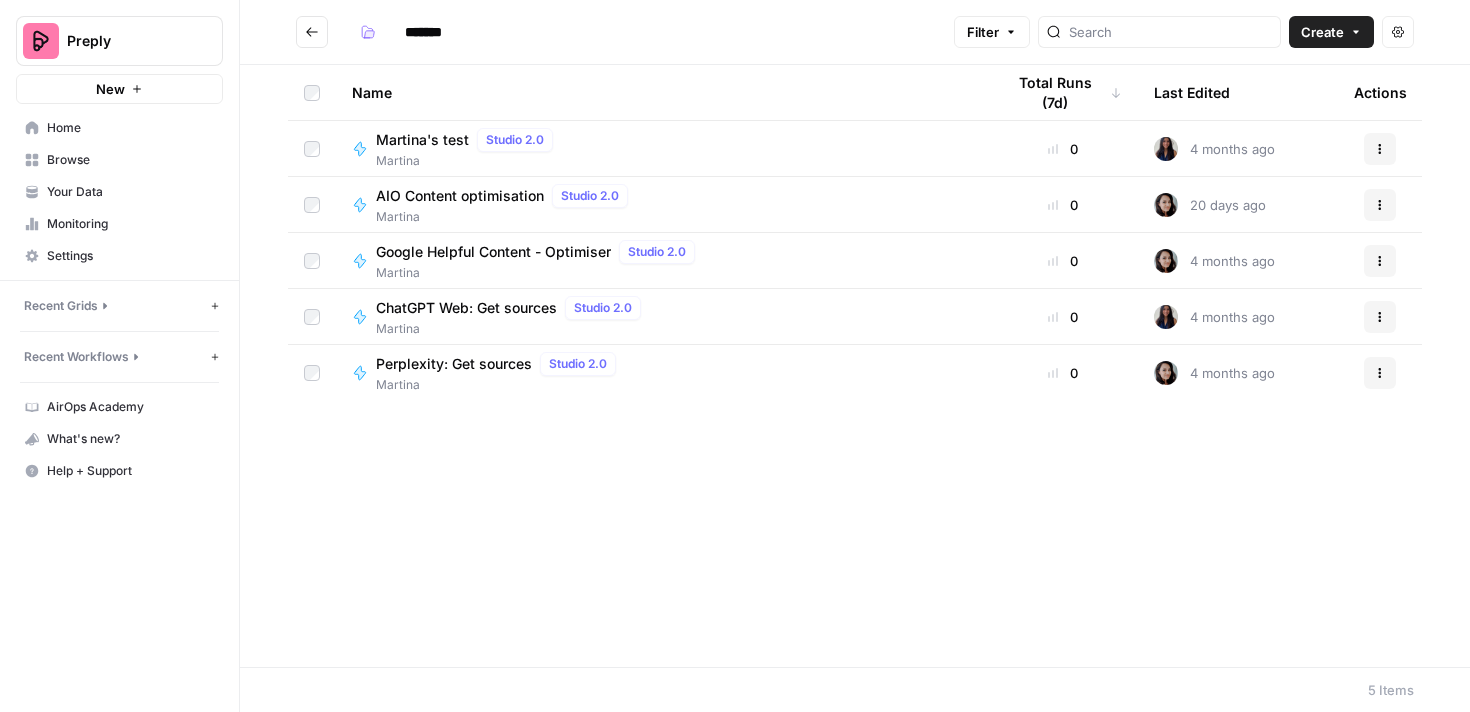 click on "AIO Content optimisation" at bounding box center (460, 196) 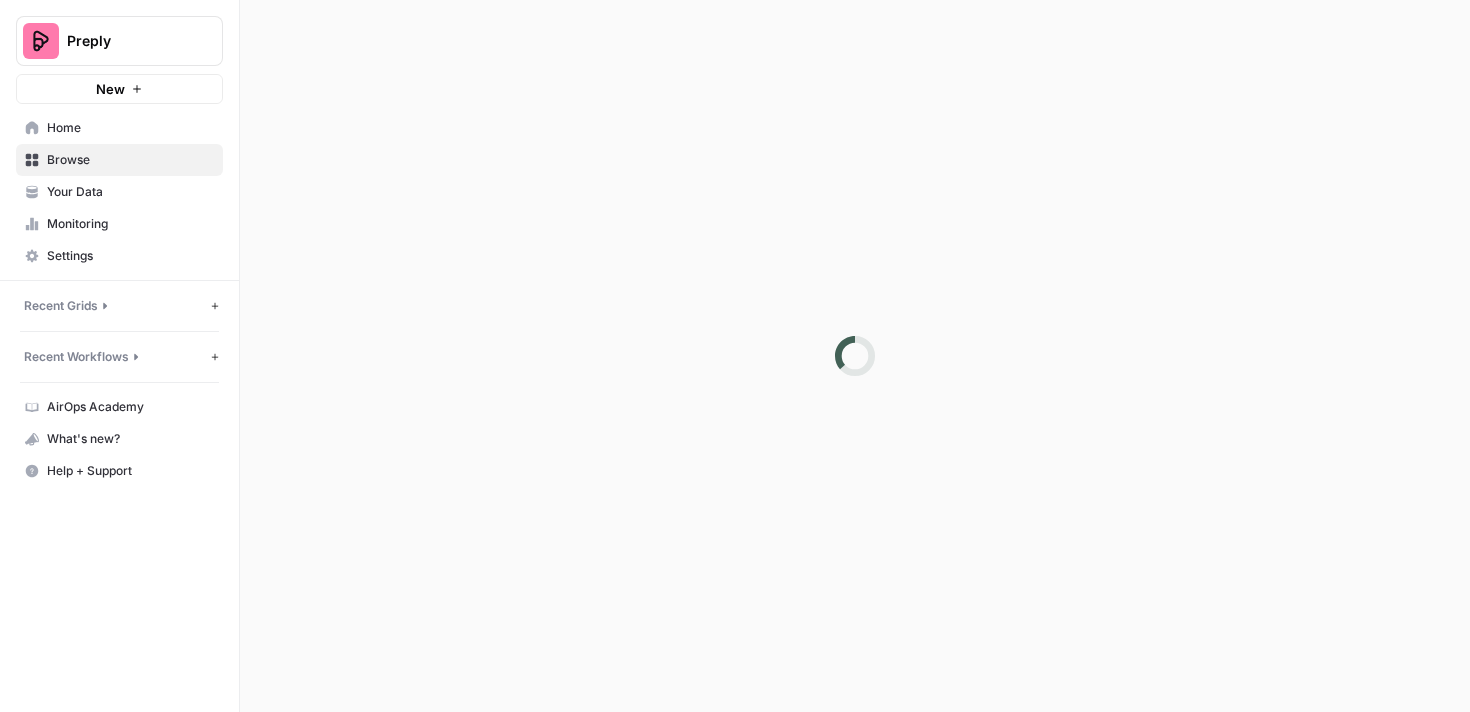 click at bounding box center [855, 356] 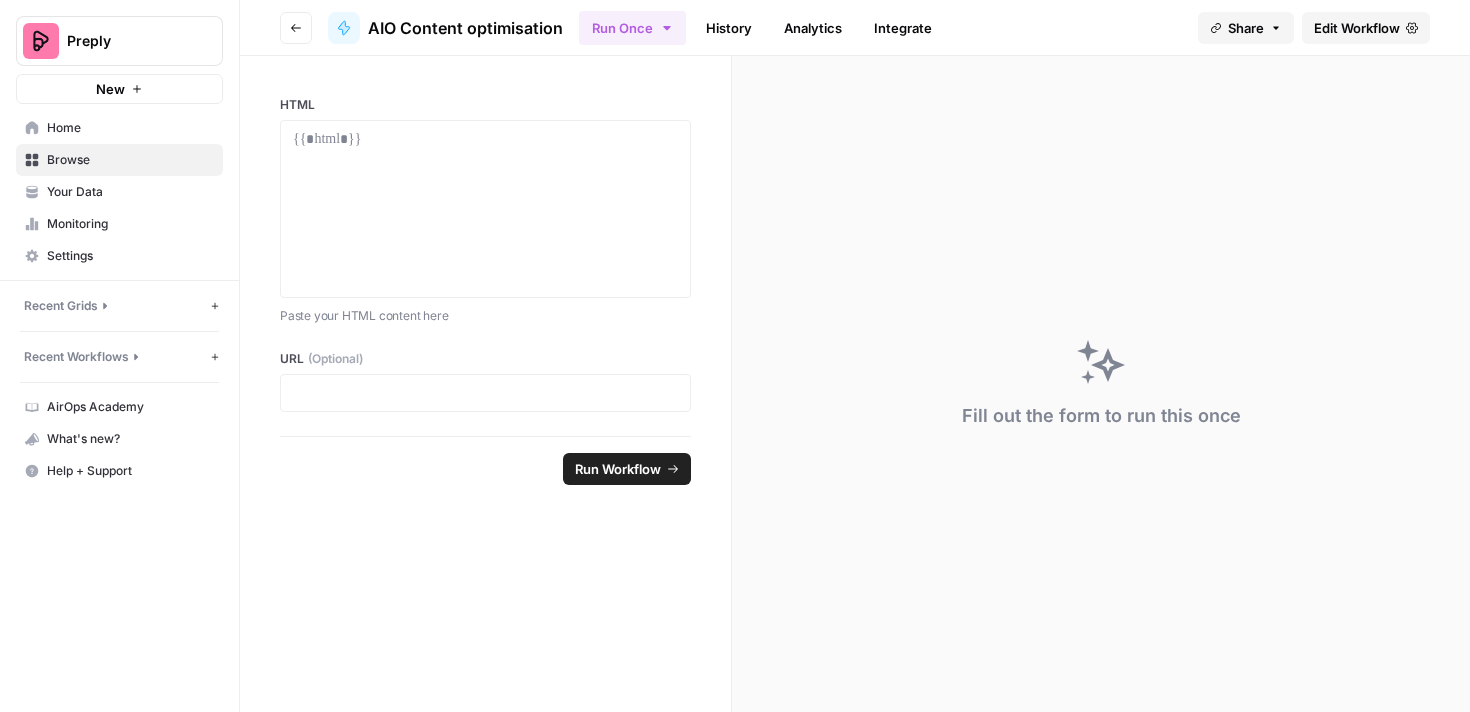 click 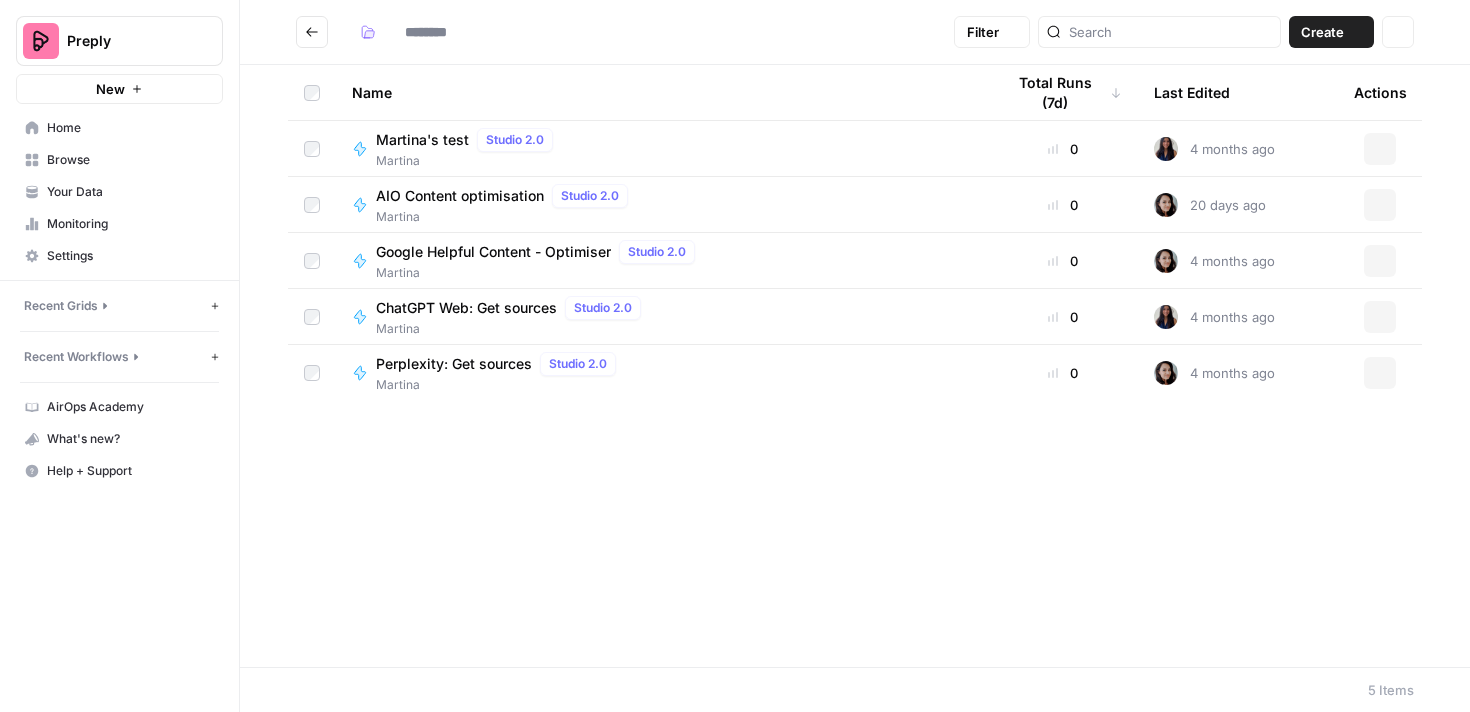 type on "*******" 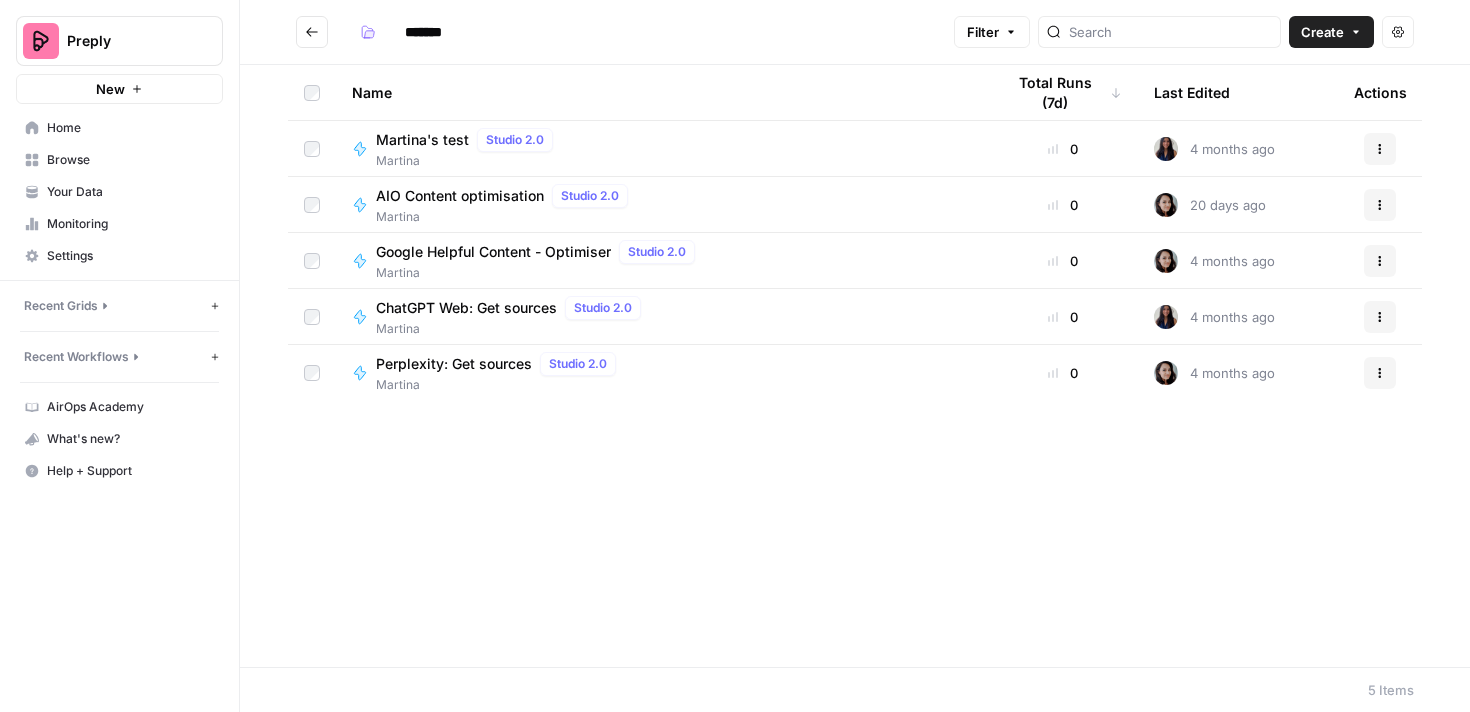 click 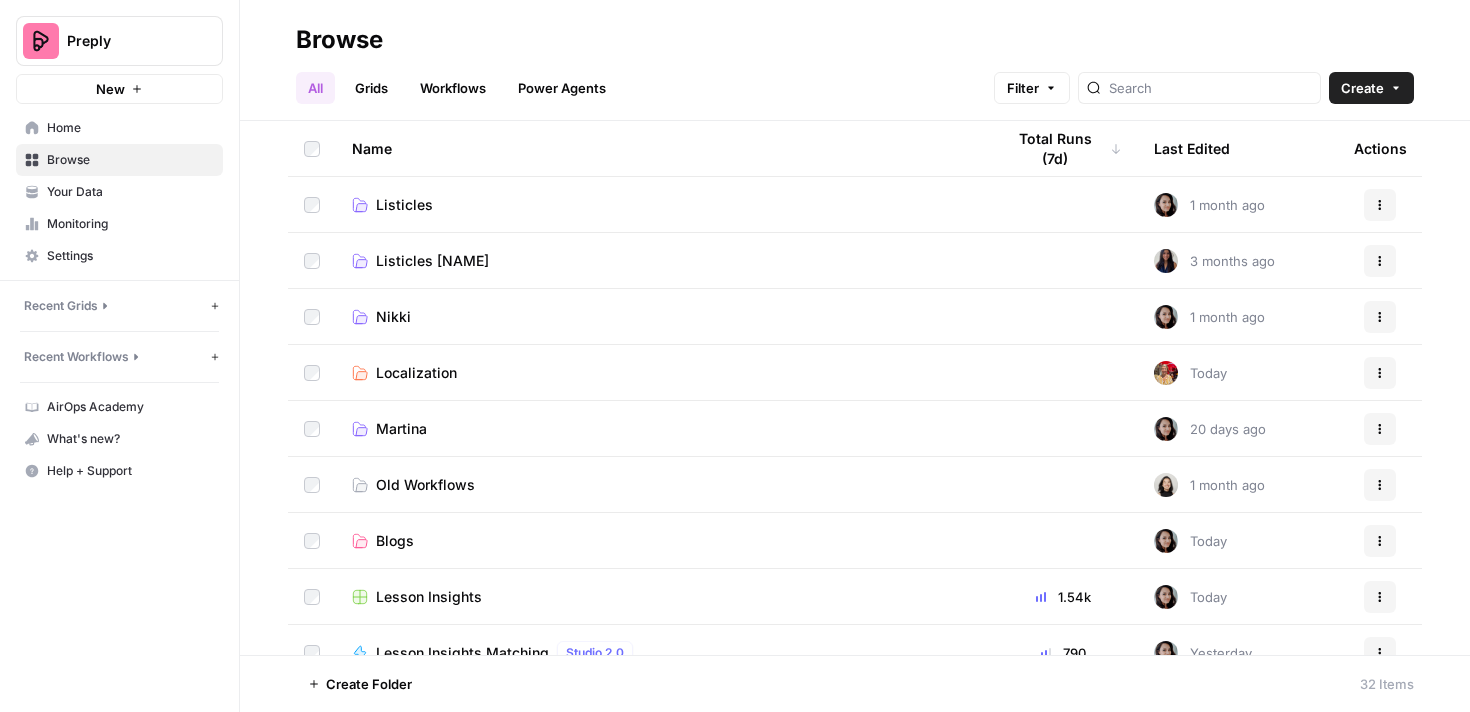 click on "Grids" at bounding box center [371, 88] 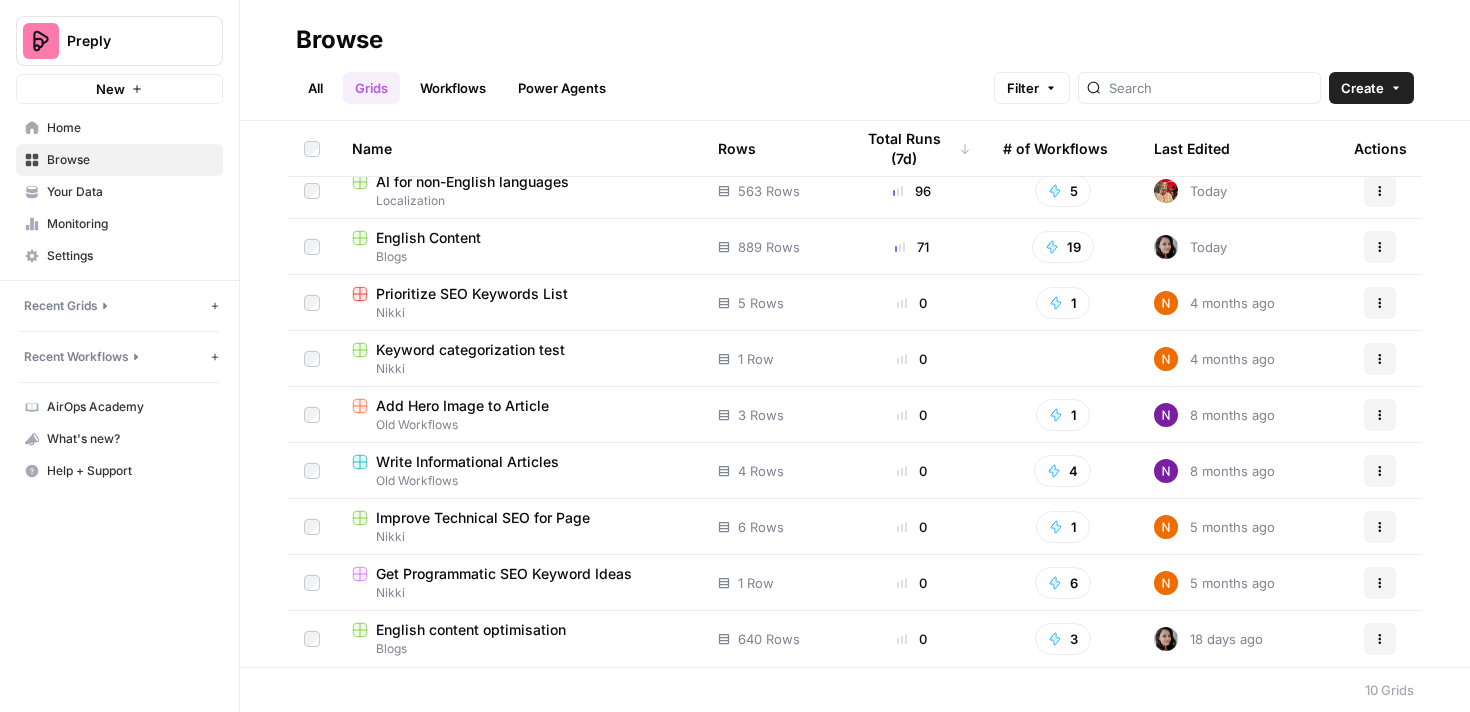 scroll, scrollTop: 69, scrollLeft: 0, axis: vertical 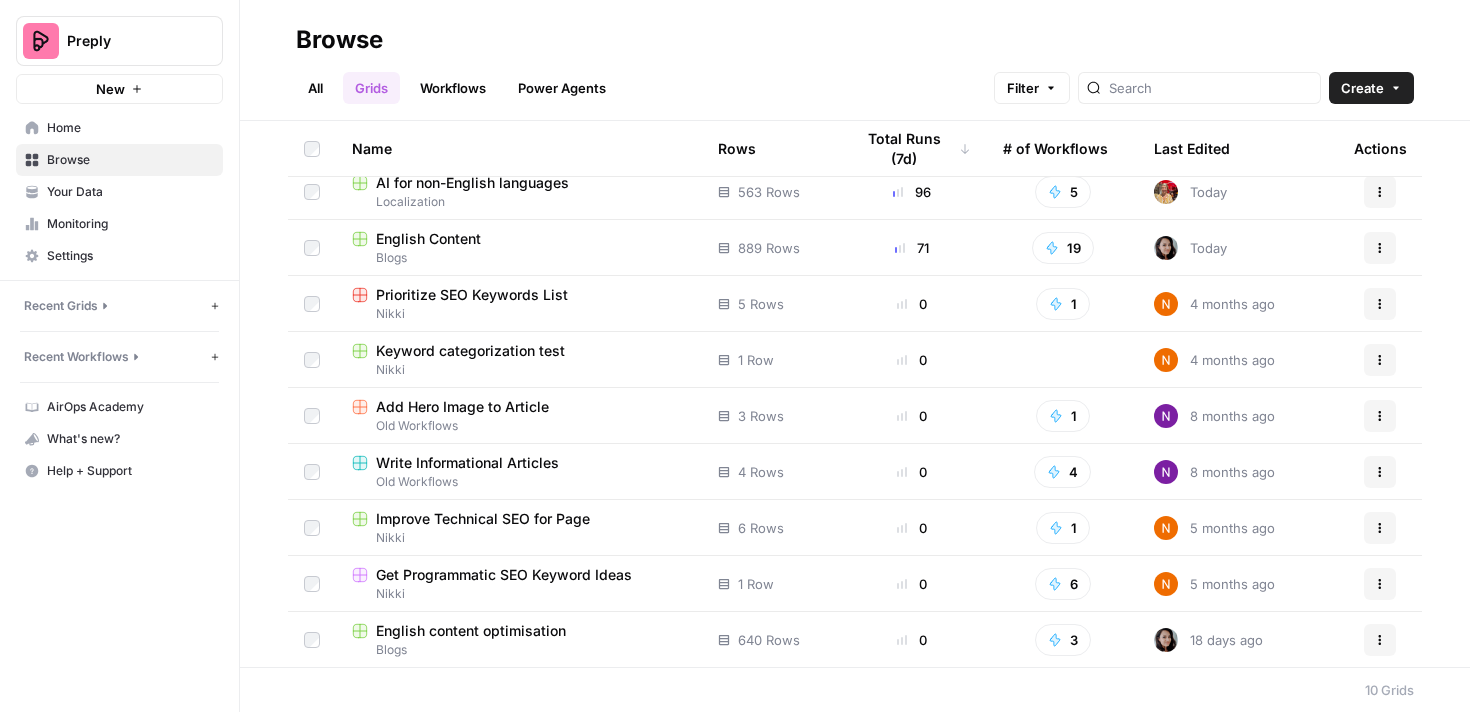 click on "English content optimisation" at bounding box center (471, 631) 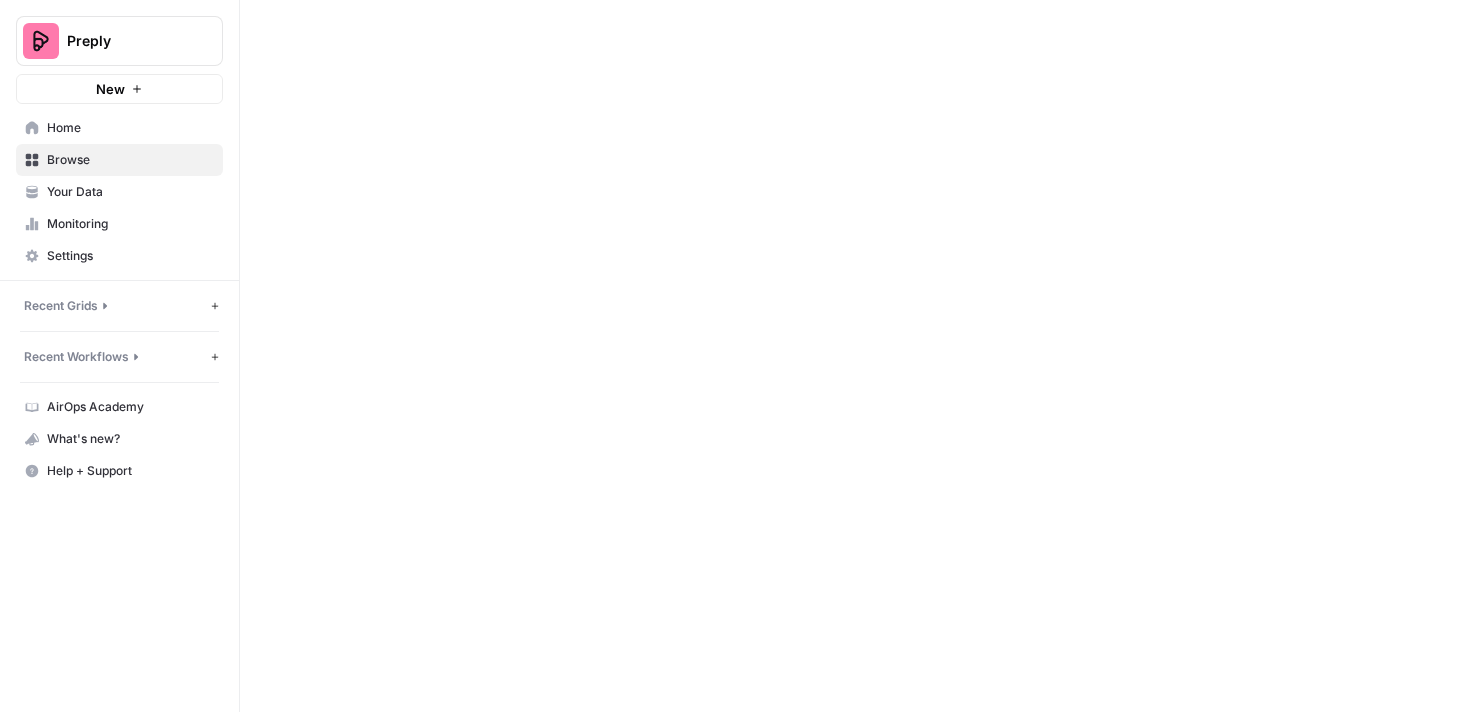click at bounding box center (855, 356) 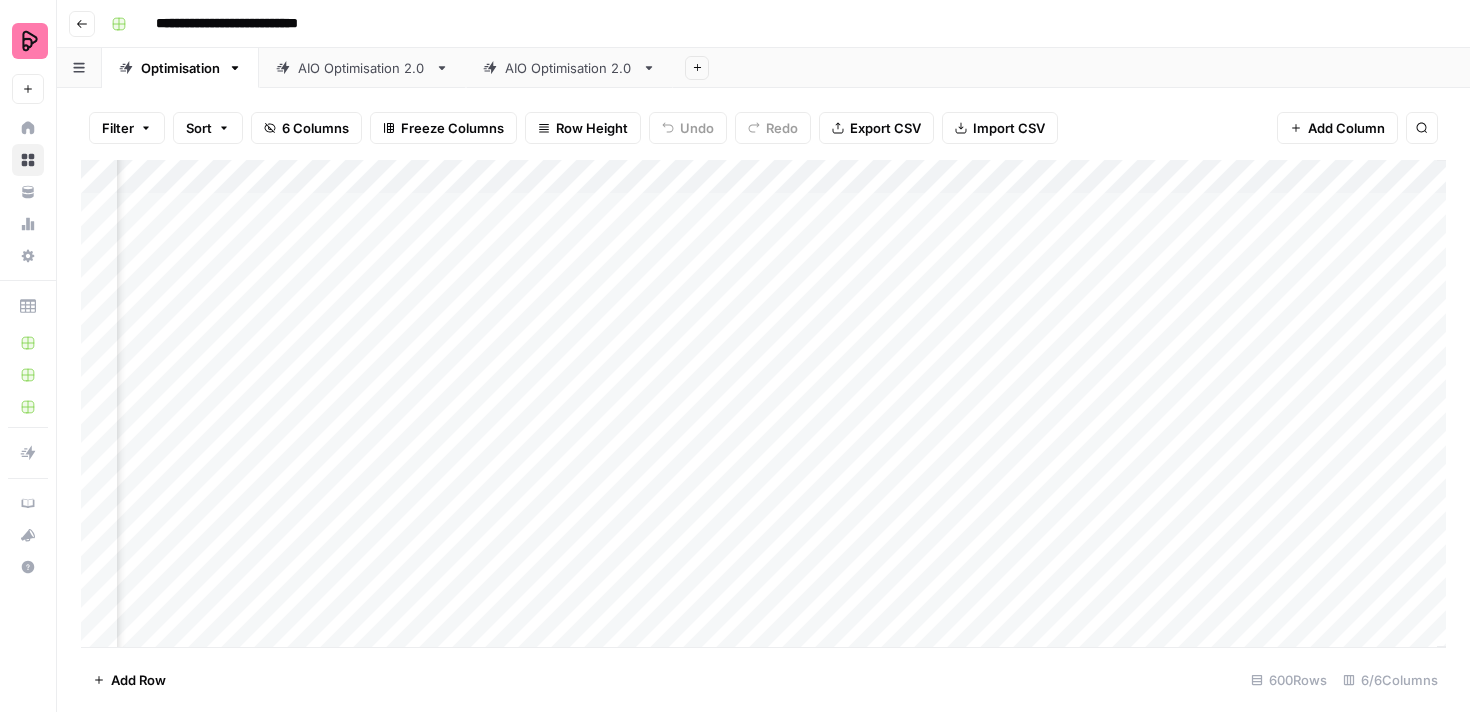 scroll, scrollTop: 0, scrollLeft: 591, axis: horizontal 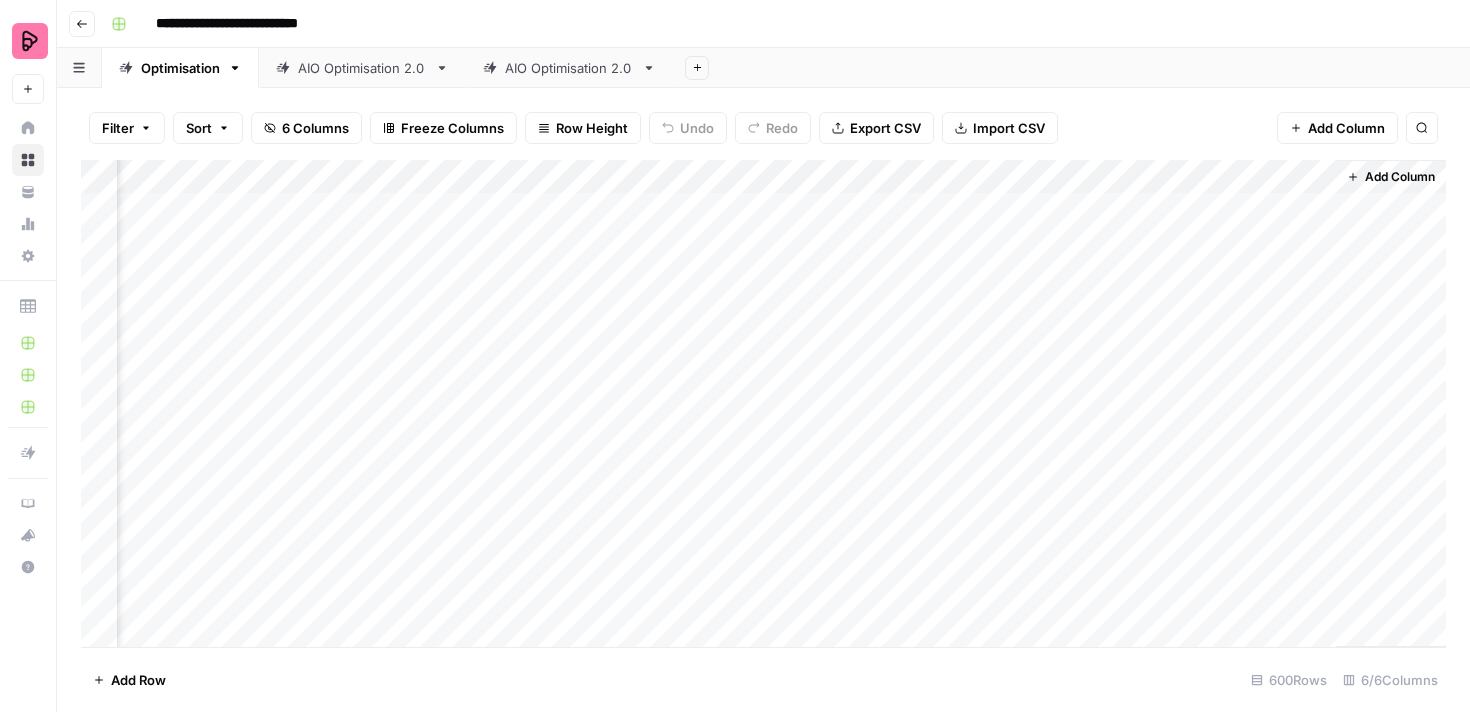 click on "Add Column" at bounding box center [763, 403] 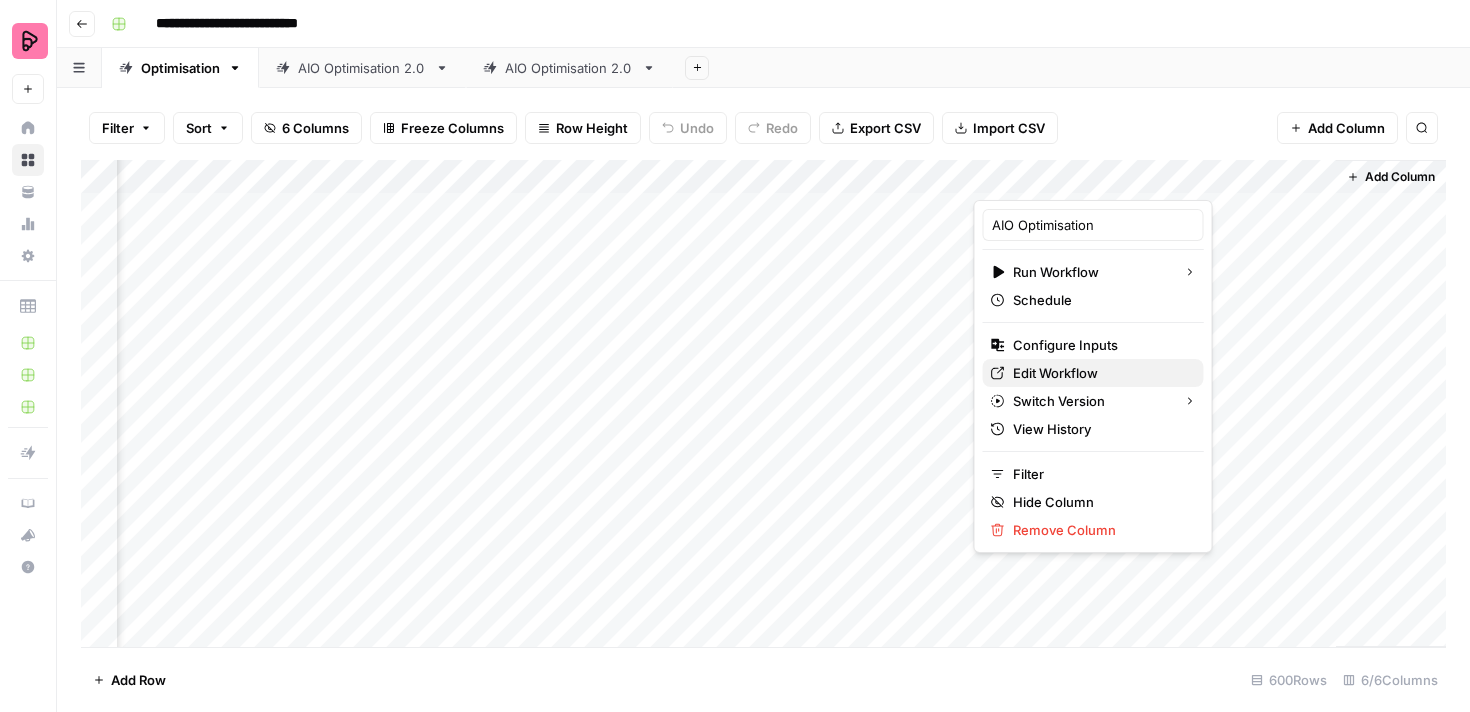 click on "Edit Workflow" at bounding box center [1100, 373] 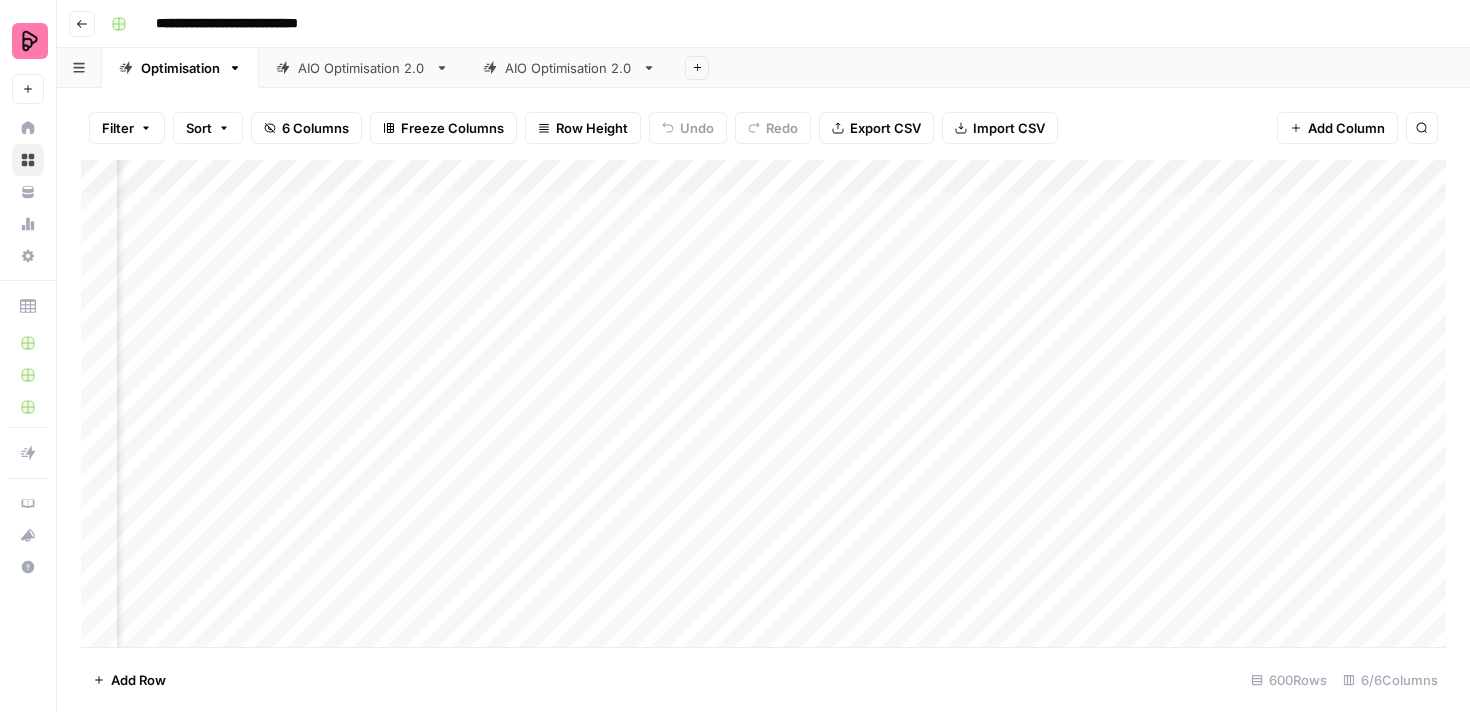 scroll, scrollTop: 0, scrollLeft: 375, axis: horizontal 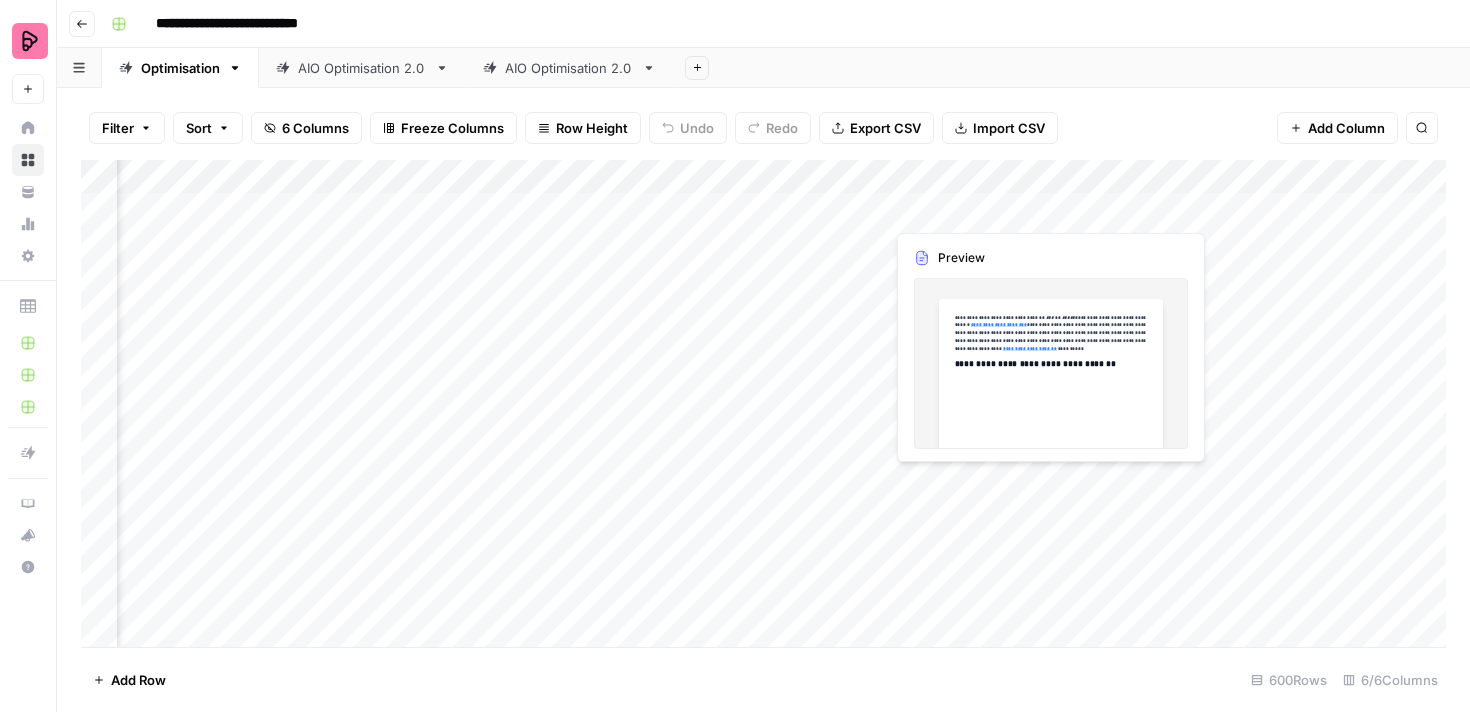 click on "Add Column" at bounding box center [763, 403] 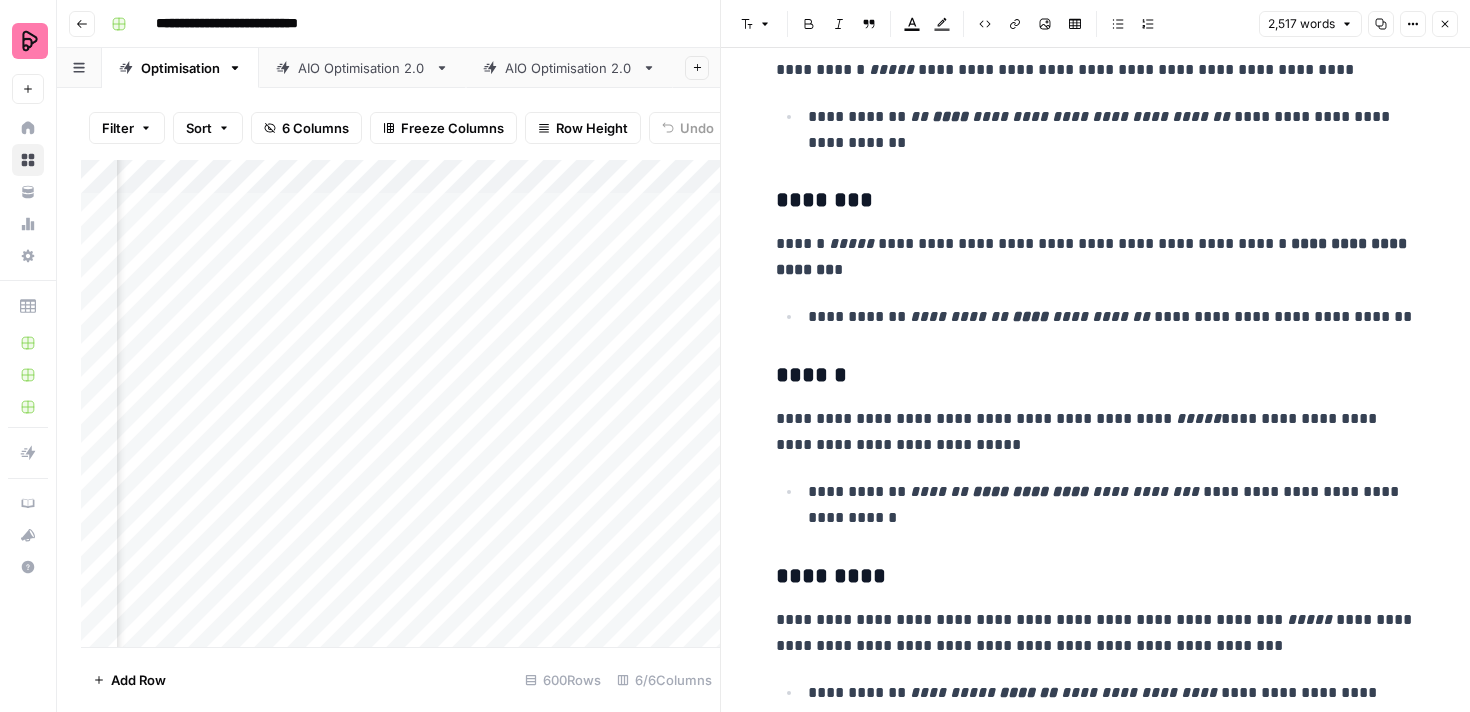 scroll, scrollTop: 12035, scrollLeft: 0, axis: vertical 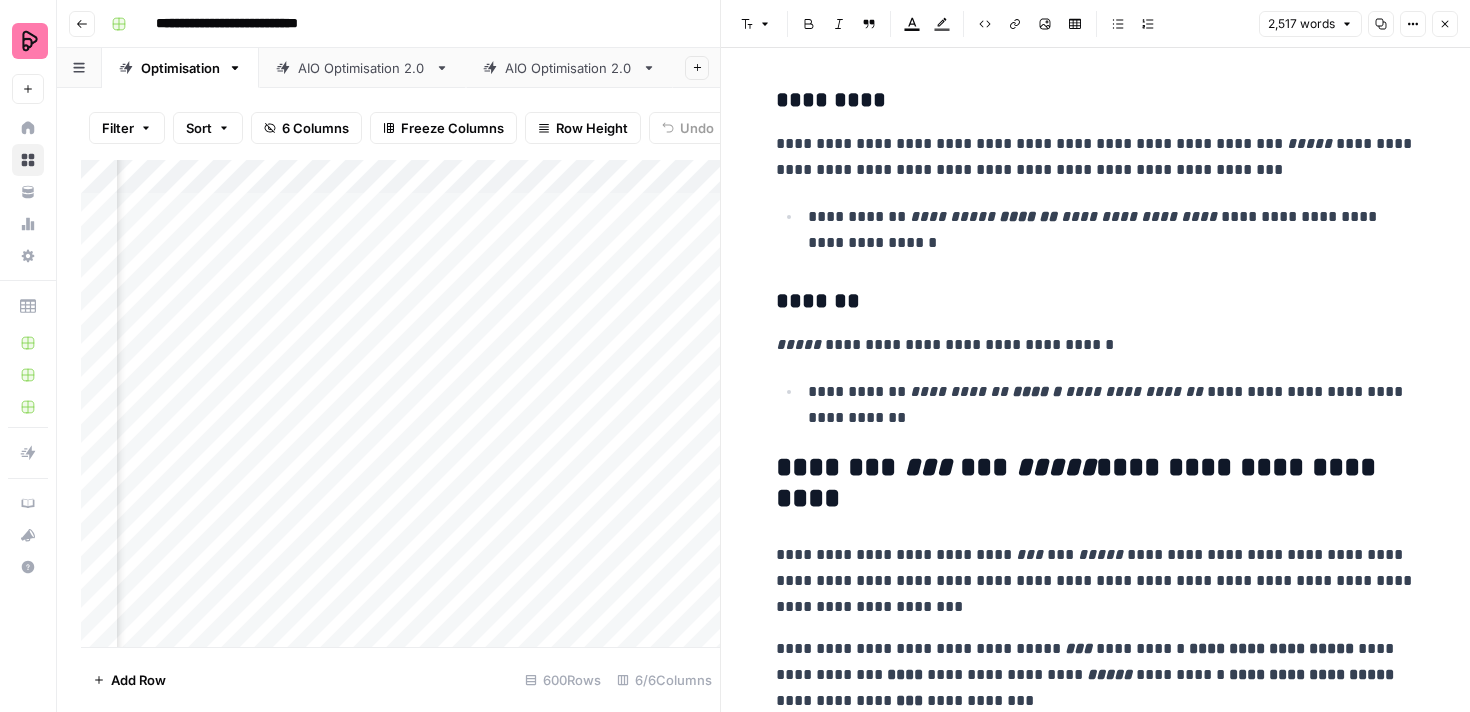 click 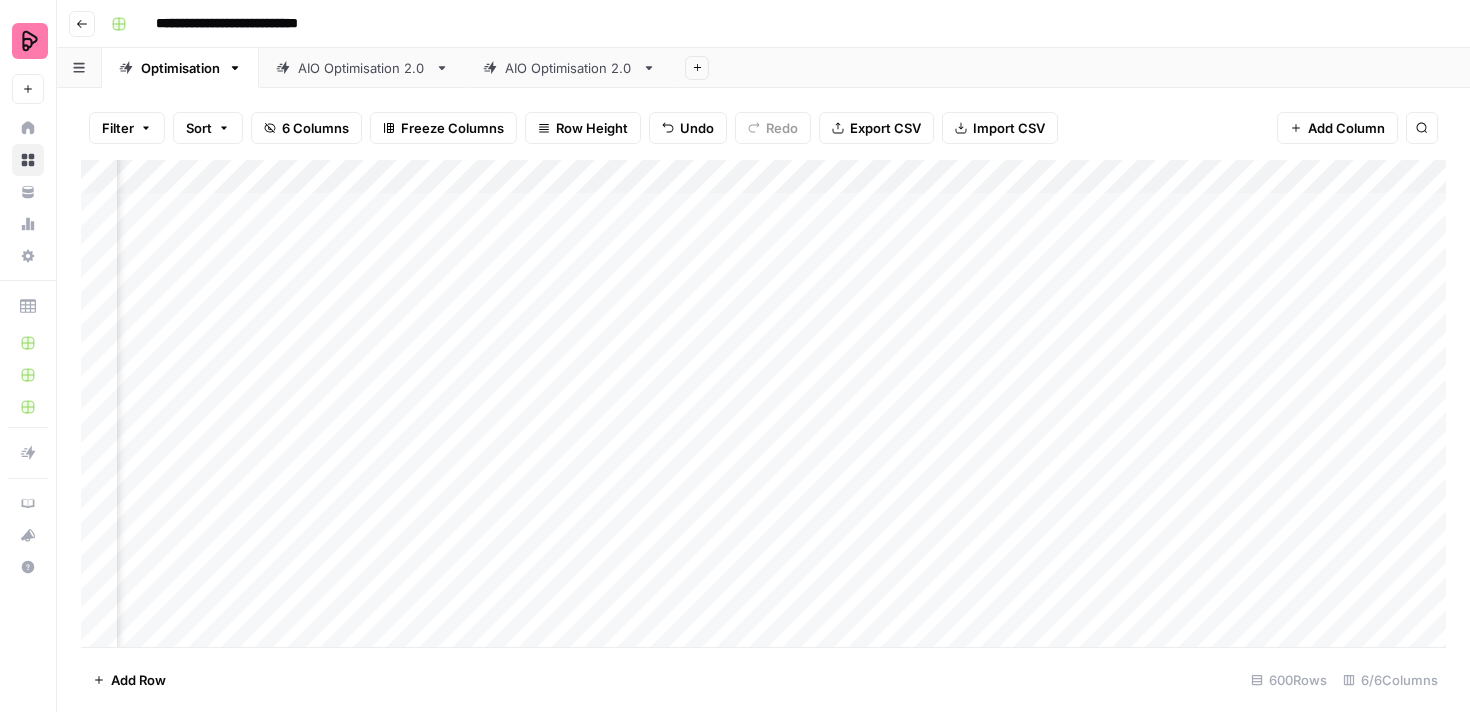 scroll, scrollTop: 1, scrollLeft: 591, axis: both 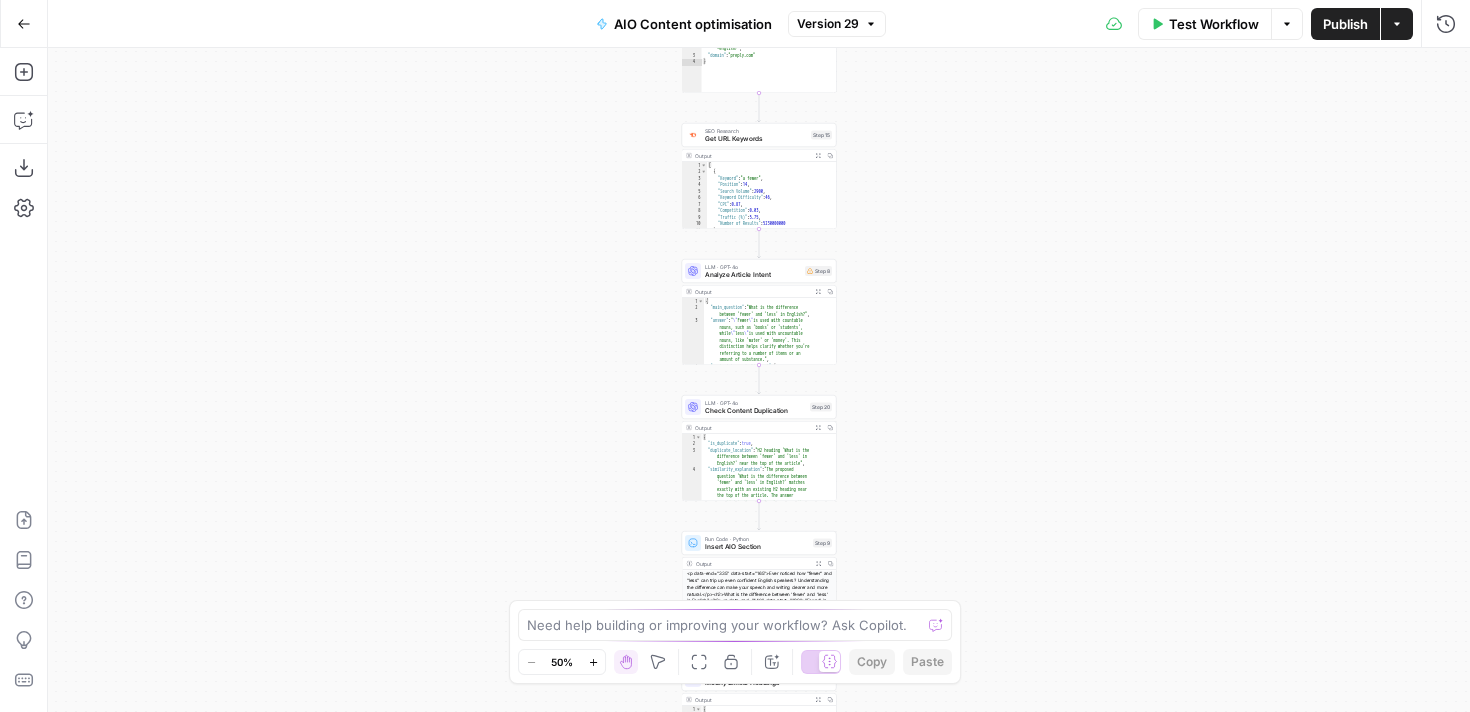 click on "Analyze Article Intent" at bounding box center (753, 275) 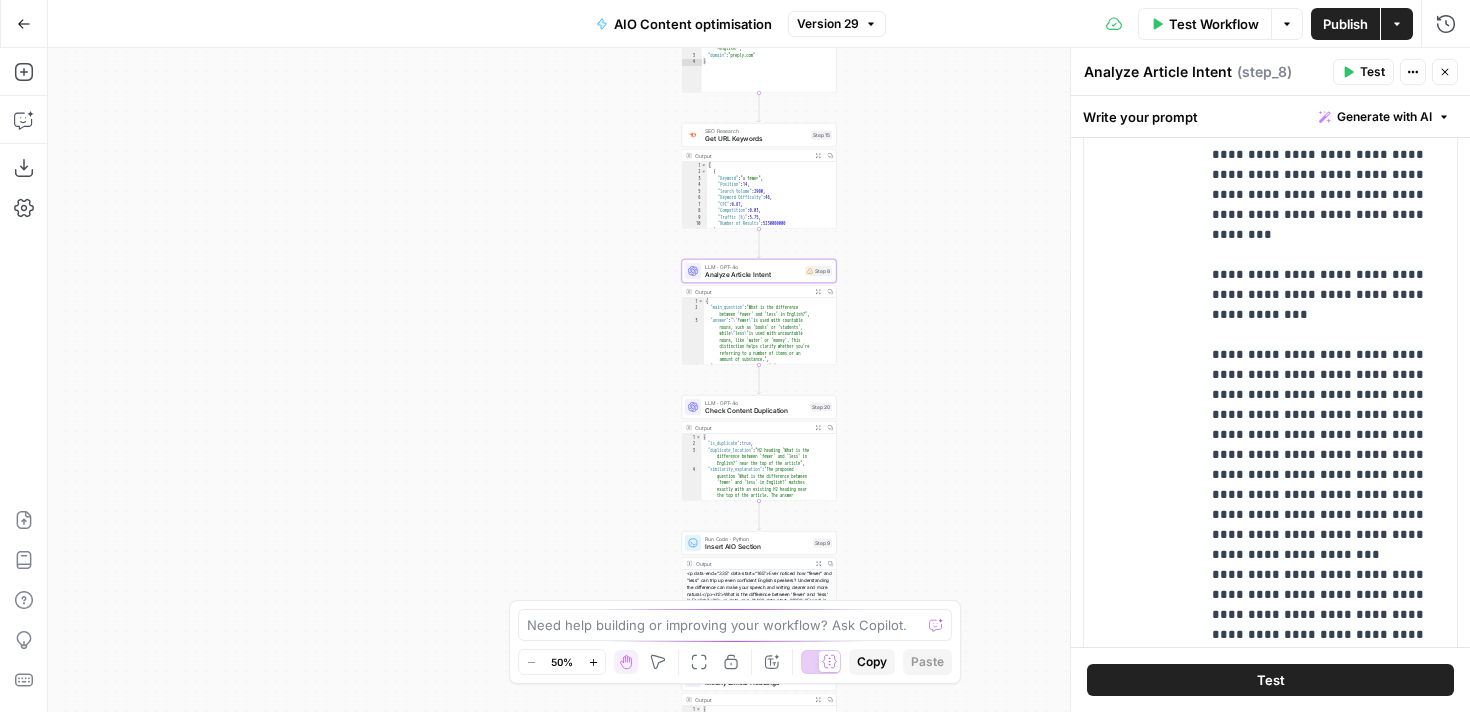 scroll, scrollTop: 715, scrollLeft: 0, axis: vertical 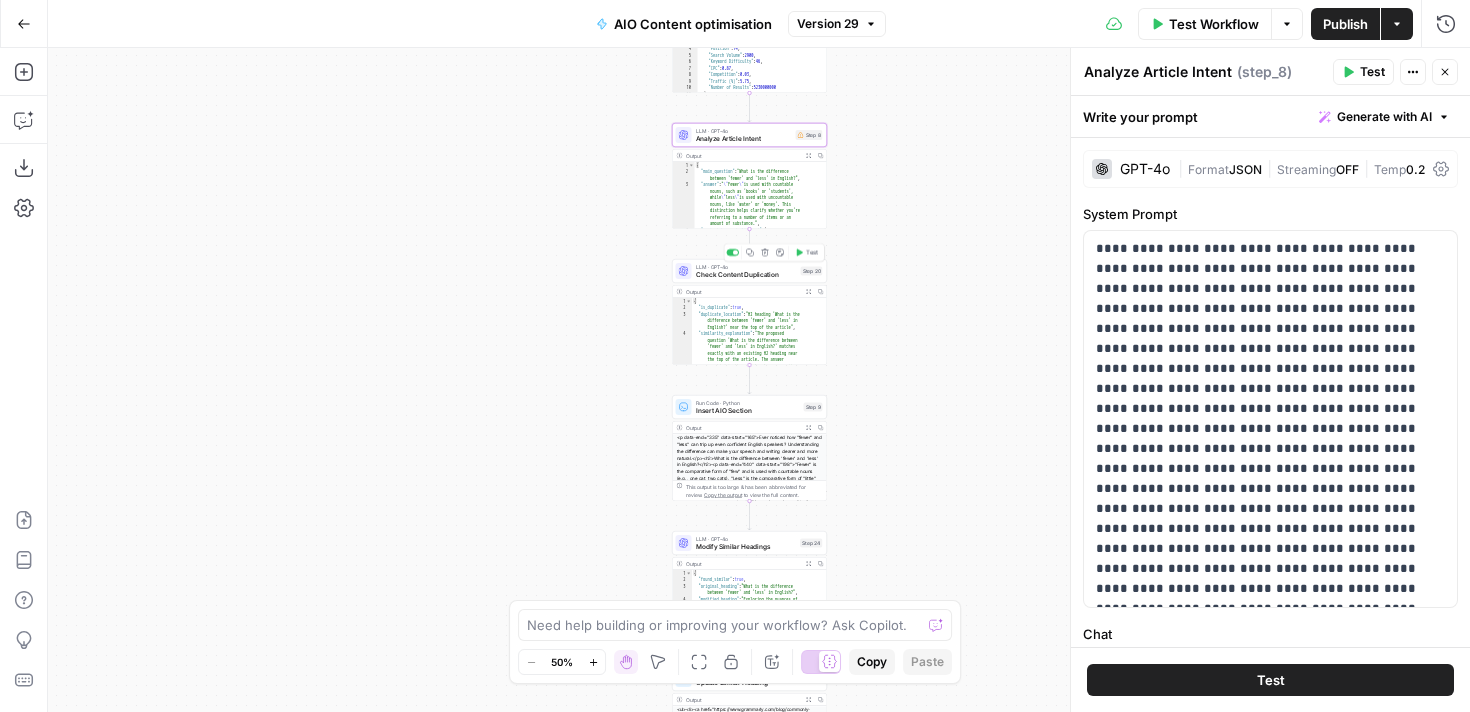 click on "Check Content Duplication" at bounding box center (746, 275) 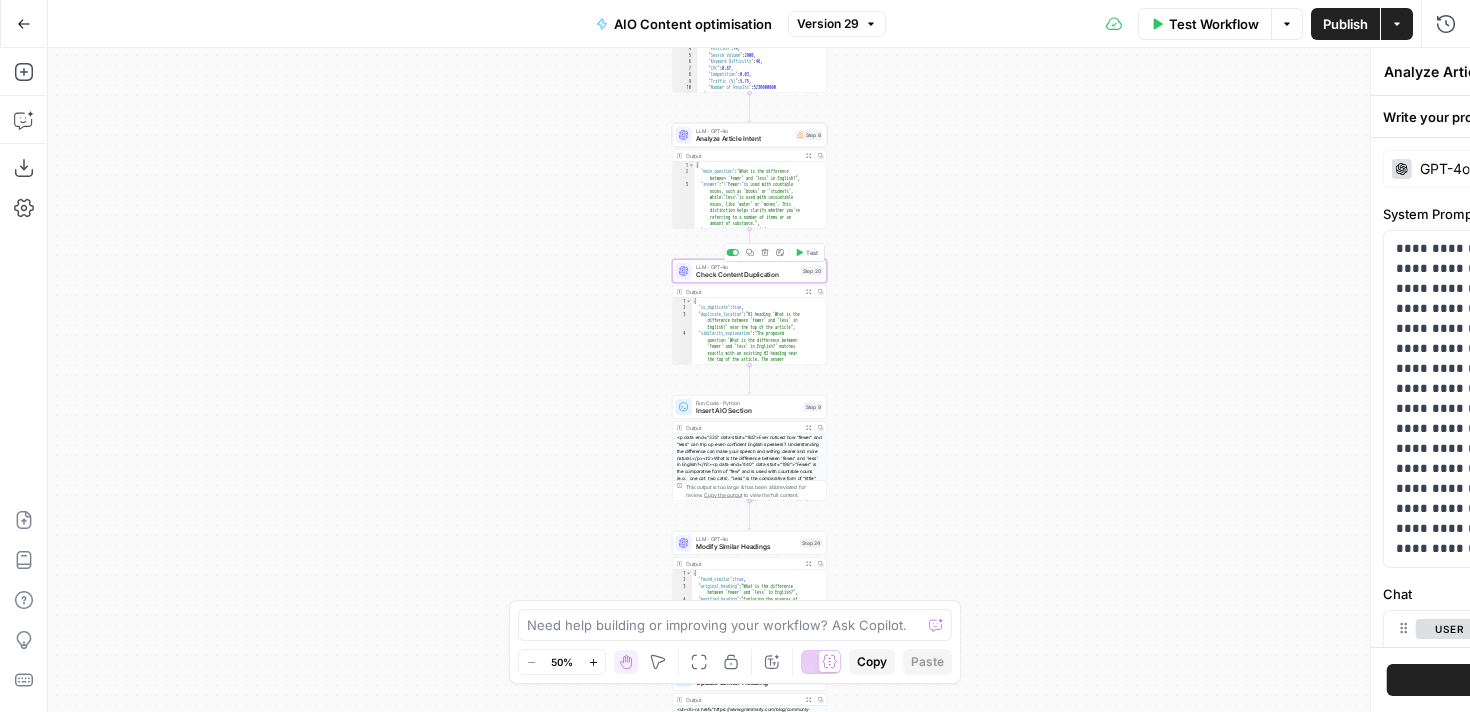 type on "Check Content Duplication" 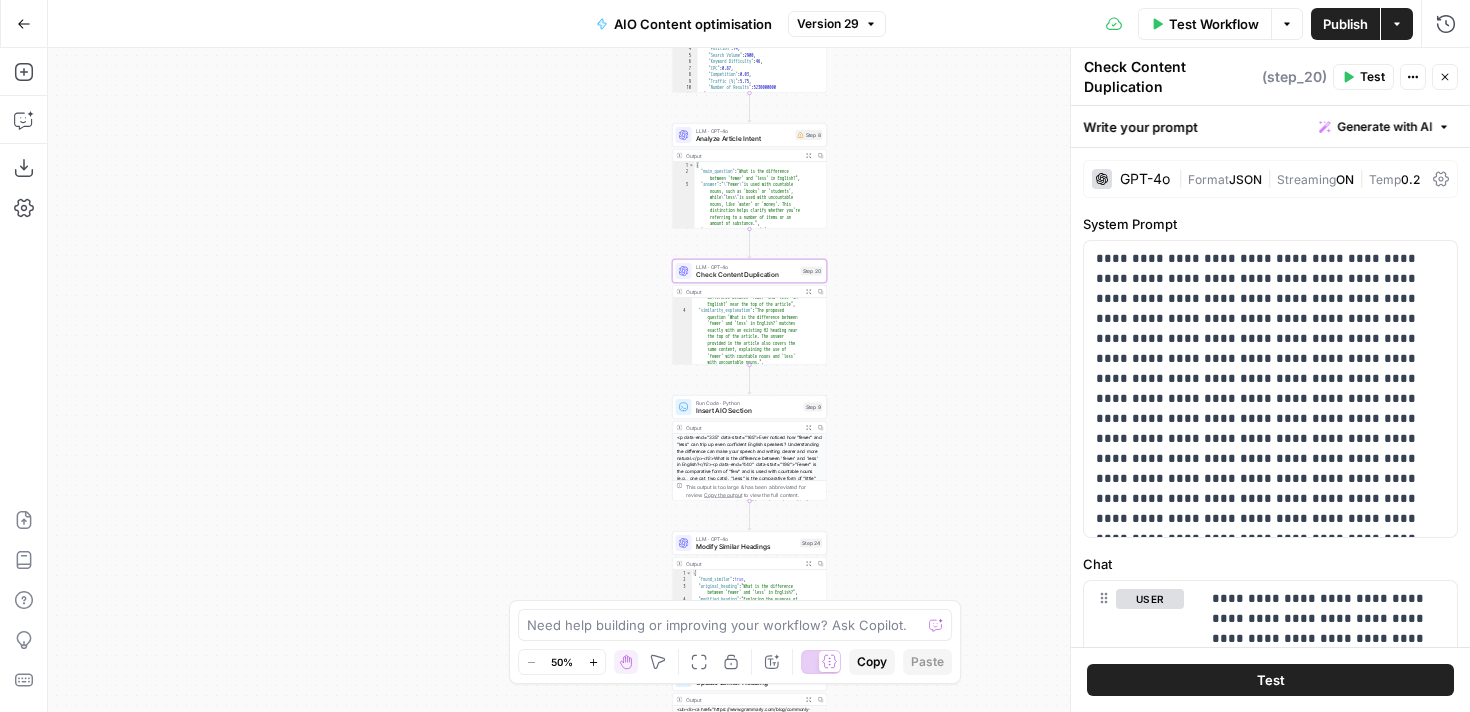 scroll, scrollTop: 54, scrollLeft: 0, axis: vertical 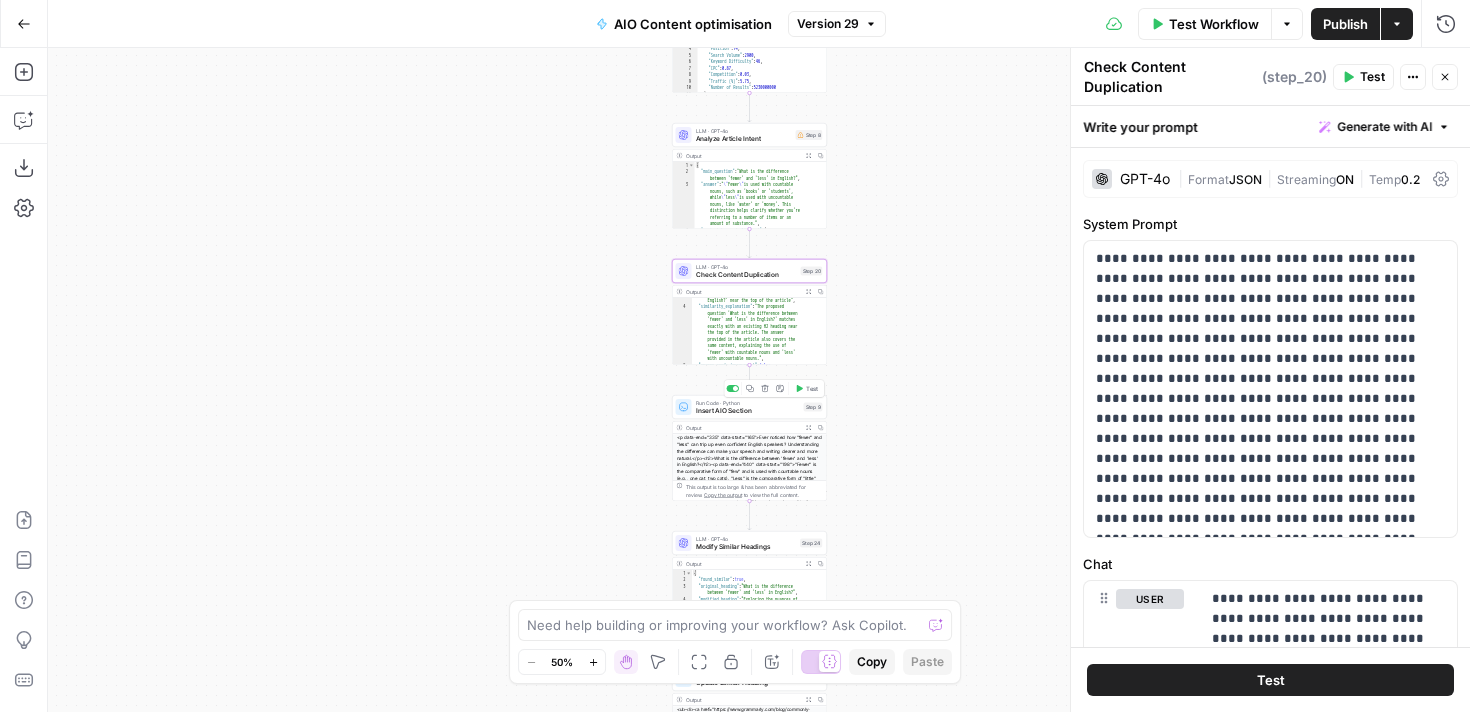 click on "Run Code · Python Insert AIO Section Step 9 Copy step Delete step Add Note Test" at bounding box center [749, 407] 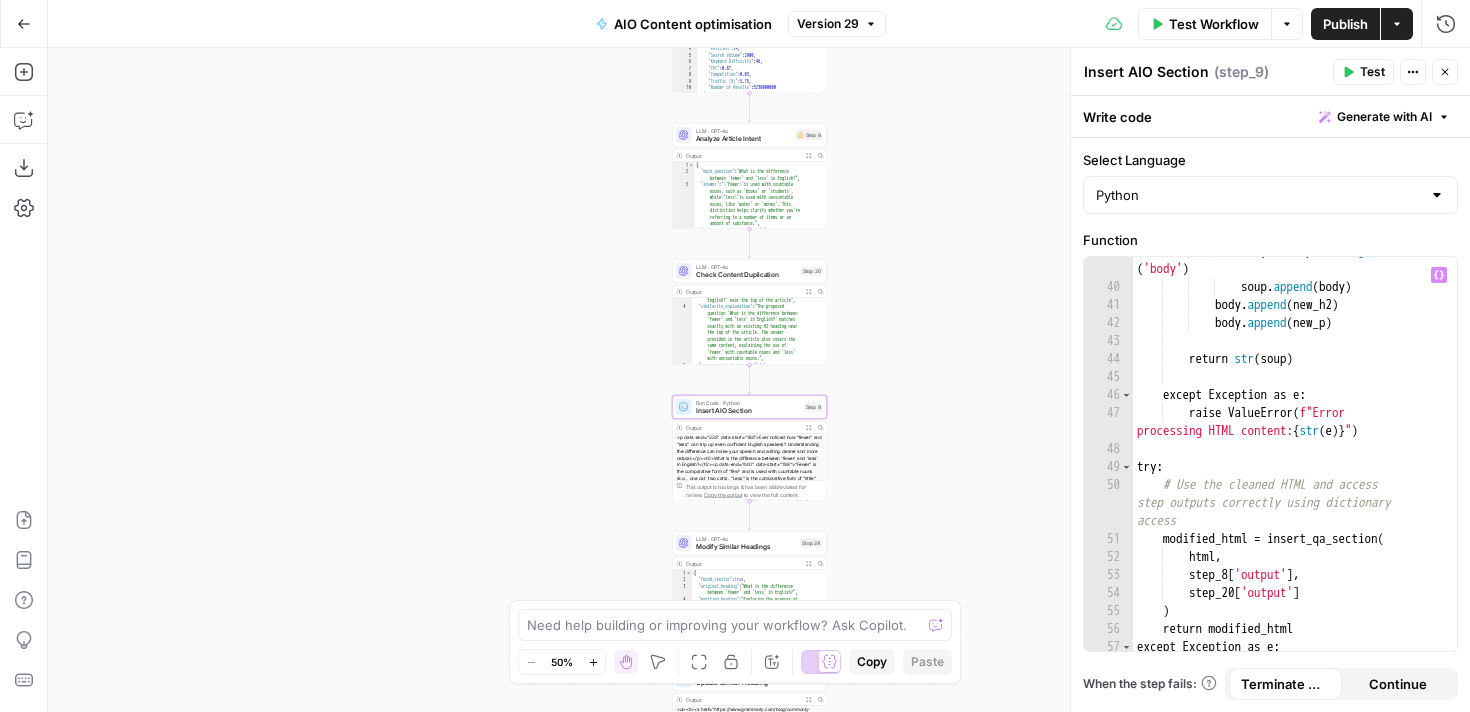 scroll, scrollTop: 1028, scrollLeft: 0, axis: vertical 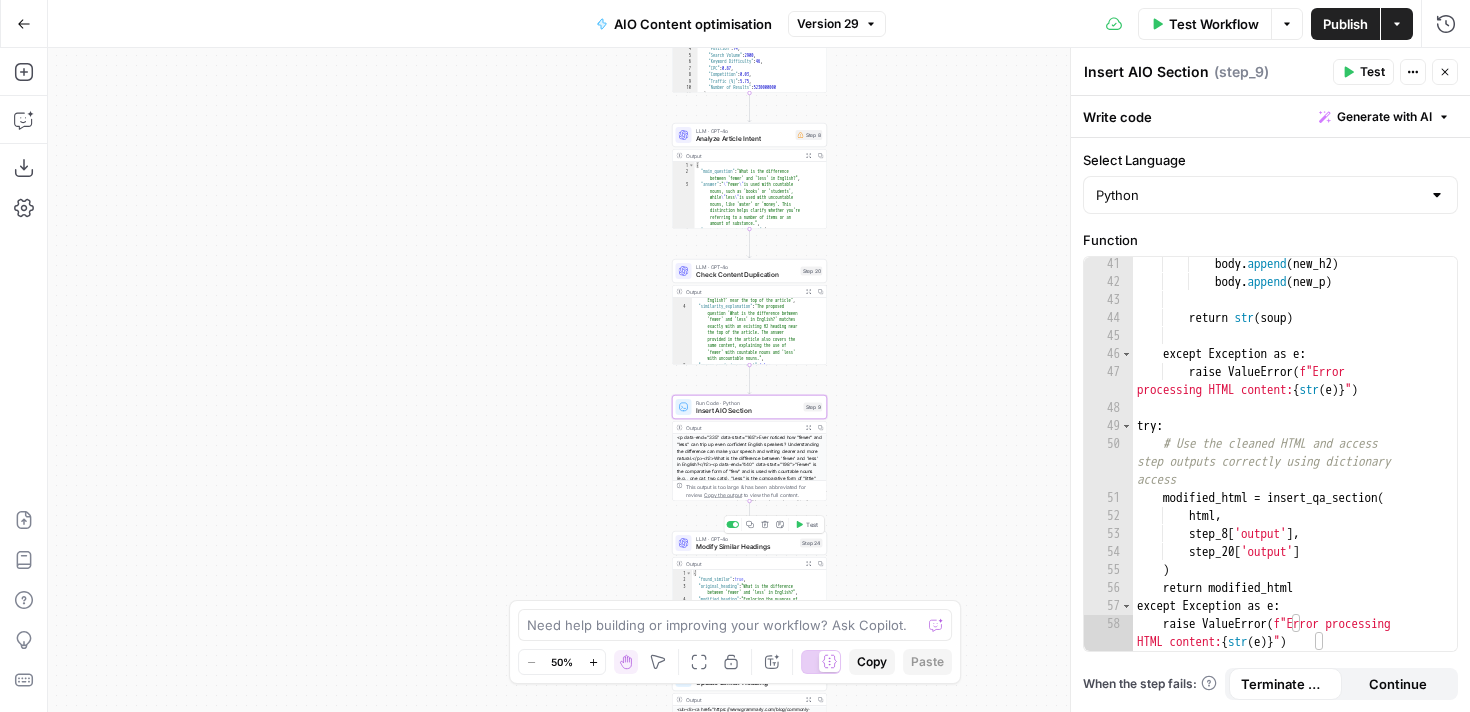 click on "Modify Similar Headings" at bounding box center (746, 547) 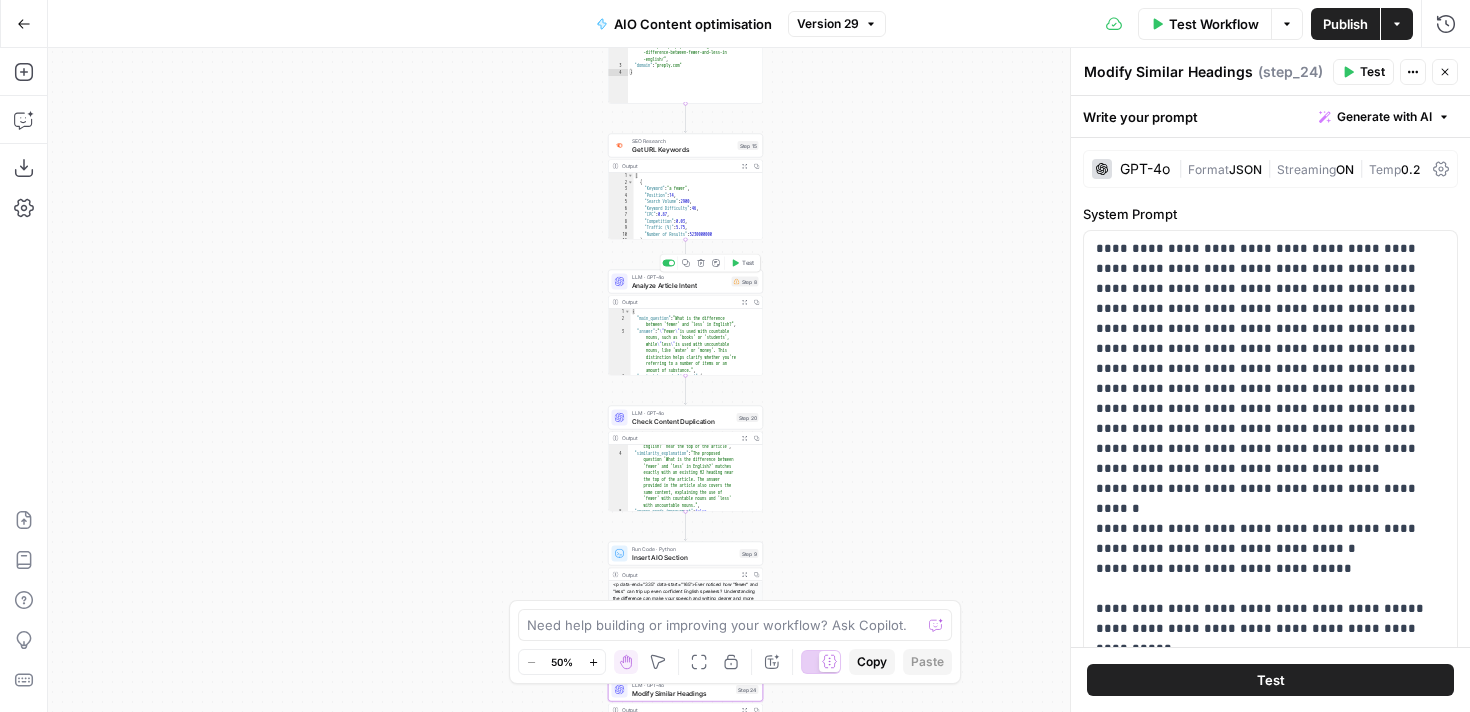 click on "Analyze Article Intent" at bounding box center [680, 285] 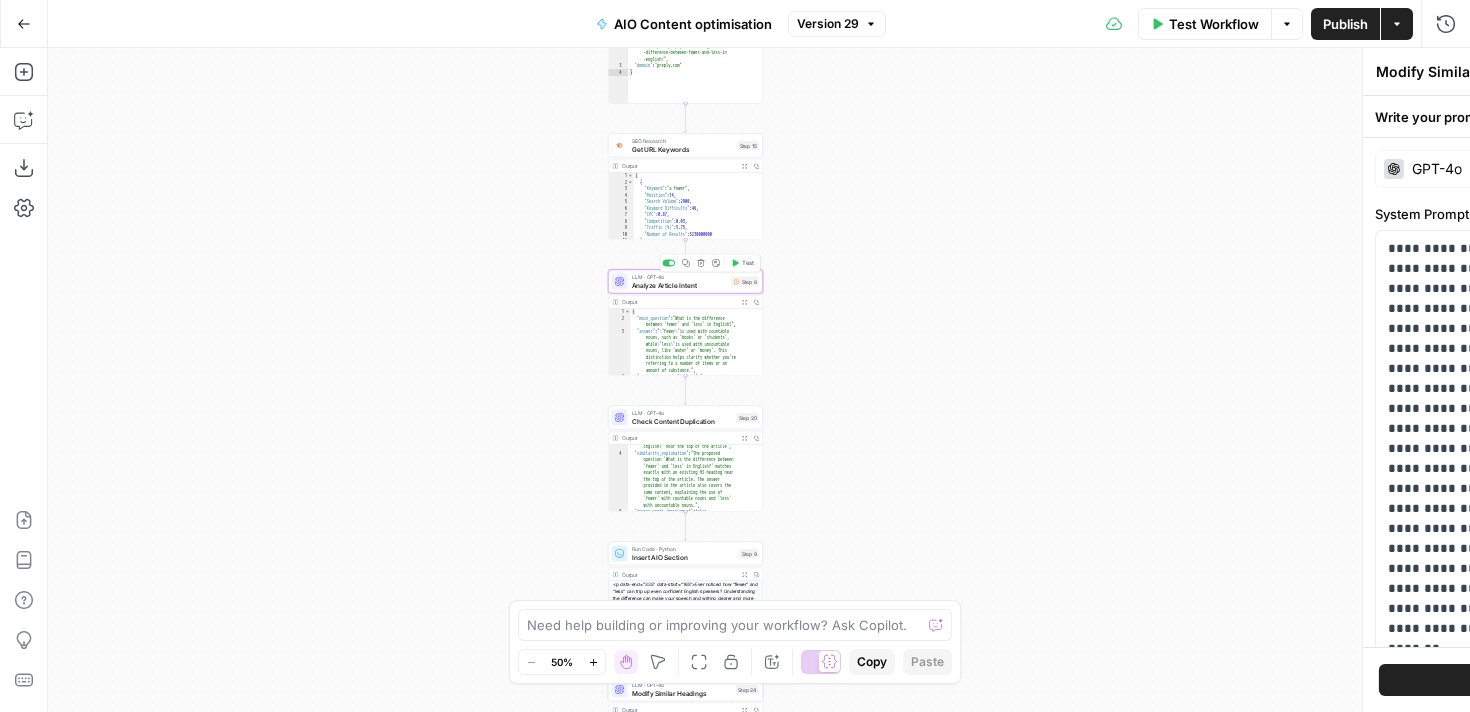type on "Analyze Article Intent" 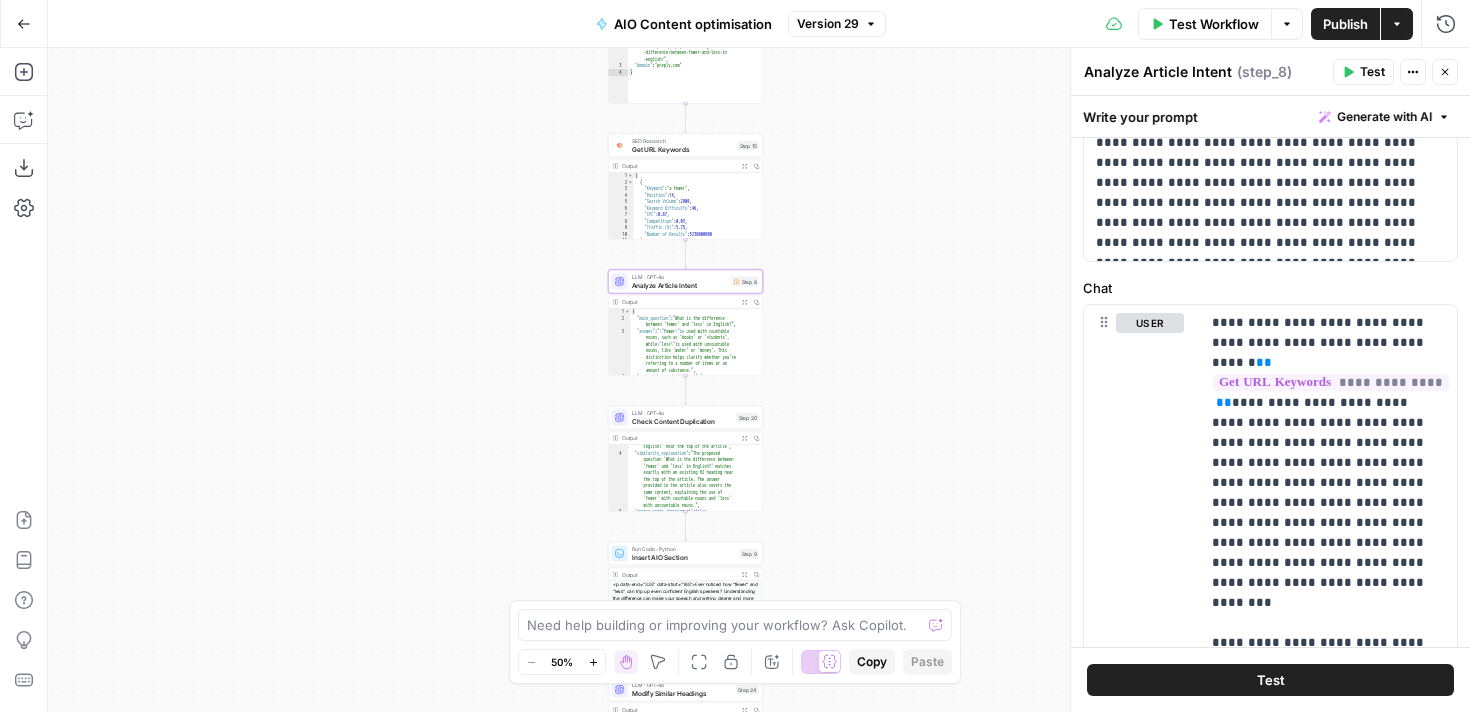 scroll, scrollTop: 349, scrollLeft: 0, axis: vertical 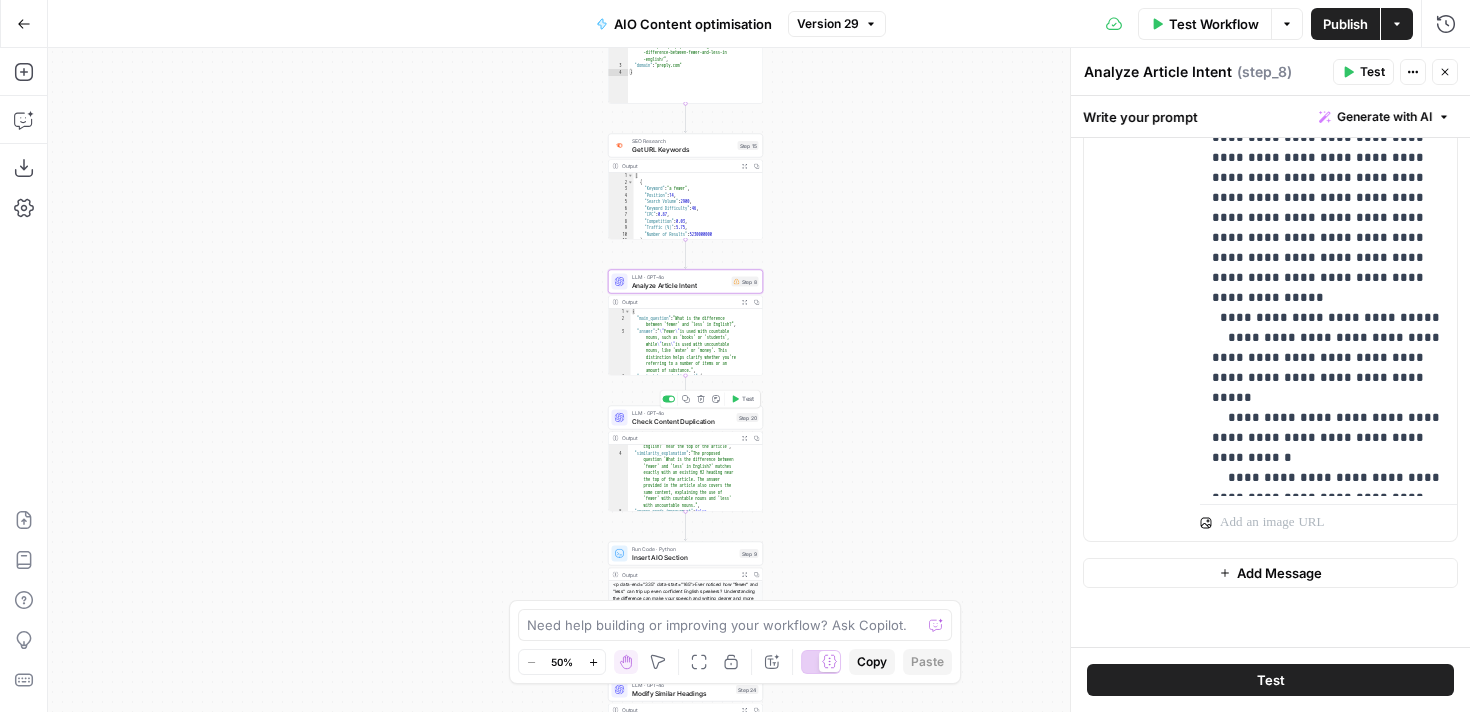 click on "Check Content Duplication" at bounding box center [682, 421] 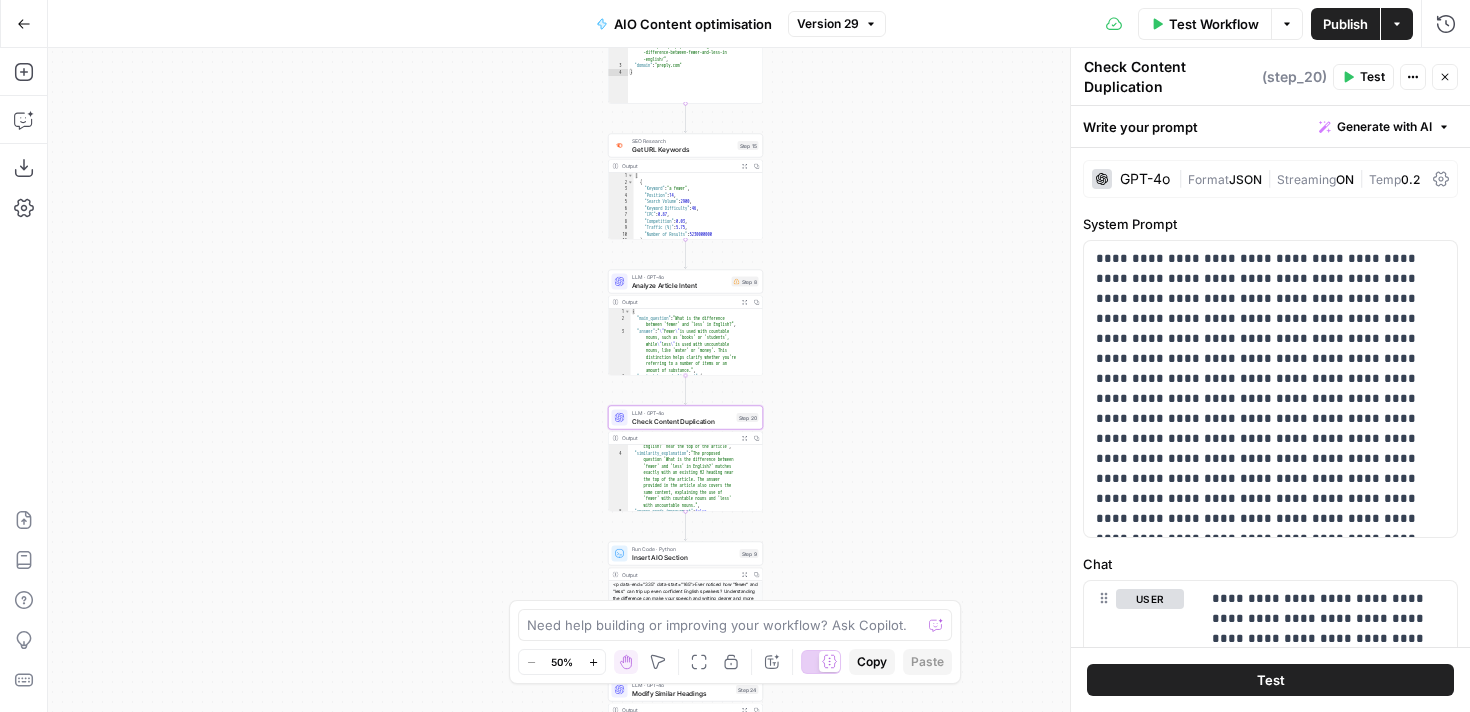 click on "Analyze Article Intent" at bounding box center (680, 285) 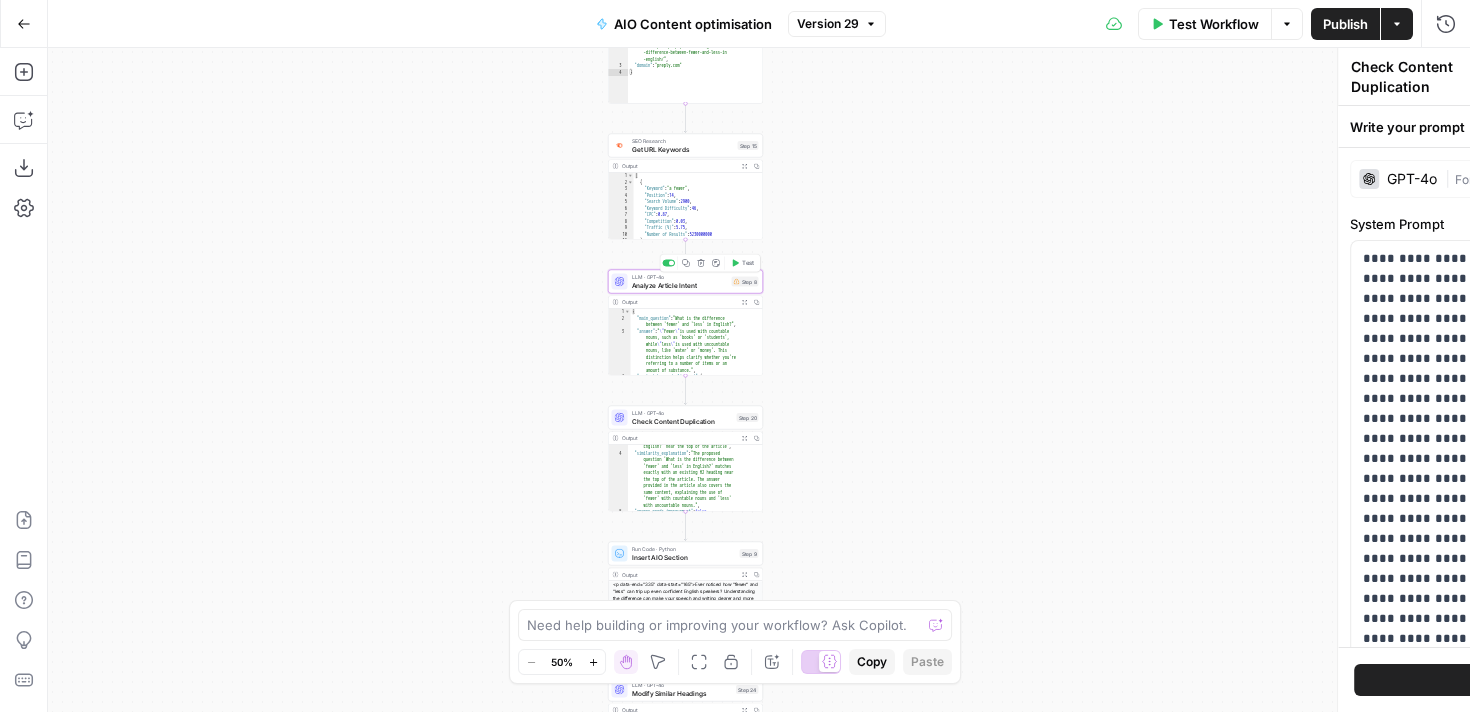 type on "Analyze Article Intent" 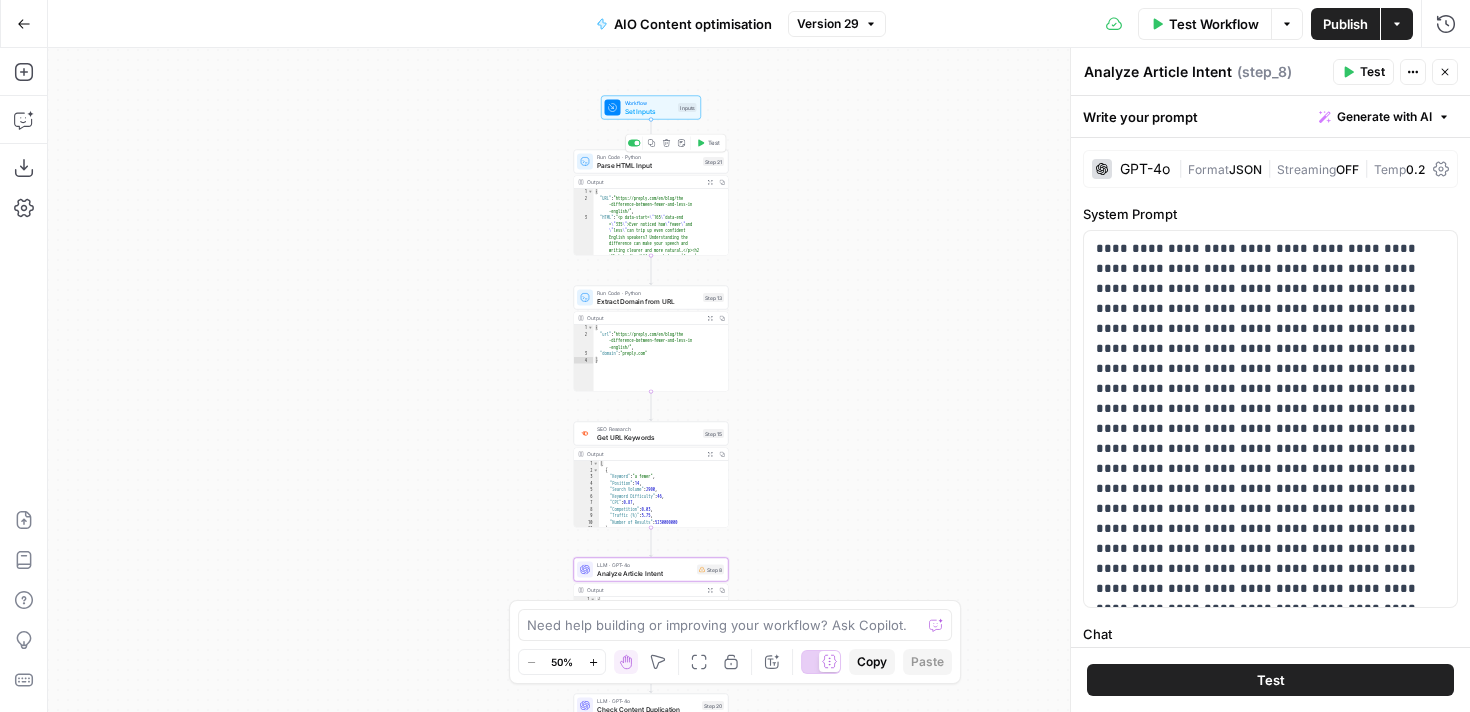 click on "Parse HTML Input" at bounding box center [648, 165] 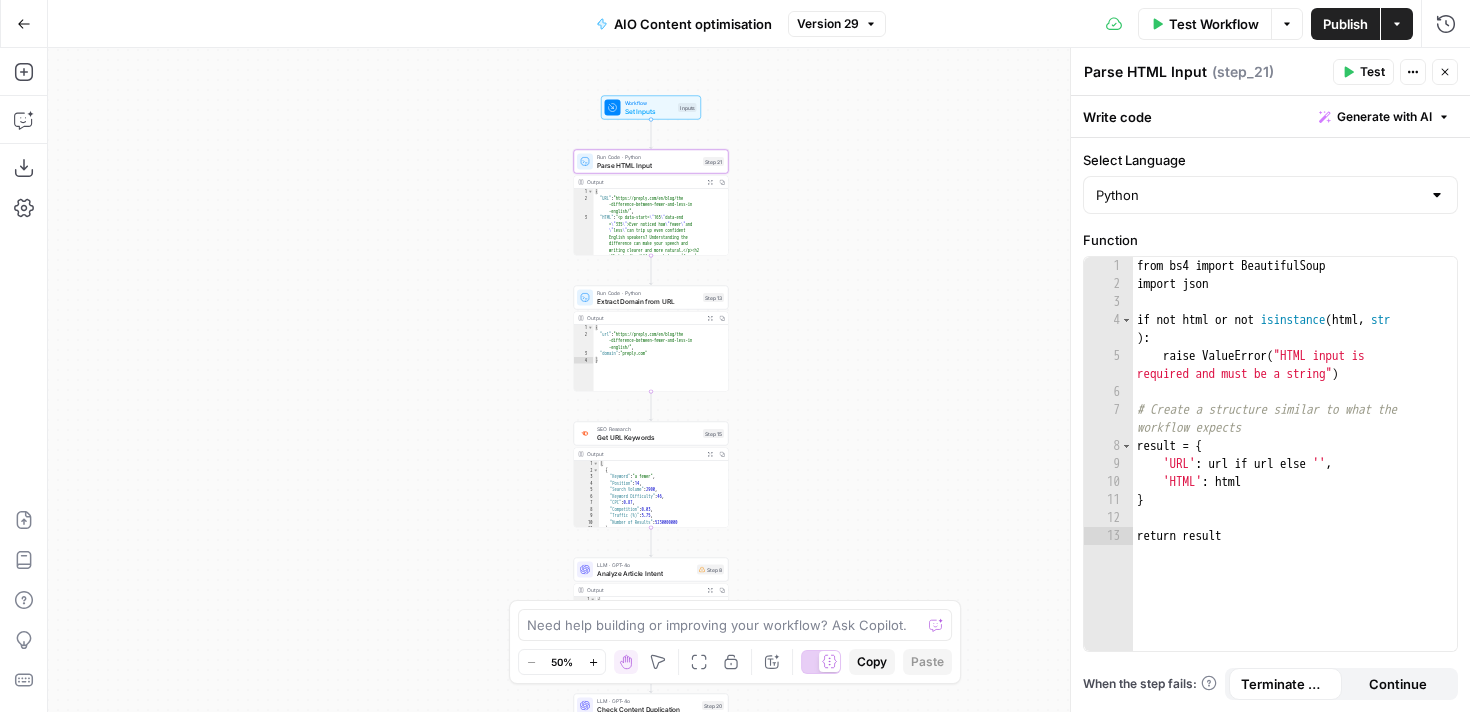 type on "**********" 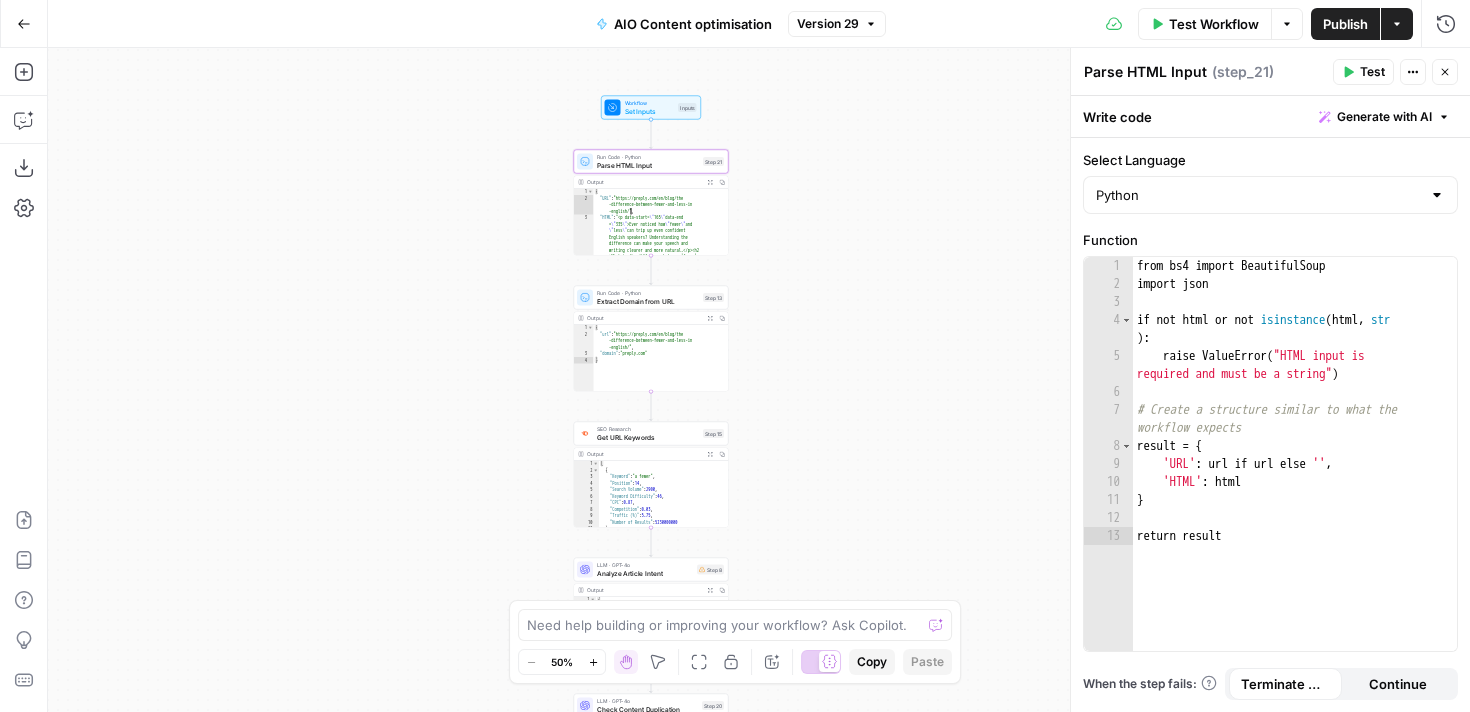 click on "{    "URL" :  "https://preply.com/en/blog/the        -difference-between-fewer-and-less-in        -english/" ,    "HTML" :  "<p data-start= \" 165 \"  data-end        = \" 335 \" >Ever noticed how  \" fewer \"  and         \" less \"  can trip up even confident         English speakers? Understanding the         difference can make your speech and         writing clearer and more natural.</p><h2        >What is the difference between 'fewer'         and 'less' in English?</h2><p data-start        = \" 198 \"  data-end= \" 440 \" > \" Fewer \"  is the         comparative form of  \" few \"  and is used         with countable nouns (e.g., one cat, two         cats).  \" Less \"  is the comparative form of         \" little \"  and is mainly used with <a href        = \" https://preply.com/en/learn/english        /grammar/nouns/uncountable-nouns \"        >uncountable nouns</a> (e.g., water, sand," at bounding box center (661, 908) 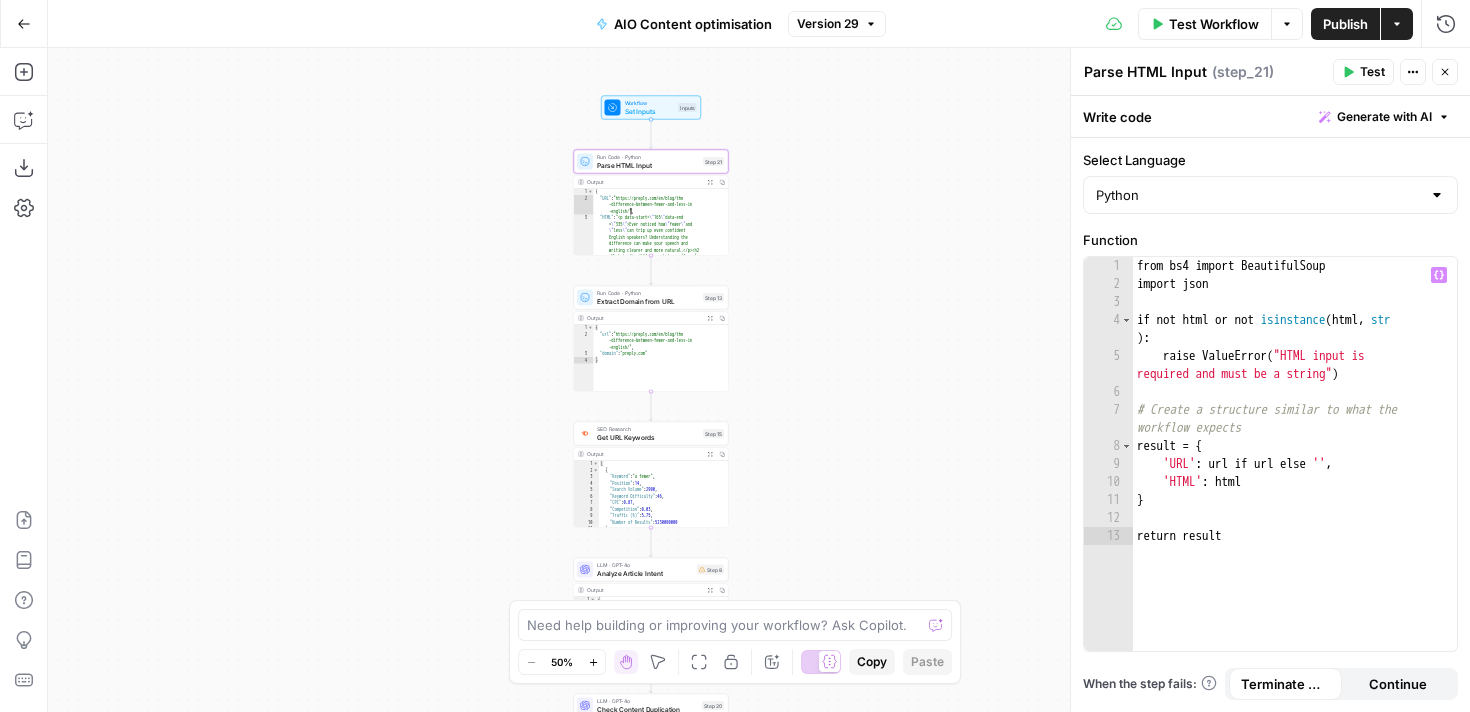 click on "from   bs4   import   BeautifulSoup import   json if   not   html   or   not   isinstance ( html ,   str ) :      raise   ValueError ( "HTML input is  required and must be a string" ) # Create a structure similar to what the  workflow expects result   =   {      'URL' :   url   if   url   else   '' ,      'HTML' :   html } return   result" at bounding box center (1295, 472) 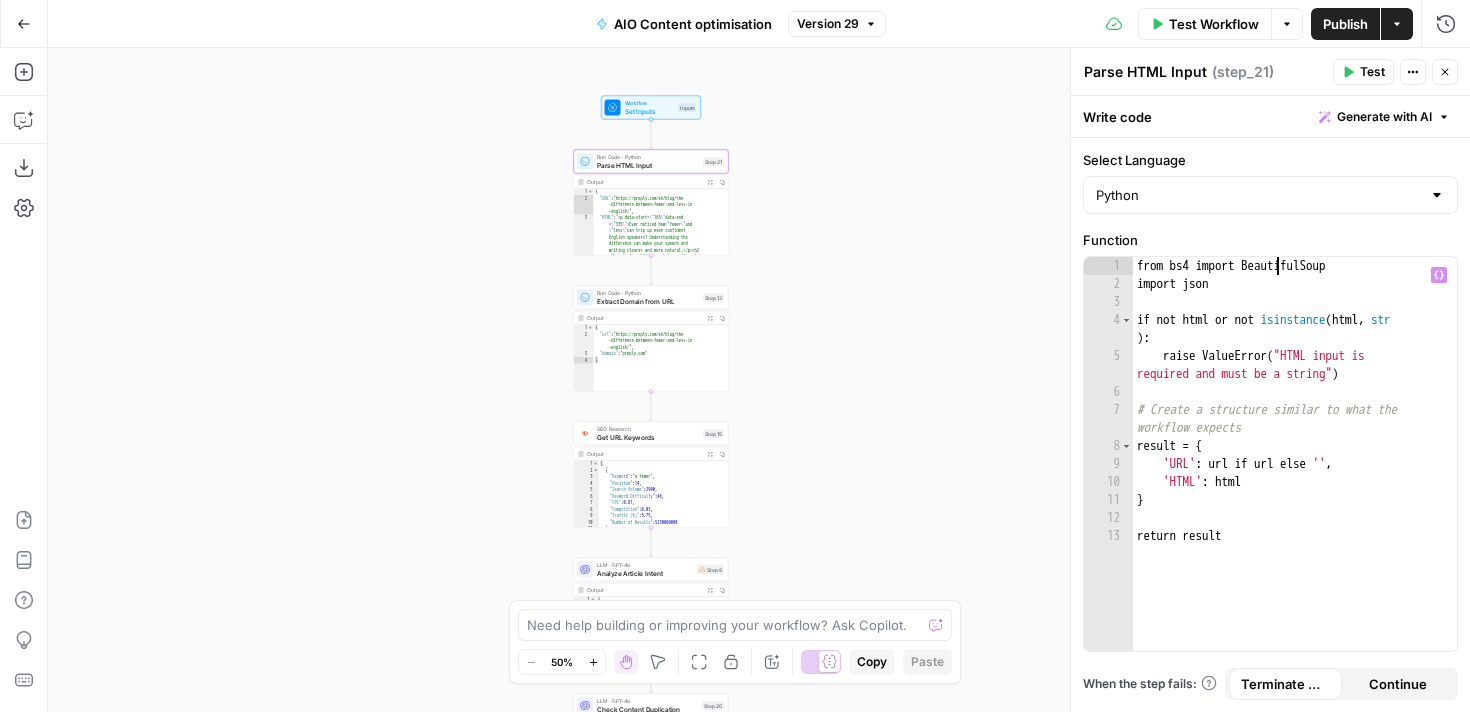 click on "from   bs4   import   BeautifulSoup import   json if   not   html   or   not   isinstance ( html ,   str ) :      raise   ValueError ( "HTML input is  required and must be a string" ) # Create a structure similar to what the  workflow expects result   =   {      'URL' :   url   if   url   else   '' ,      'HTML' :   html } return   result" at bounding box center [1295, 472] 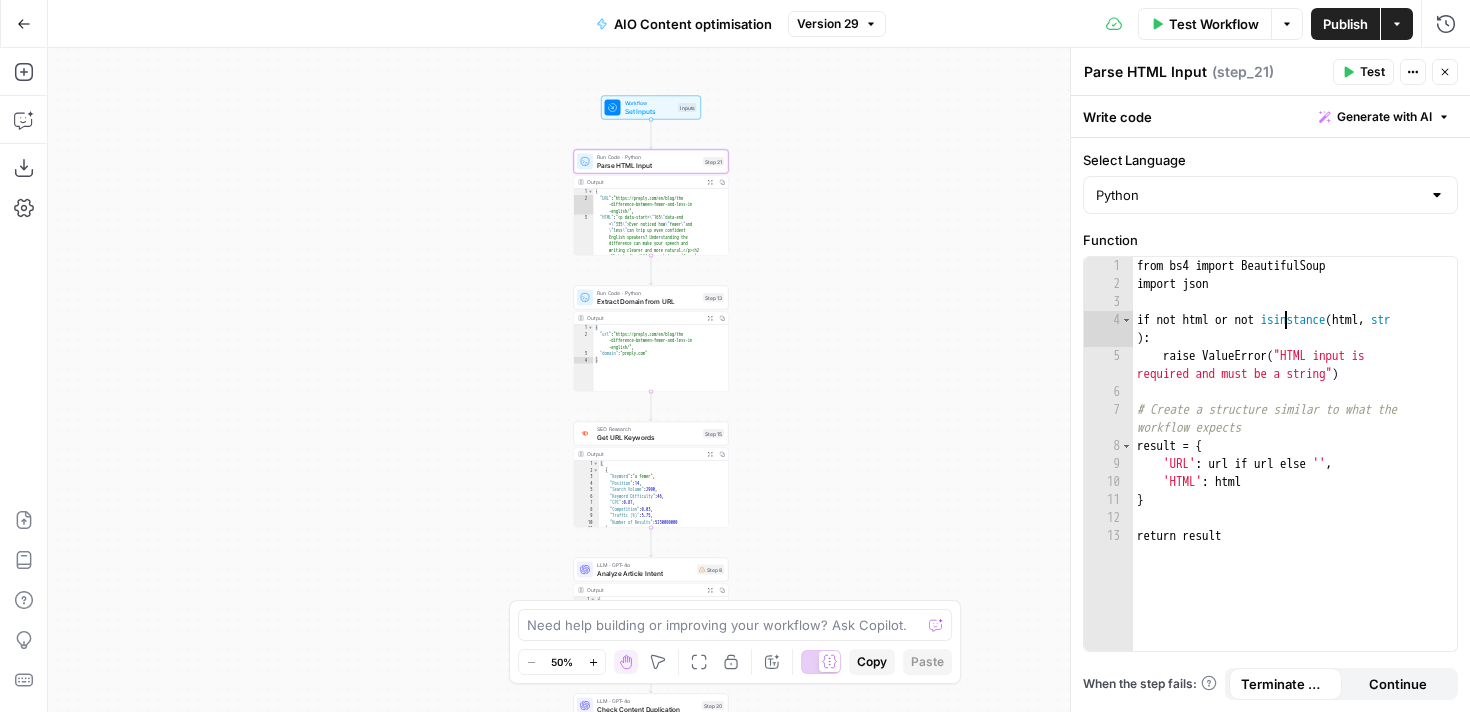 click on "Parse HTML Input" at bounding box center [1145, 72] 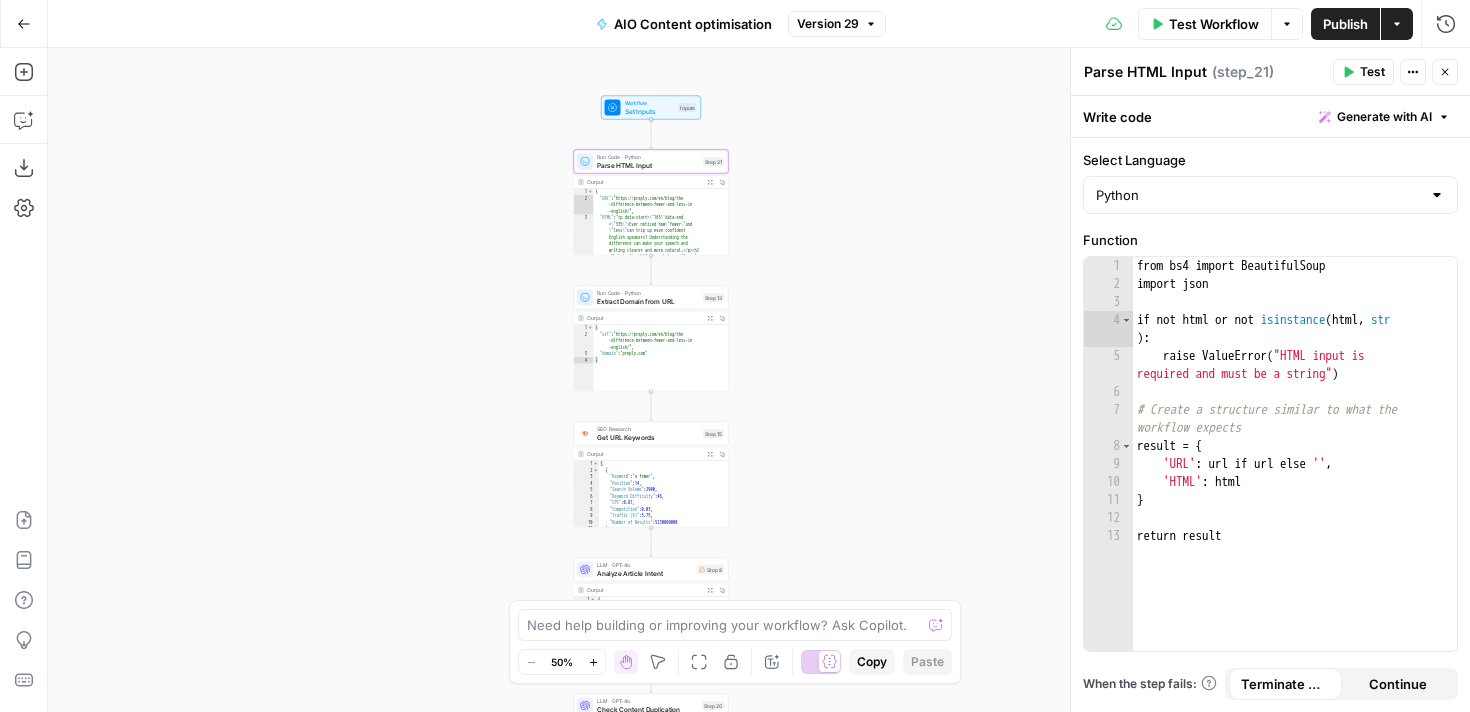 click on "Parse HTML Input" at bounding box center [648, 165] 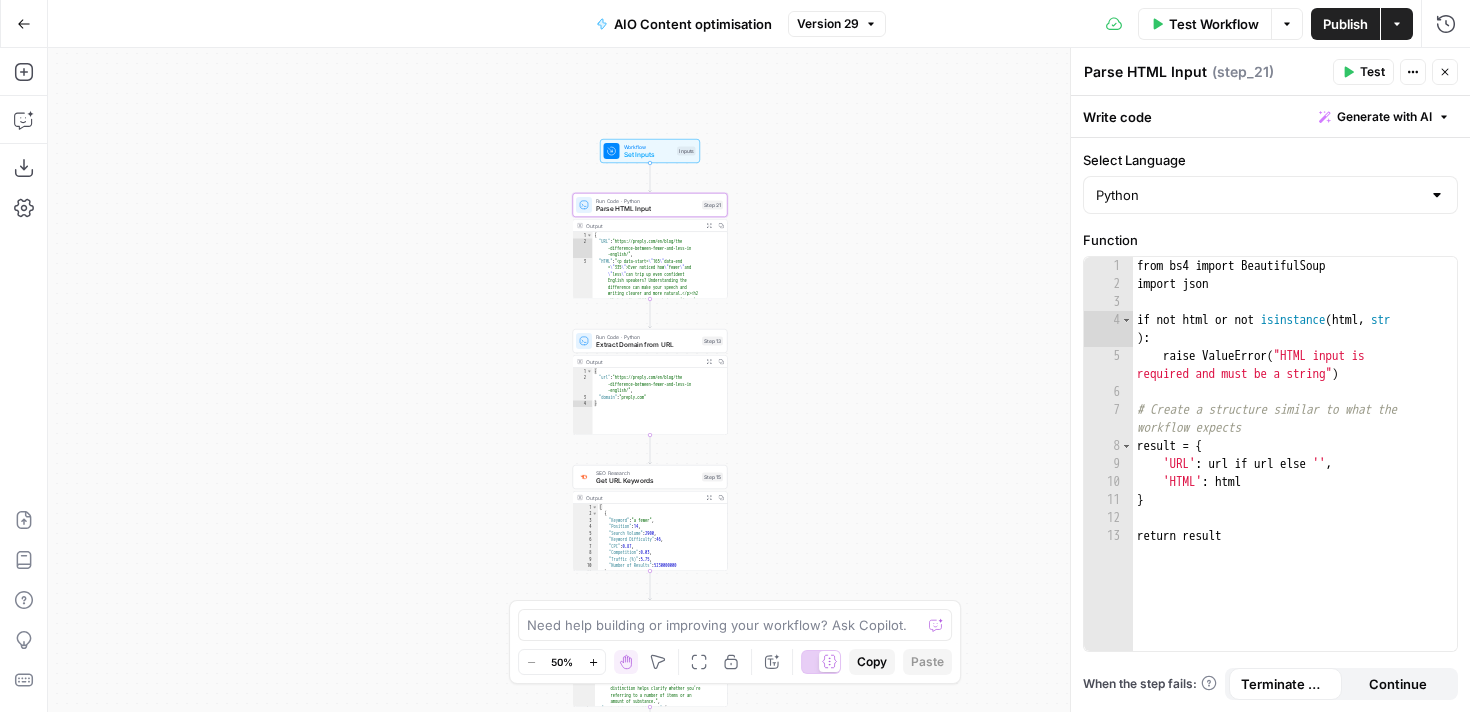 type on "*" 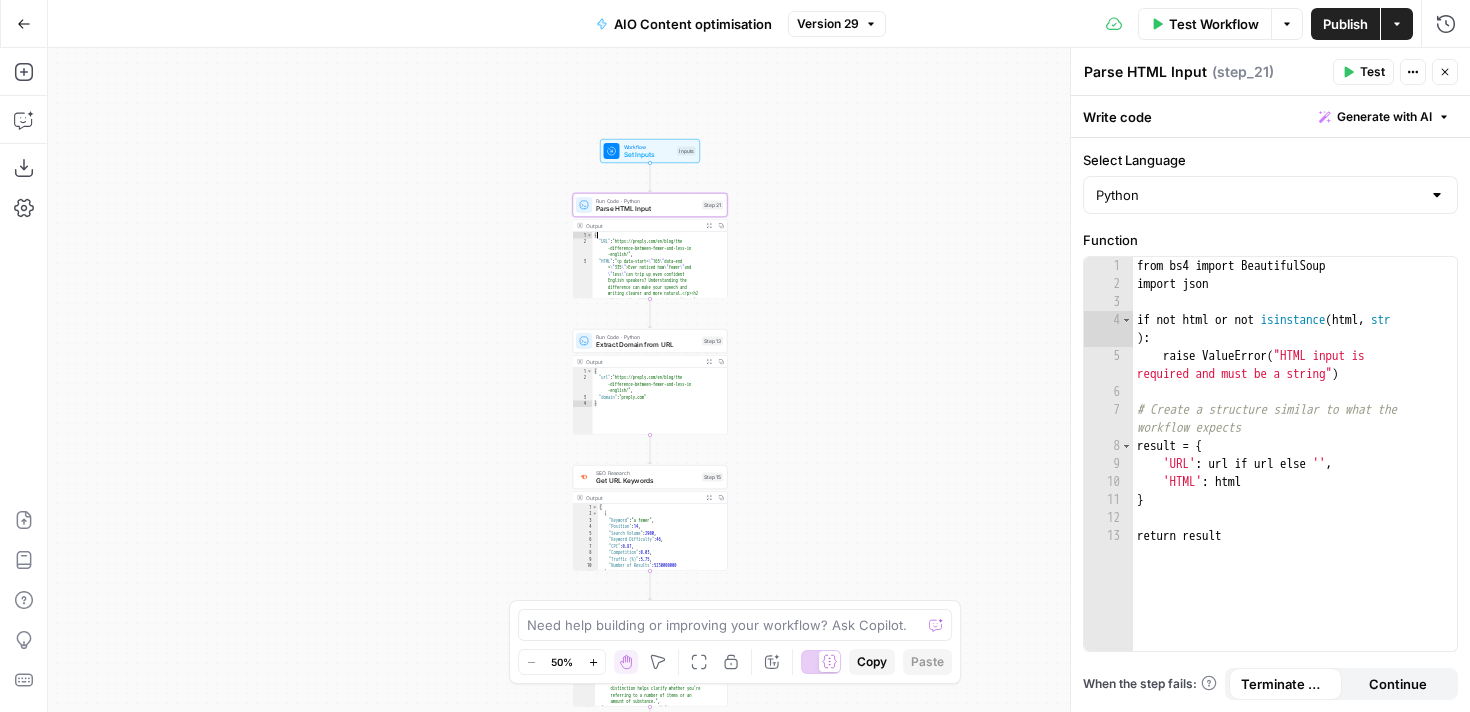 click on "Output" at bounding box center [643, 226] 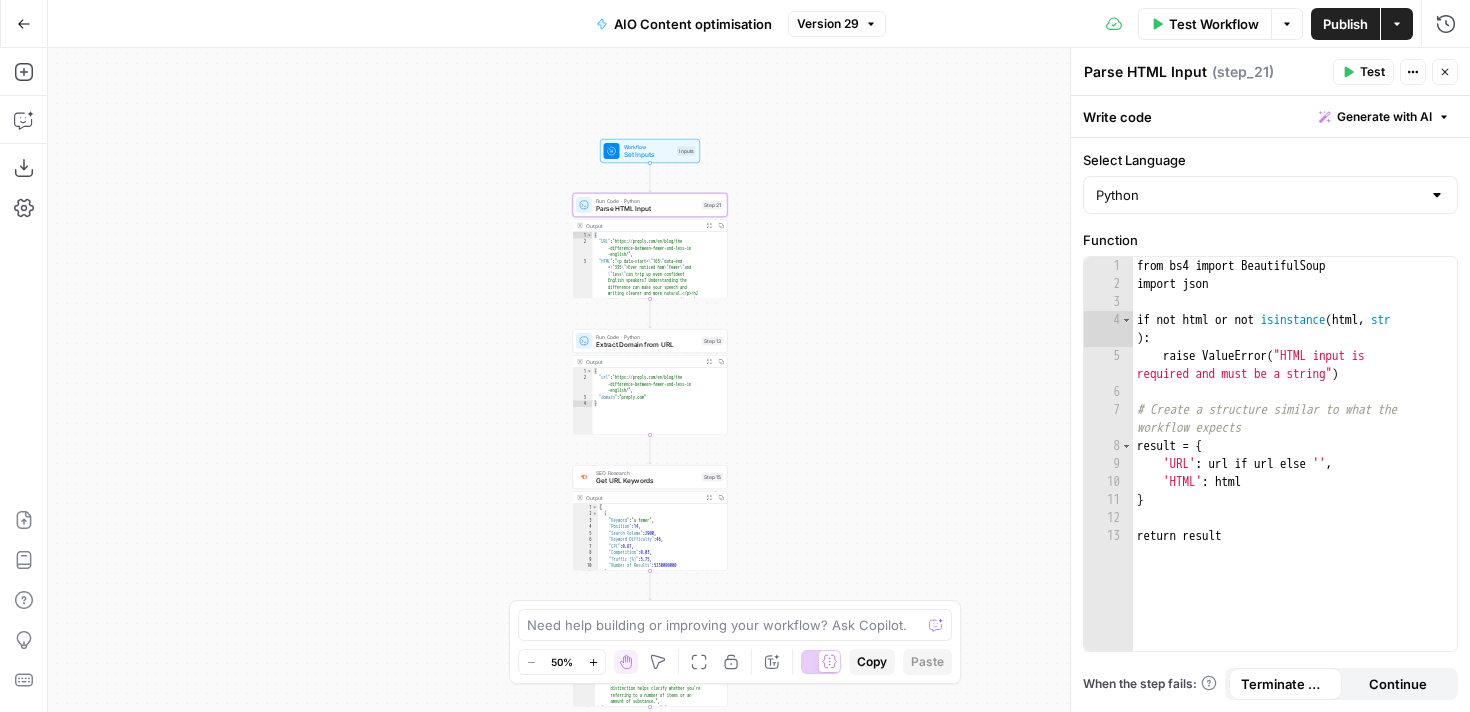 click on "Output" at bounding box center [643, 226] 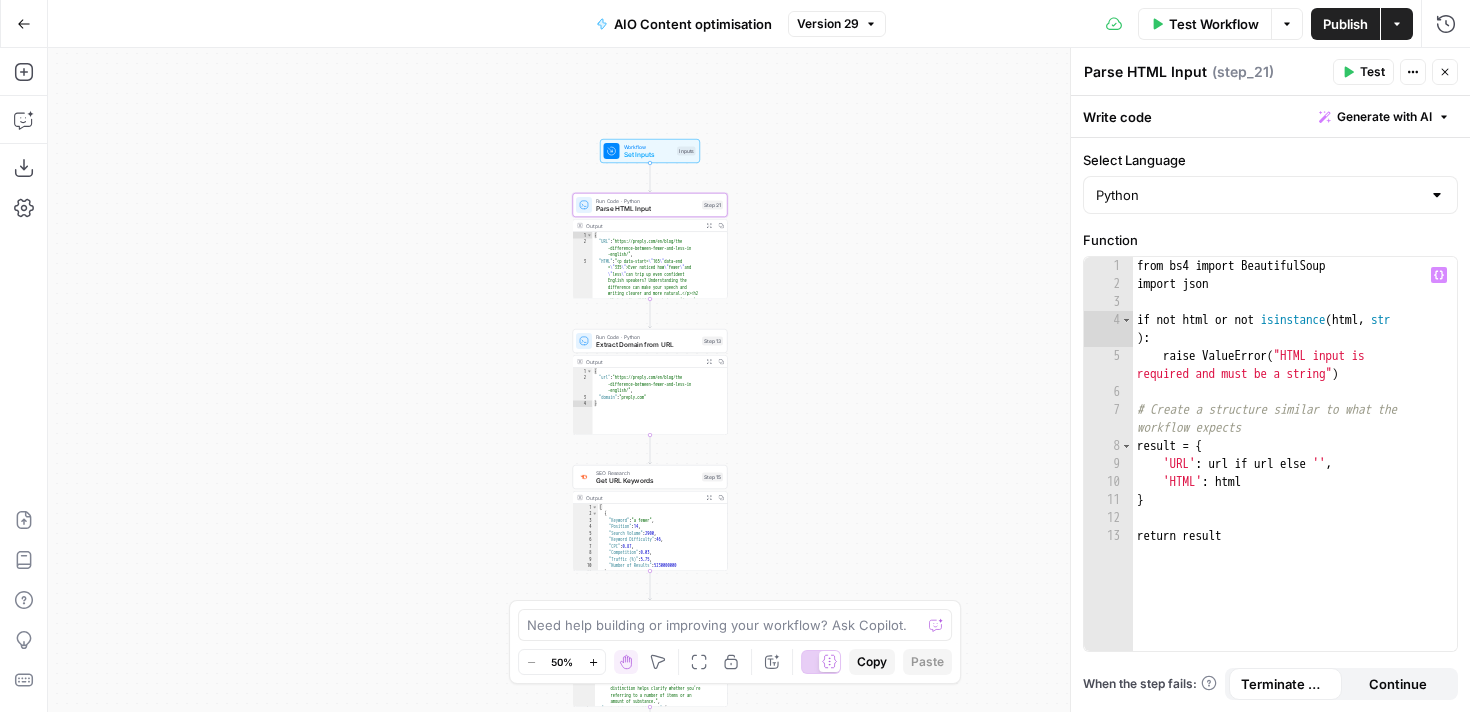 click on "from   bs4   import   BeautifulSoup import   json if   not   html   or   not   isinstance ( html ,   str ) :      raise   ValueError ( "HTML input is  required and must be a string" ) # Create a structure similar to what the  workflow expects result   =   {      'URL' :   url   if   url   else   '' ,      'HTML' :   html } return   result" at bounding box center (1295, 472) 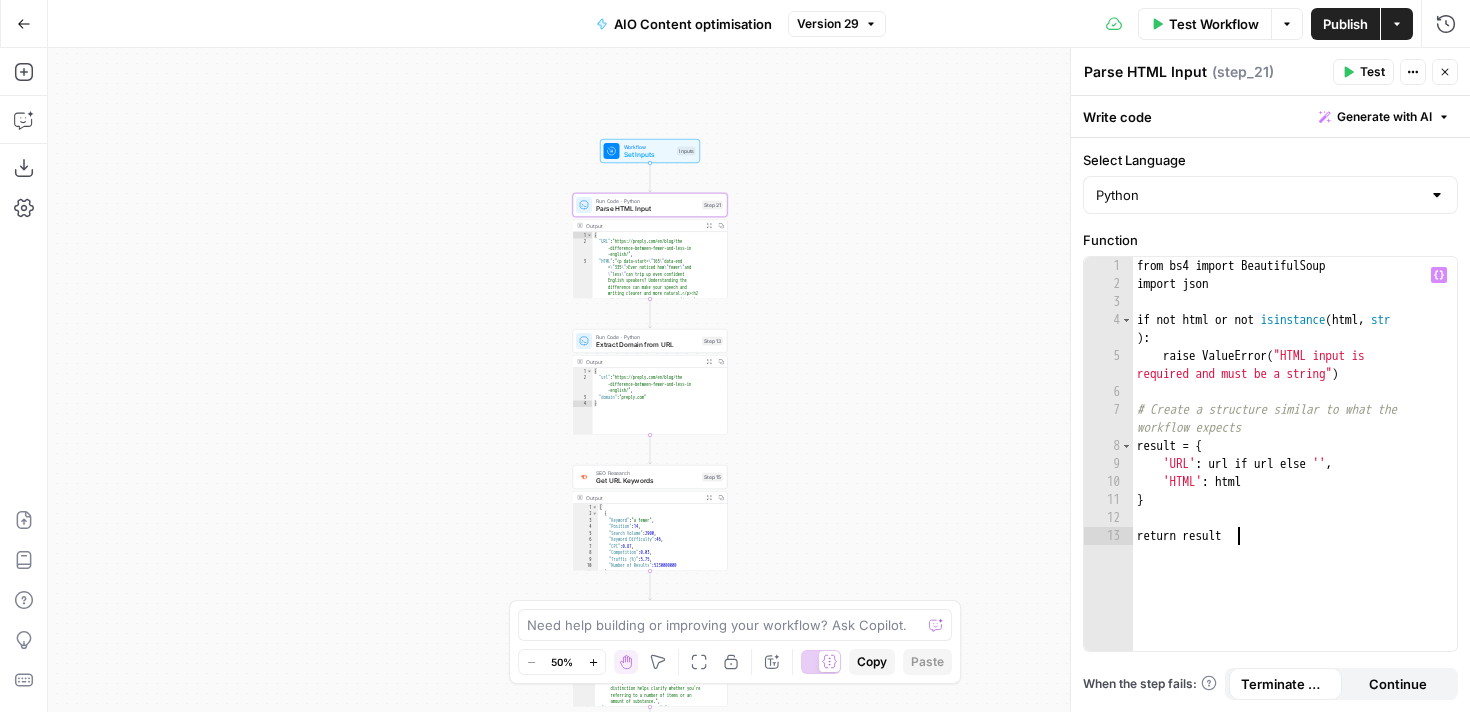 click on "from   bs4   import   BeautifulSoup import   json if   not   html   or   not   isinstance ( html ,   str ) :      raise   ValueError ( "HTML input is  required and must be a string" ) # Create a structure similar to what the  workflow expects result   =   {      'URL' :   url   if   url   else   '' ,      'HTML' :   html } return   result" at bounding box center (1295, 472) 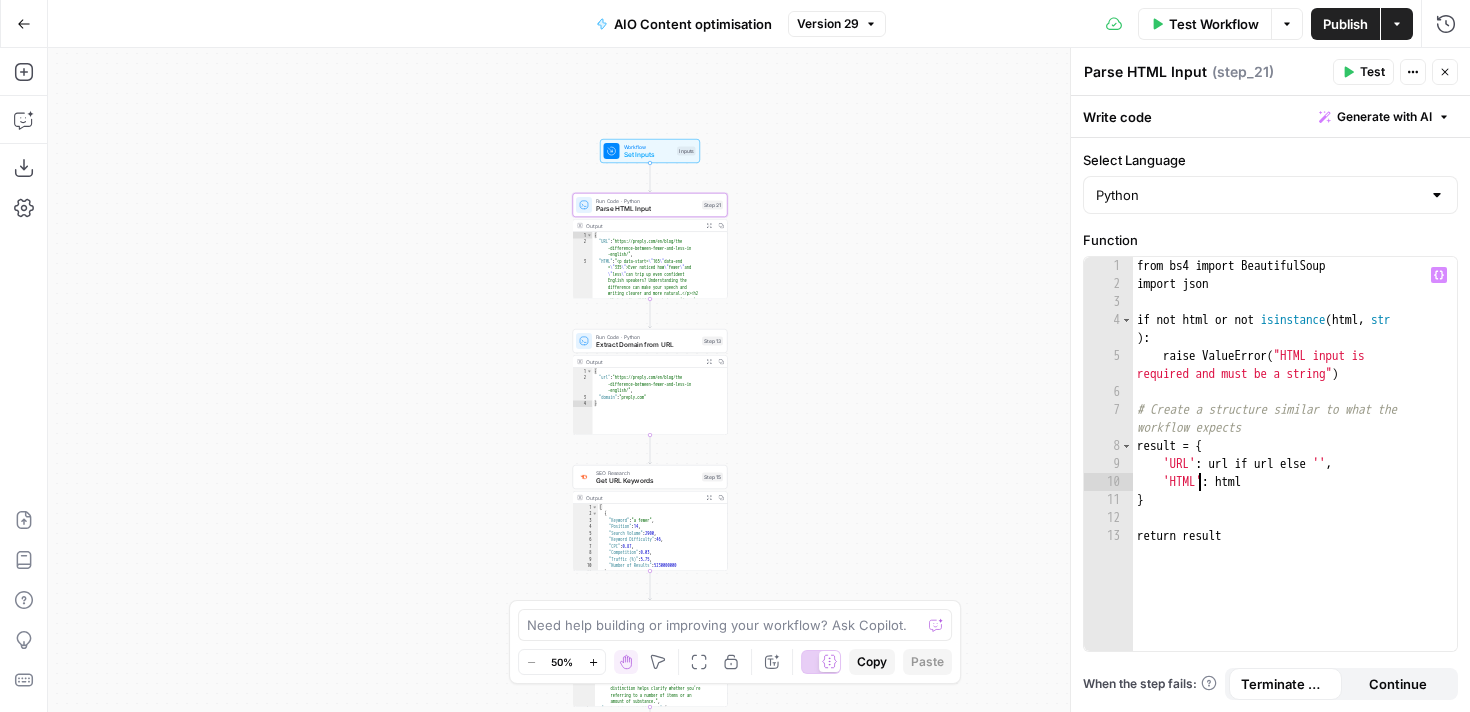 click on "from   bs4   import   BeautifulSoup import   json if   not   html   or   not   isinstance ( html ,   str ) :      raise   ValueError ( "HTML input is  required and must be a string" ) # Create a structure similar to what the  workflow expects result   =   {      'URL' :   url   if   url   else   '' ,      'HTML' :   html } return   result" at bounding box center (1295, 472) 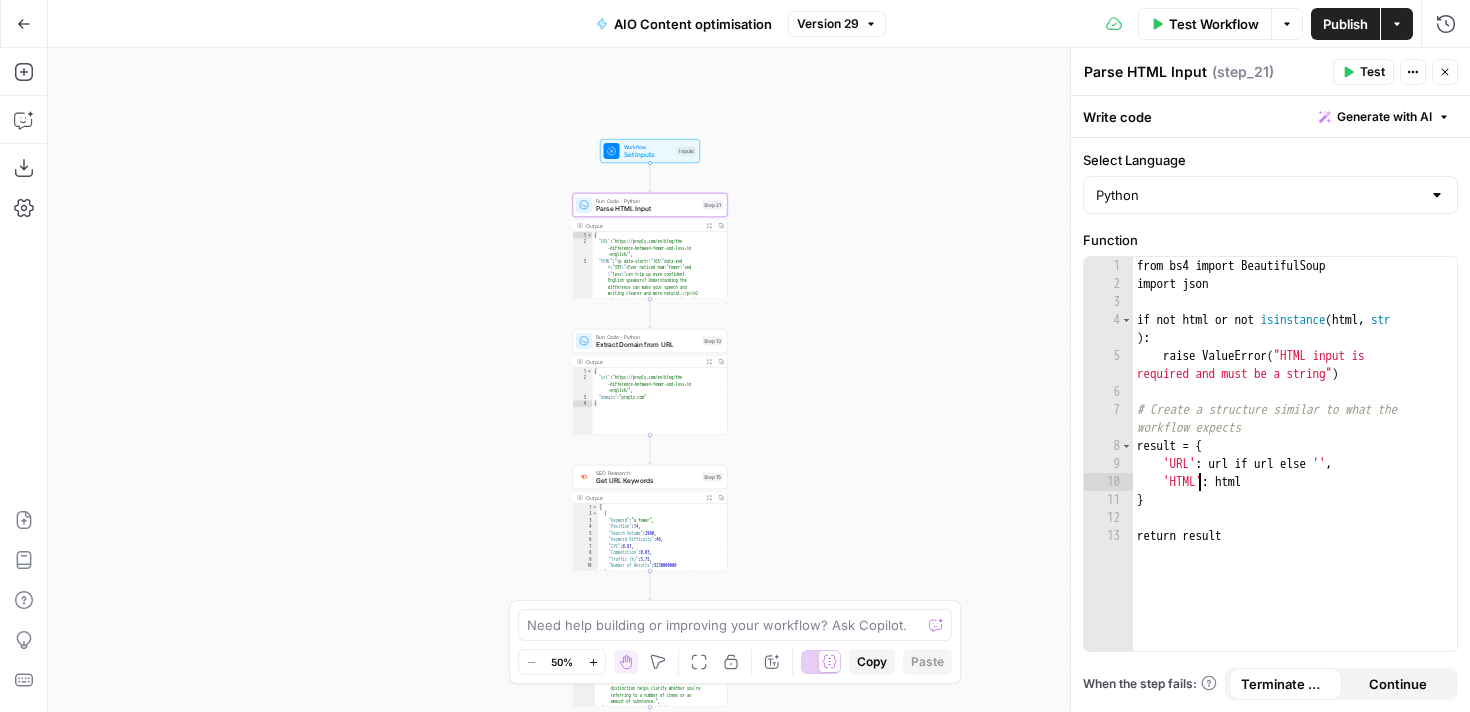 click on "Parse HTML Input" at bounding box center (1145, 72) 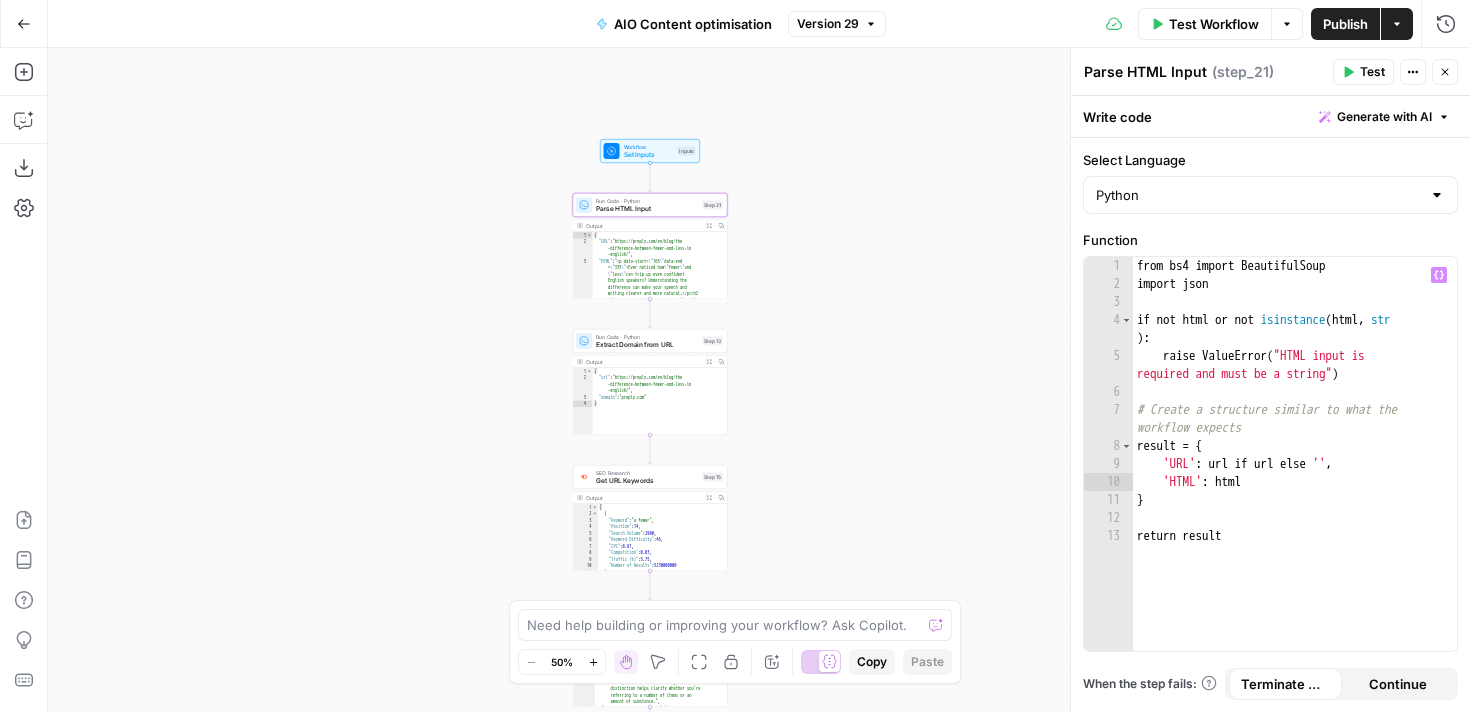 click on "Parse HTML Input" at bounding box center (1145, 72) 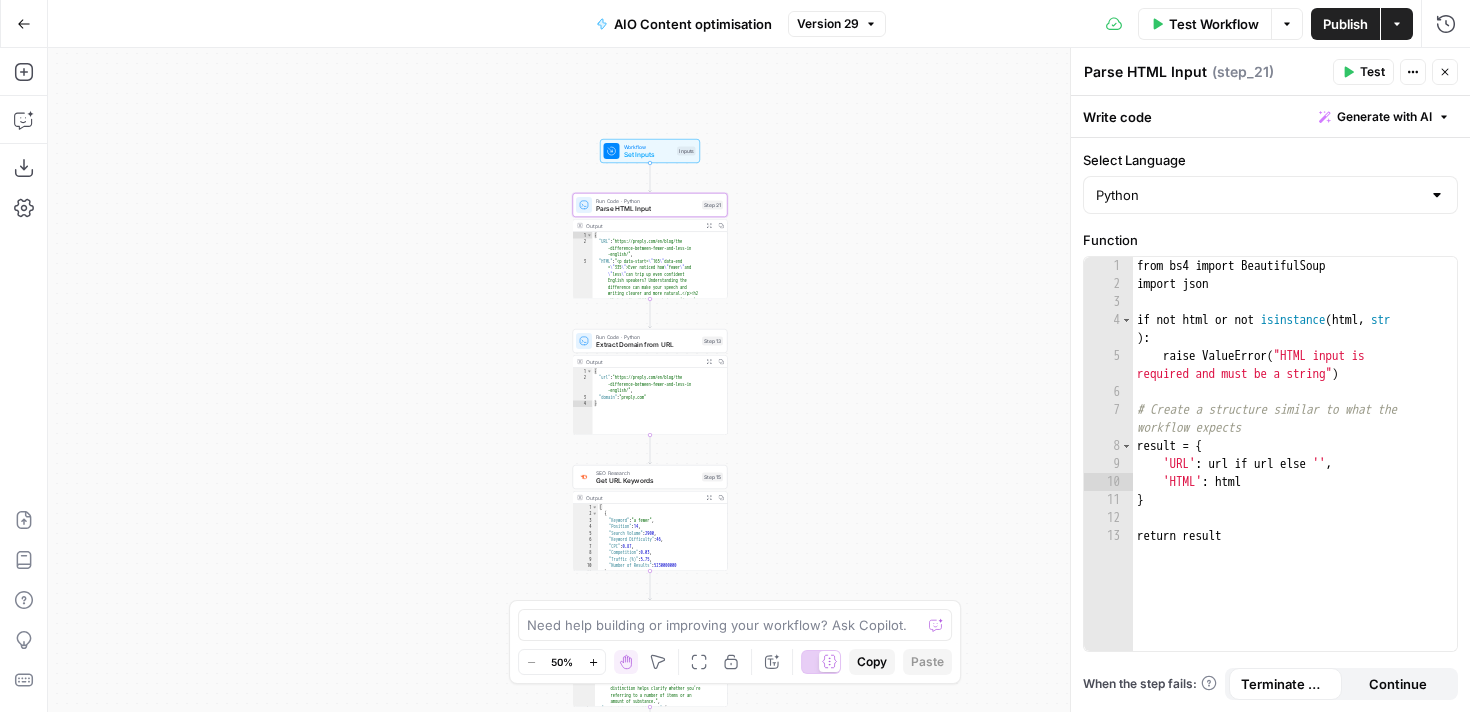 click on "Parse HTML Input" at bounding box center (1145, 72) 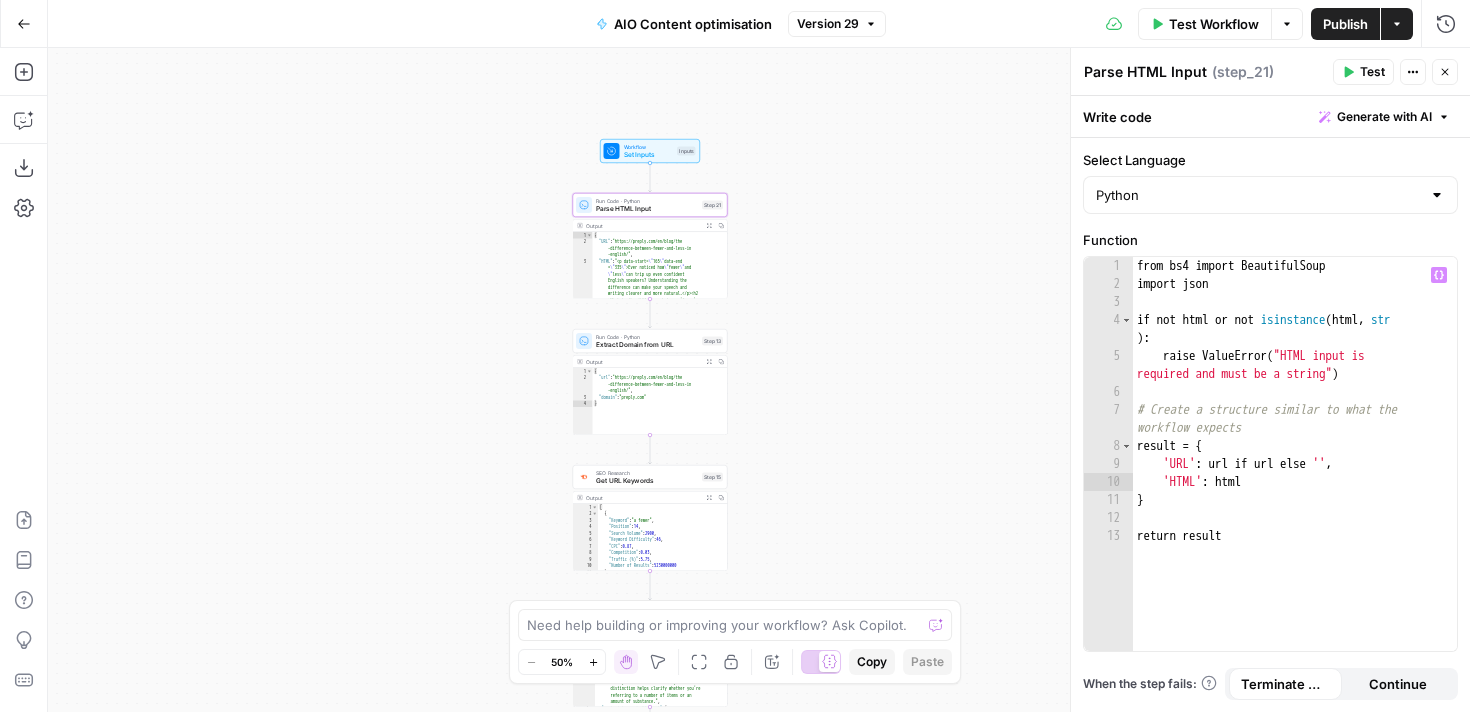 type on "**********" 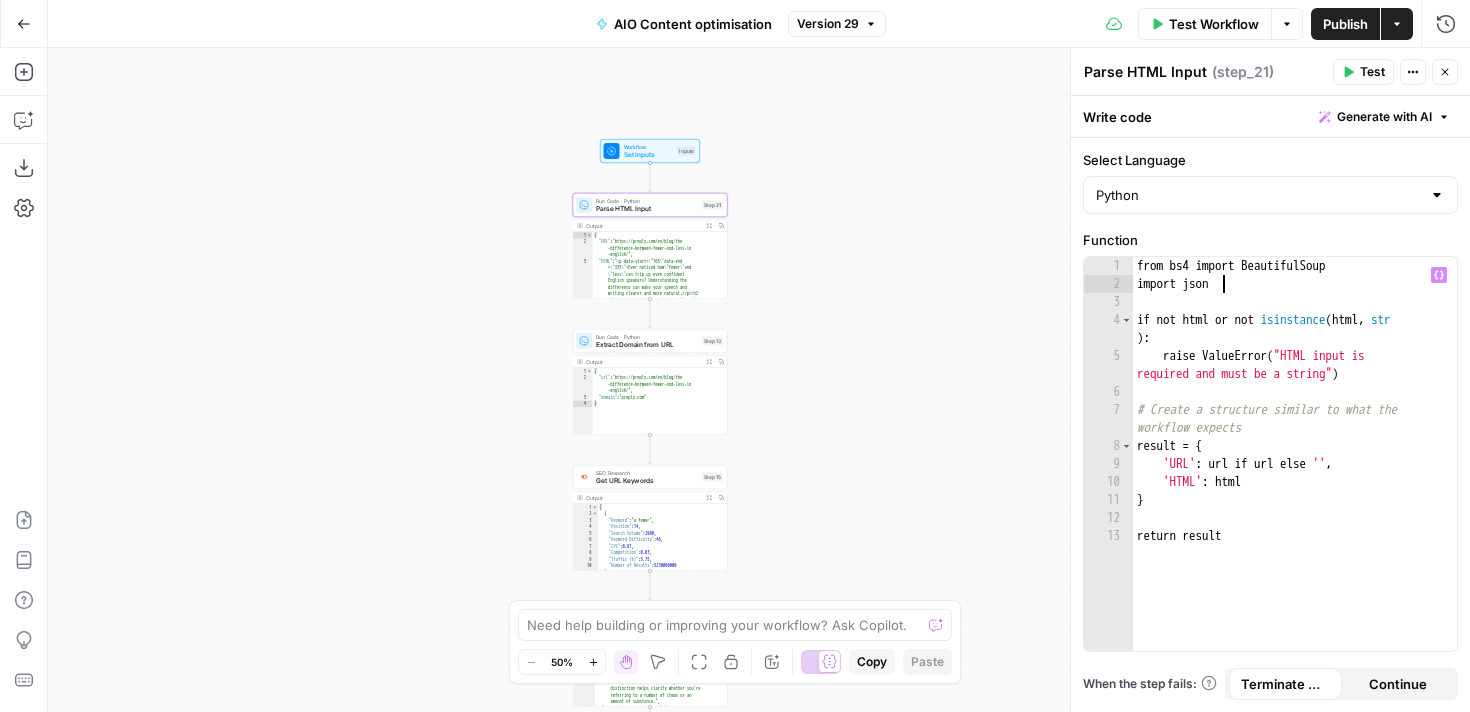 click on "from   bs4   import   BeautifulSoup import   json if   not   html   or   not   isinstance ( html ,   str ) :      raise   ValueError ( "HTML input is  required and must be a string" ) # Create a structure similar to what the  workflow expects result   =   {      'URL' :   url   if   url   else   '' ,      'HTML' :   html } return   result" at bounding box center (1295, 472) 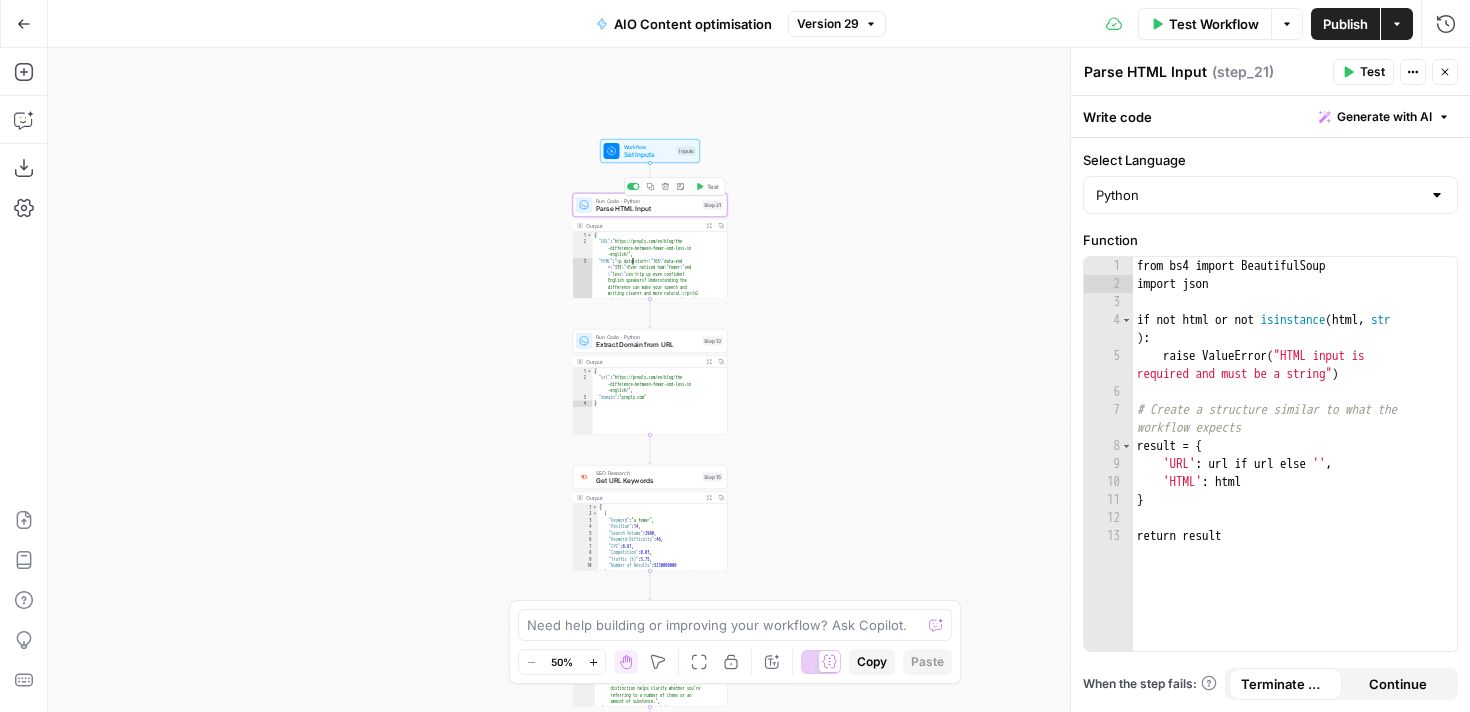 click on "{    "URL" :  "https://preply.com/en/blog/the        -difference-between-fewer-and-less-in        -english/" ,    "HTML" :  "<p data-start= \" 165 \"  data-end        = \" 335 \" >Ever noticed how  \" fewer \"  and         \" less \"  can trip up even confident         English speakers? Understanding the         difference can make your speech and         writing clearer and more natural.</p><h2        >What is the difference between 'fewer'         and 'less' in English?</h2><p data-start        = \" 198 \"  data-end= \" 440 \" > \" Fewer \"  is the         comparative form of  \" few \"  and is used         with countable nouns (e.g., one cat, two         cats).  \" Less \"  is the comparative form of         \" little \"  and is mainly used with <a href        = \" https://preply.com/en/learn/english        /grammar/nouns/uncountable-nouns \"        >uncountable nouns</a> (e.g., water, sand," at bounding box center [660, 951] 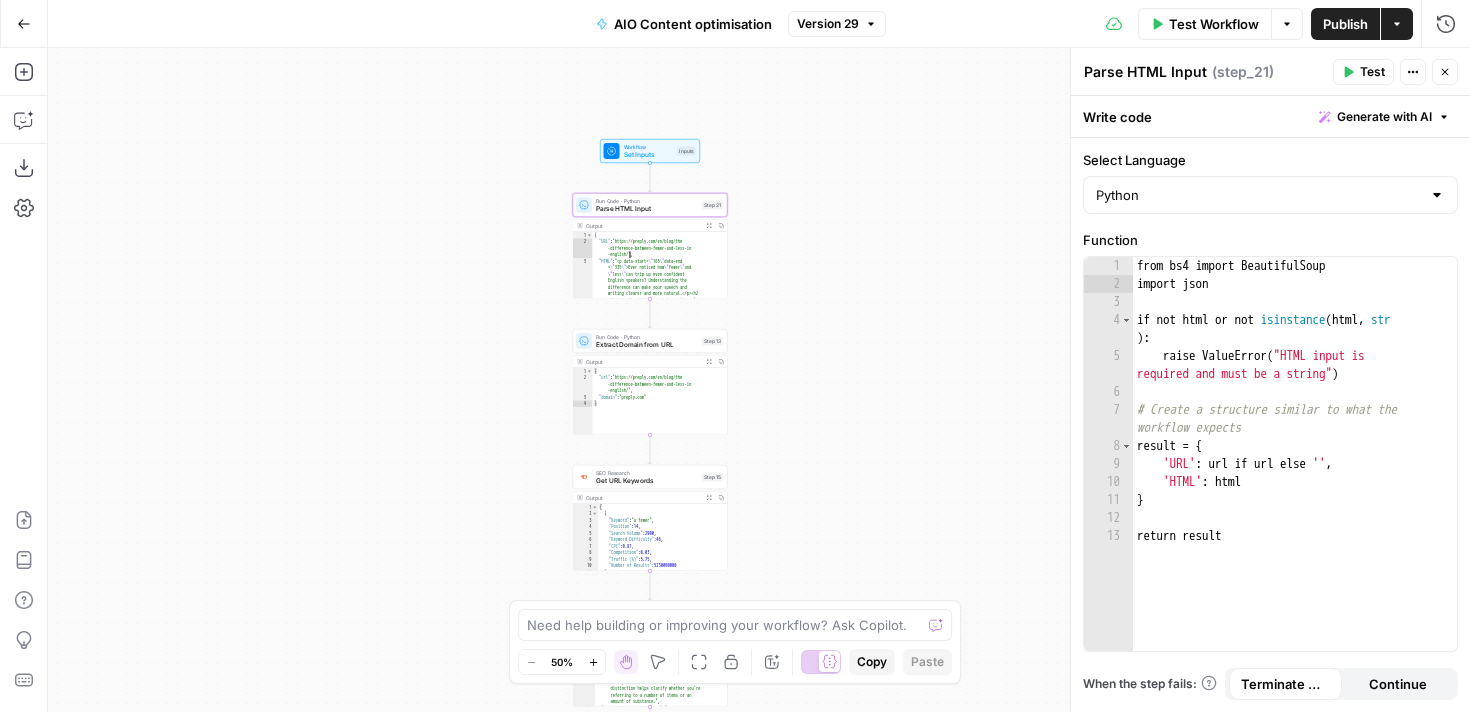click on "{    "URL" :  "https://preply.com/en/blog/the        -difference-between-fewer-and-less-in        -english/" ,    "HTML" :  "<p data-start= \" 165 \"  data-end        = \" 335 \" >Ever noticed how  \" fewer \"  and         \" less \"  can trip up even confident         English speakers? Understanding the         difference can make your speech and         writing clearer and more natural.</p><h2        >What is the difference between 'fewer'         and 'less' in English?</h2><p data-start        = \" 198 \"  data-end= \" 440 \" > \" Fewer \"  is the         comparative form of  \" few \"  and is used         with countable nouns (e.g., one cat, two         cats).  \" Less \"  is the comparative form of         \" little \"  and is mainly used with <a href        = \" https://preply.com/en/learn/english        /grammar/nouns/uncountable-nouns \"        >uncountable nouns</a> (e.g., water, sand," at bounding box center [660, 951] 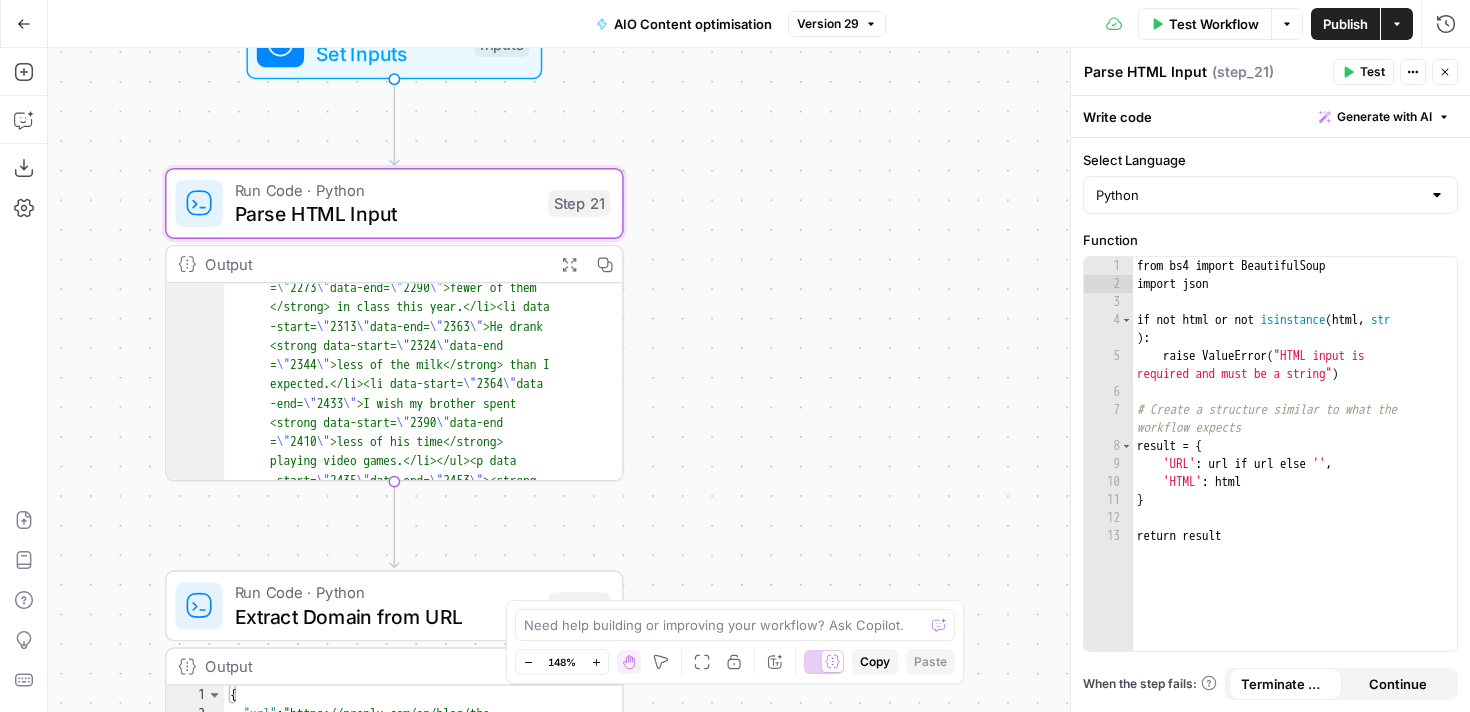 scroll, scrollTop: 1975, scrollLeft: 0, axis: vertical 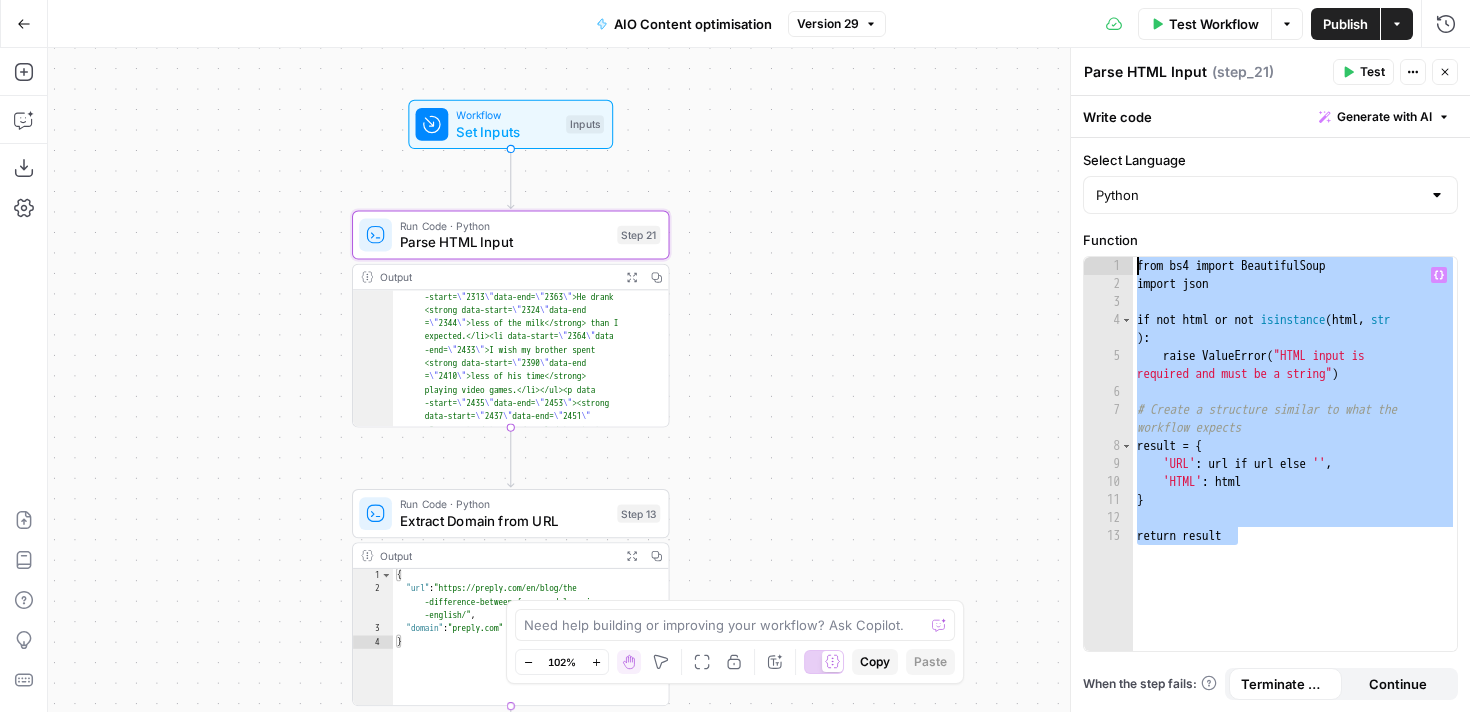 drag, startPoint x: 1244, startPoint y: 543, endPoint x: 1115, endPoint y: 240, distance: 329.31747 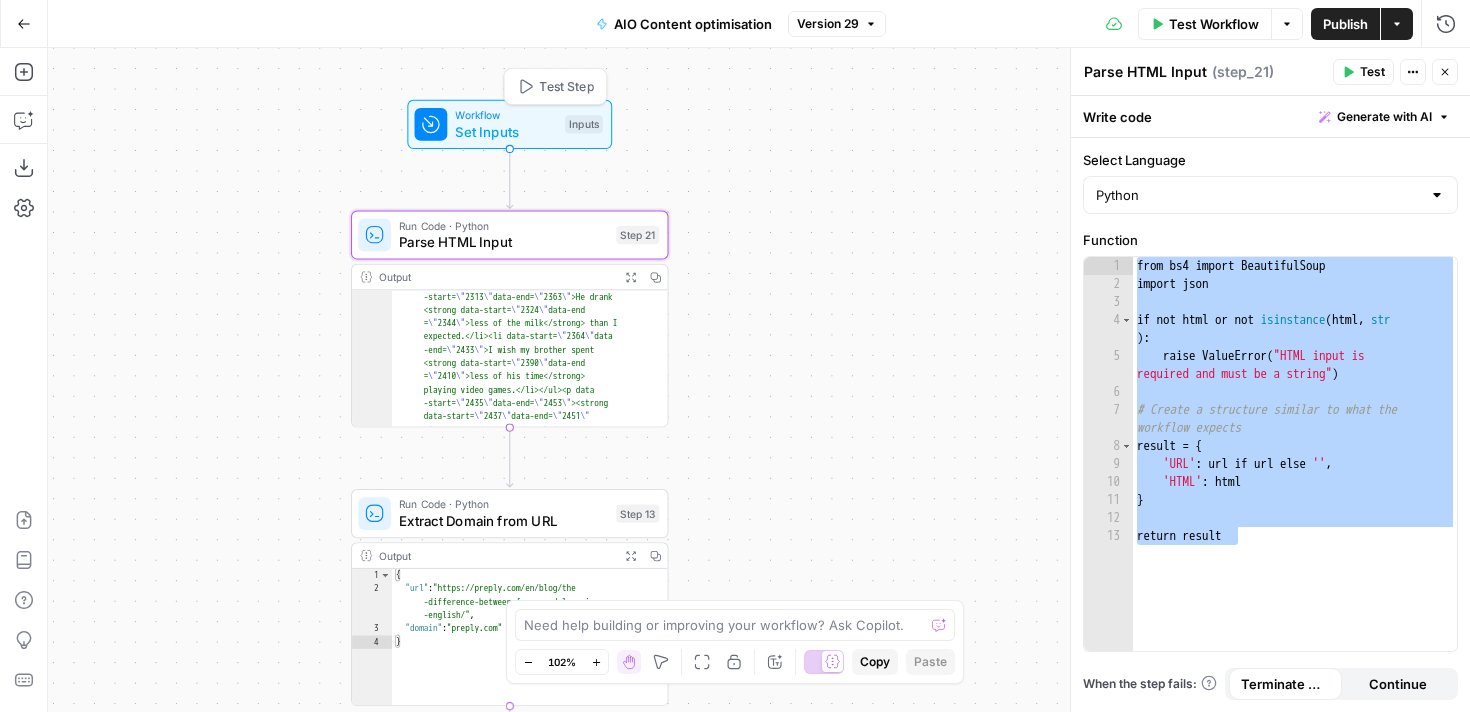 click on "Set Inputs" at bounding box center (505, 131) 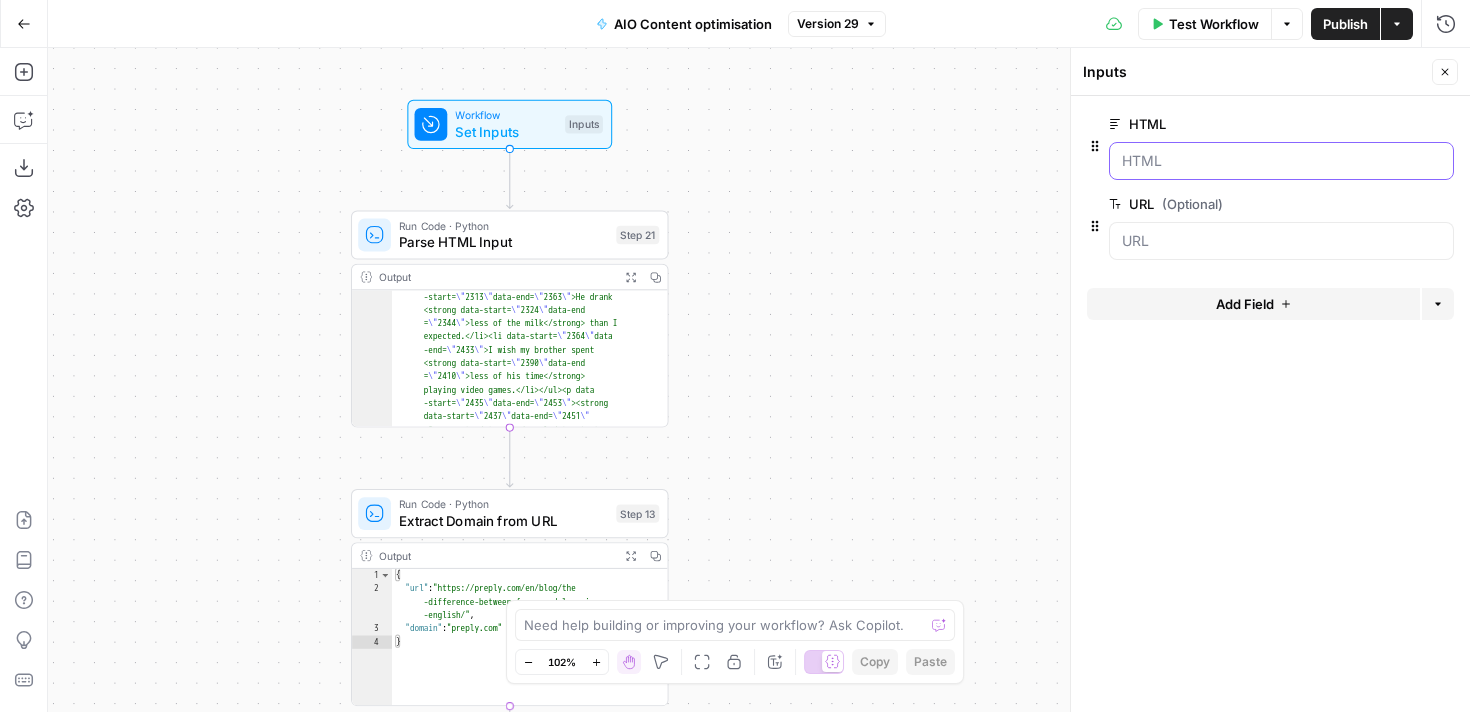 click on "HTML" at bounding box center [1281, 161] 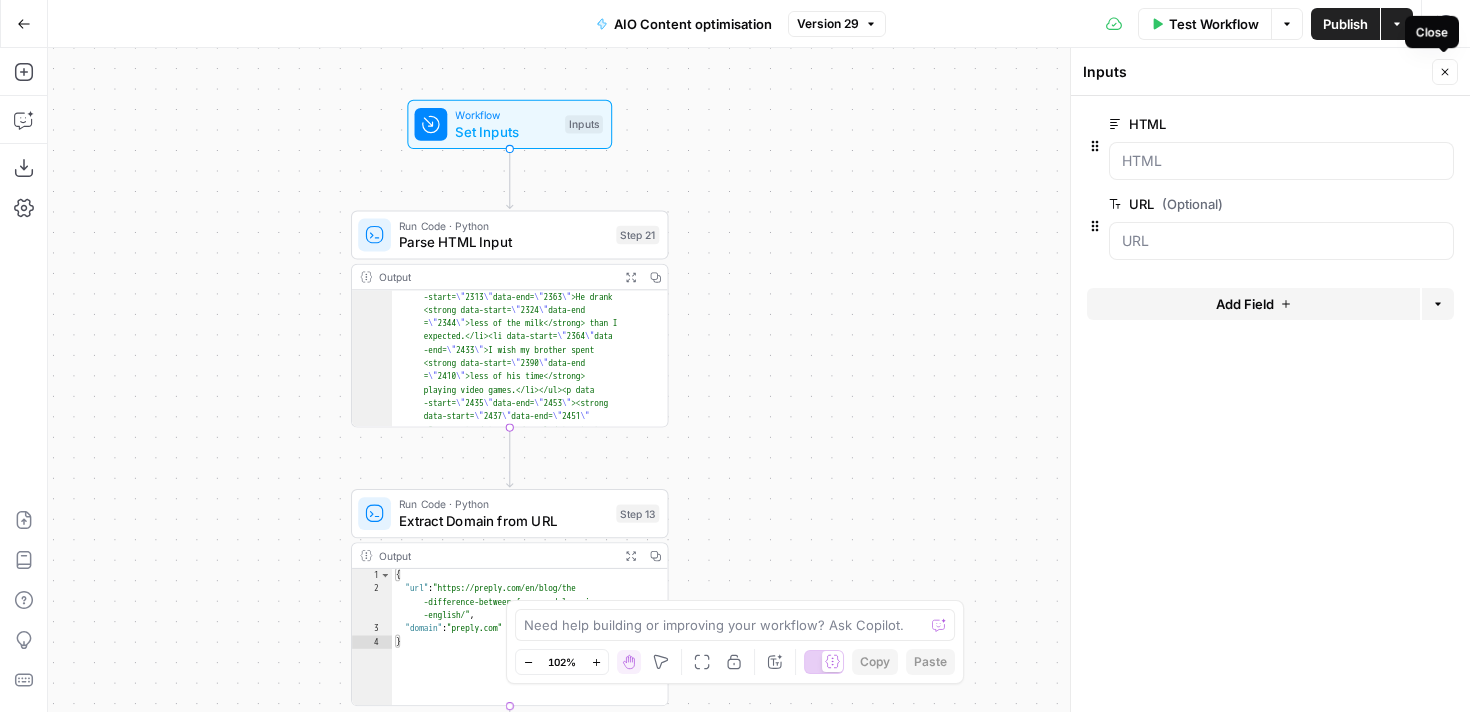 click on "Close" at bounding box center [1450, 72] 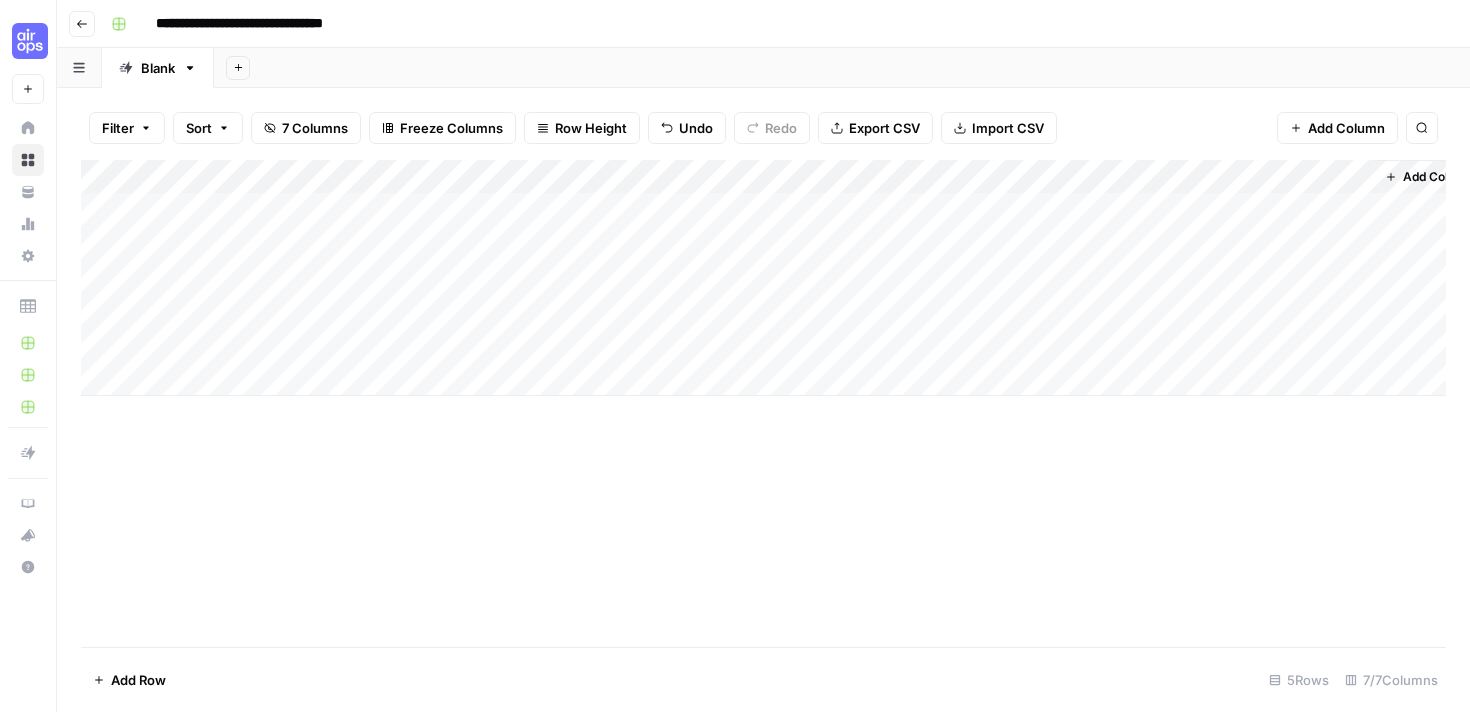scroll, scrollTop: 0, scrollLeft: 0, axis: both 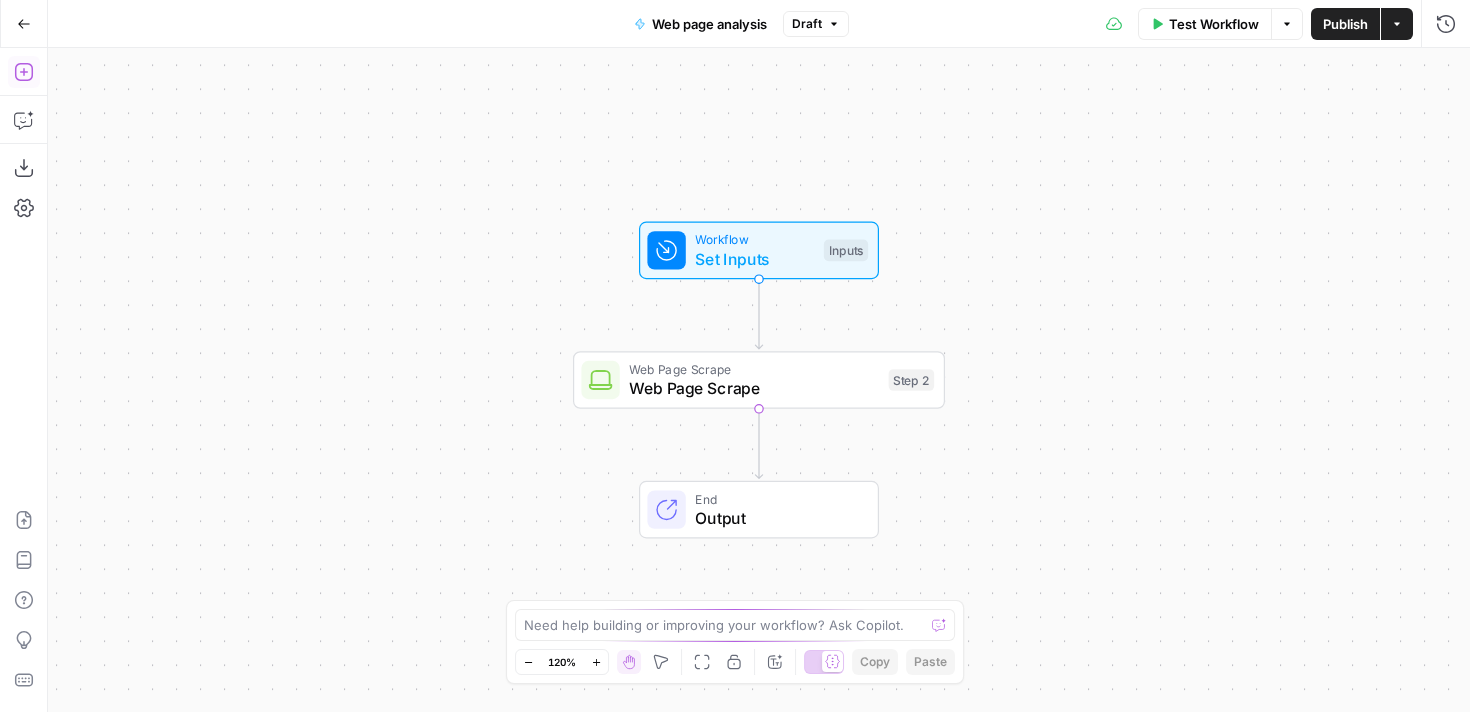 click on "Add Steps" at bounding box center (24, 72) 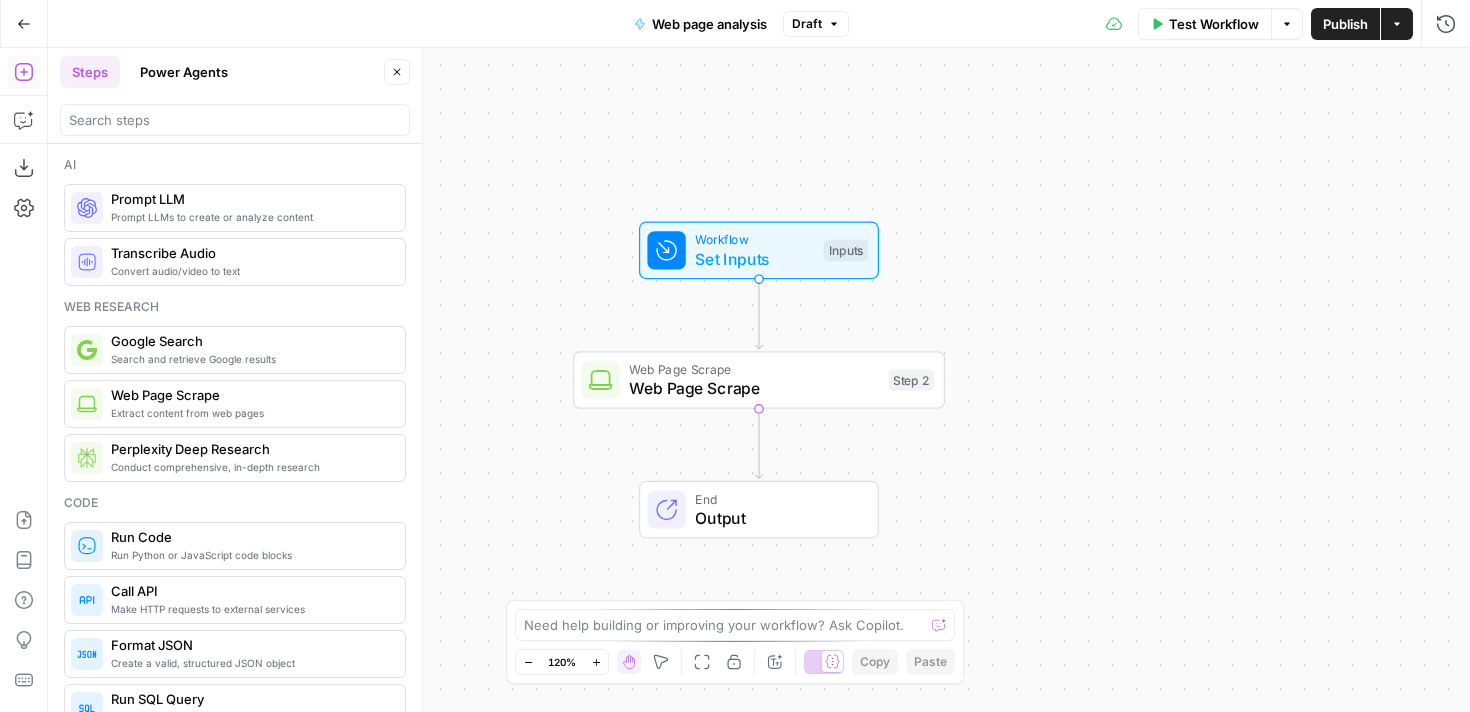 click on "Power Agents" at bounding box center (184, 72) 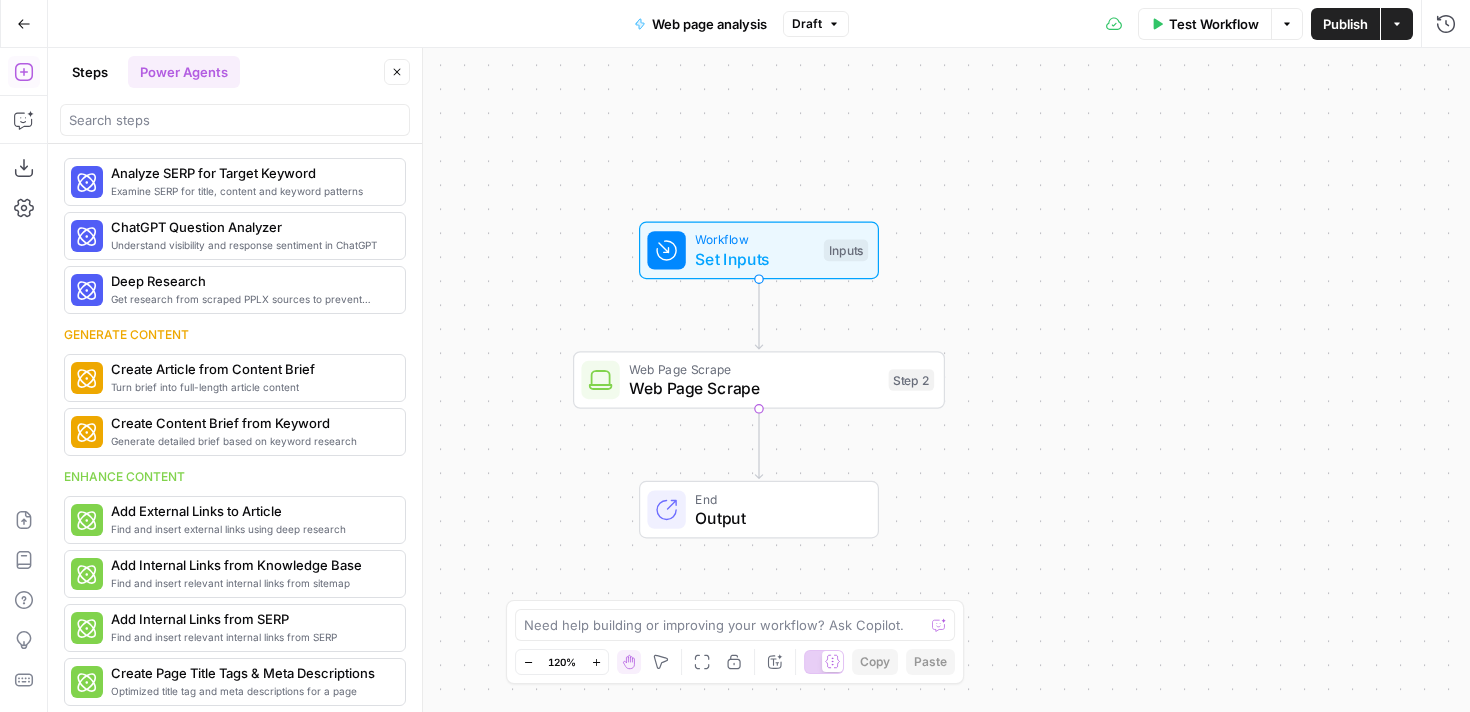 scroll, scrollTop: 0, scrollLeft: 0, axis: both 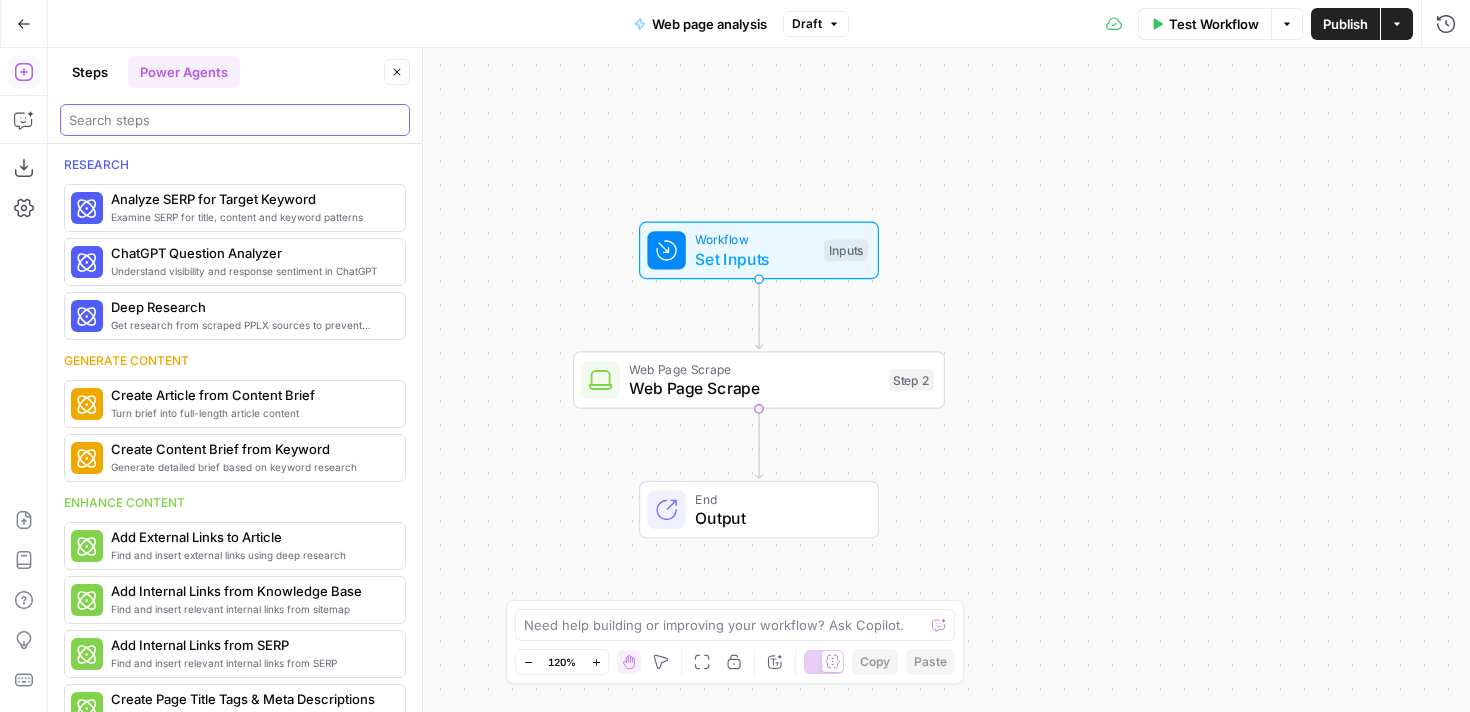 click at bounding box center (235, 120) 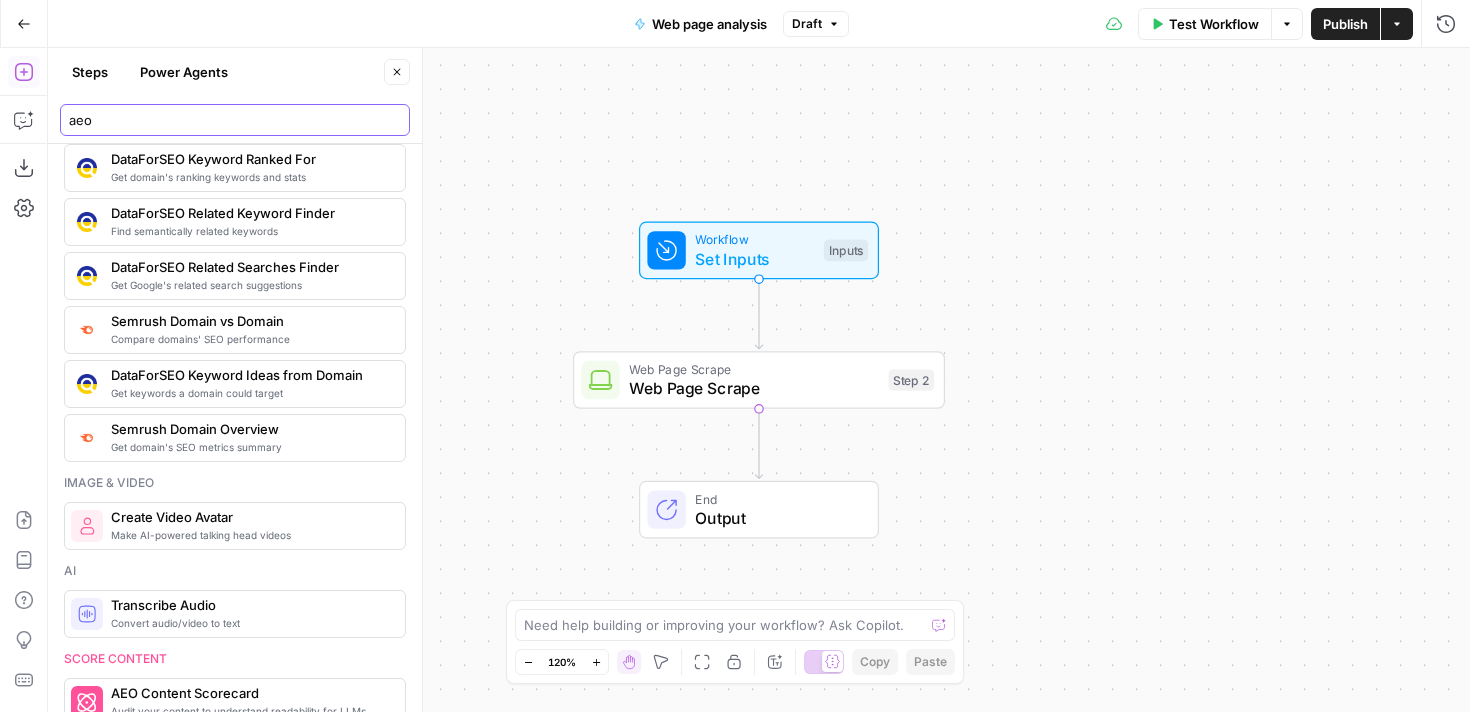 scroll, scrollTop: 264, scrollLeft: 0, axis: vertical 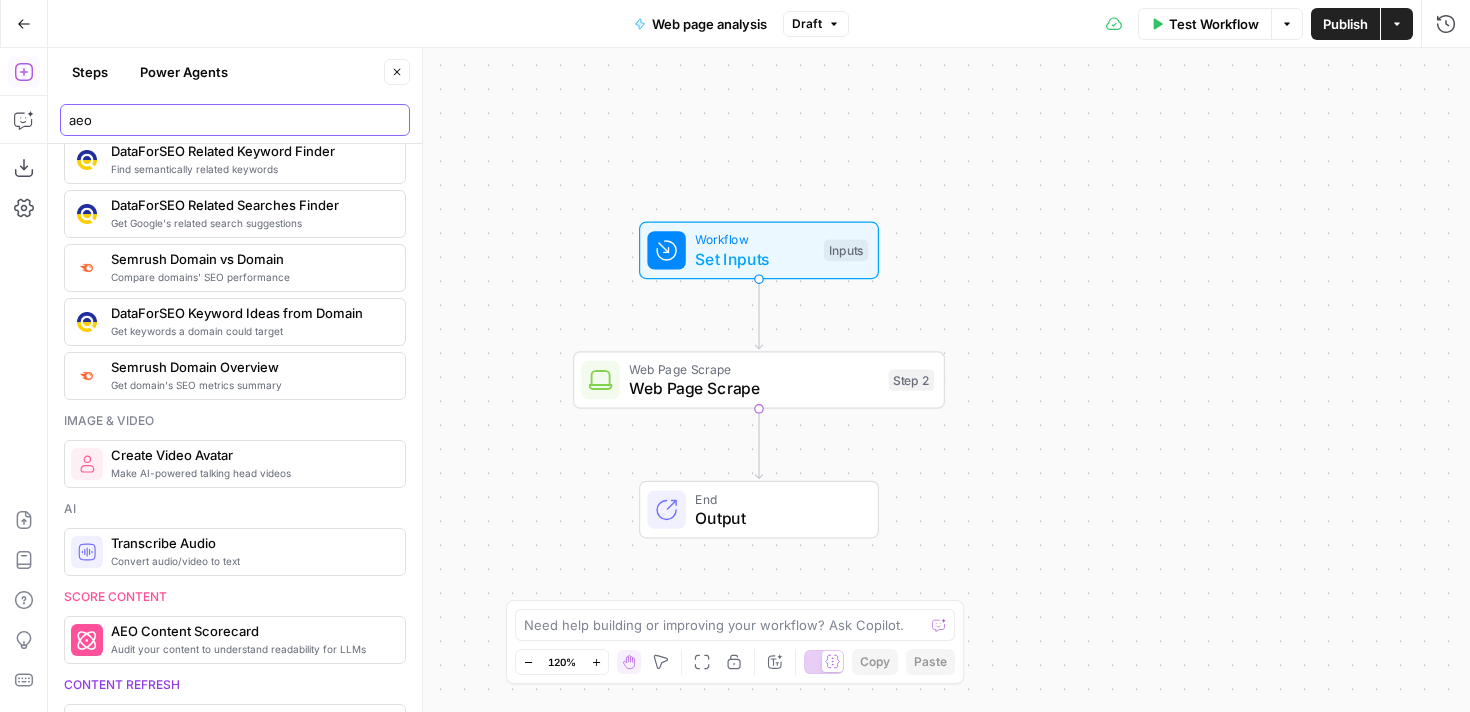 type on "aeo" 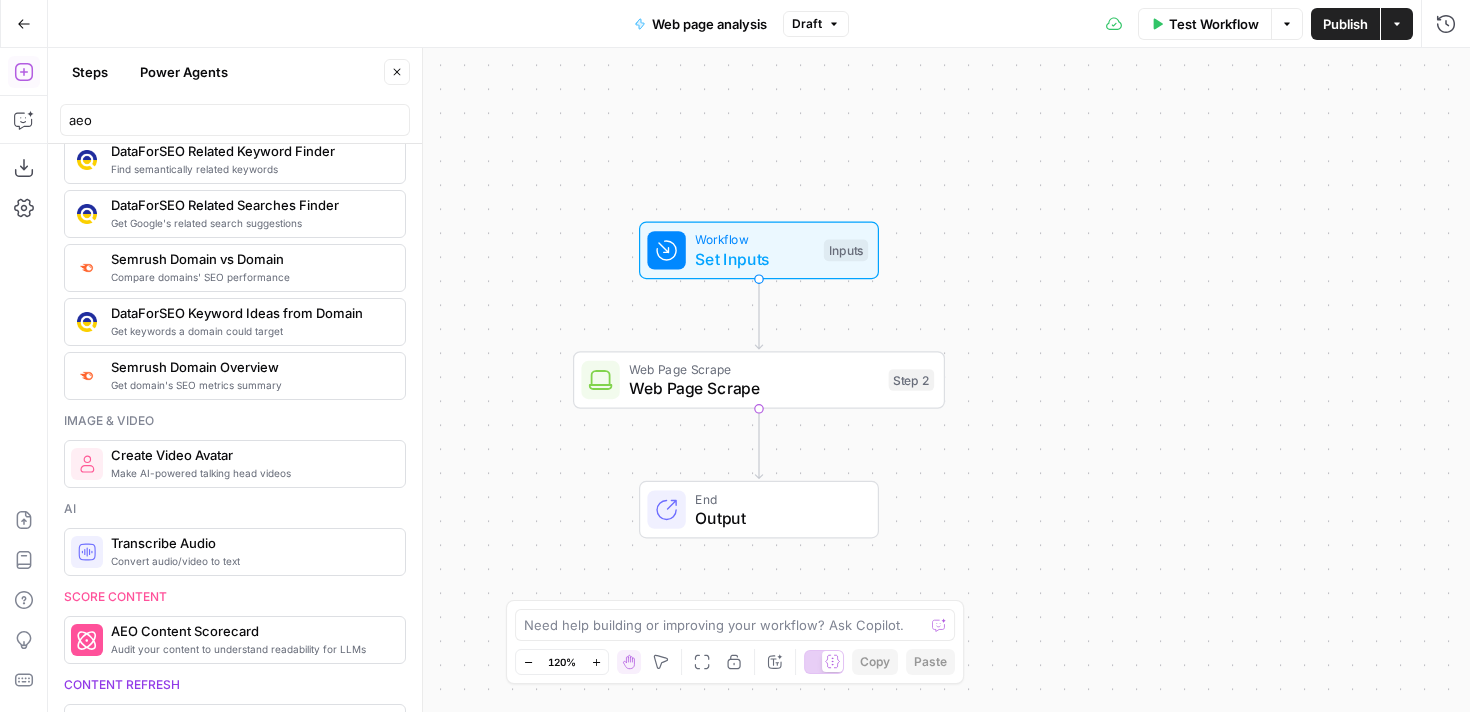 click on "Power Agents" at bounding box center [184, 72] 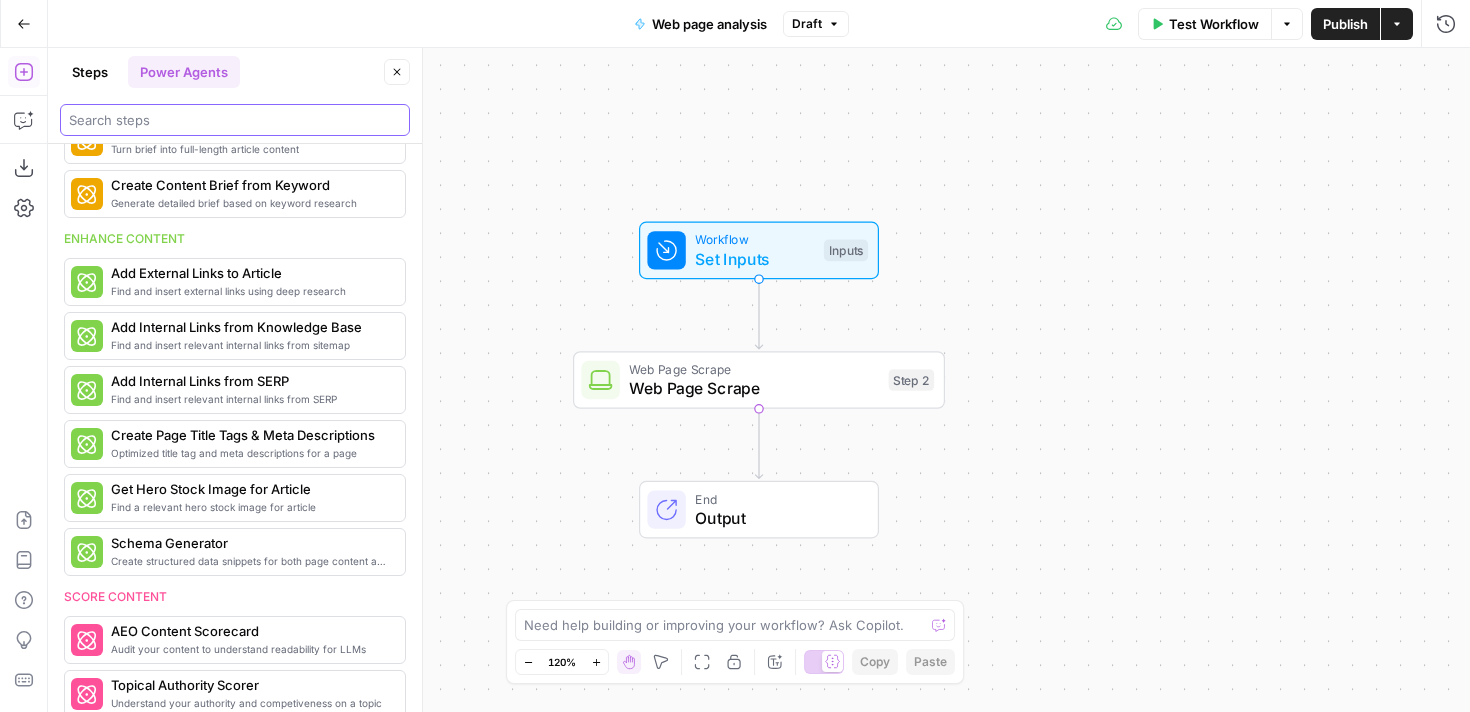 click at bounding box center [235, 120] 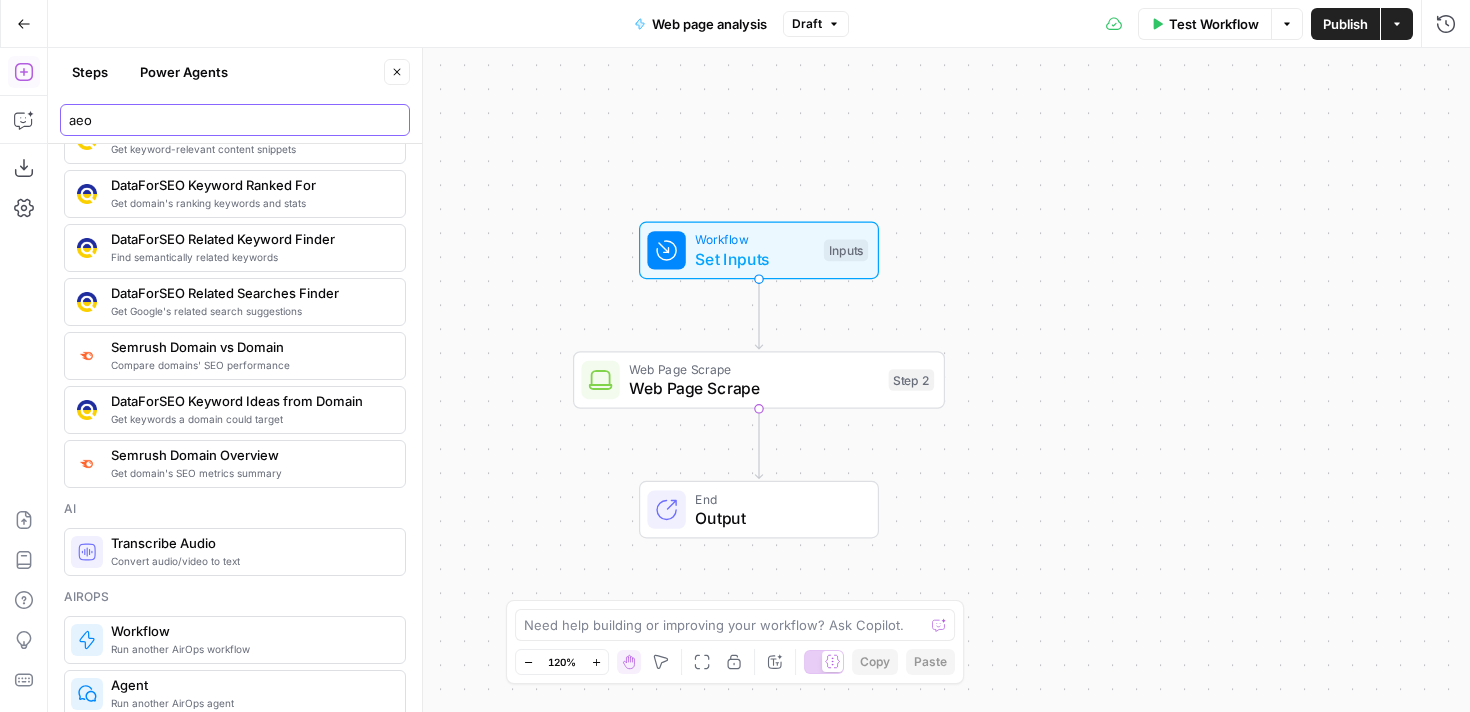 type on "aeo" 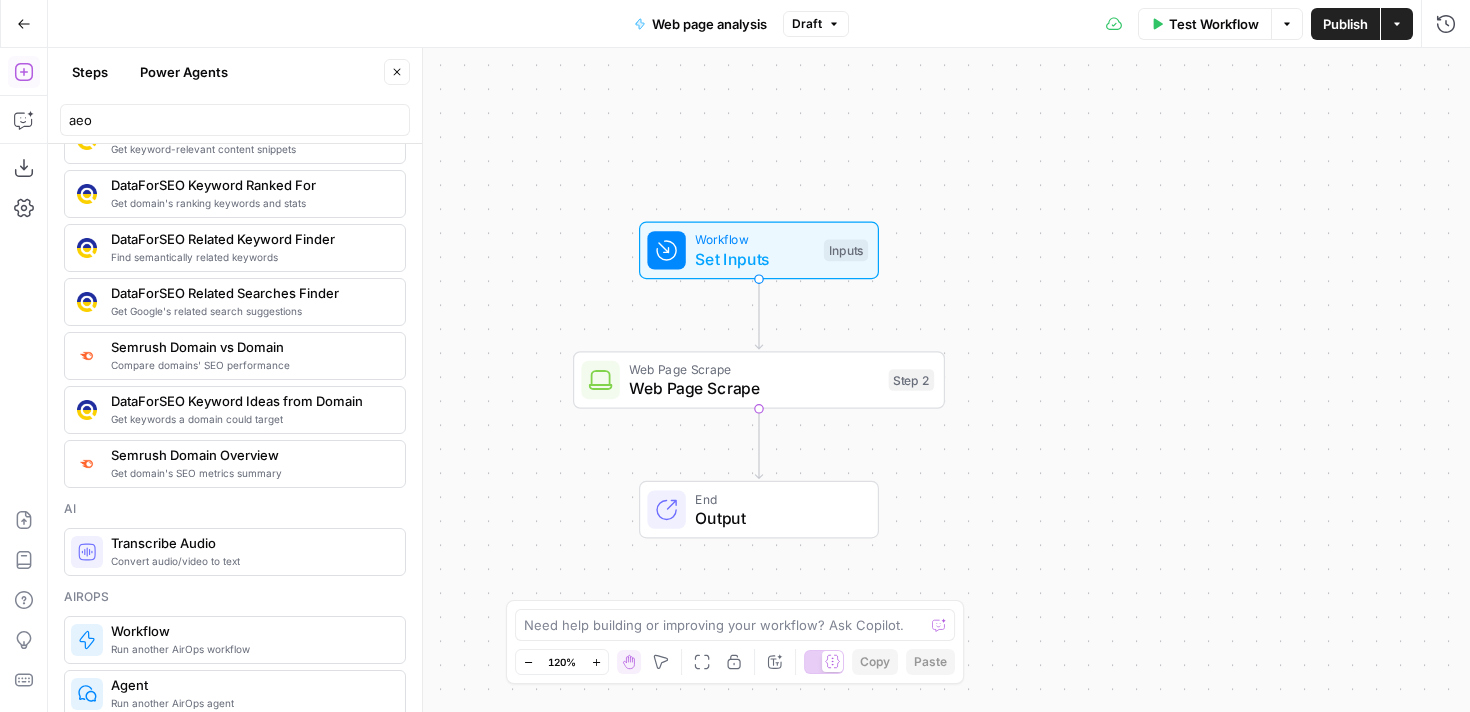 click on "Power Agents" at bounding box center [184, 72] 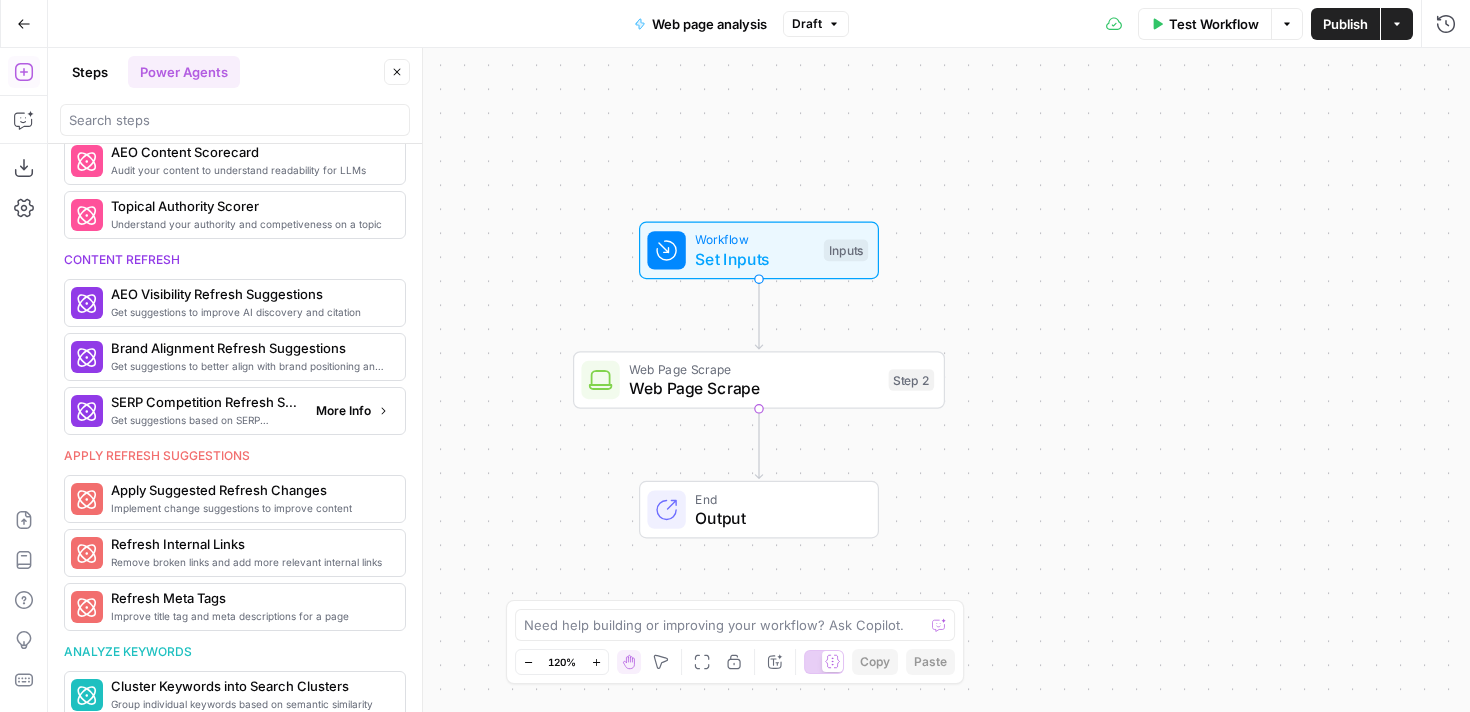 scroll, scrollTop: 746, scrollLeft: 0, axis: vertical 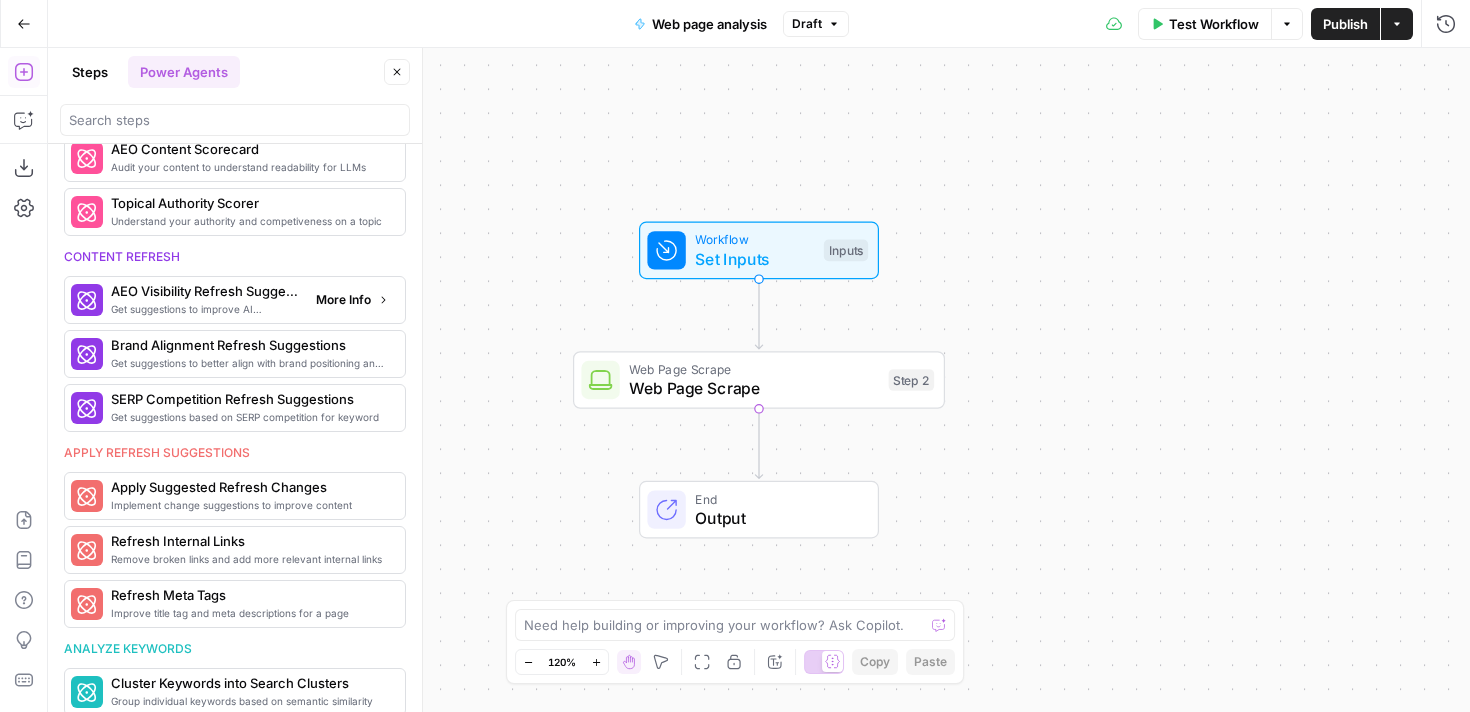 click on "Get suggestions to improve AI discovery and citation" at bounding box center (205, 309) 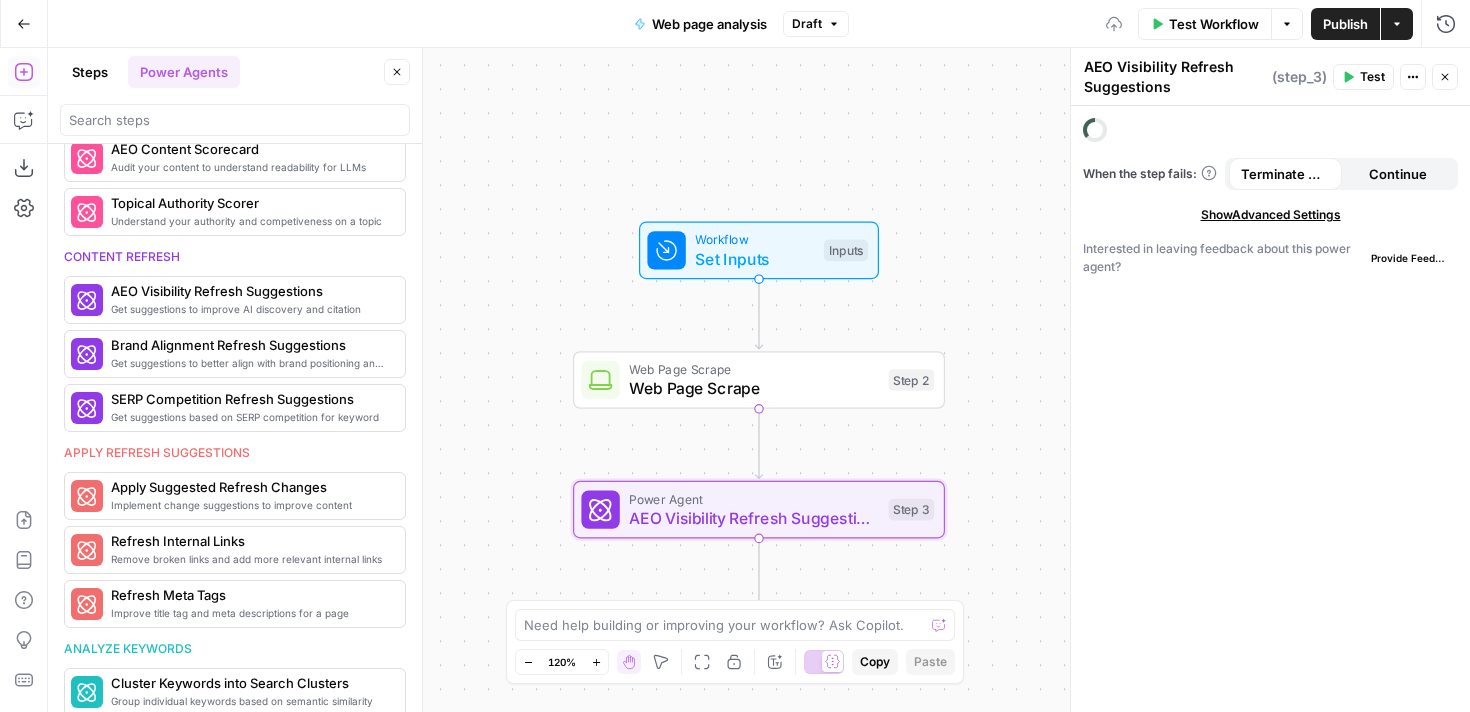 scroll, scrollTop: 968, scrollLeft: 0, axis: vertical 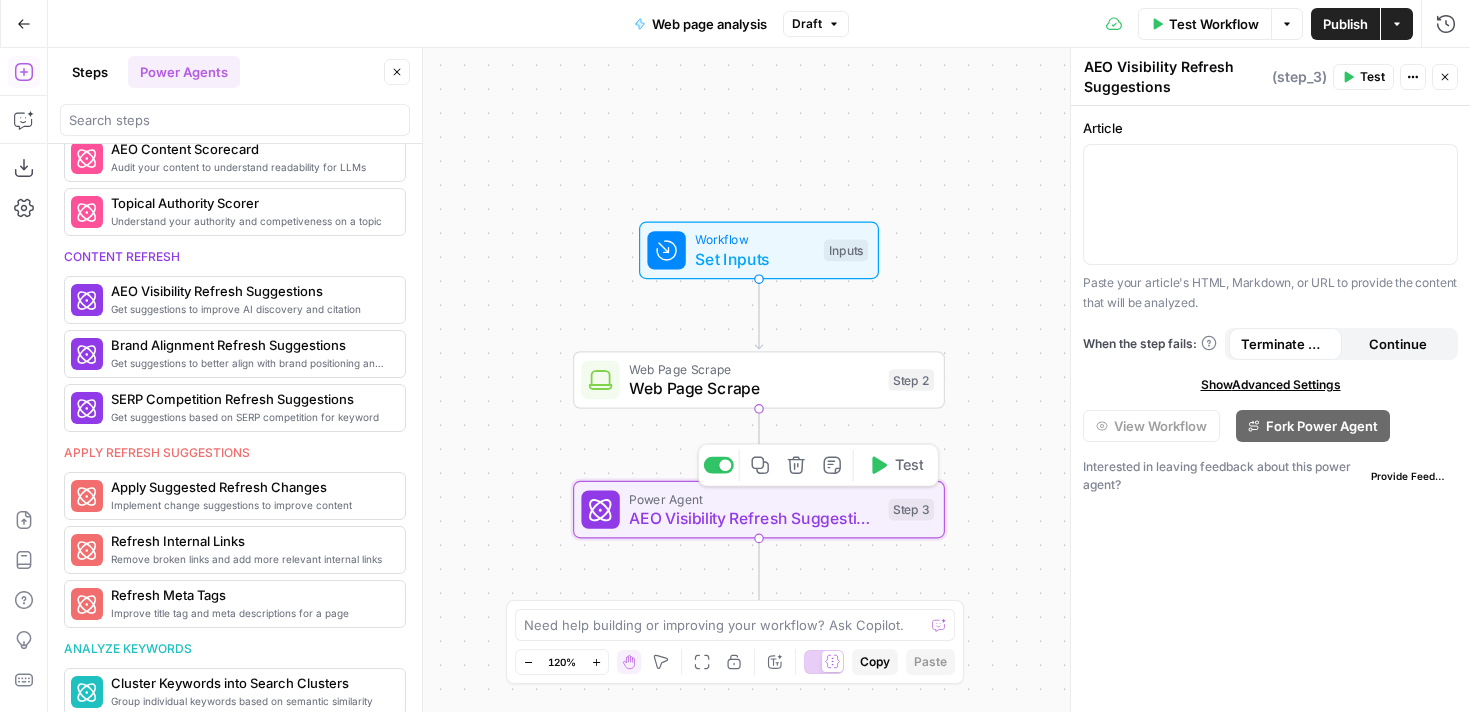click on "AEO Visibility Refresh Suggestions" at bounding box center (754, 518) 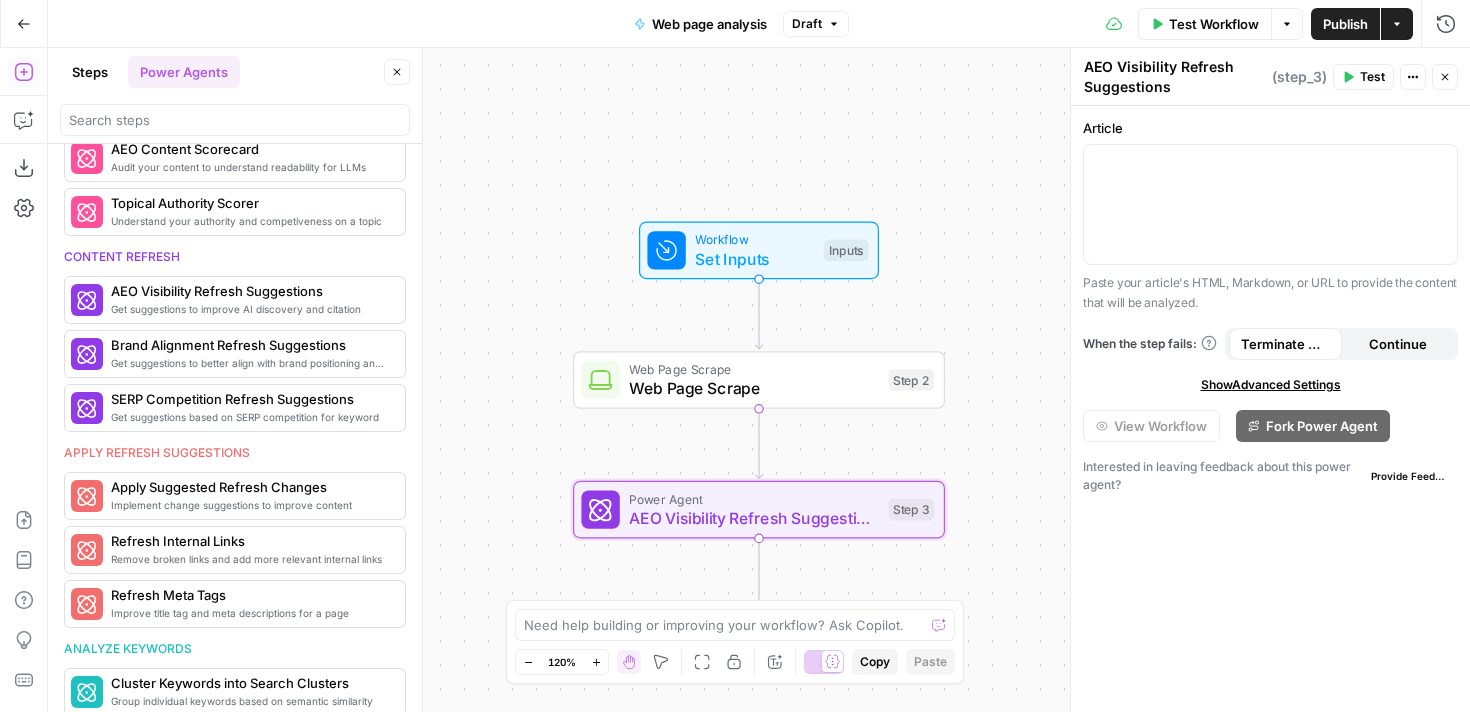 click 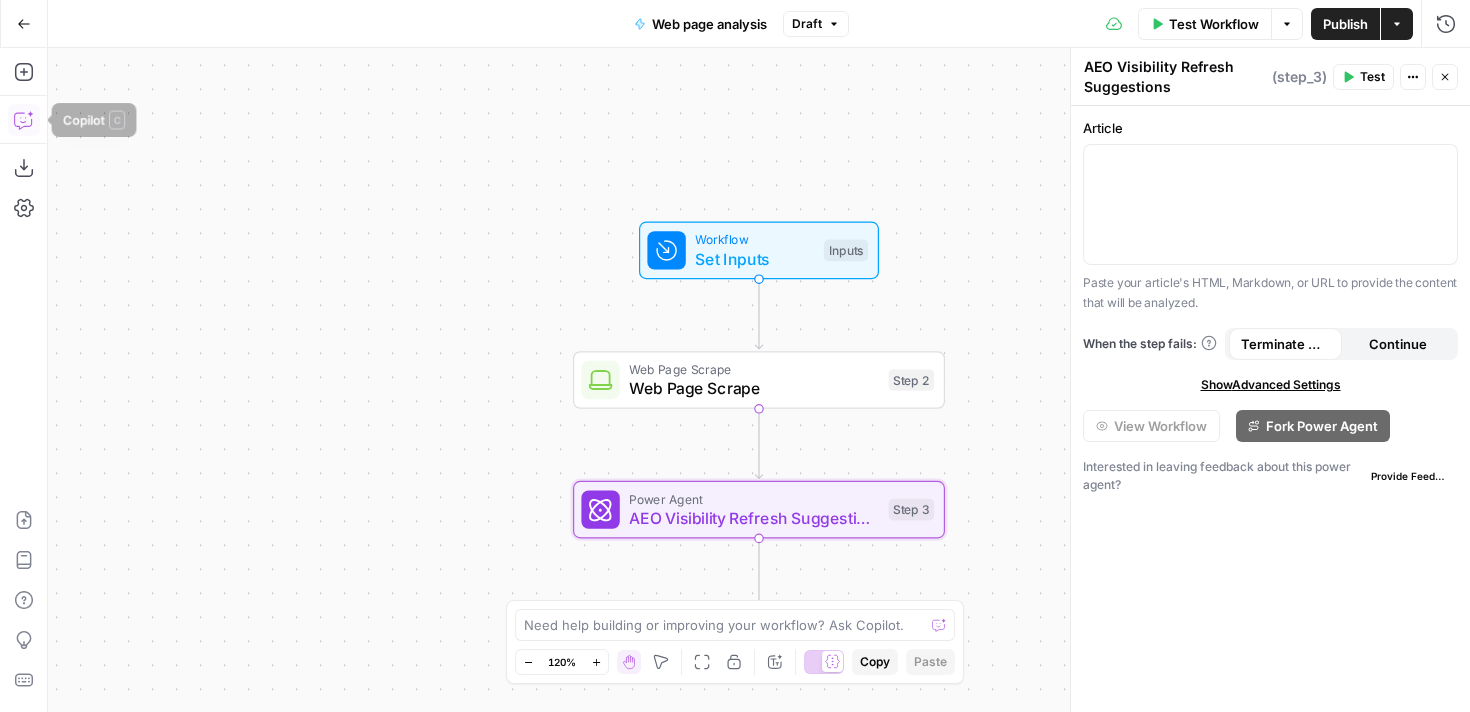 click 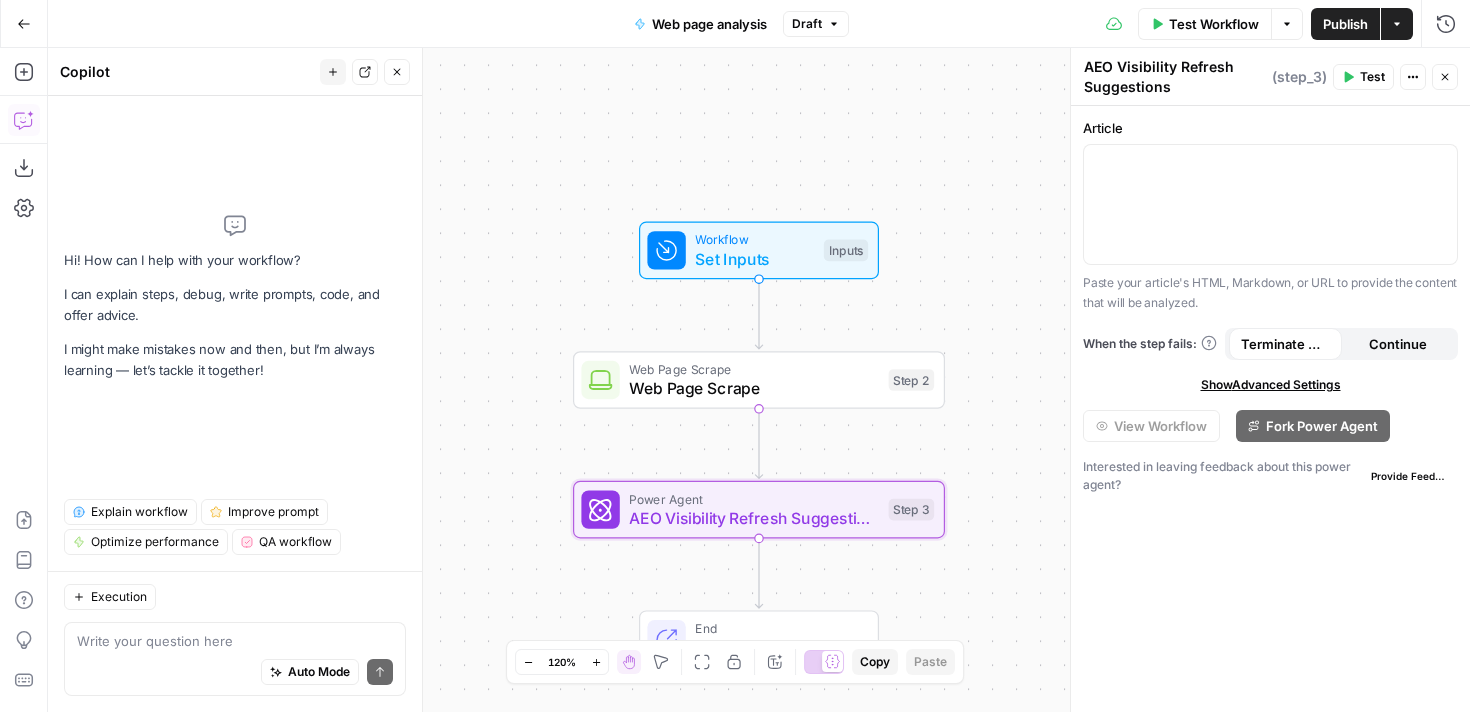 click at bounding box center [235, 641] 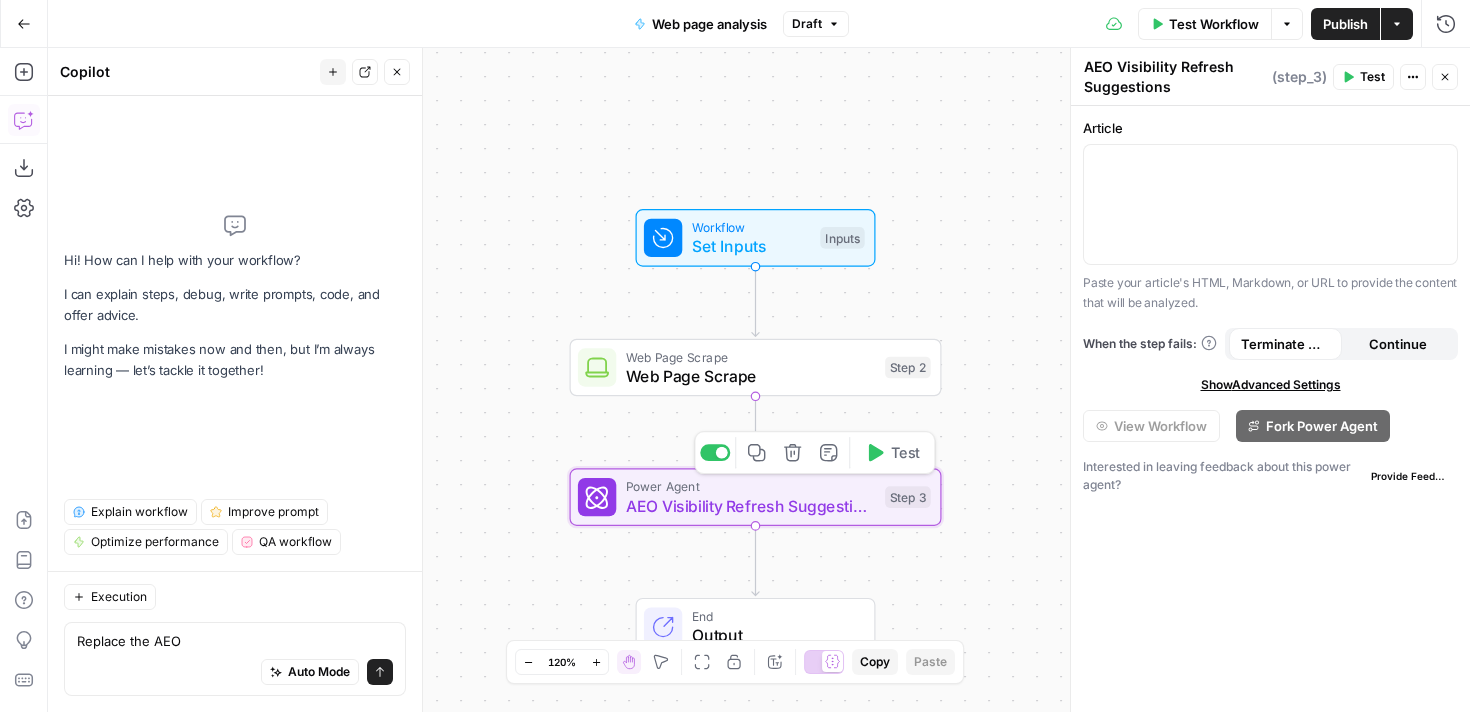 type on "Replace the AEO" 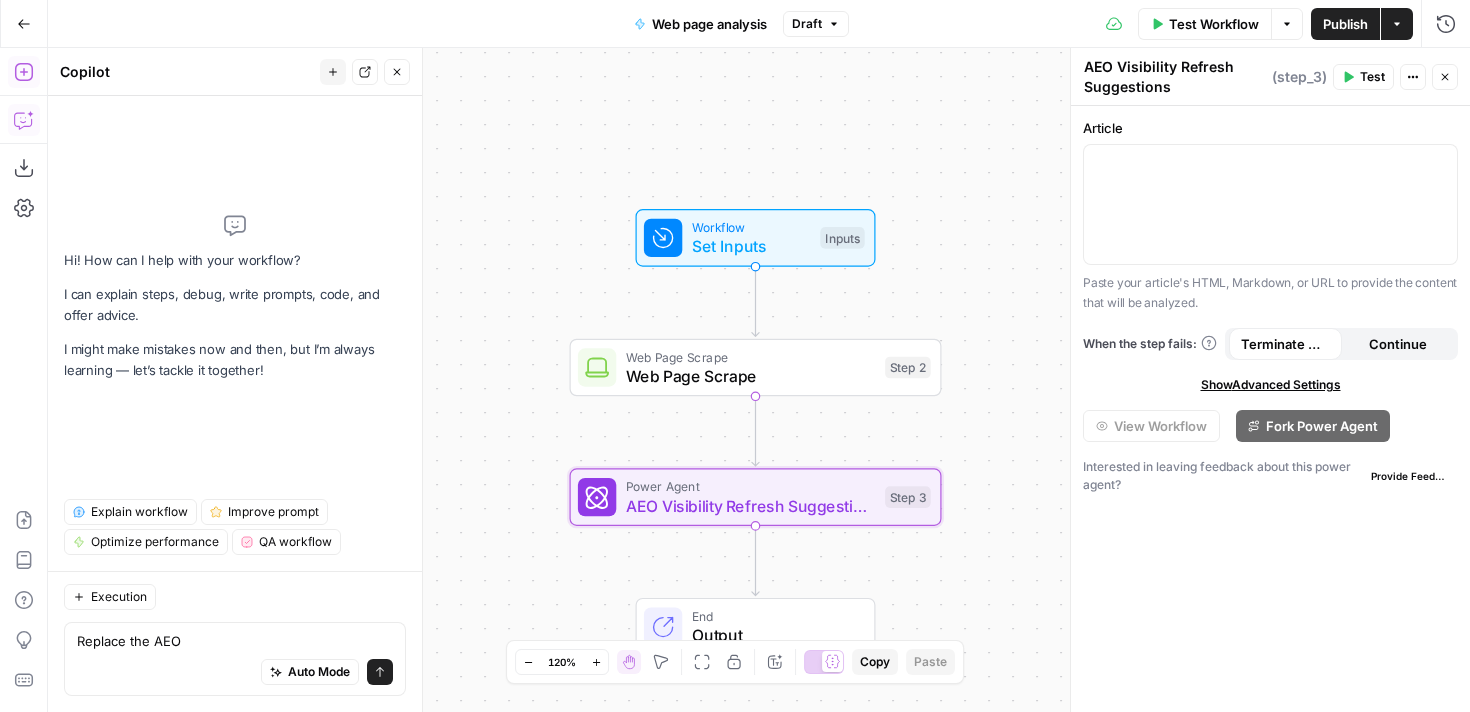 click 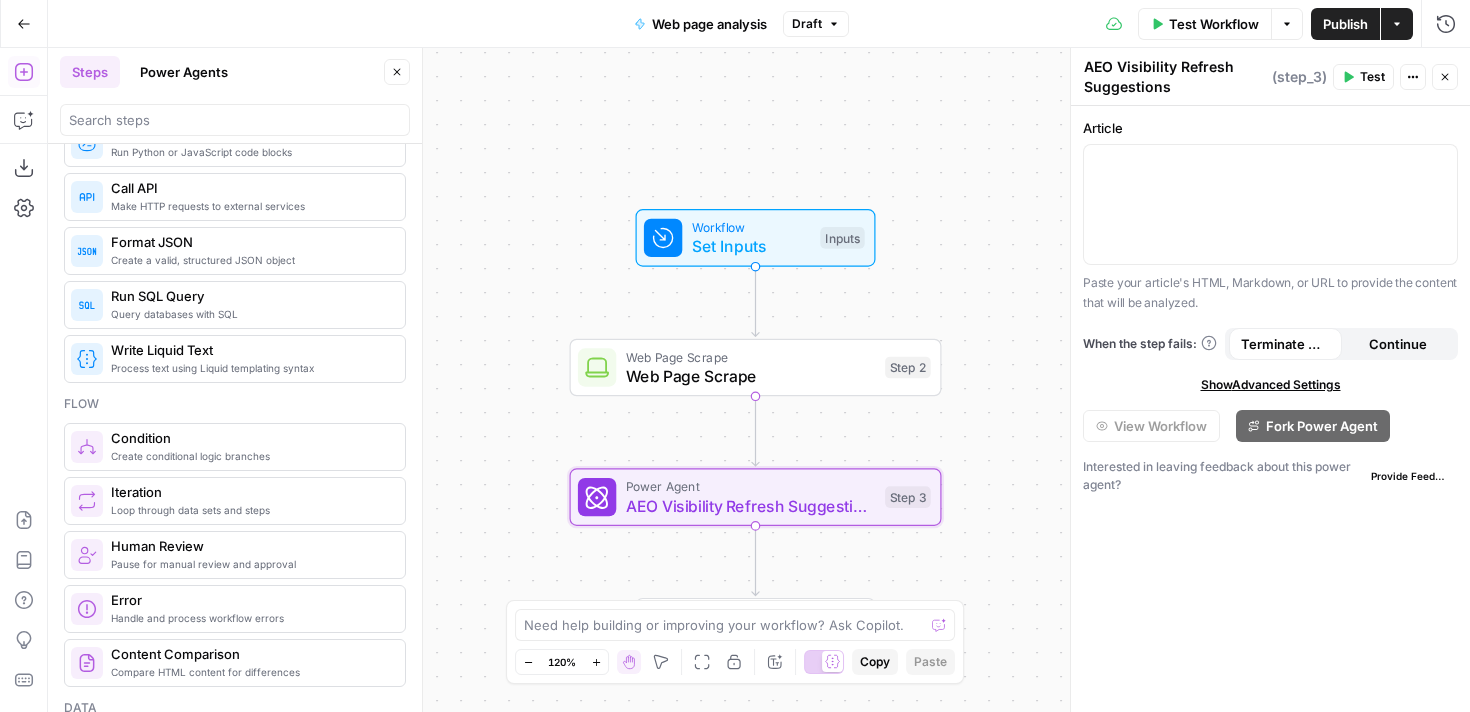 scroll, scrollTop: 407, scrollLeft: 0, axis: vertical 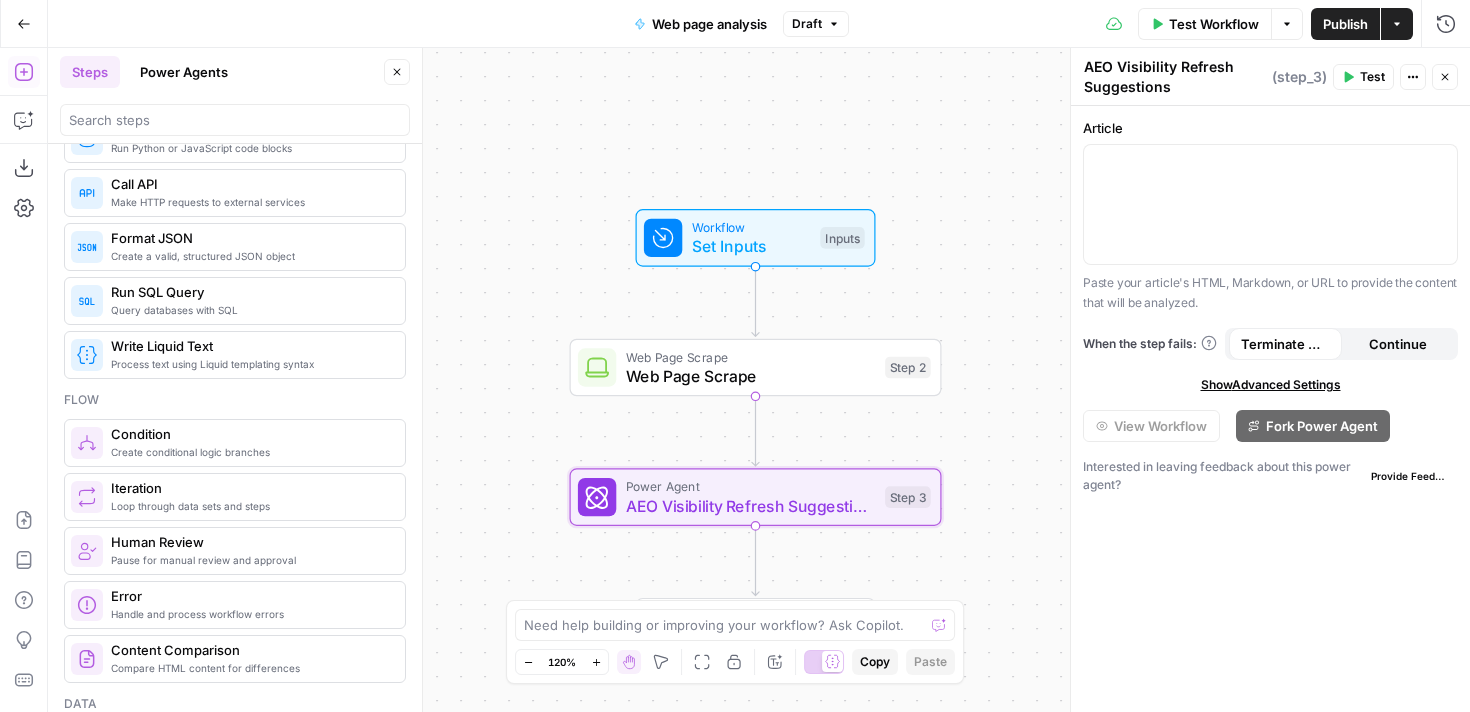 click on "Power Agents" at bounding box center [184, 72] 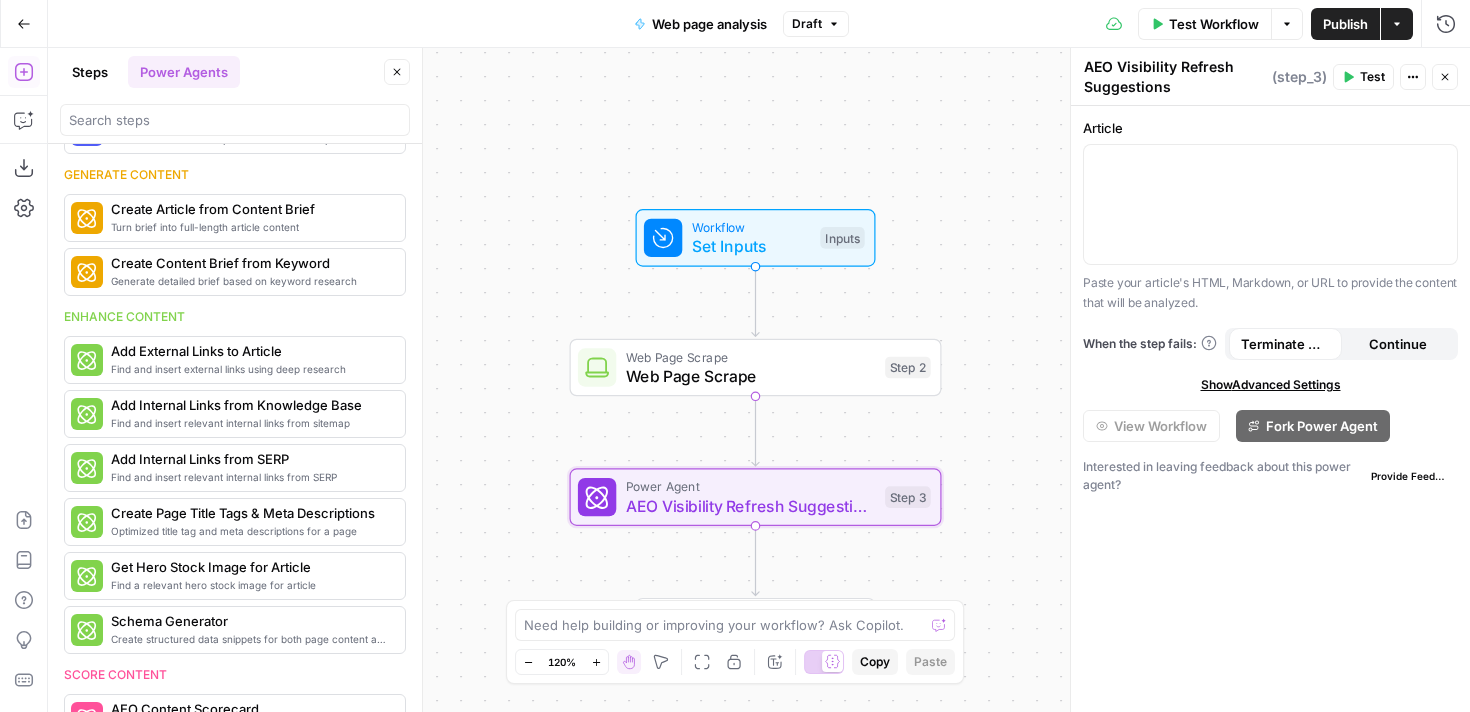 scroll, scrollTop: 196, scrollLeft: 0, axis: vertical 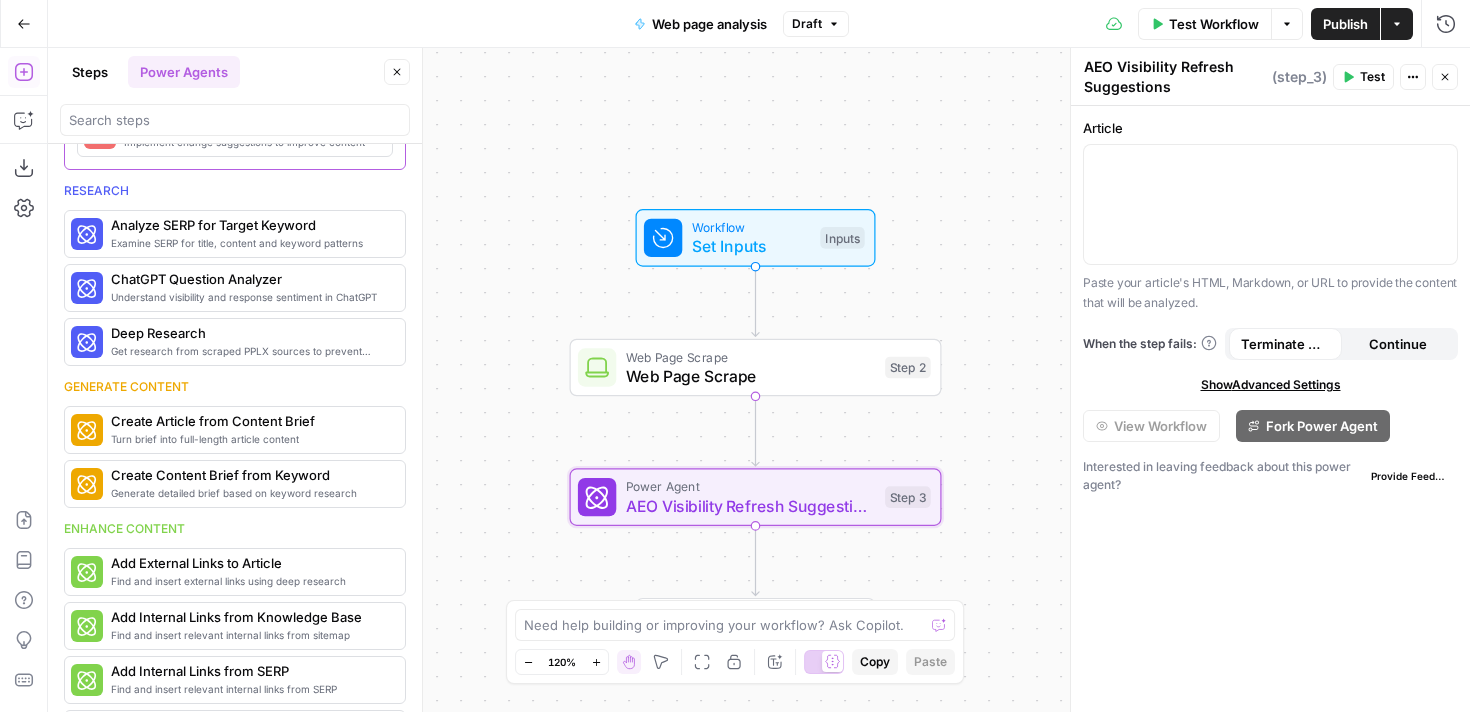 click on "Steps" at bounding box center [90, 72] 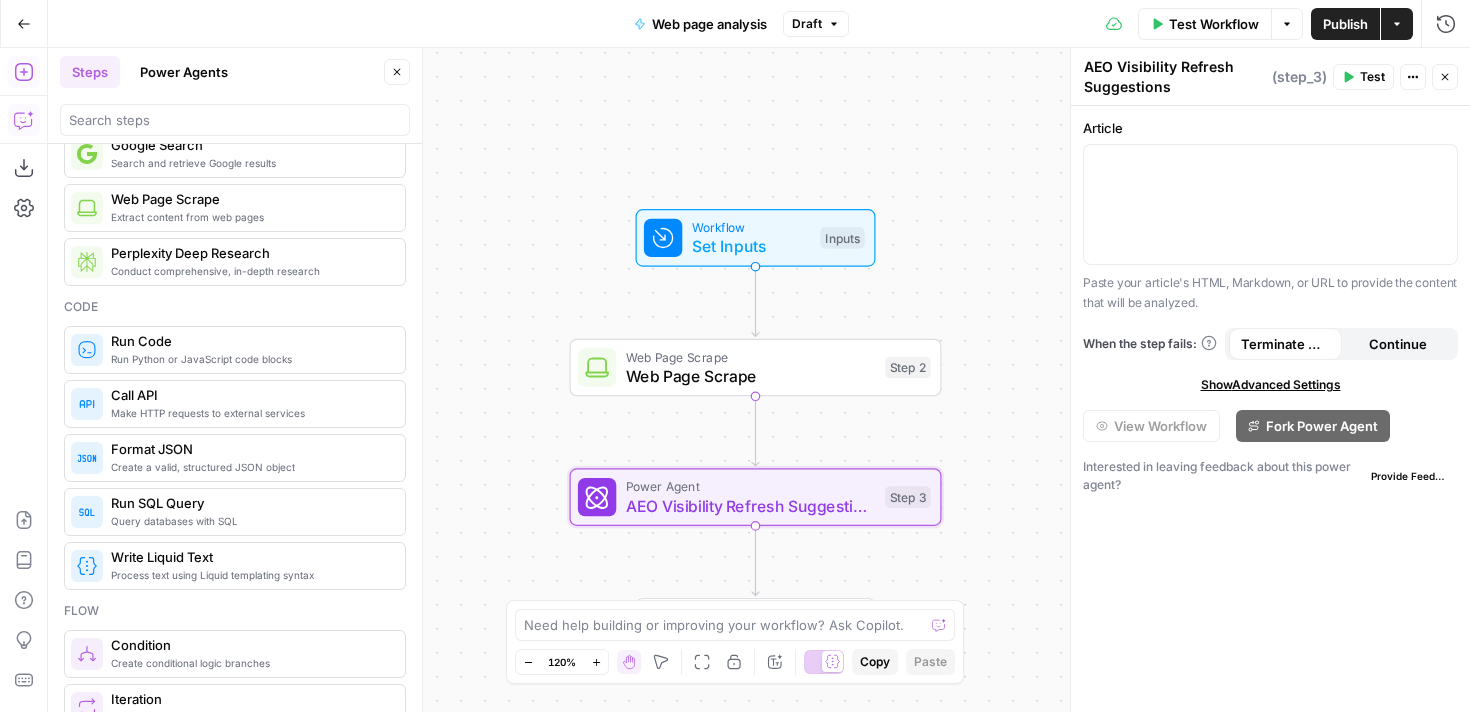 click 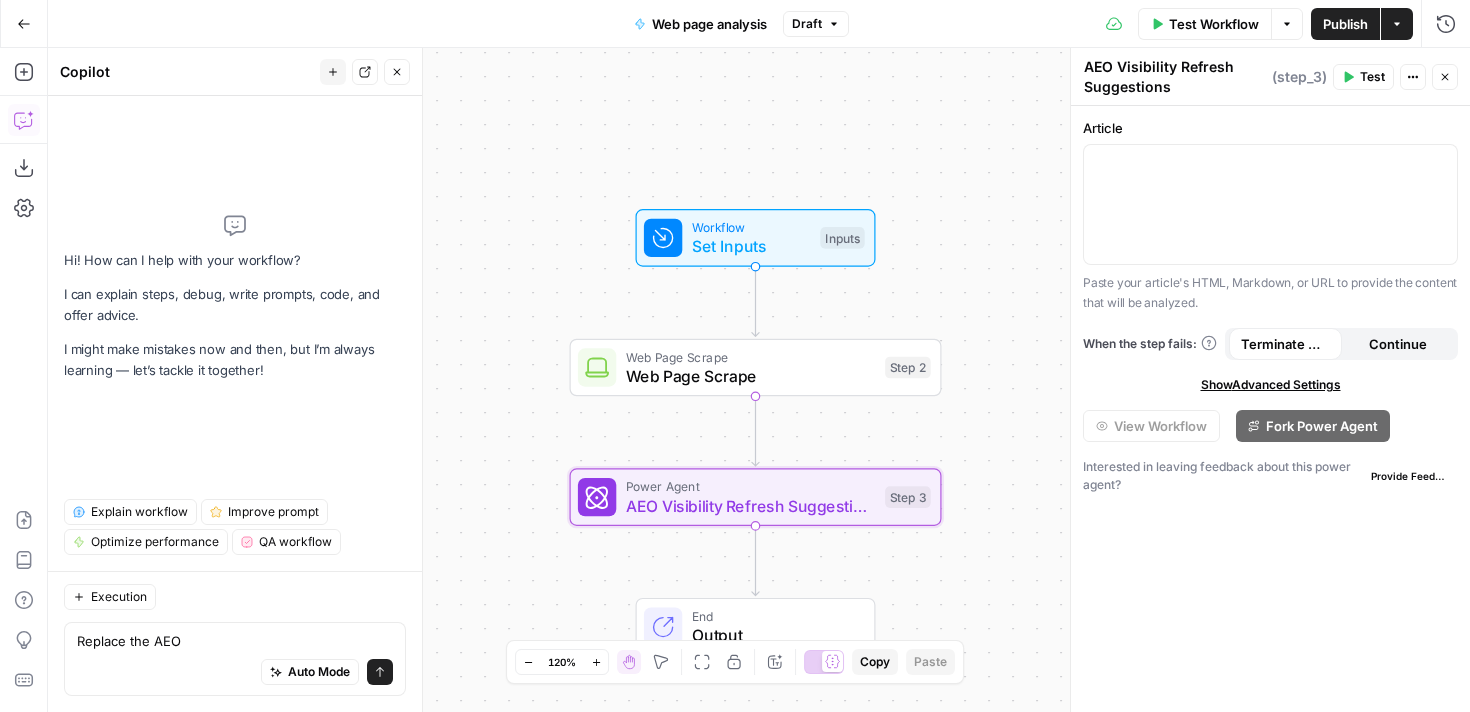 click on "Replace the AEO" at bounding box center [235, 641] 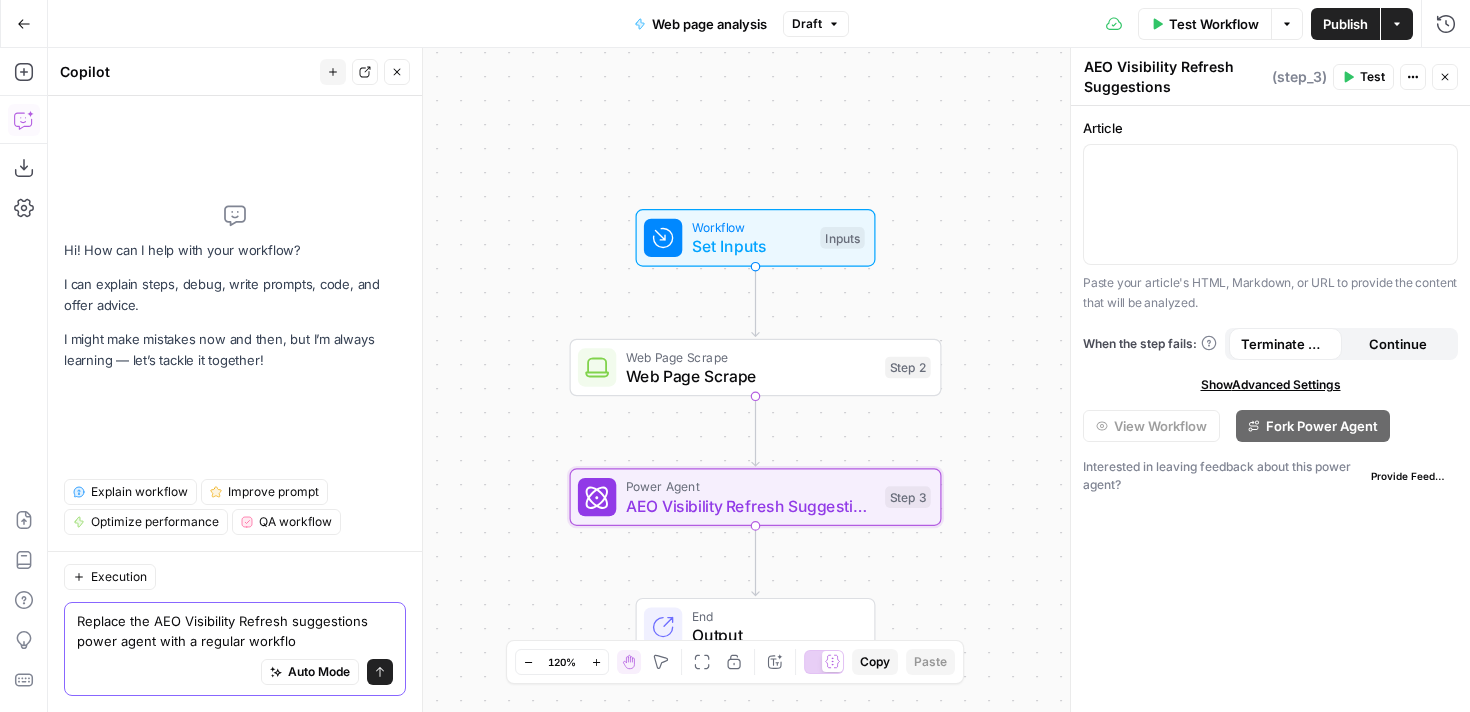 type on "Replace the AEO Visibility Refresh suggestions power agent with a regular workflow" 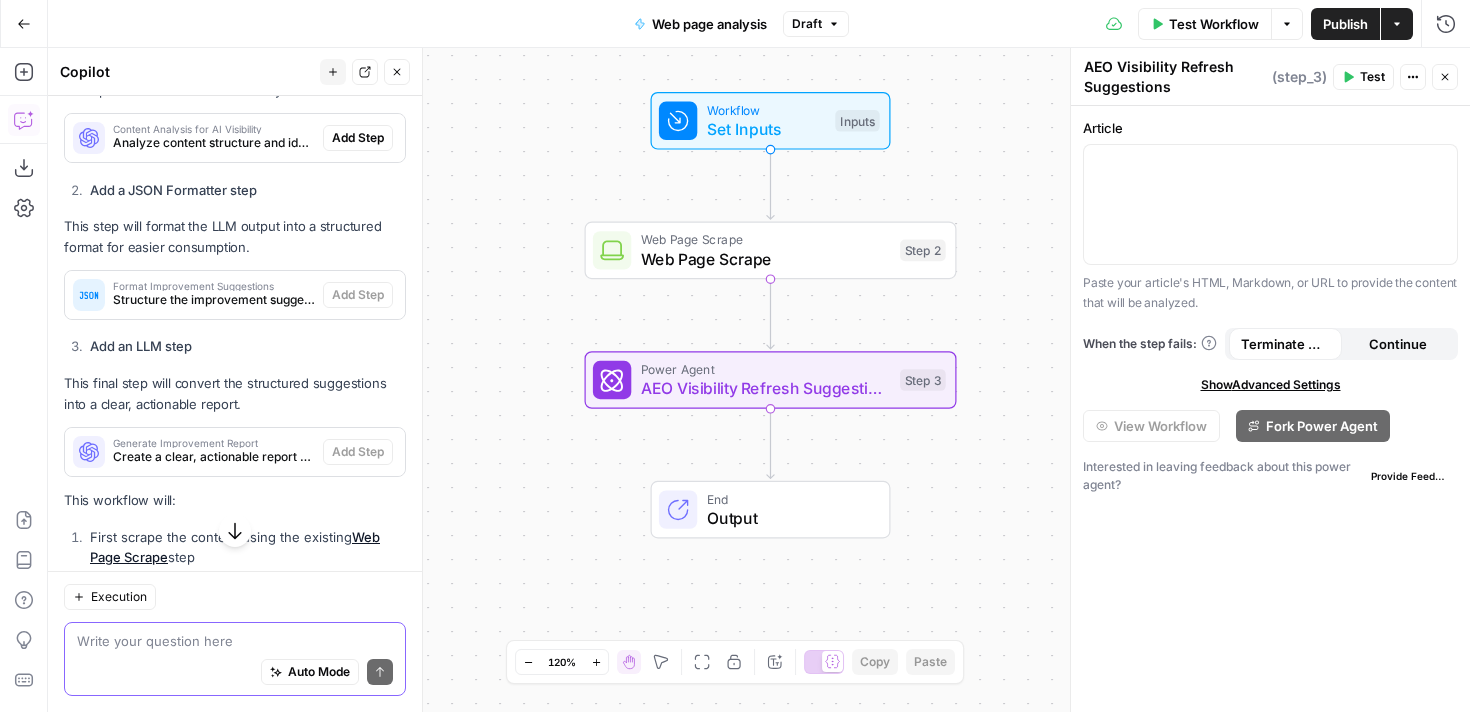 scroll, scrollTop: 476, scrollLeft: 0, axis: vertical 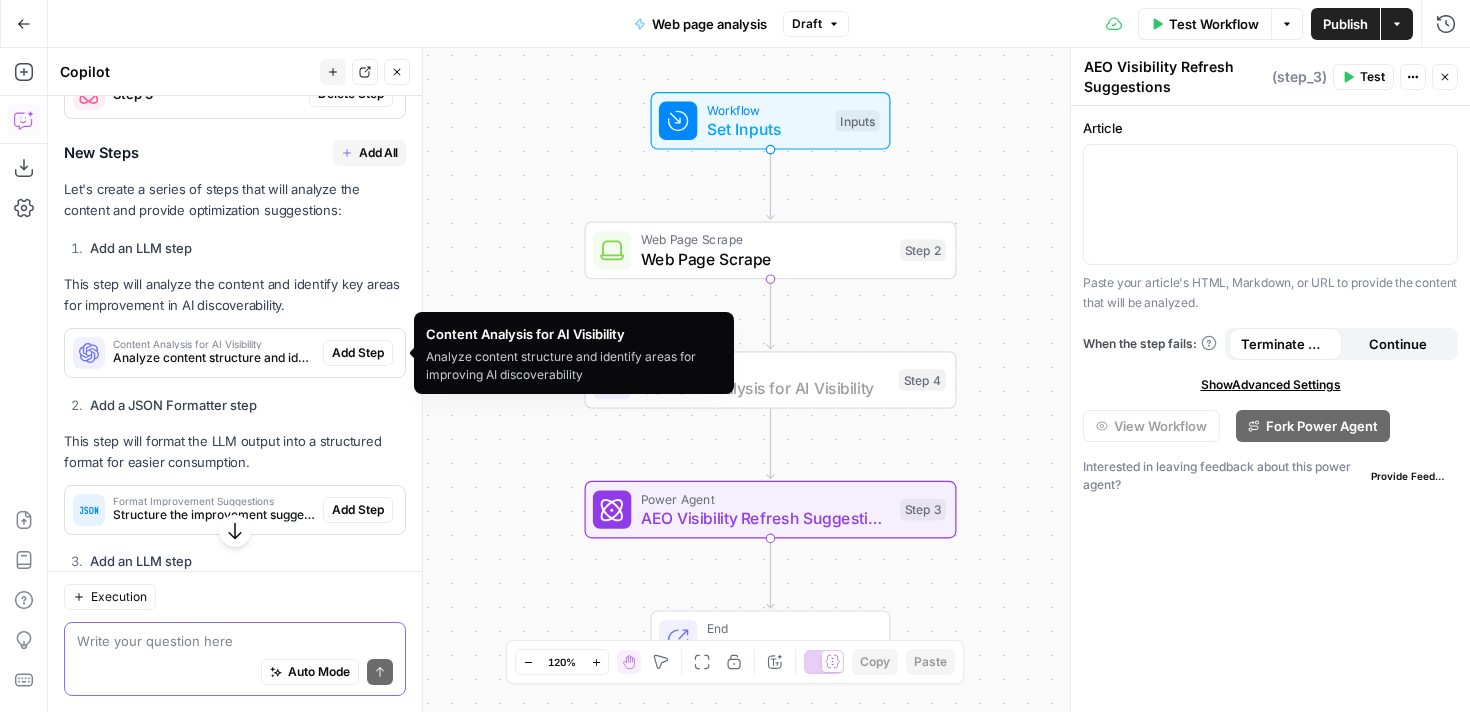 type 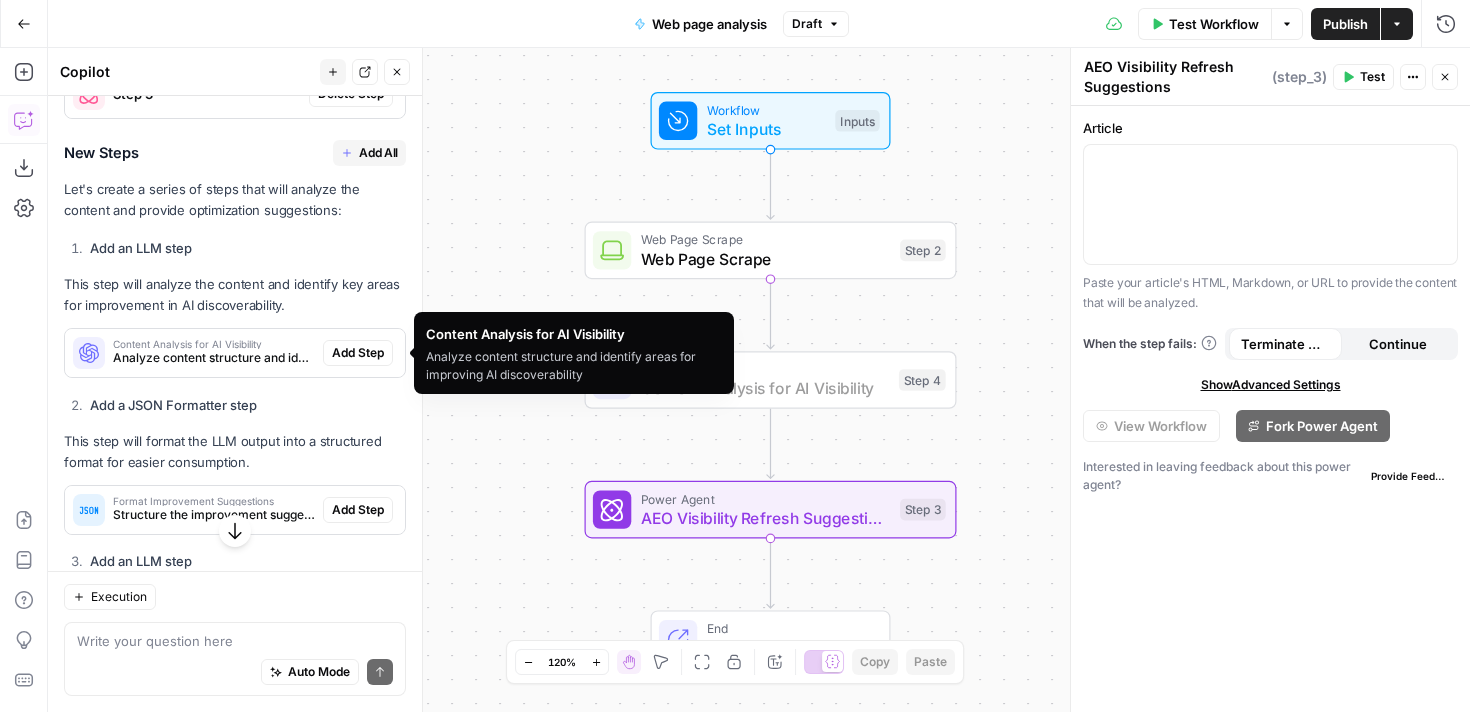 click on "Add Step" at bounding box center (358, 353) 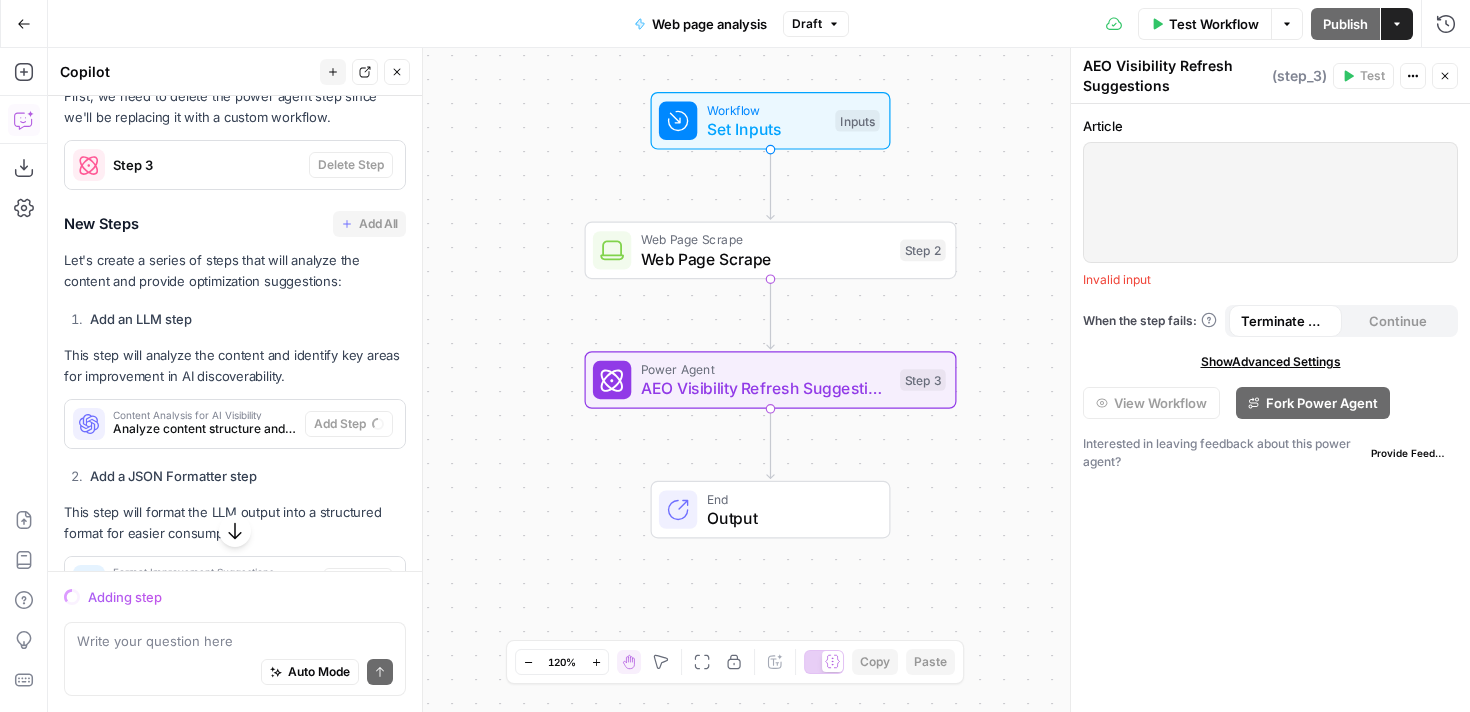 scroll, scrollTop: 396, scrollLeft: 0, axis: vertical 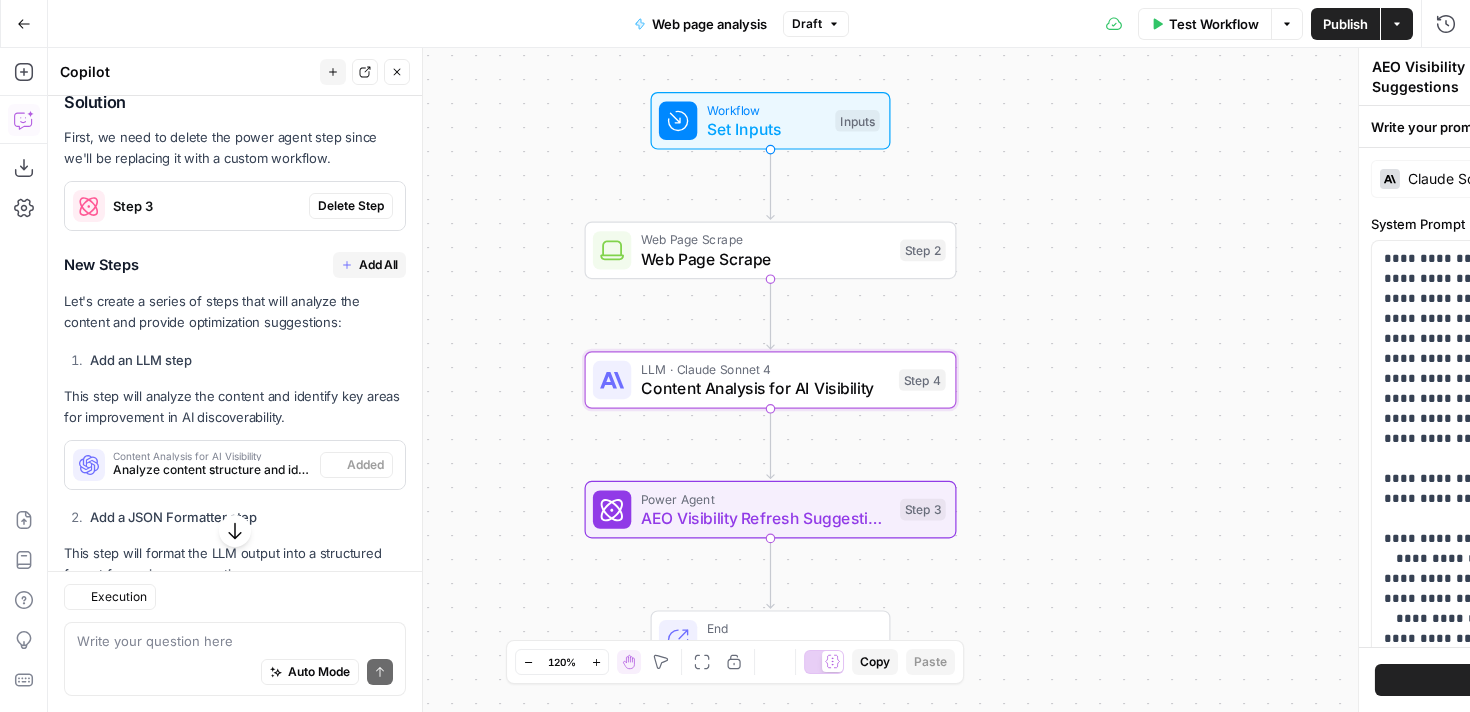 type on "Content Analysis for AI Visibility" 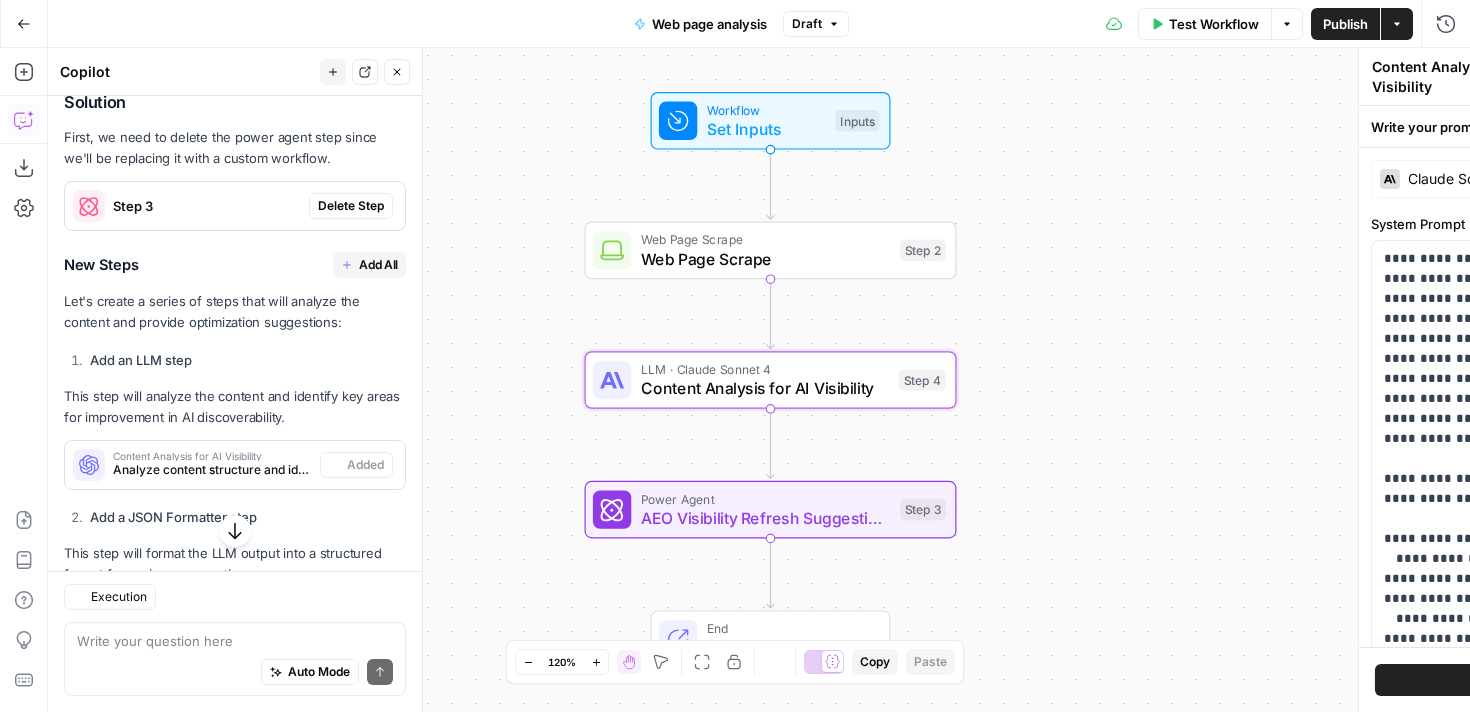 scroll, scrollTop: 428, scrollLeft: 0, axis: vertical 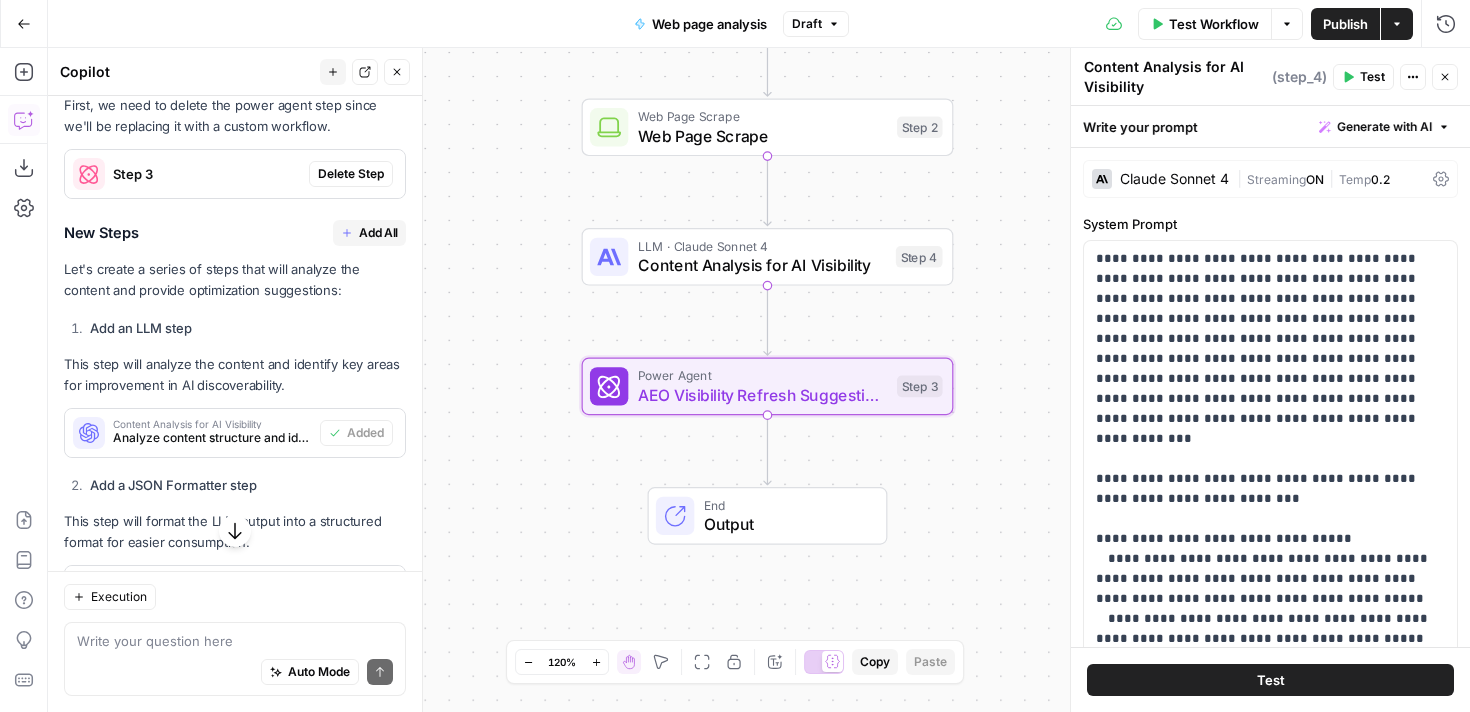 click on "Delete Step" at bounding box center (351, 174) 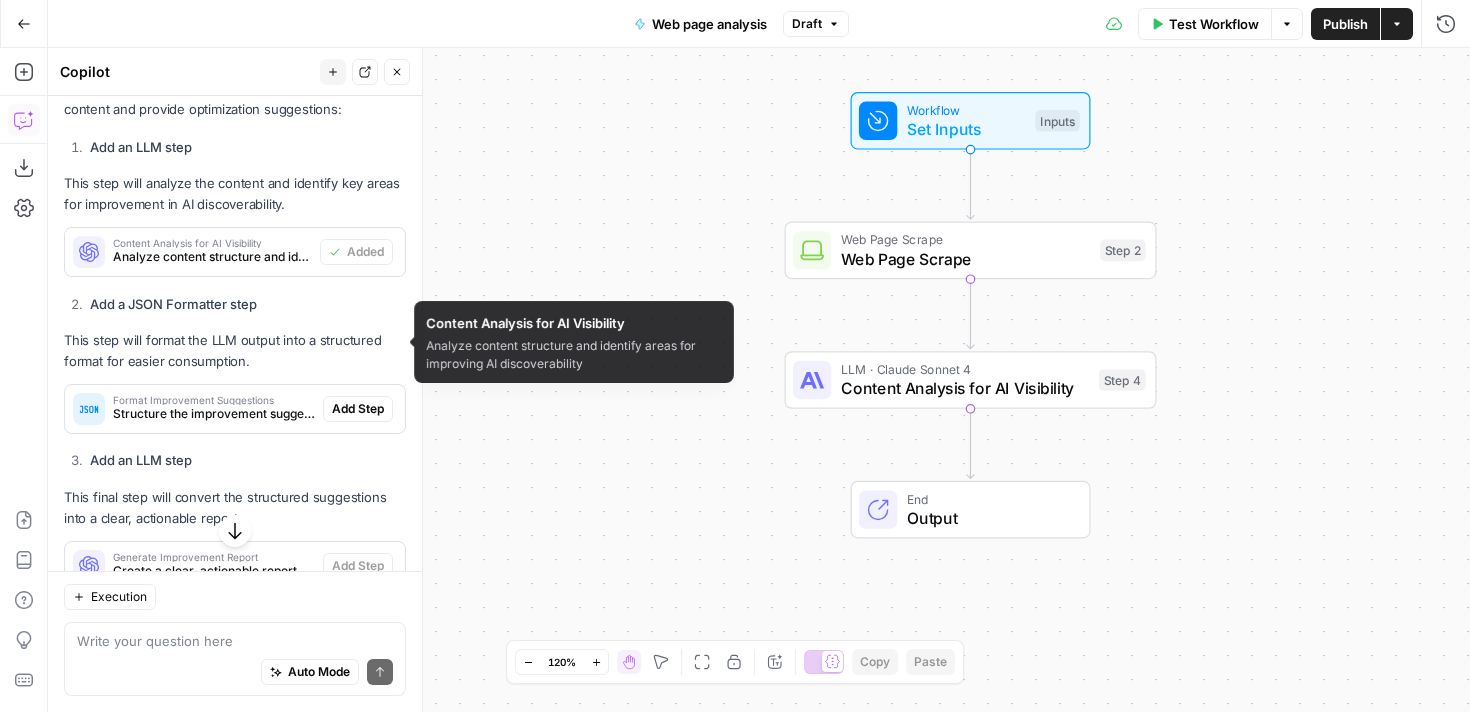 scroll, scrollTop: 632, scrollLeft: 0, axis: vertical 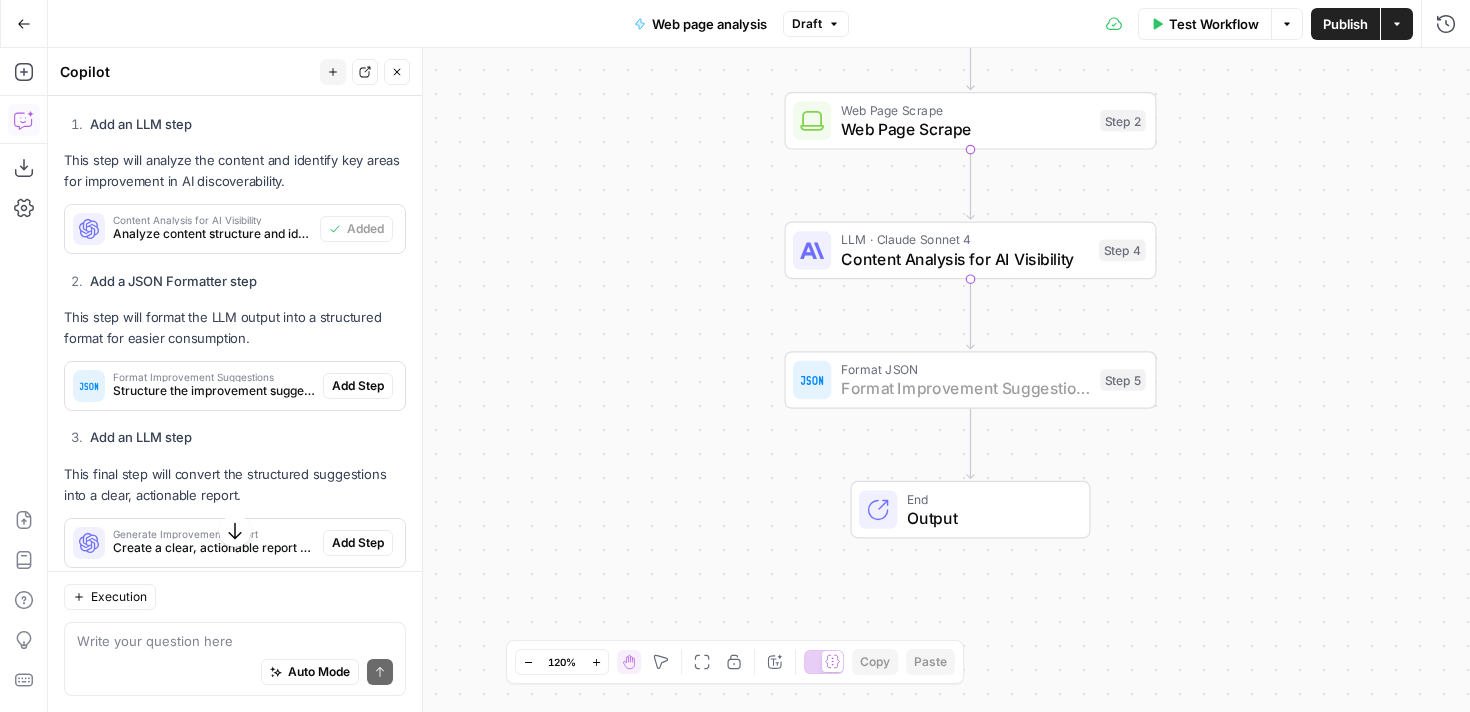 click on "Add Step" at bounding box center (358, 386) 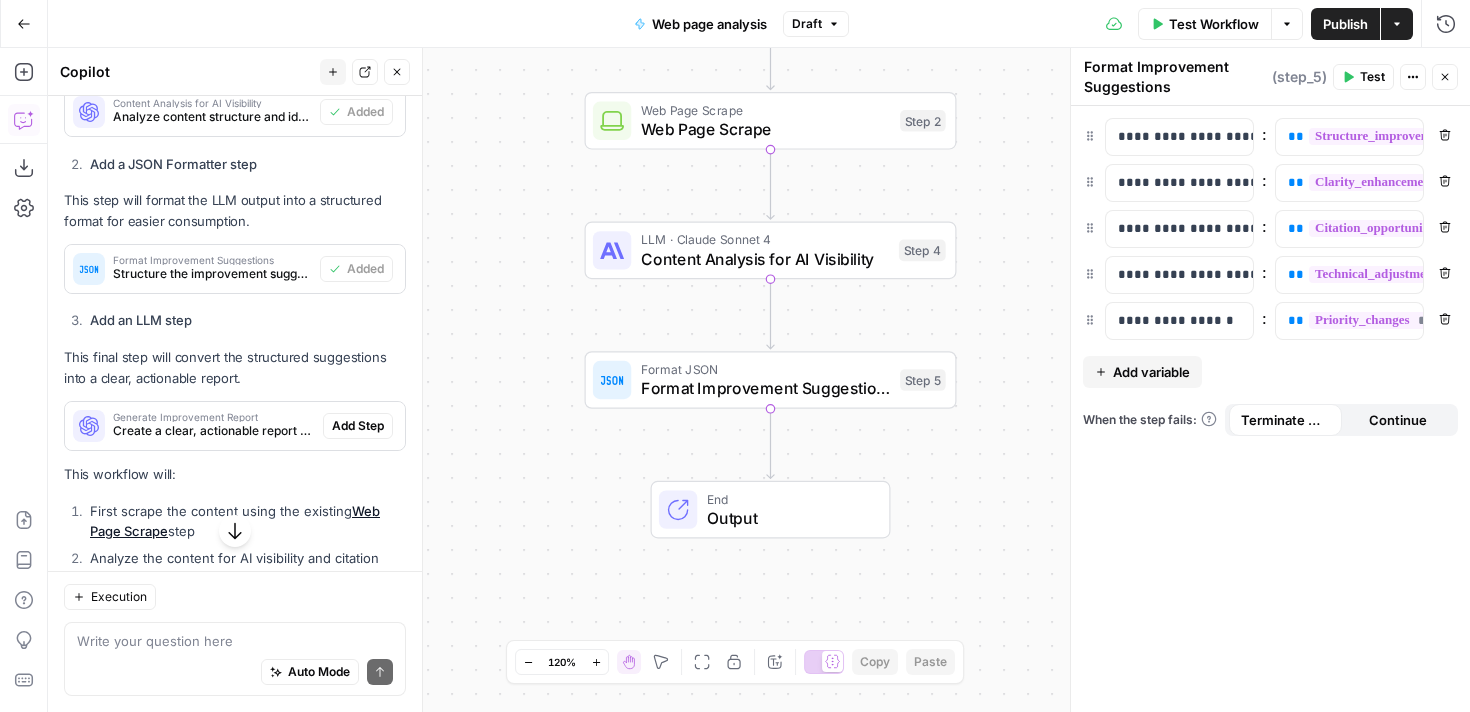 scroll, scrollTop: 752, scrollLeft: 0, axis: vertical 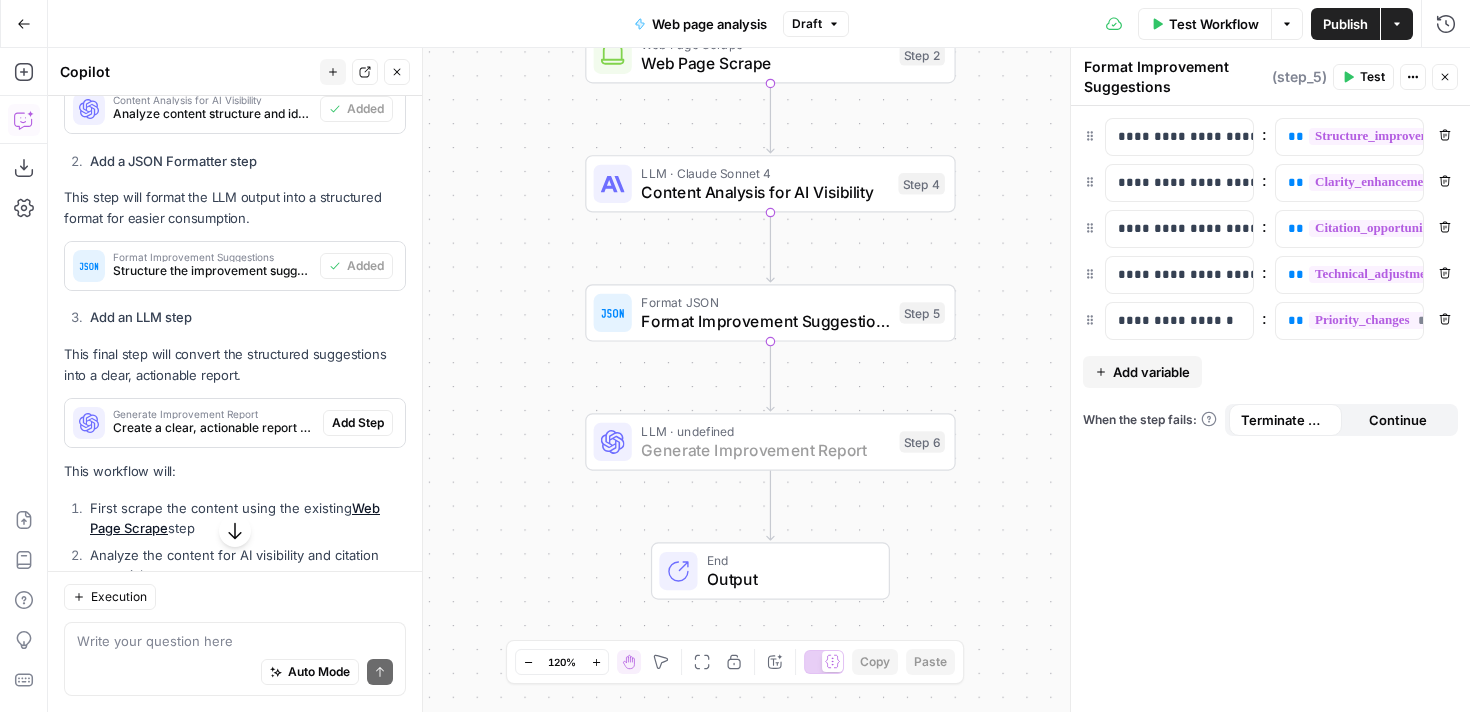 click on "Add Step" at bounding box center (358, 423) 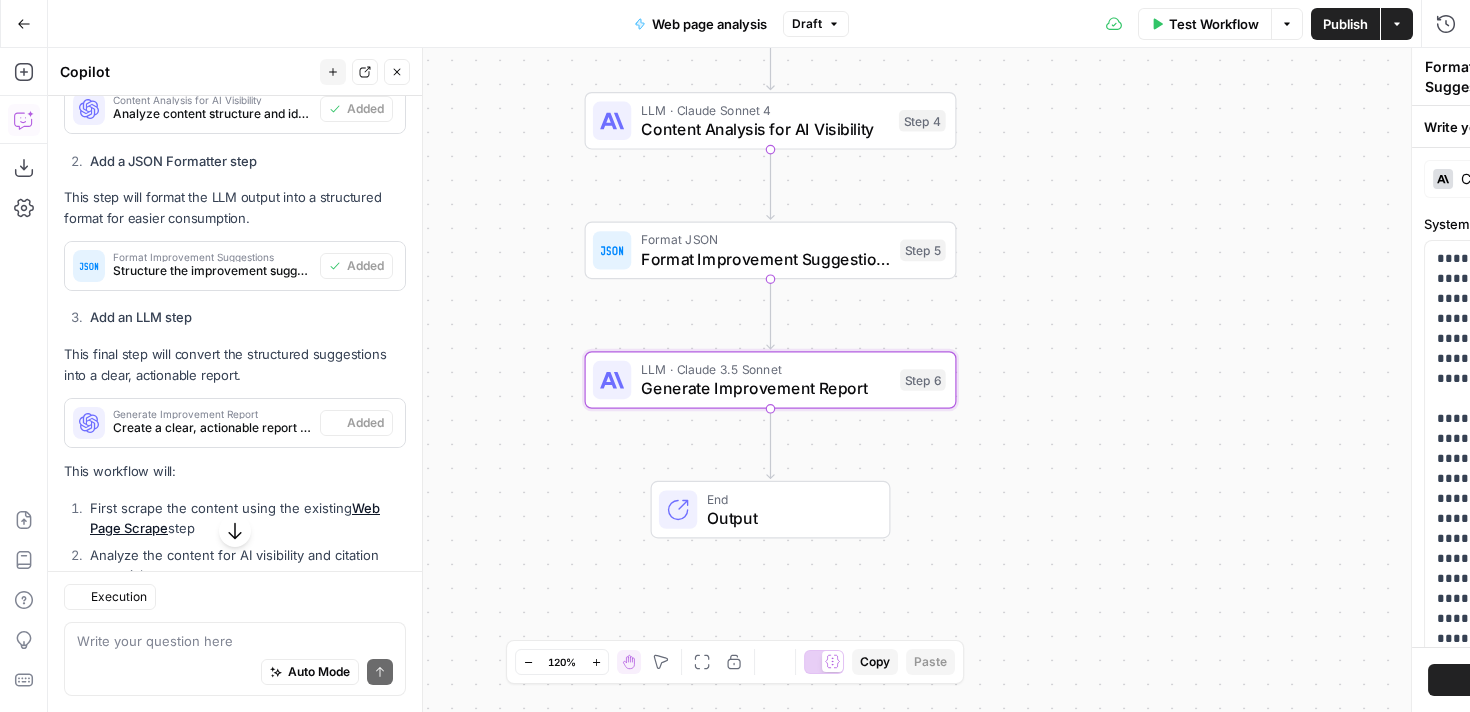 type on "Generate Improvement Report" 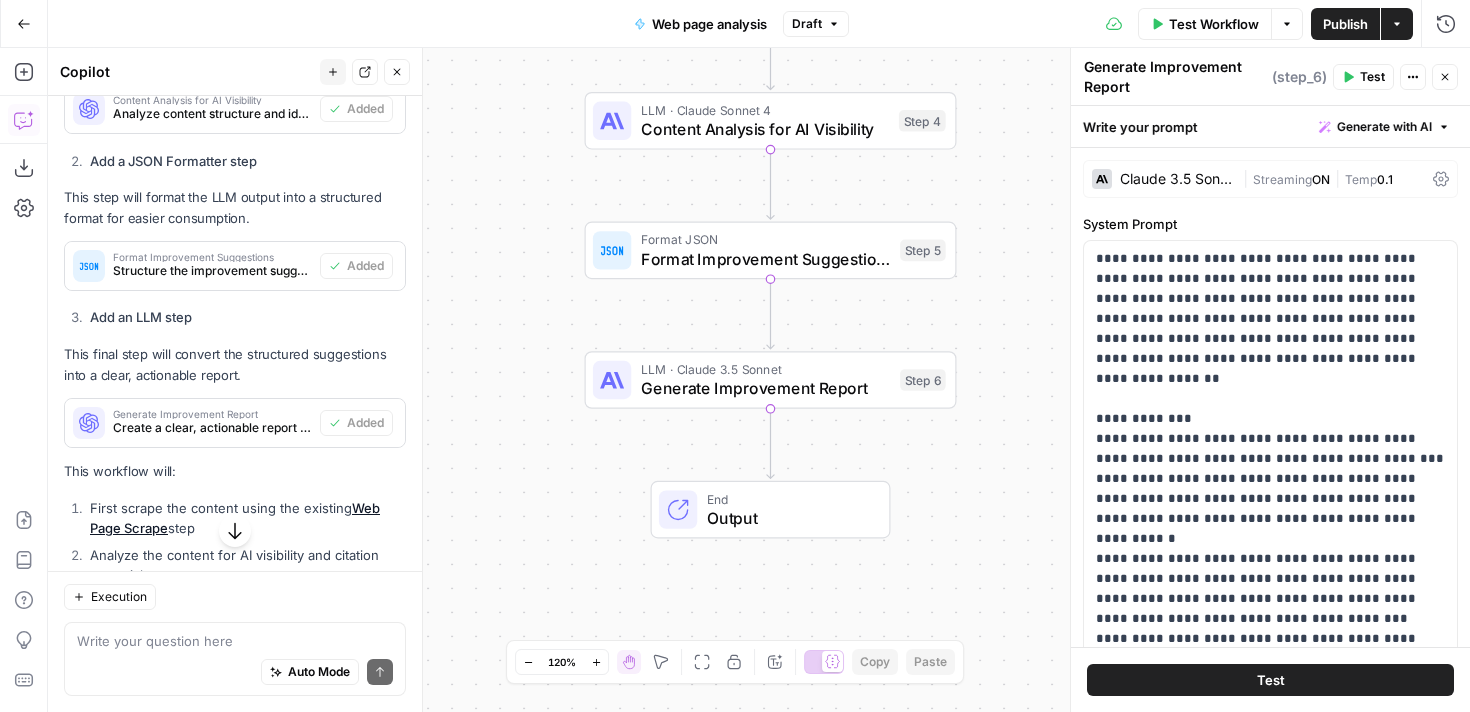 click on "Content Analysis for AI Visibility" at bounding box center (765, 129) 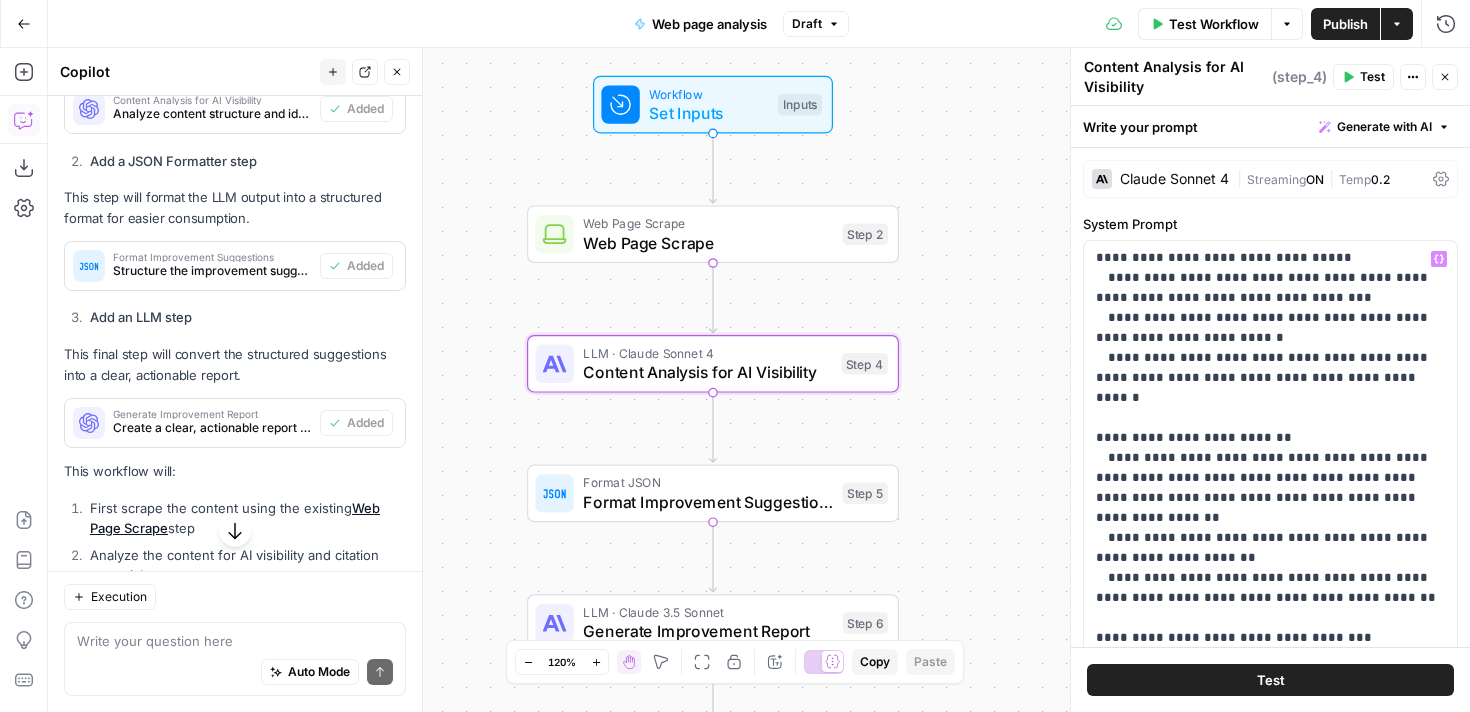 scroll, scrollTop: 0, scrollLeft: 0, axis: both 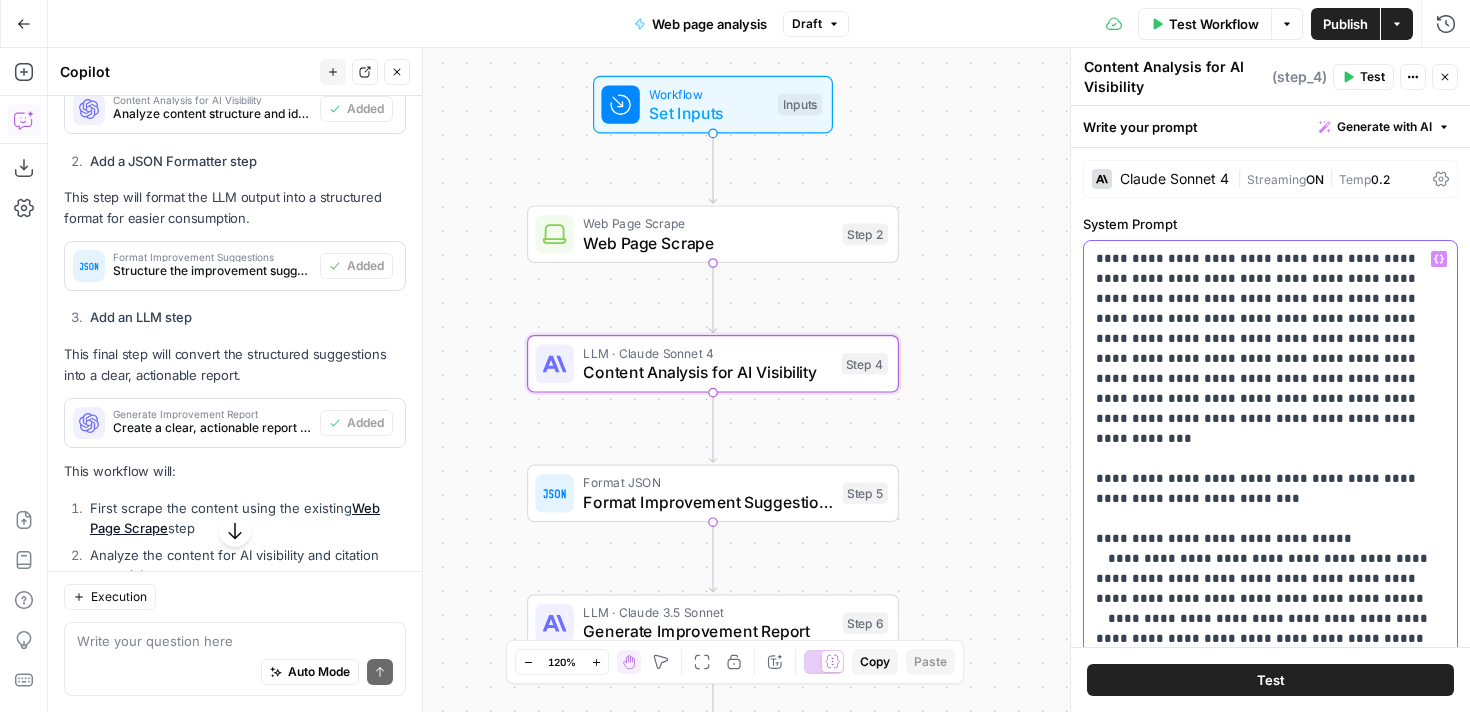 click on "**********" at bounding box center [1270, 899] 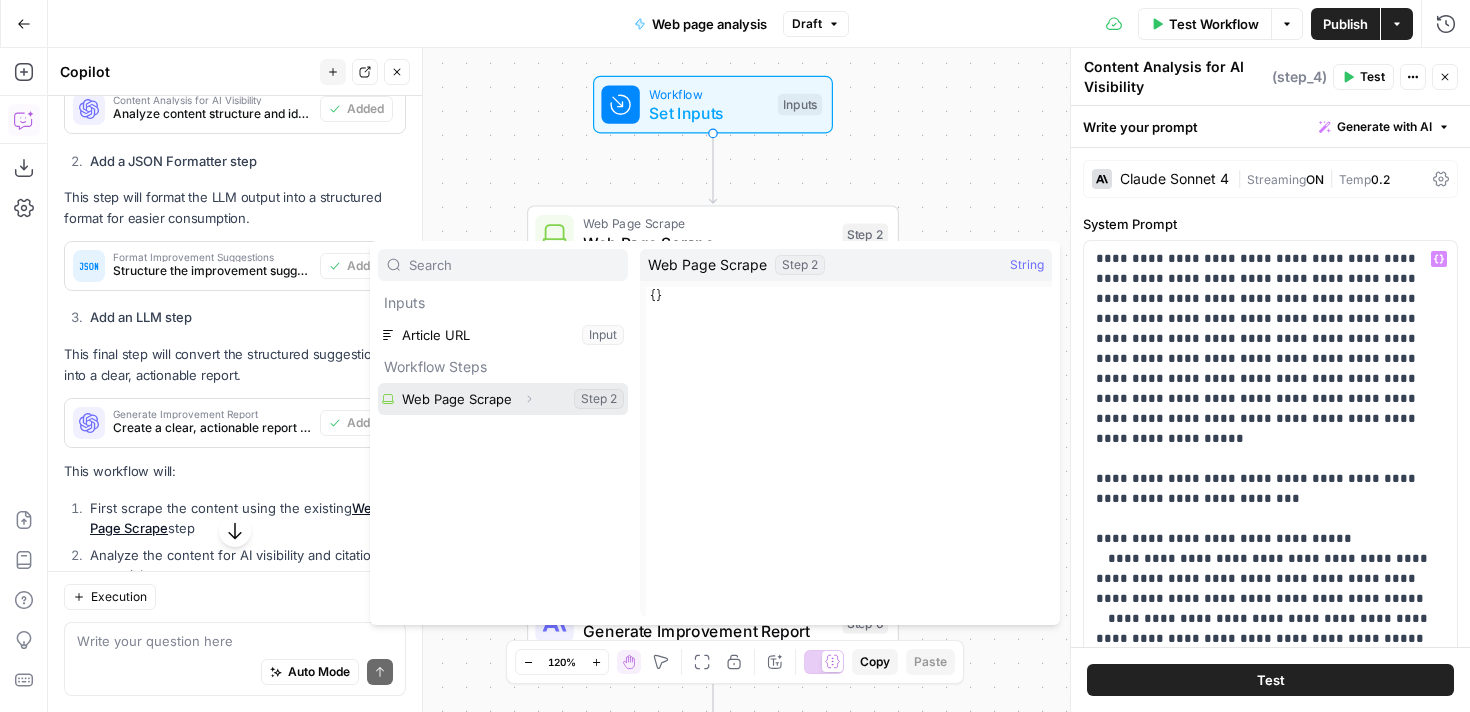 click at bounding box center (503, 399) 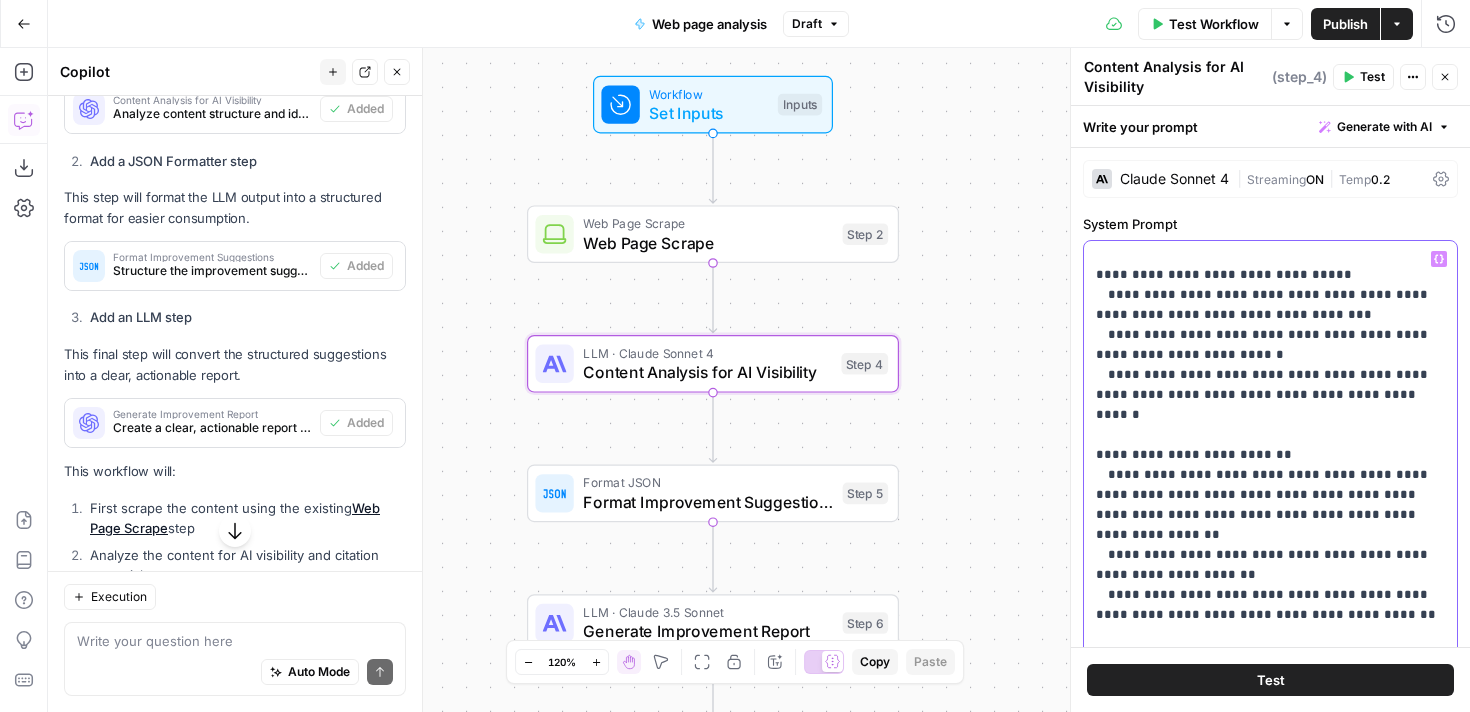scroll, scrollTop: 541, scrollLeft: 0, axis: vertical 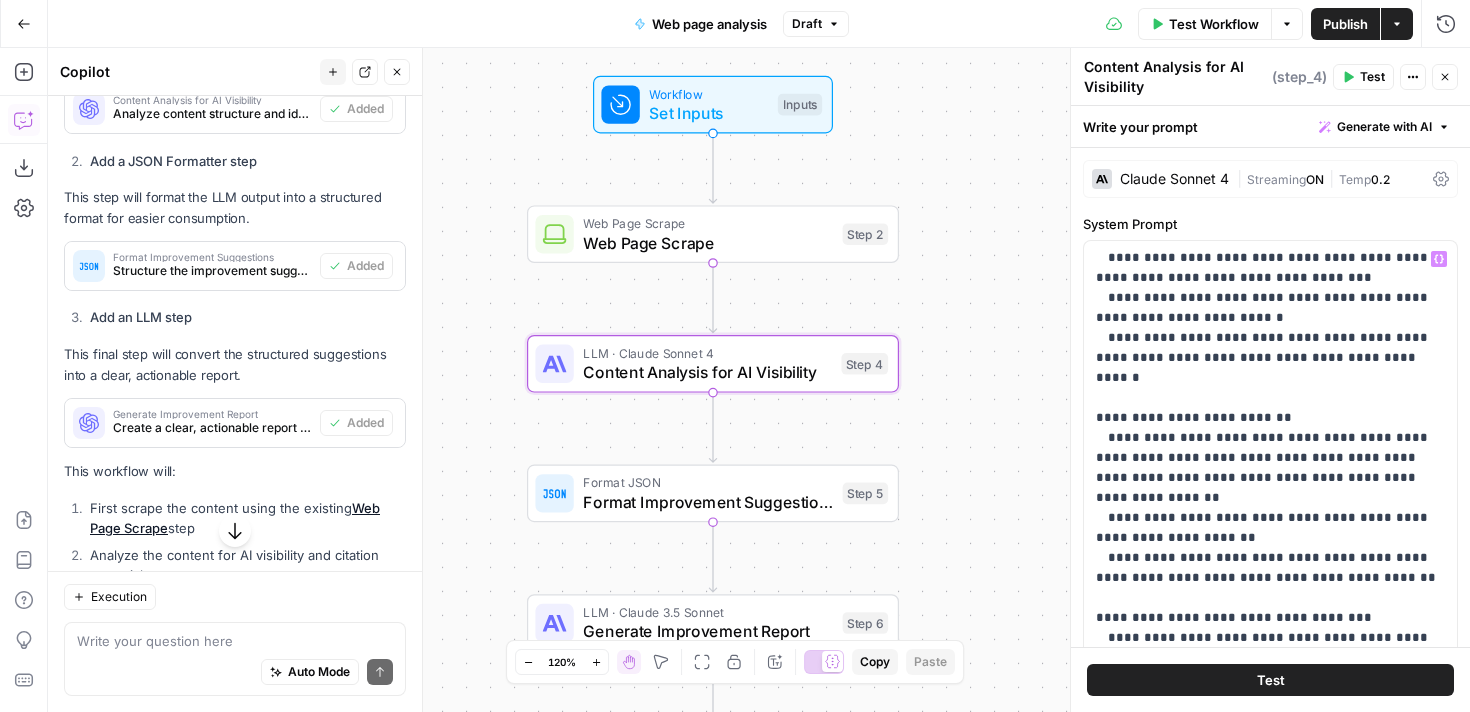 click on "Test" at bounding box center [1270, 680] 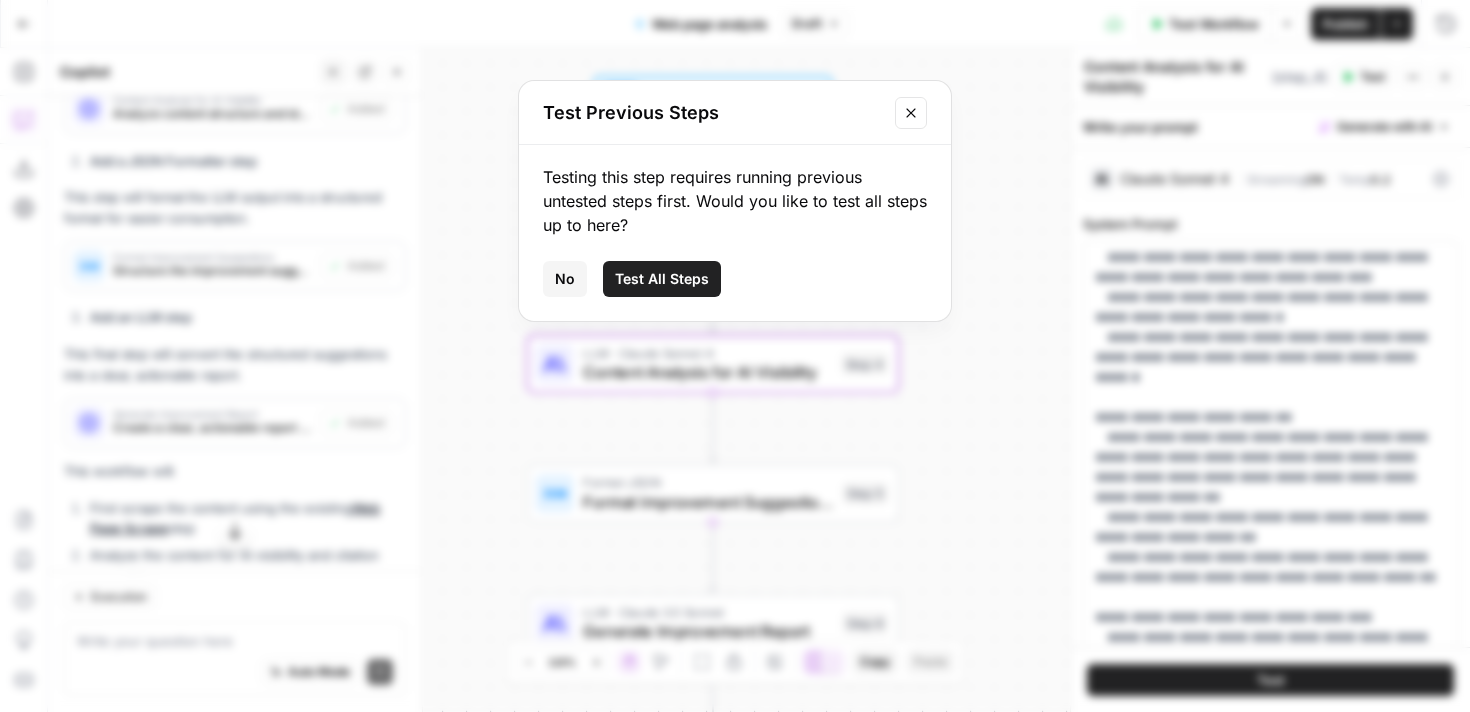 click on "Test All Steps" at bounding box center [662, 279] 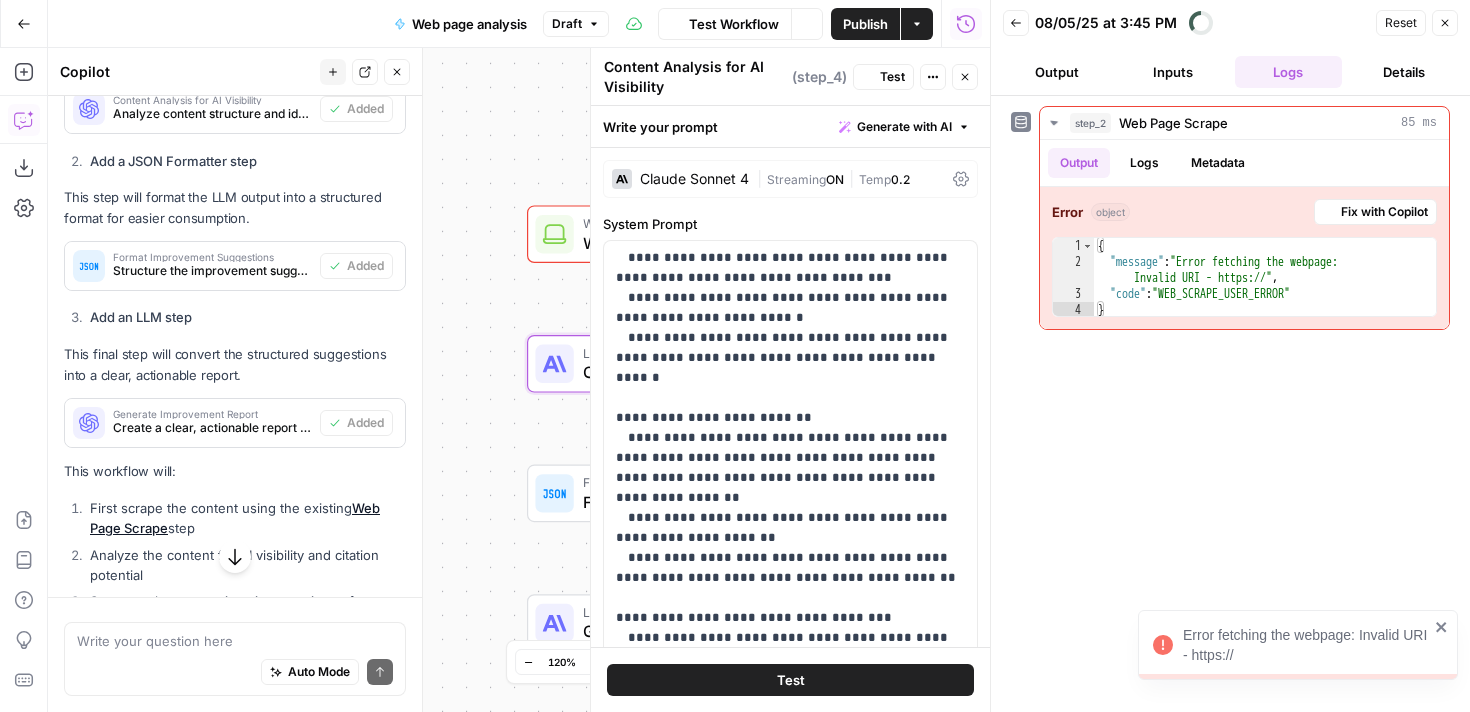 scroll, scrollTop: 752, scrollLeft: 0, axis: vertical 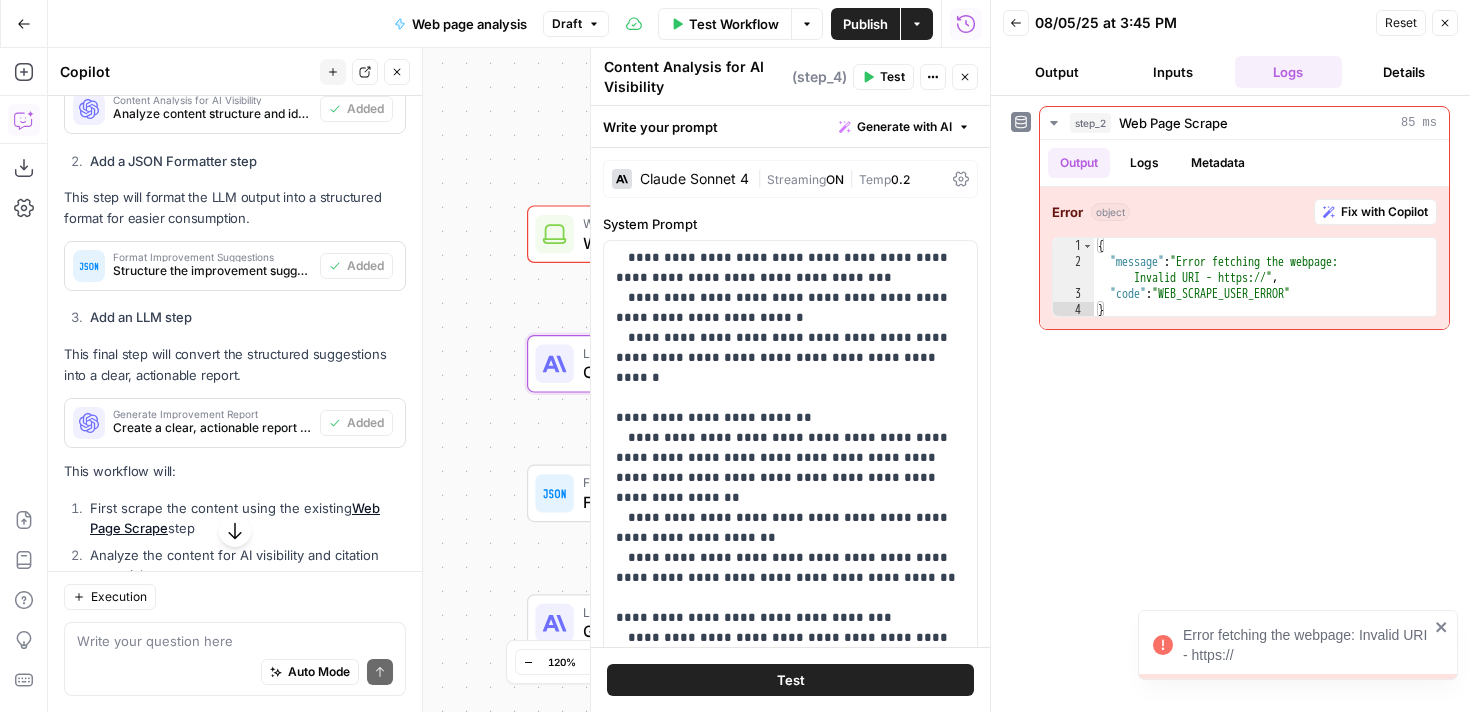 click on "Back 08/05/25 at 3:45 PM Reset Close Output Inputs Logs Details" at bounding box center [1230, 48] 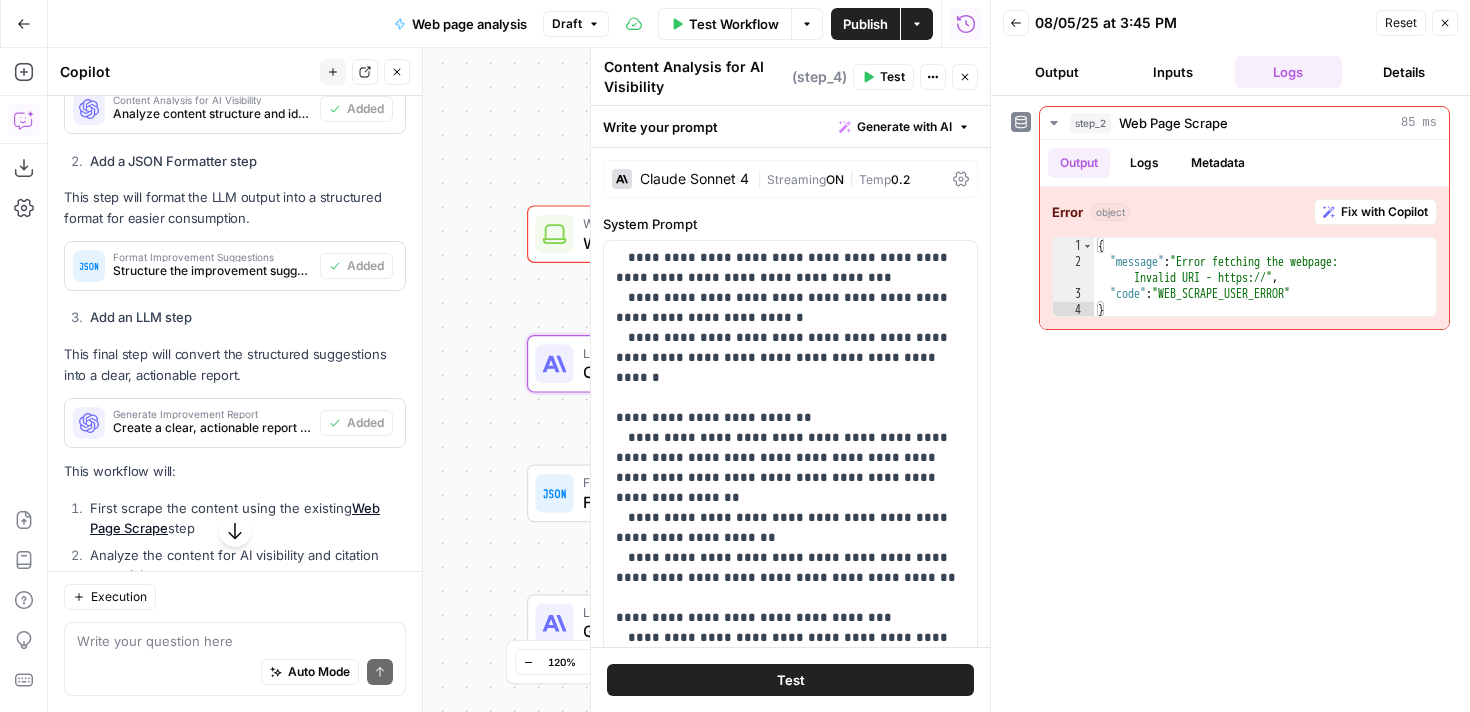 click on "Close" at bounding box center (1445, 23) 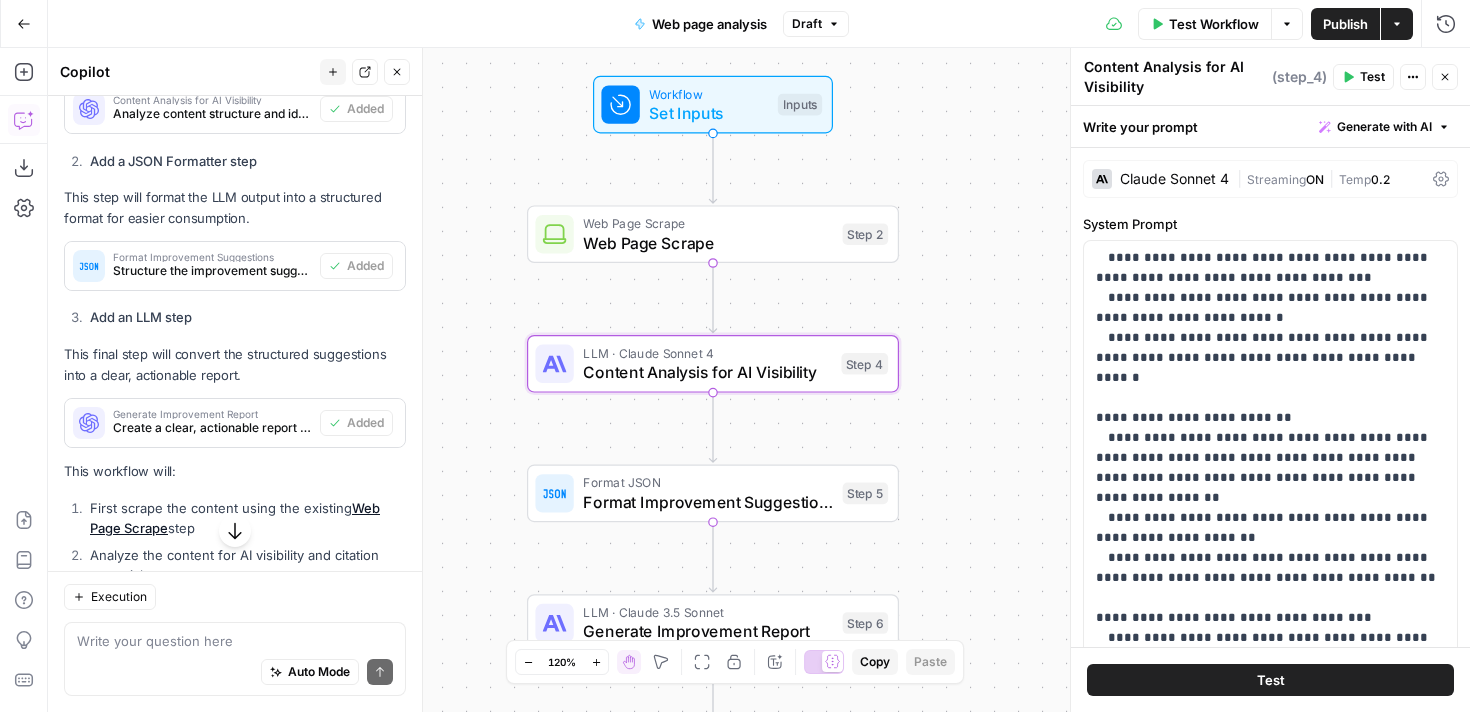 click on "Web Page Scrape Web Page Scrape Step 2 Copy step Delete step Add Note Test" at bounding box center [713, 234] 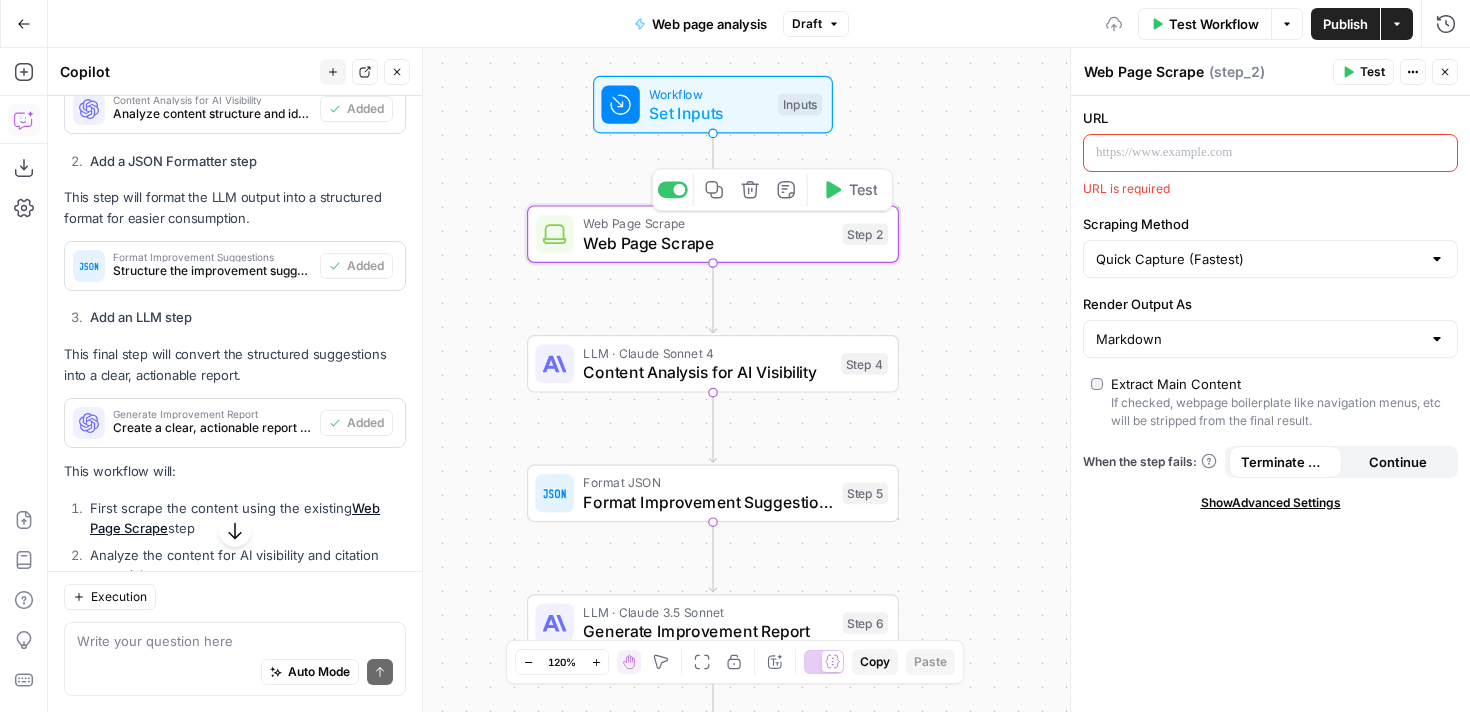 click on "Set Inputs" at bounding box center [708, 113] 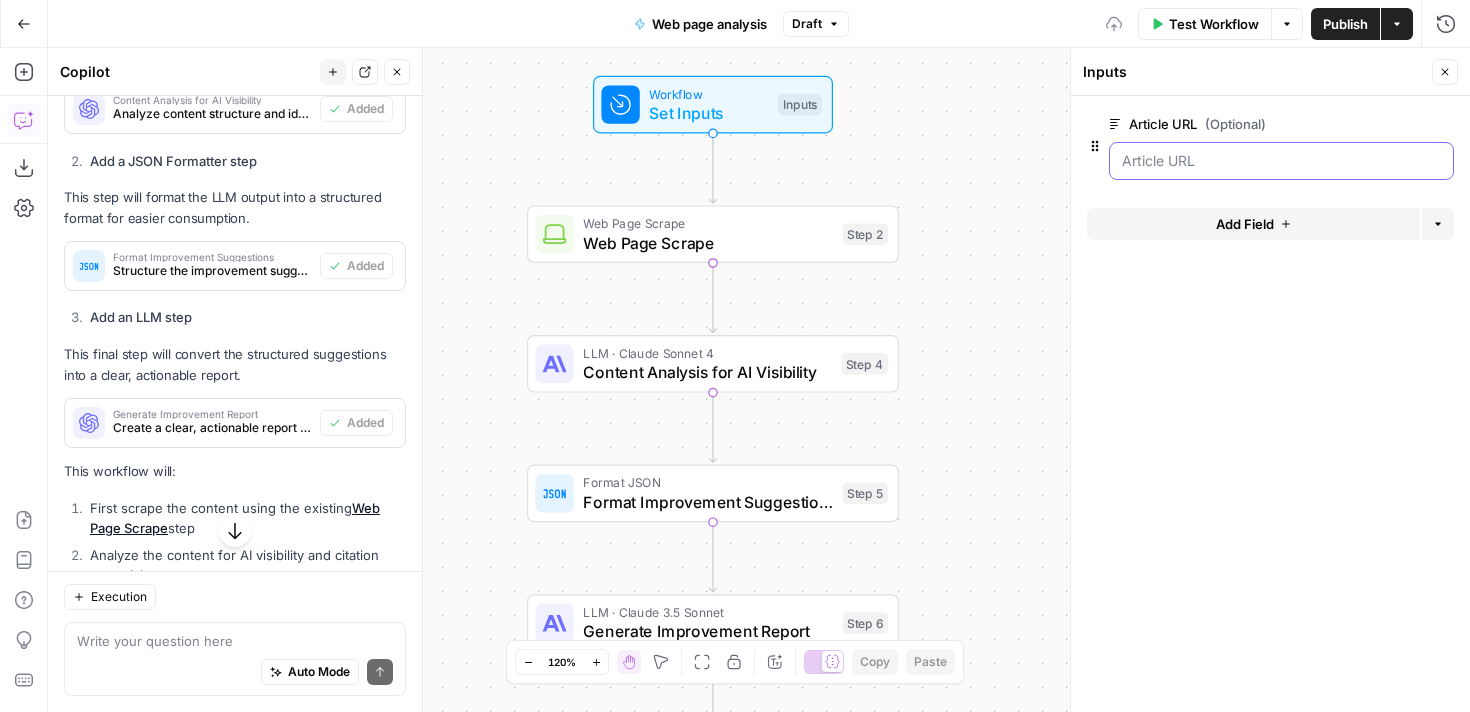 click on "Article URL   (Optional)" at bounding box center [1281, 161] 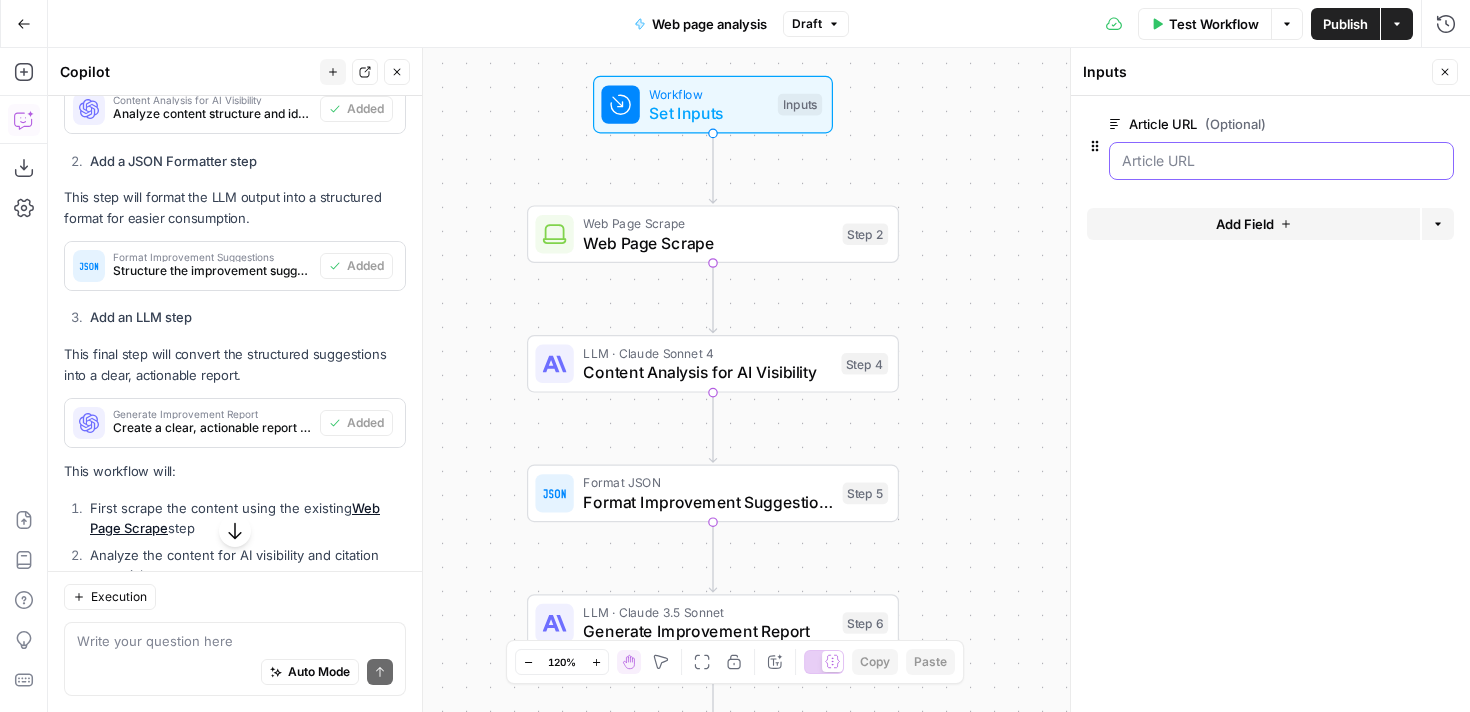 click on "Article URL   (Optional)" at bounding box center (1281, 161) 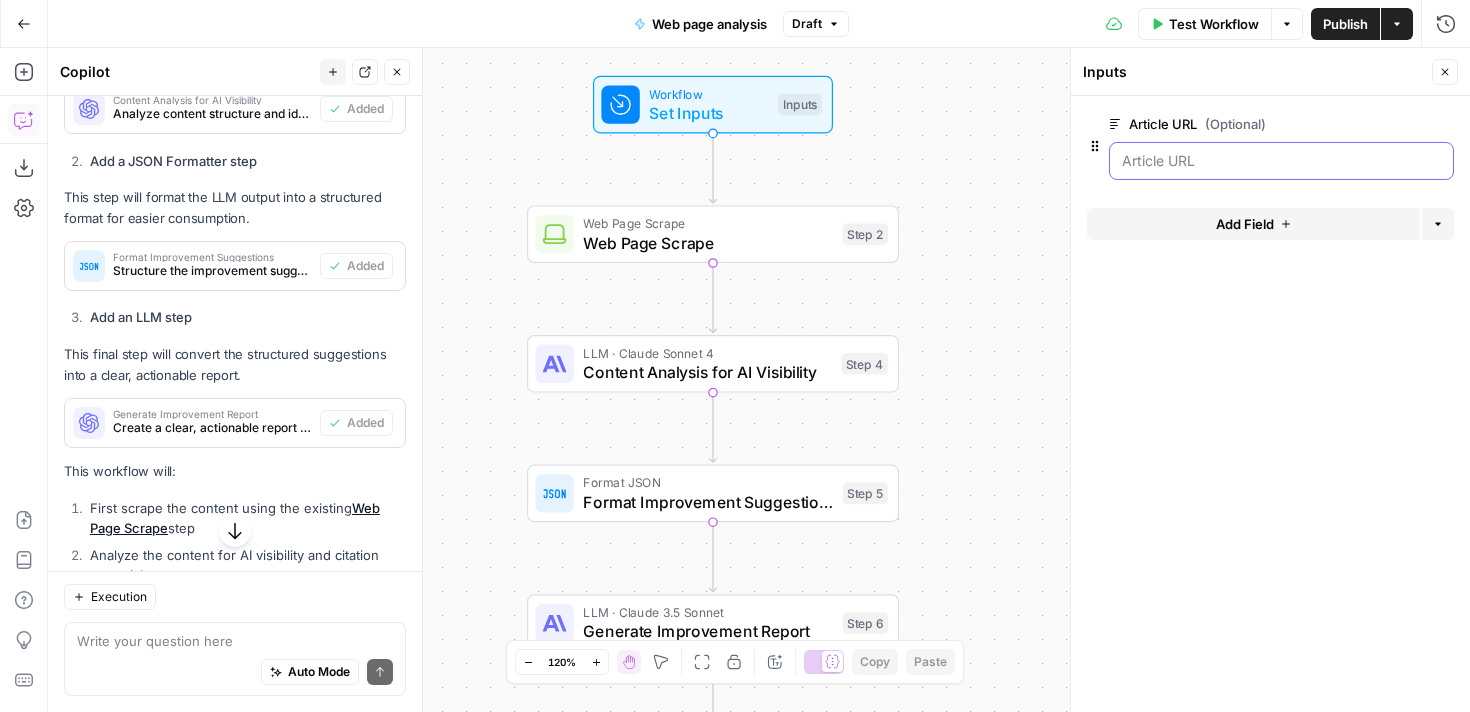 click on "Article URL   (Optional)" at bounding box center (1281, 161) 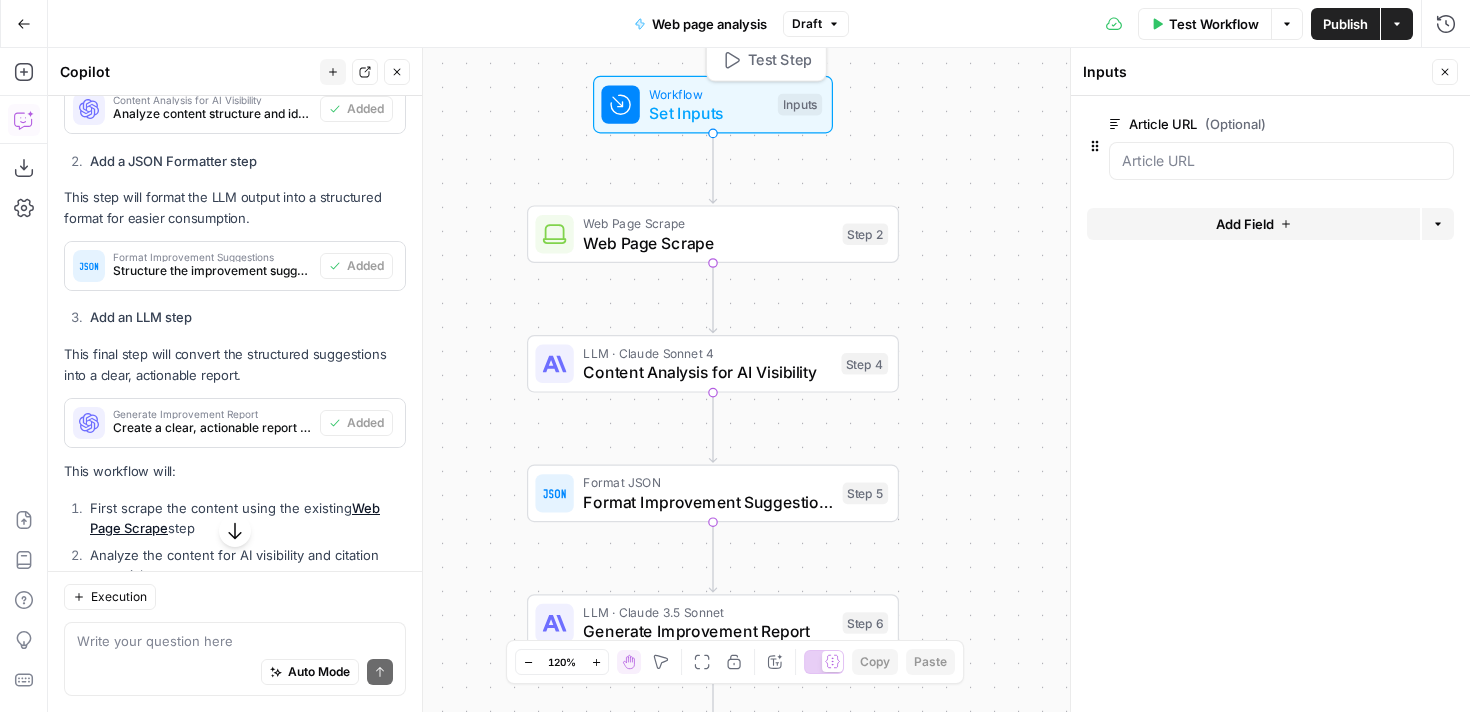 click on "Set Inputs" at bounding box center [708, 113] 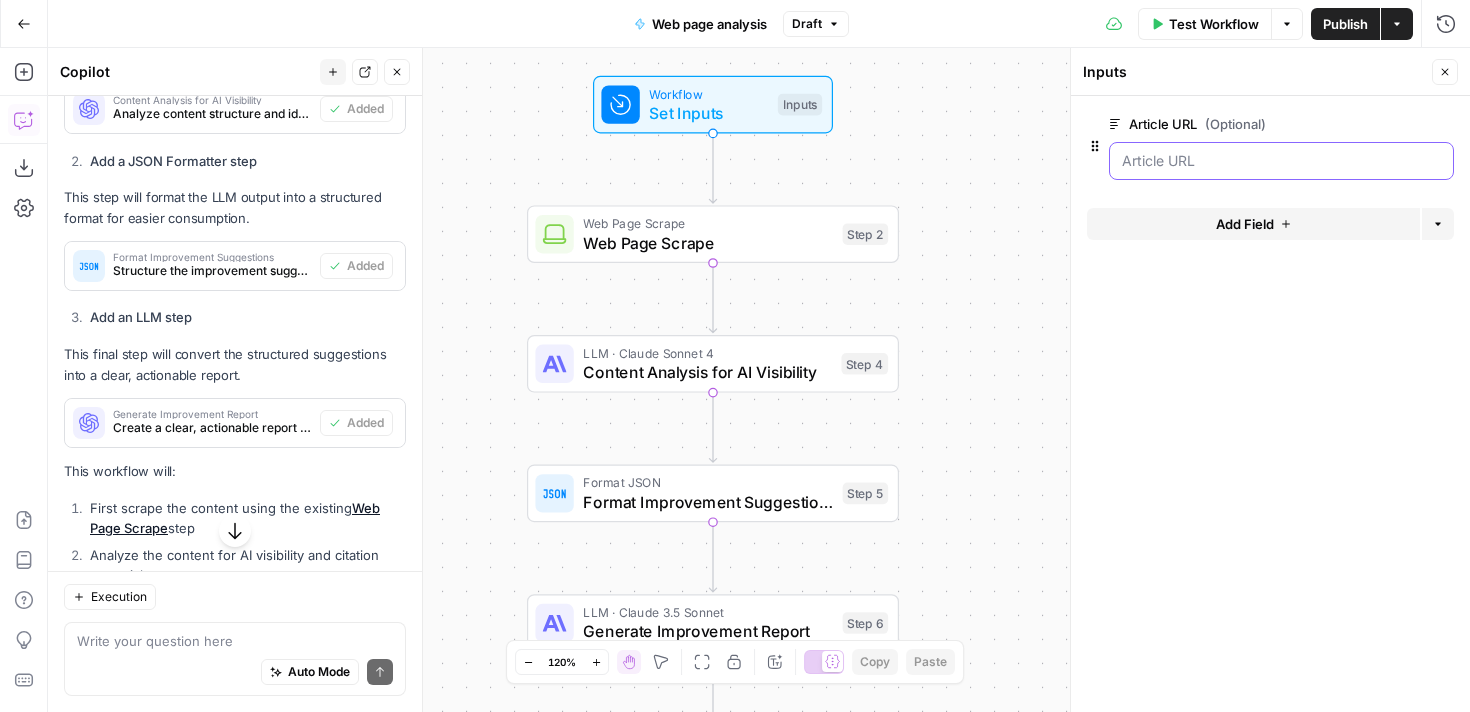 click on "Article URL   (Optional)" at bounding box center (1281, 161) 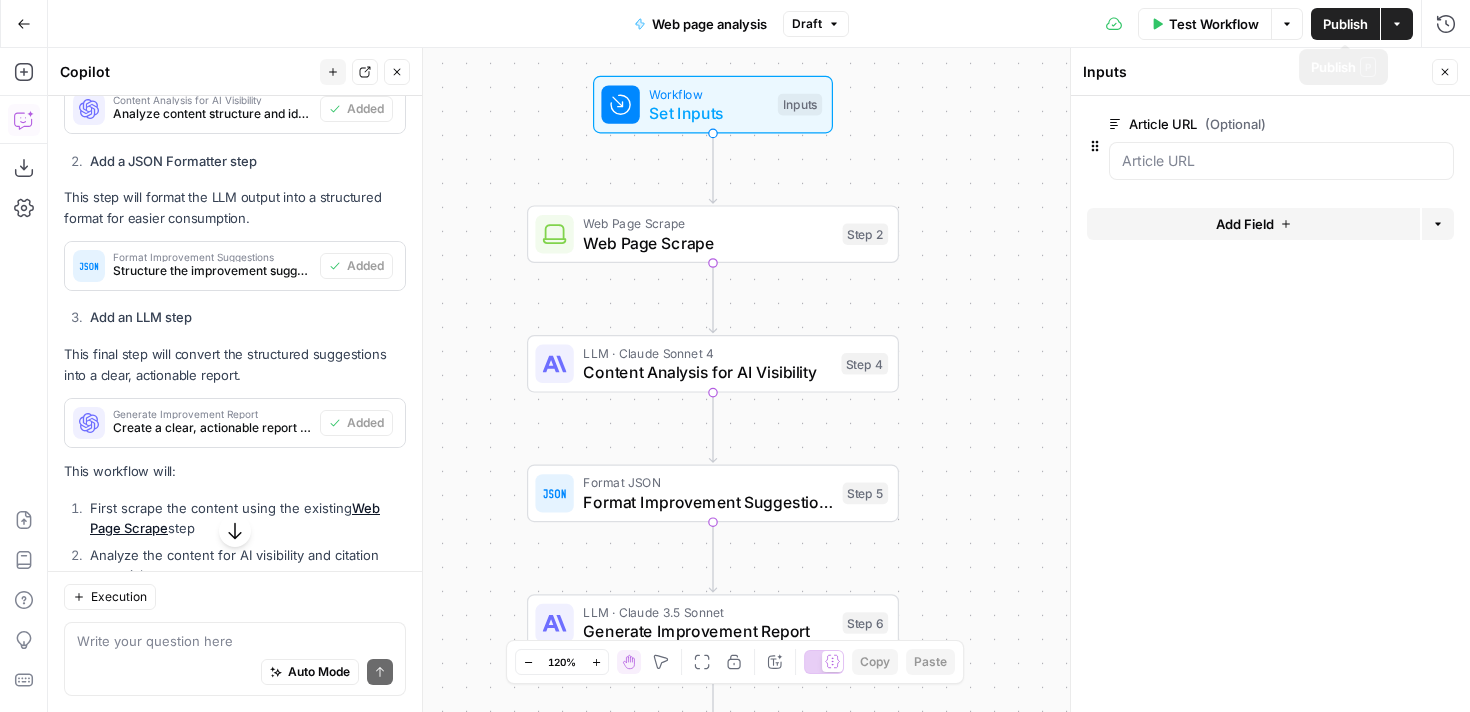 click on "Test Workflow" at bounding box center [1214, 24] 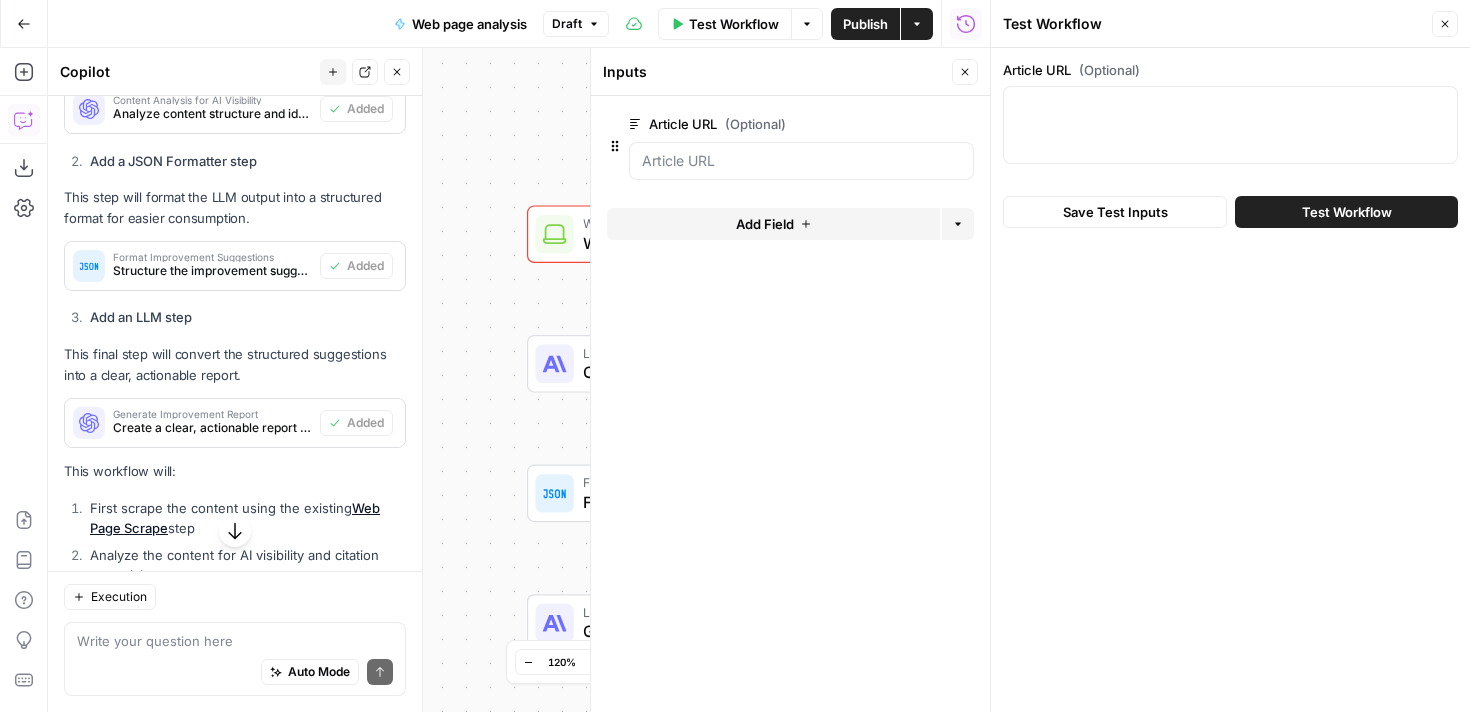 click at bounding box center (1230, 125) 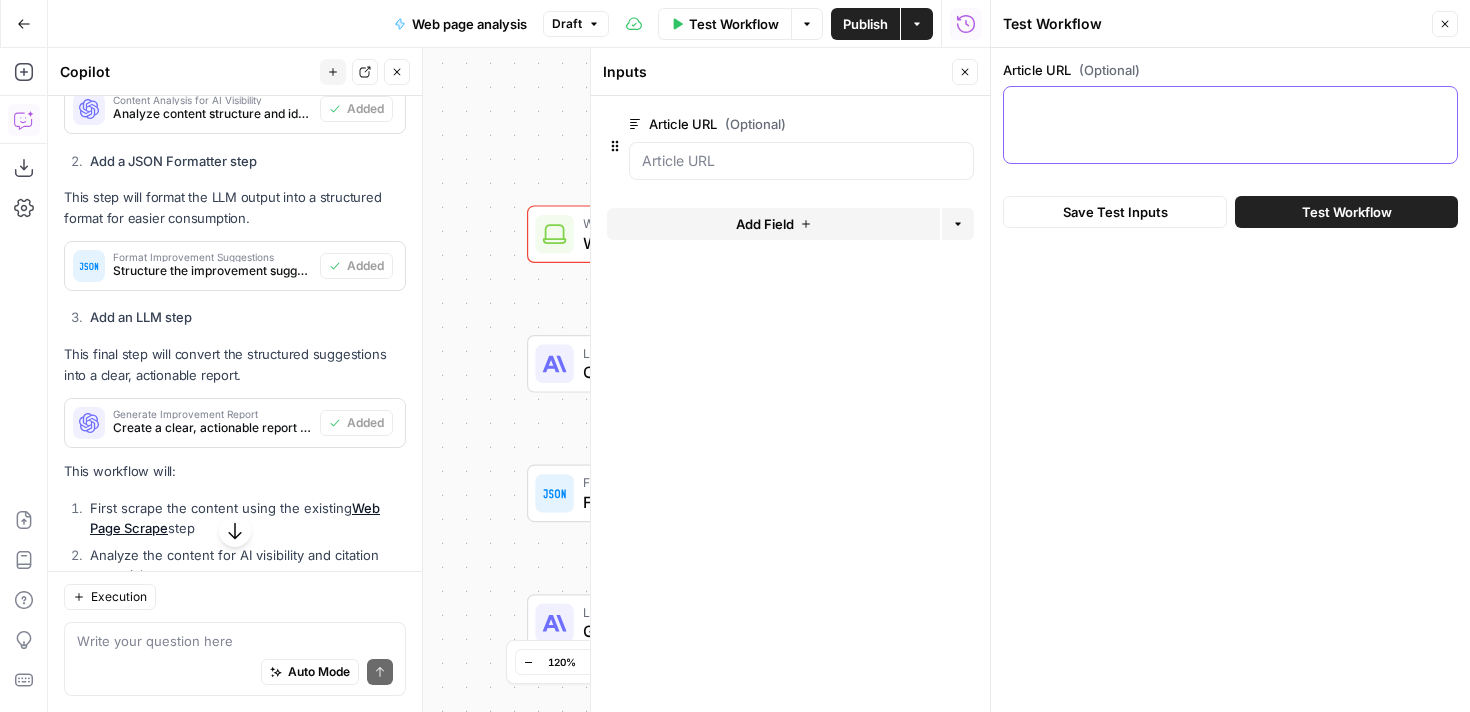 paste on "https://preply.com/en/blog/best-websites-for-learning-spanish/" 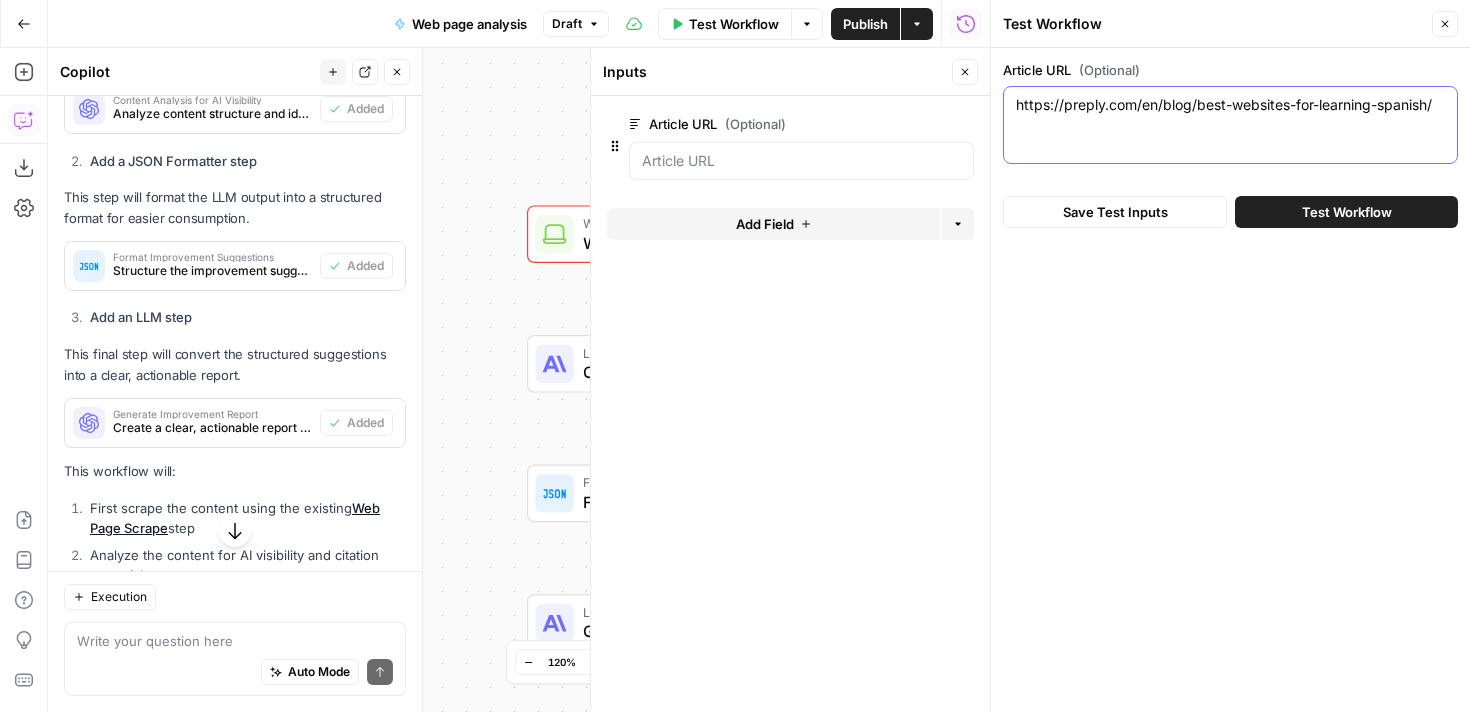 type on "https://preply.com/en/blog/best-websites-for-learning-spanish/" 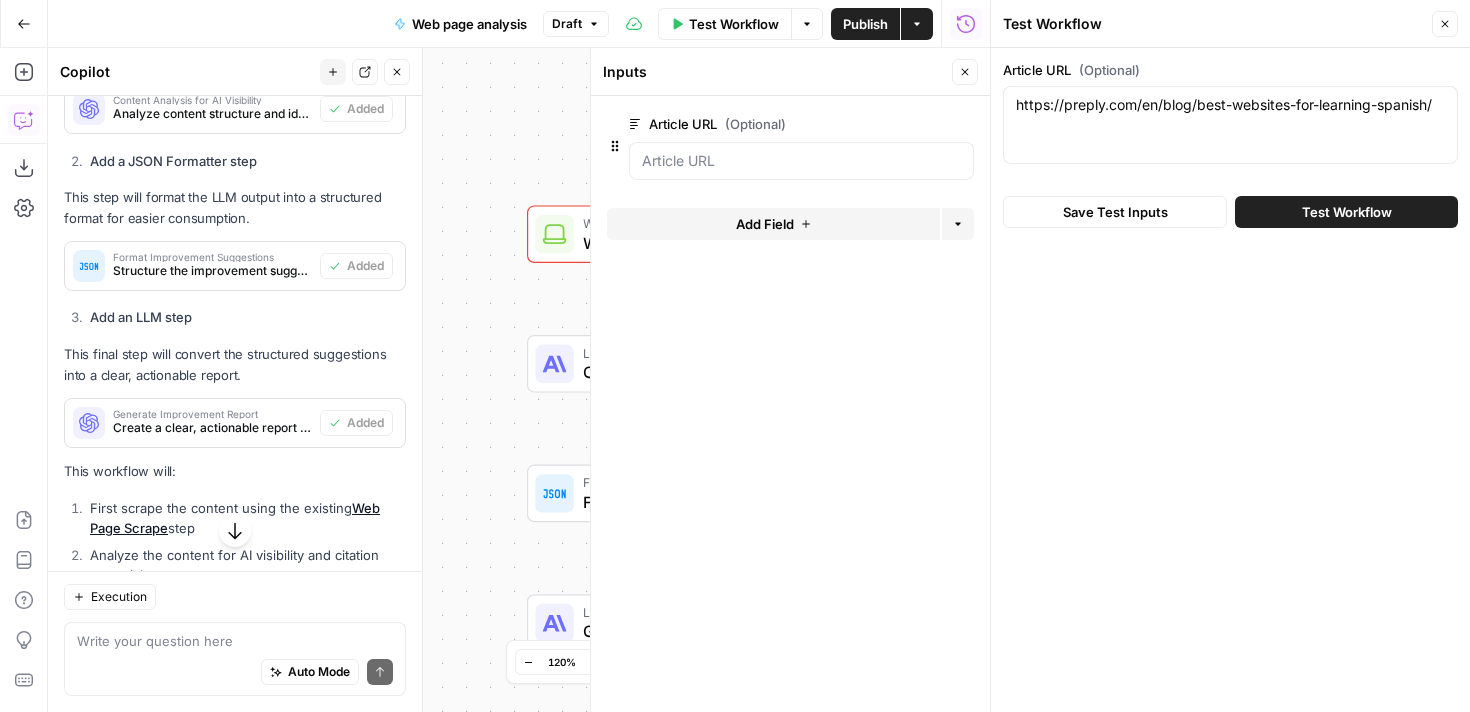 click on "Test Workflow" at bounding box center [1347, 212] 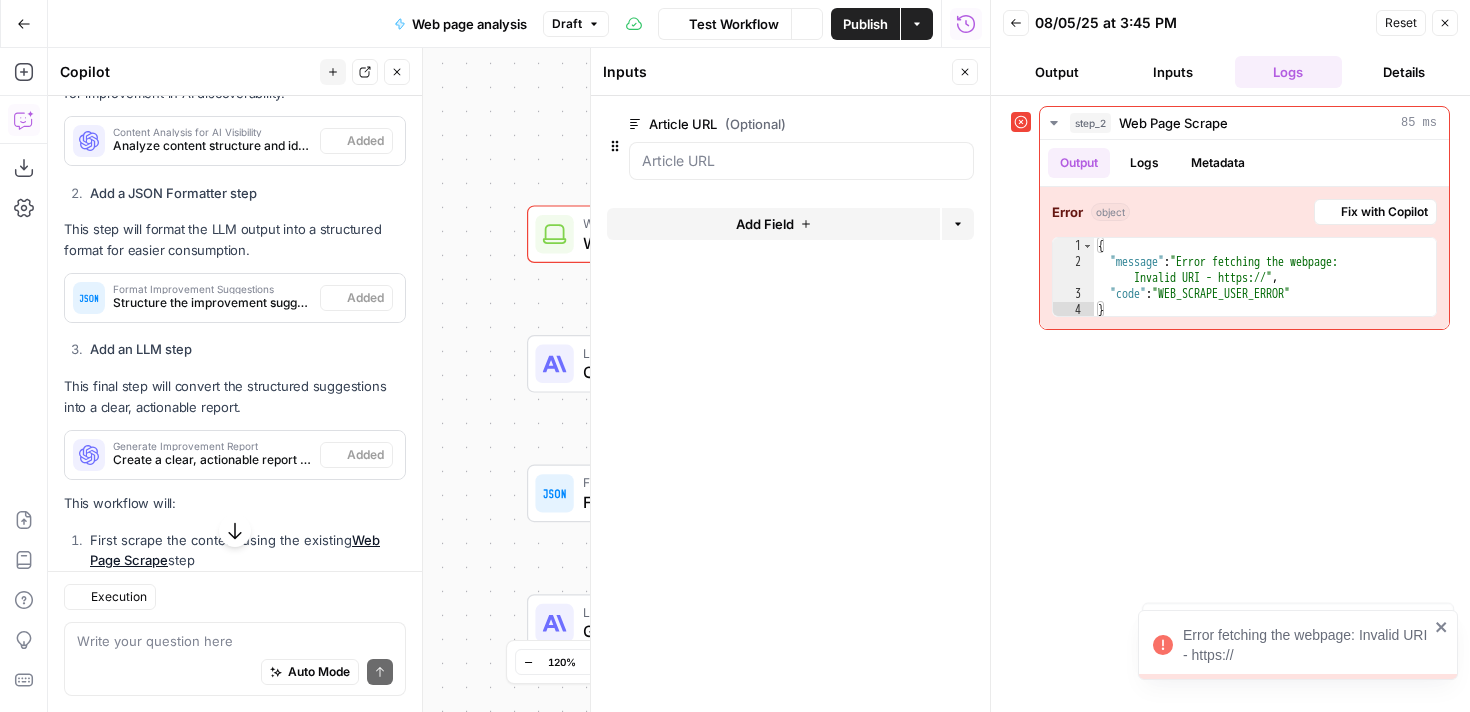 scroll, scrollTop: 752, scrollLeft: 0, axis: vertical 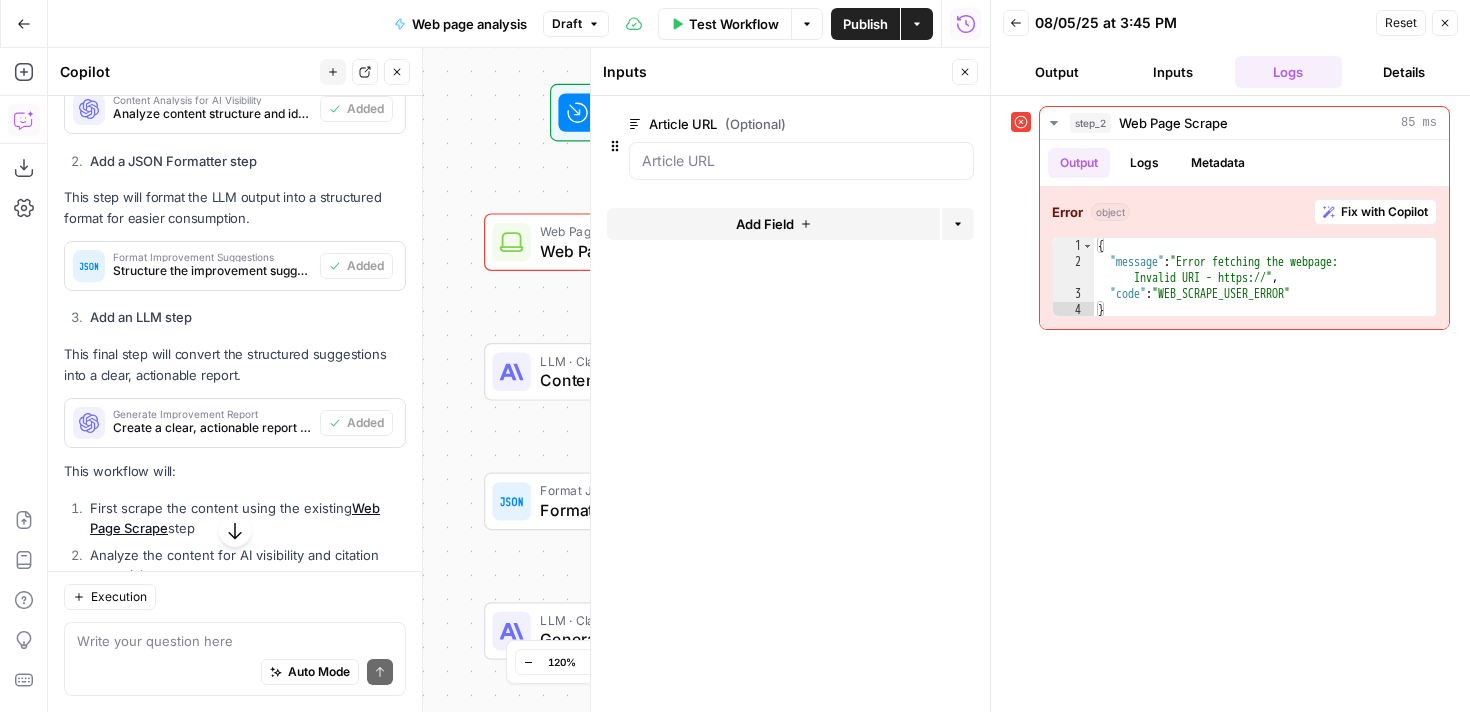 click on "Web Page Scrape" at bounding box center [665, 251] 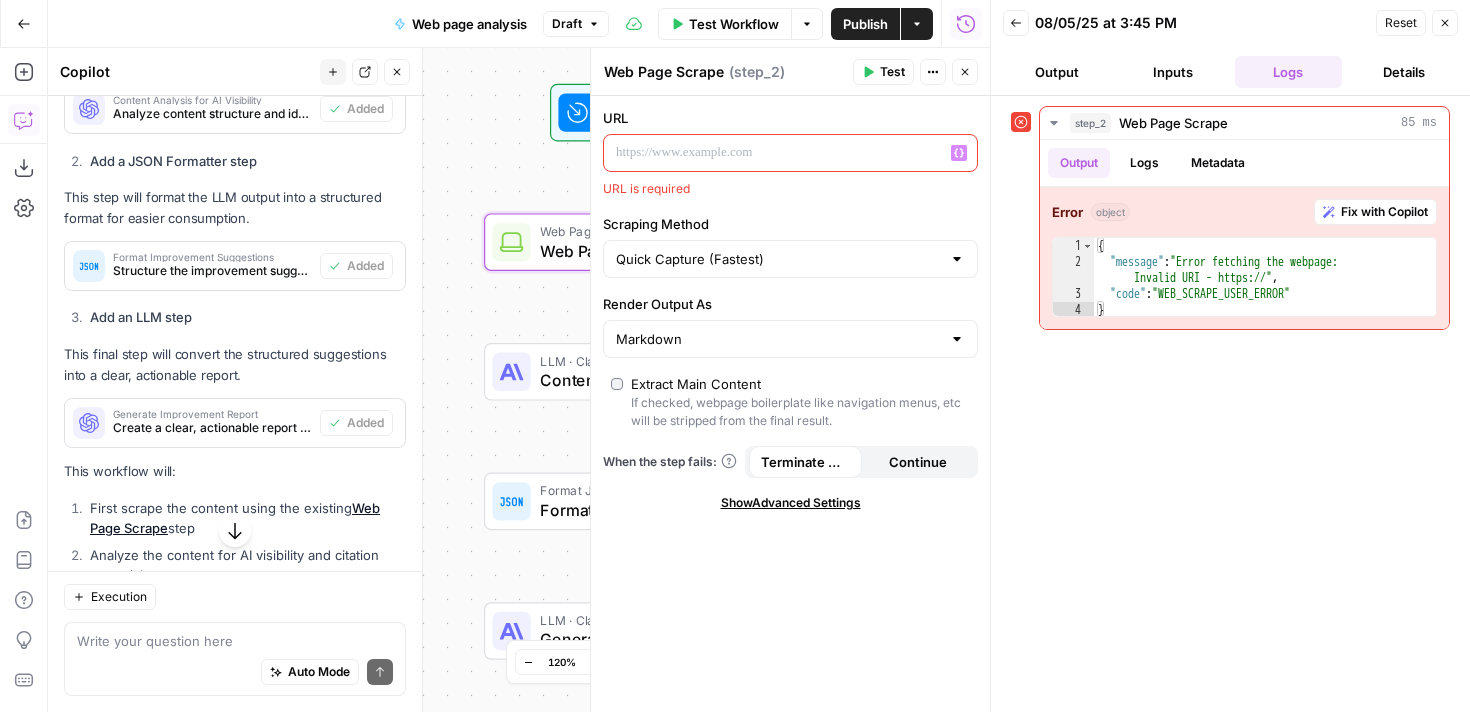 click at bounding box center (774, 153) 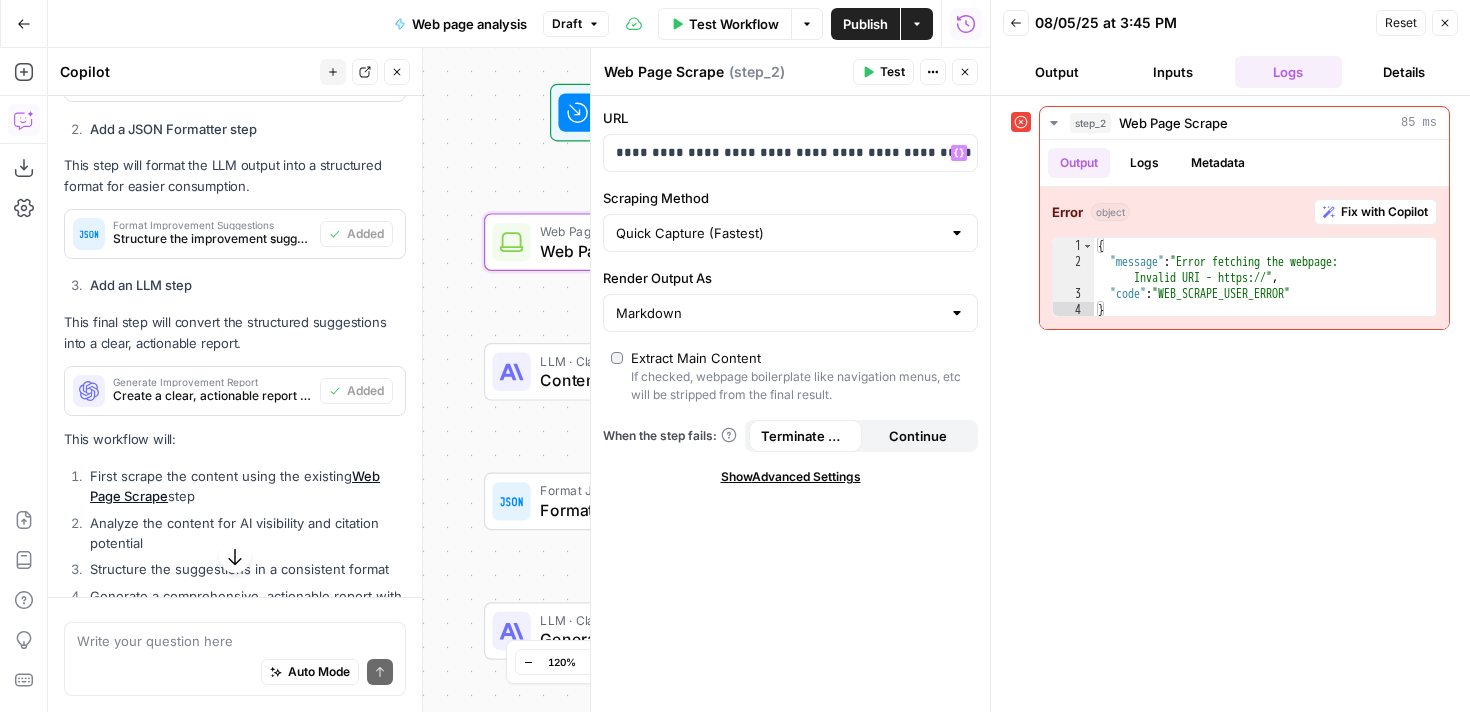 click on "Show  Advanced Settings" at bounding box center [790, 477] 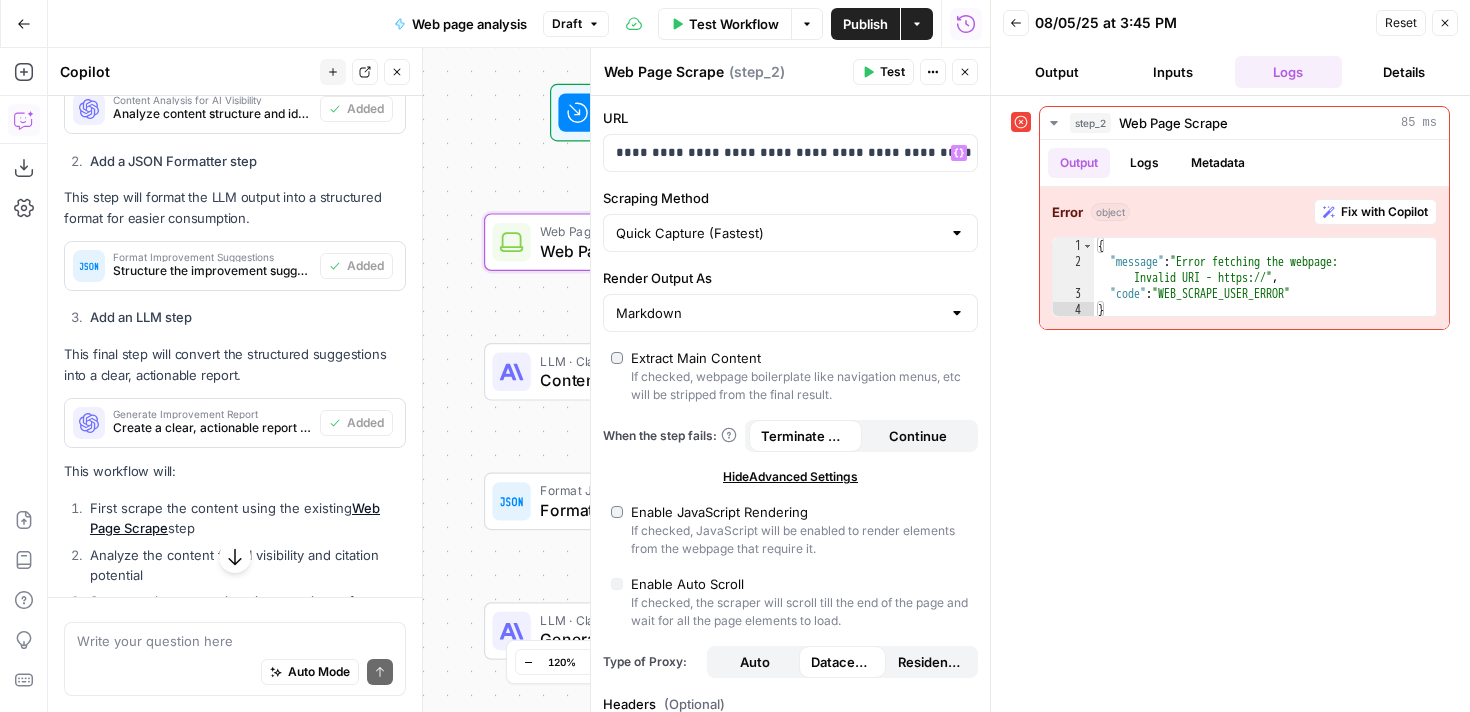 scroll, scrollTop: 752, scrollLeft: 0, axis: vertical 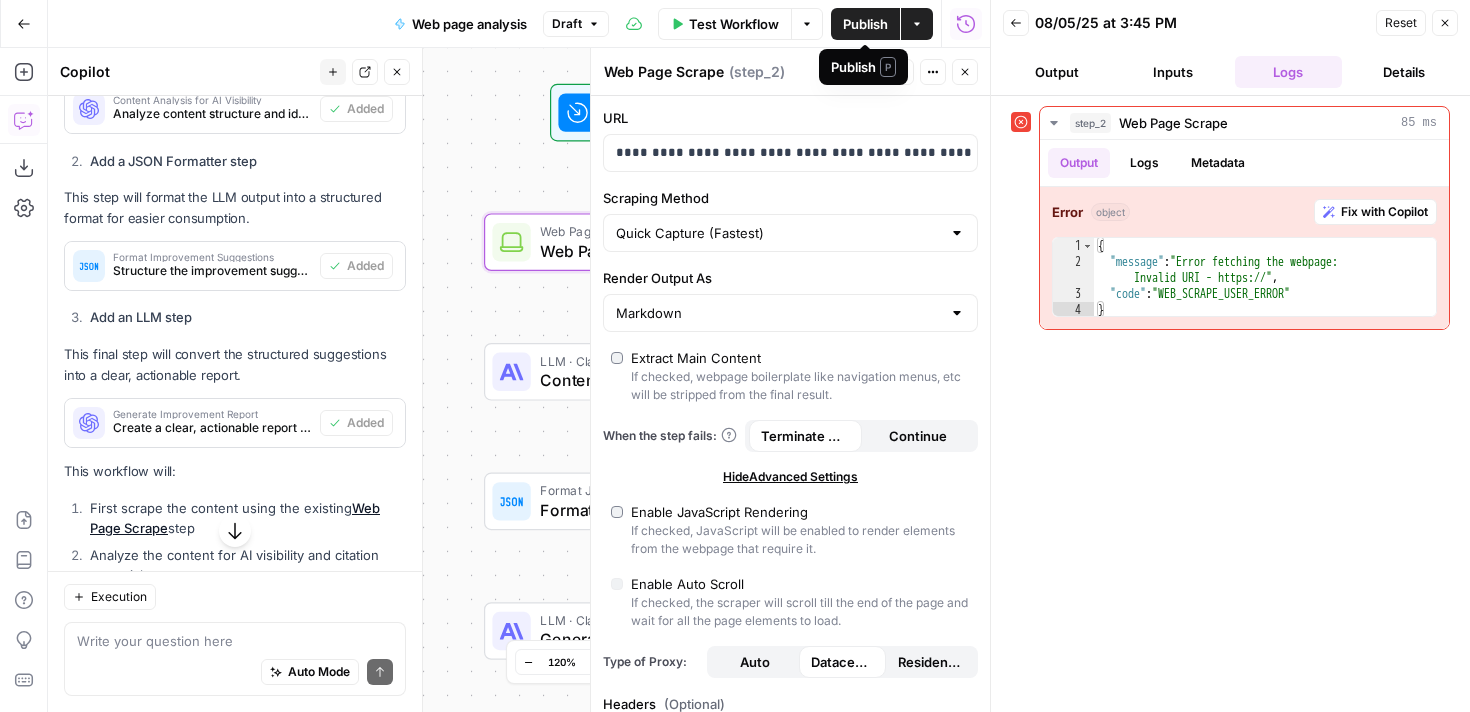 click on "P" at bounding box center [888, 67] 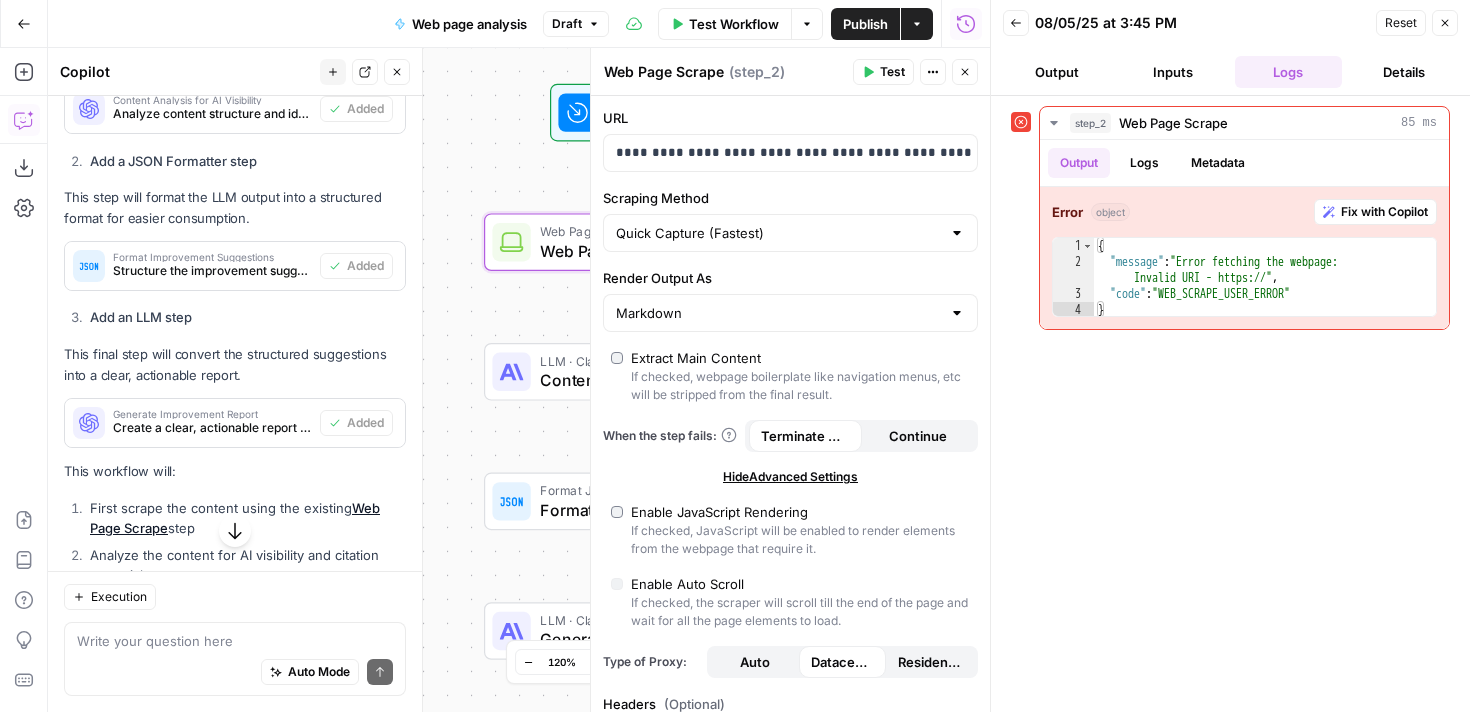 click on "Close" at bounding box center (1445, 23) 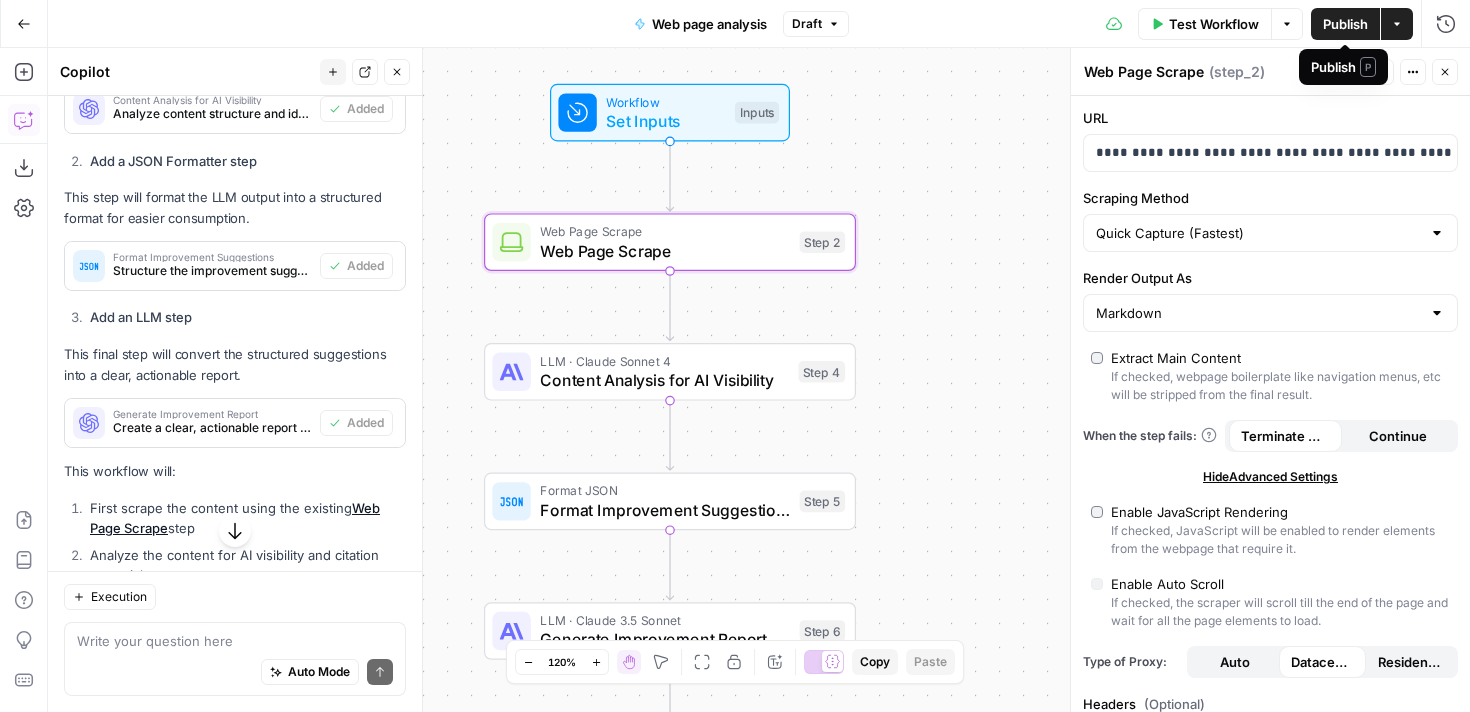click on "Publish P" at bounding box center [1343, 67] 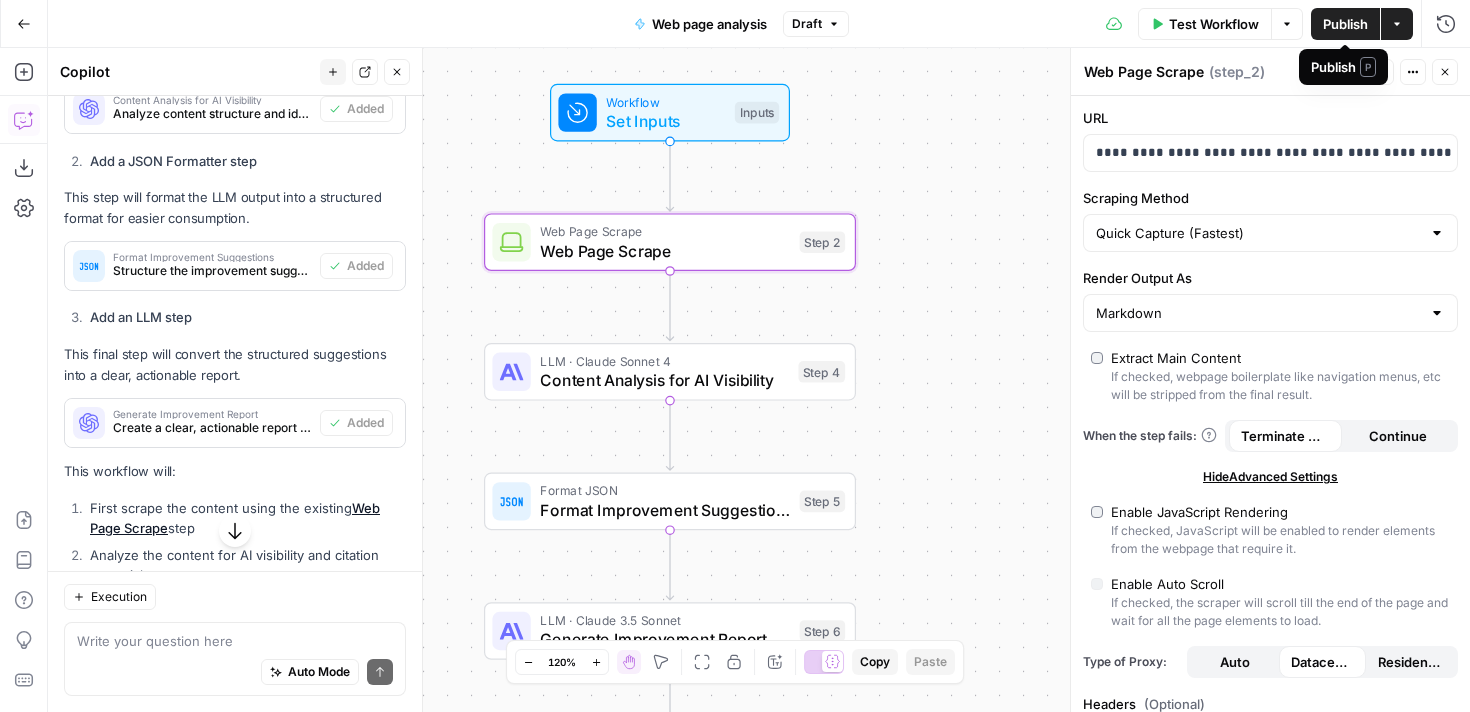 click on "Test Workflow" at bounding box center [1205, 24] 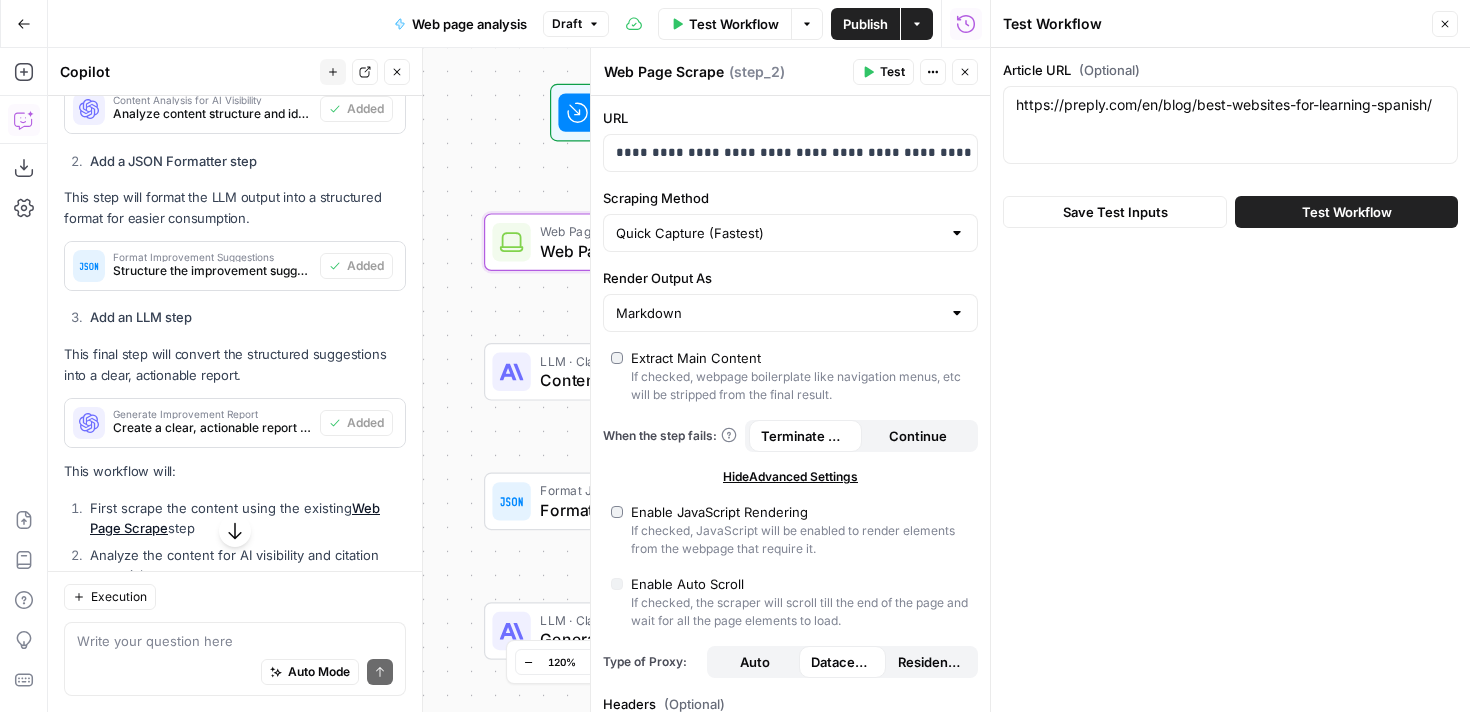 click on "Save Test Inputs Test Workflow" at bounding box center [1230, 212] 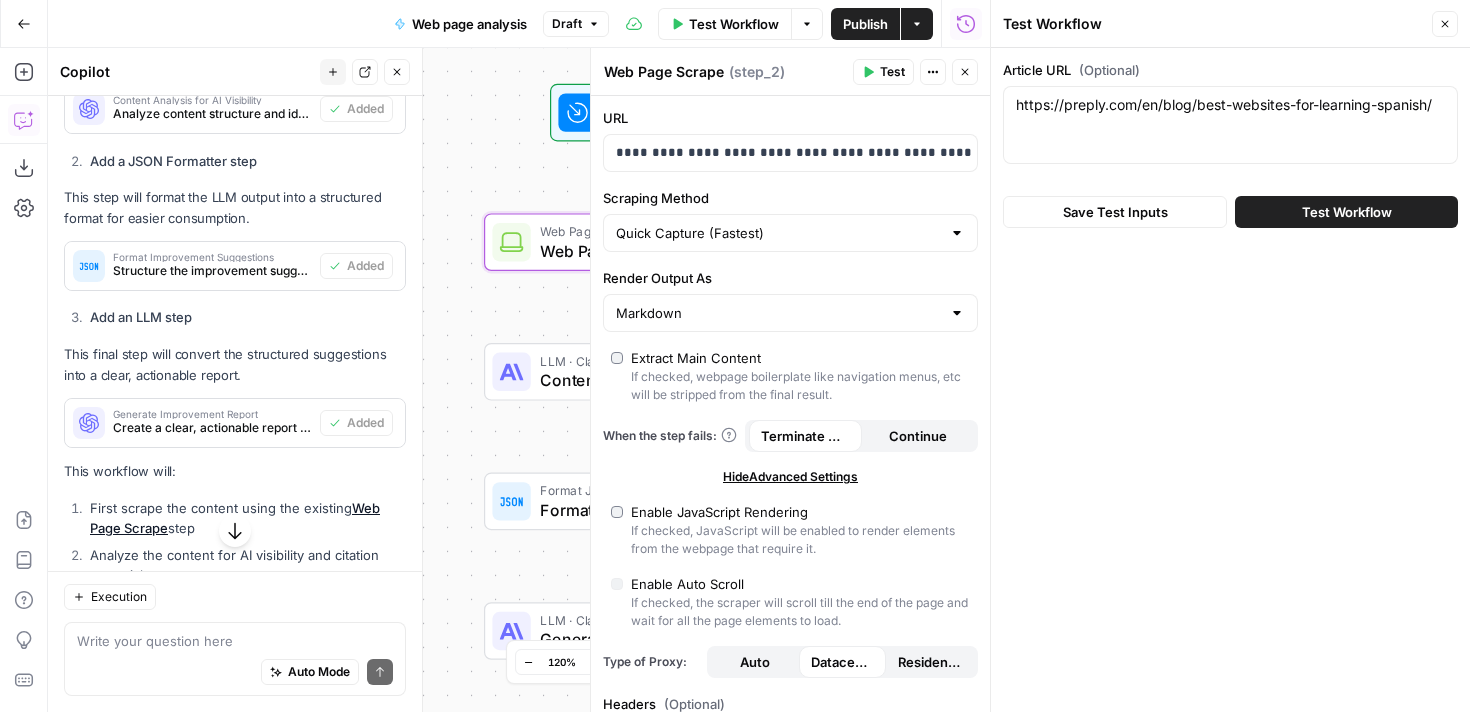 click on "Test Workflow" at bounding box center [1347, 212] 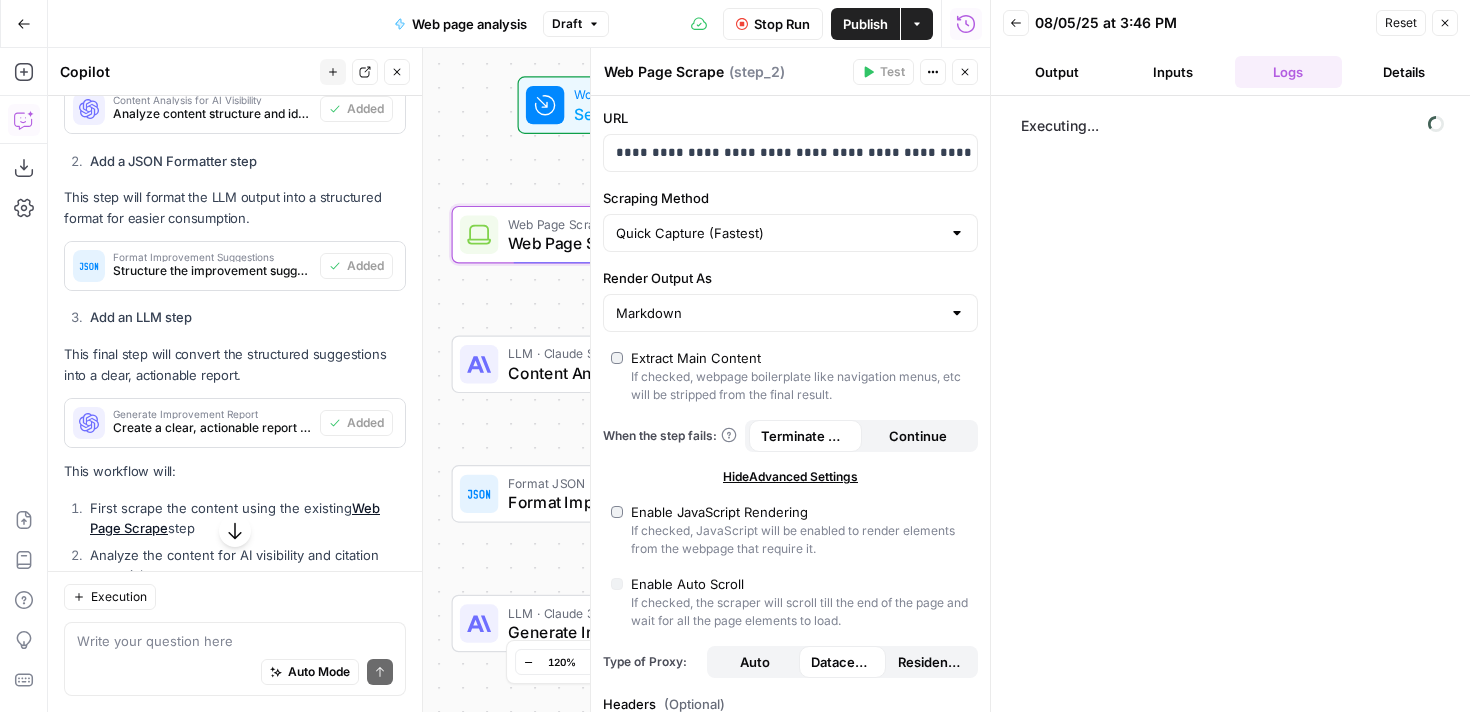 click 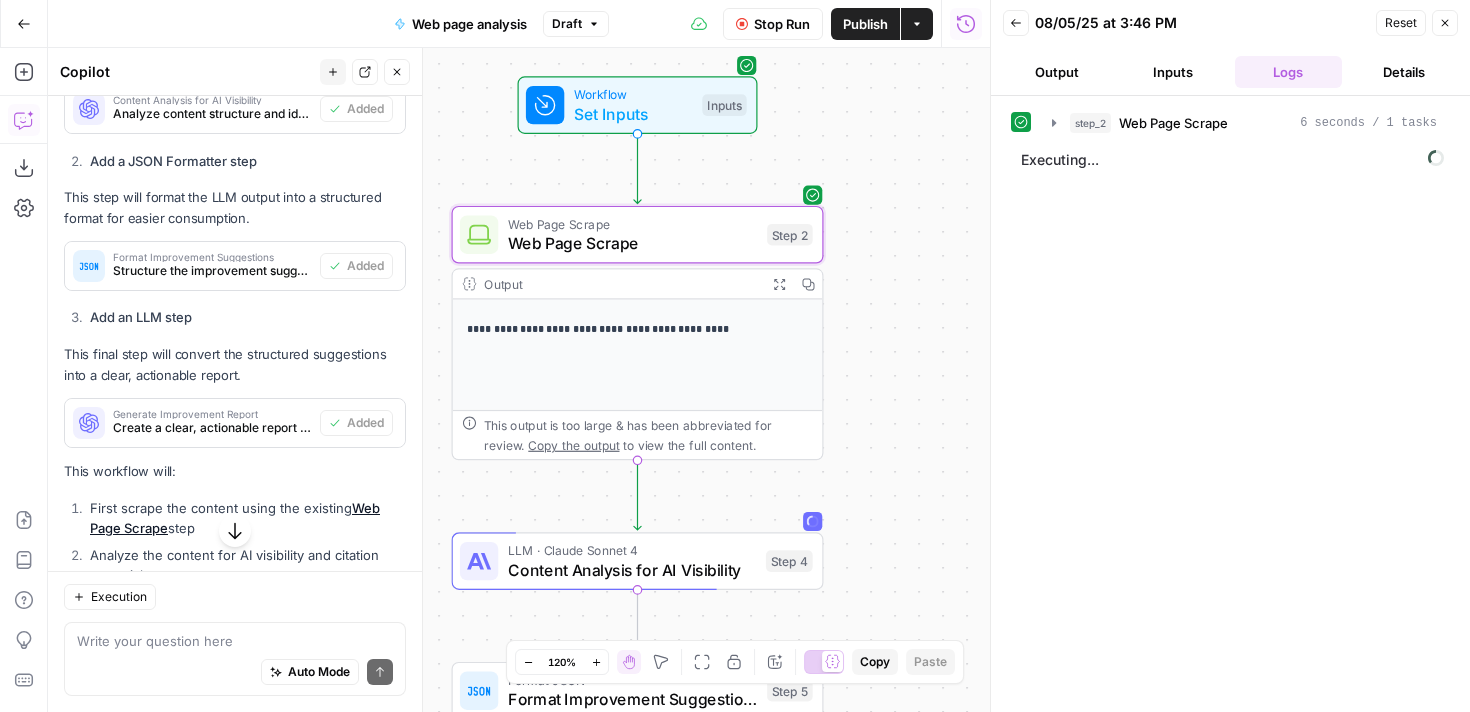 scroll, scrollTop: 74, scrollLeft: 0, axis: vertical 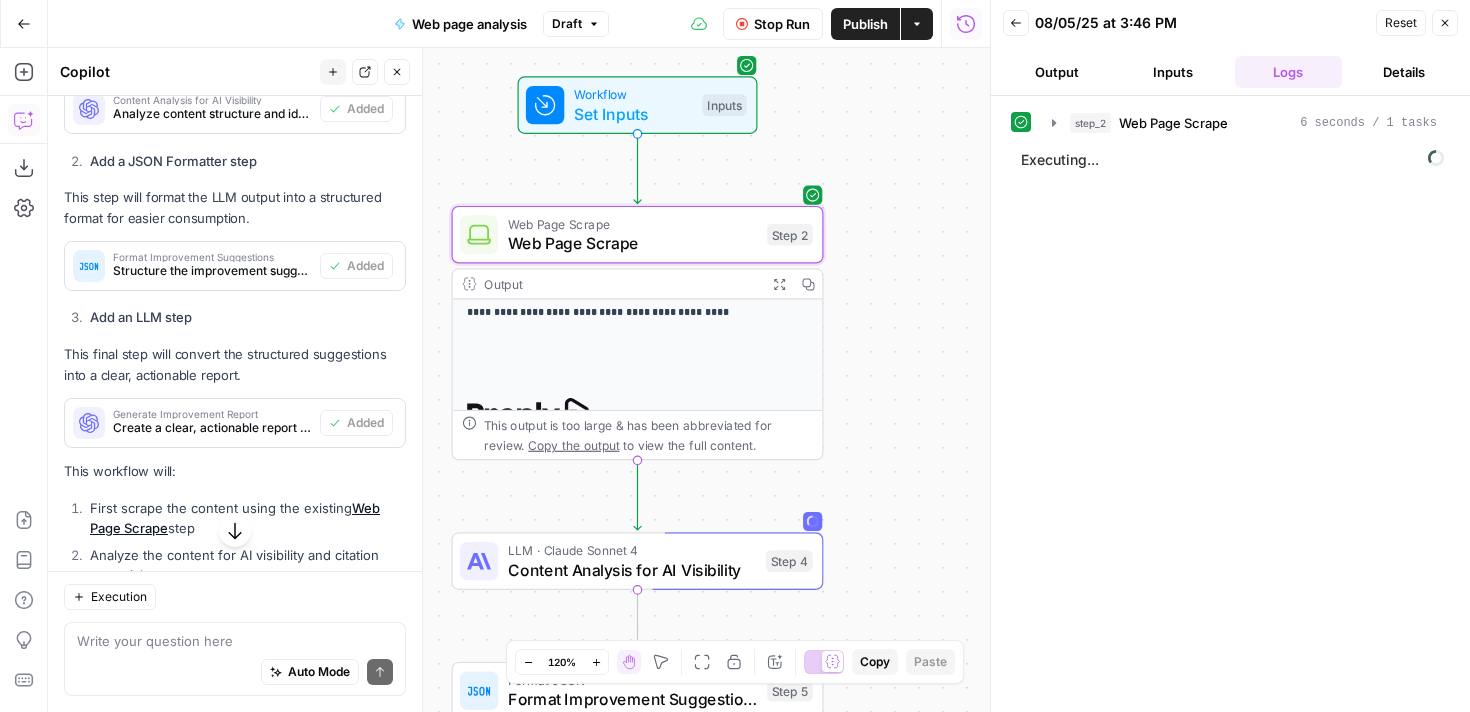 click on "**********" at bounding box center [638, 313] 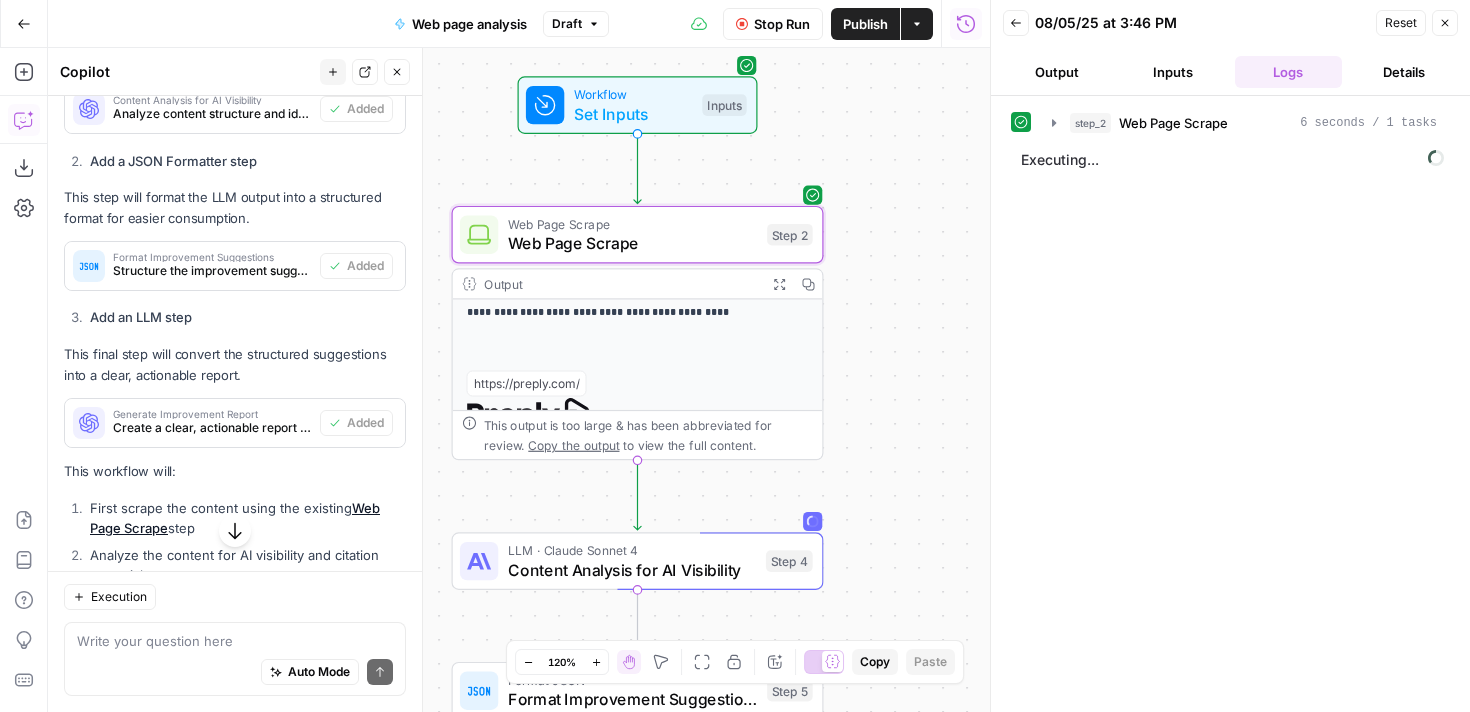 click on "Copy the output" at bounding box center [573, 445] 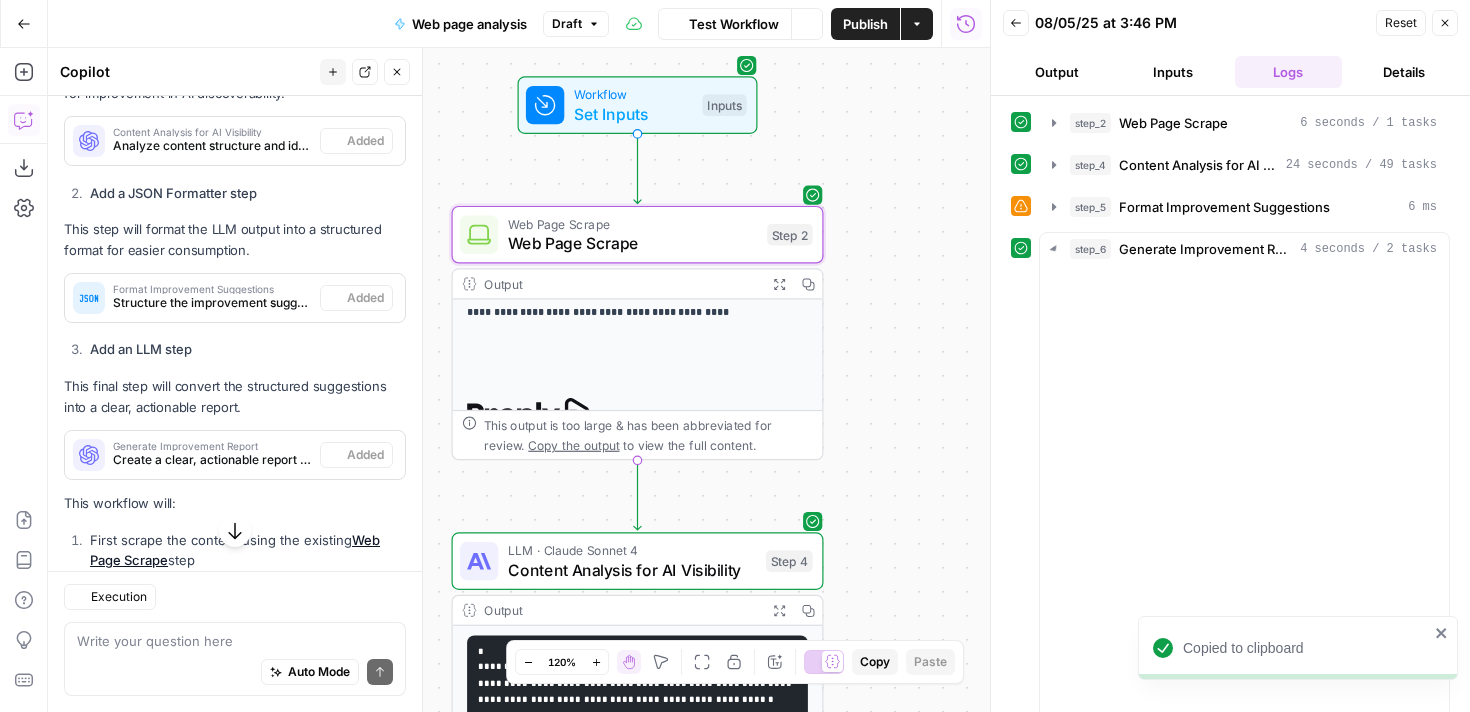 scroll, scrollTop: 752, scrollLeft: 0, axis: vertical 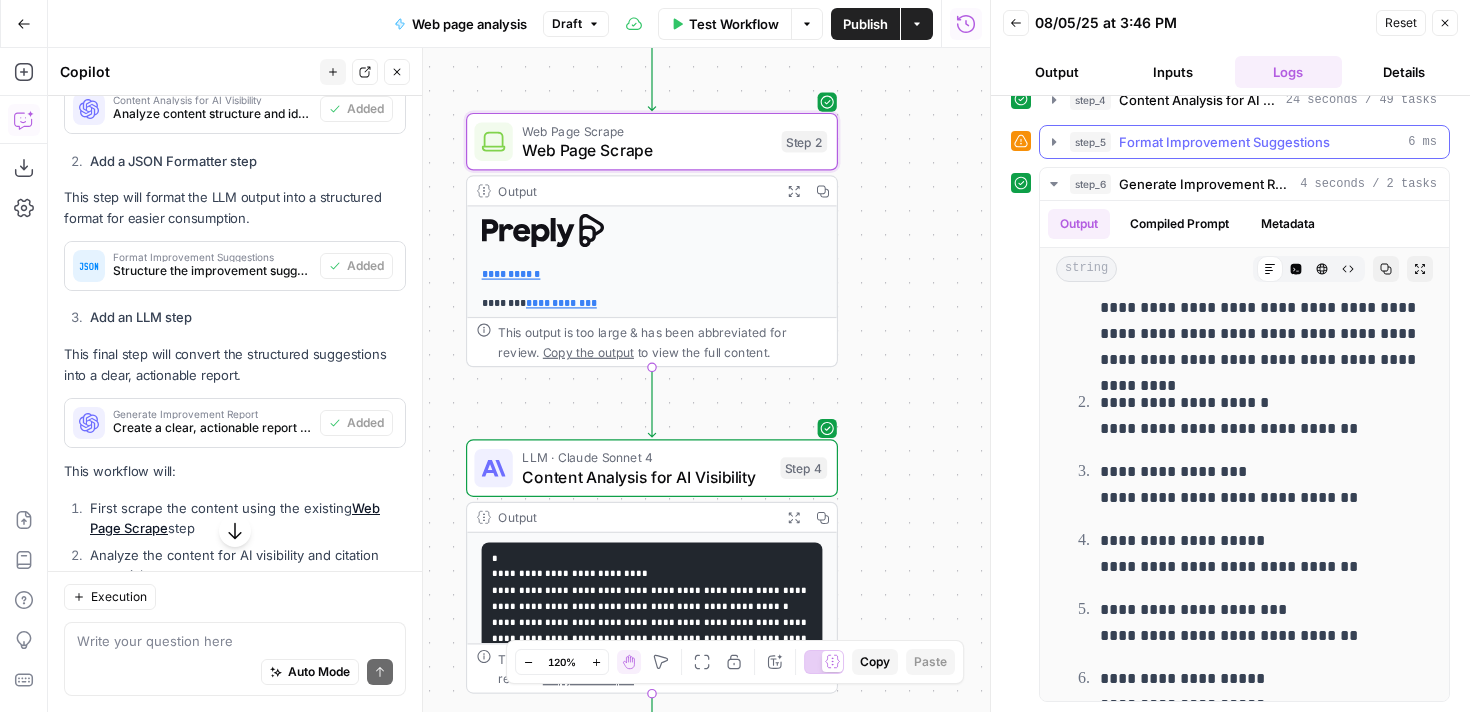 click on "Format Improvement Suggestions" at bounding box center (1224, 142) 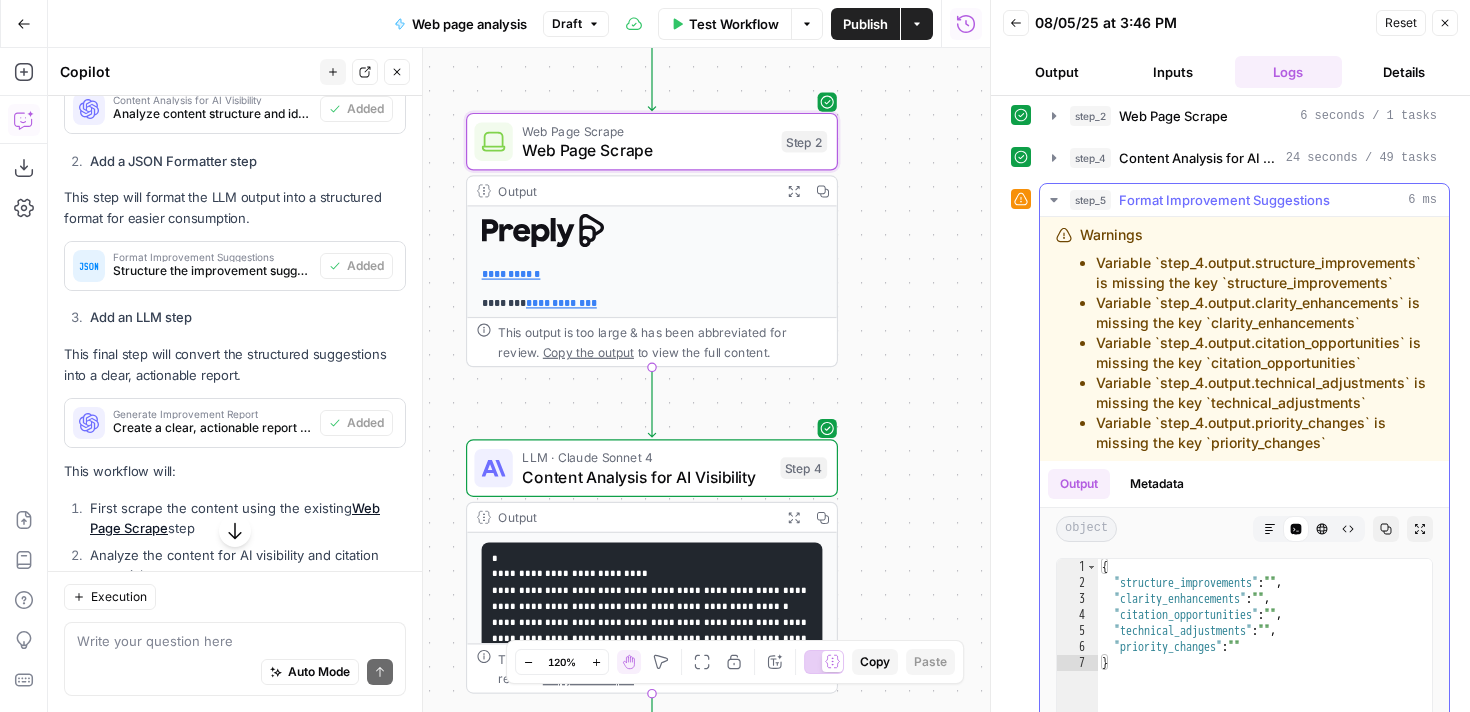 scroll, scrollTop: 0, scrollLeft: 0, axis: both 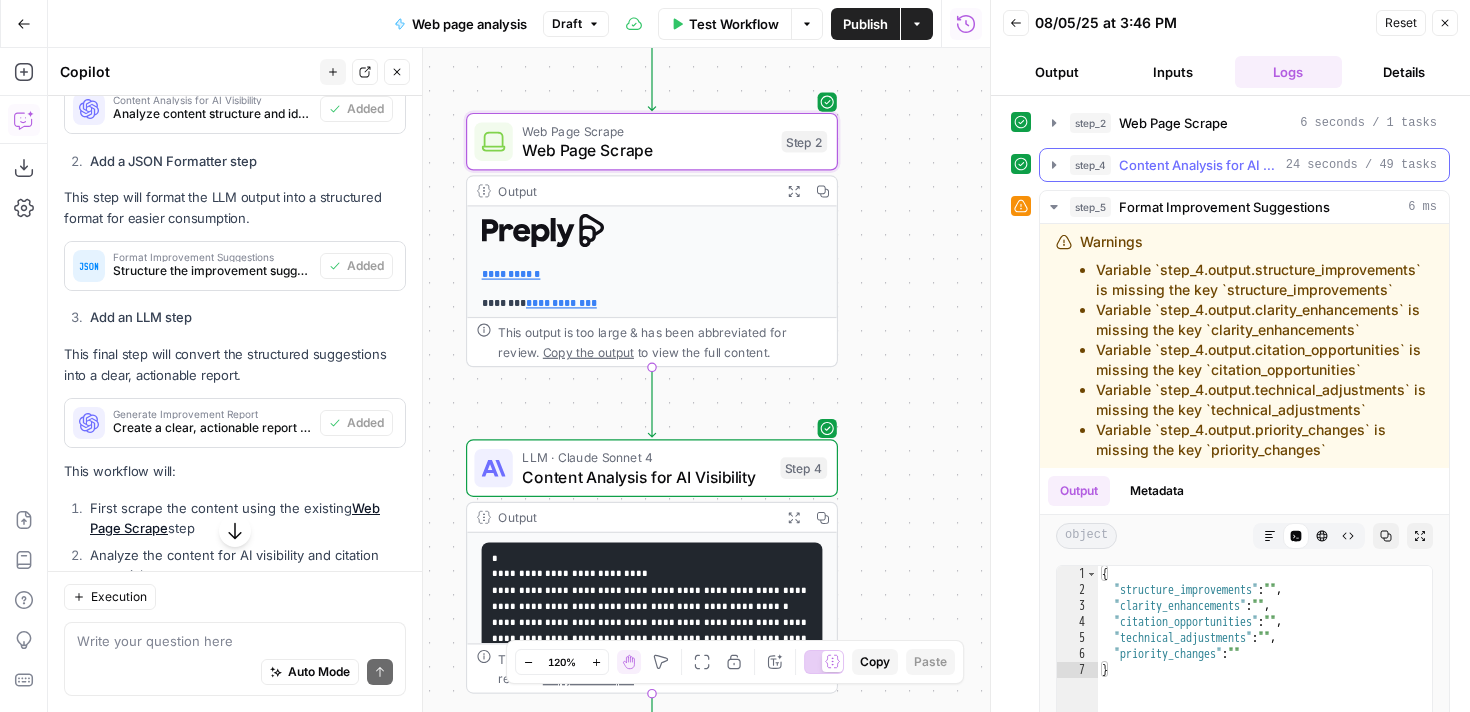 click on "Content Analysis for AI Visibility" at bounding box center (1198, 165) 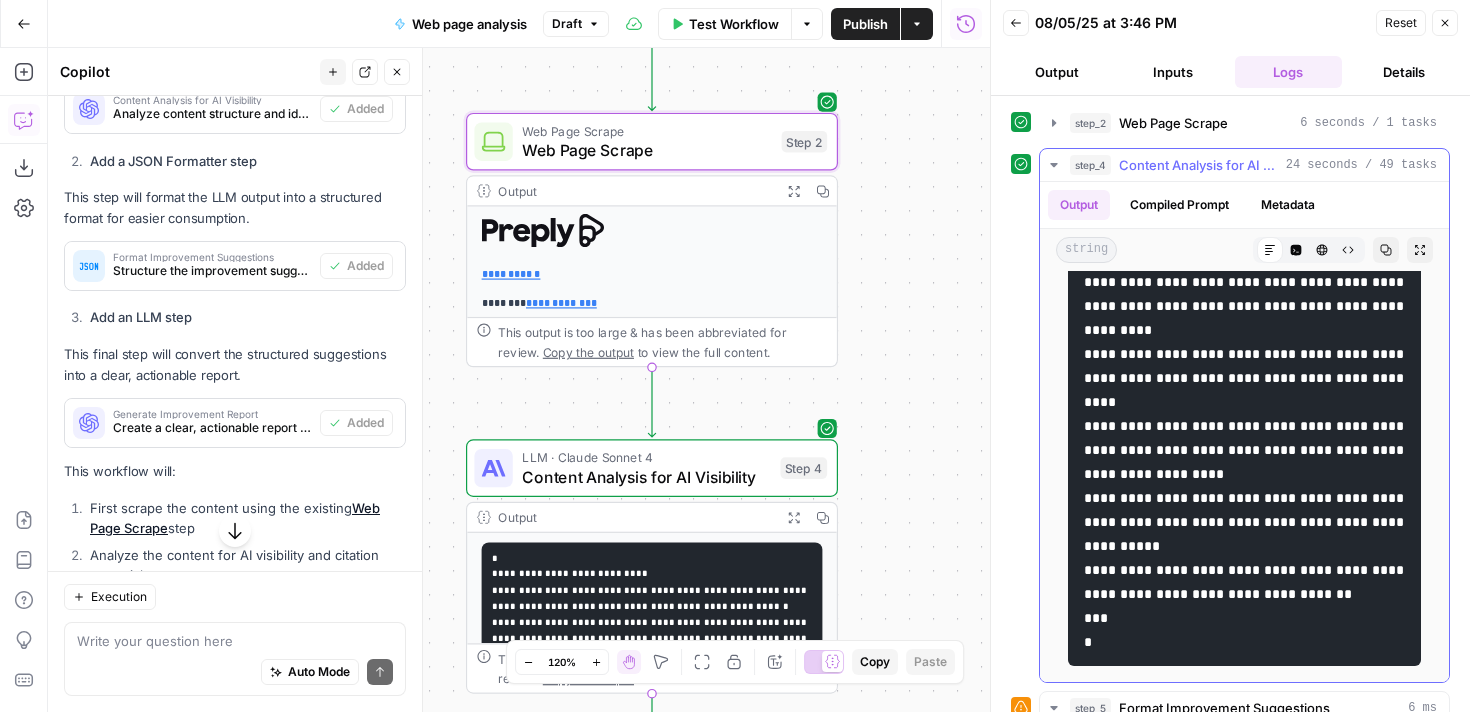 scroll, scrollTop: 3005, scrollLeft: 0, axis: vertical 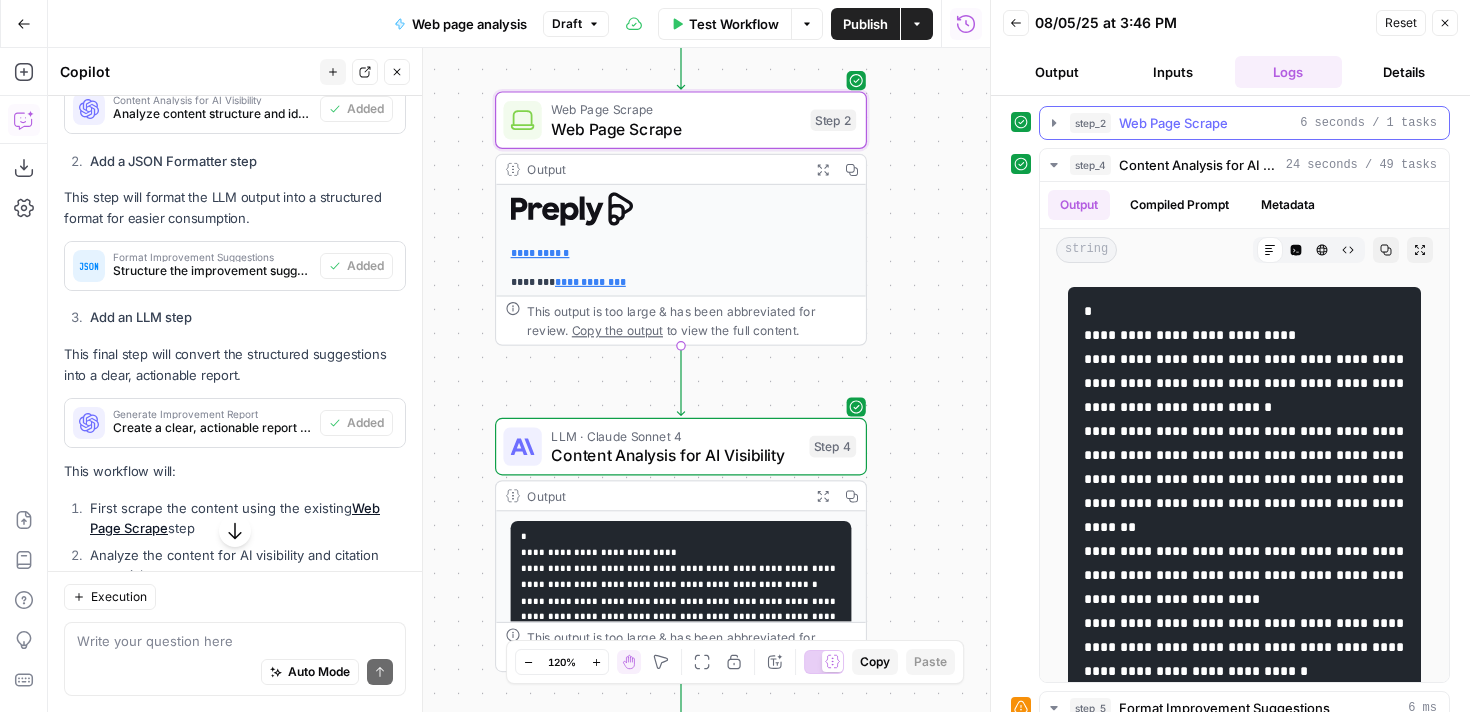 click on "Web Page Scrape" at bounding box center (1173, 123) 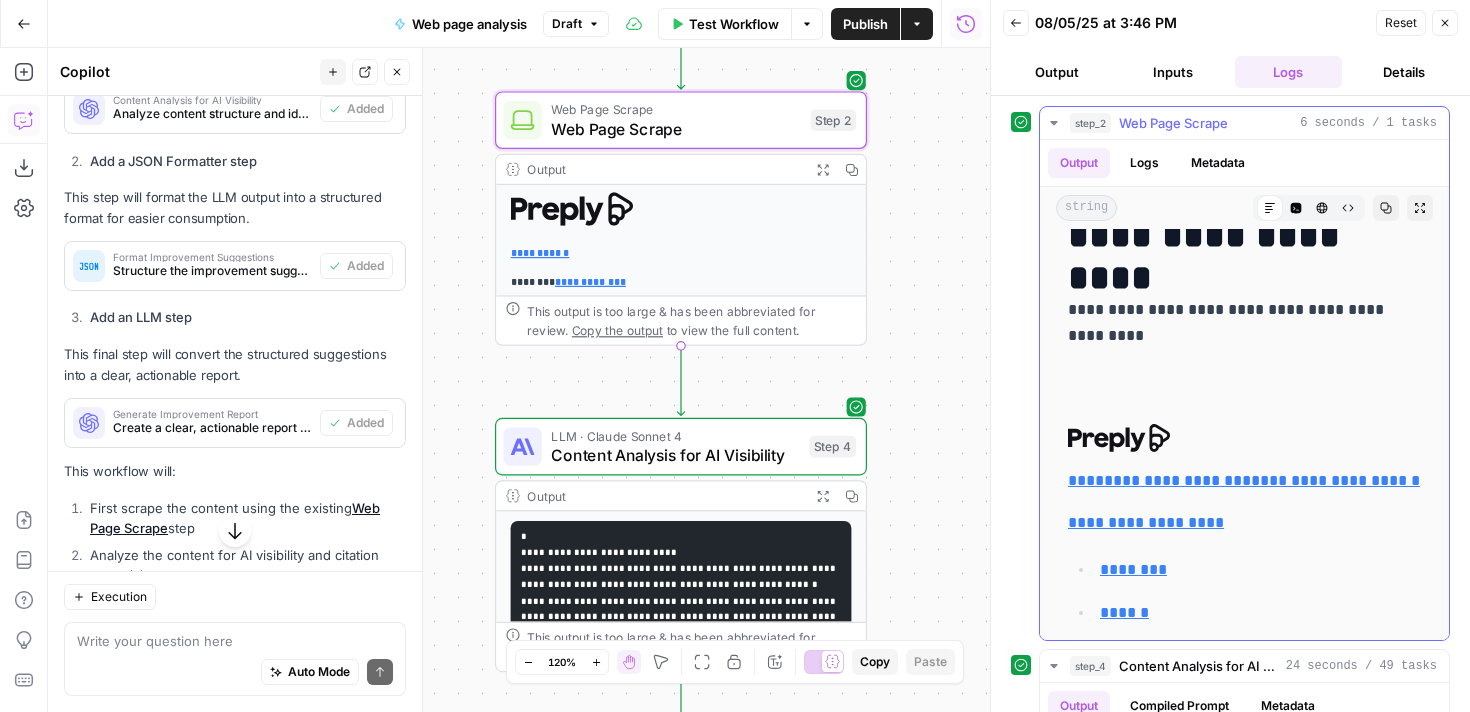 scroll, scrollTop: 0, scrollLeft: 0, axis: both 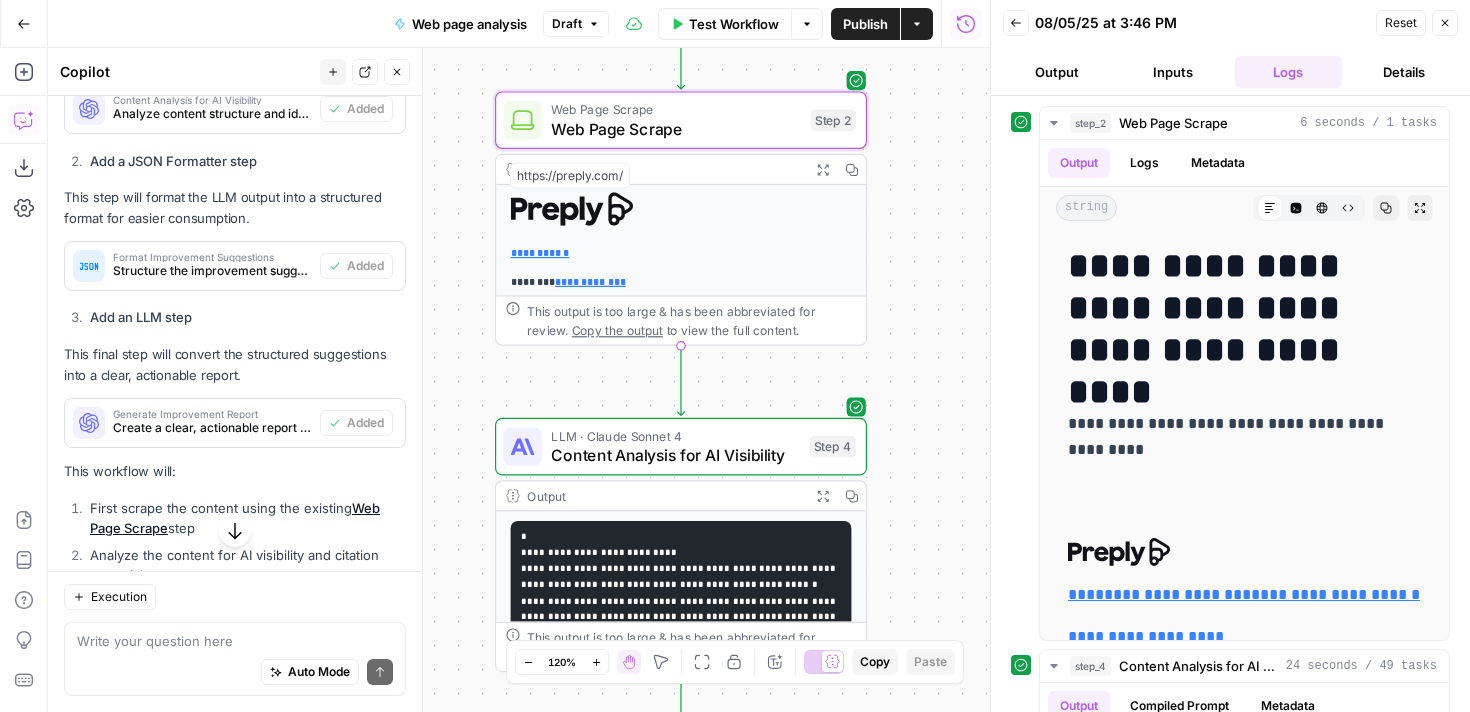 click at bounding box center (681, 209) 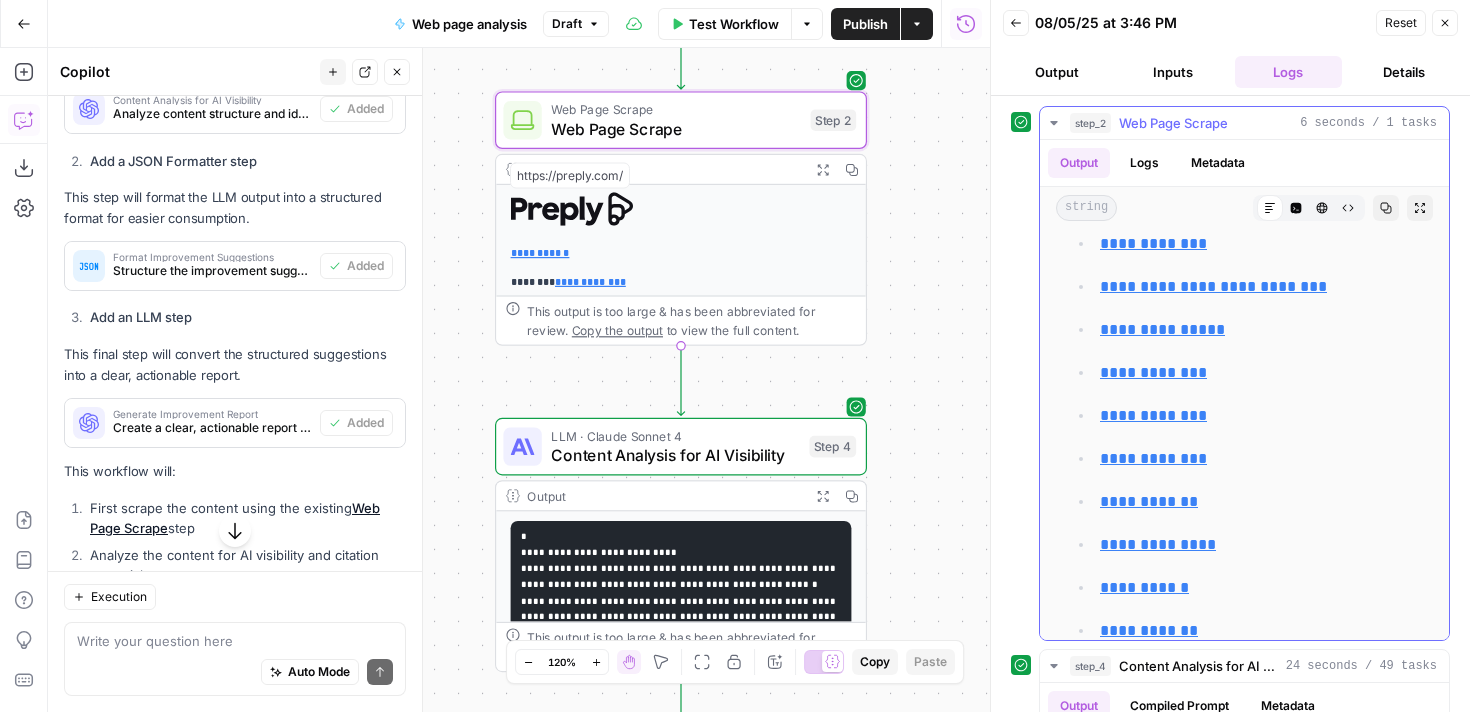 scroll, scrollTop: 1672, scrollLeft: 0, axis: vertical 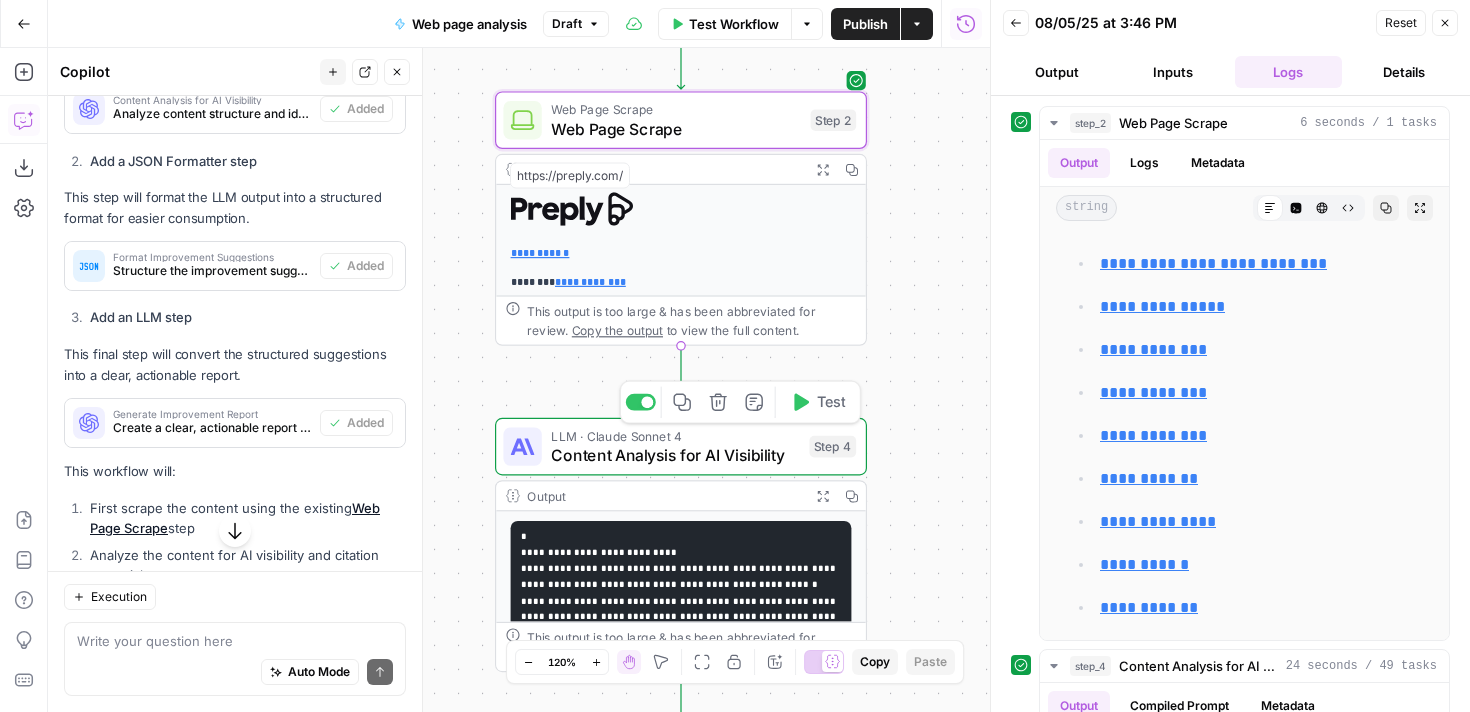 click on "LLM · Claude Sonnet 4" at bounding box center (675, 435) 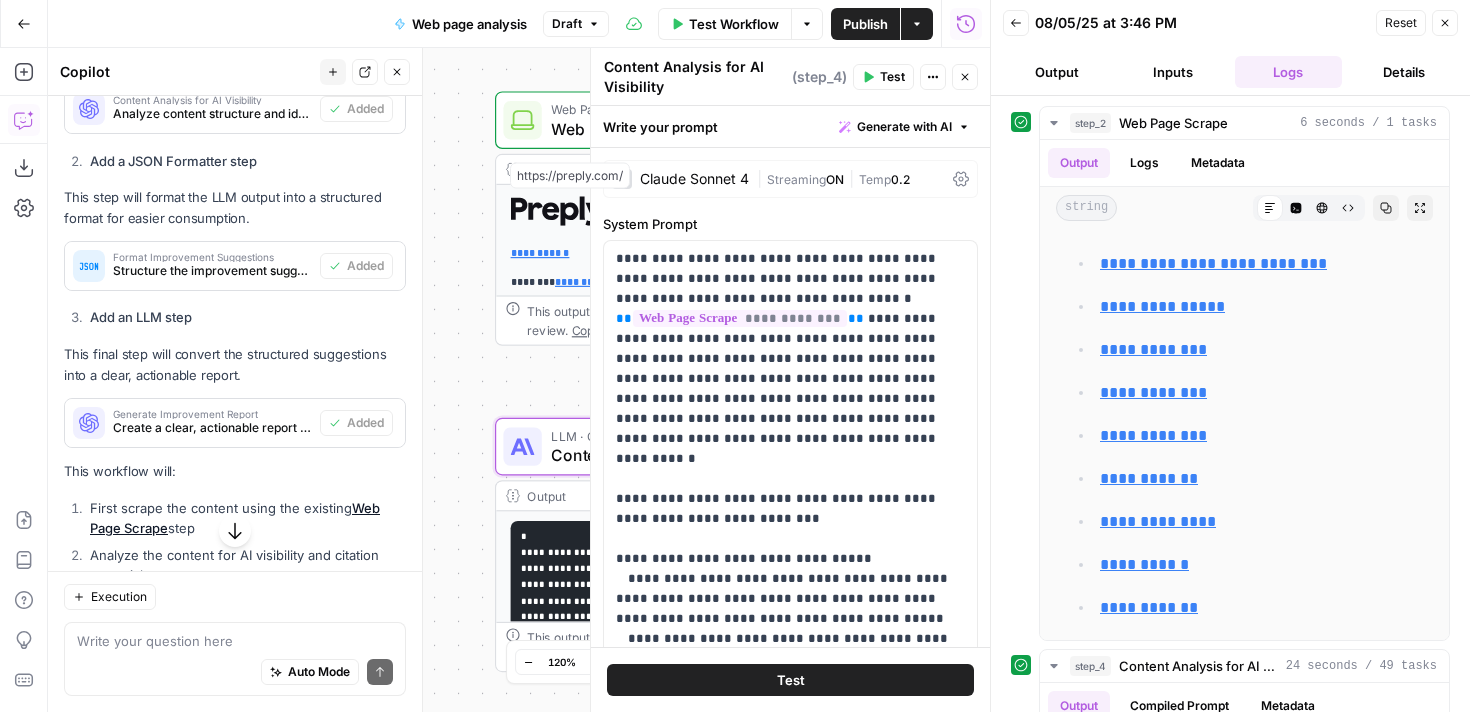 click on "Content Analysis for AI Visibility" at bounding box center [675, 455] 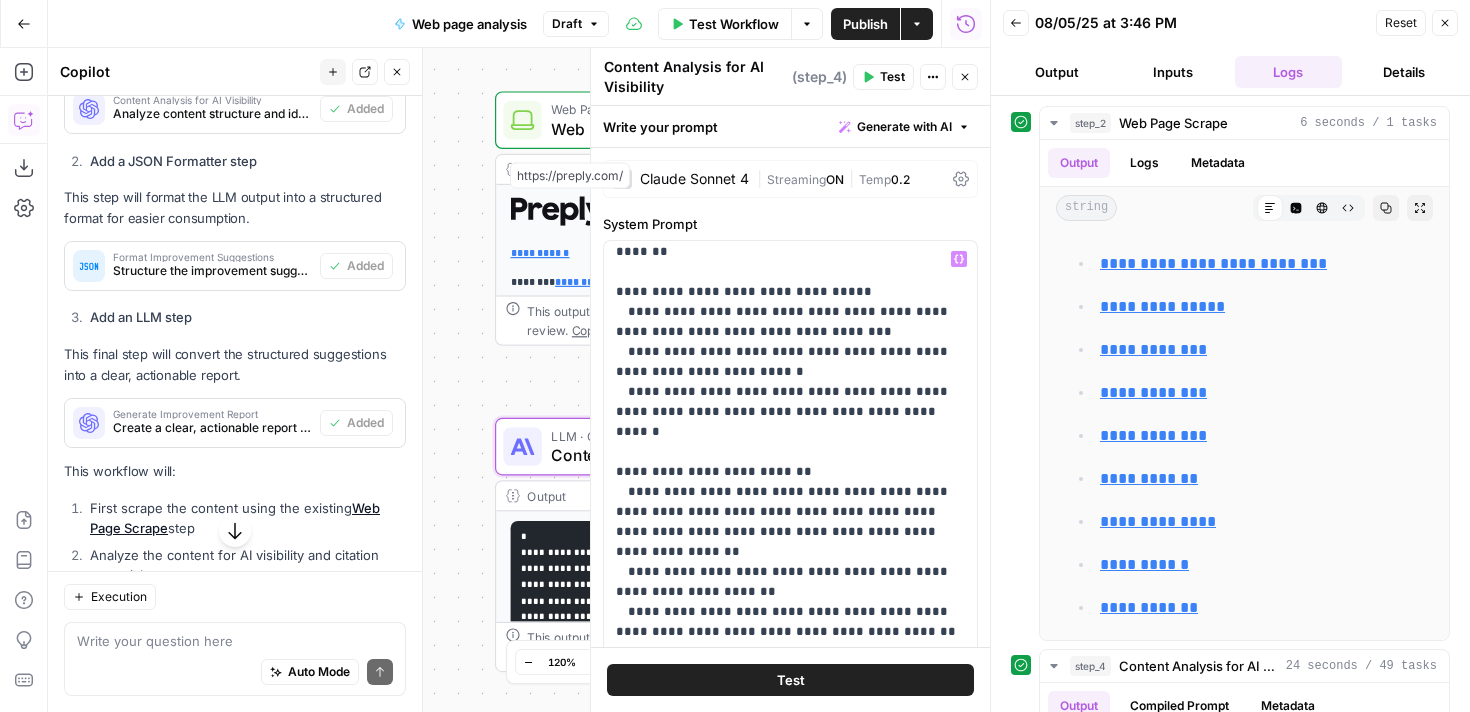 scroll, scrollTop: 541, scrollLeft: 0, axis: vertical 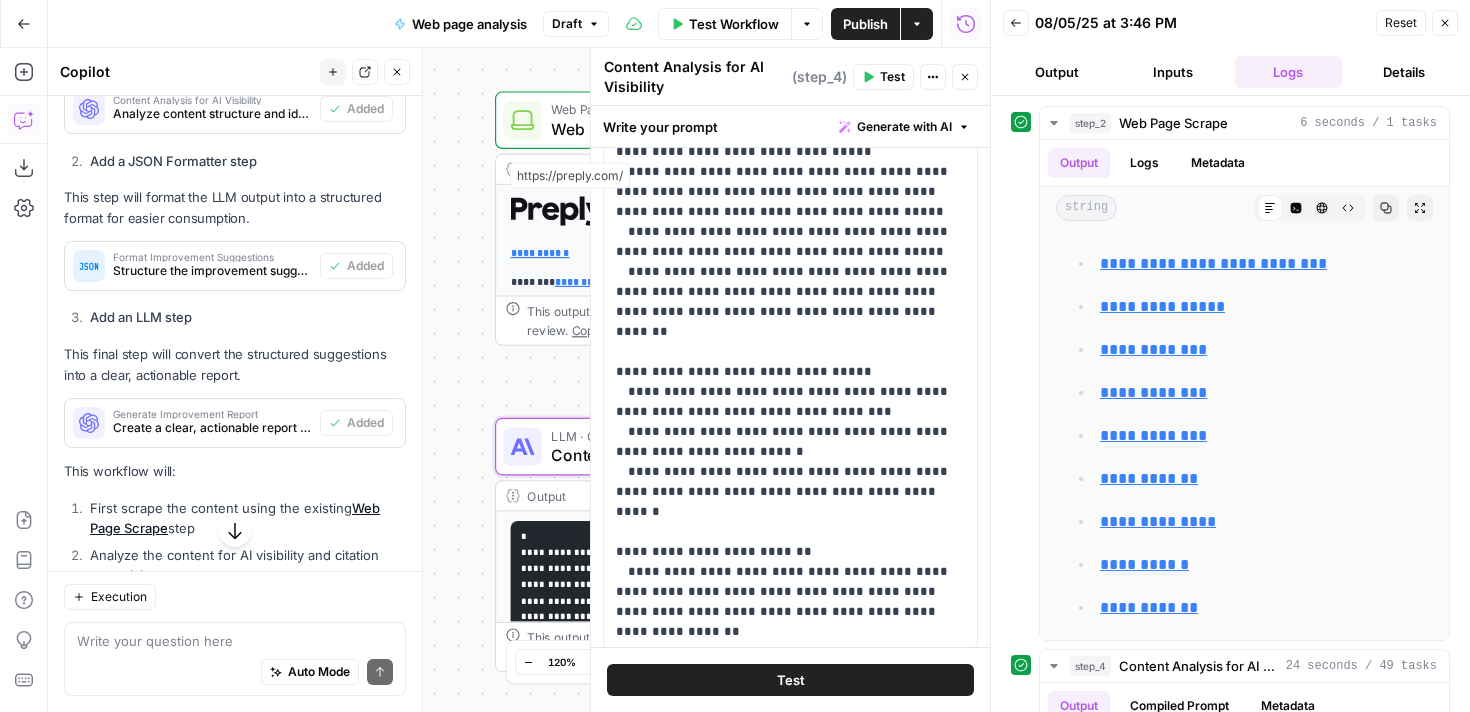 click 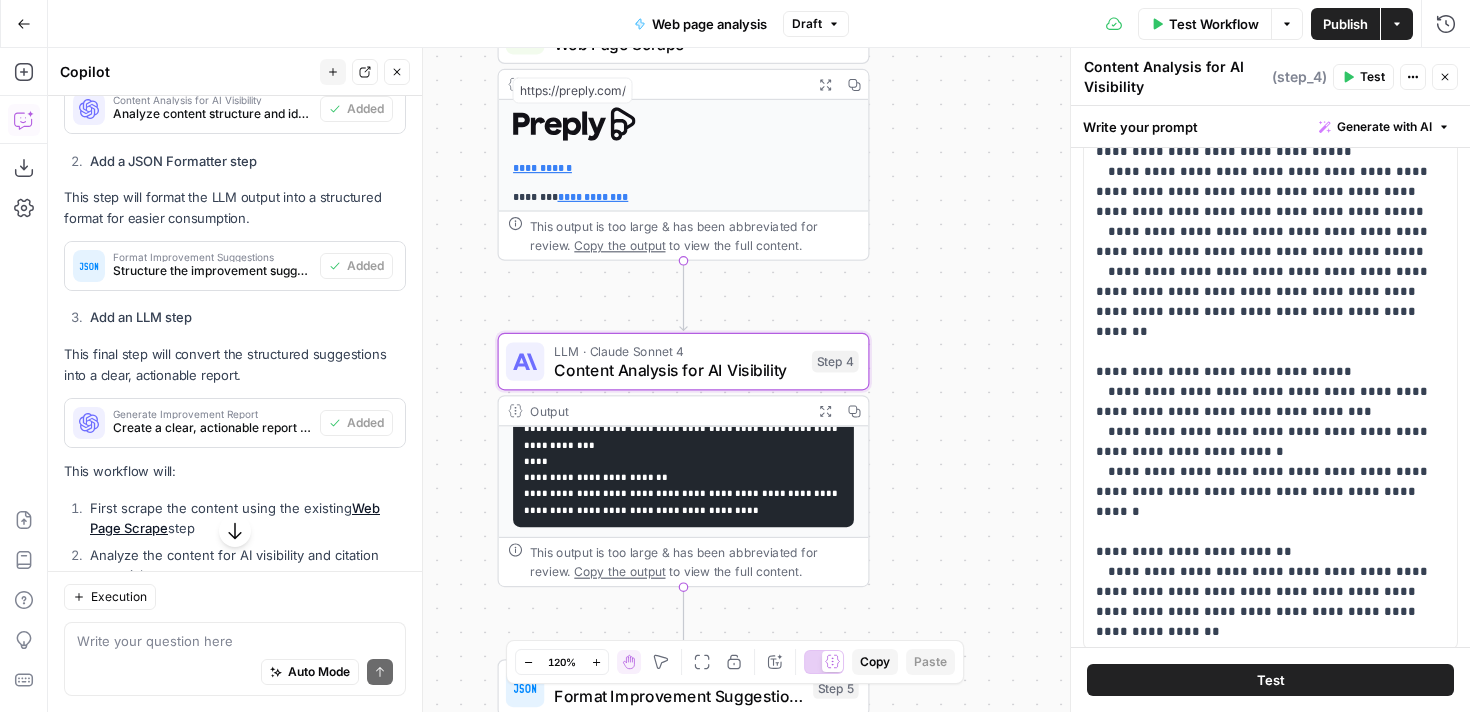 scroll, scrollTop: 300, scrollLeft: 0, axis: vertical 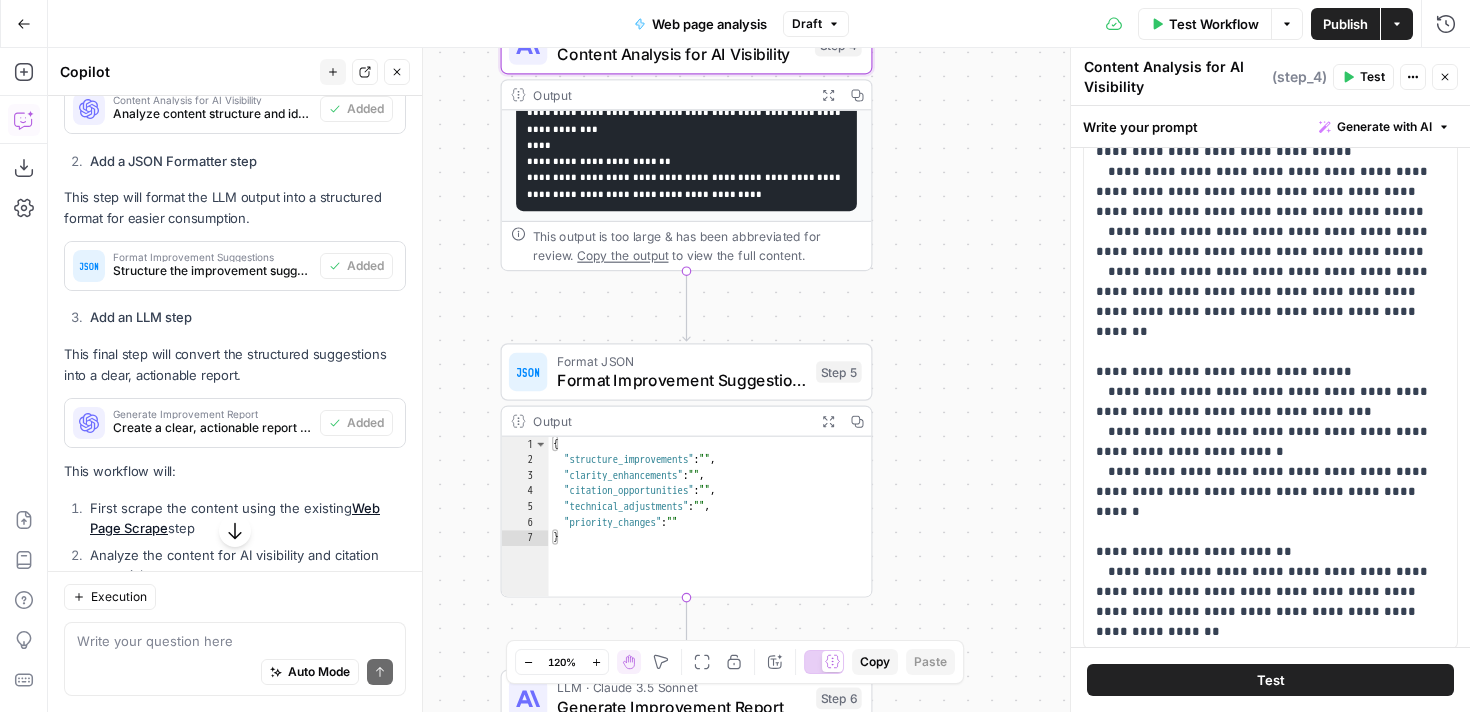click on "{    "structure_improvements" :  "" ,    "clarity_enhancements" :  "" ,    "citation_opportunities" :  "" ,    "technical_adjustments" :  "" ,    "priority_changes" :  "" }" at bounding box center (711, 533) 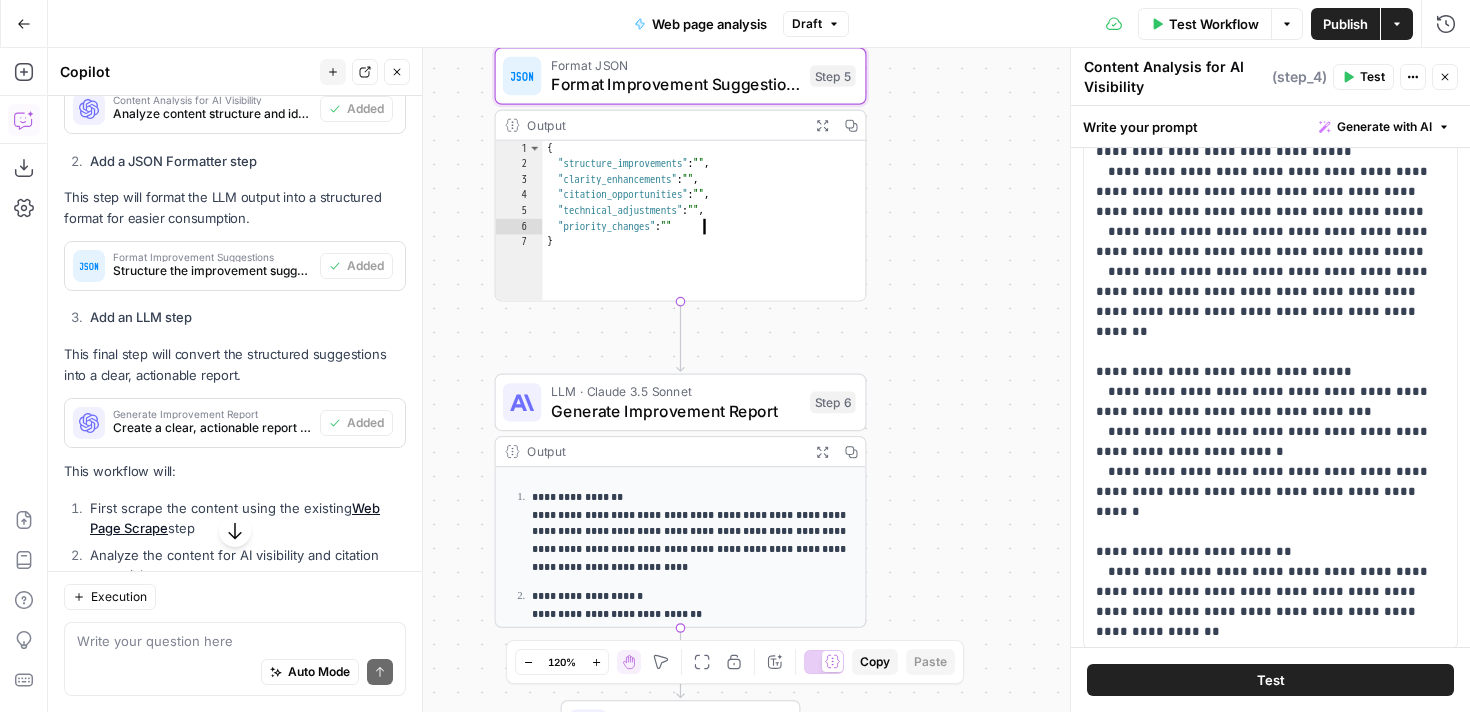 click on "**********" at bounding box center (692, 533) 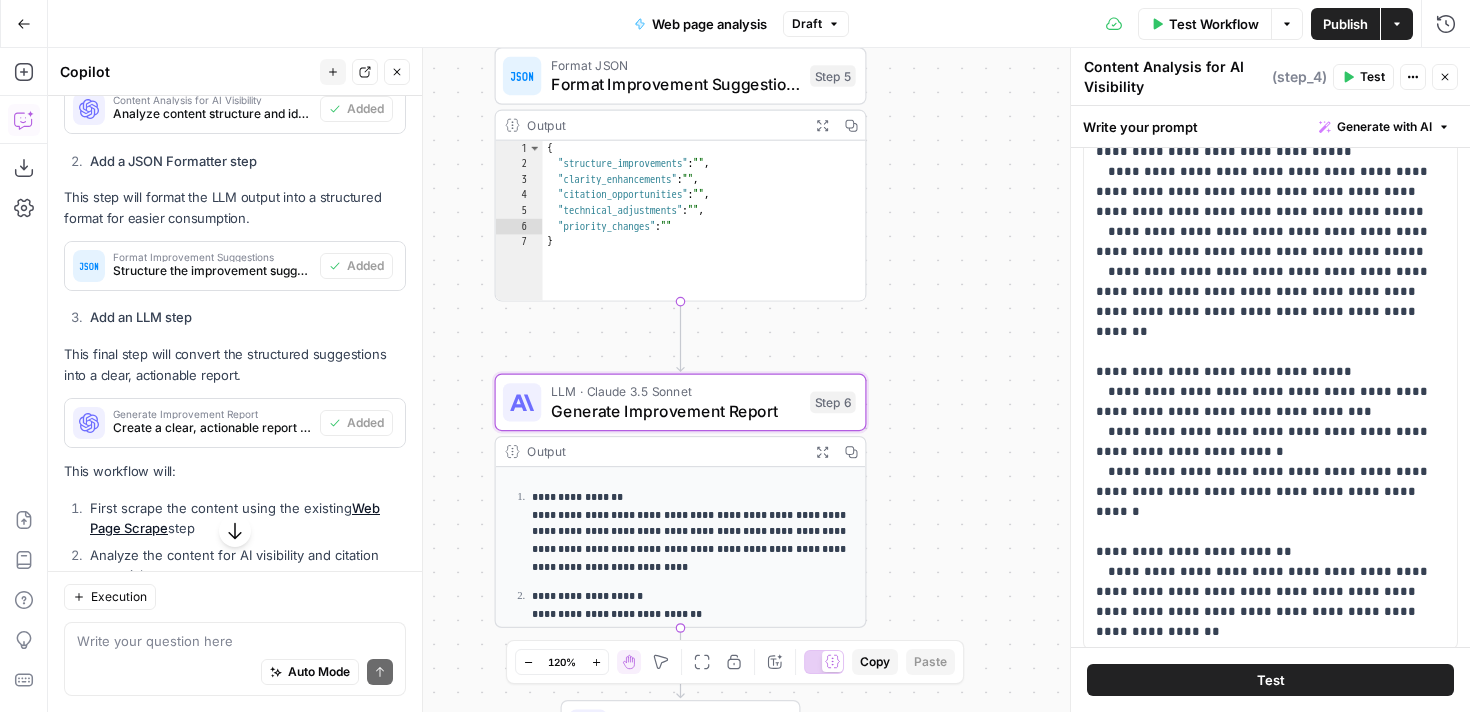 type on "**********" 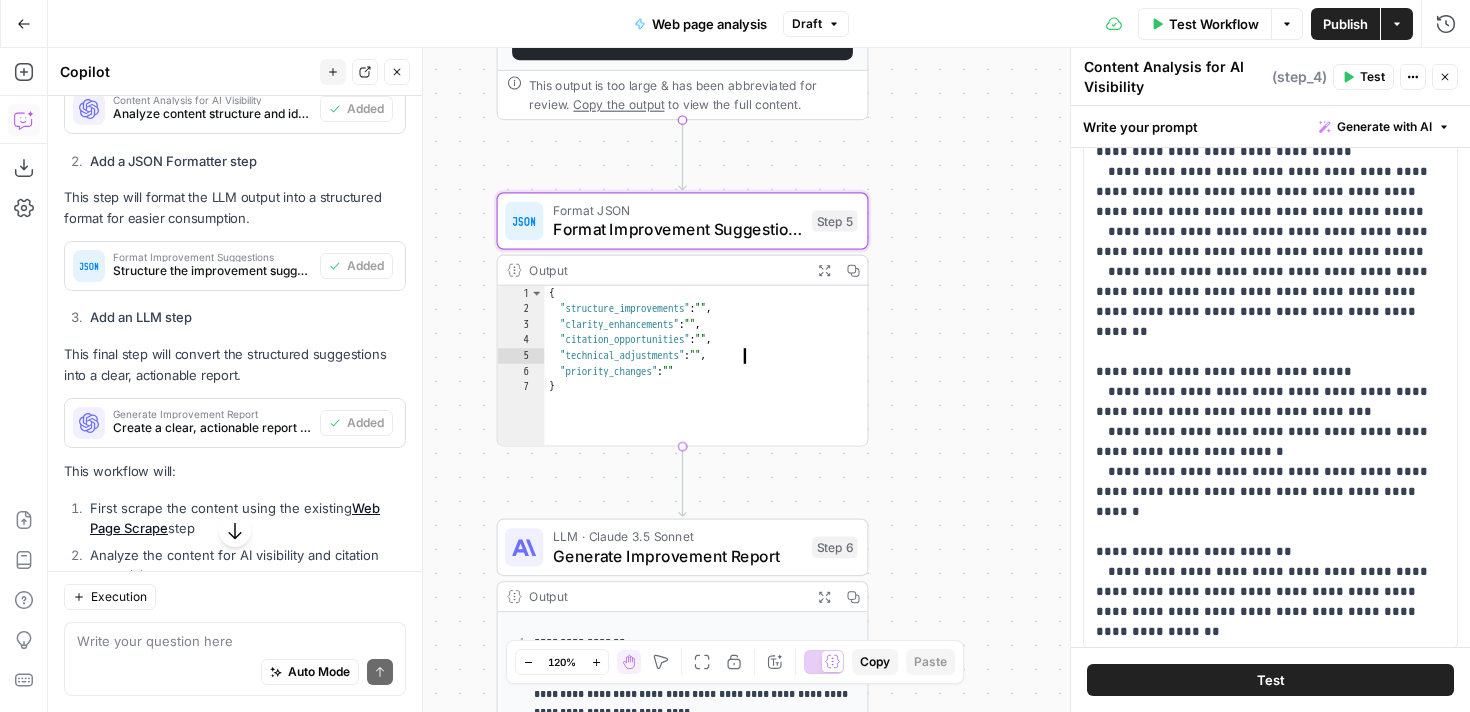 click on "Format Improvement Suggestions" at bounding box center (678, 229) 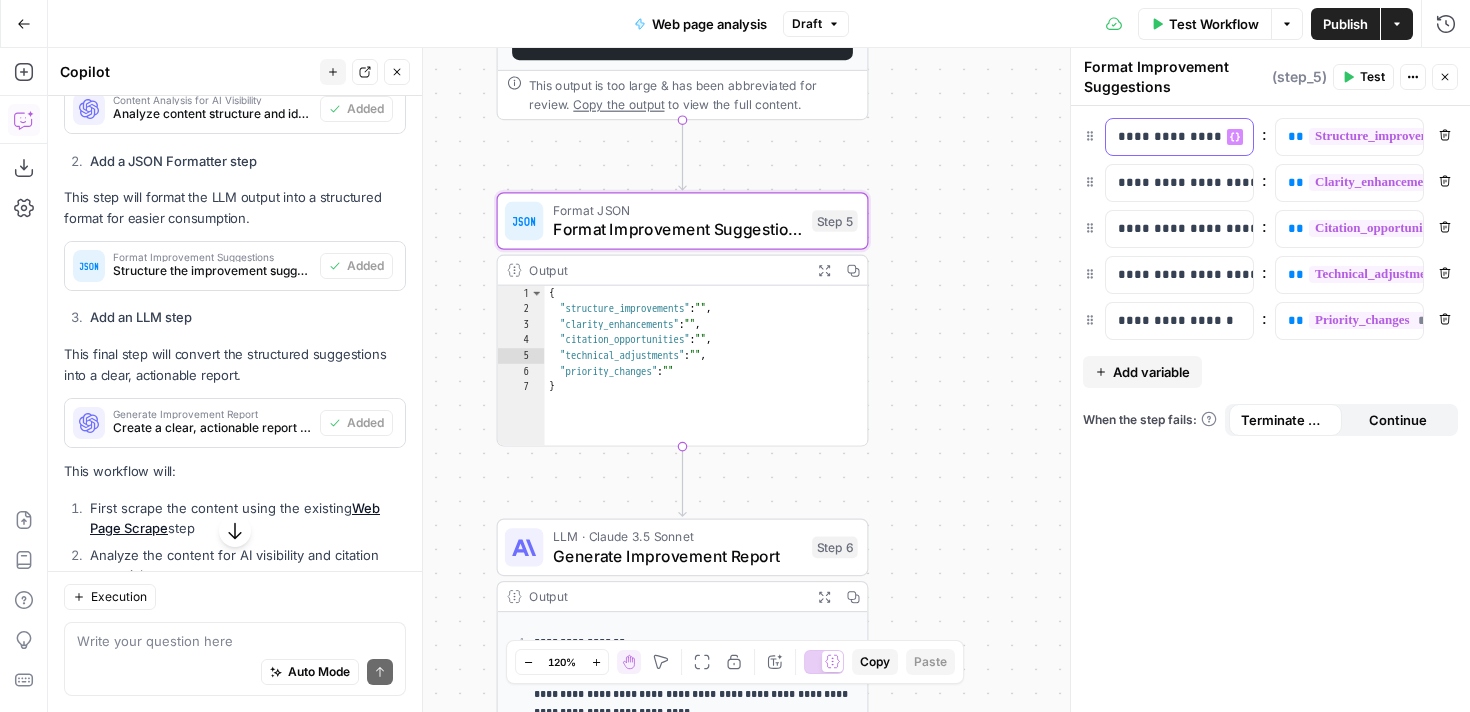 click on "**********" at bounding box center [1179, 137] 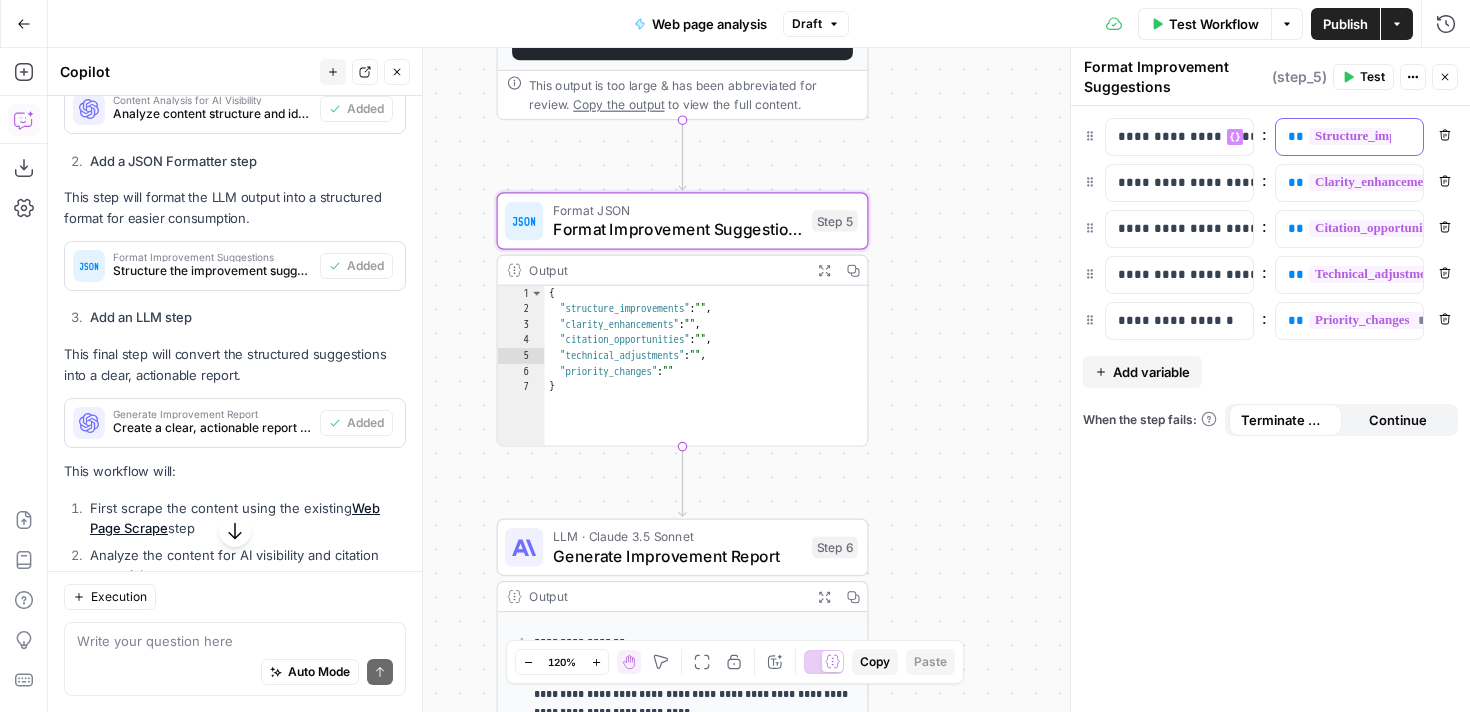click on "**********" at bounding box center (1518, 136) 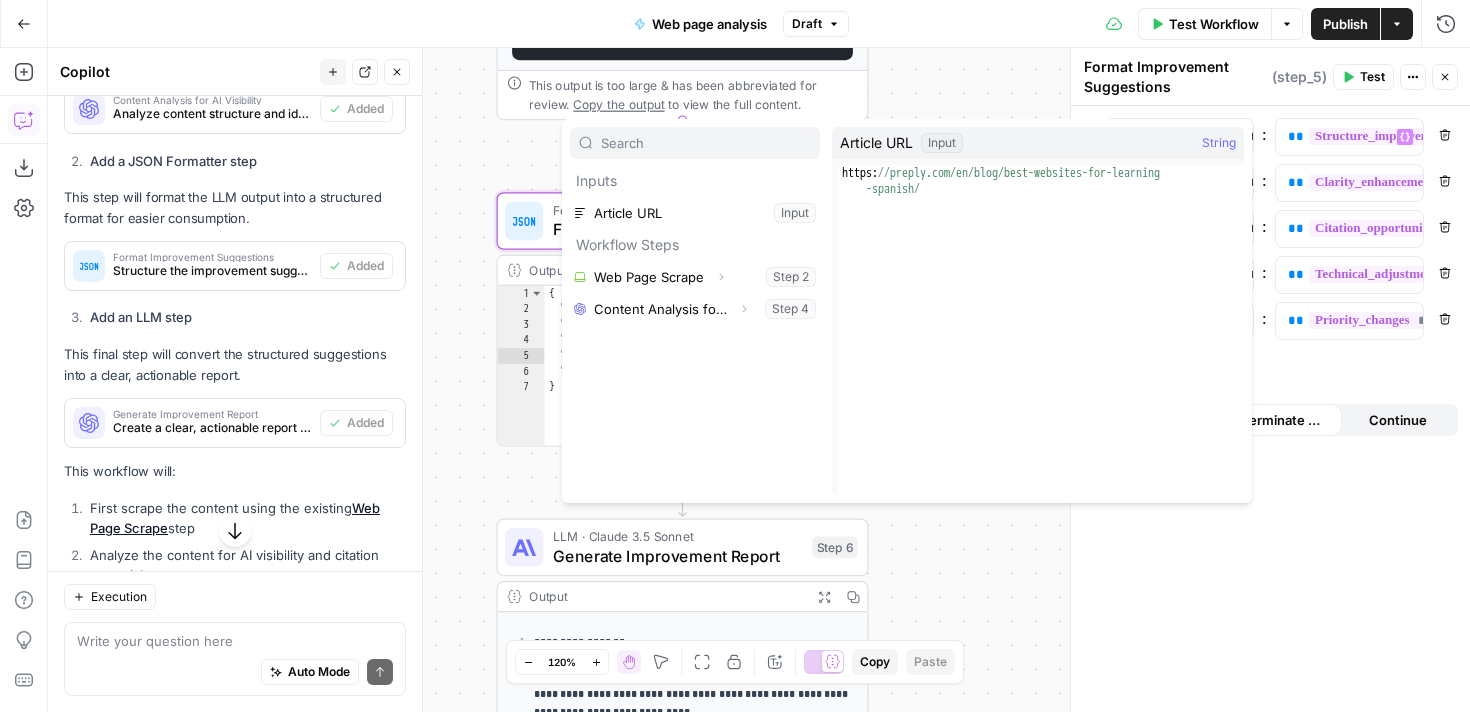 click on "**********" at bounding box center [759, 380] 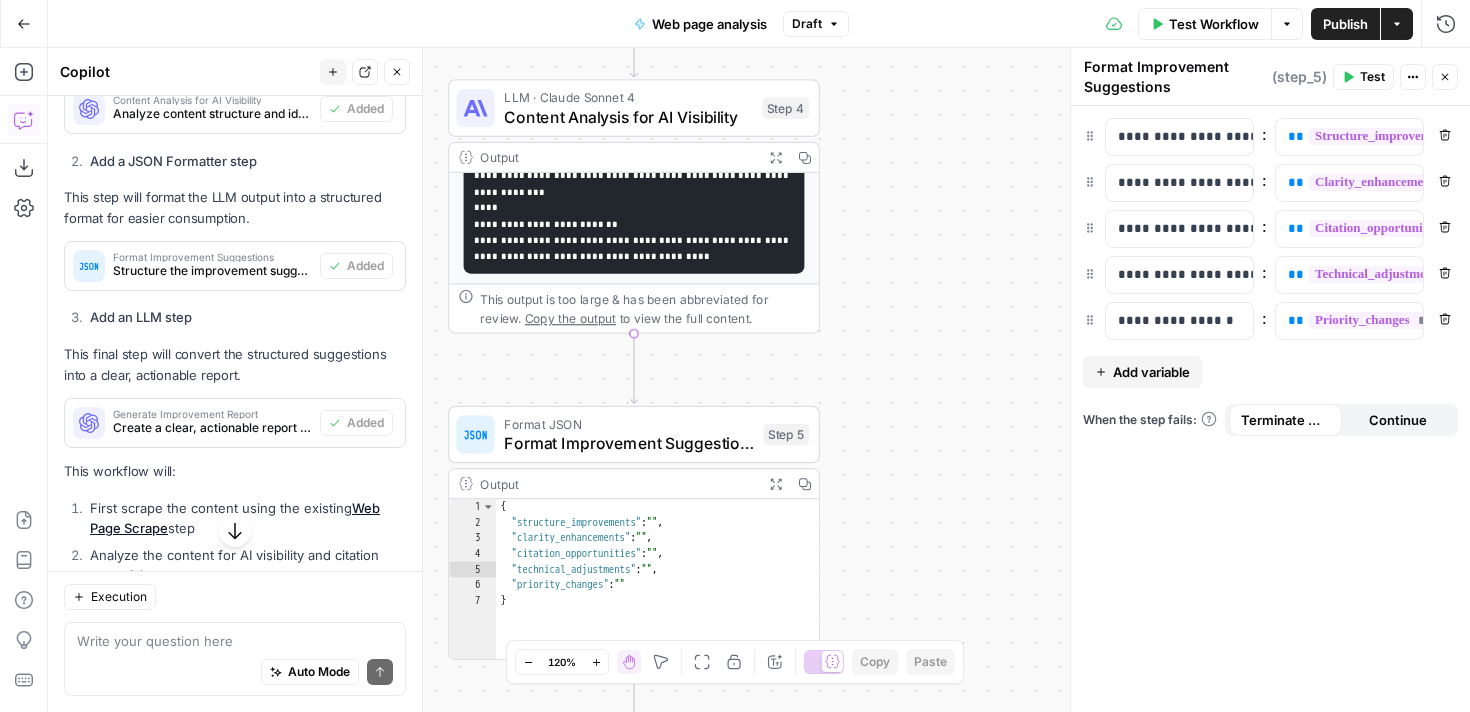 click on "LLM · Claude Sonnet 4" at bounding box center (628, 97) 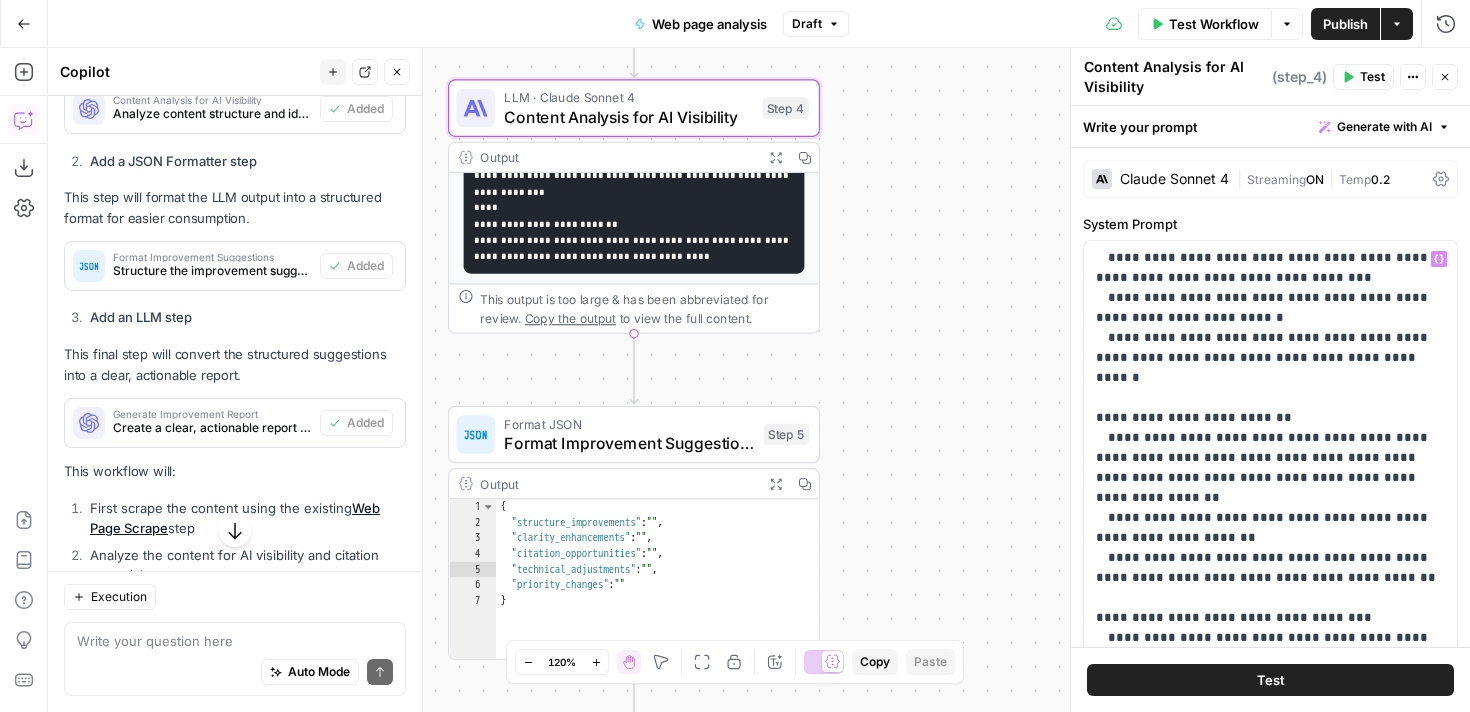 scroll, scrollTop: 247, scrollLeft: 0, axis: vertical 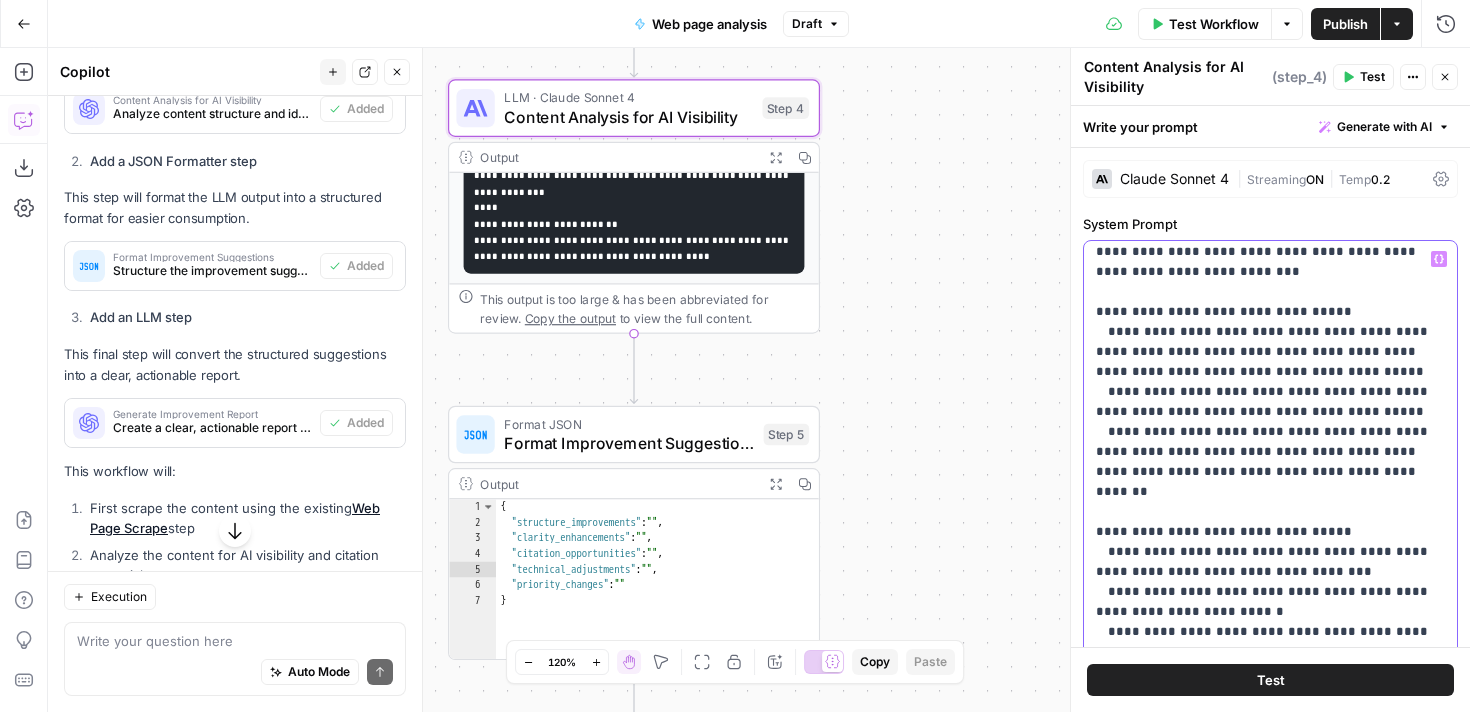 click on "**********" at bounding box center [1270, 672] 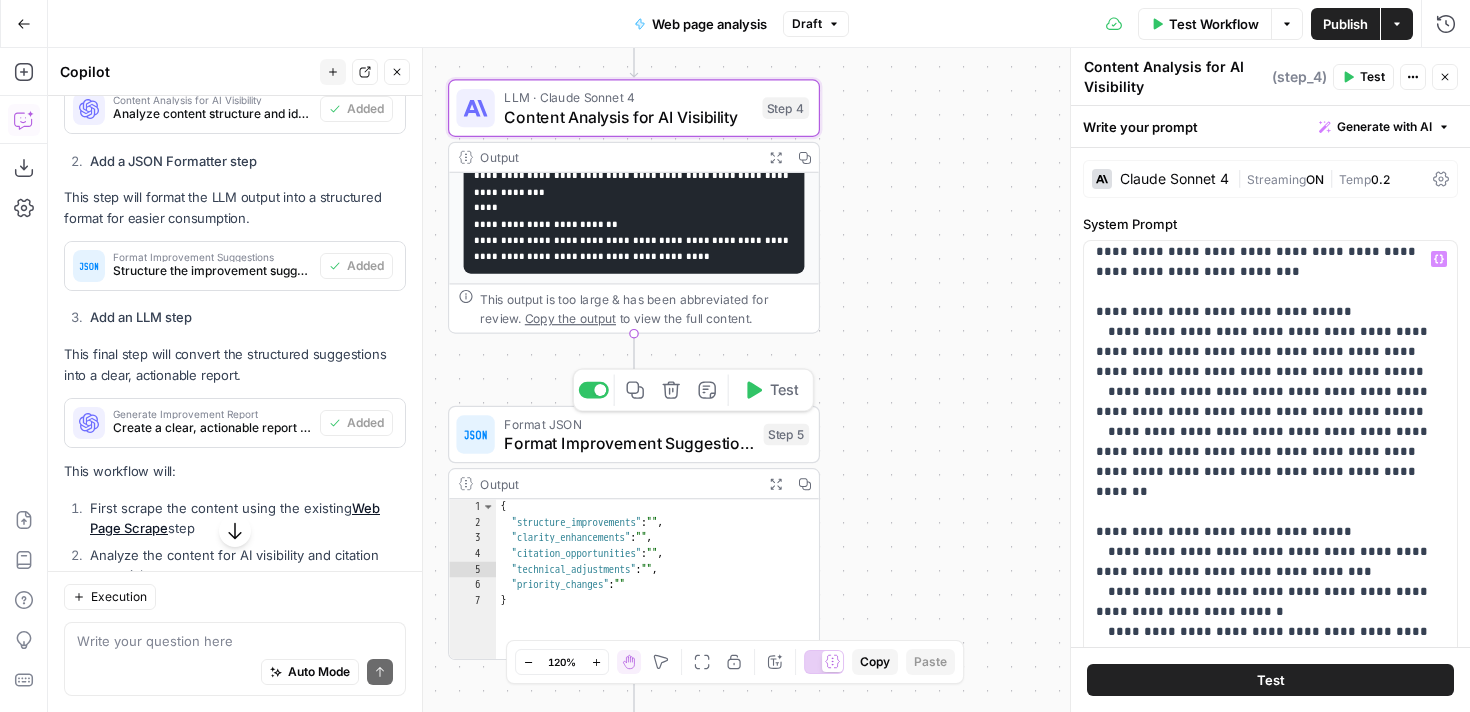 click on "Format Improvement Suggestions" at bounding box center [629, 443] 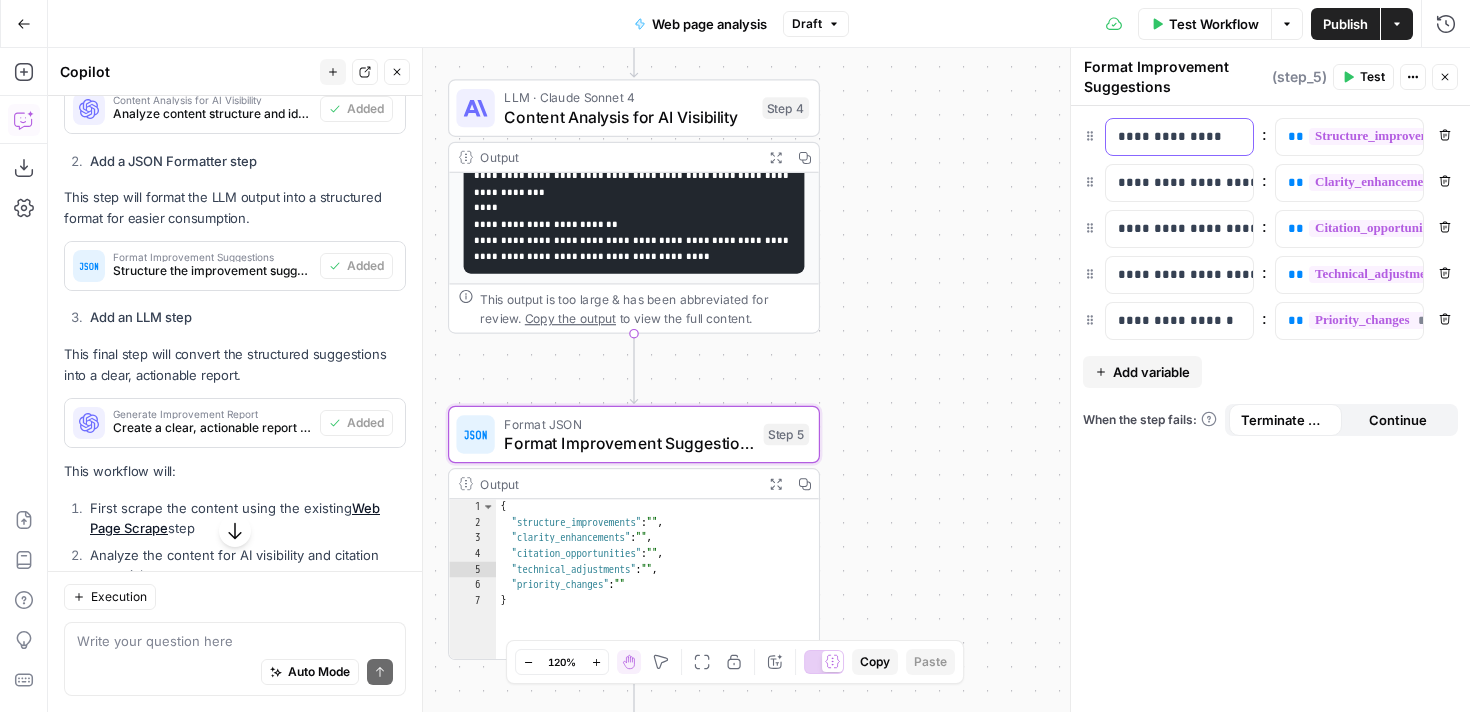 click on "**********" at bounding box center (1163, 137) 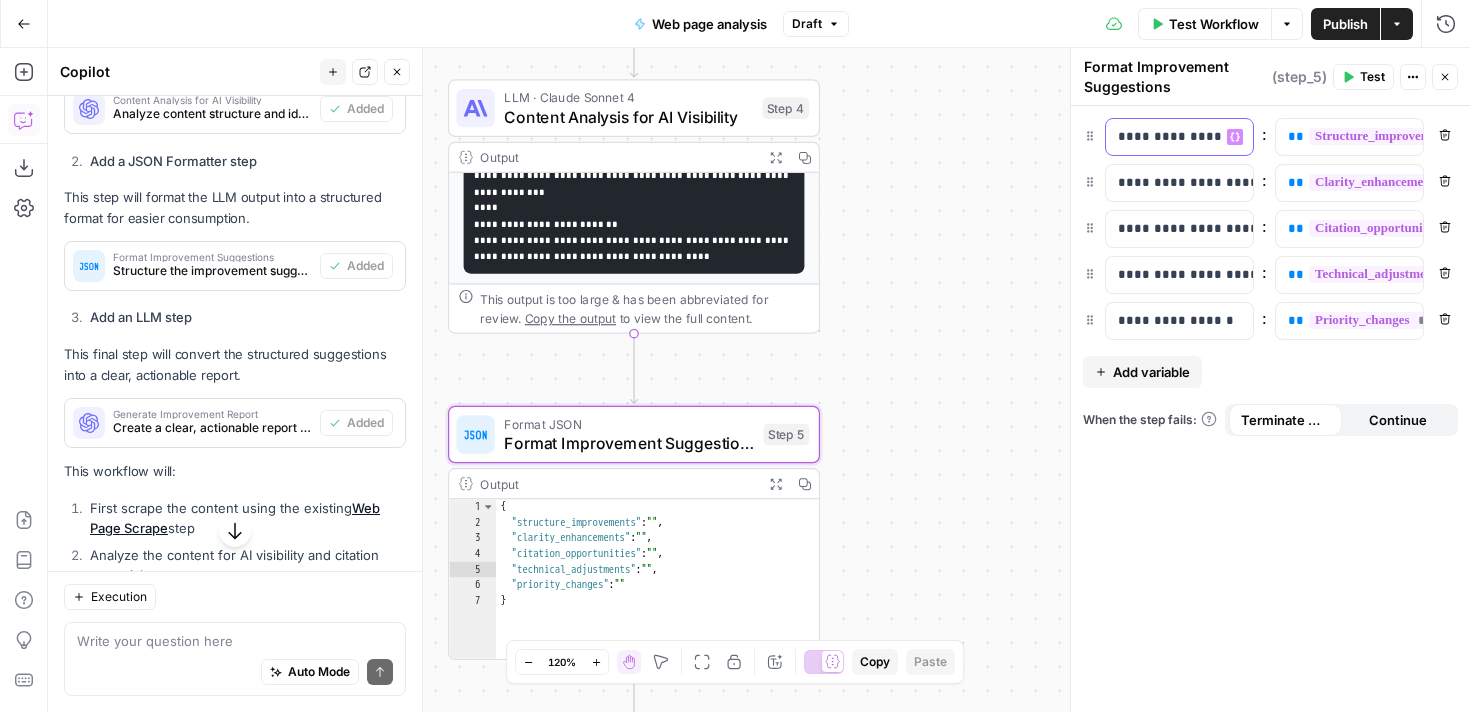 scroll, scrollTop: 0, scrollLeft: 45, axis: horizontal 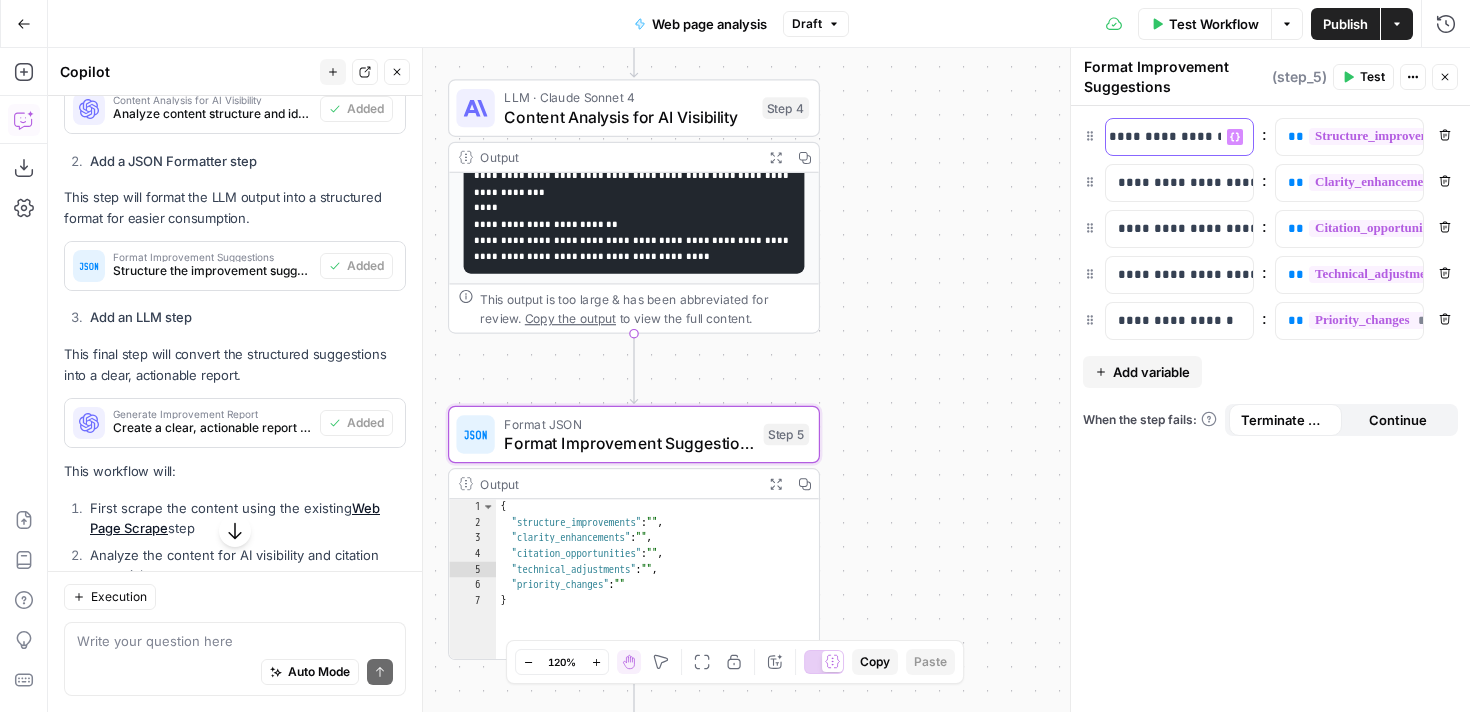 drag, startPoint x: 1125, startPoint y: 137, endPoint x: 1286, endPoint y: 137, distance: 161 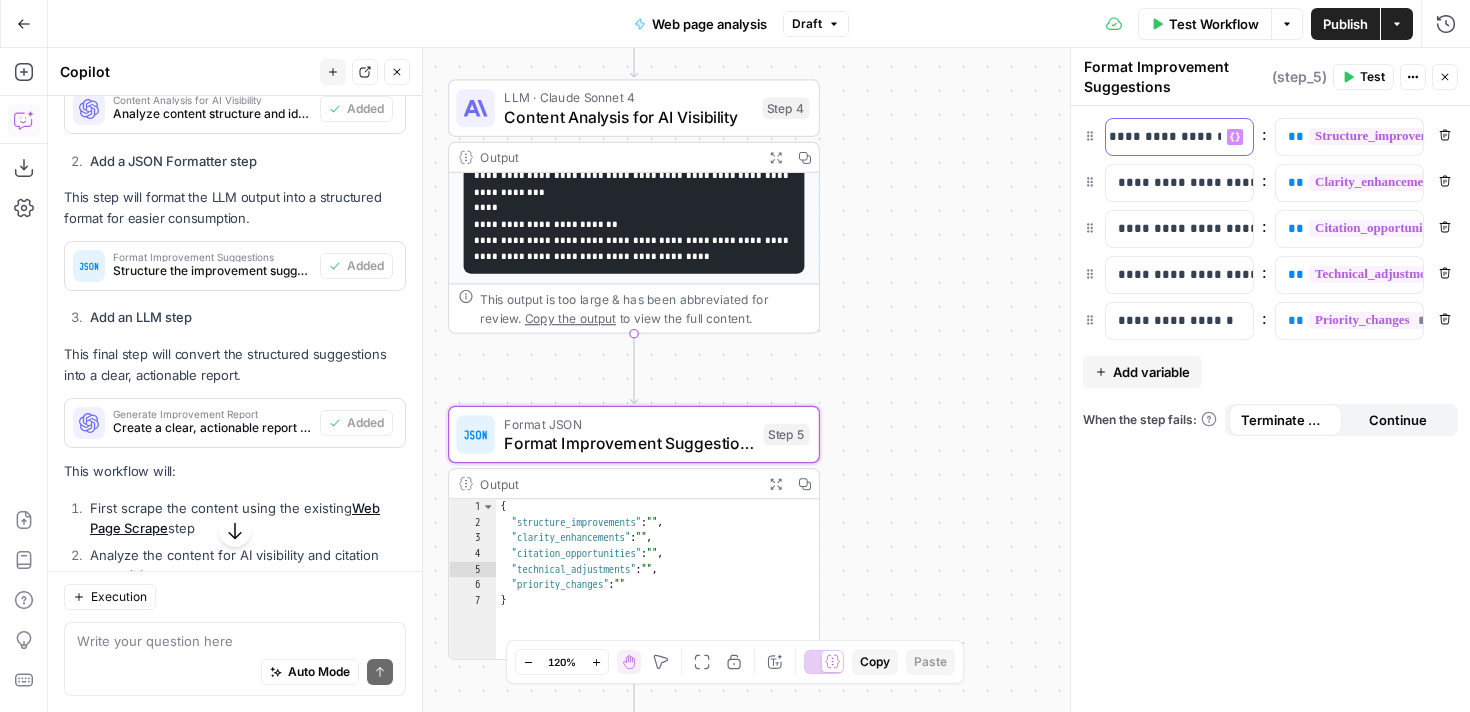 click on "**********" at bounding box center [1270, 137] 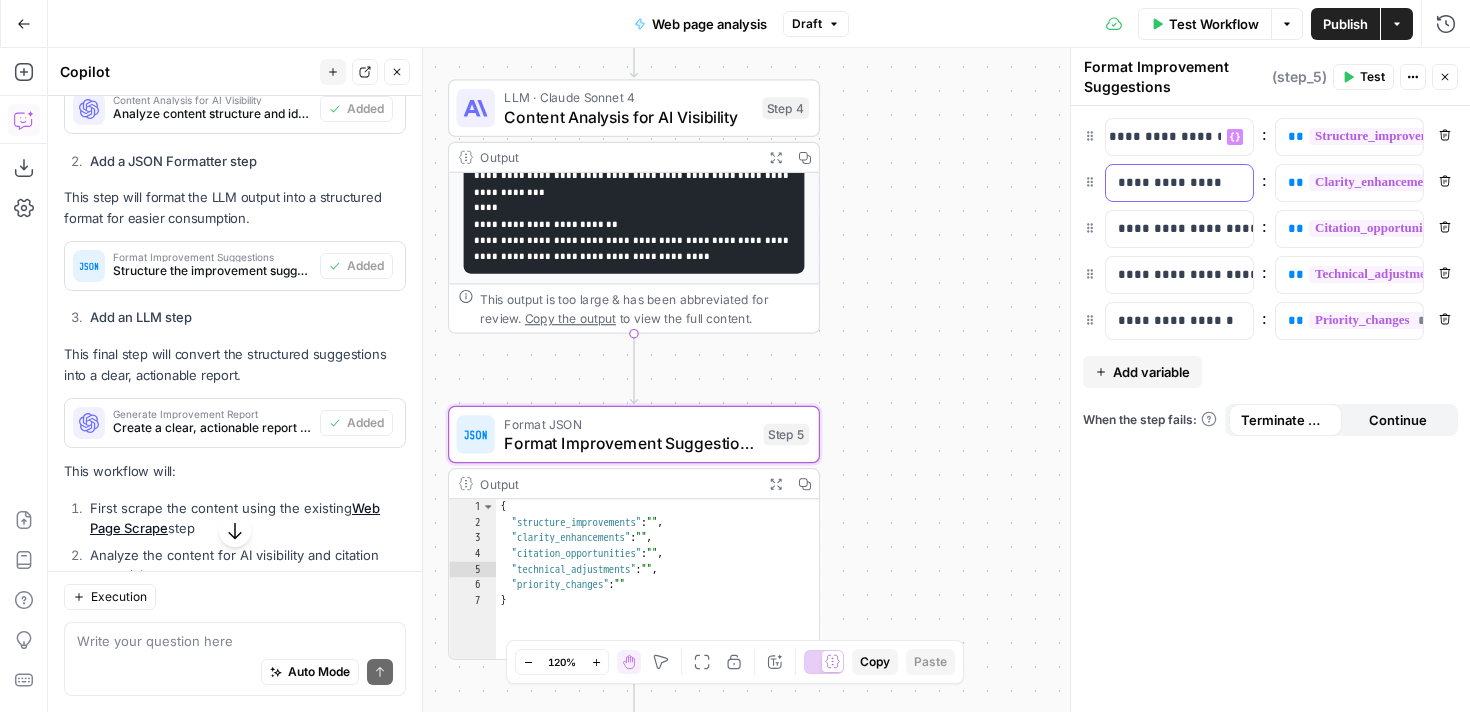 scroll, scrollTop: 0, scrollLeft: 13, axis: horizontal 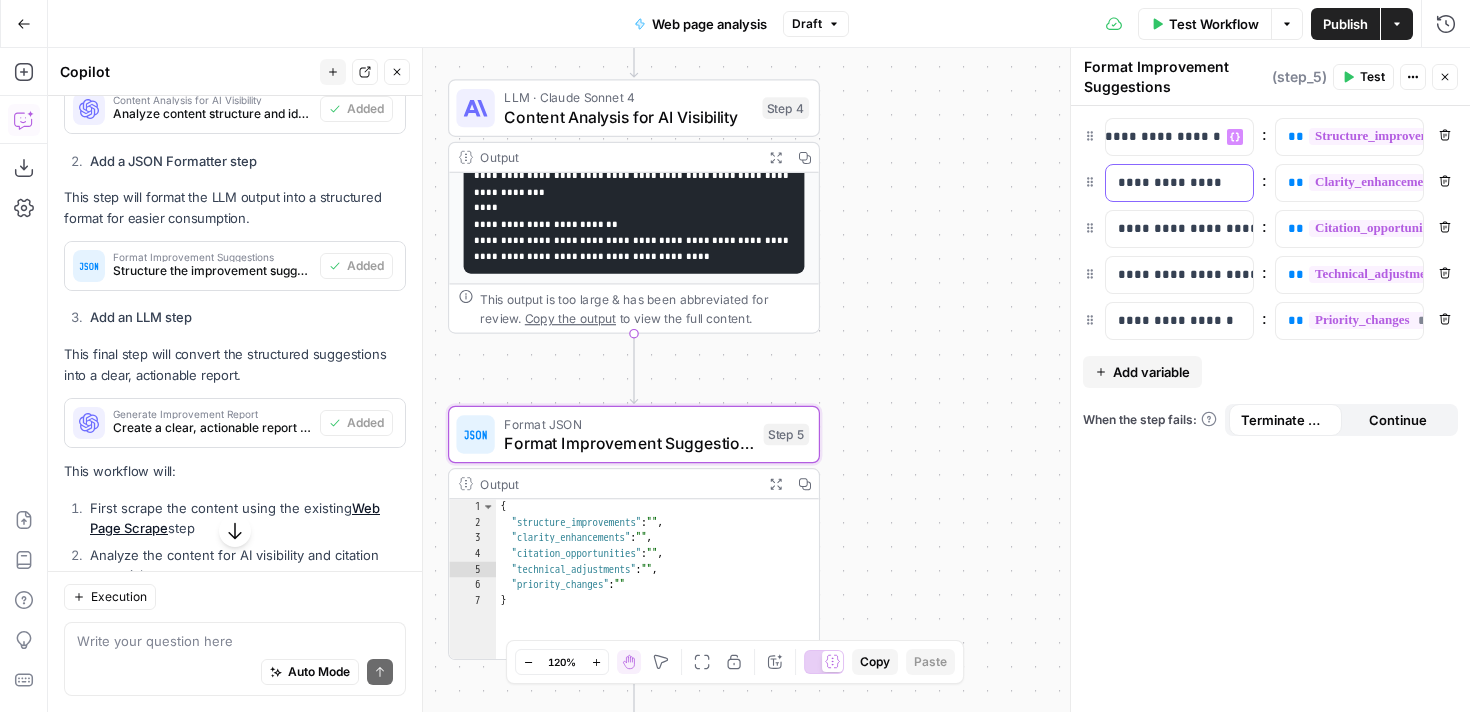 click on "**********" at bounding box center (1179, 183) 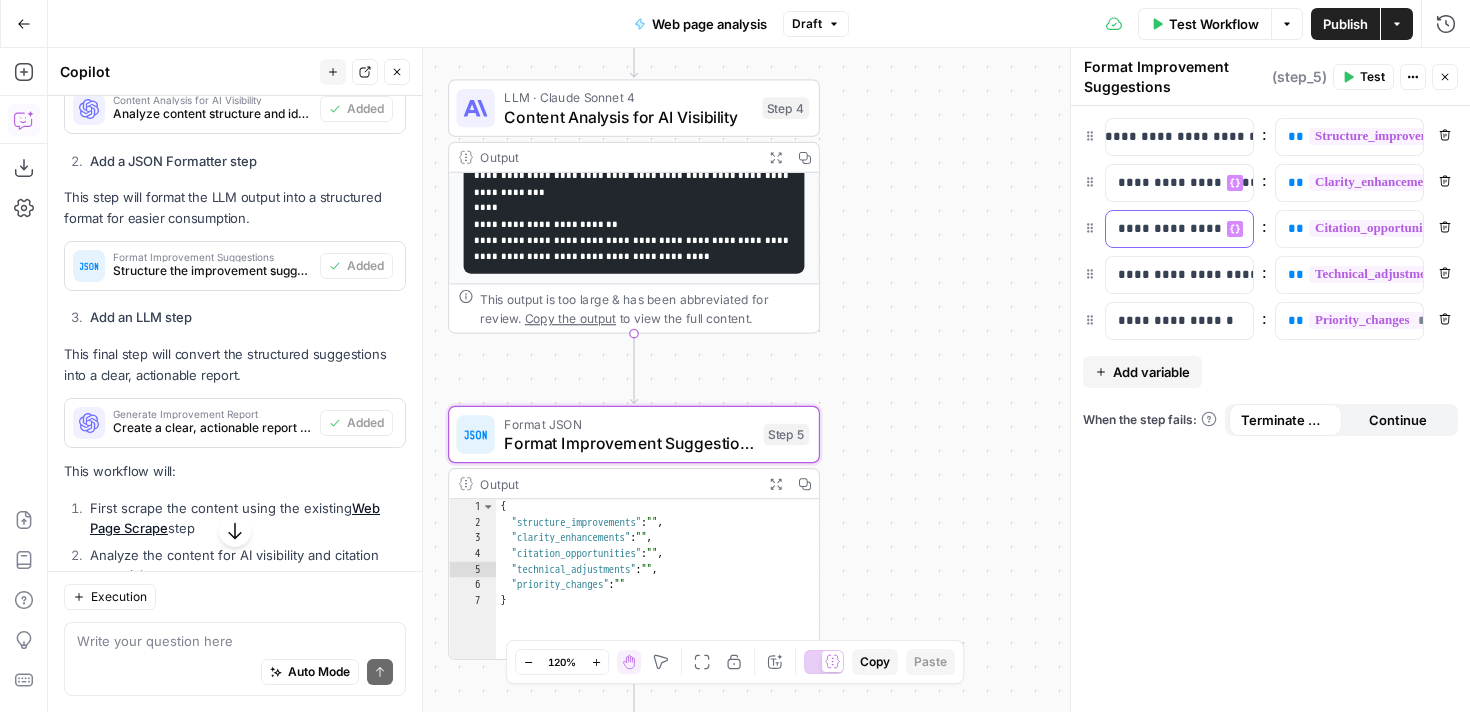 click on "**********" at bounding box center [1163, 229] 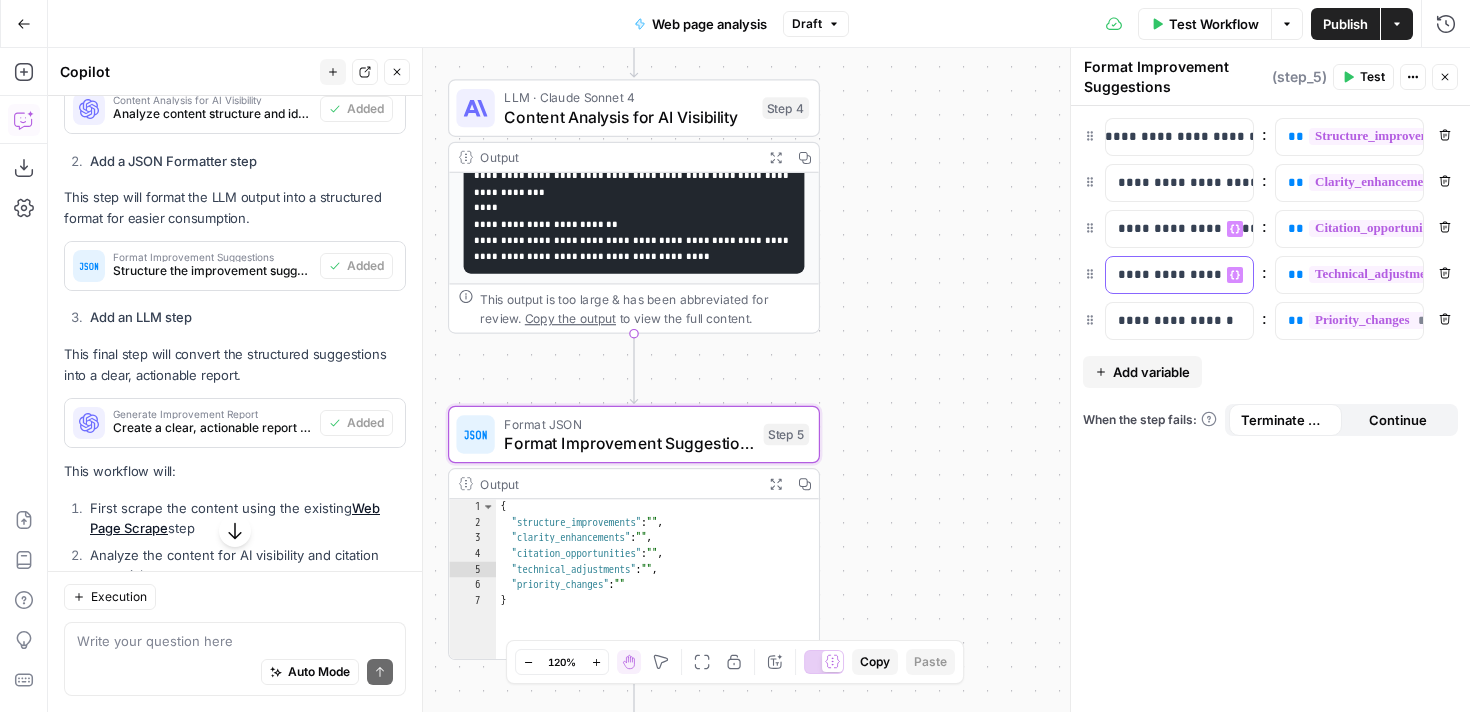 click on "**********" at bounding box center (1163, 275) 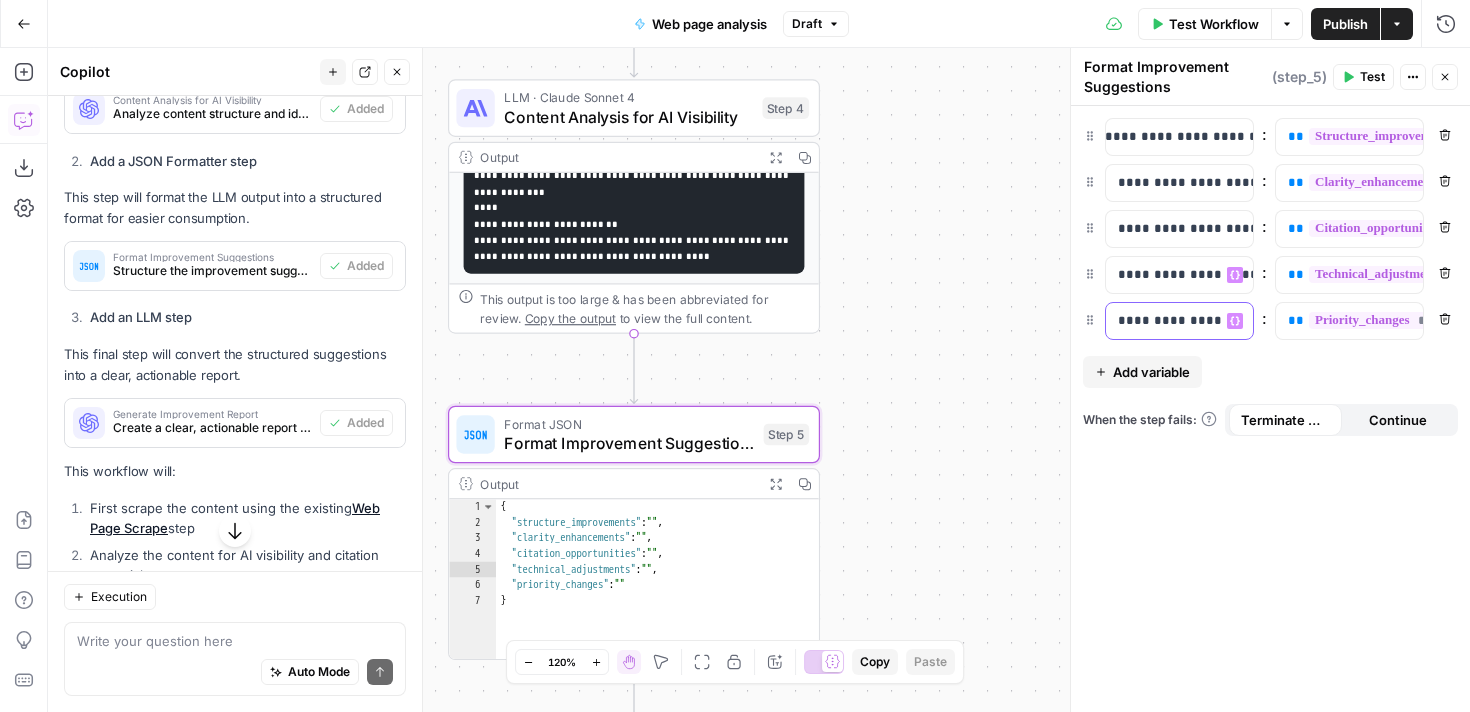 click on "**********" at bounding box center (1179, 321) 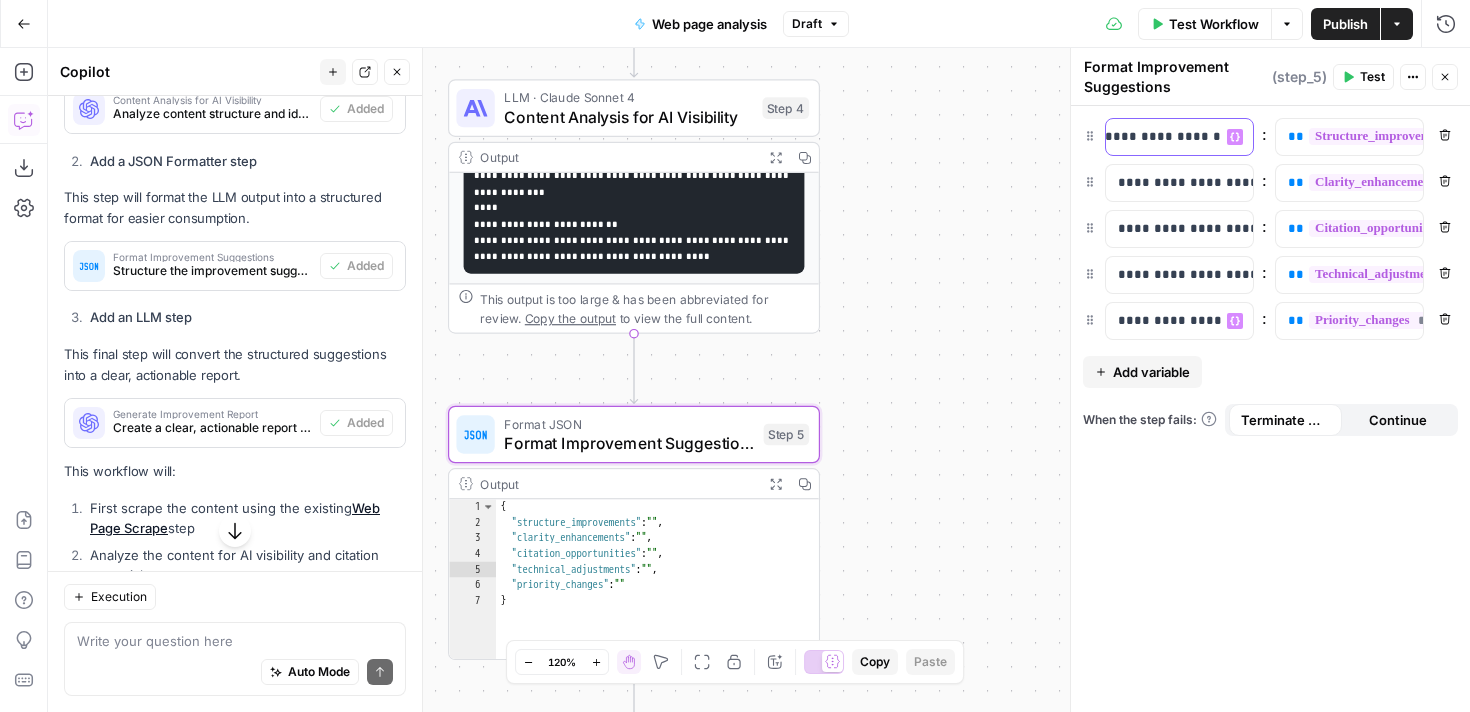 click on "**********" at bounding box center [1166, 137] 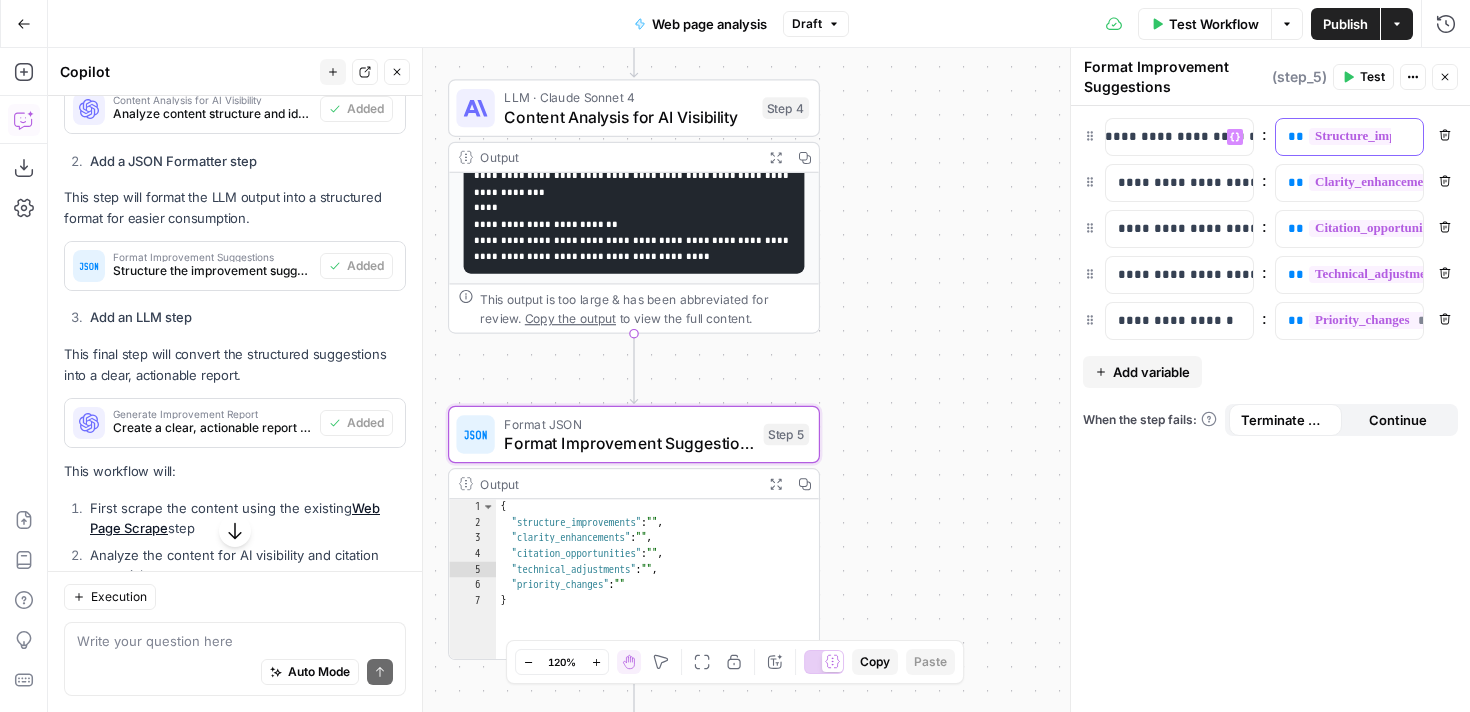 click on "**********" at bounding box center [1518, 136] 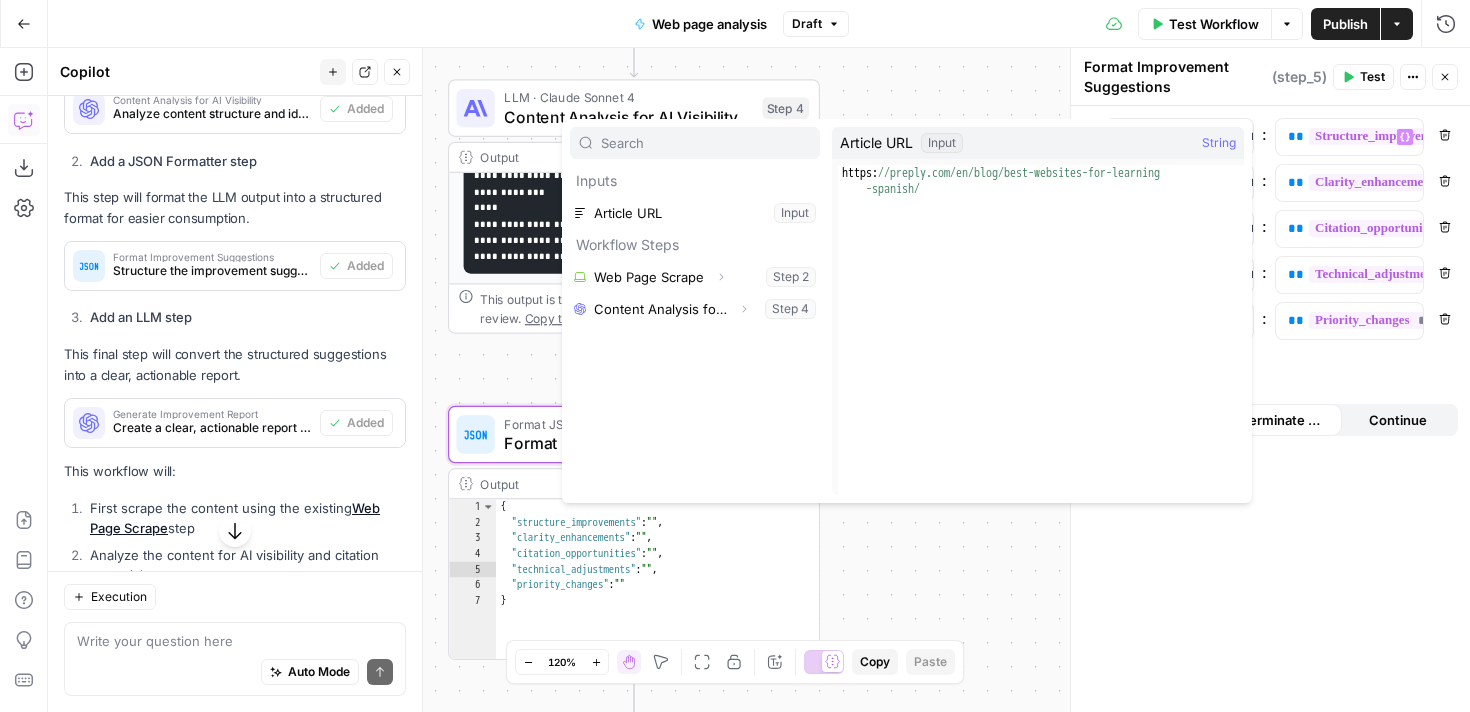 click on "**********" at bounding box center [759, 380] 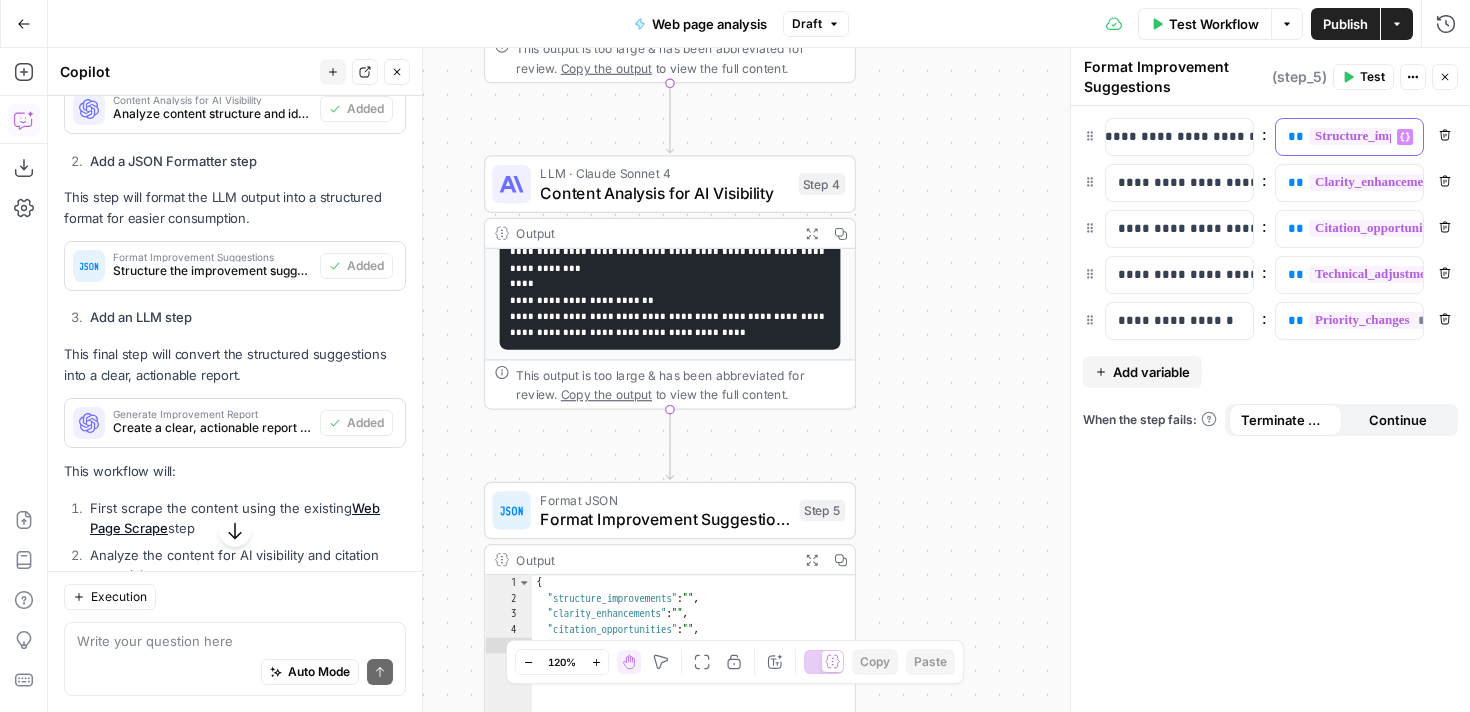 scroll, scrollTop: 0, scrollLeft: 342, axis: horizontal 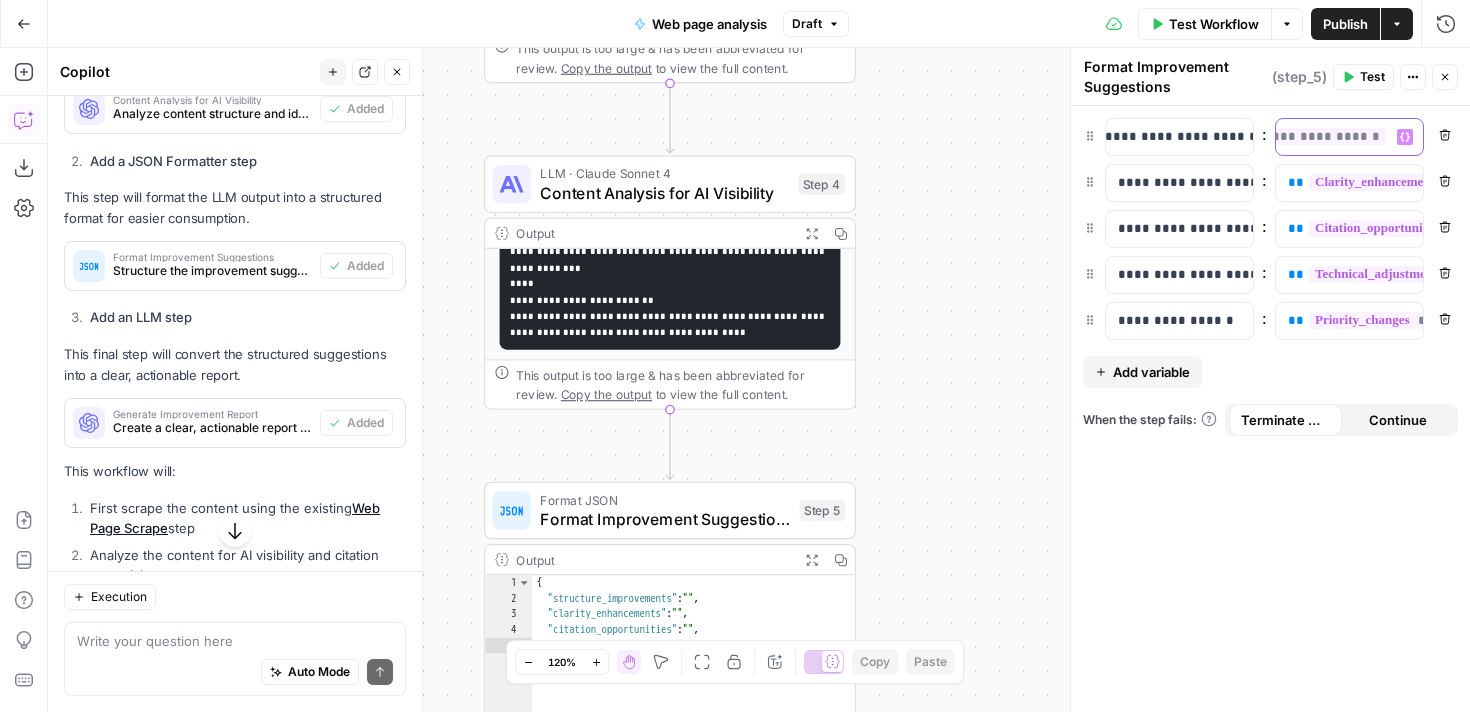 drag, startPoint x: 1286, startPoint y: 143, endPoint x: 1469, endPoint y: 138, distance: 183.0683 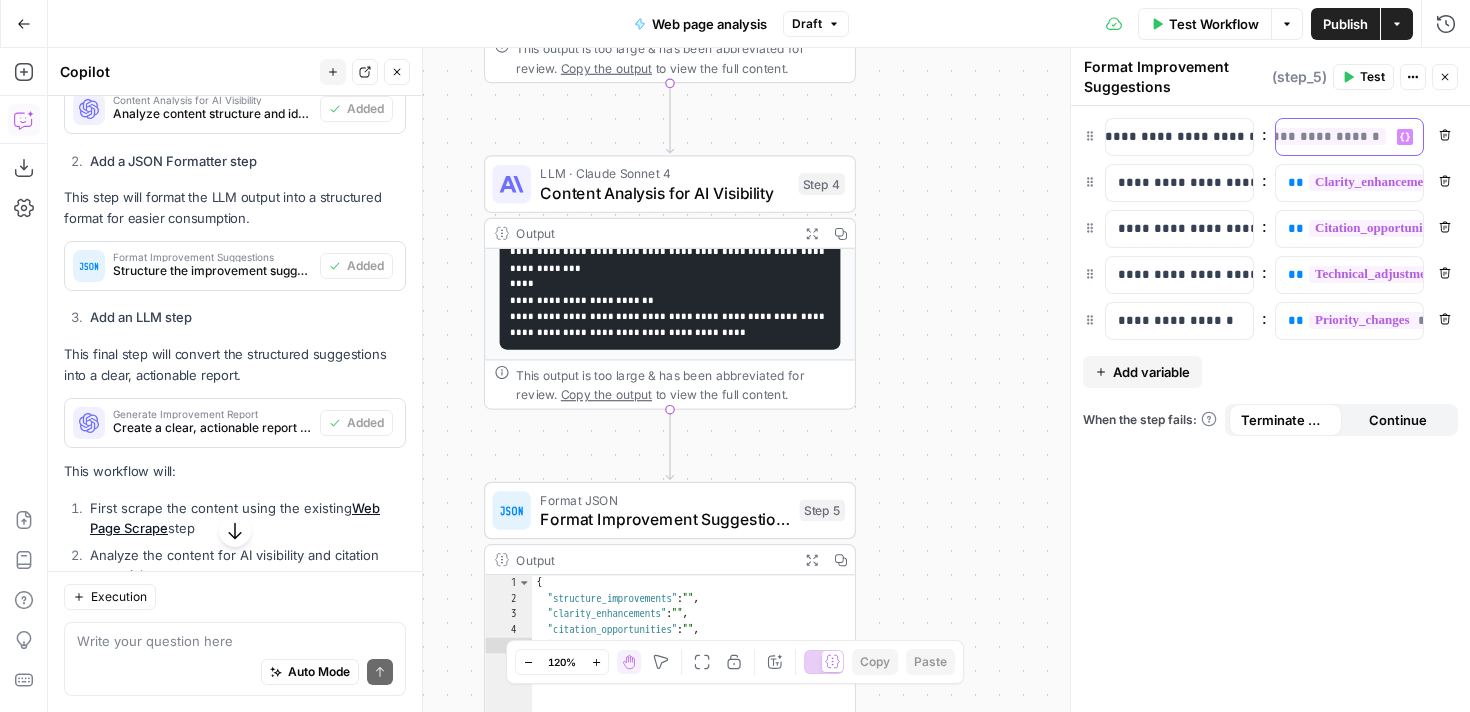 click on "**********" at bounding box center (1270, 409) 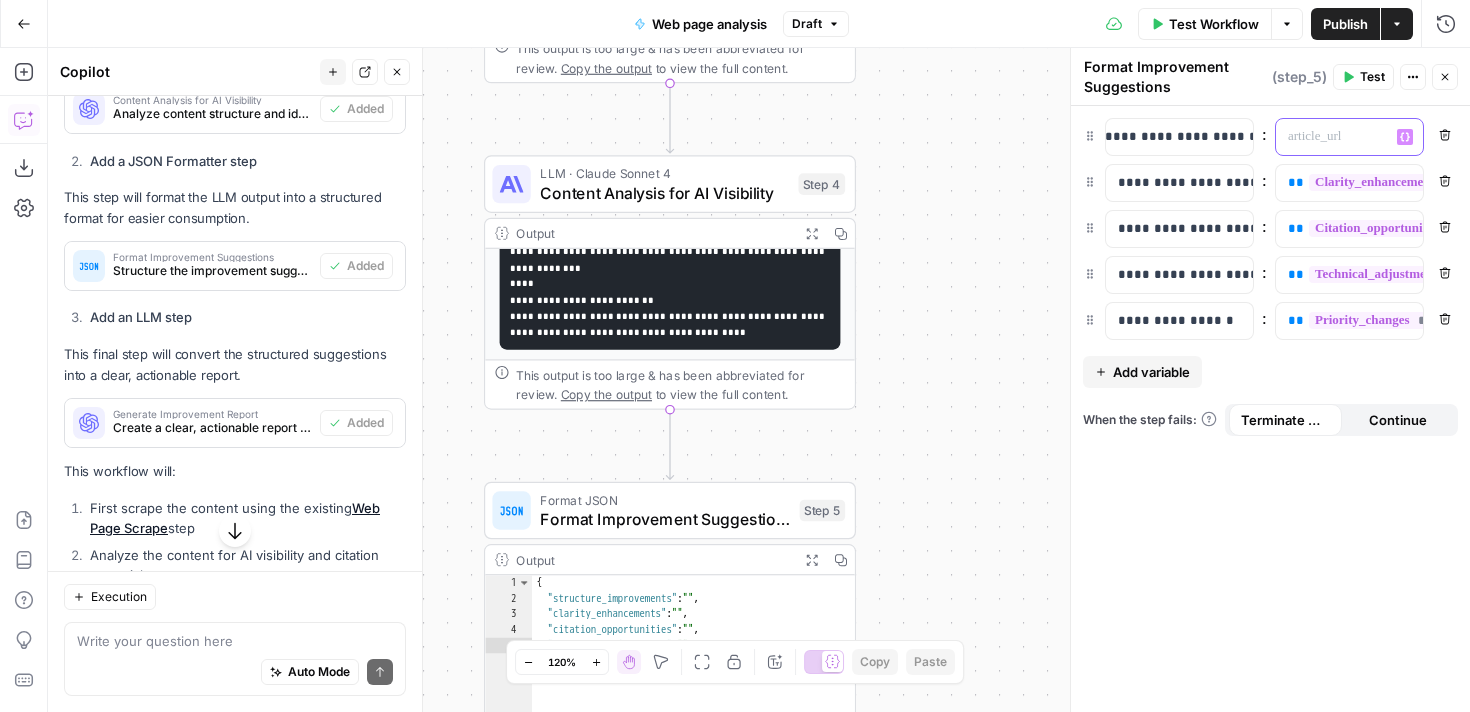 scroll, scrollTop: 0, scrollLeft: 0, axis: both 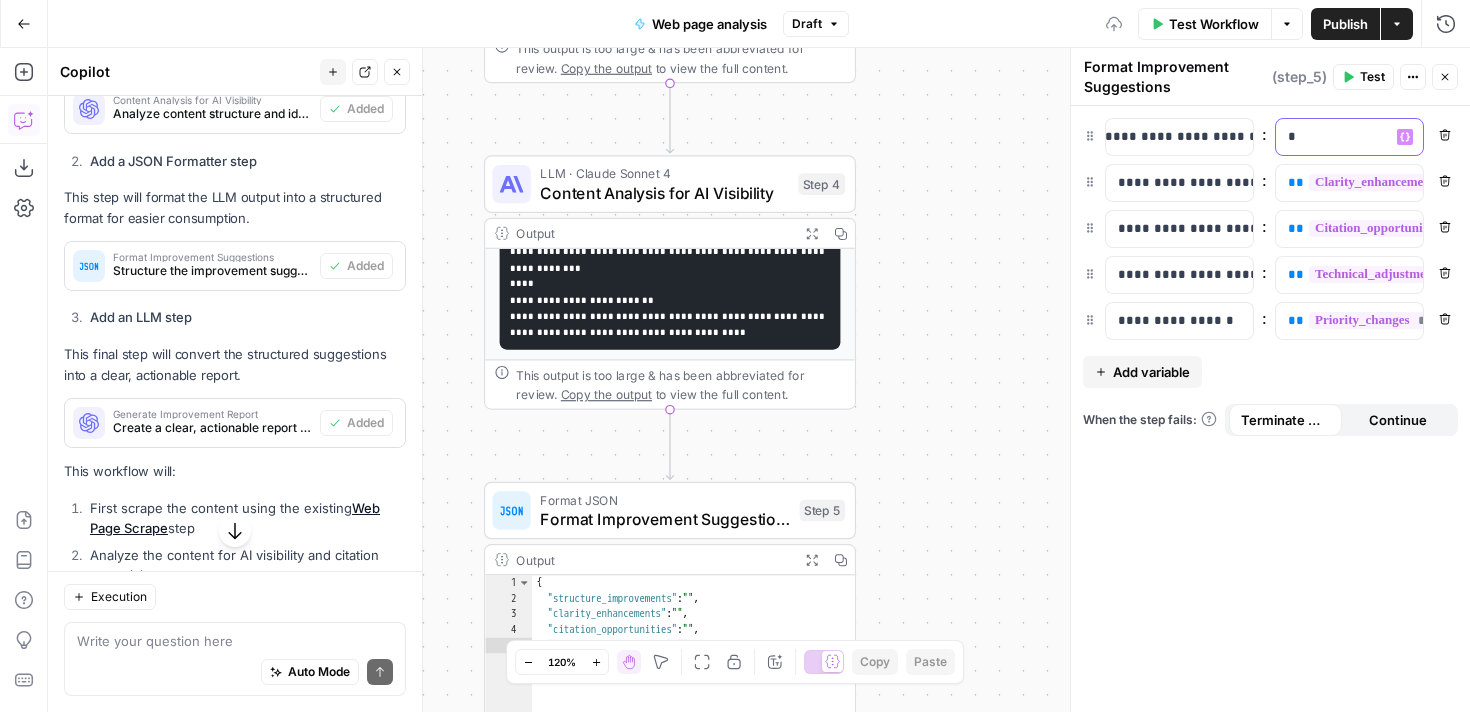type 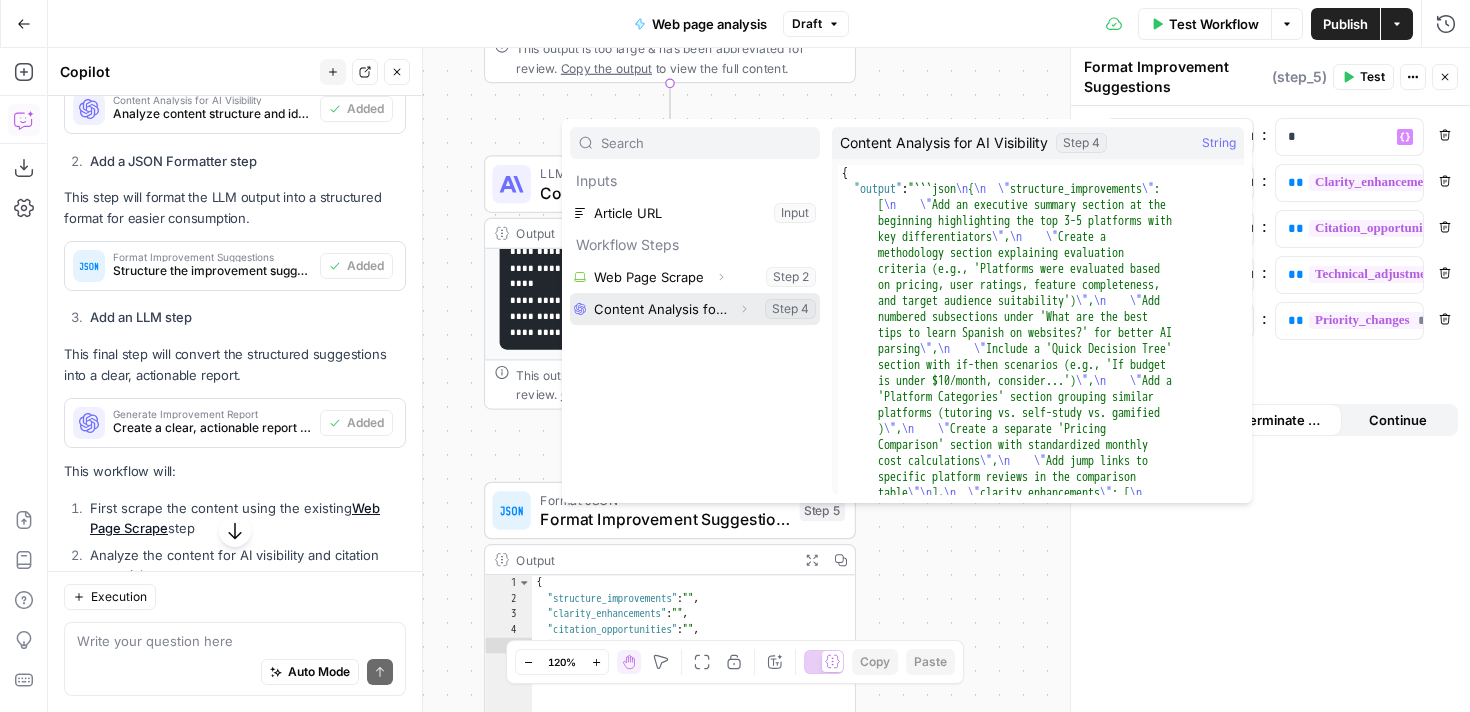 click at bounding box center (695, 309) 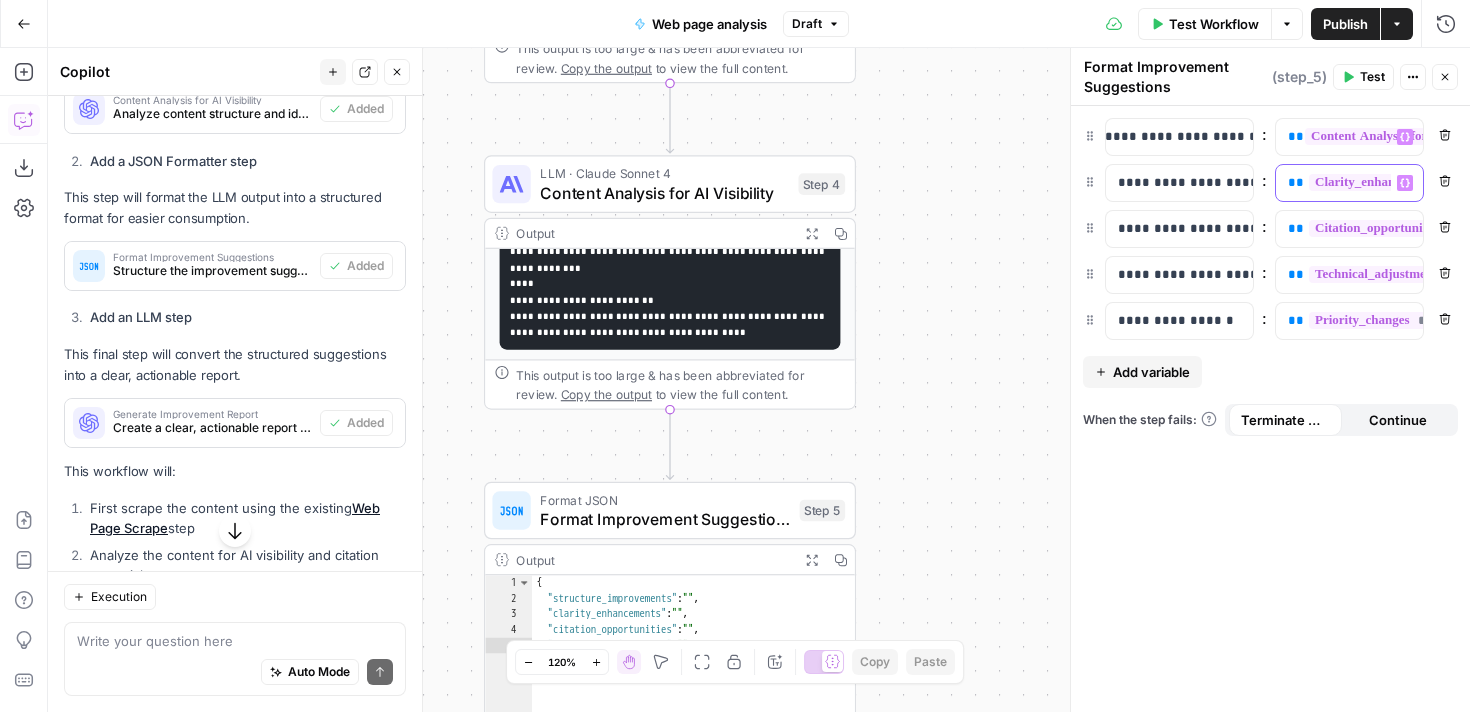 scroll, scrollTop: 0, scrollLeft: 309, axis: horizontal 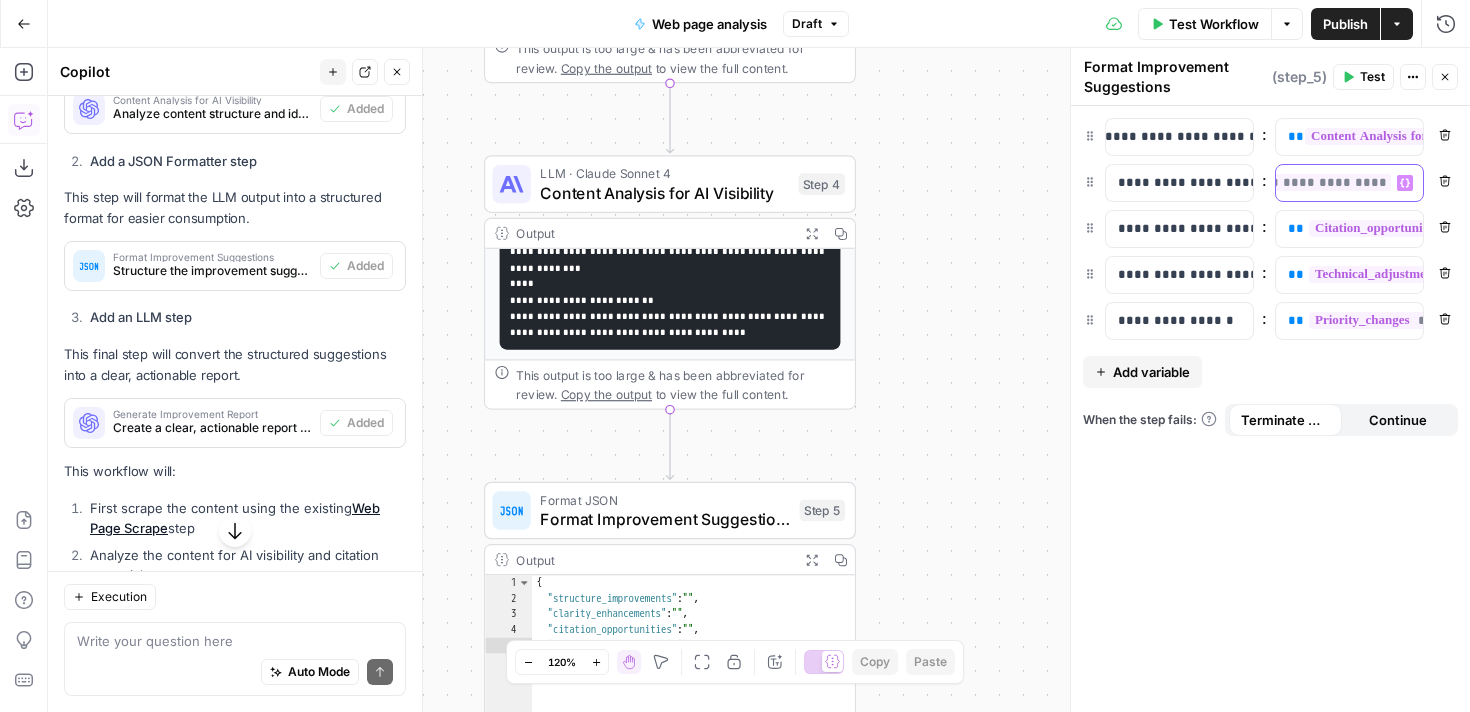 drag, startPoint x: 1287, startPoint y: 179, endPoint x: 1469, endPoint y: 182, distance: 182.02472 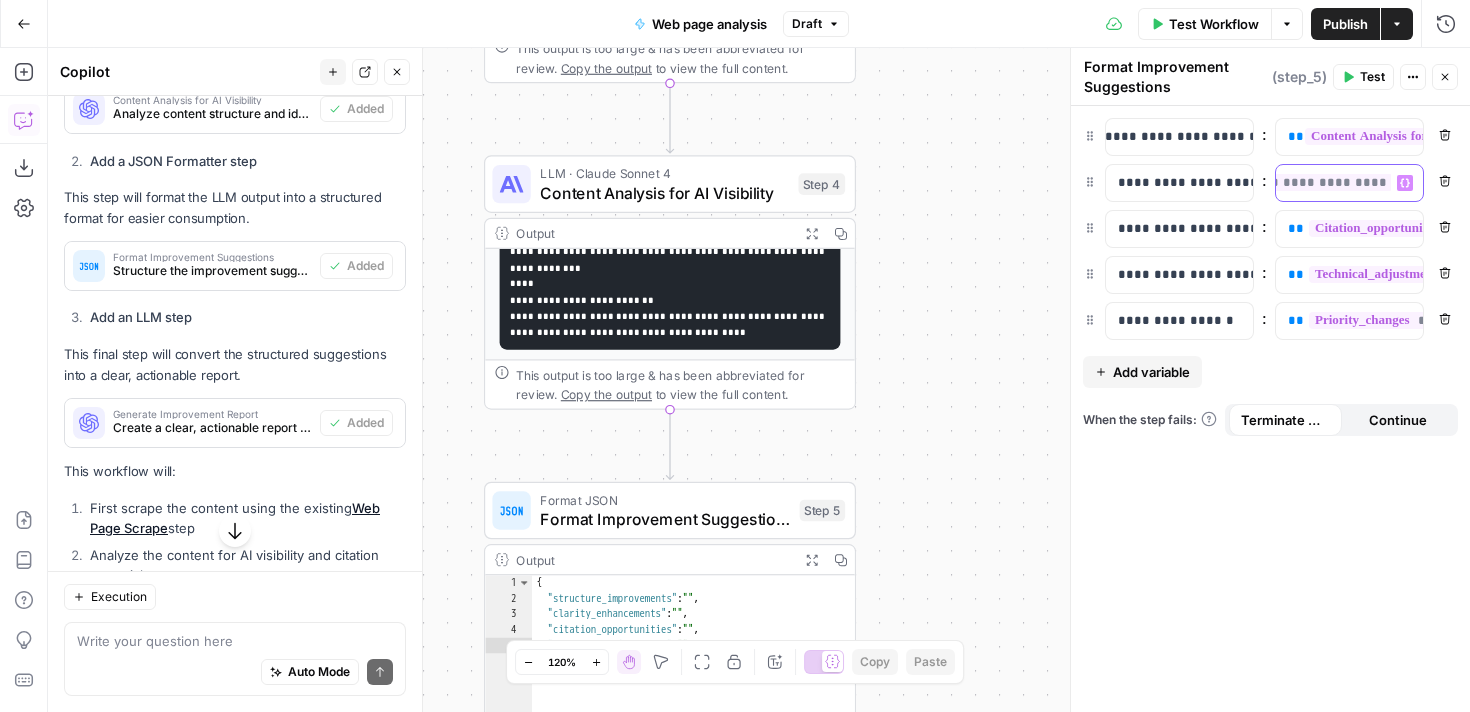 click on "**********" at bounding box center [1270, 409] 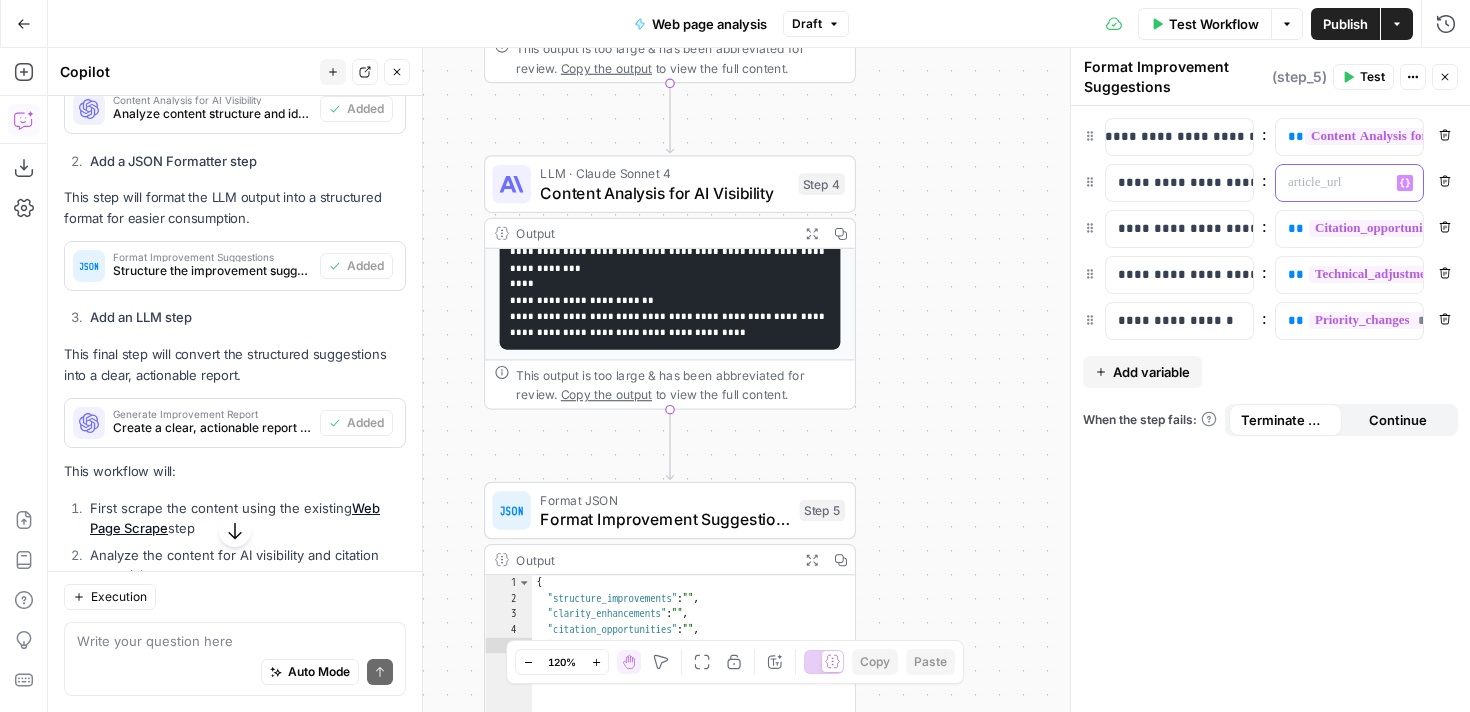 scroll, scrollTop: 0, scrollLeft: 0, axis: both 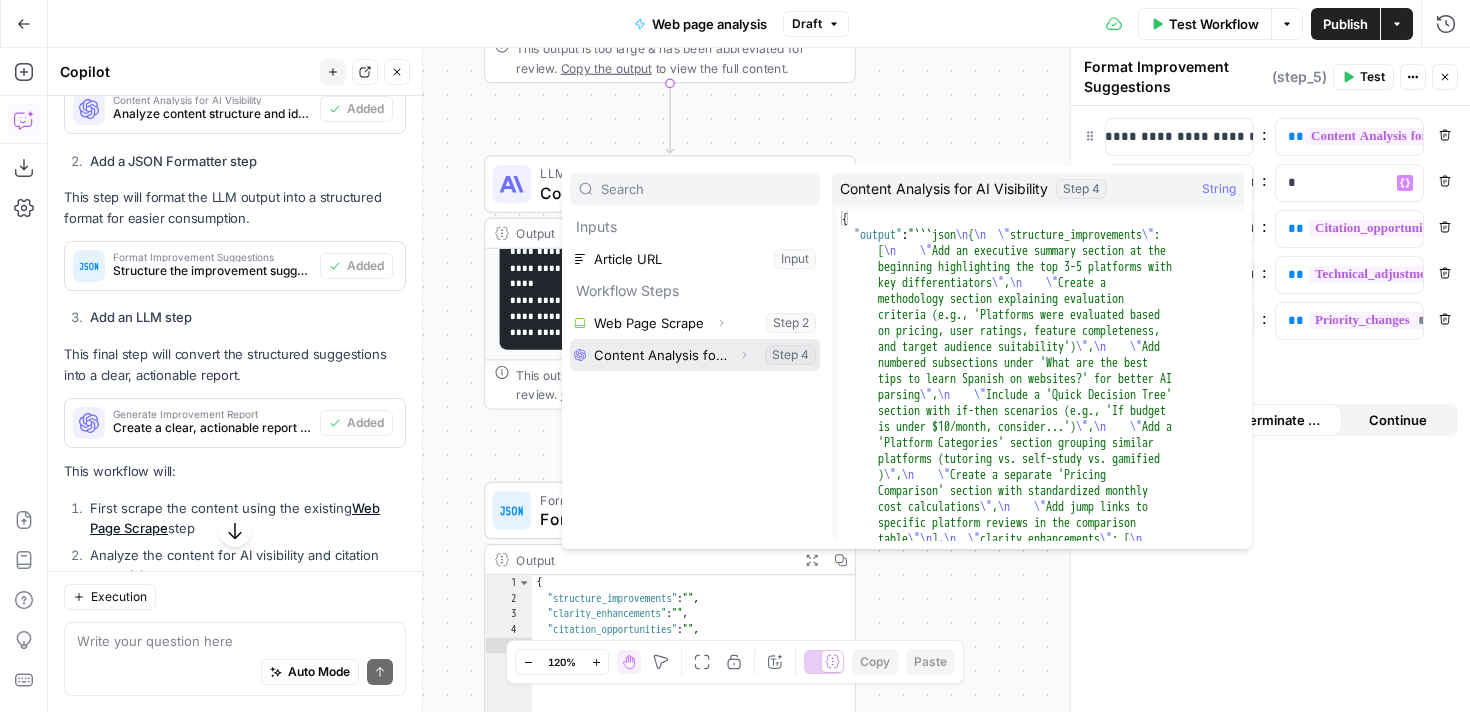 click at bounding box center (695, 355) 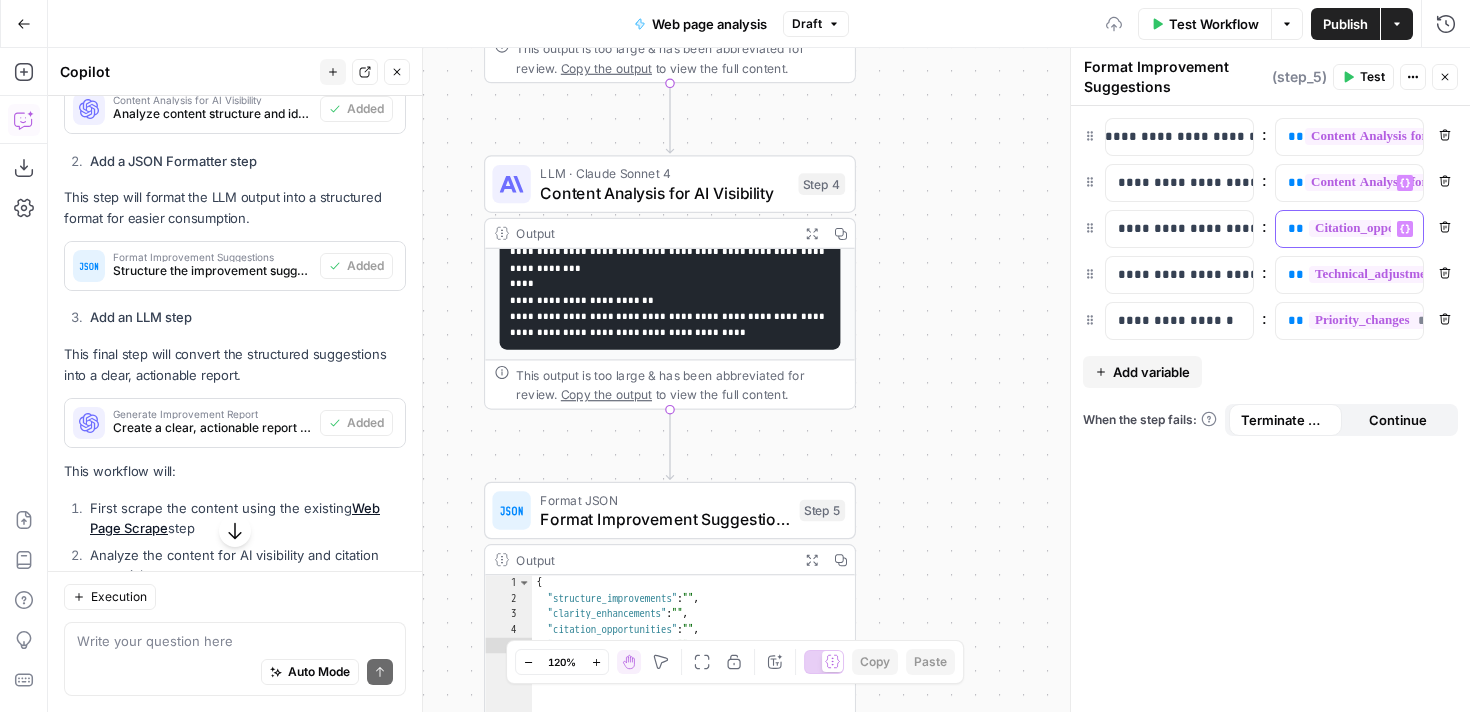 scroll, scrollTop: 0, scrollLeft: 311, axis: horizontal 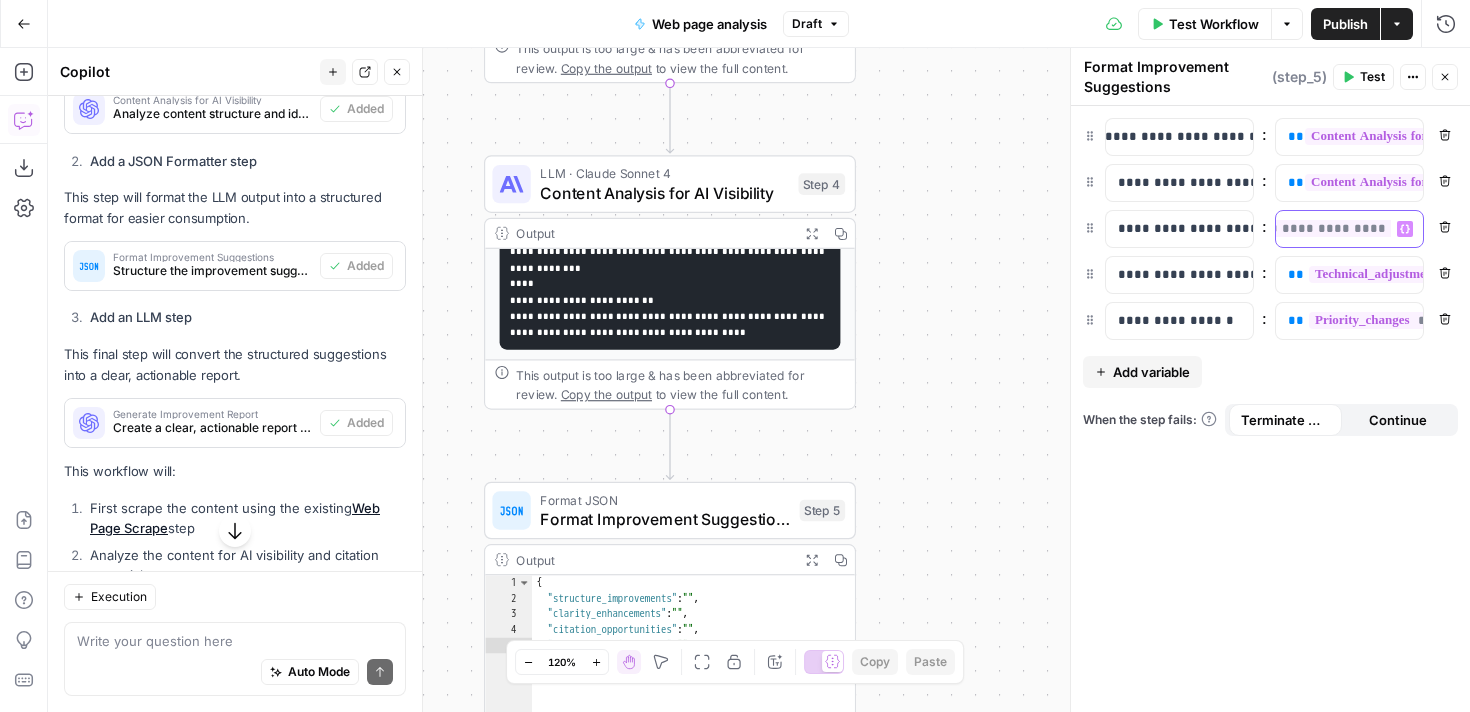 drag, startPoint x: 1289, startPoint y: 232, endPoint x: 1468, endPoint y: 234, distance: 179.01117 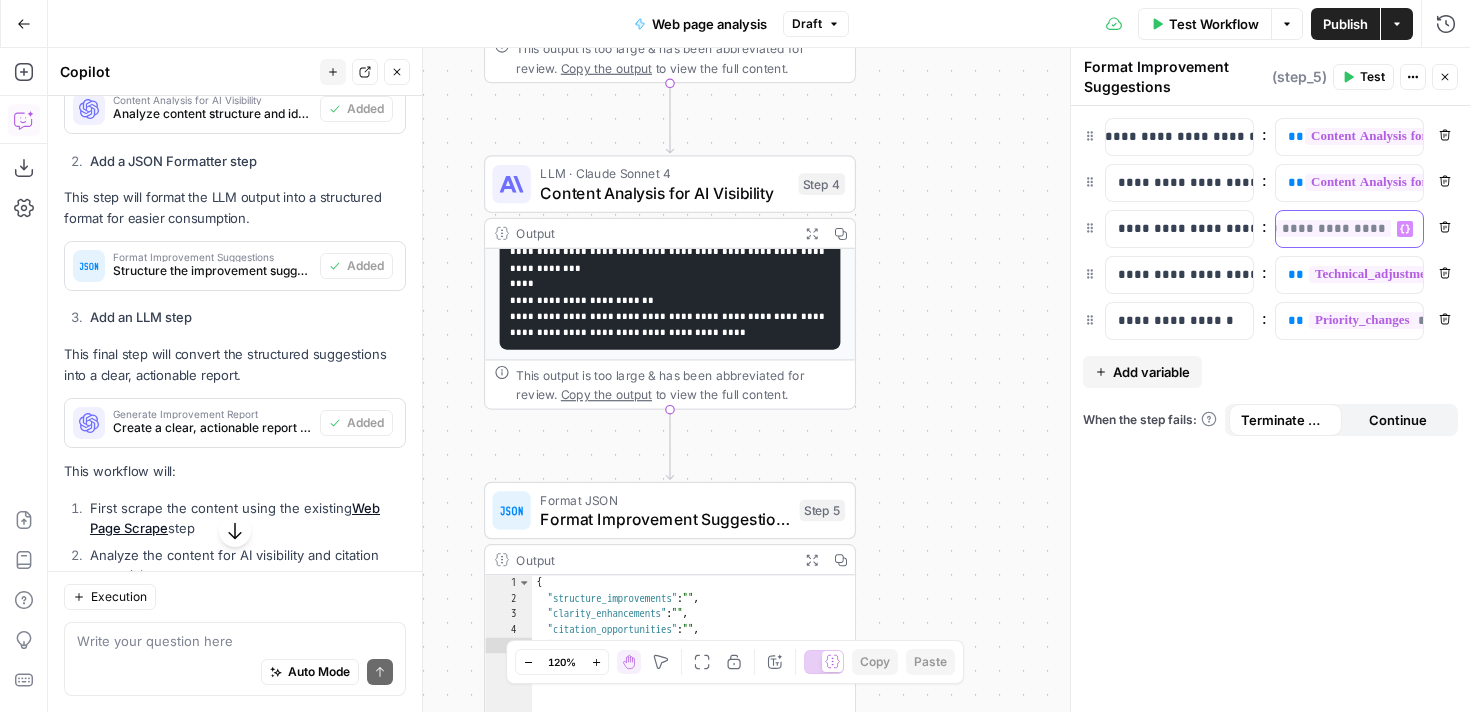 click on "**********" at bounding box center [1270, 409] 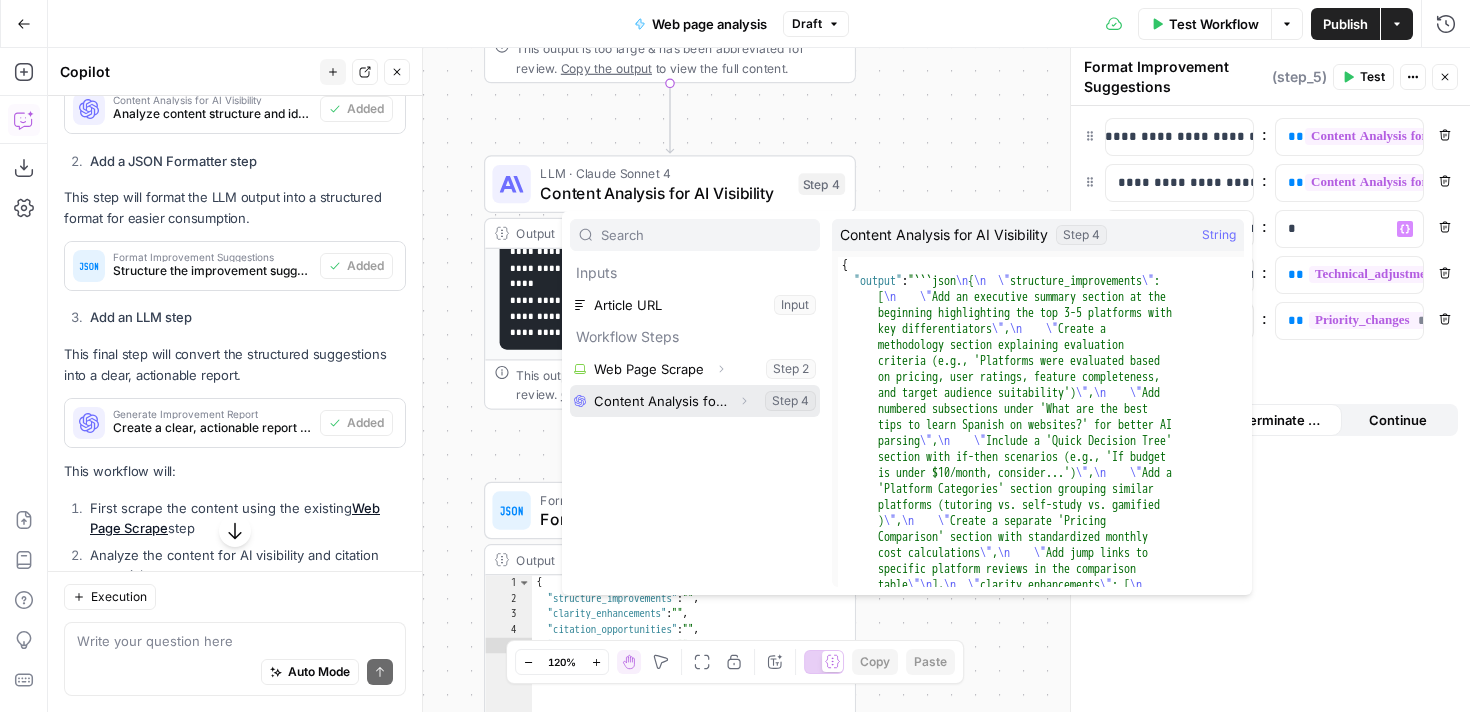 click at bounding box center [695, 401] 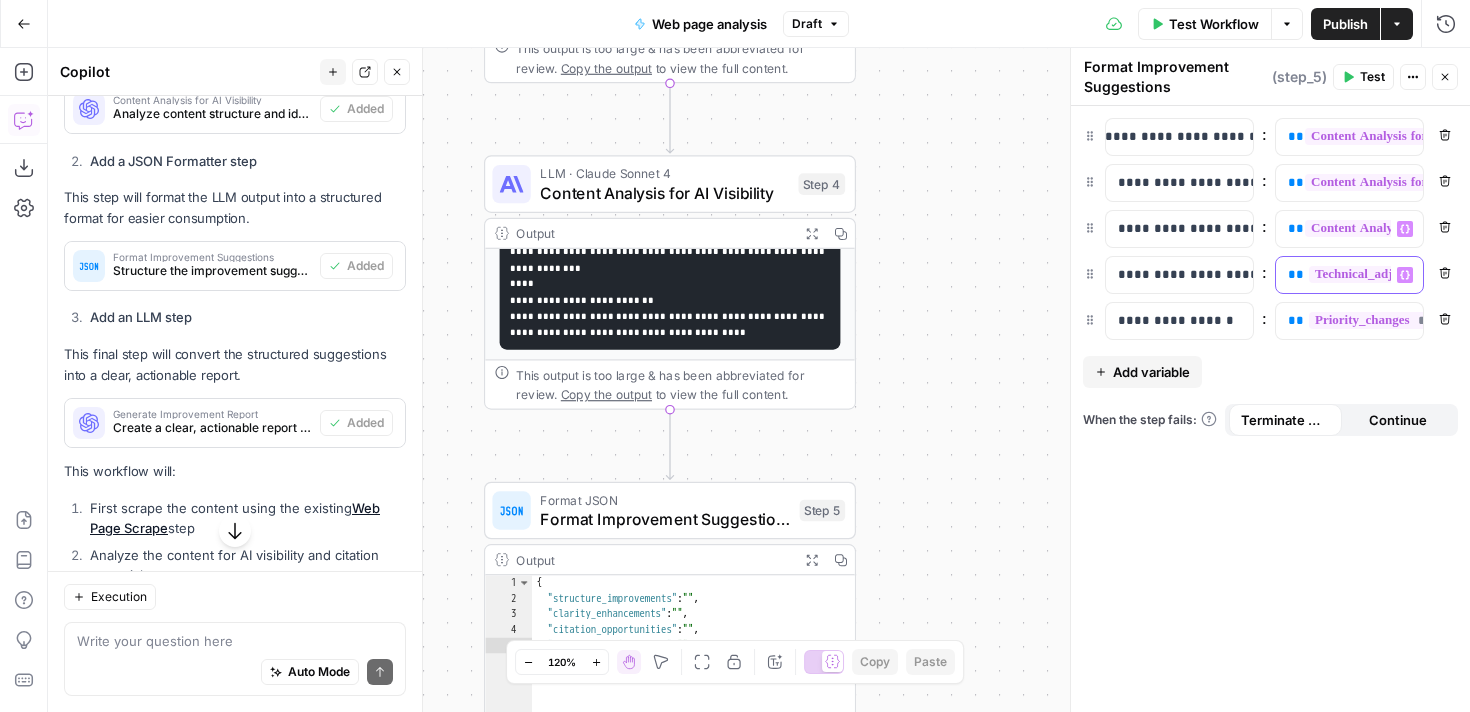 scroll, scrollTop: 0, scrollLeft: 318, axis: horizontal 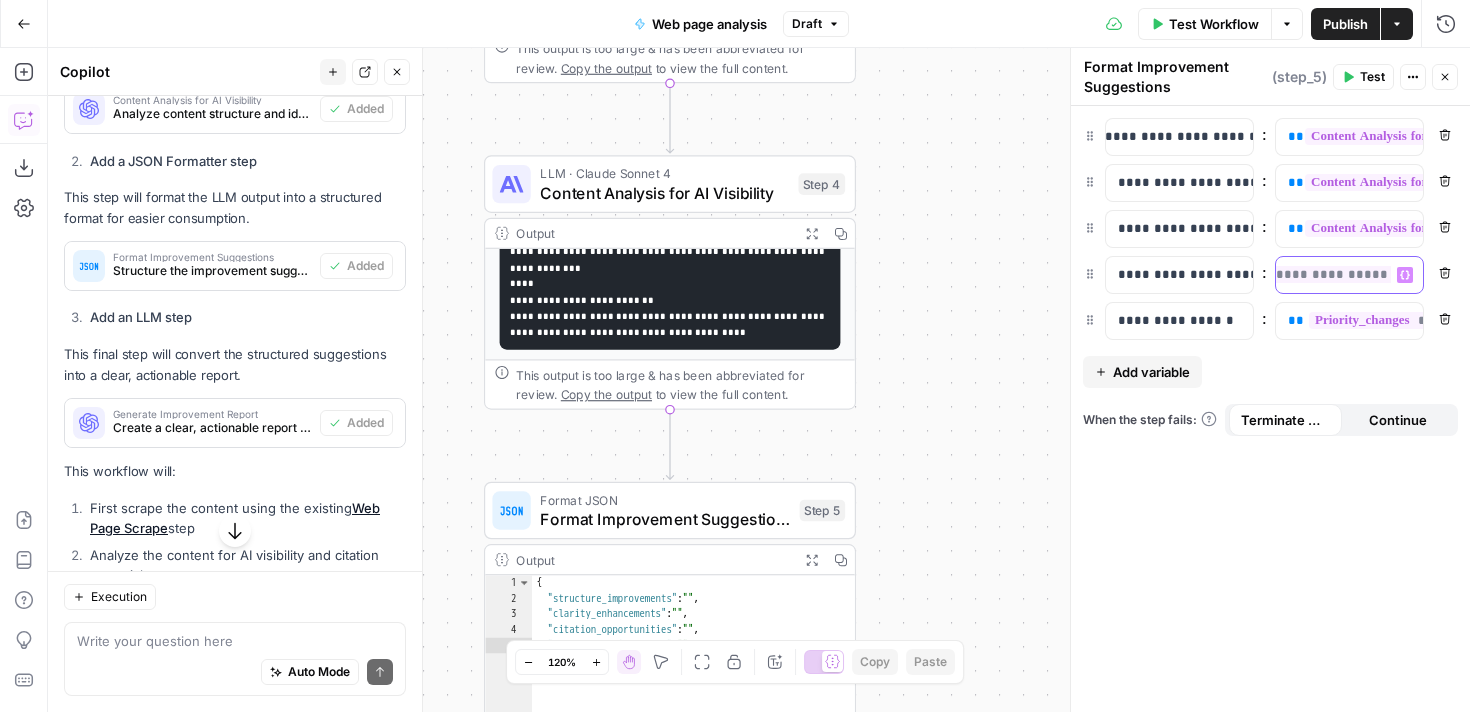 drag, startPoint x: 1282, startPoint y: 268, endPoint x: 1469, endPoint y: 273, distance: 187.06683 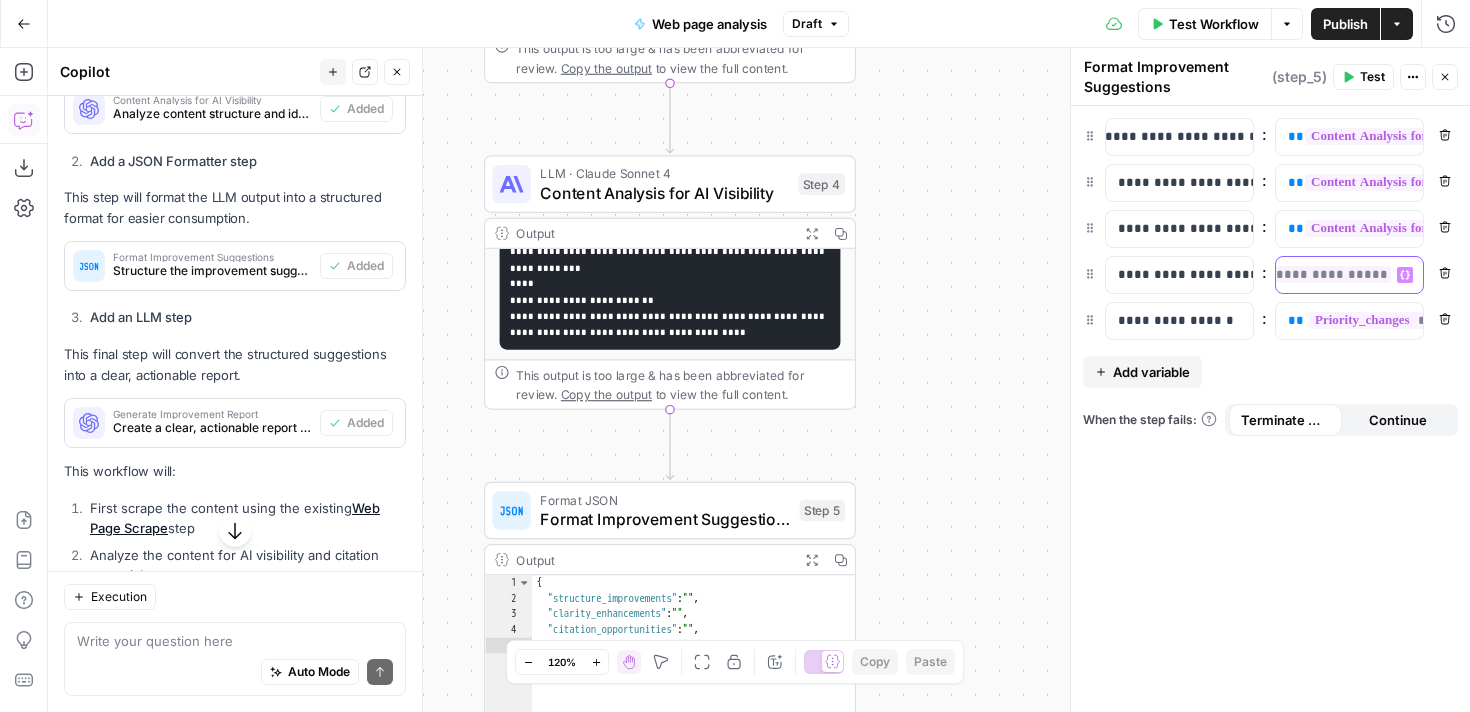 scroll, scrollTop: 0, scrollLeft: 0, axis: both 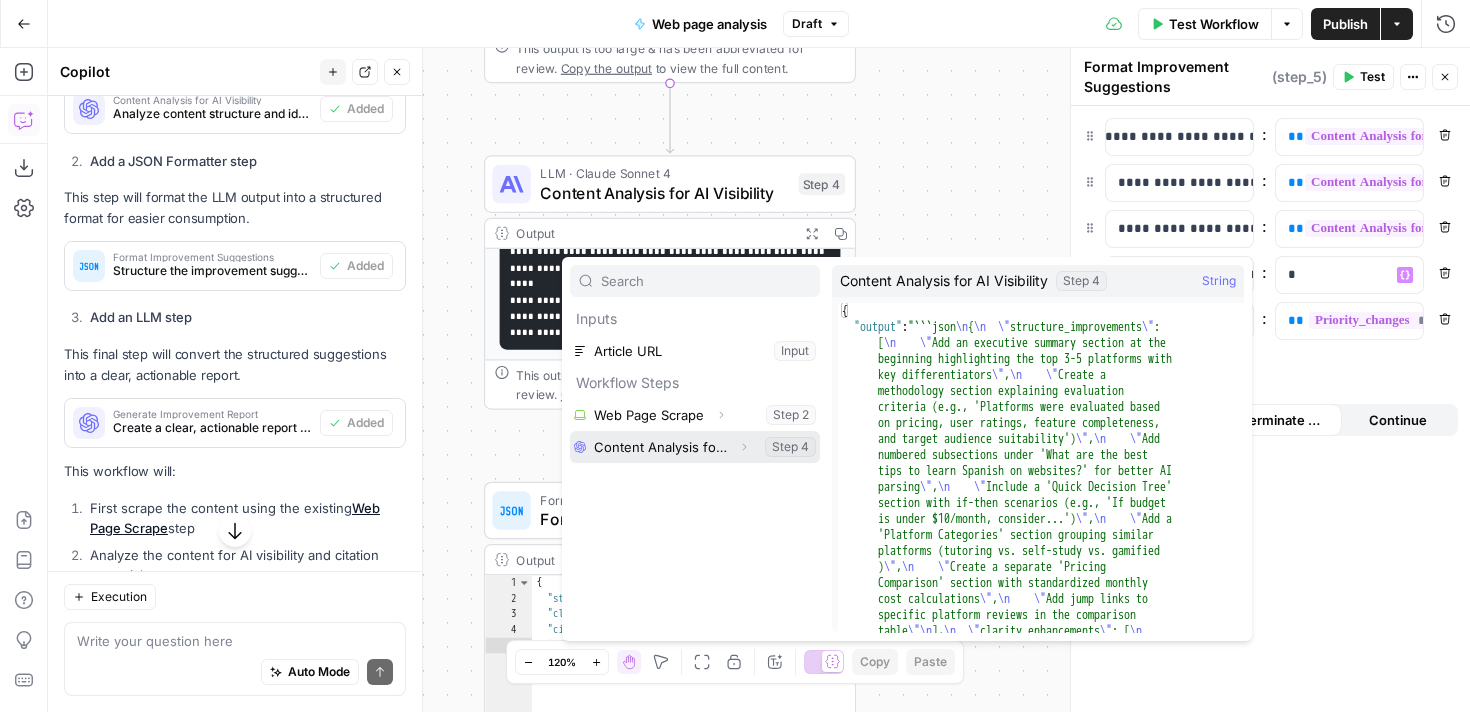 click at bounding box center (695, 447) 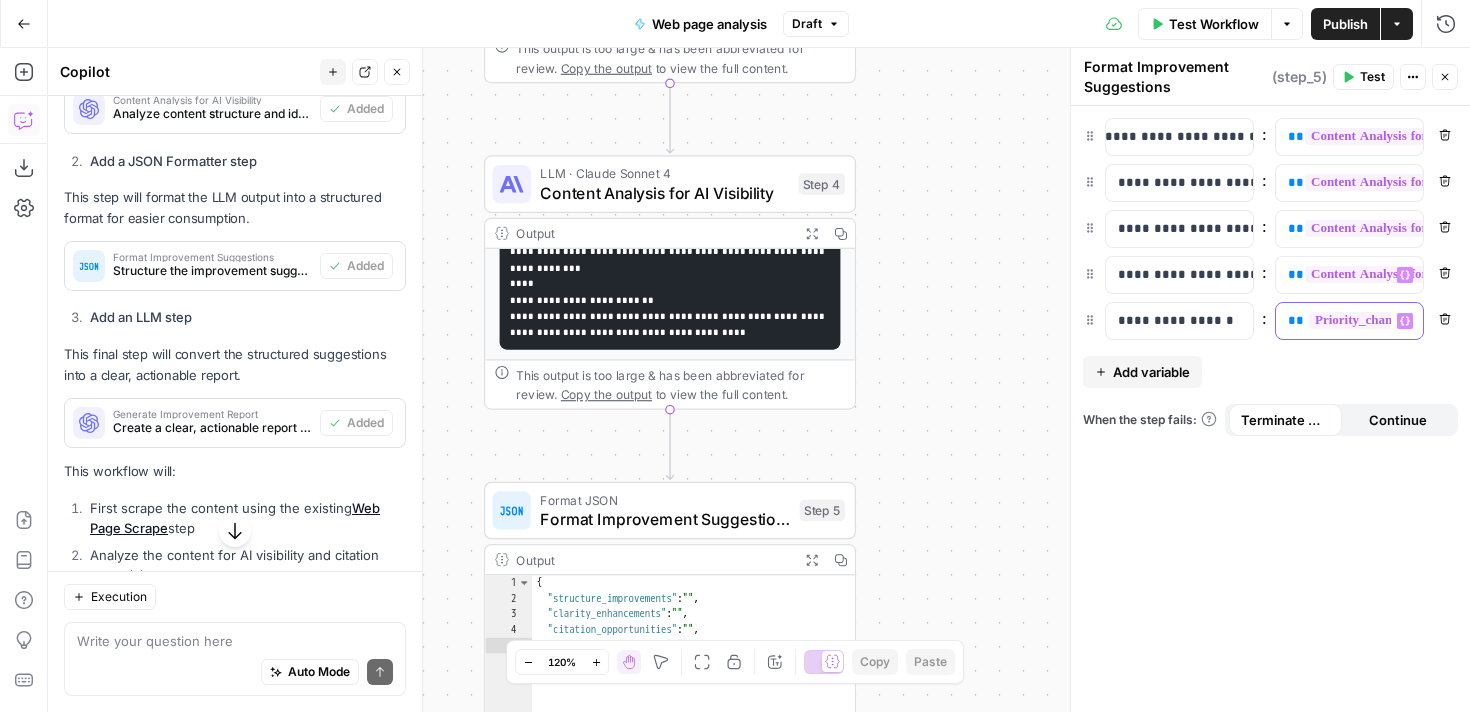 scroll, scrollTop: 0, scrollLeft: 243, axis: horizontal 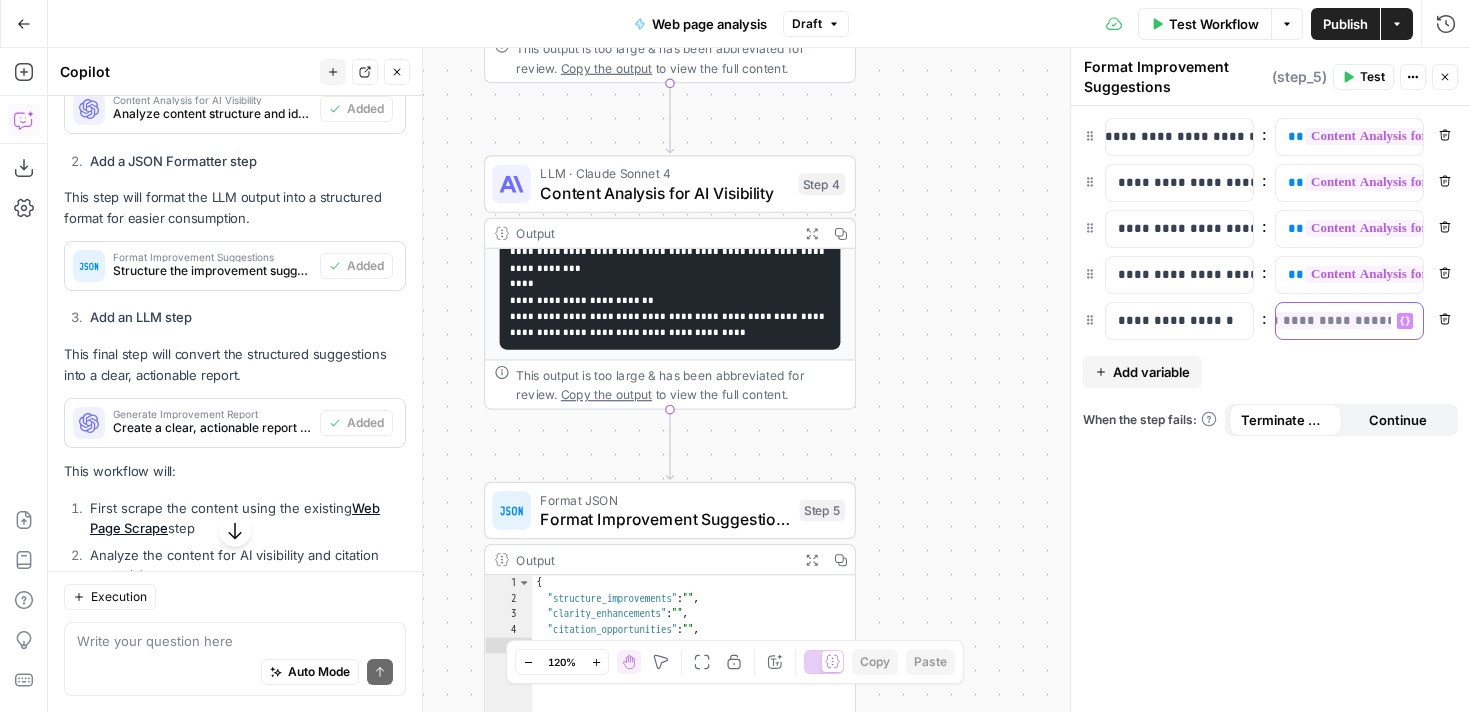 drag, startPoint x: 1282, startPoint y: 320, endPoint x: 1469, endPoint y: 325, distance: 187.06683 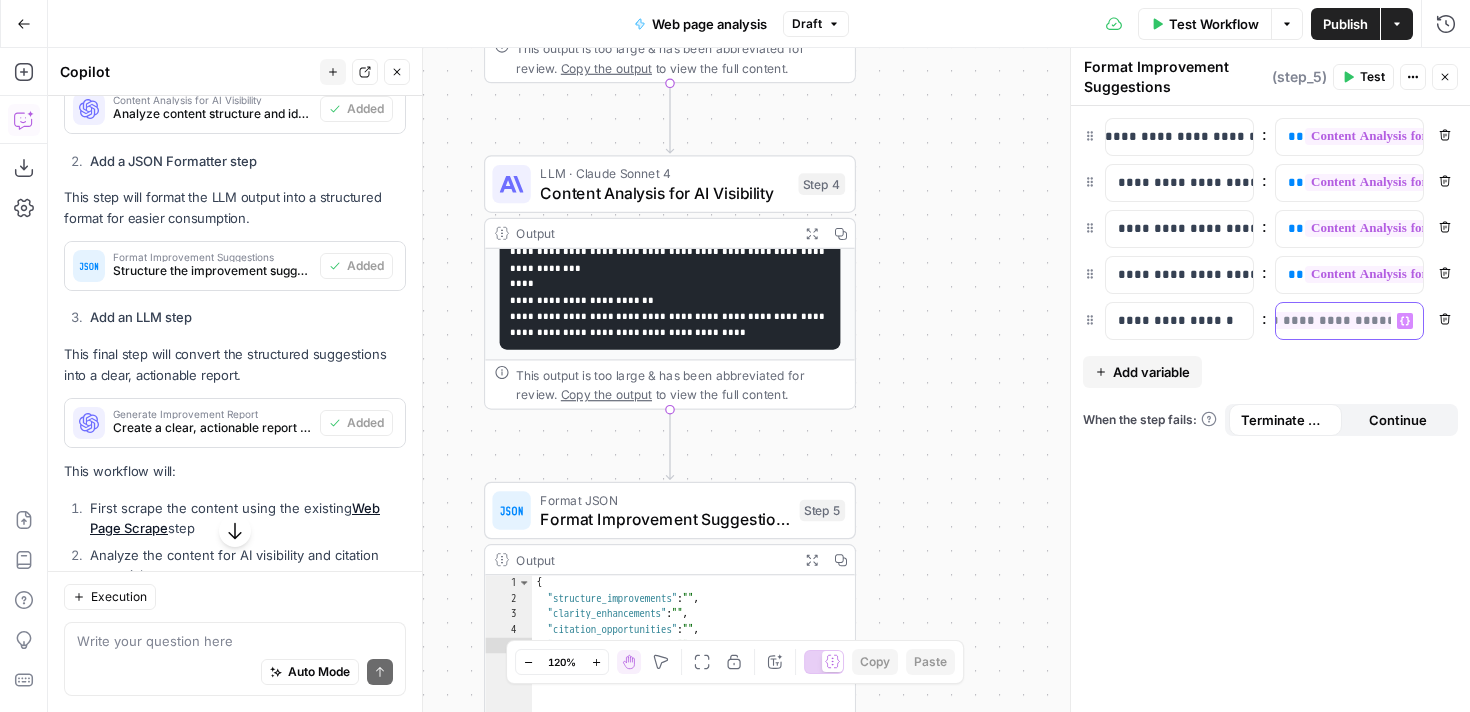 click on "**********" at bounding box center (1270, 409) 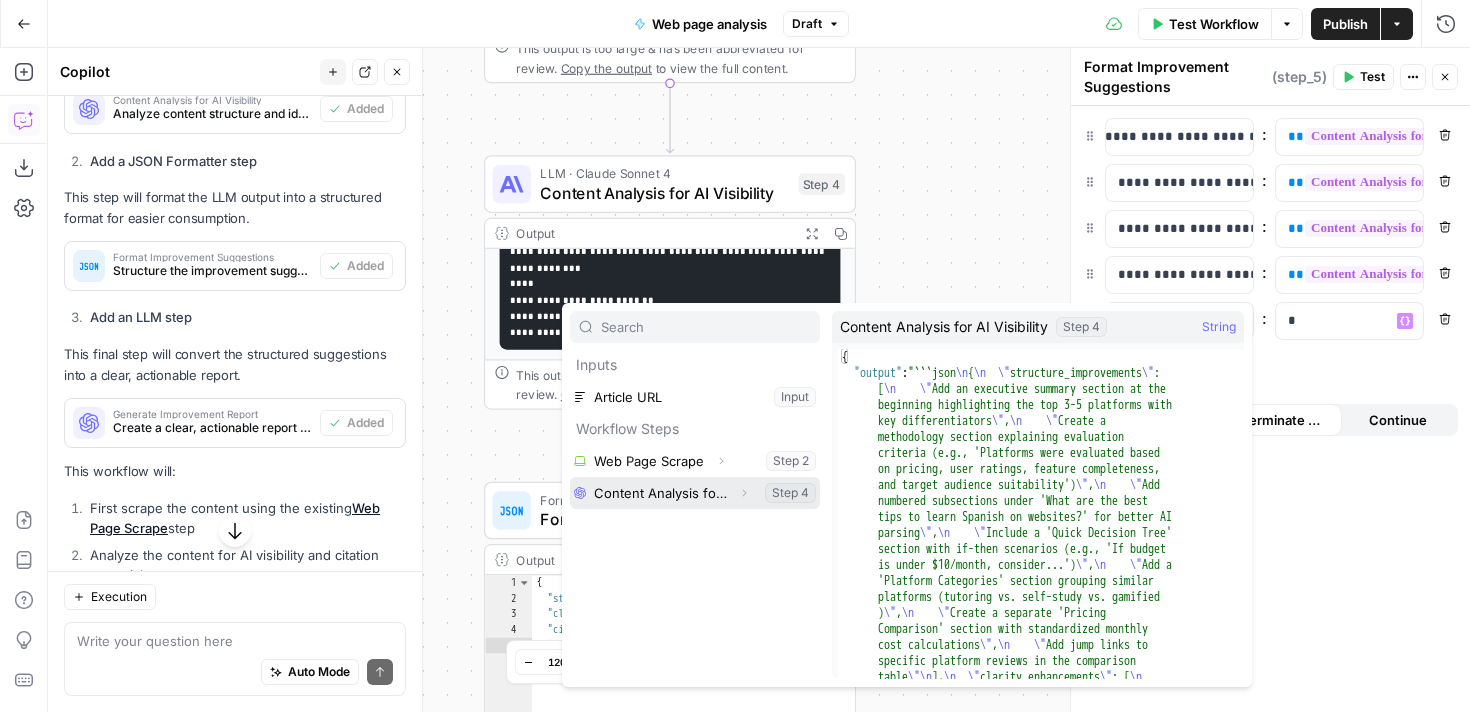 click at bounding box center [695, 493] 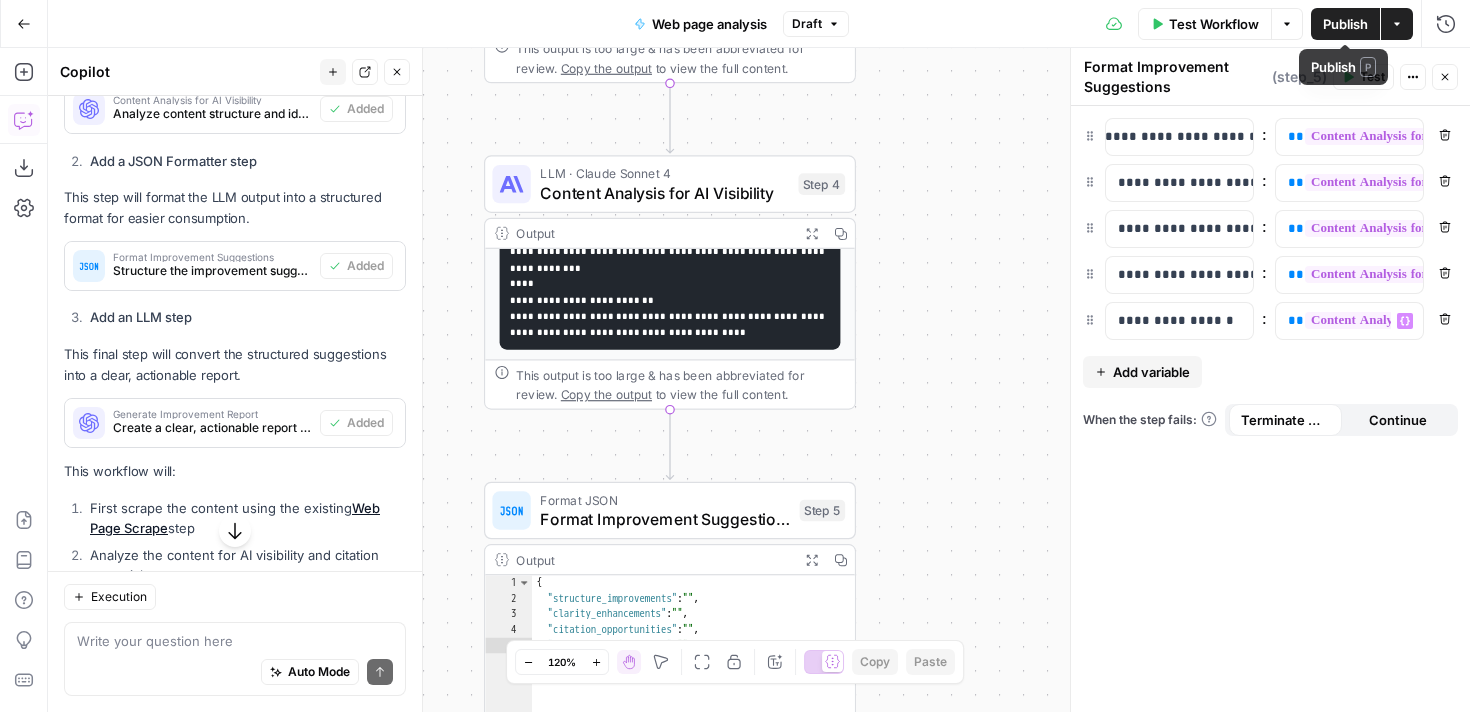 click on "Test Workflow" at bounding box center [1214, 24] 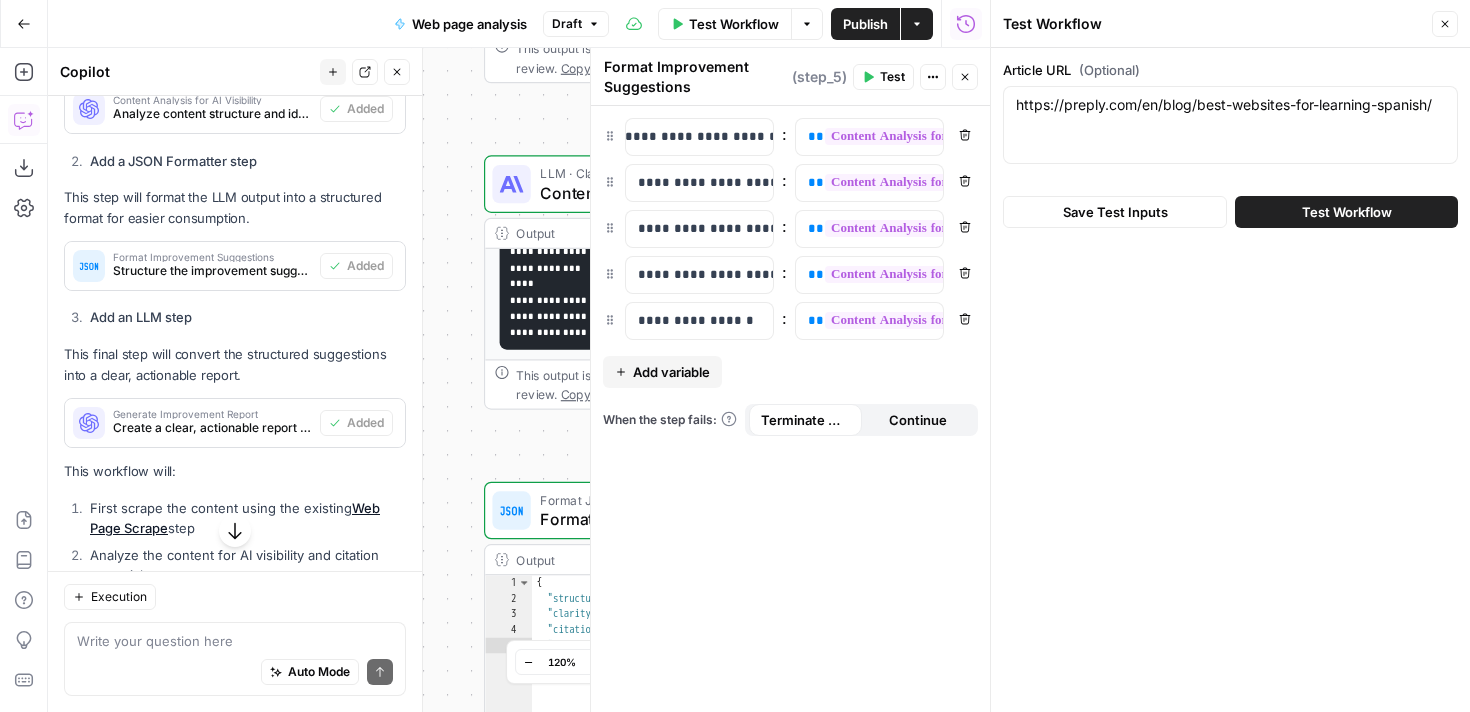 click on "Test Workflow" at bounding box center [1347, 212] 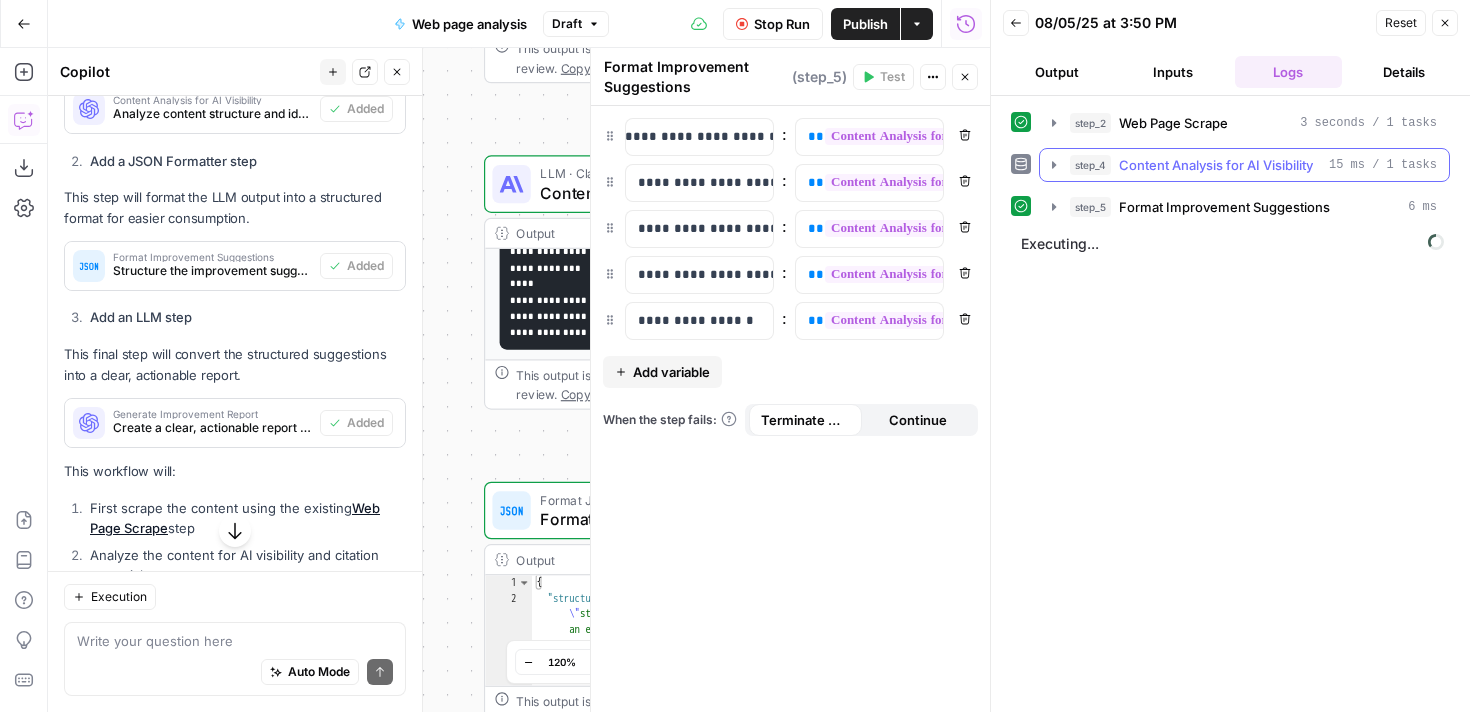 click 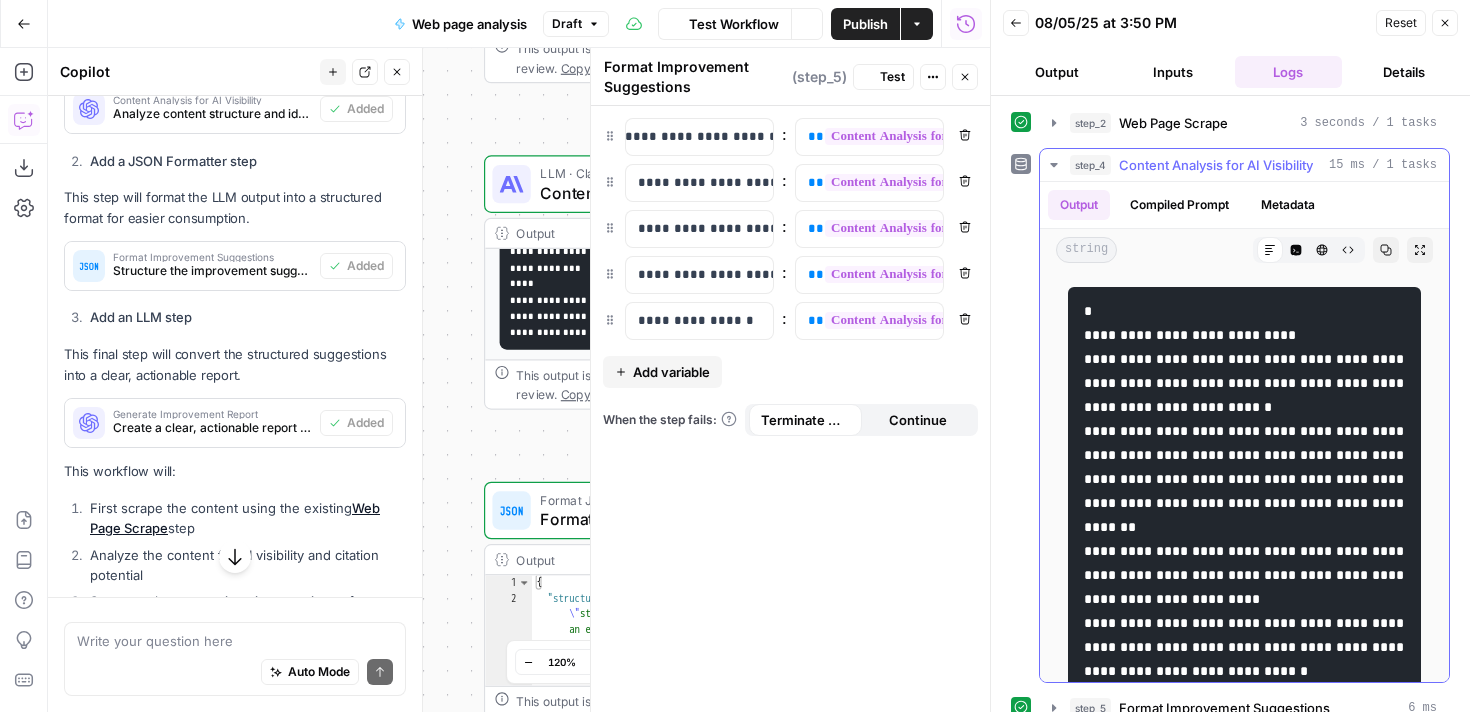 scroll, scrollTop: 752, scrollLeft: 0, axis: vertical 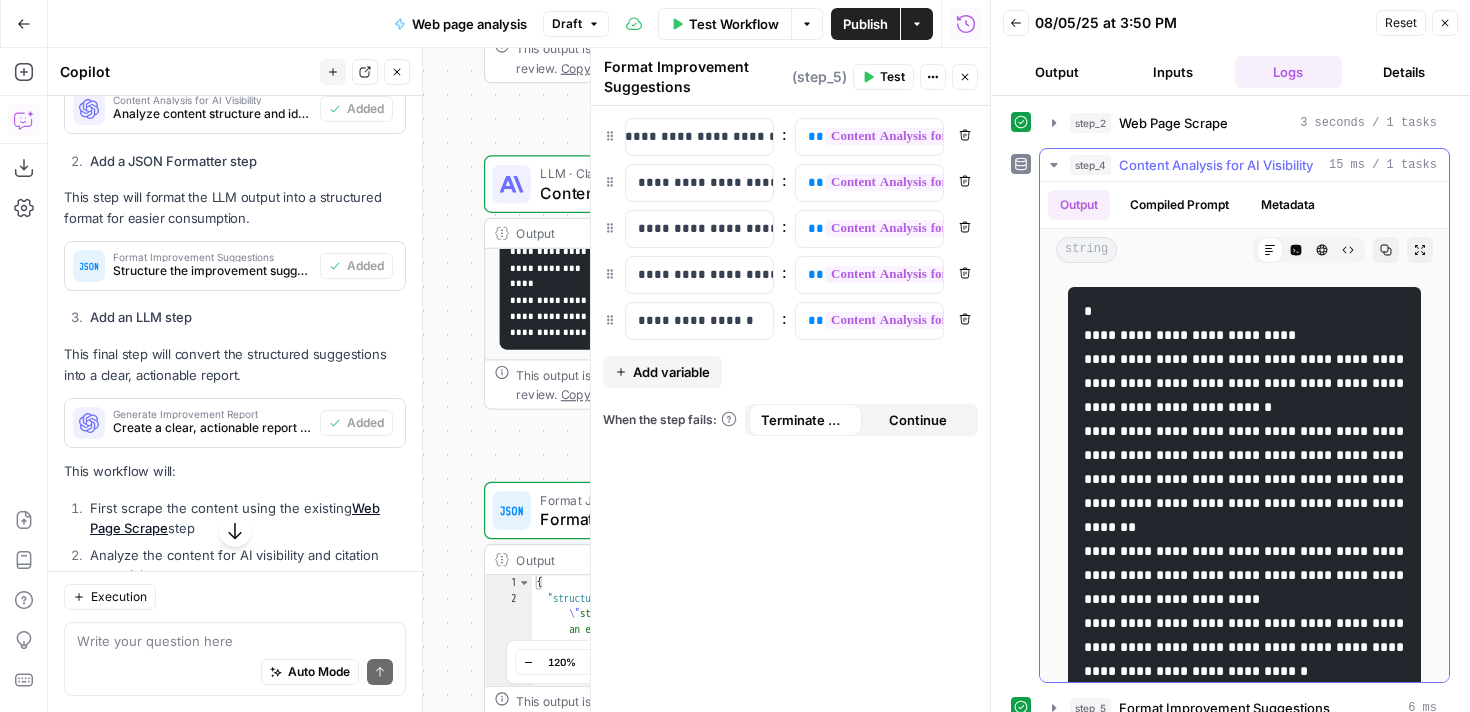 click 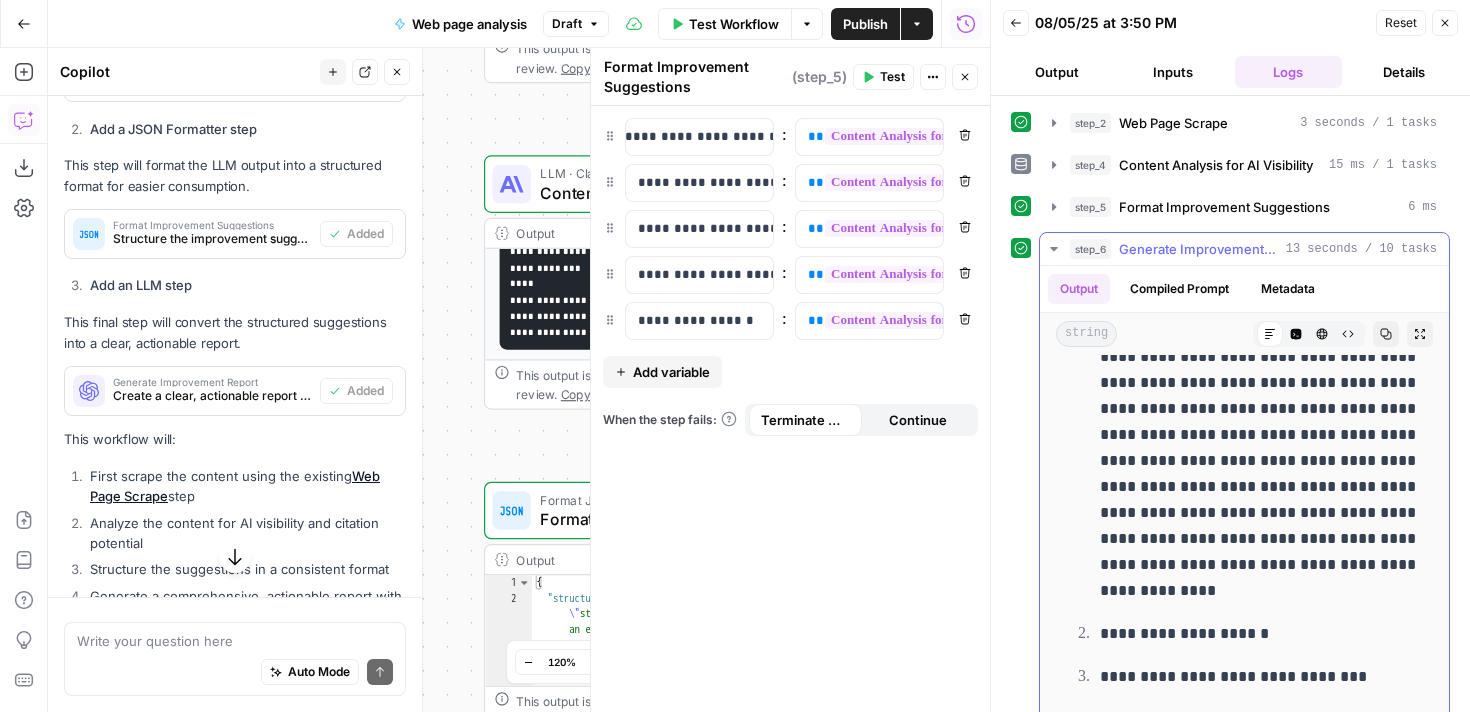 scroll, scrollTop: 300, scrollLeft: 0, axis: vertical 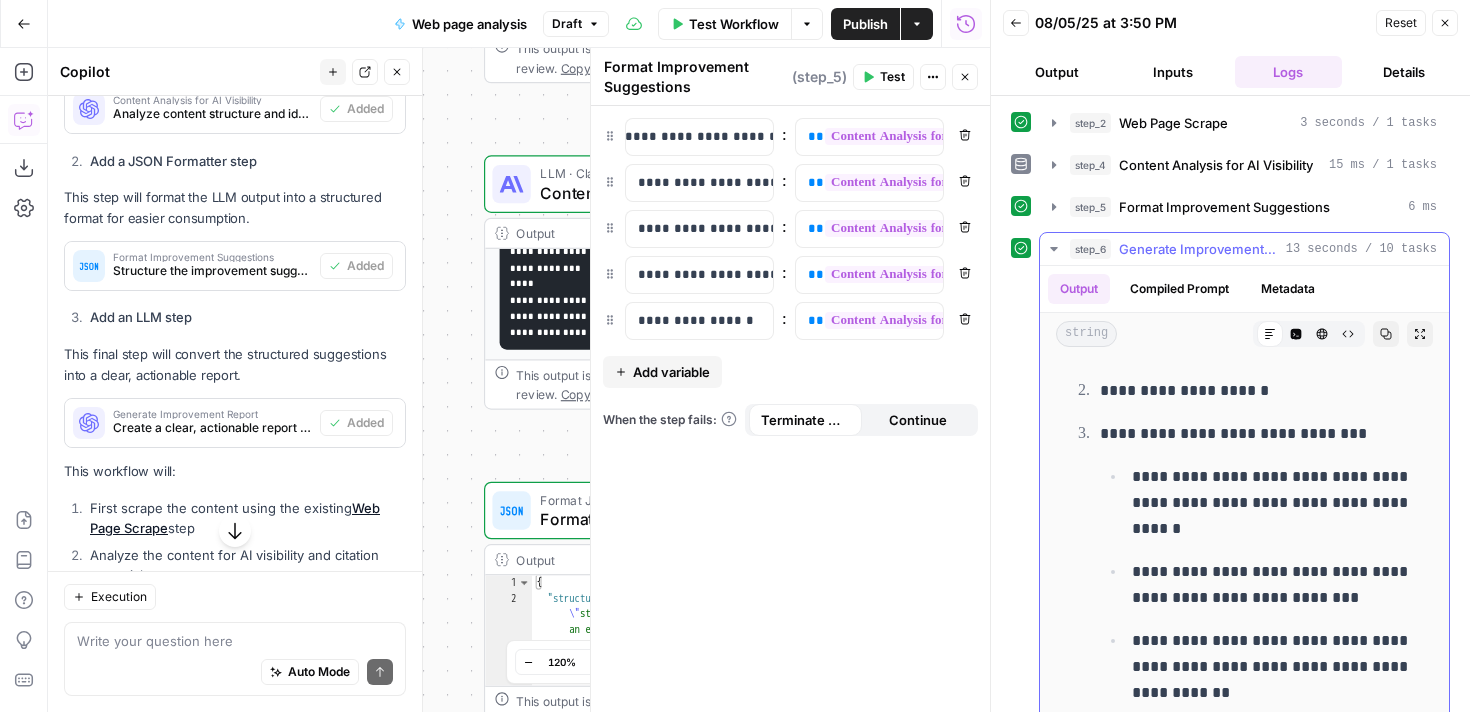 click on "**********" at bounding box center (1260, 391) 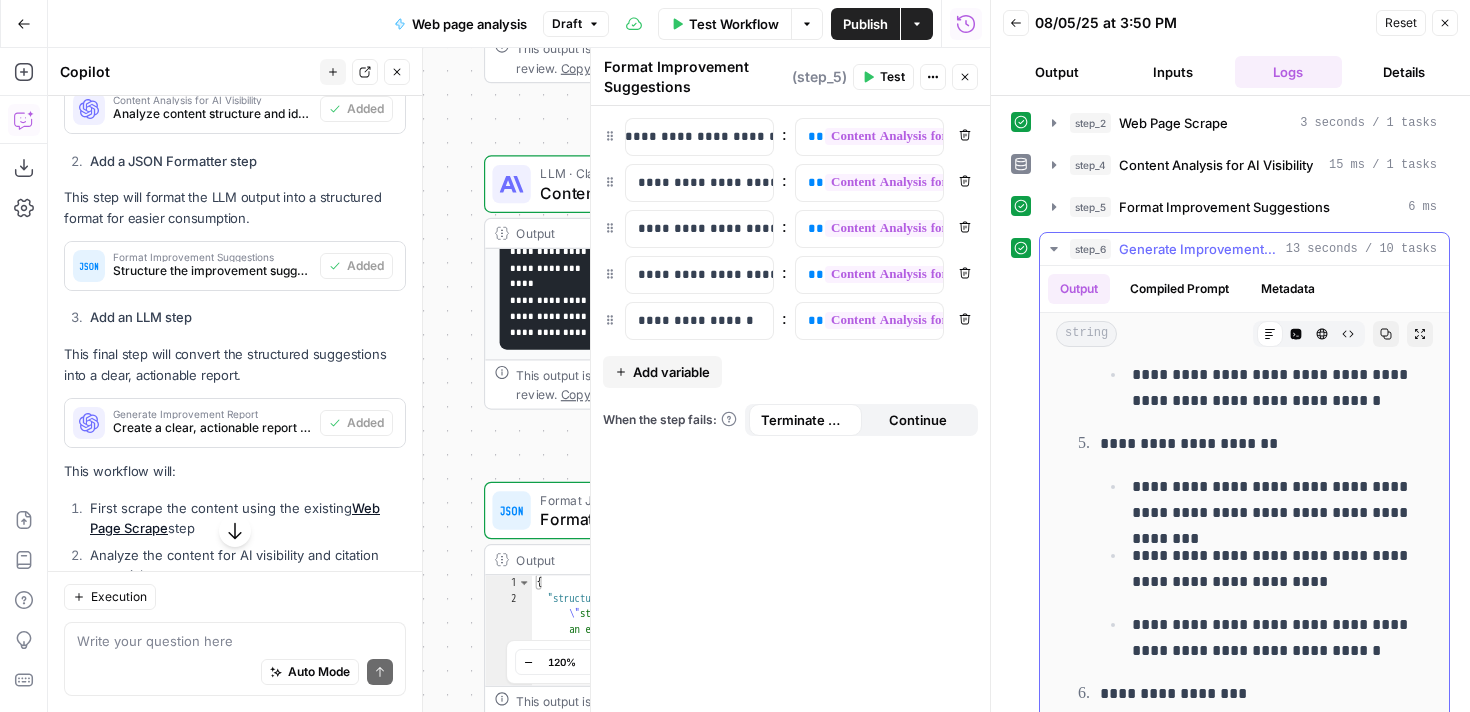 scroll, scrollTop: 976, scrollLeft: 0, axis: vertical 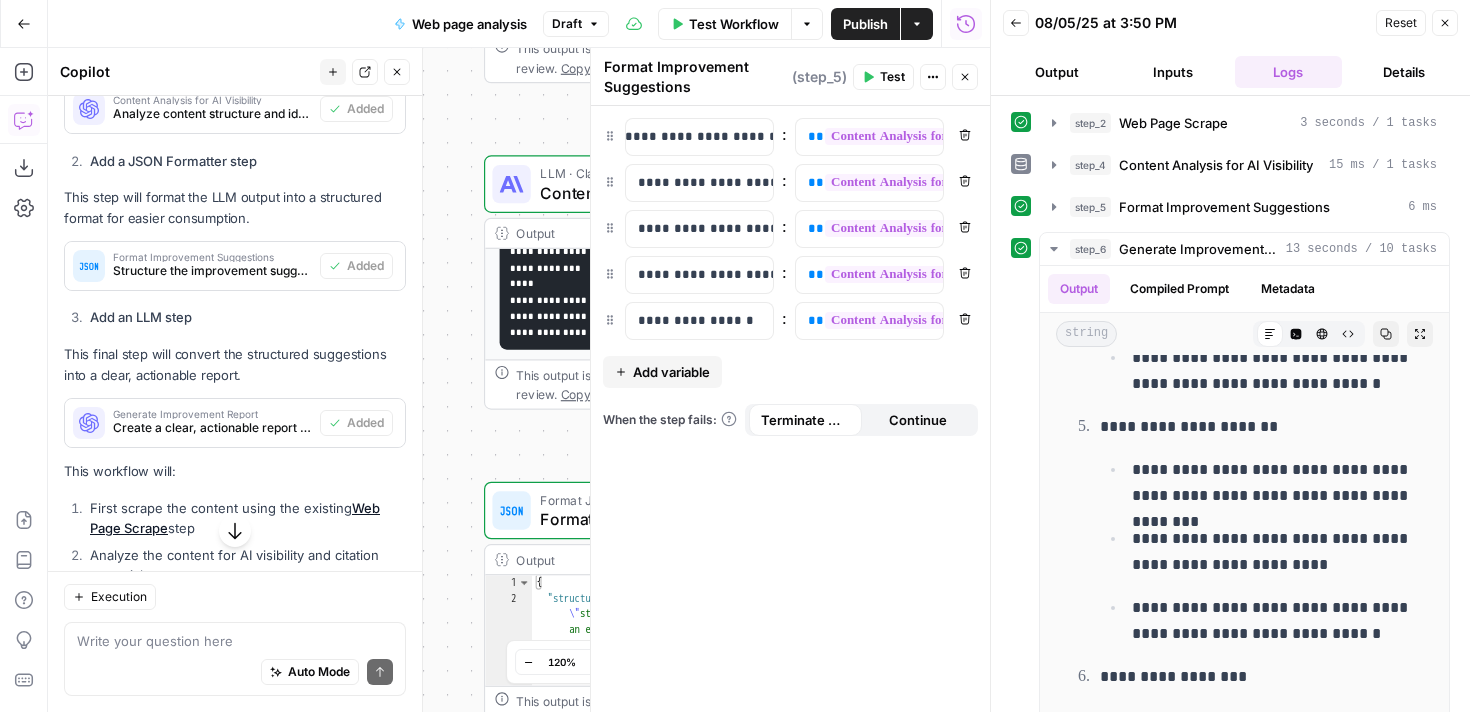 click 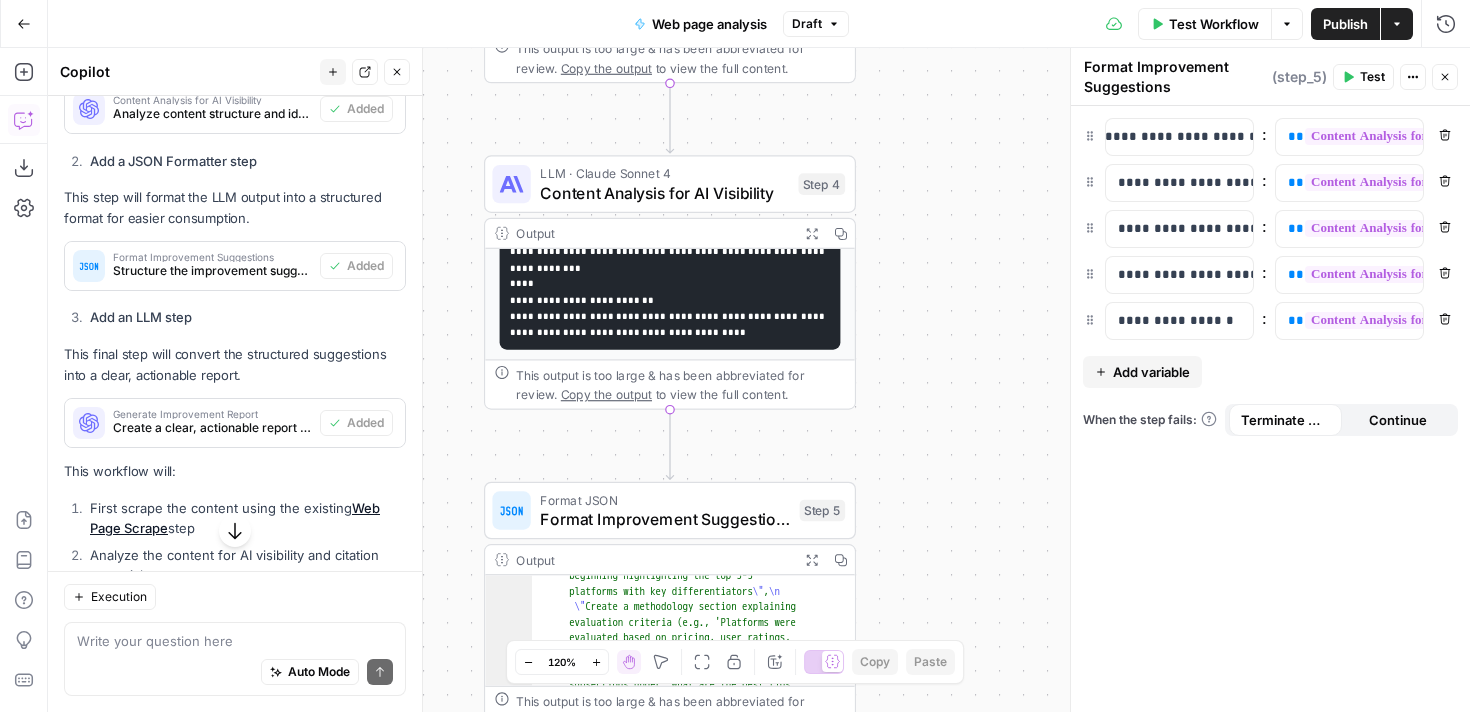 scroll, scrollTop: 64, scrollLeft: 0, axis: vertical 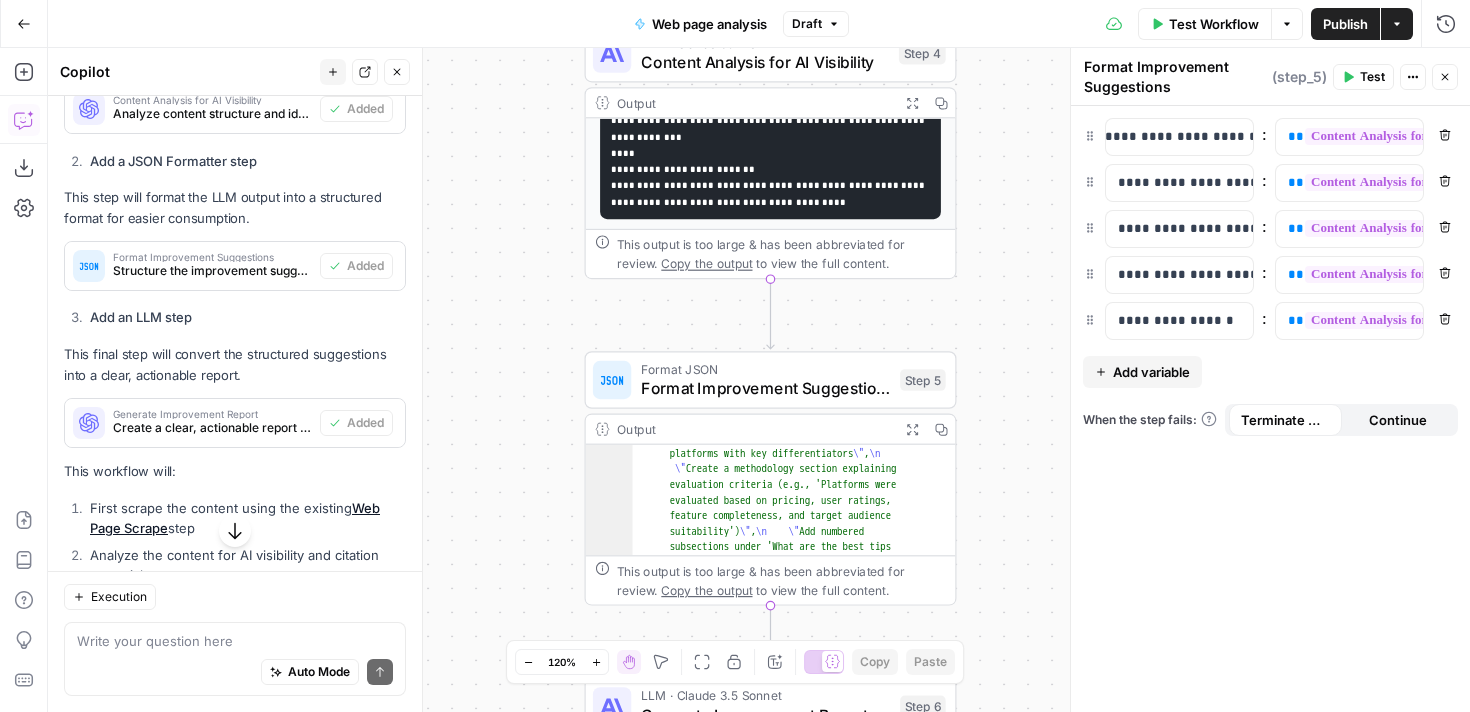 click 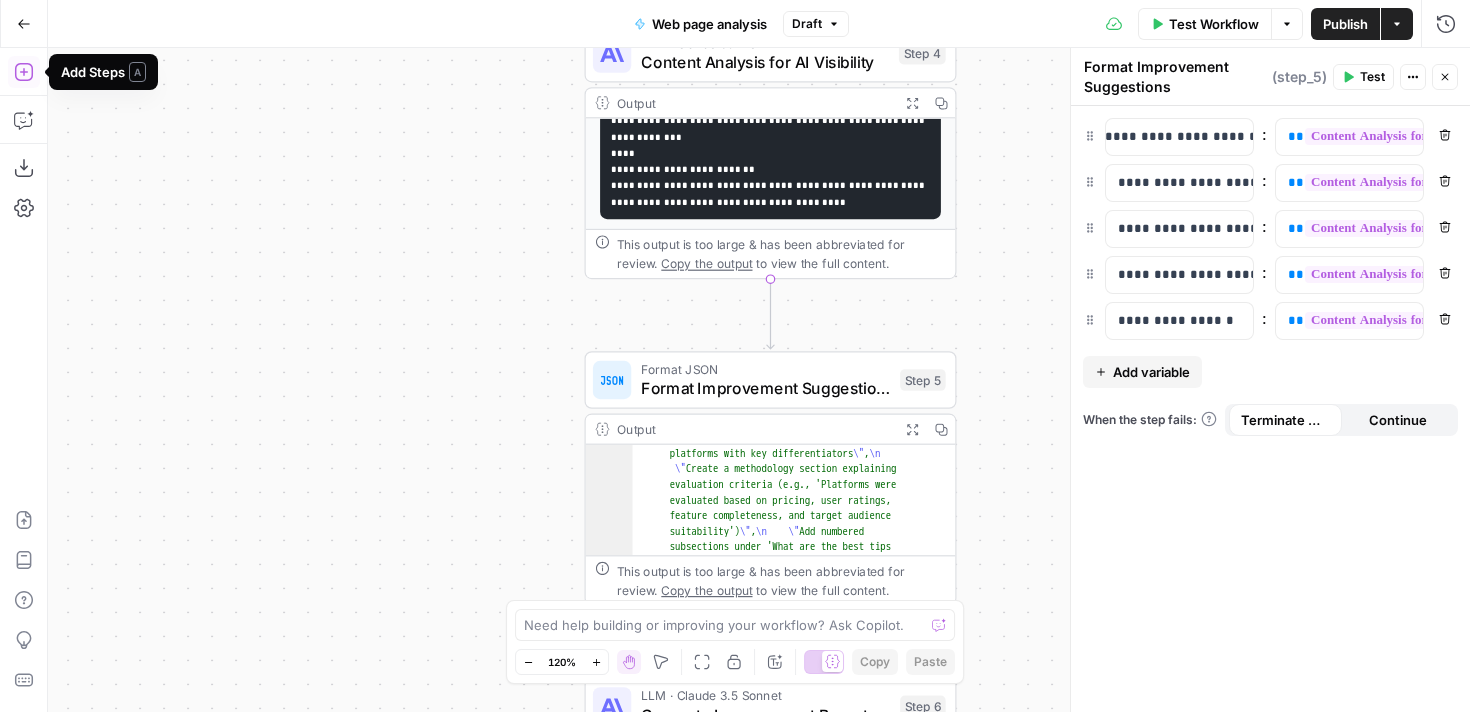 click 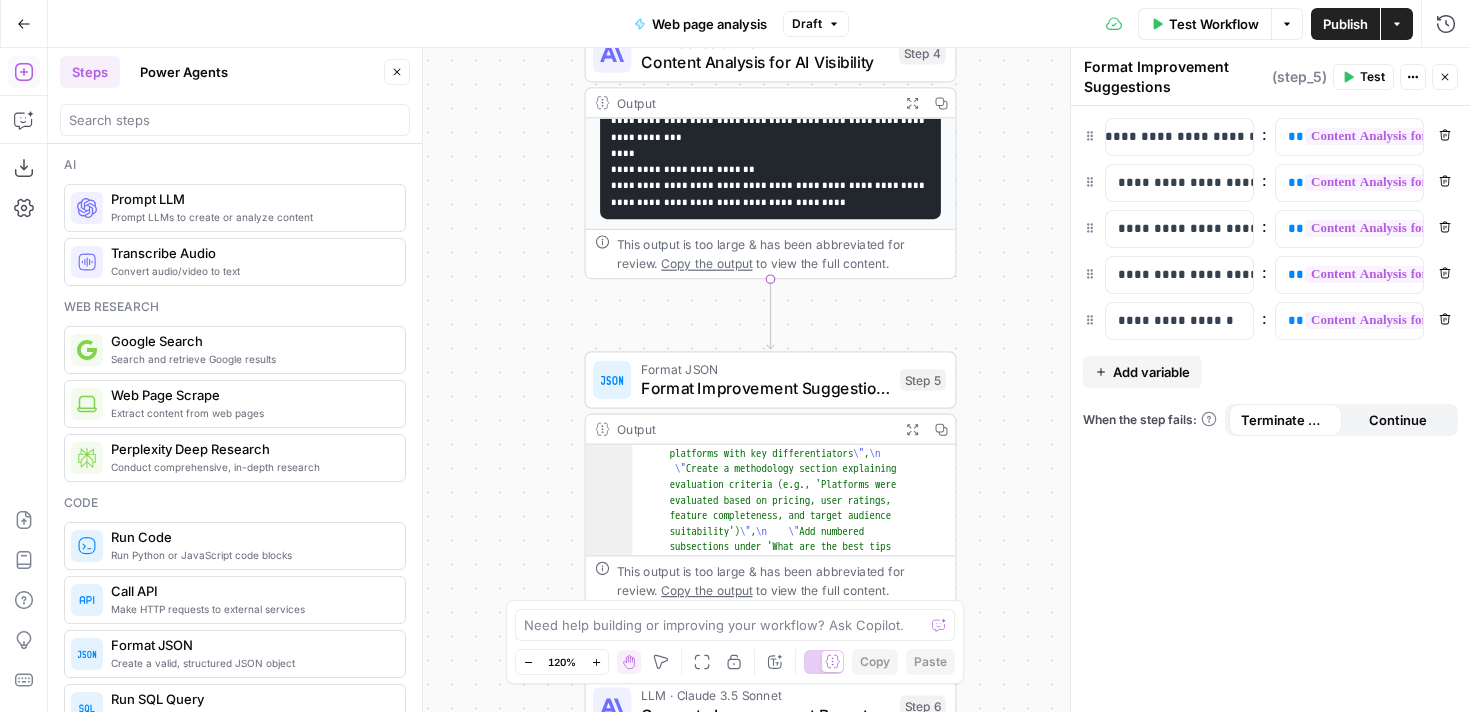 click on "Power Agents" at bounding box center (184, 72) 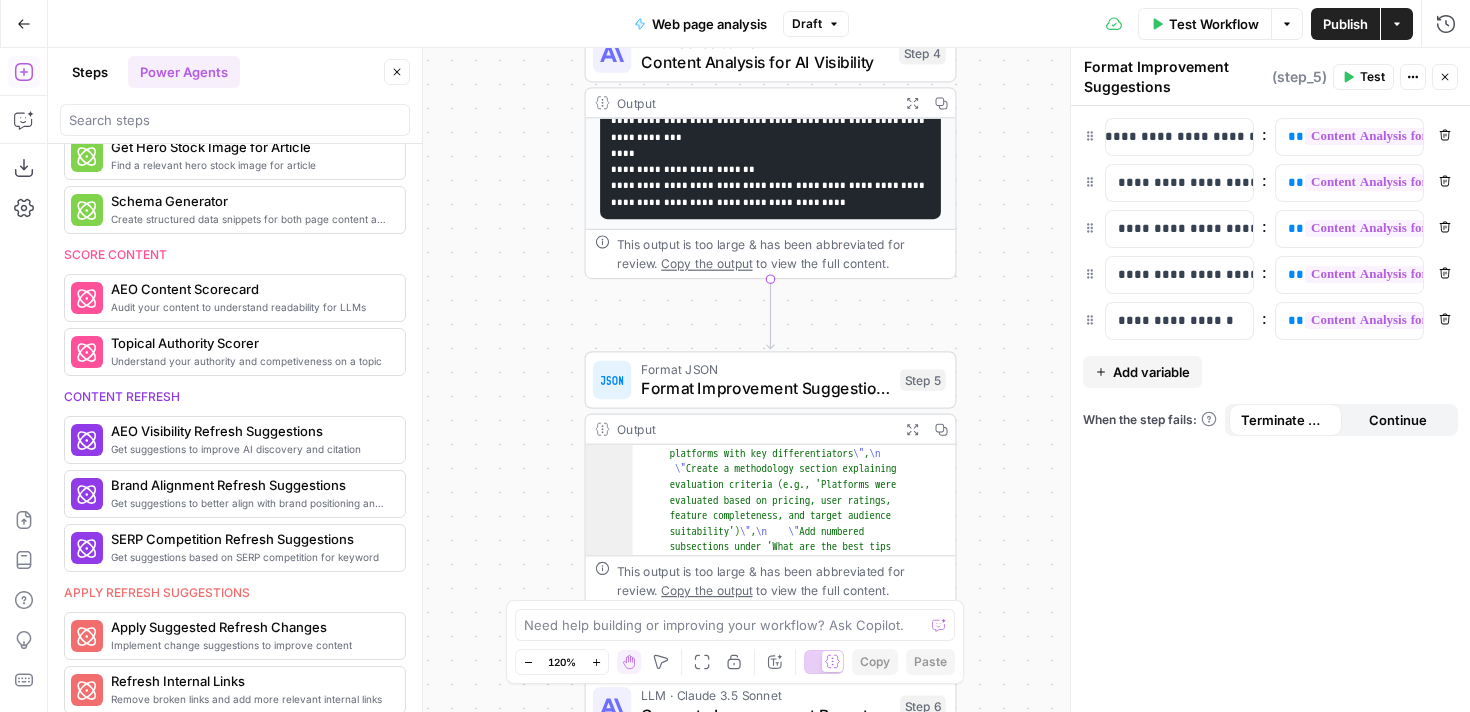 scroll, scrollTop: 610, scrollLeft: 0, axis: vertical 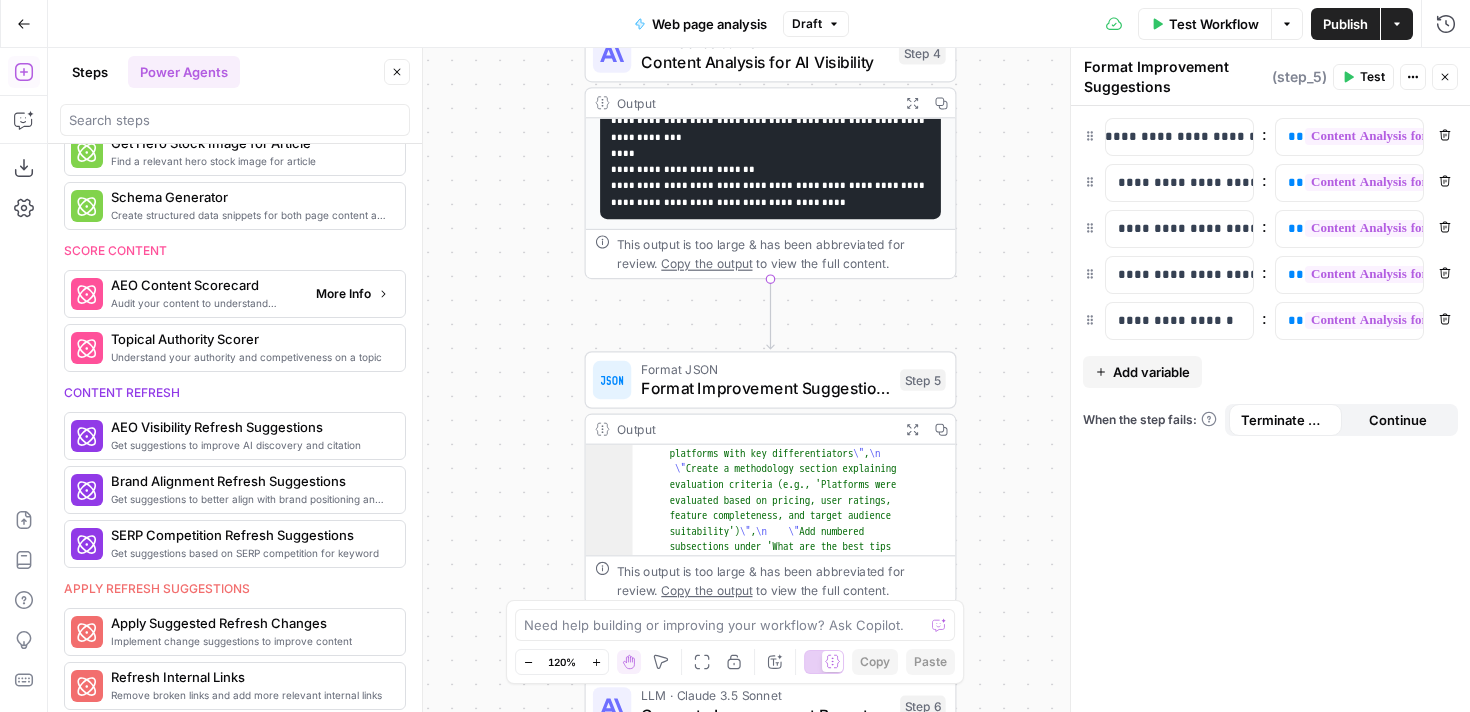 click on "Audit your content to understand readability for LLMs" at bounding box center (205, 303) 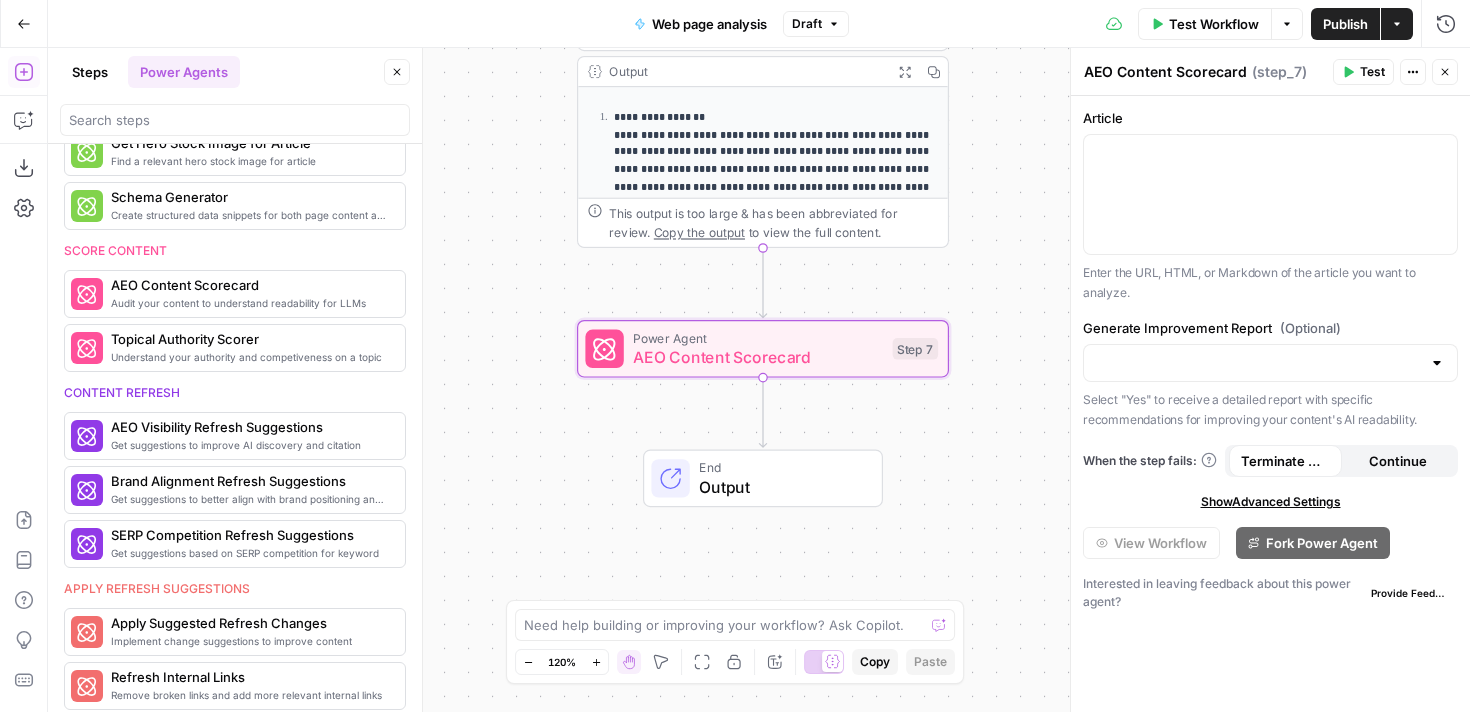 click on "AEO Content Scorecard" at bounding box center (758, 357) 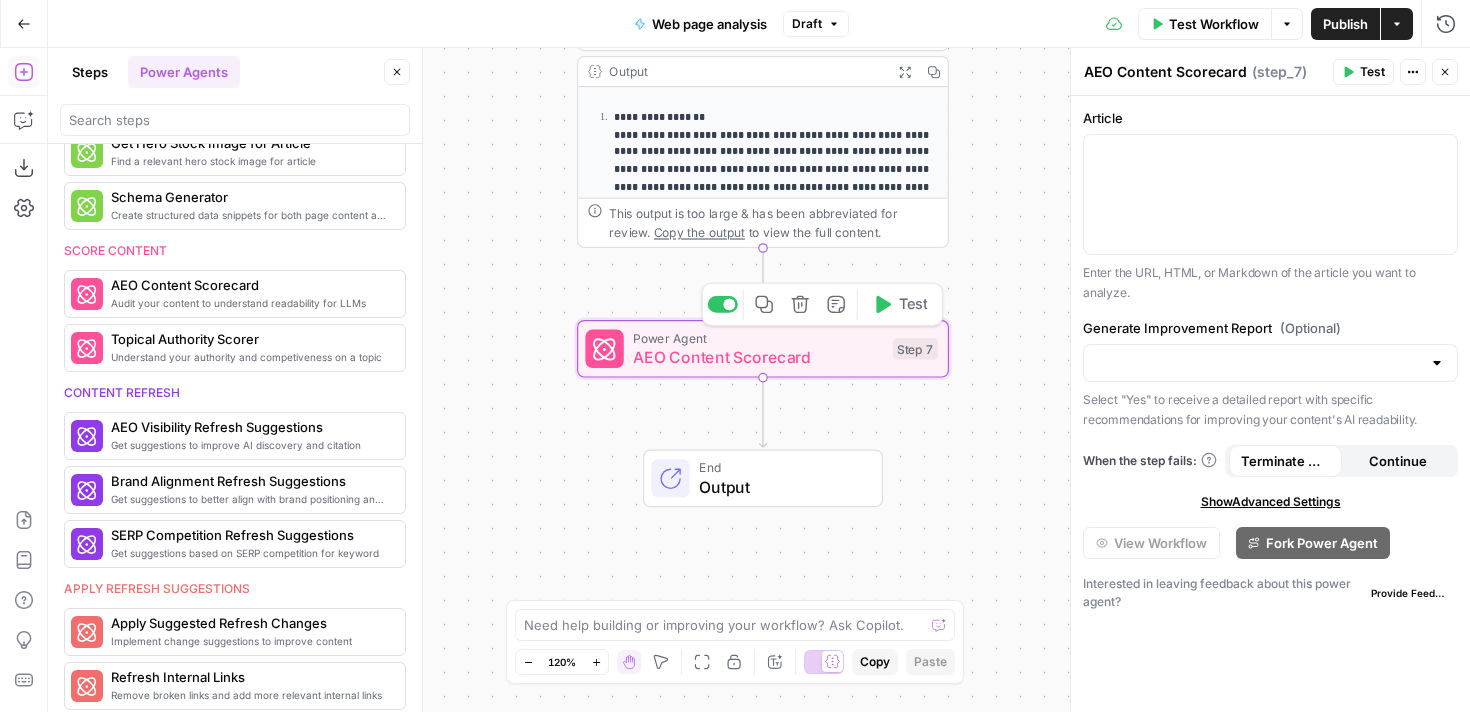 click on "AEO Content Scorecard" at bounding box center (758, 357) 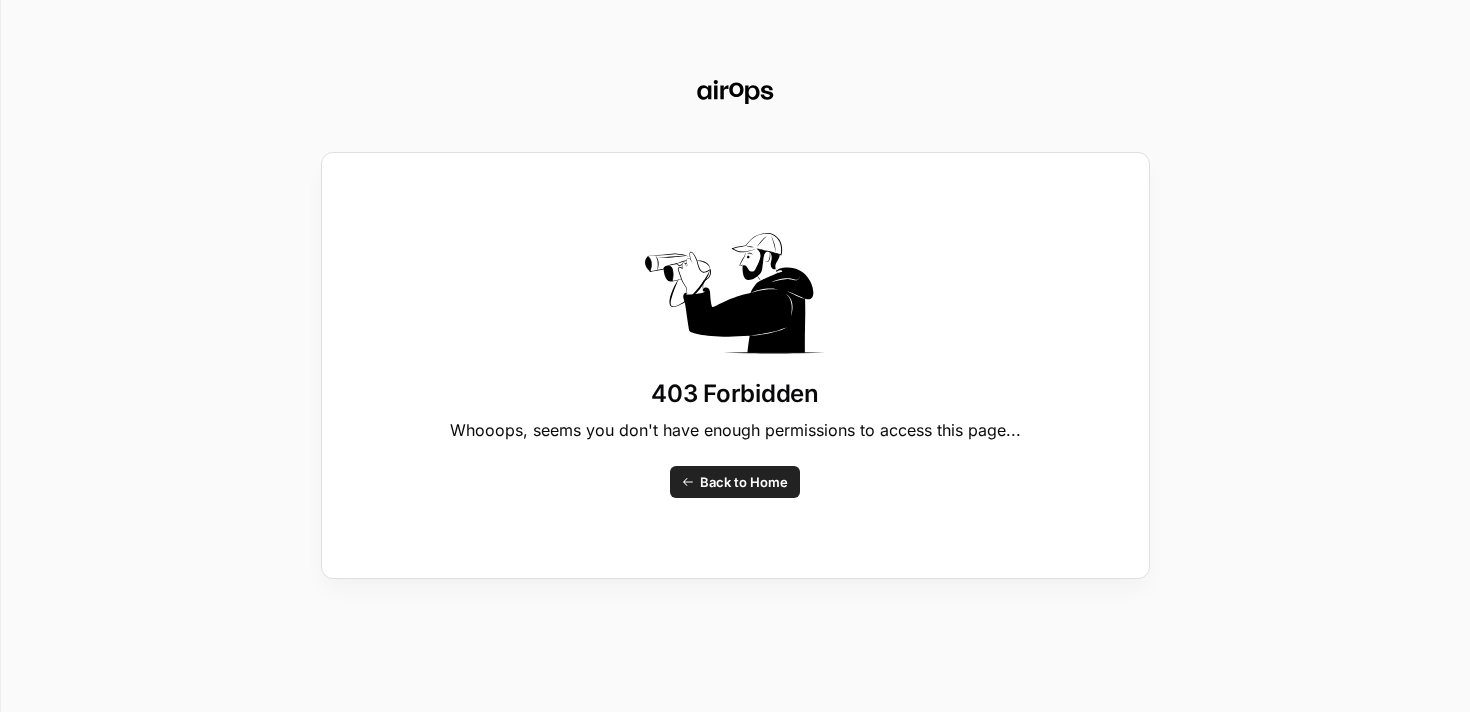 click on "Back to Home" at bounding box center (744, 482) 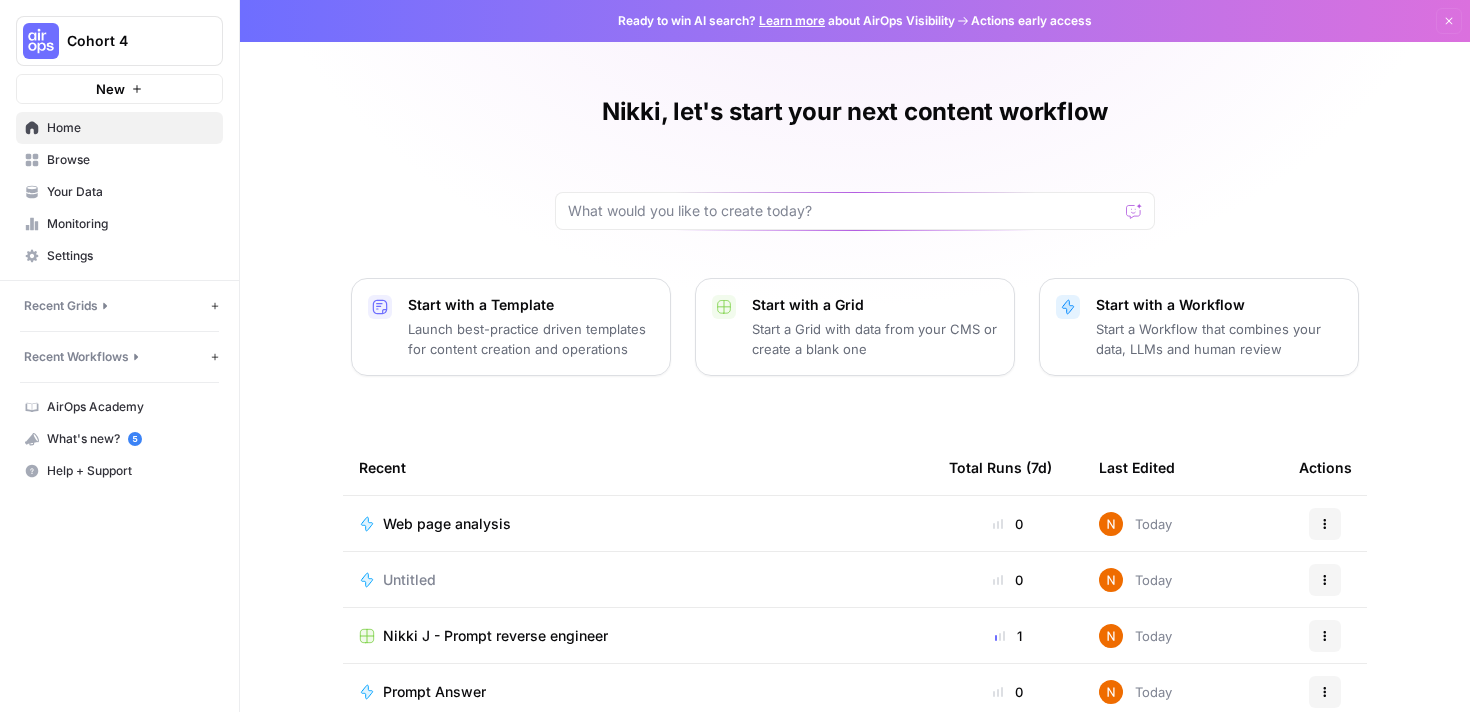 click on "Browse" at bounding box center [130, 160] 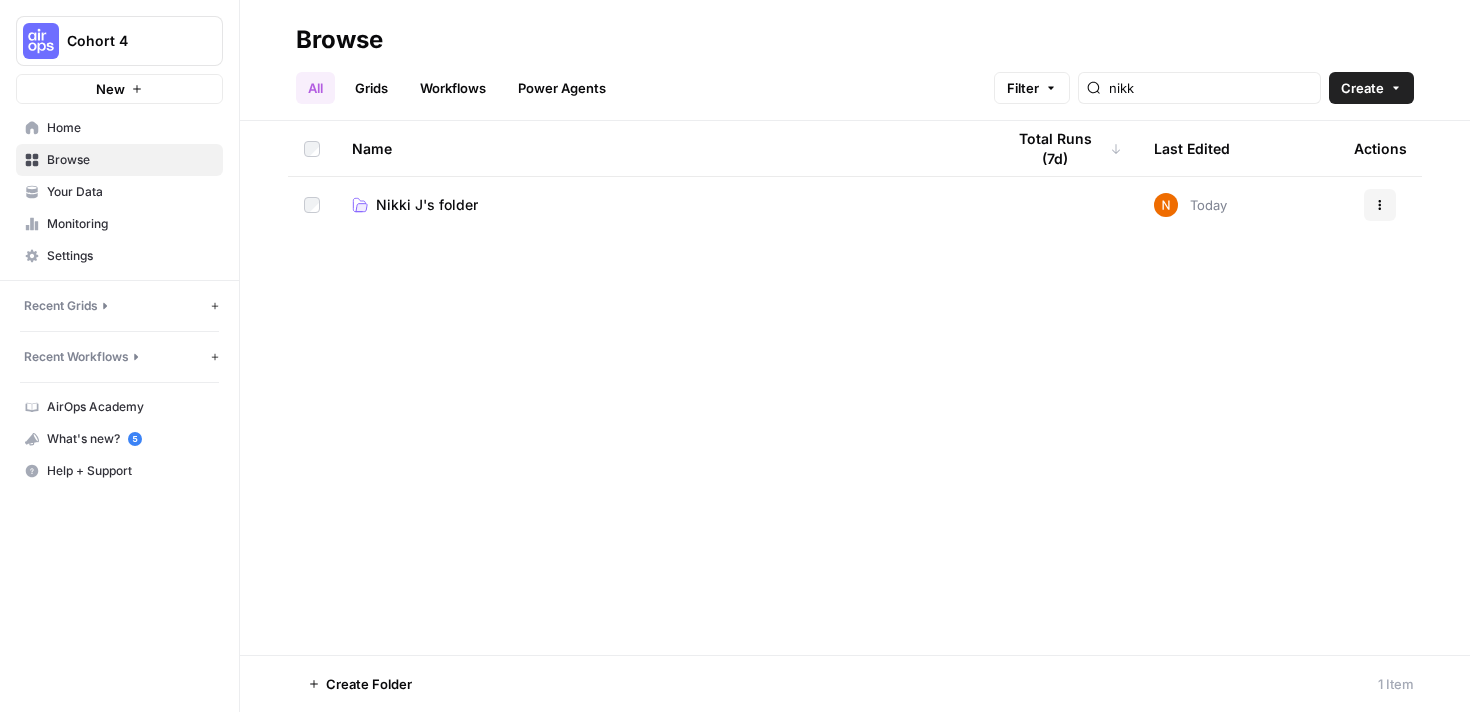 click on "Nikki J's folder" at bounding box center [427, 205] 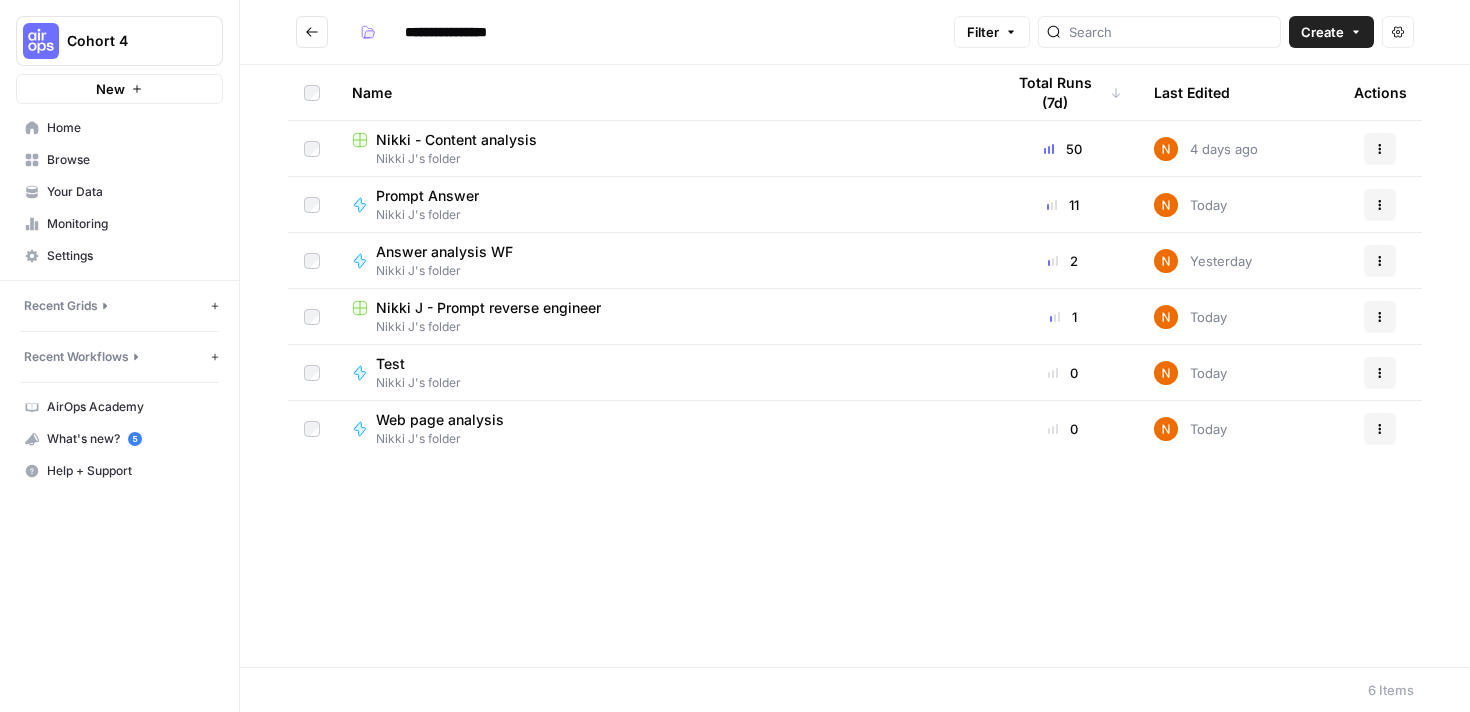 click on "Nikki J - Prompt reverse engineer" at bounding box center (488, 308) 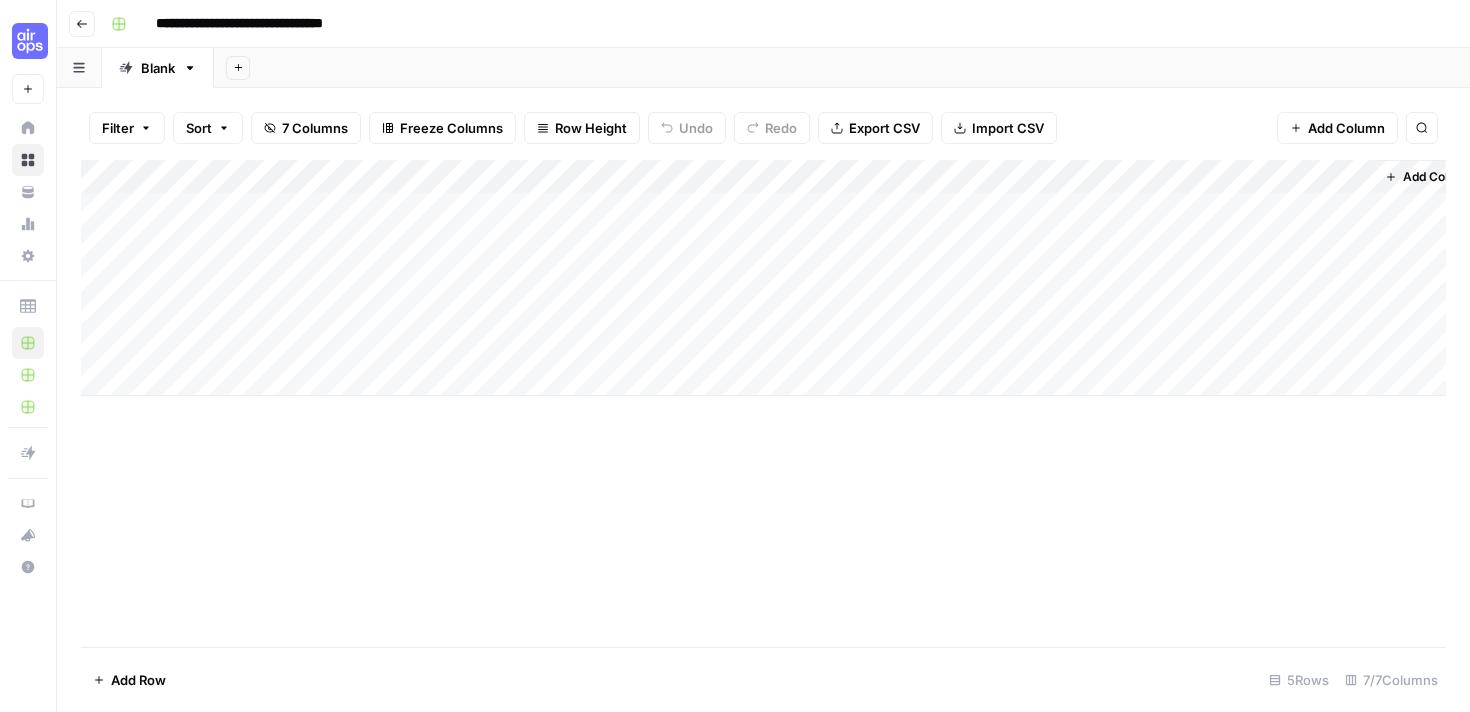 click on "Add Column" at bounding box center [763, 278] 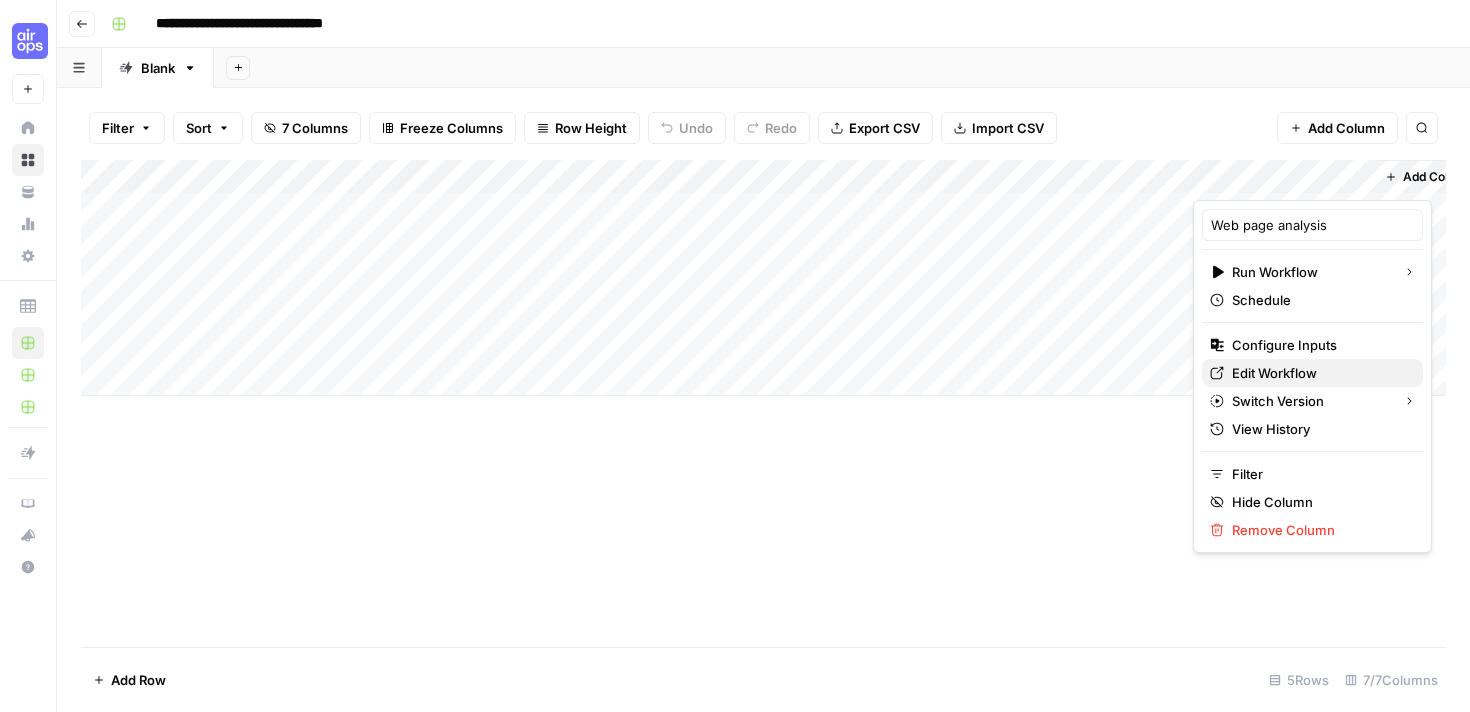 click on "Edit Workflow" at bounding box center (1319, 373) 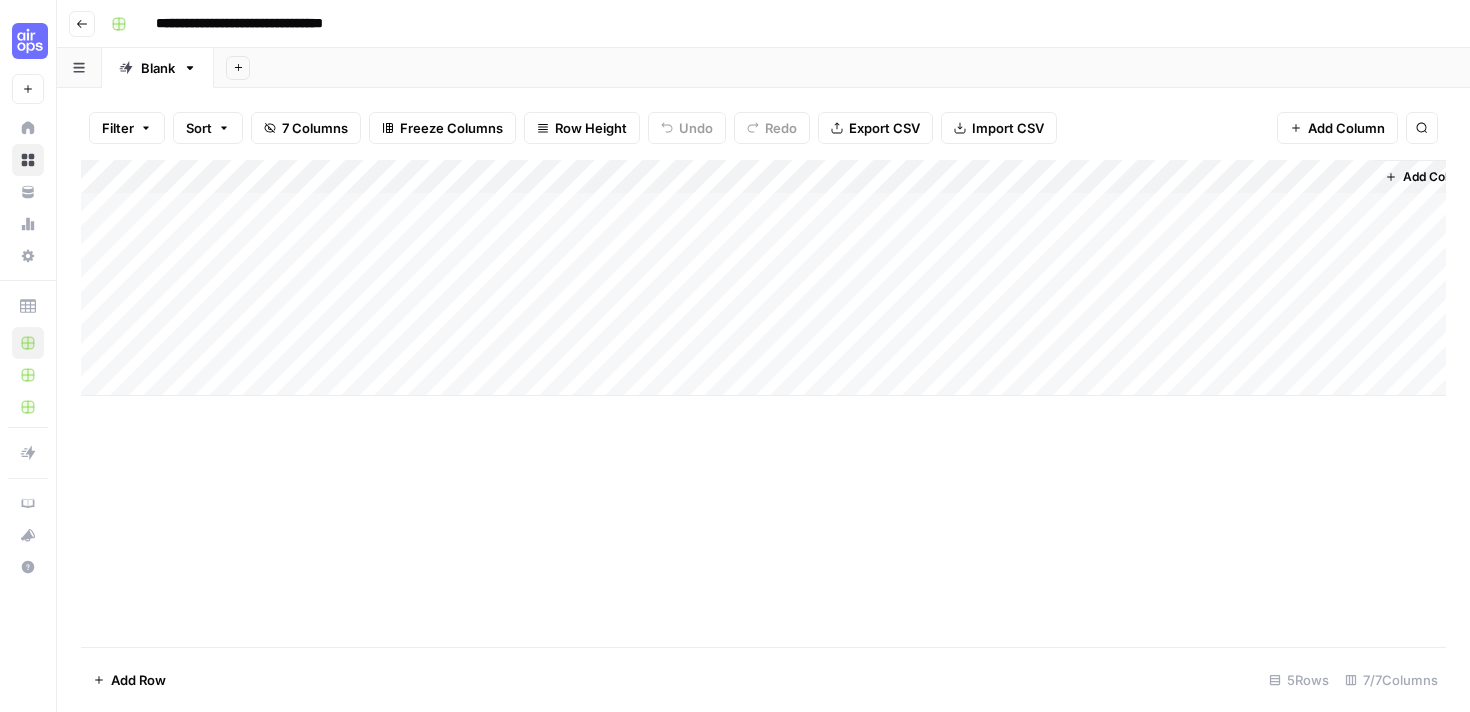 click on "Add Column" at bounding box center [763, 278] 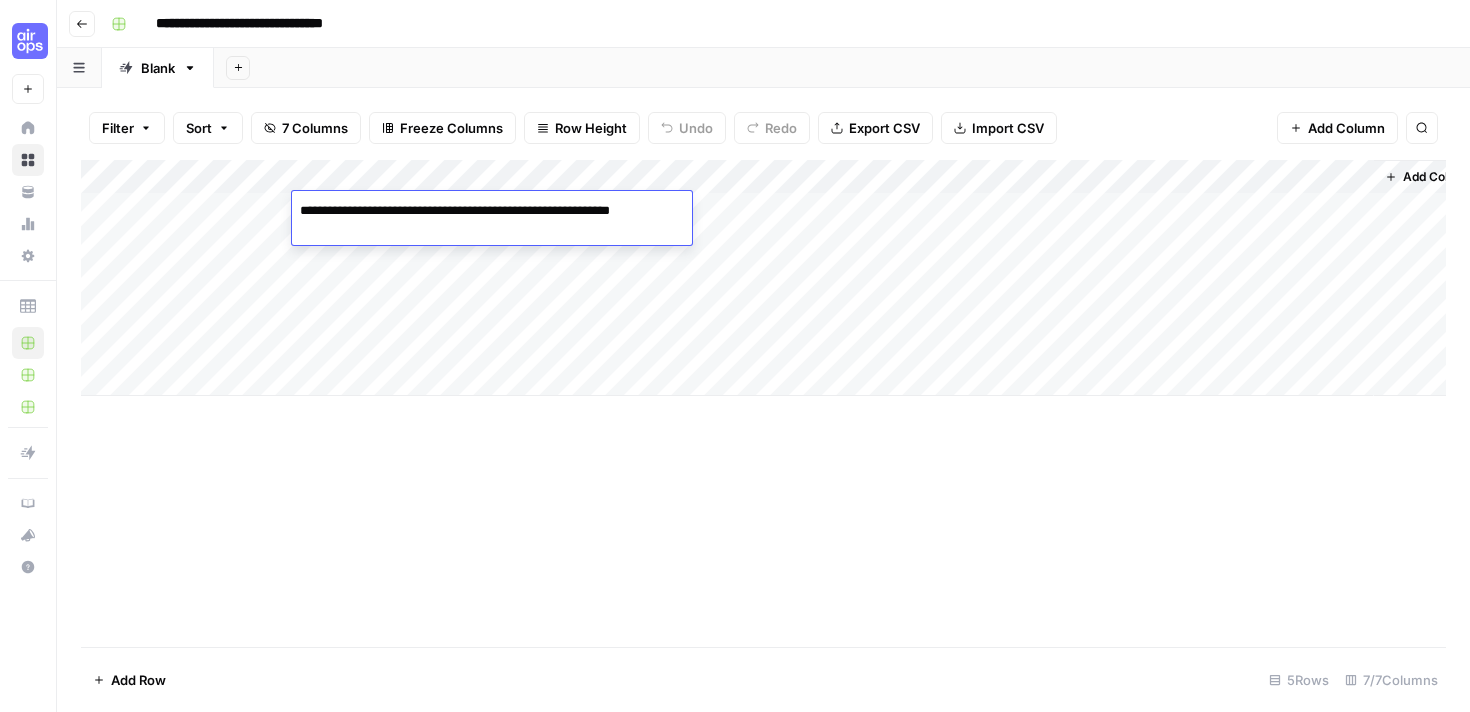 click on "**********" at bounding box center (492, 221) 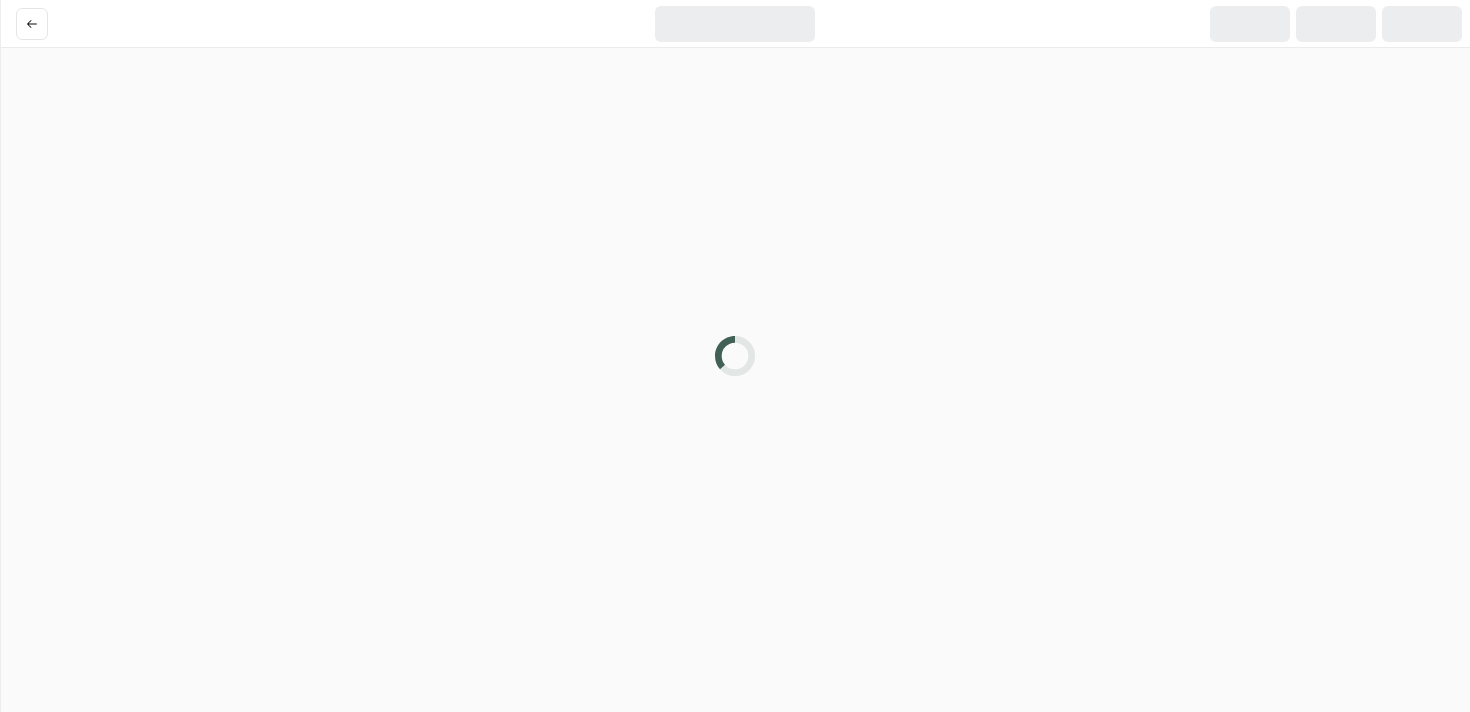 scroll, scrollTop: 0, scrollLeft: 0, axis: both 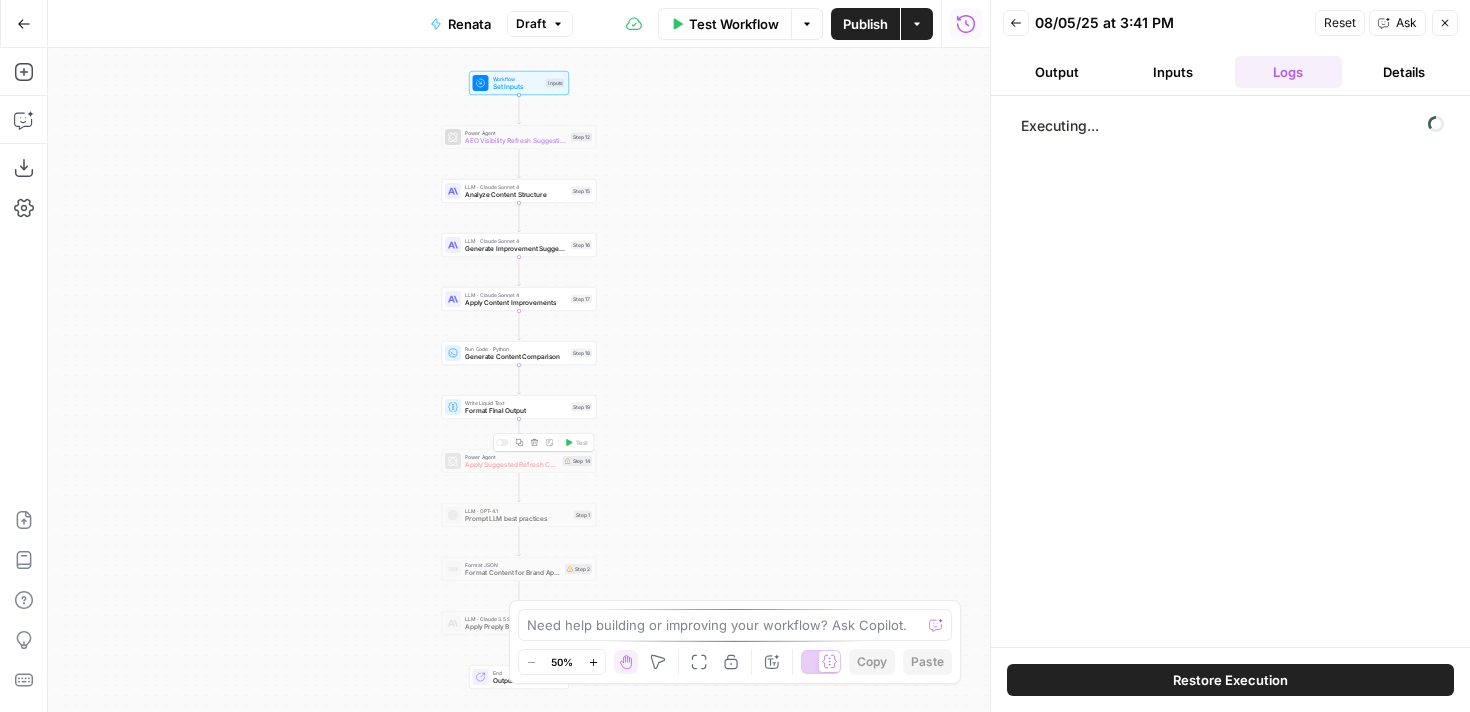 click on "Power Agent Apply Suggested Refresh Changes Step 14 Copy step Delete step Add Note Test" at bounding box center [519, 461] 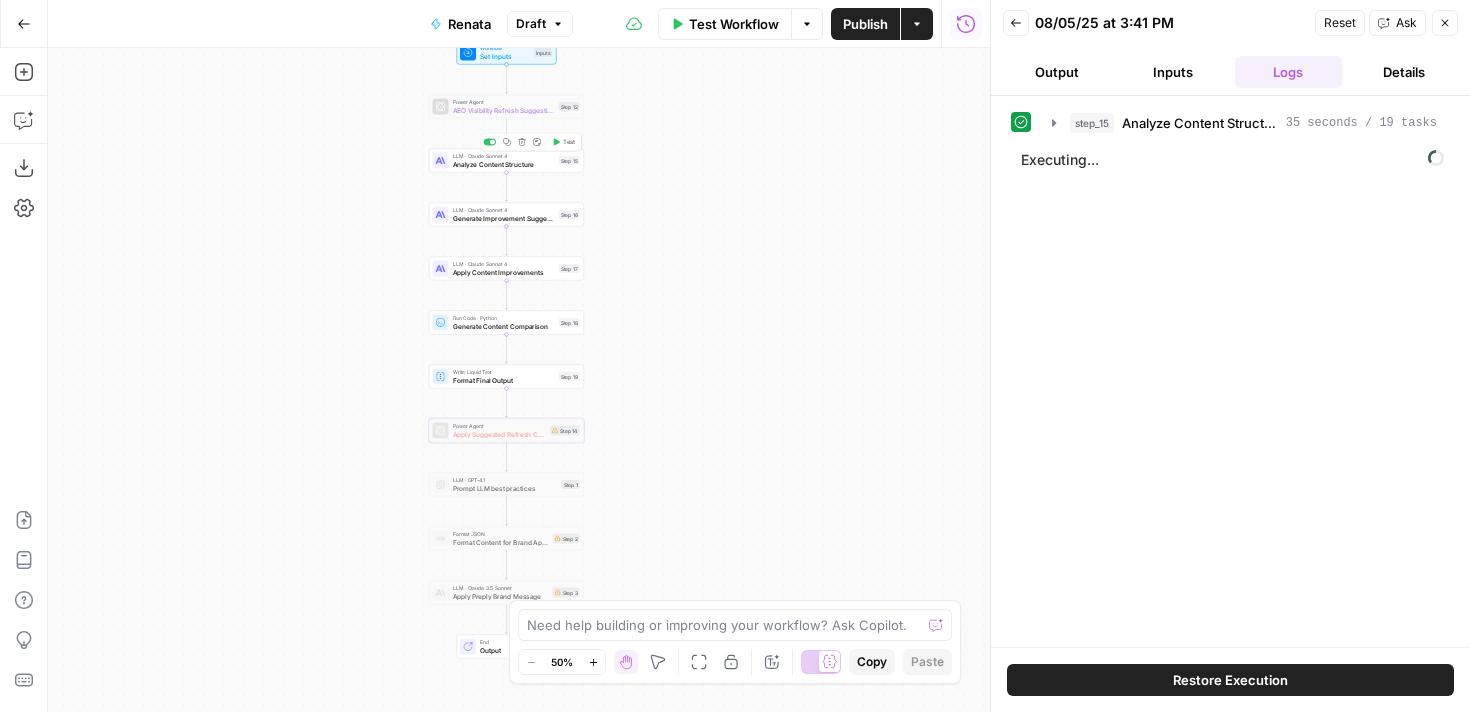 click on "LLM · Claude Sonnet 4 Analyze Content Structure Step 15 Copy step Delete step Add Note Test" at bounding box center (506, 161) 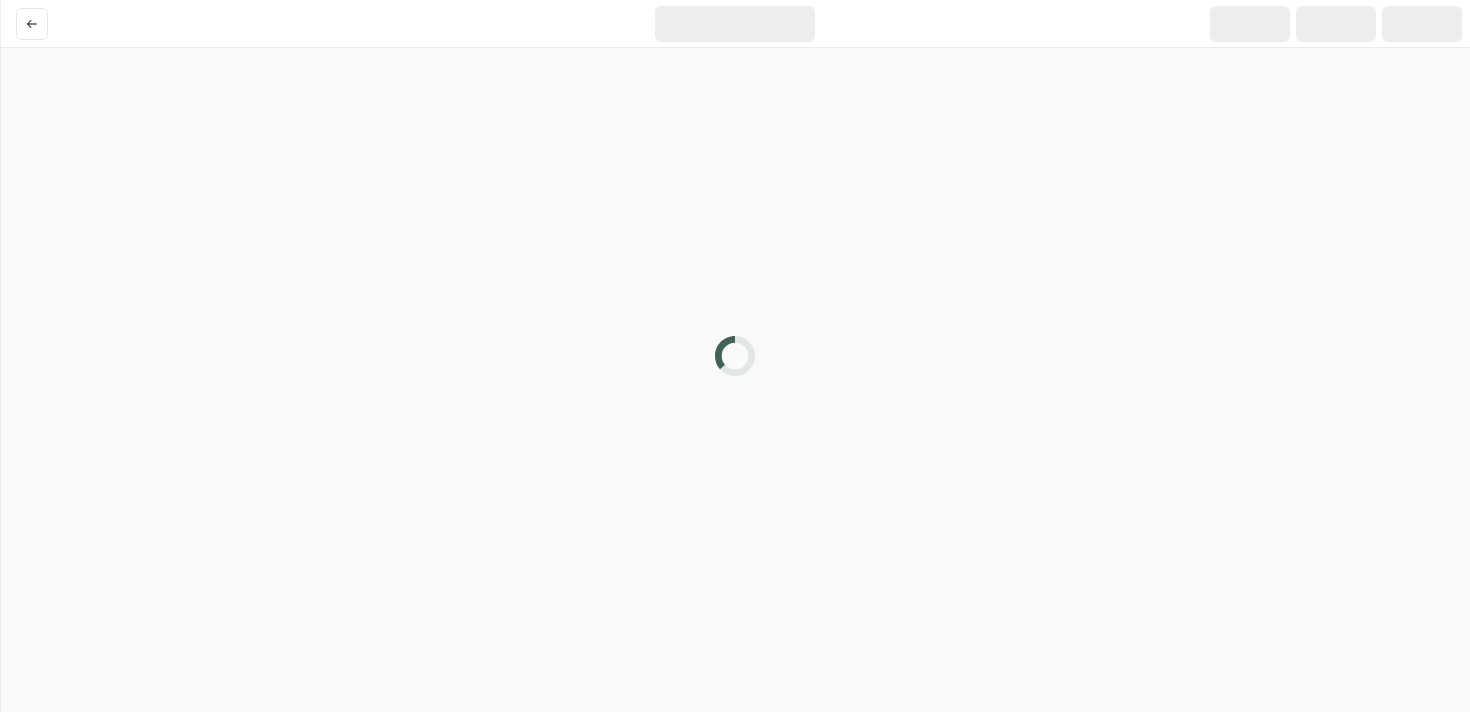 scroll, scrollTop: 0, scrollLeft: 0, axis: both 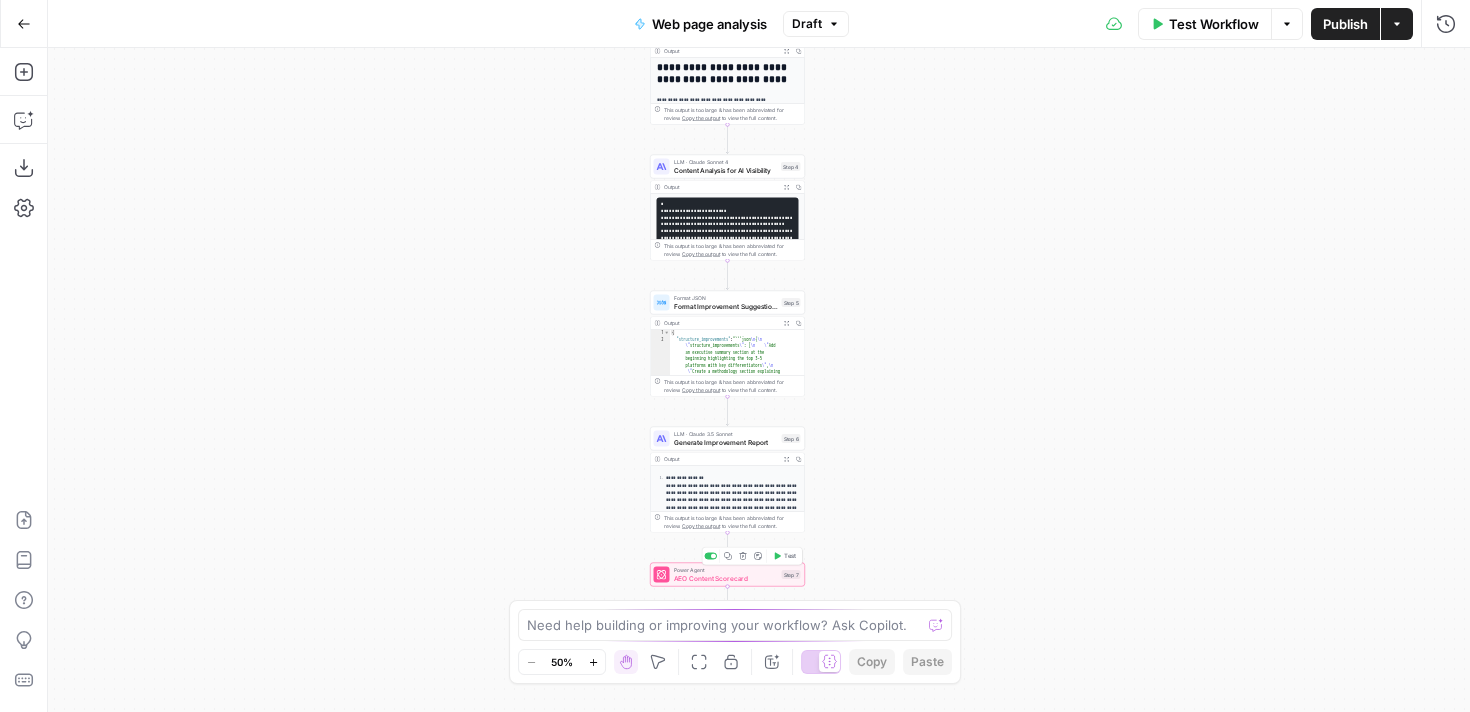 click on "Power Agent" at bounding box center [726, 570] 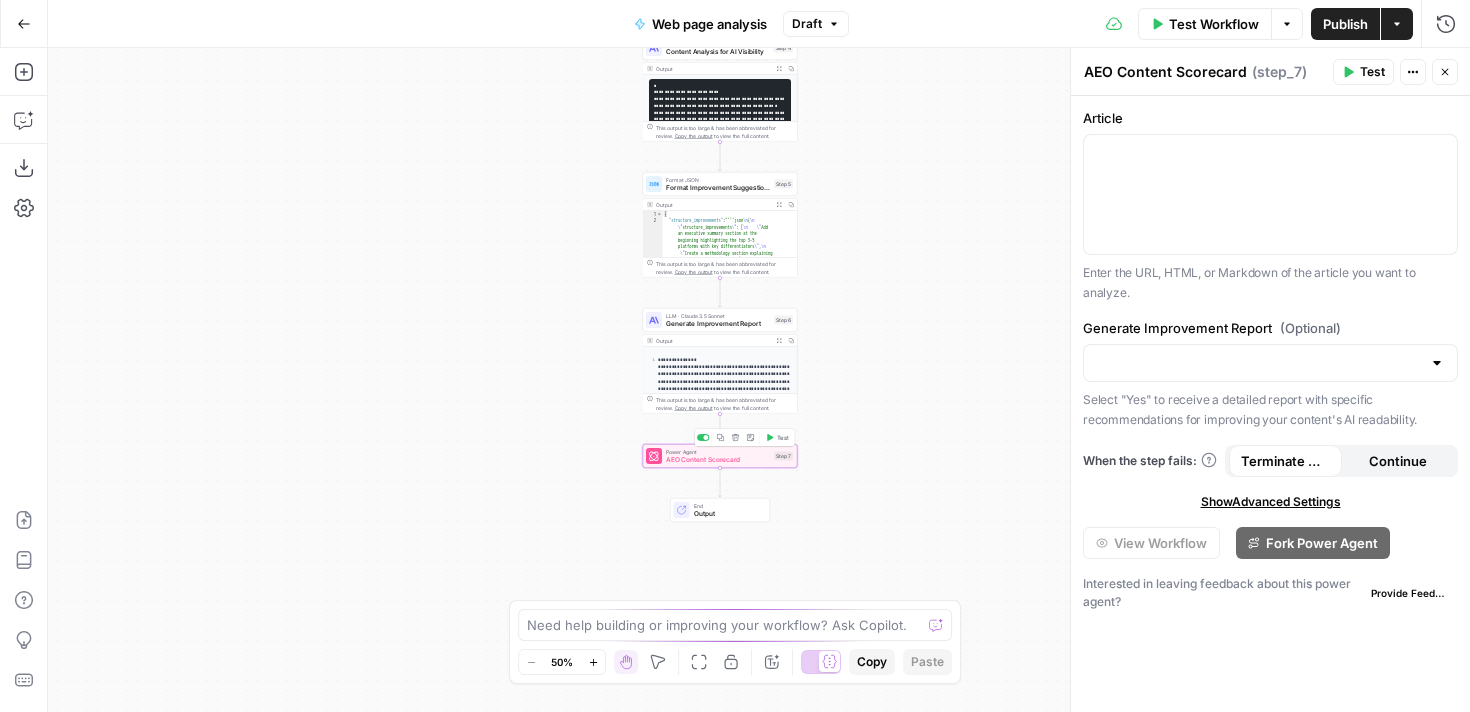 click on "AEO Content Scorecard" at bounding box center [718, 460] 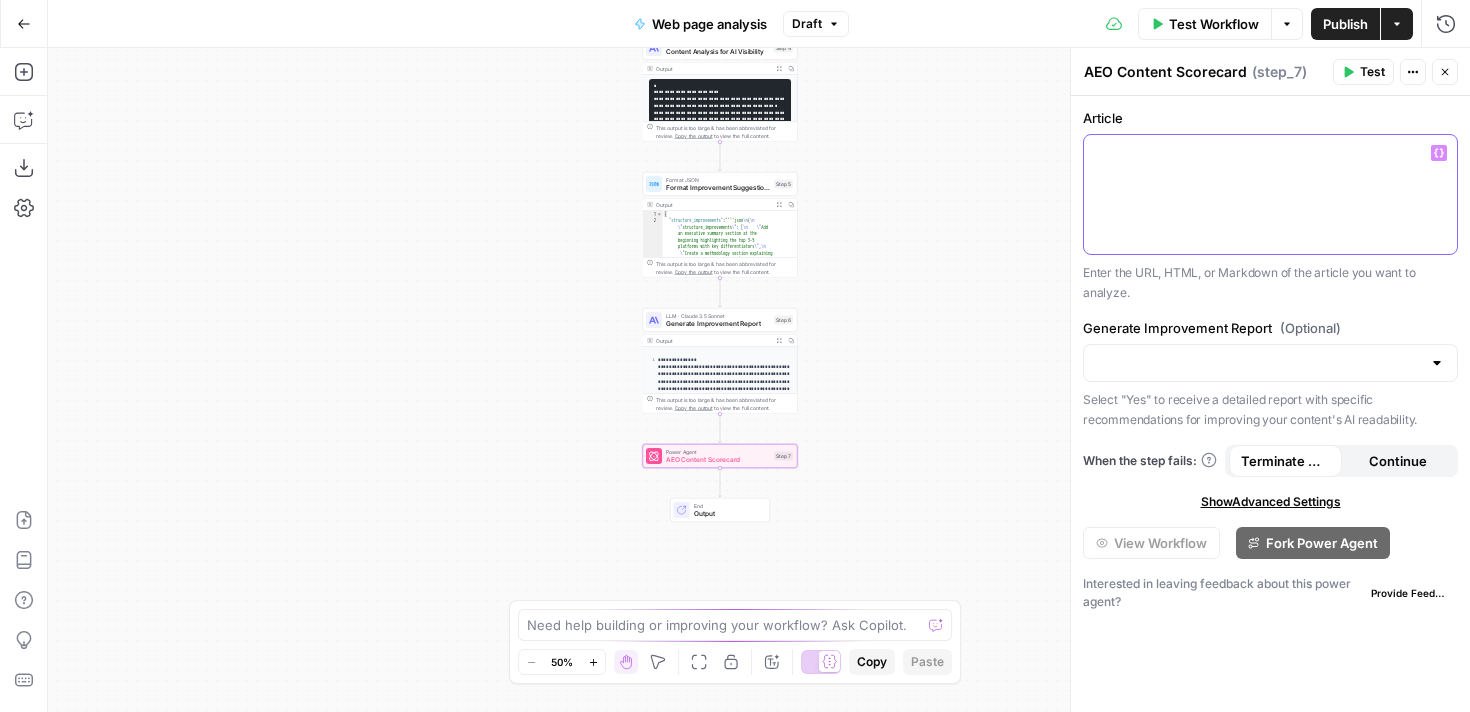 click at bounding box center (1270, 194) 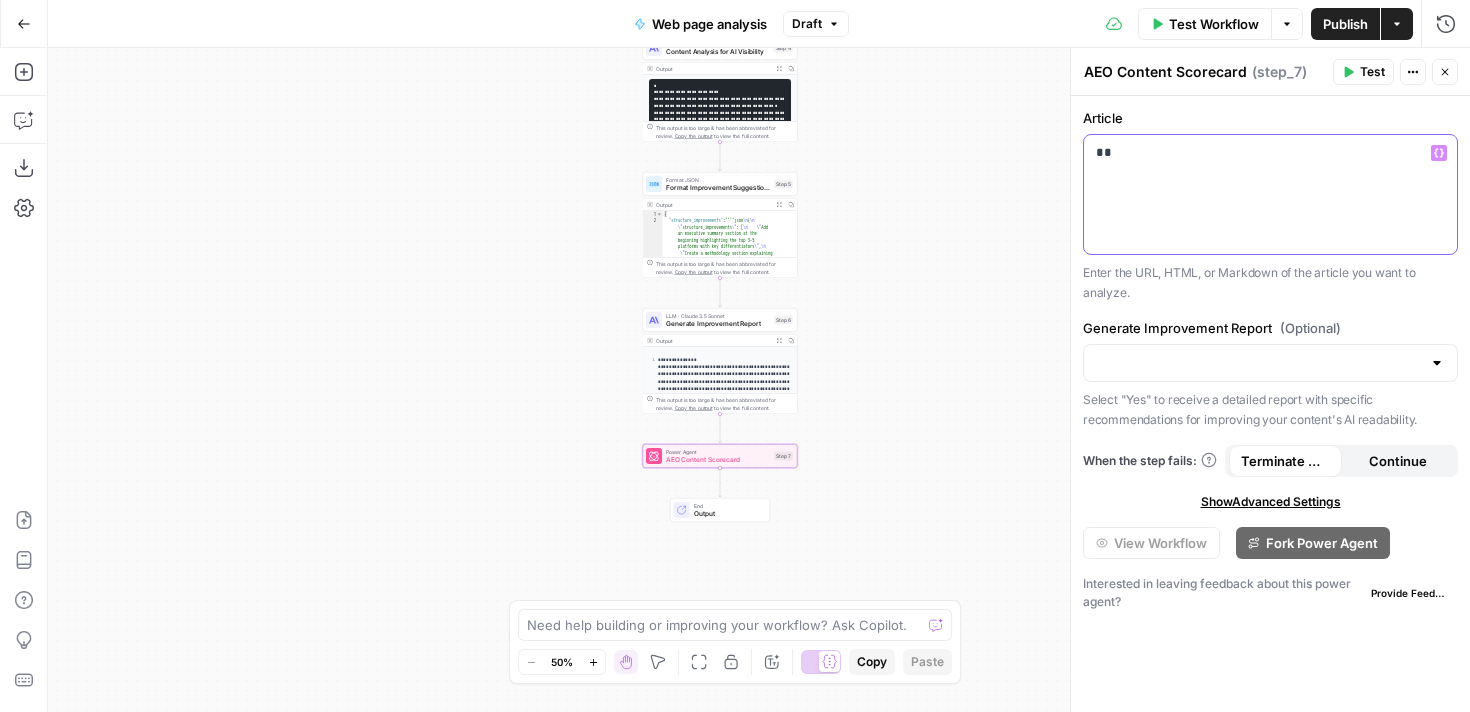 type 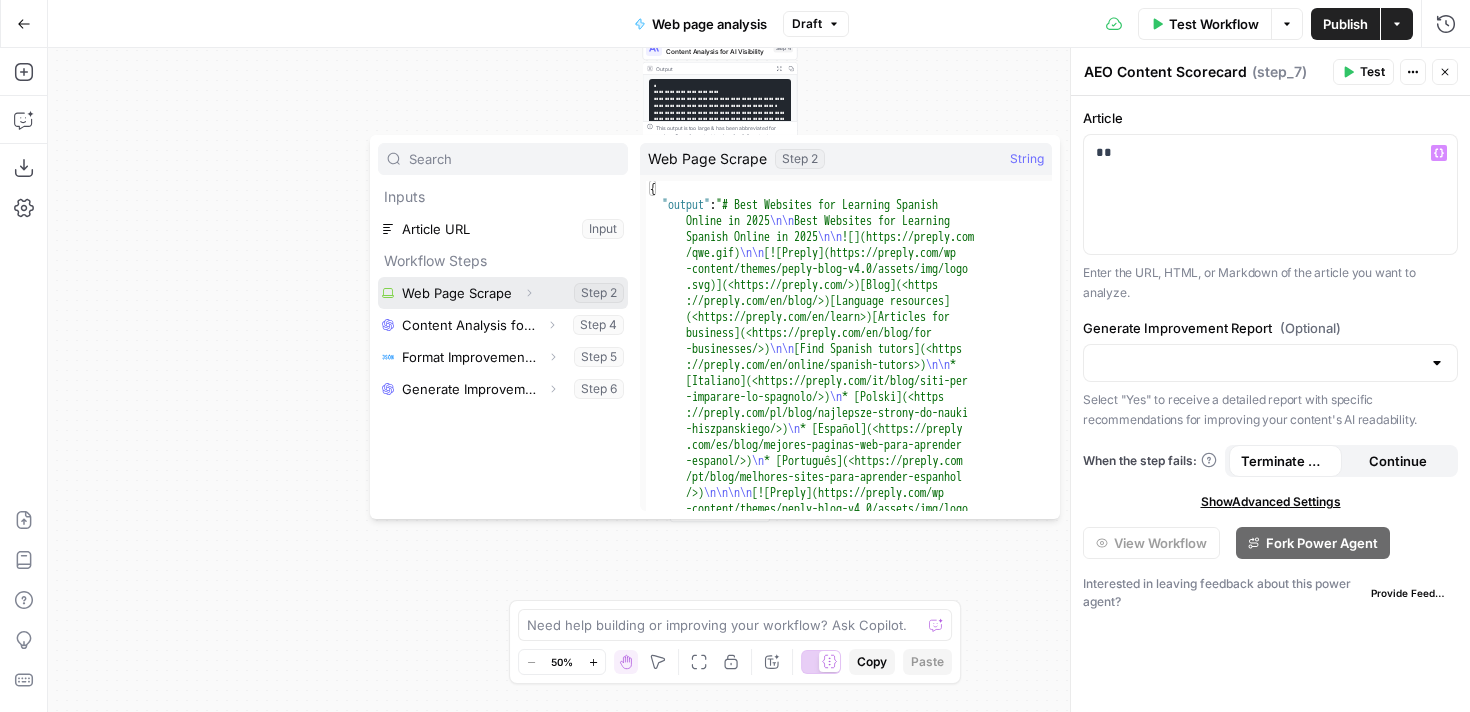 click at bounding box center (503, 293) 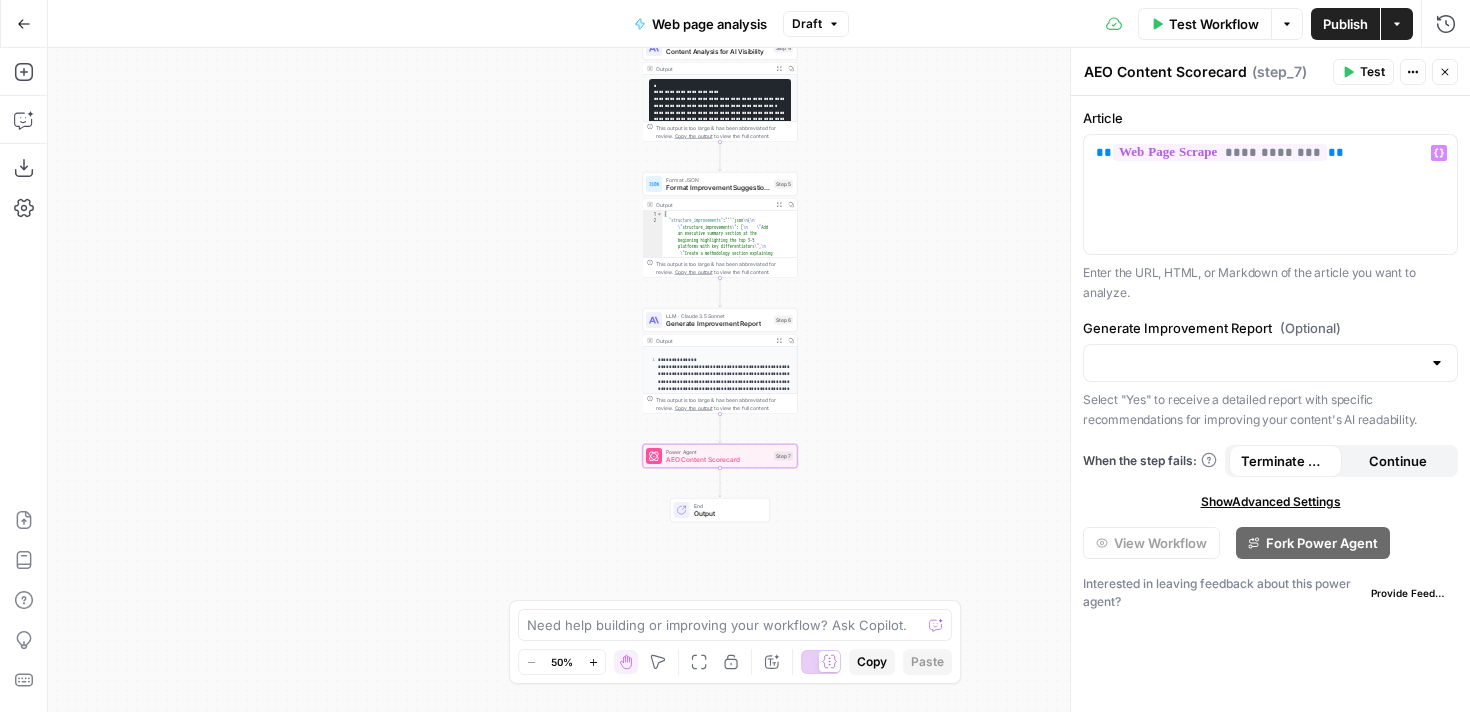 click at bounding box center [1270, 363] 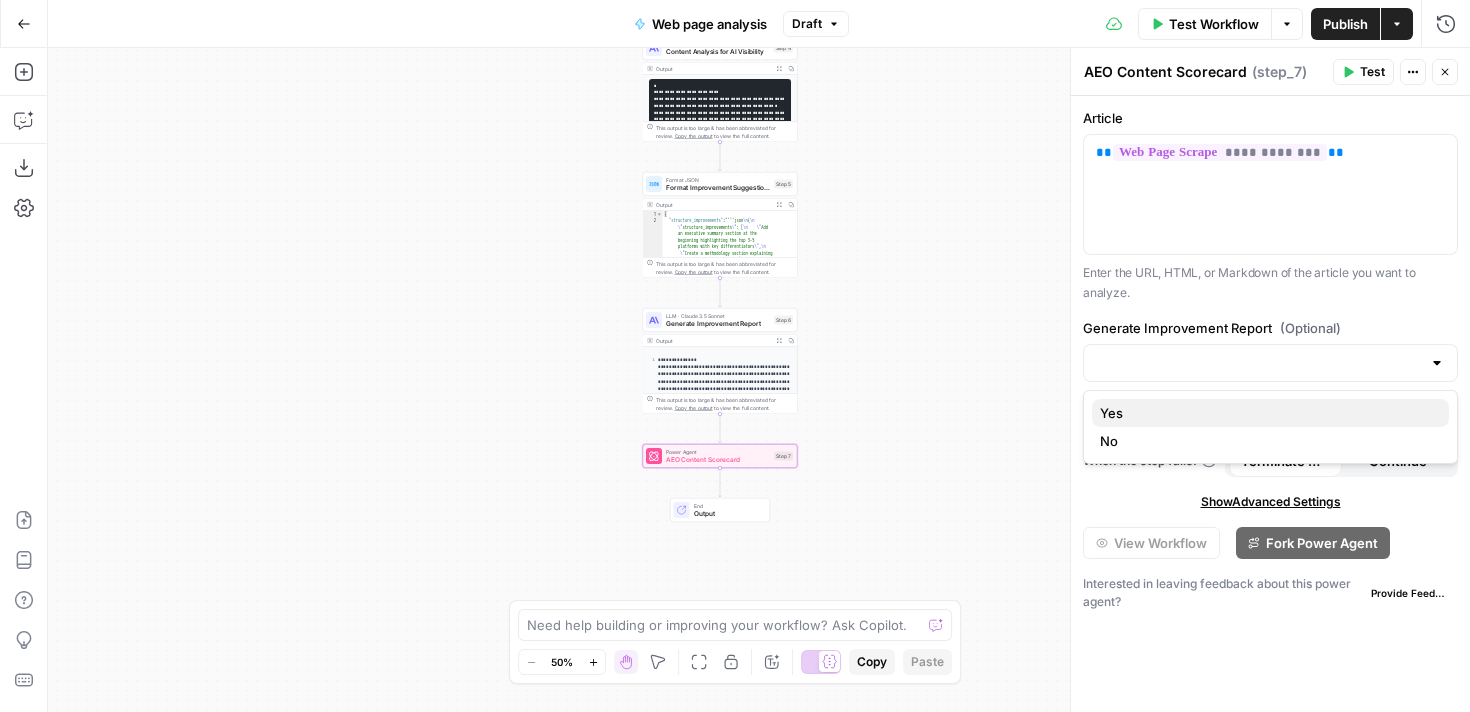 click on "Yes" at bounding box center (1266, 413) 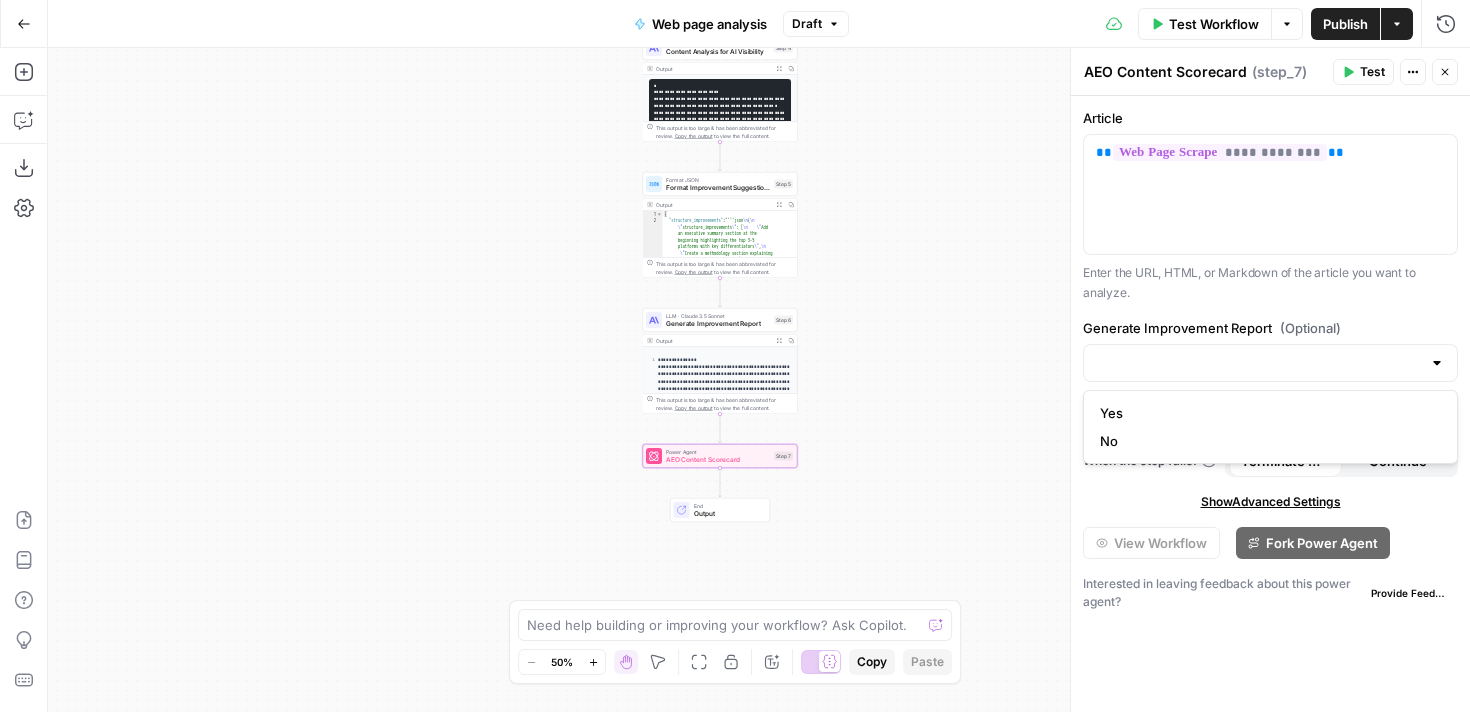 type on "Yes" 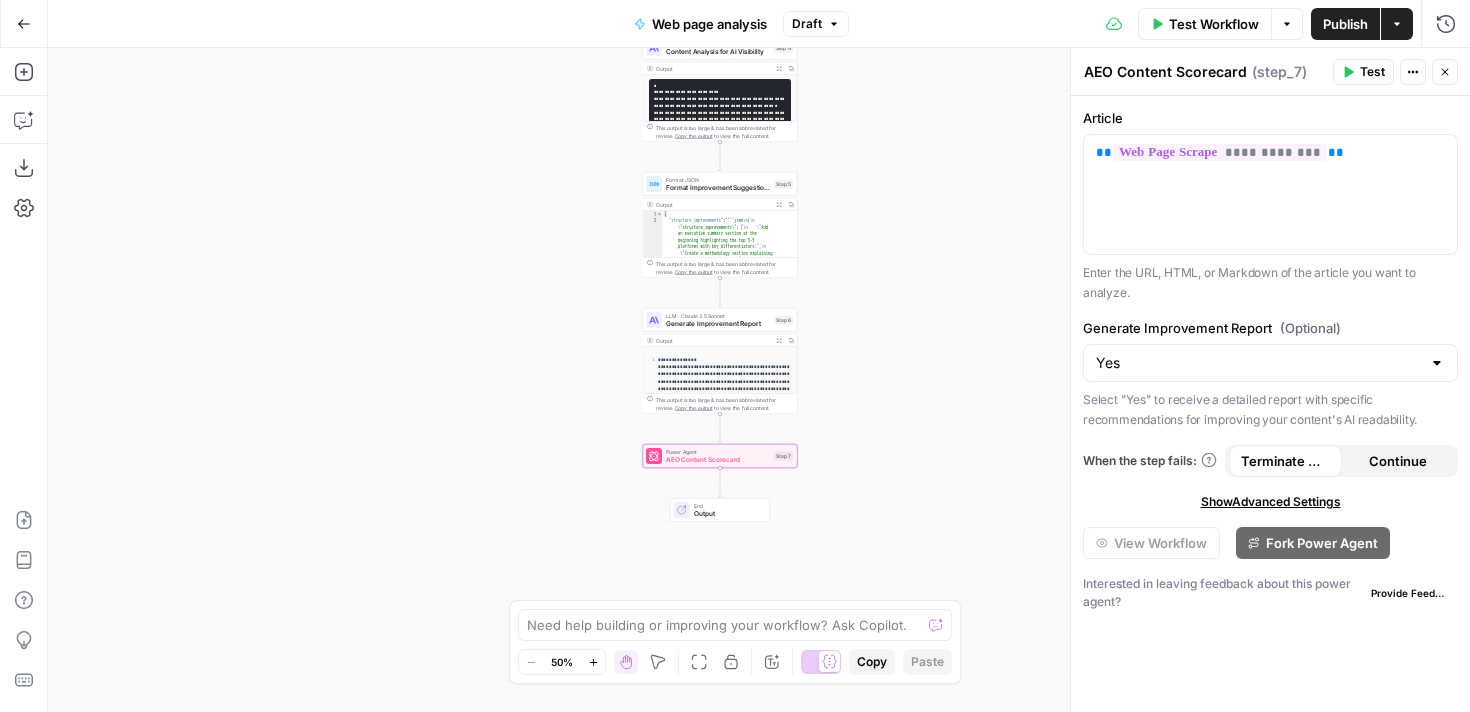 click on "Power Agent" at bounding box center [718, 452] 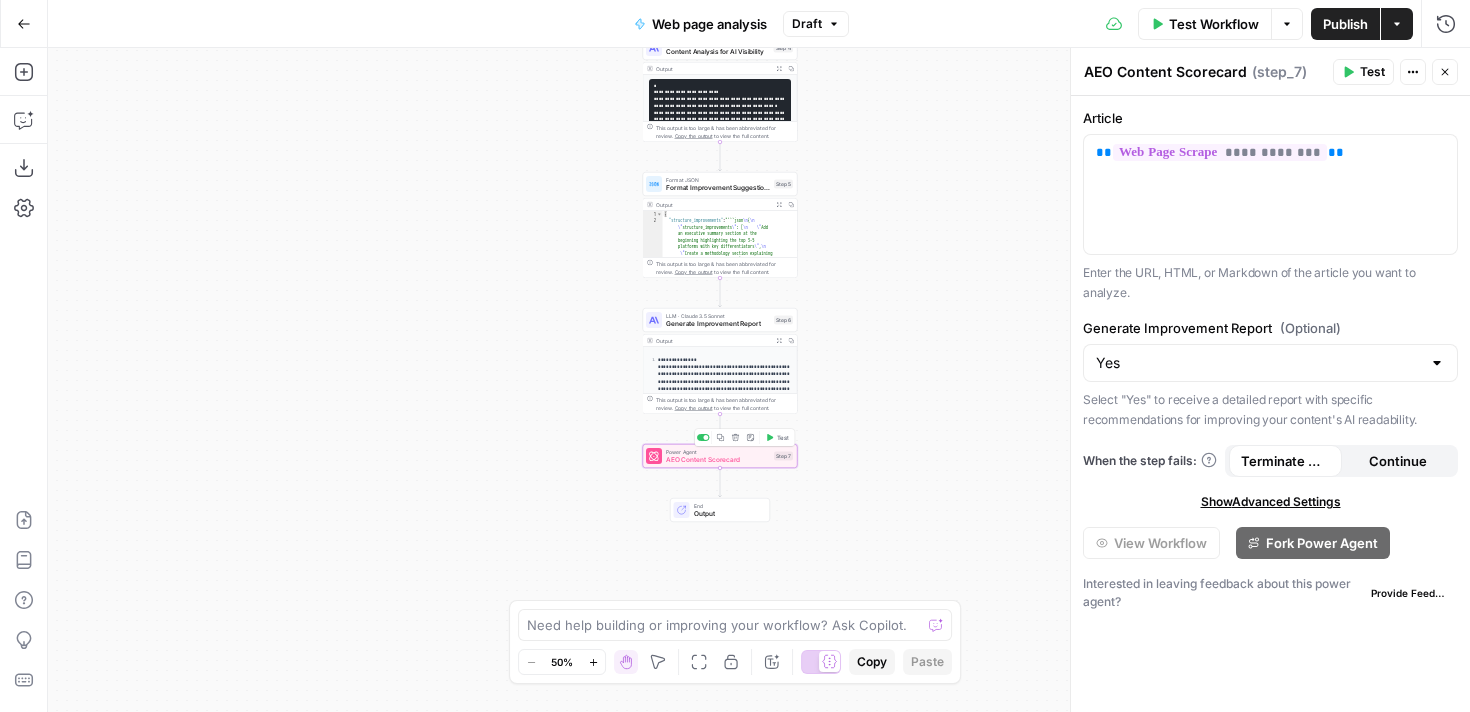 click on "**********" at bounding box center (759, 380) 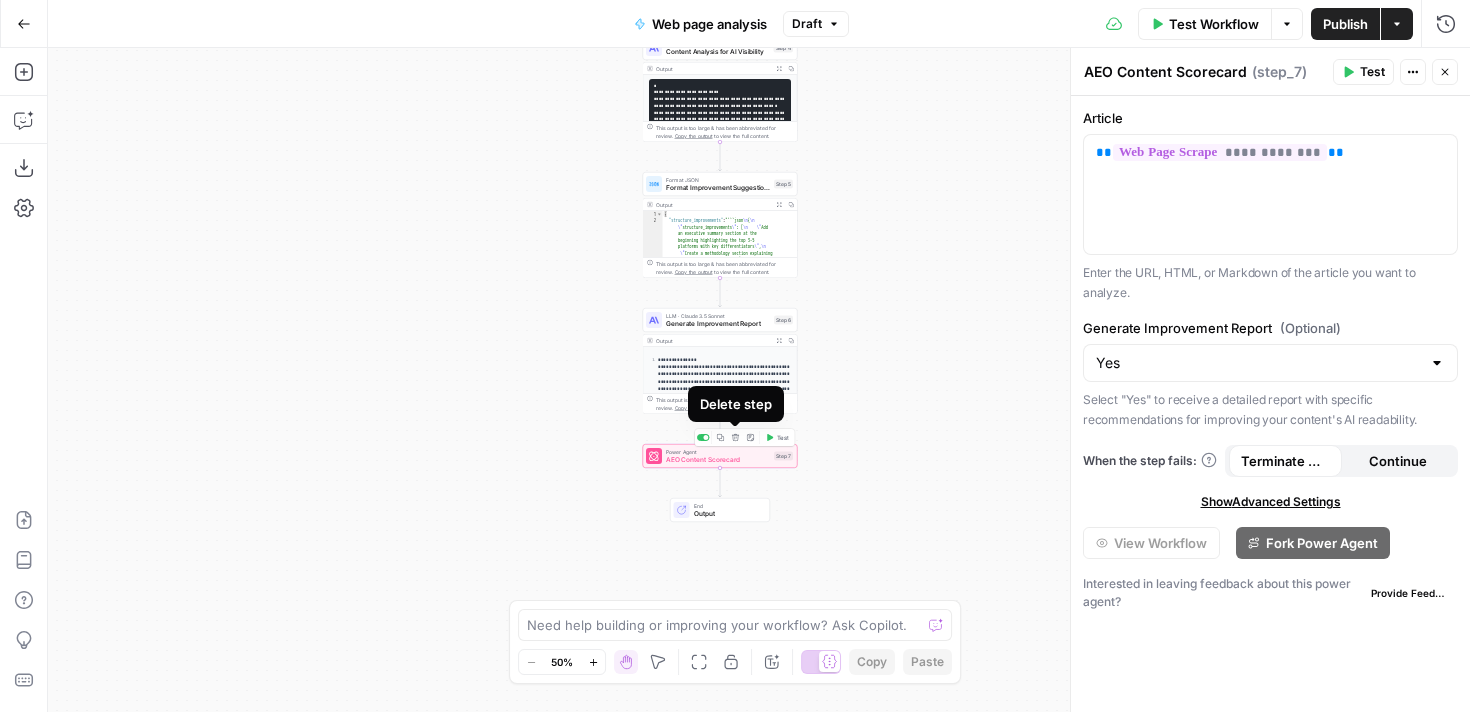 click 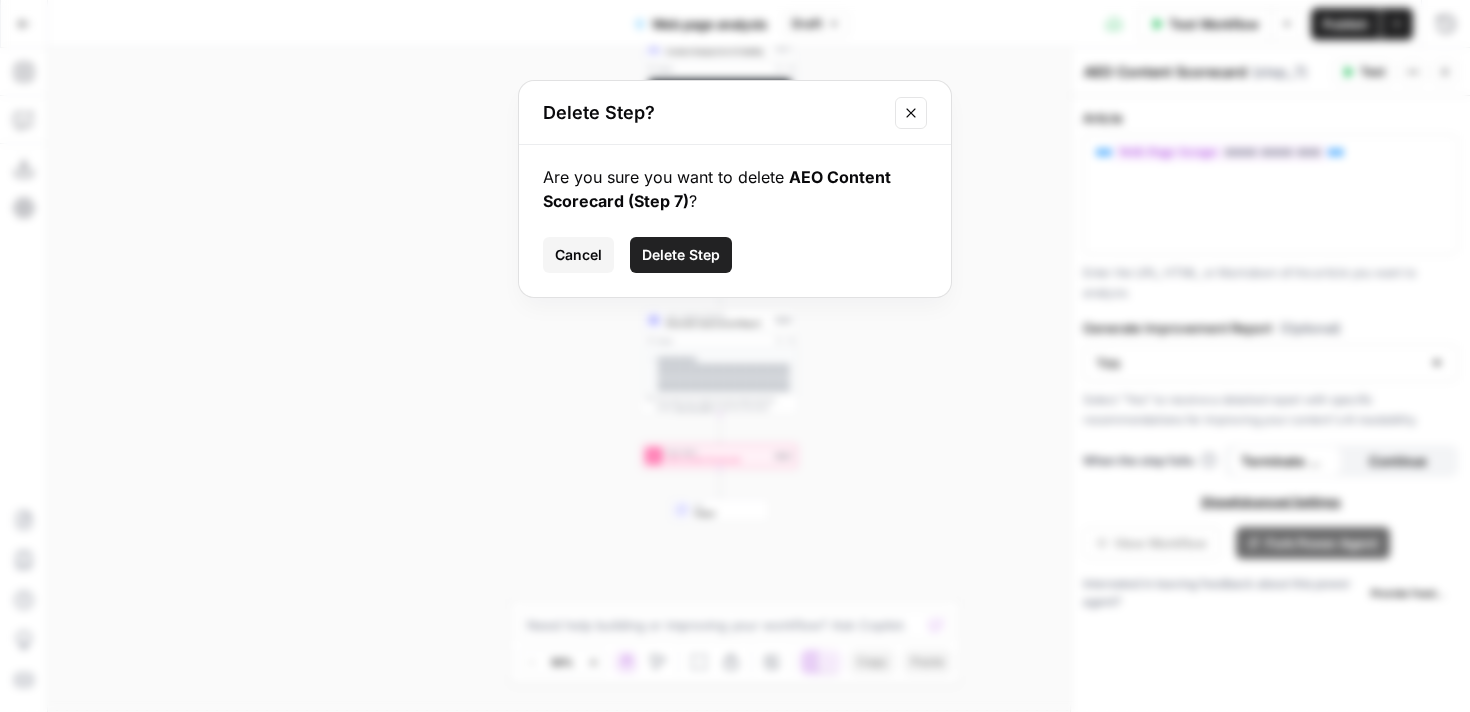 click on "Delete Step" at bounding box center (681, 255) 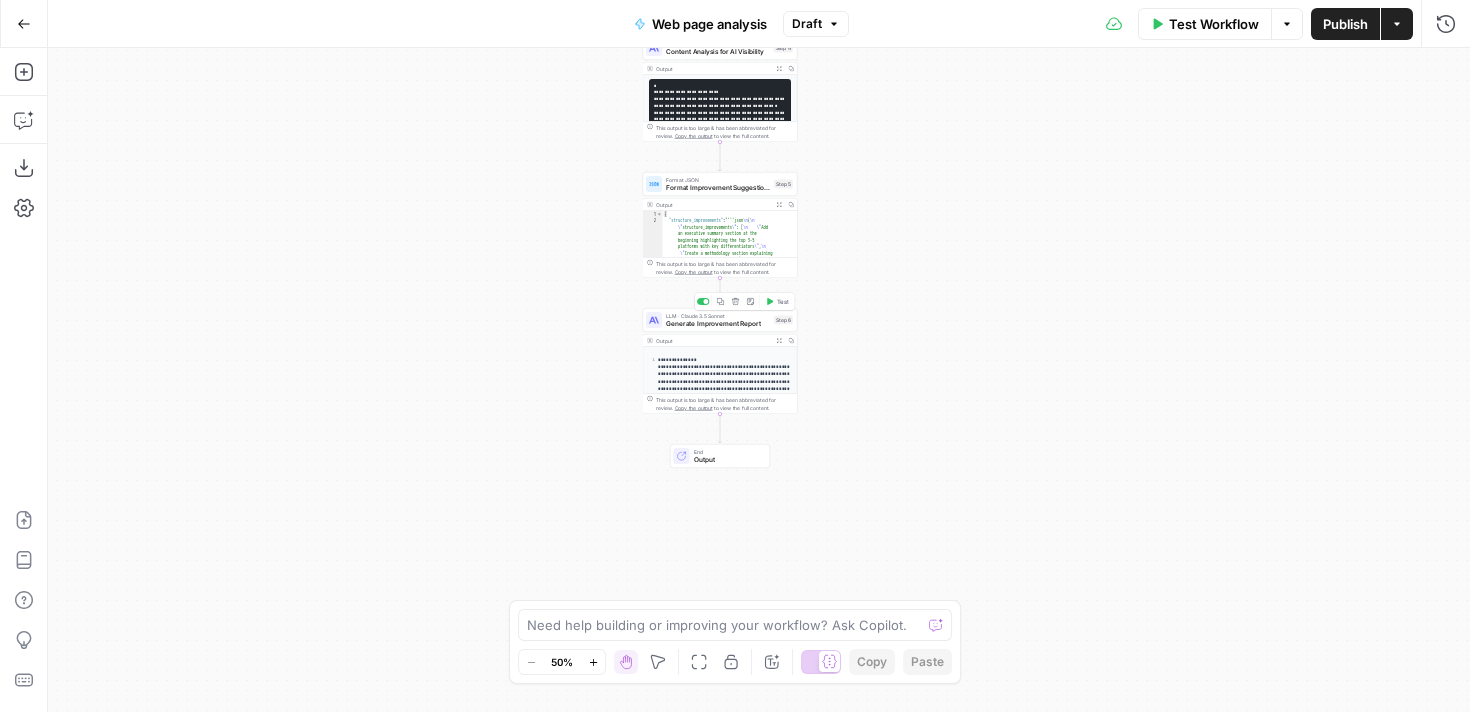click on "LLM · Claude 3.5 Sonnet Generate Improvement Report Step 6 Copy step Delete step Add Note Test" at bounding box center [720, 320] 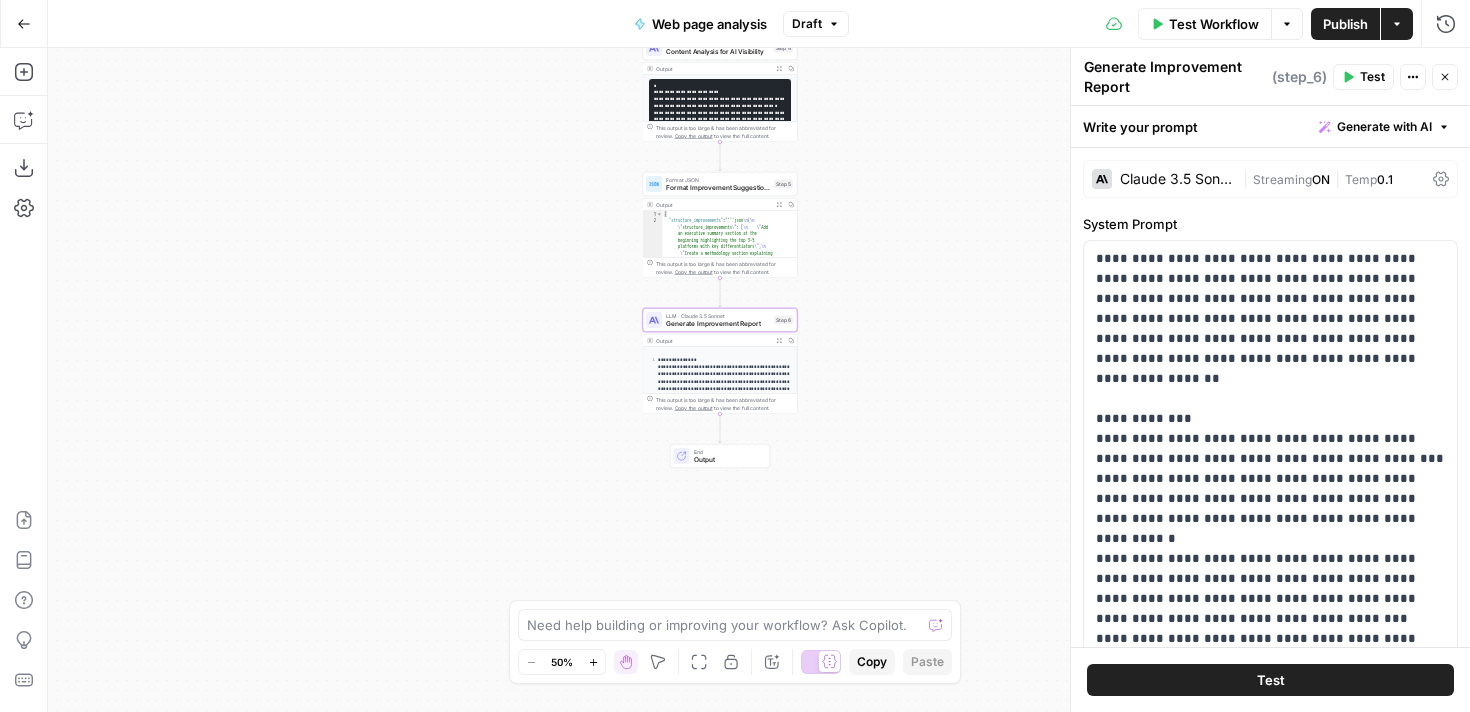 click on "**********" at bounding box center (725, 392) 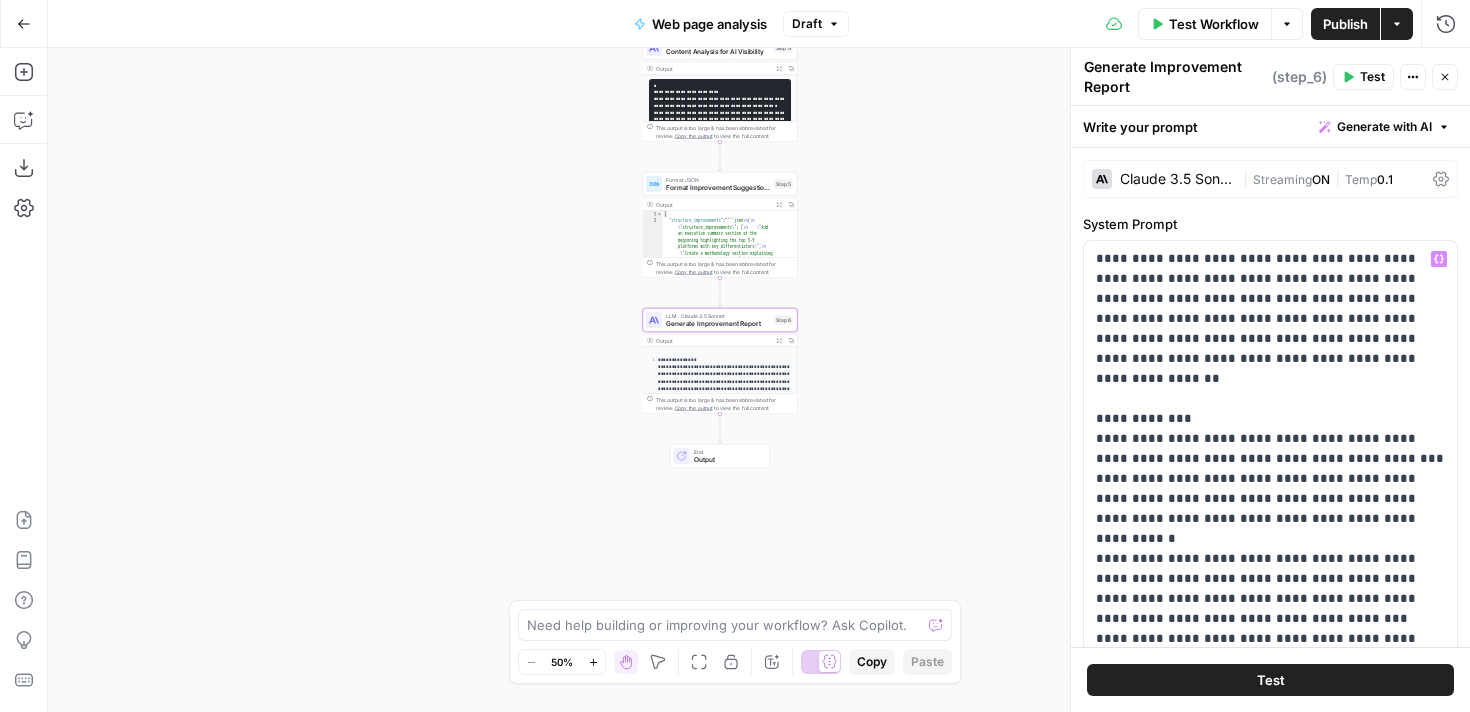 scroll, scrollTop: 258, scrollLeft: 0, axis: vertical 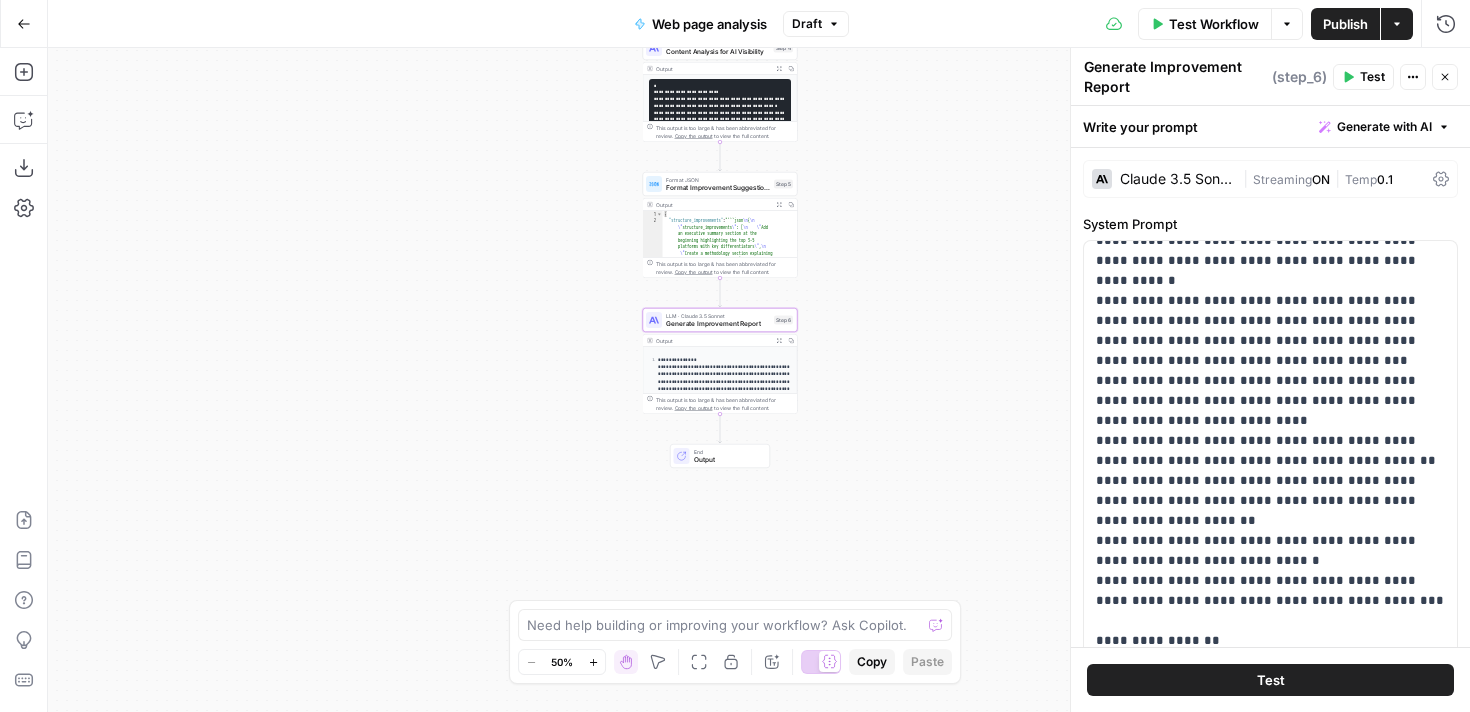 type on "**********" 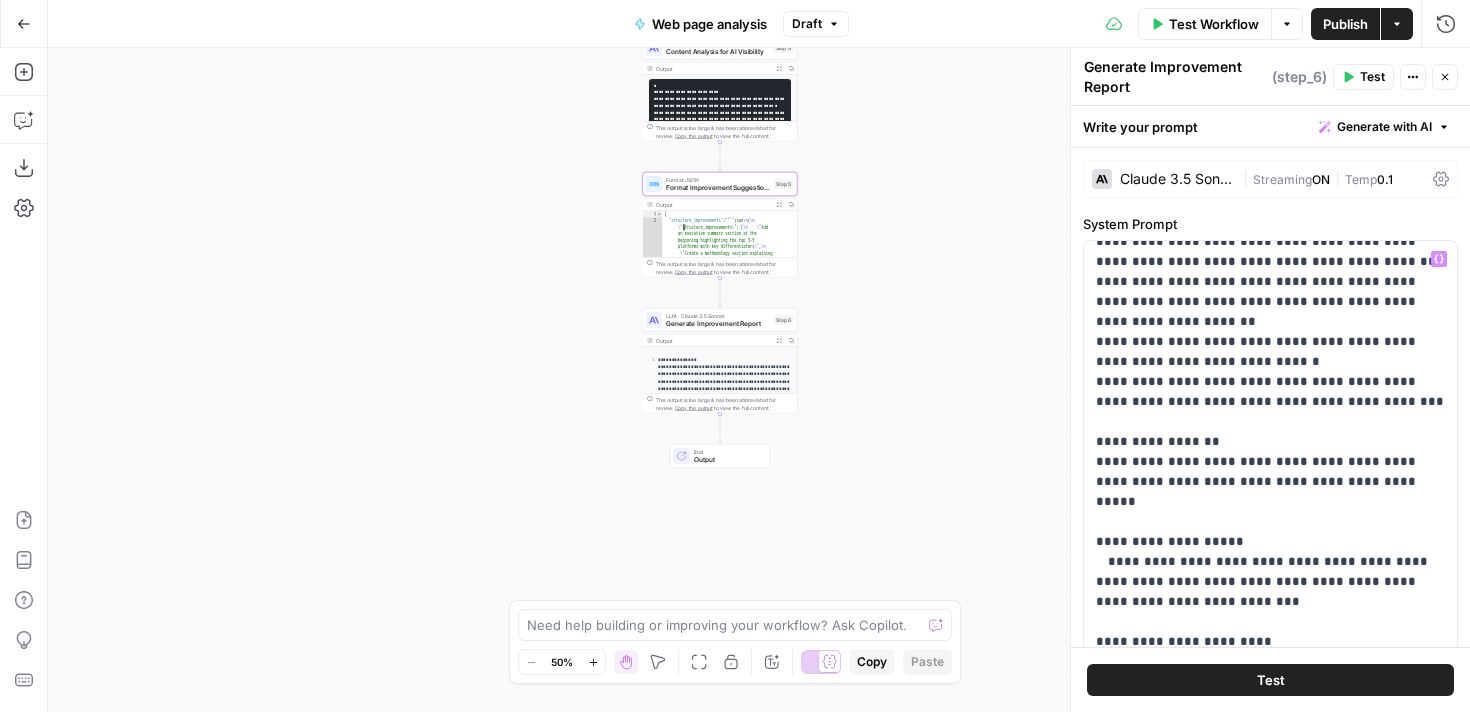 scroll, scrollTop: 641, scrollLeft: 0, axis: vertical 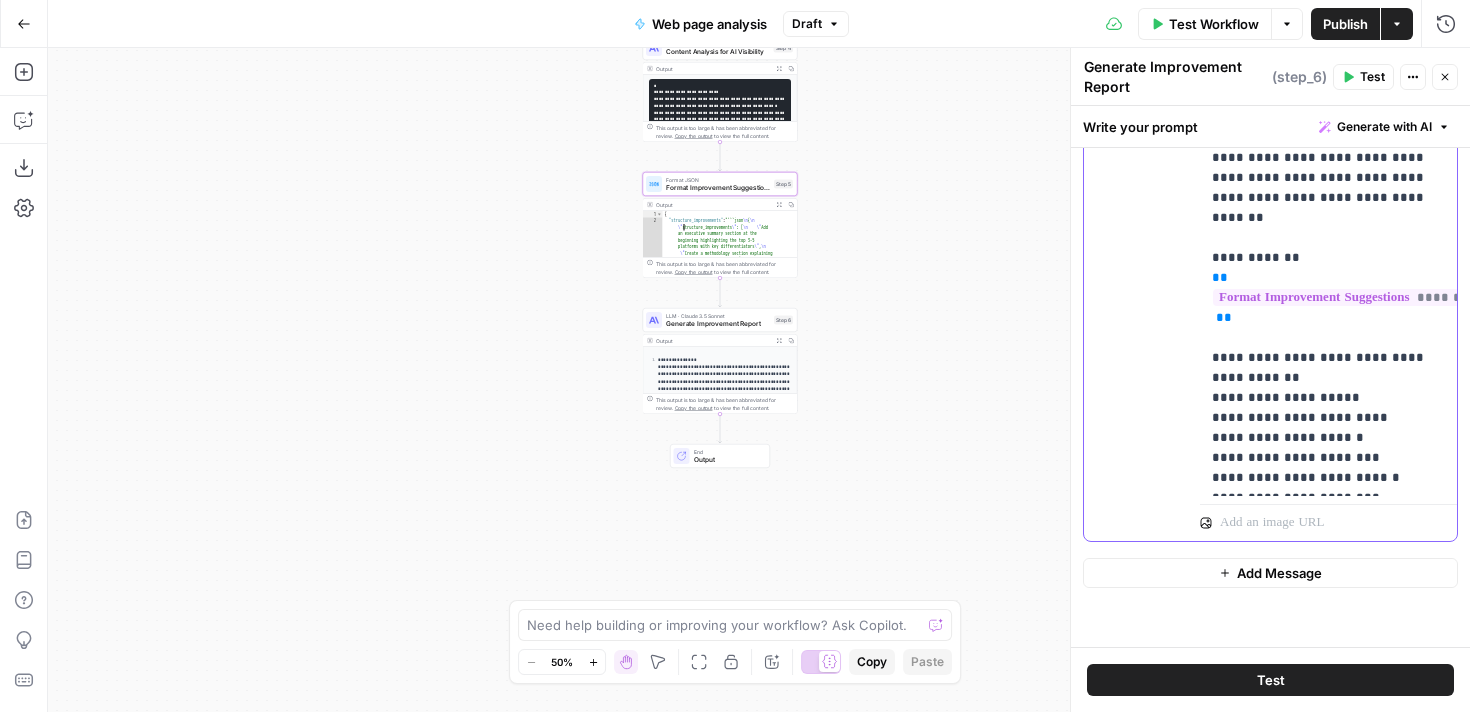 click on "**********" at bounding box center (1328, 278) 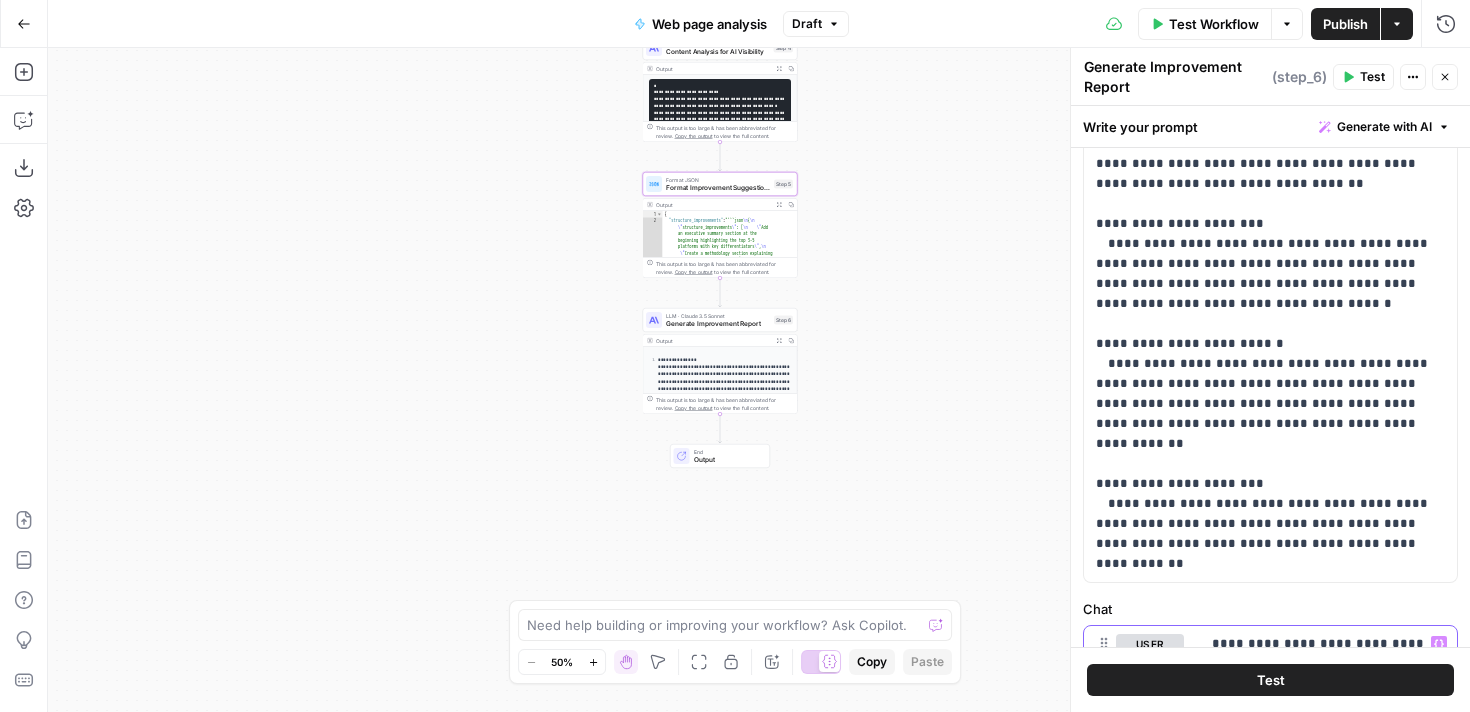 scroll, scrollTop: 454, scrollLeft: 0, axis: vertical 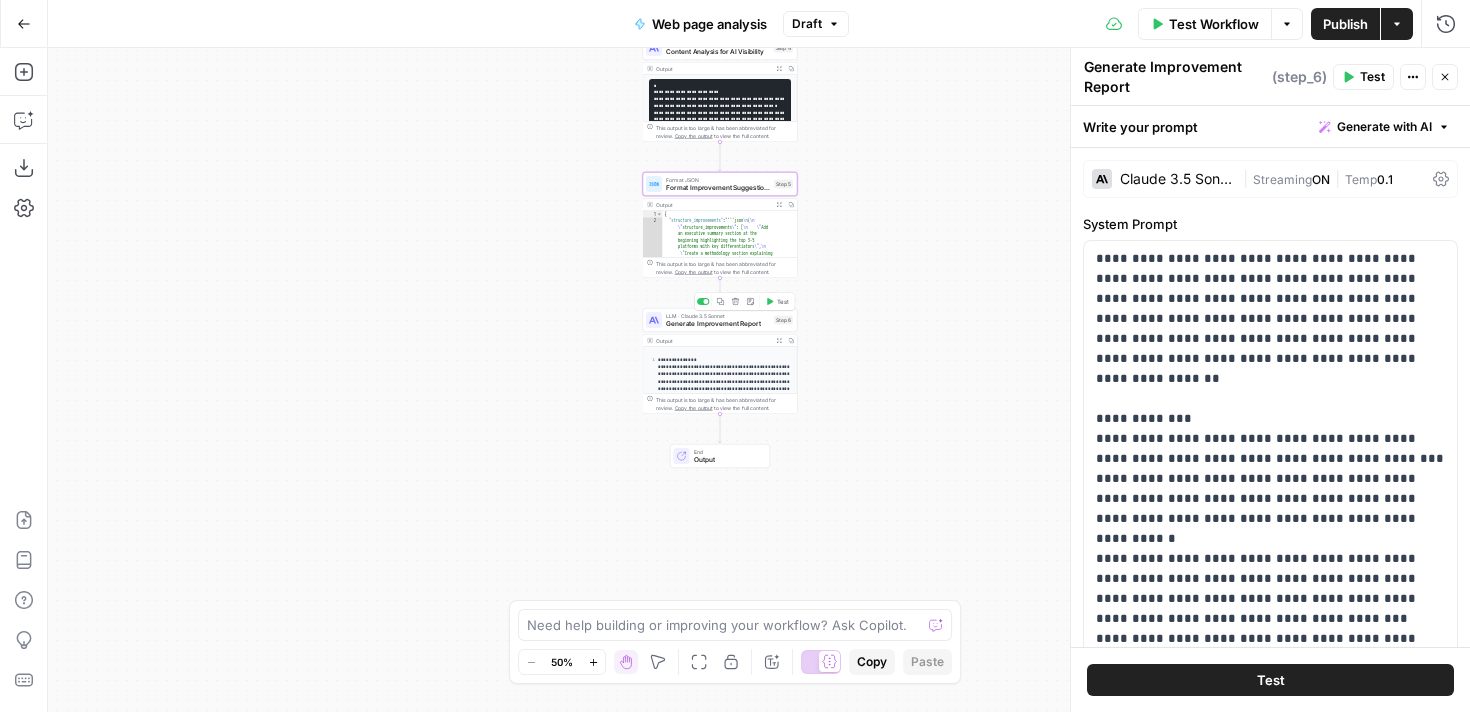 click on "Generate Improvement Report" at bounding box center (718, 324) 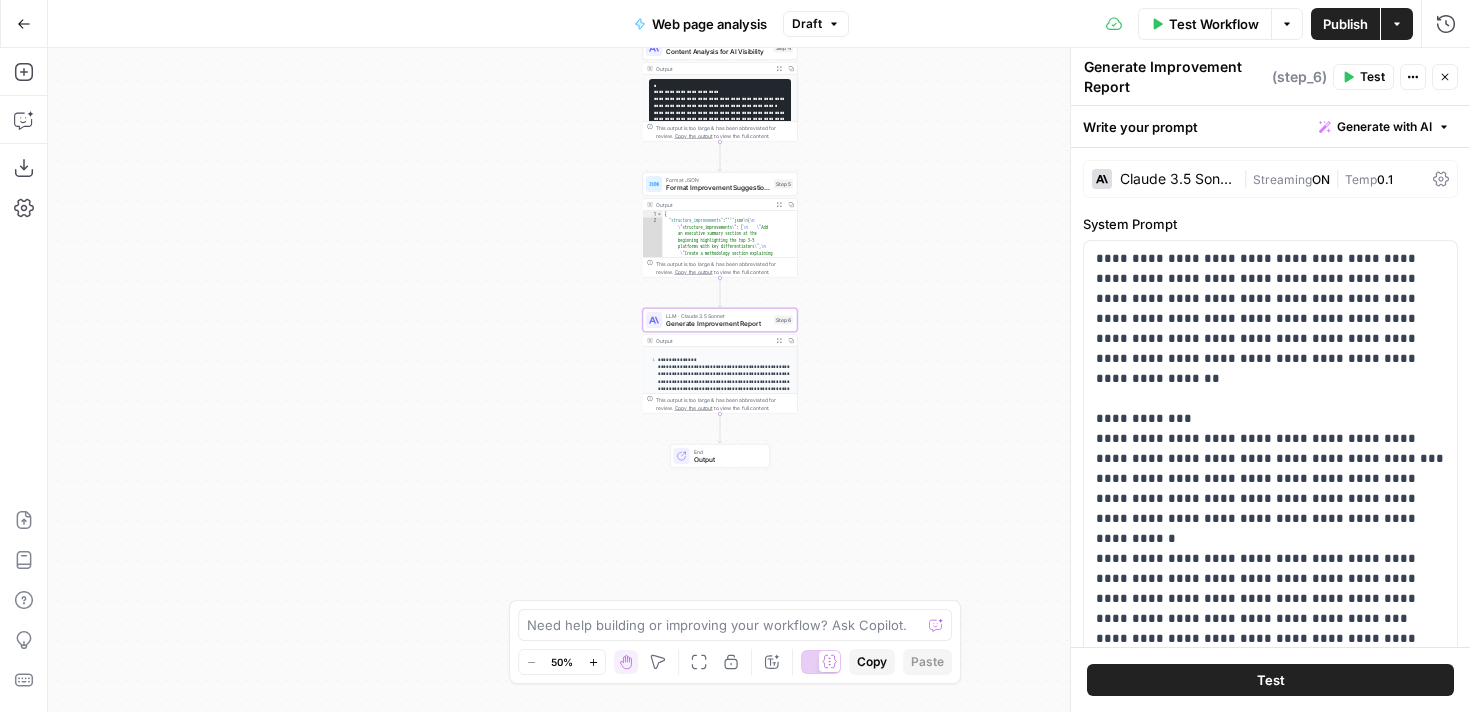 click on "**********" at bounding box center (725, 392) 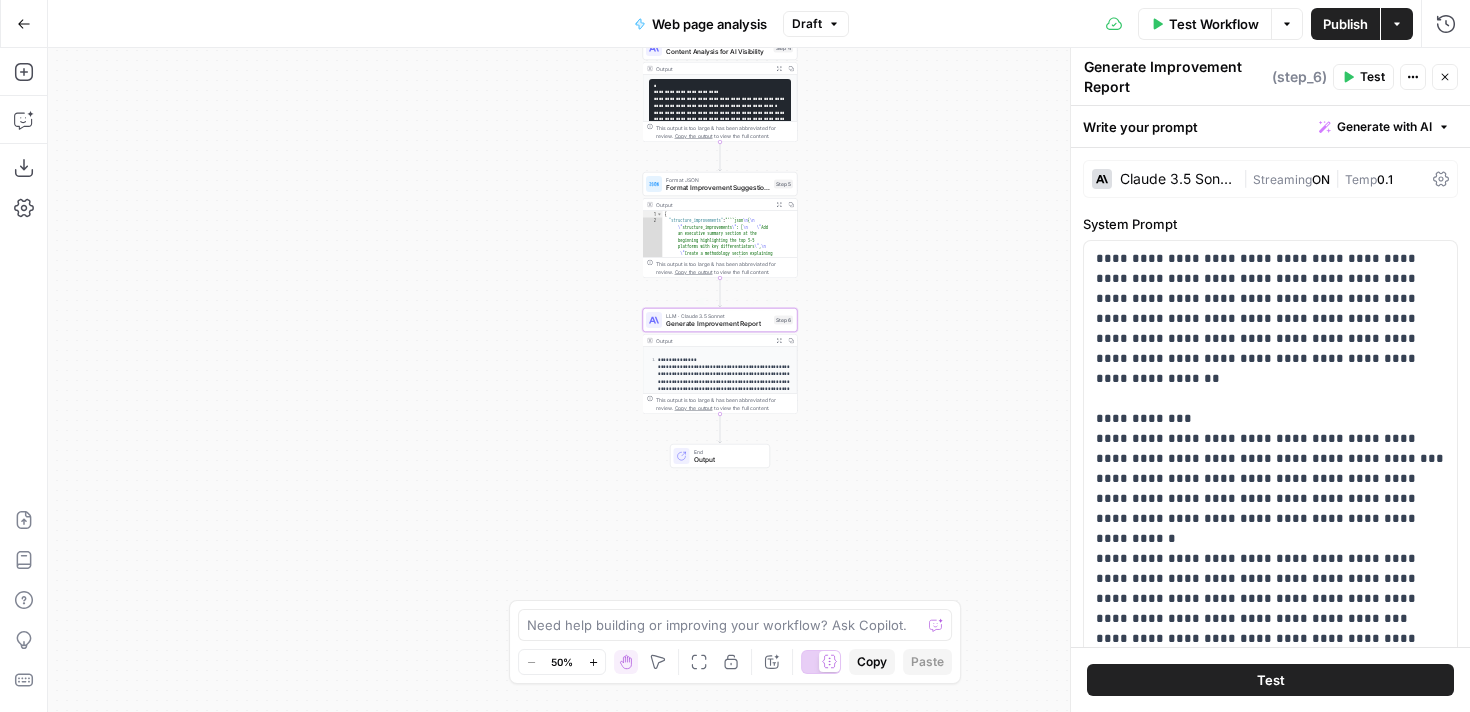 click on "Output" at bounding box center [713, 205] 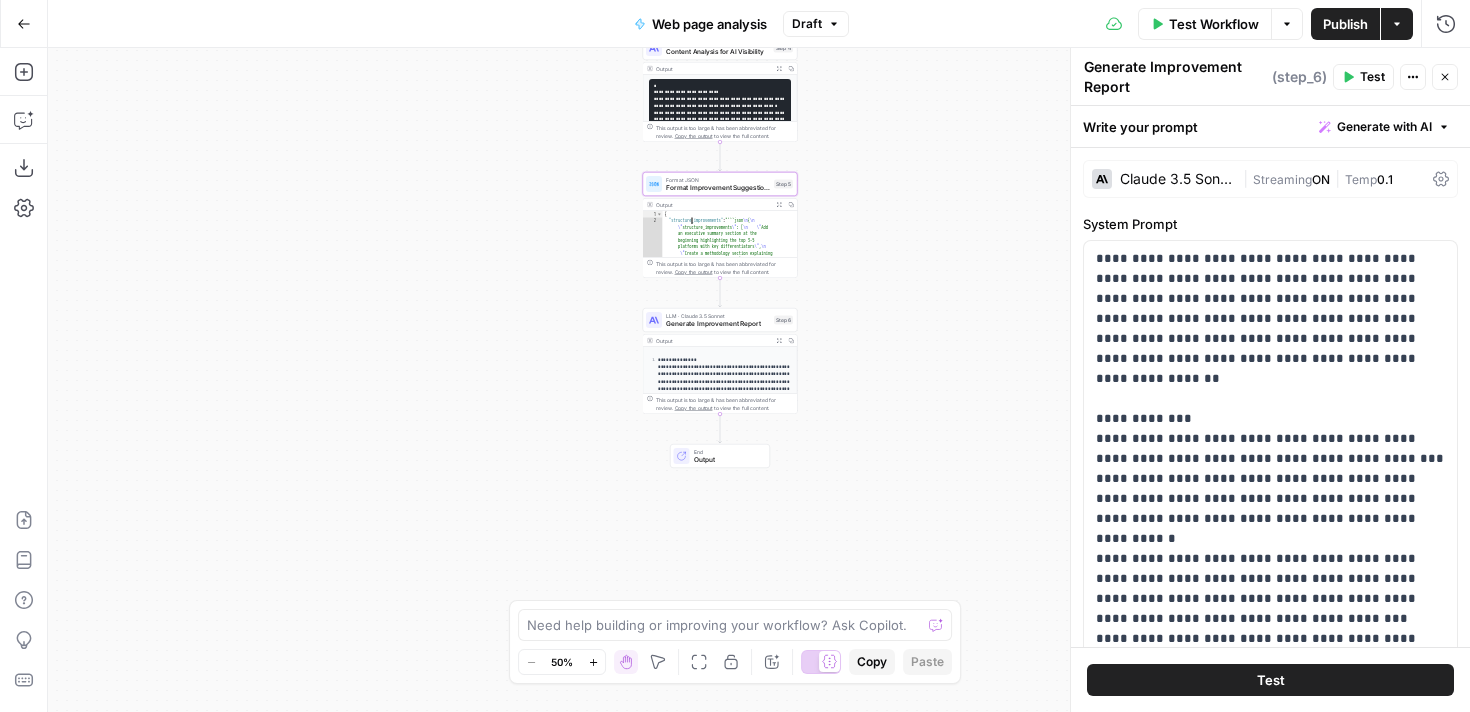click on "{    "structure_improvements" :  "```json \n { \n           \" structure_improvements \" : [ \n      \" Add         an executive summary section at the         beginning highlighting the top 3-5         platforms with key differentiators \" , \n              \" Create a methodology section explaining         evaluation criteria (e.g., 'Platforms were         evaluated based on pricing, user ratings,         feature completeness, and target audience         suitability') \" , \n      \" Add numbered         subsections under 'What are the best tips         to learn Spanish on websites?' for better         AI parsing \" , \n      \" Include a 'Quick         Decision Tree' section with if-then         scenarios (e.g., 'If budget is under $10        /month, consider...') \" , \n      \" Add a         'Platform Categories' section grouping         similar platforms (tutoring vs. self-study         \" , \n \"" at bounding box center [730, 592] 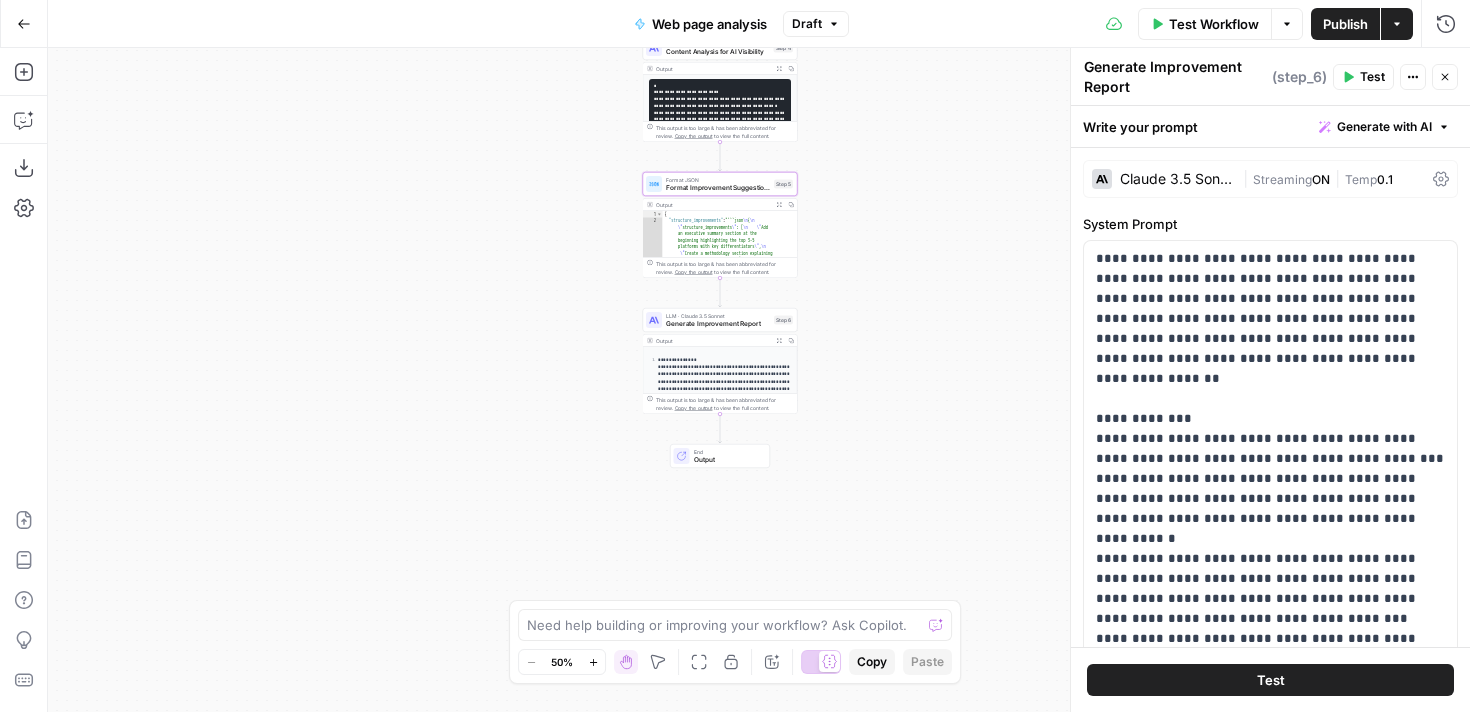 click on "This output is too large & has been abbreviated for review.   Copy the output   to view the full content." at bounding box center [724, 268] 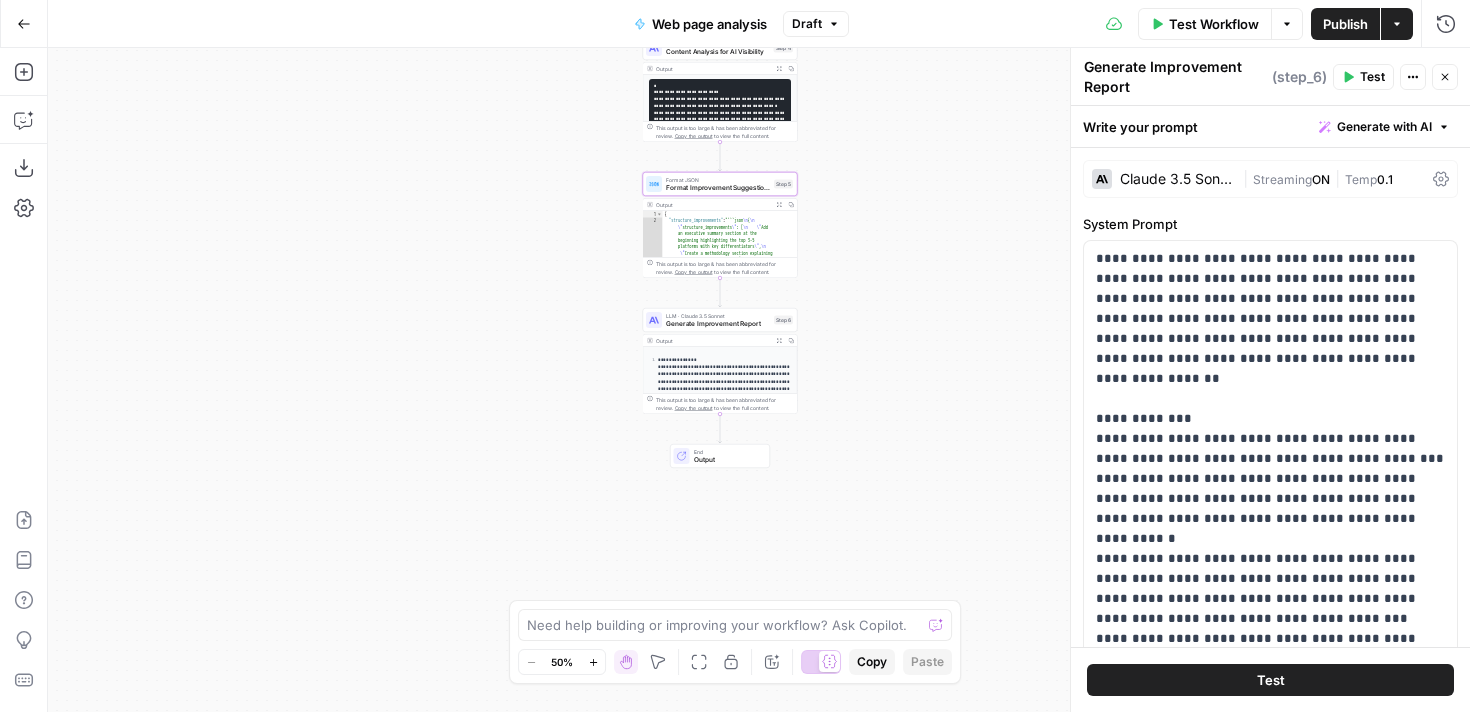 click on "Format Improvement Suggestions" at bounding box center (718, 188) 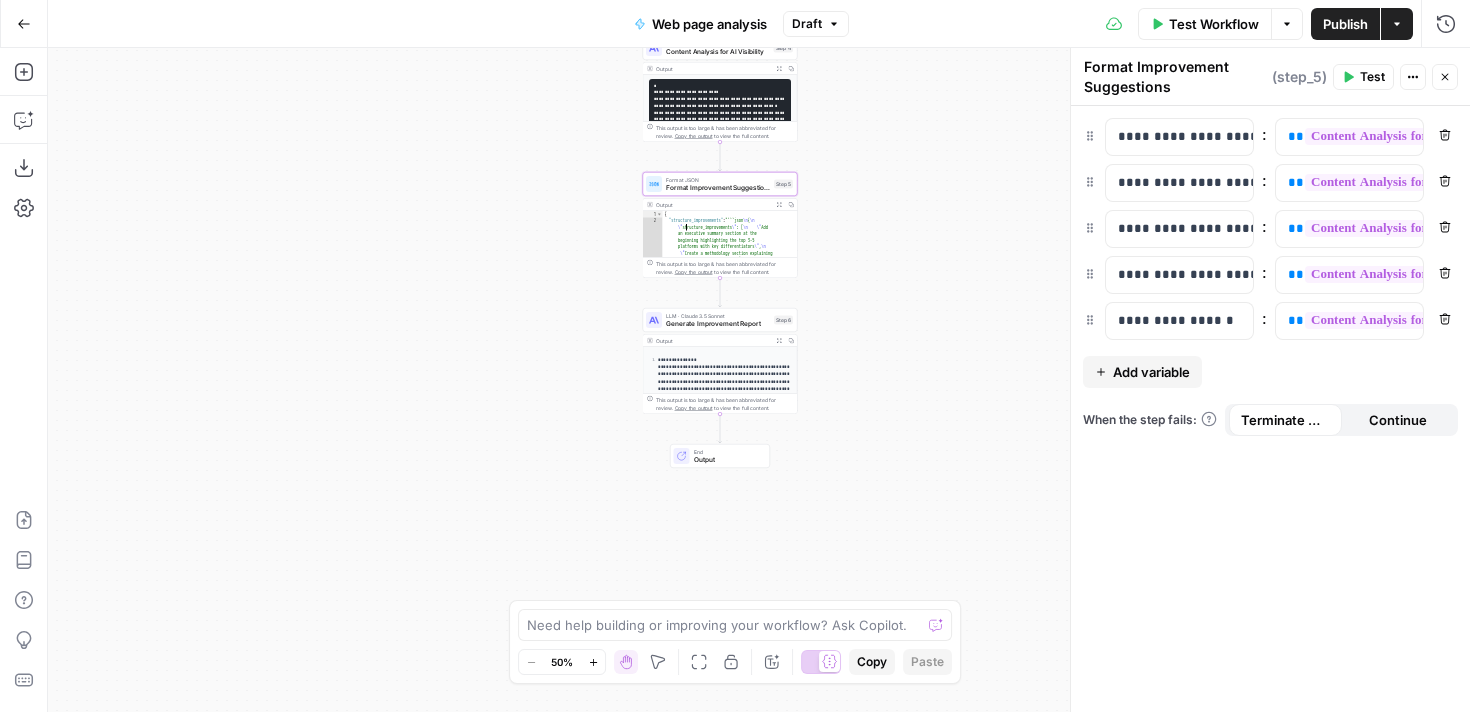 click on "{    "structure_improvements" :  "```json \n { \n           \" structure_improvements \" : [ \n      \" Add         an executive summary section at the         beginning highlighting the top 3-5         platforms with key differentiators \" , \n              \" Create a methodology section explaining         evaluation criteria (e.g., 'Platforms were         evaluated based on pricing, user ratings,         feature completeness, and target audience         suitability') \" , \n      \" Add numbered         subsections under 'What are the best tips         to learn Spanish on websites?' for better         AI parsing \" , \n      \" Include a 'Quick         Decision Tree' section with if-then         scenarios (e.g., 'If budget is under $10        /month, consider...') \" , \n      \" Add a         'Platform Categories' section grouping         similar platforms (tutoring vs. self-study         \" , \n \"" at bounding box center (730, 592) 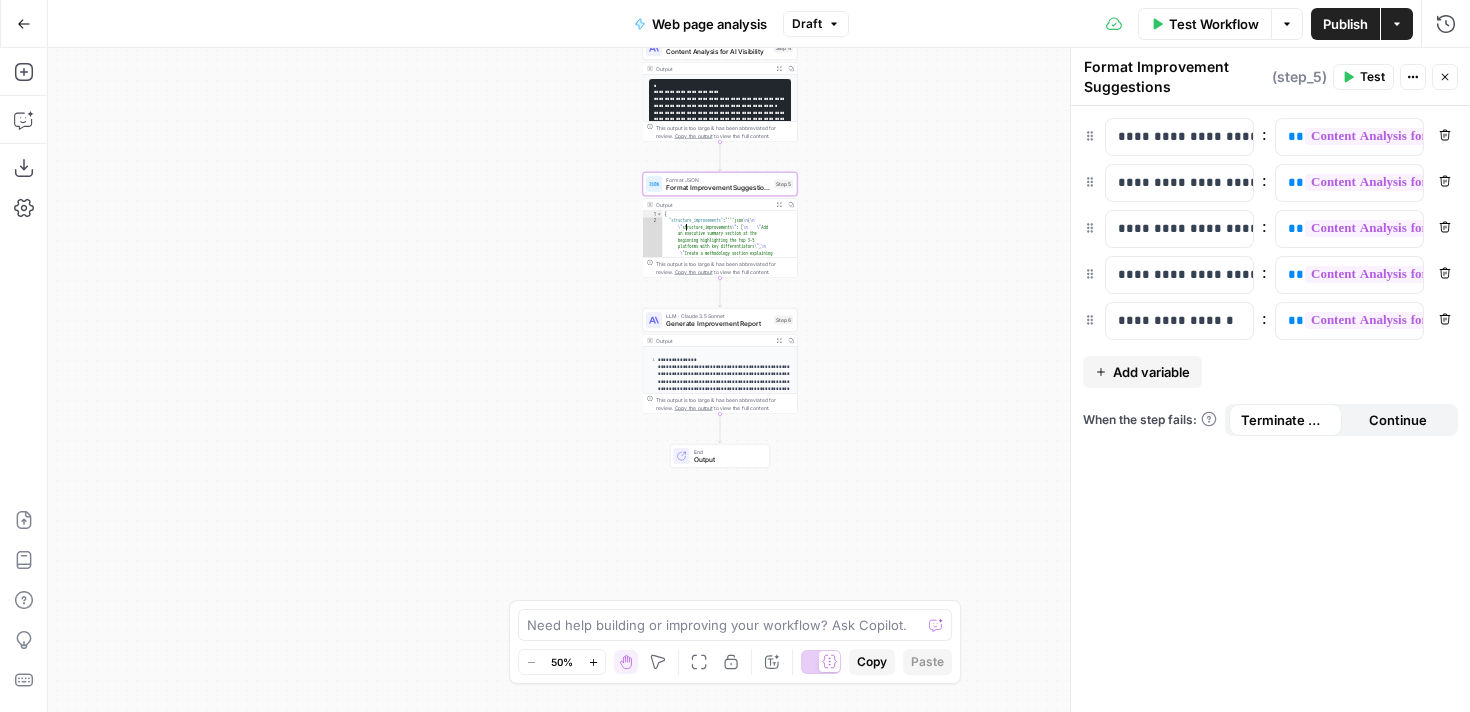 click on "{    "structure_improvements" :  "```json \n { \n           \" structure_improvements \" : [ \n      \" Add         an executive summary section at the         beginning highlighting the top 3-5         platforms with key differentiators \" , \n              \" Create a methodology section explaining         evaluation criteria (e.g., 'Platforms were         evaluated based on pricing, user ratings,         feature completeness, and target audience         suitability') \" , \n      \" Add numbered         subsections under 'What are the best tips         to learn Spanish on websites?' for better         AI parsing \" , \n      \" Include a 'Quick         Decision Tree' section with if-then         scenarios (e.g., 'If budget is under $10        /month, consider...') \" , \n      \" Add a         'Platform Categories' section grouping         similar platforms (tutoring vs. self-study         \" , \n \"" at bounding box center (730, 592) 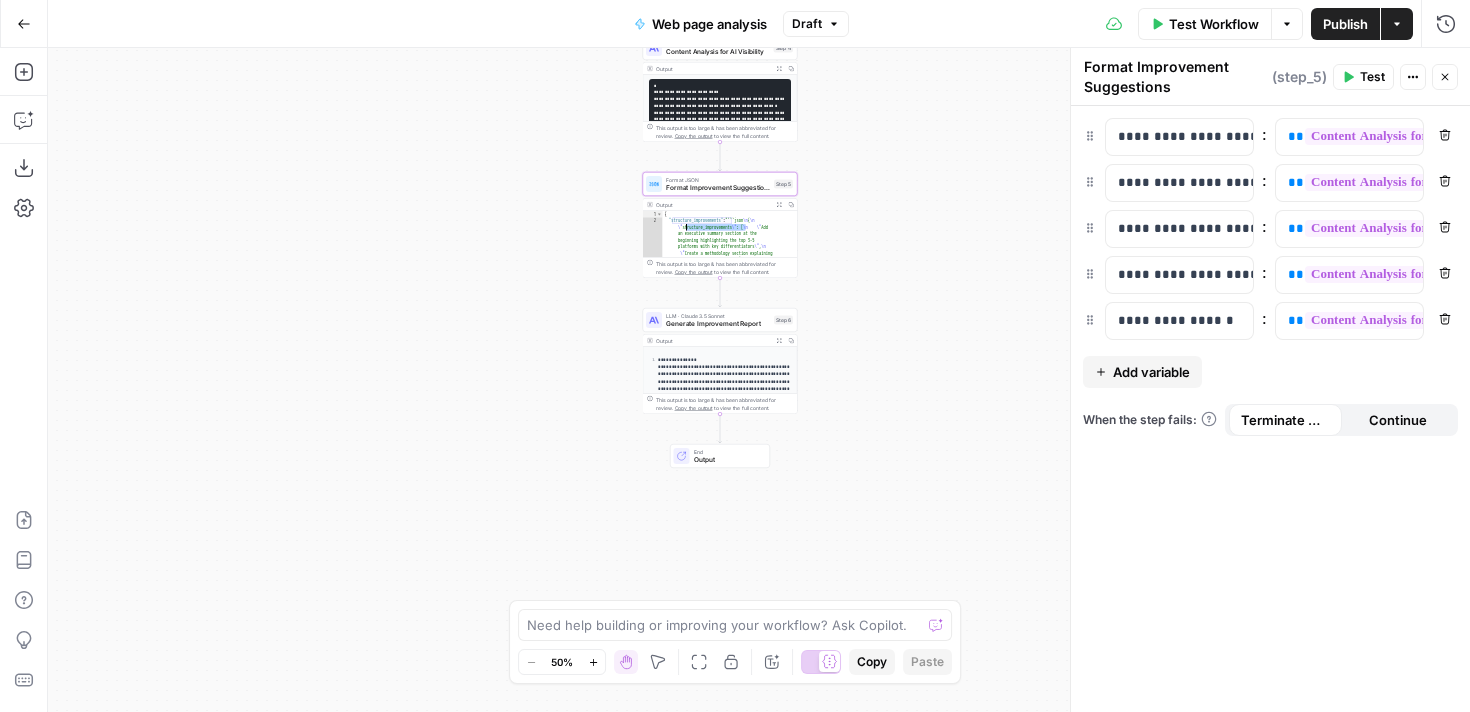 click on "{    "structure_improvements" :  "```json \n { \n           \" structure_improvements \" : [ \n      \" Add         an executive summary section at the         beginning highlighting the top 3-5         platforms with key differentiators \" , \n              \" Create a methodology section explaining         evaluation criteria (e.g., 'Platforms were         evaluated based on pricing, user ratings,         feature completeness, and target audience         suitability') \" , \n      \" Add numbered         subsections under 'What are the best tips         to learn Spanish on websites?' for better         AI parsing \" , \n      \" Include a 'Quick         Decision Tree' section with if-then         scenarios (e.g., 'If budget is under $10        /month, consider...') \" , \n      \" Add a         'Platform Categories' section grouping         similar platforms (tutoring vs. self-study         \" , \n \"" at bounding box center (730, 592) 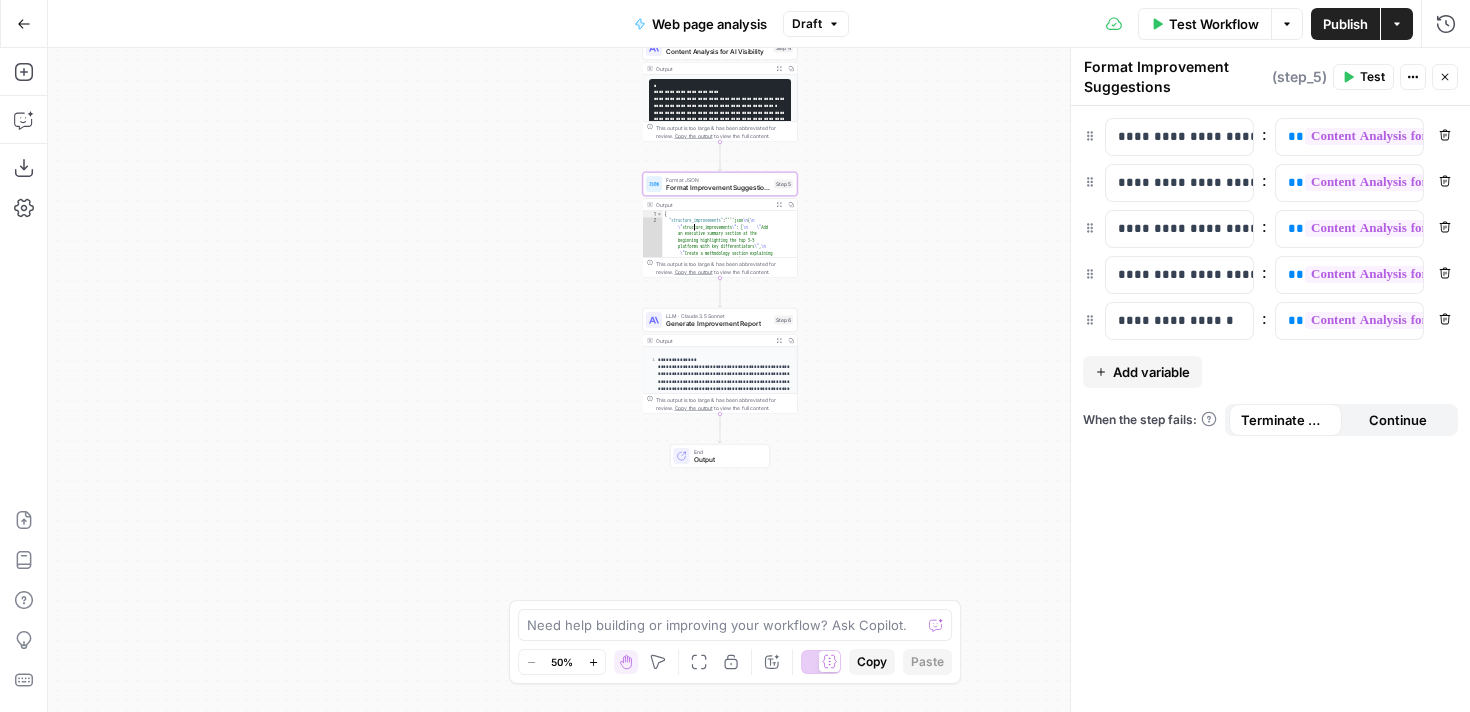 click on "Output" at bounding box center (713, 205) 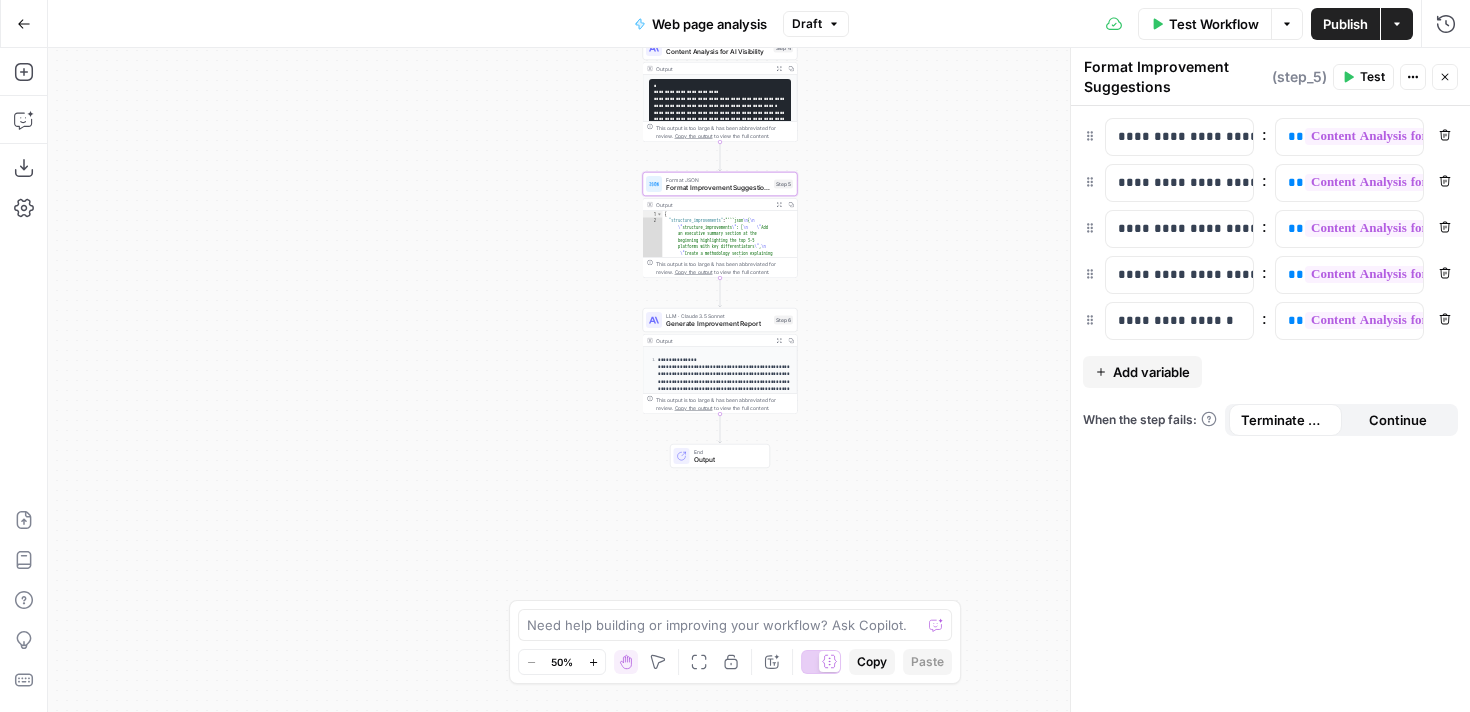 click on "Output" at bounding box center (713, 205) 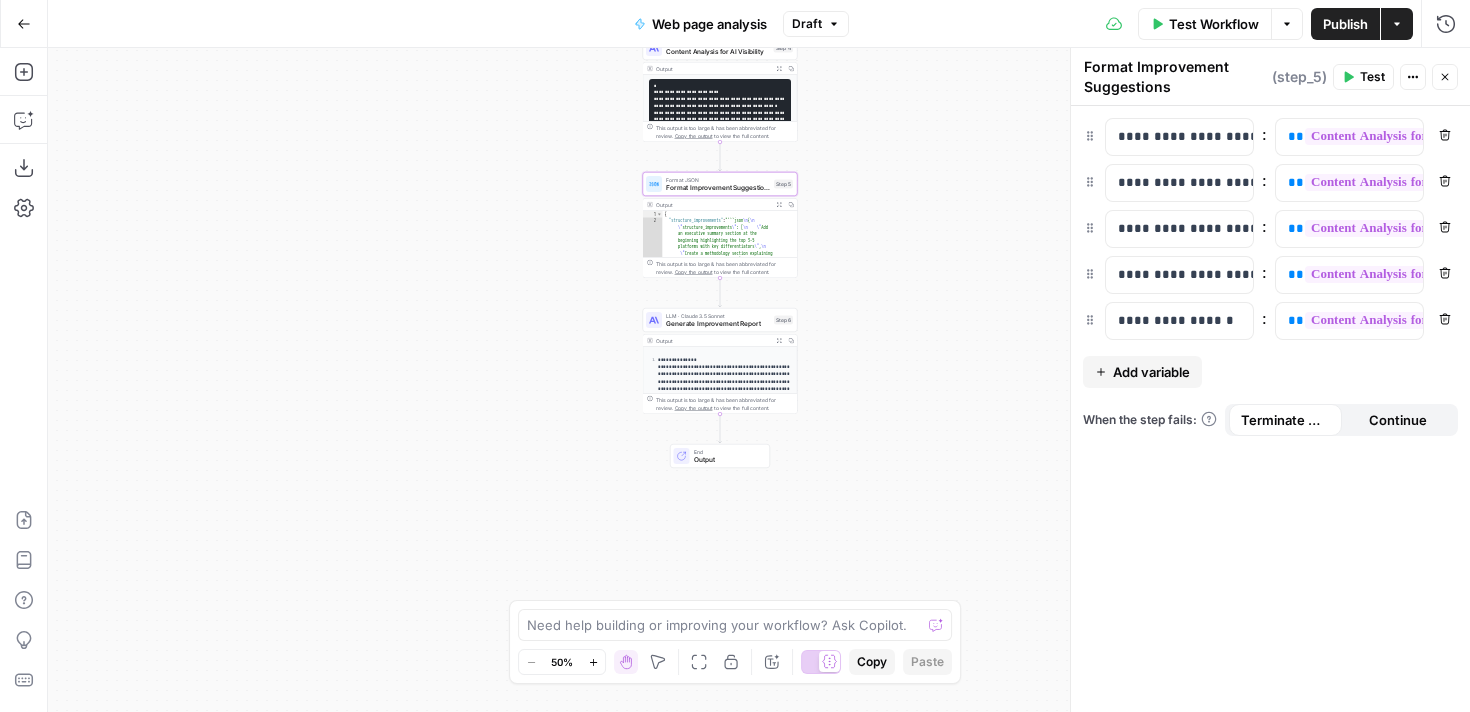 click 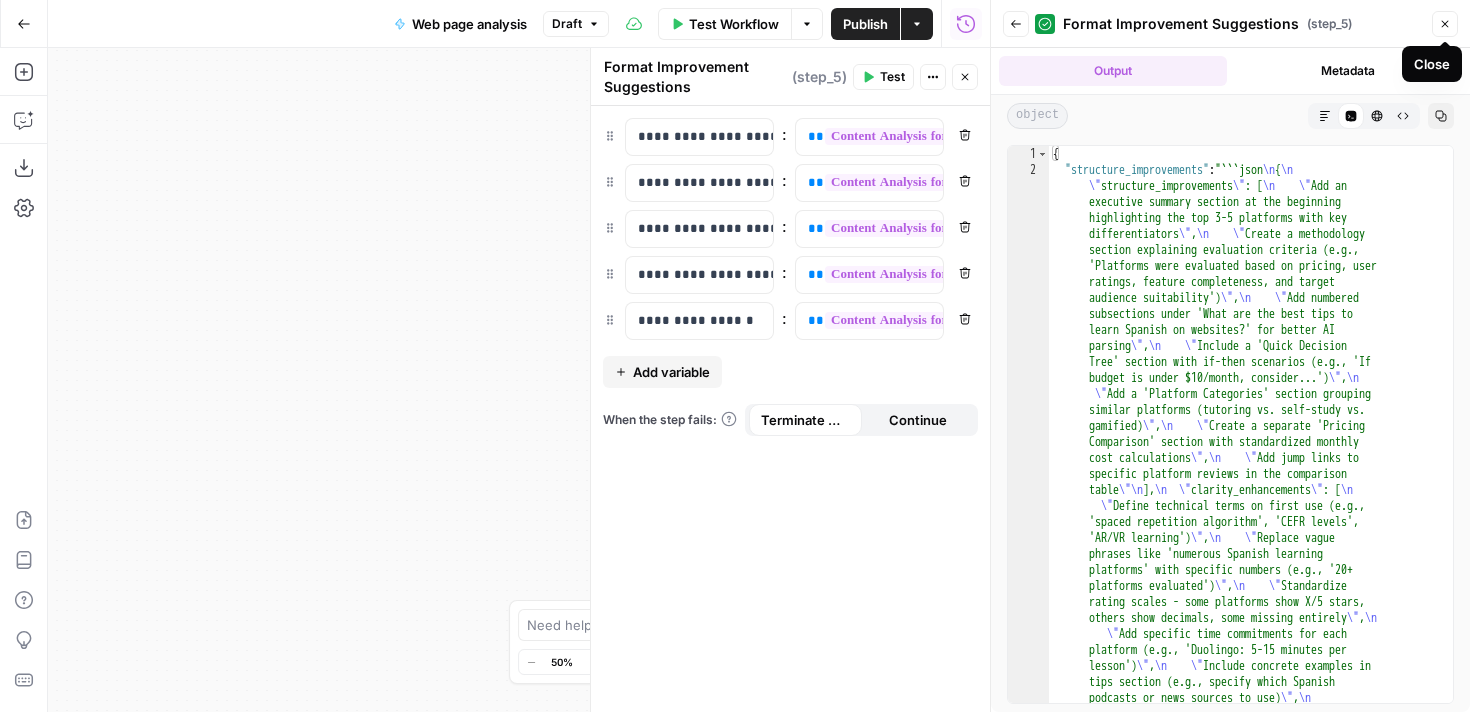 click 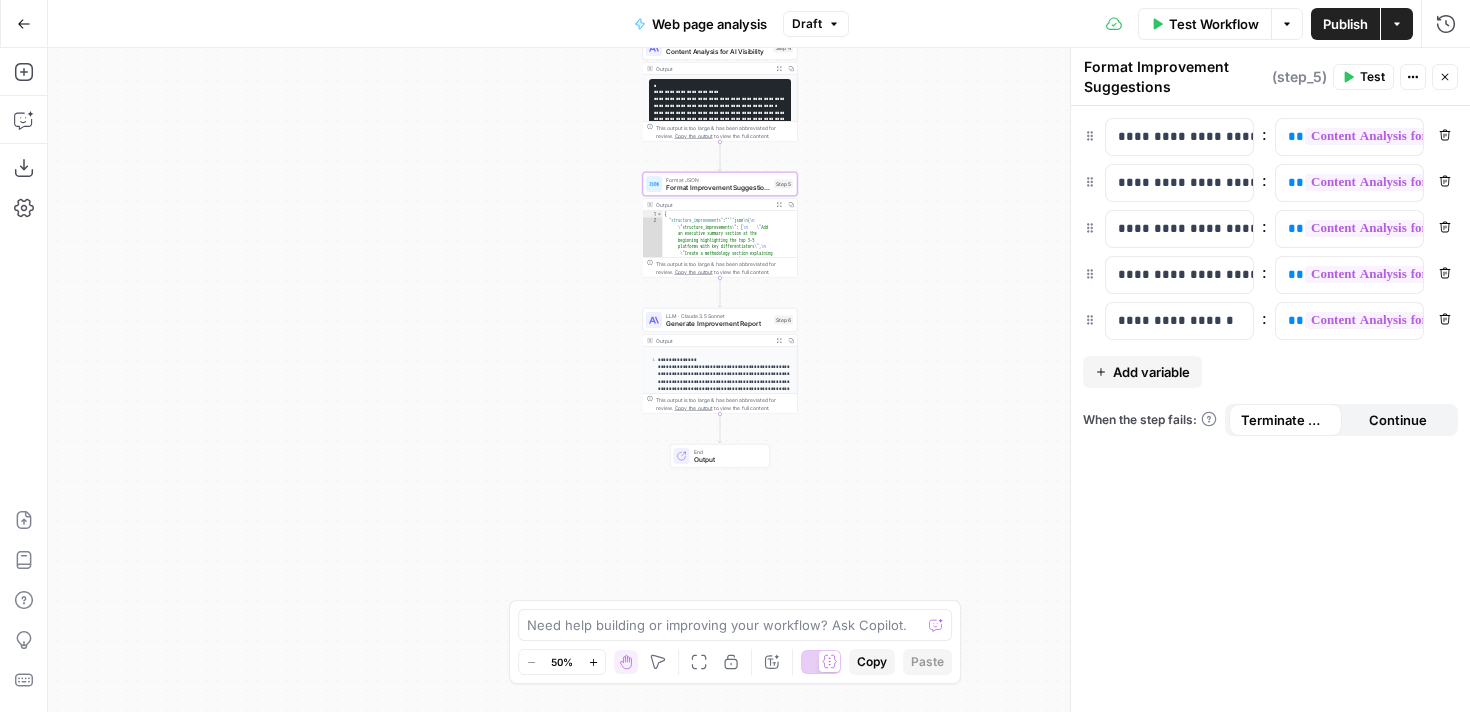 click on "**********" at bounding box center (720, 361) 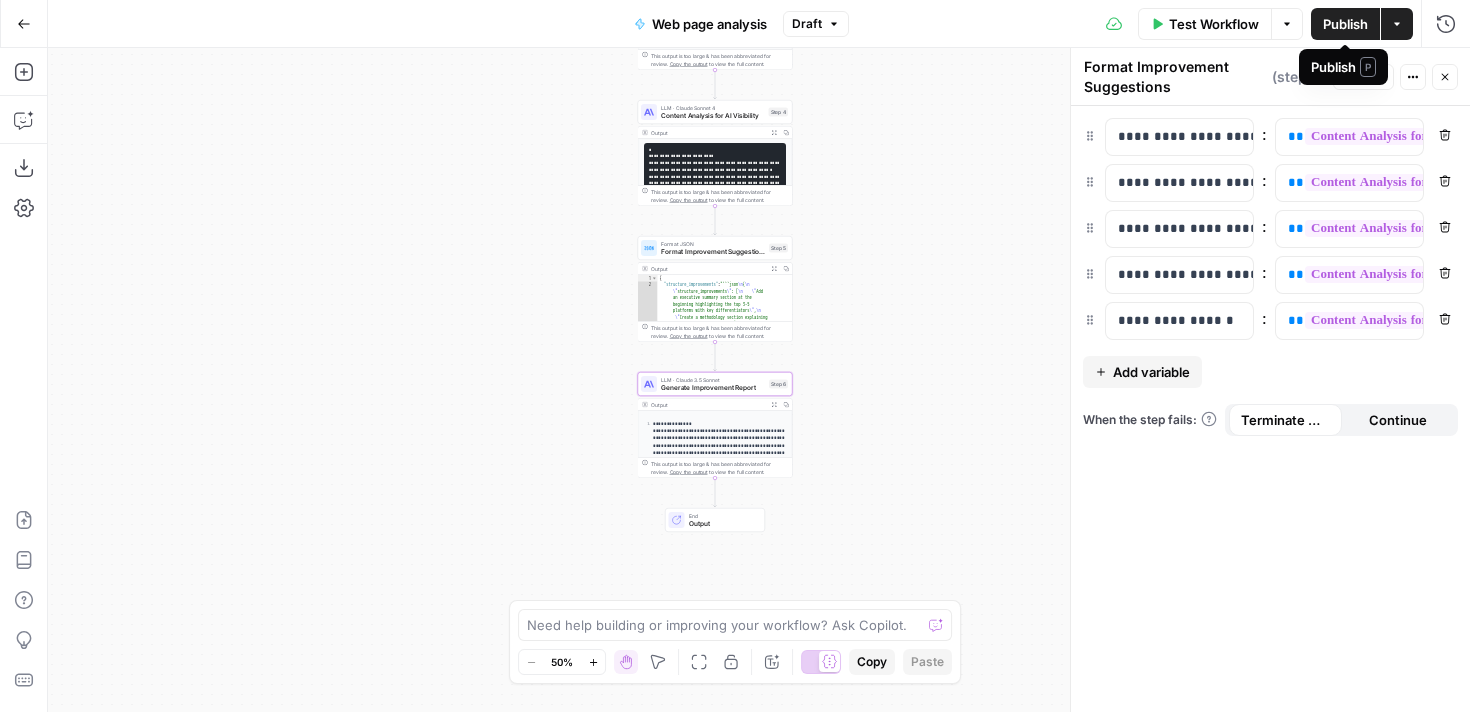 click on "Publish" at bounding box center [1345, 24] 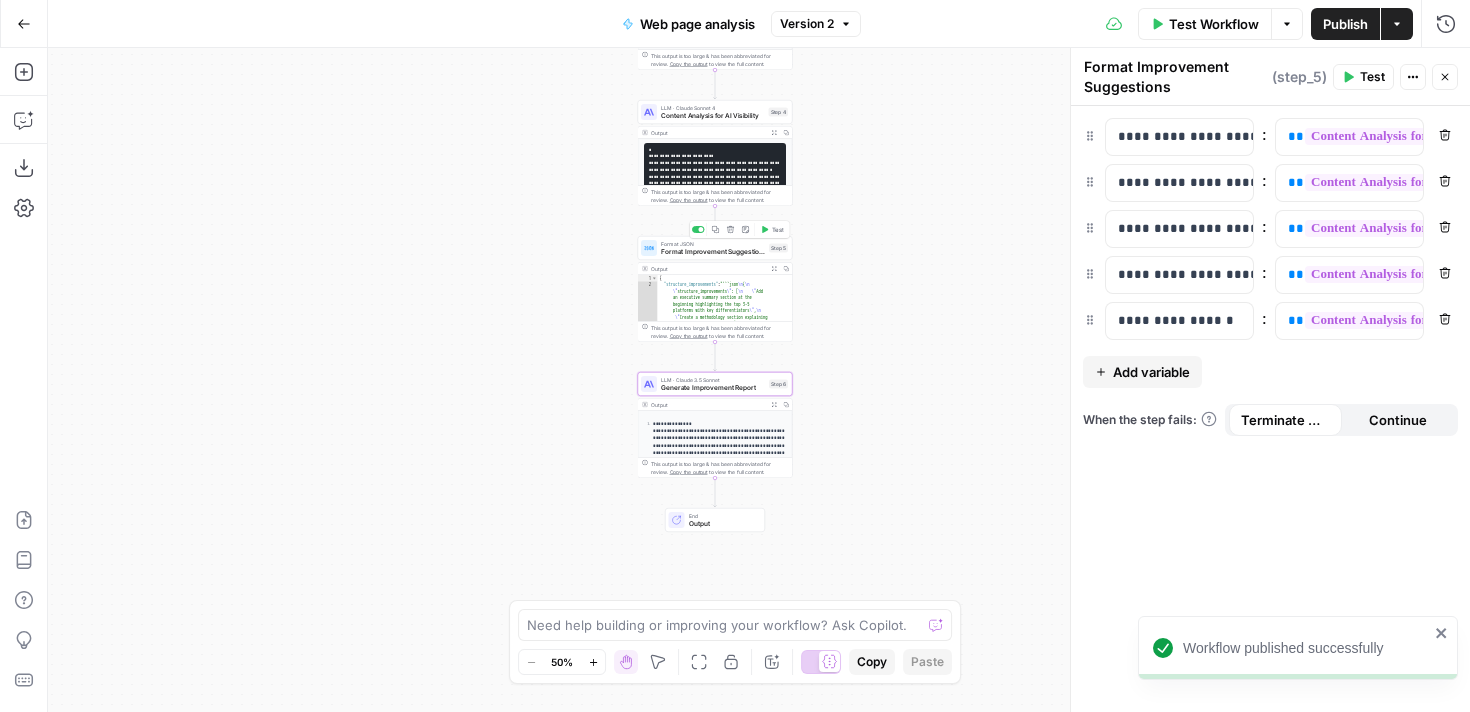 click on "Format Improvement Suggestions" at bounding box center [713, 252] 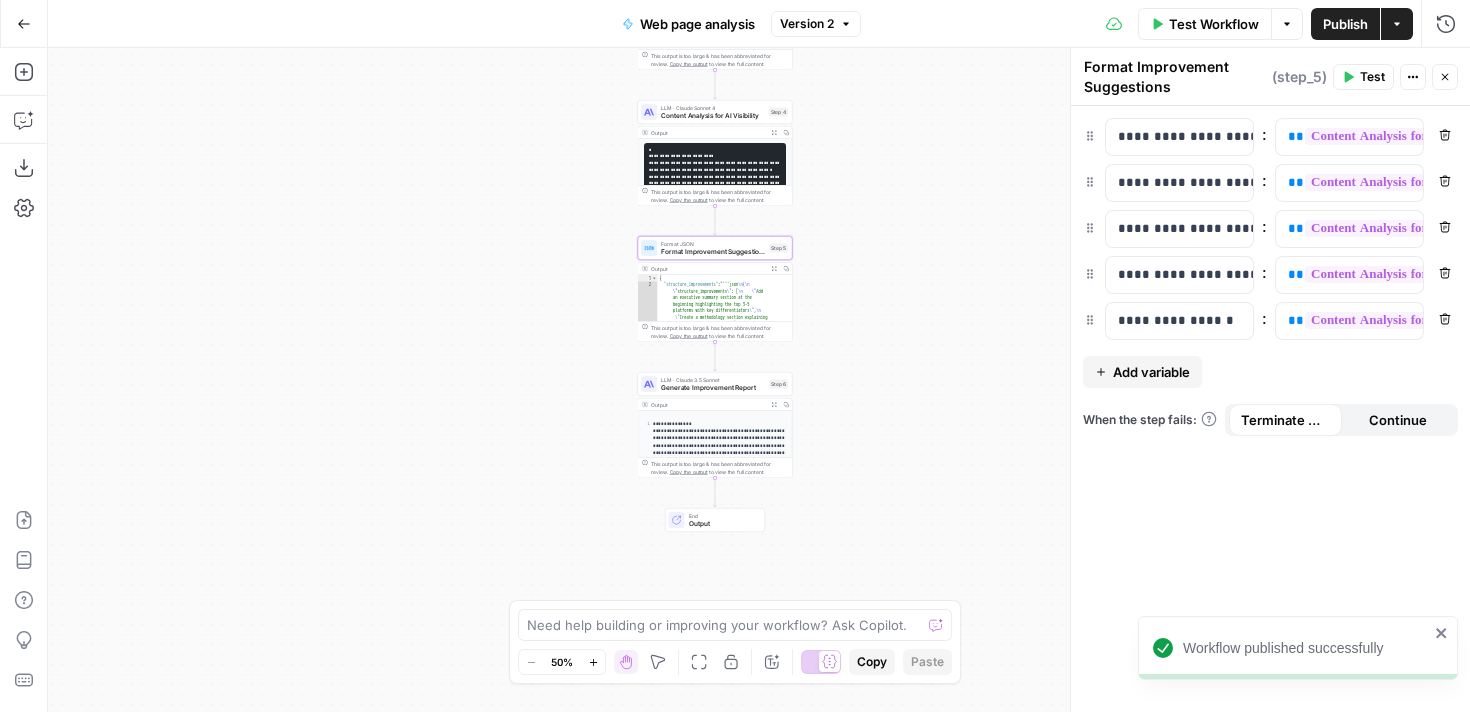 click on "{    "structure_improvements" :  "```json \n { \n           \" structure_improvements \" : [ \n      \" Add         an executive summary section at the         beginning highlighting the top 3-5         platforms with key differentiators \" , \n              \" Create a methodology section explaining         evaluation criteria (e.g., 'Platforms were         evaluated based on pricing, user ratings,         feature completeness, and target audience         suitability') \" , \n      \" Add numbered         subsections under 'What are the best tips         to learn Spanish on websites?' for better         AI parsing \" , \n      \" Include a 'Quick         Decision Tree' section with if-then         scenarios (e.g., 'If budget is under $10        /month, consider...') \" , \n      \" Add a         'Platform Categories' section grouping         similar platforms (tutoring vs. self-study         \" , \n \"" at bounding box center (725, 656) 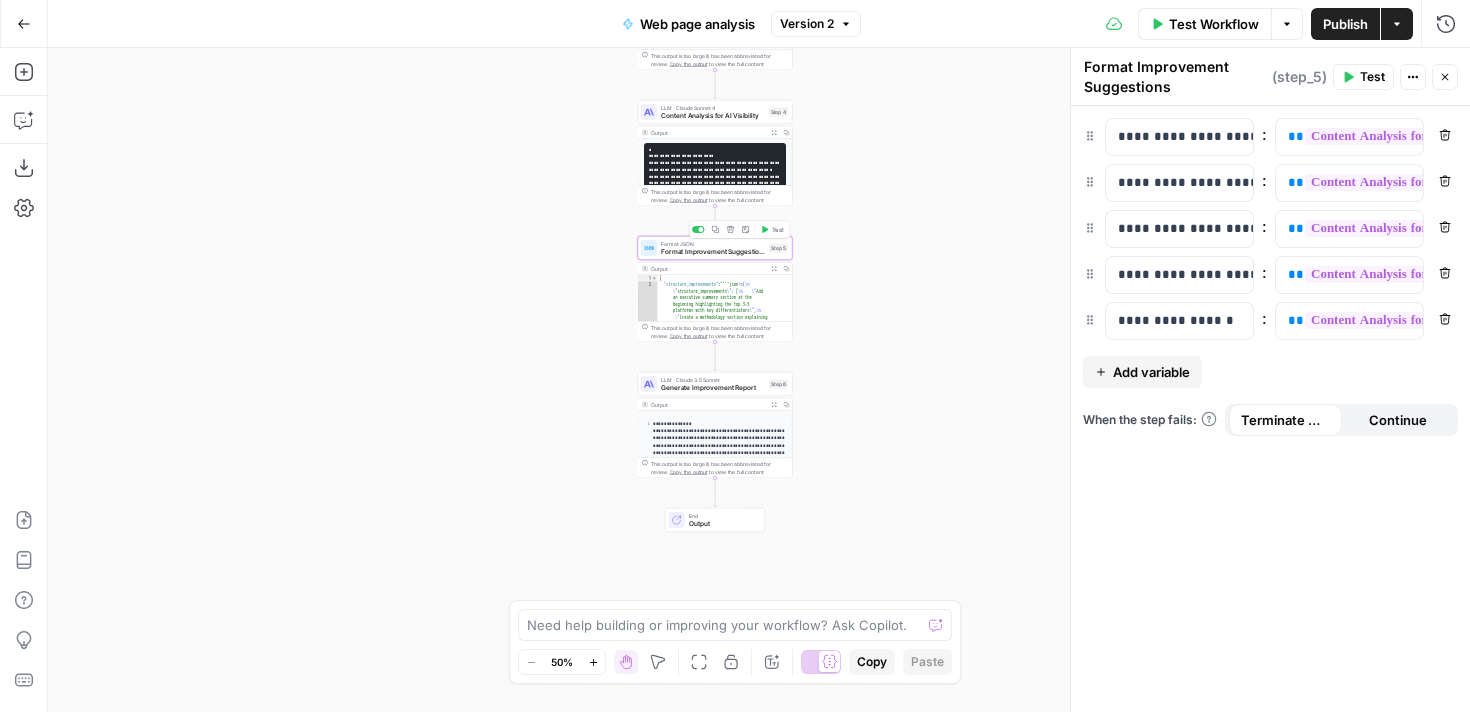 click on "Format Improvement Suggestions" at bounding box center (713, 252) 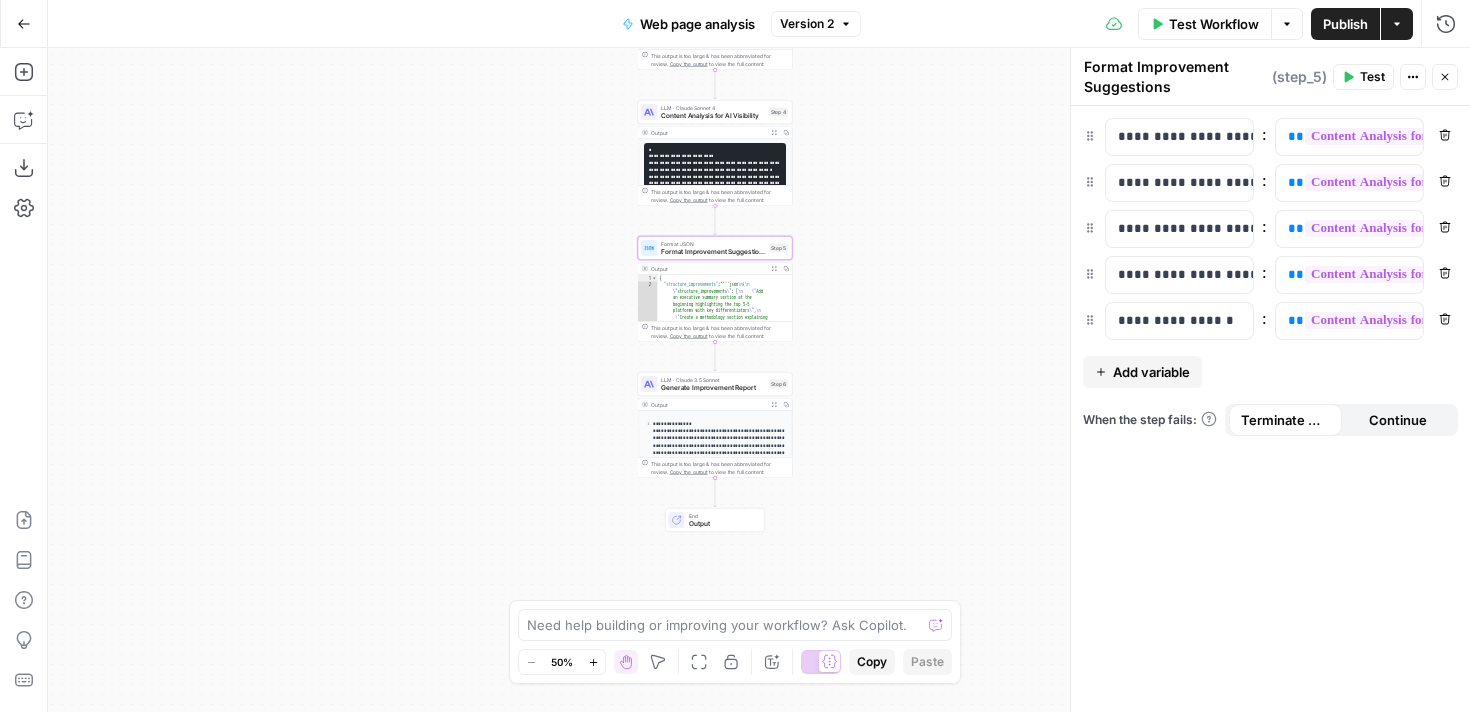 click on "Content Analysis for AI Visibility" at bounding box center [713, 116] 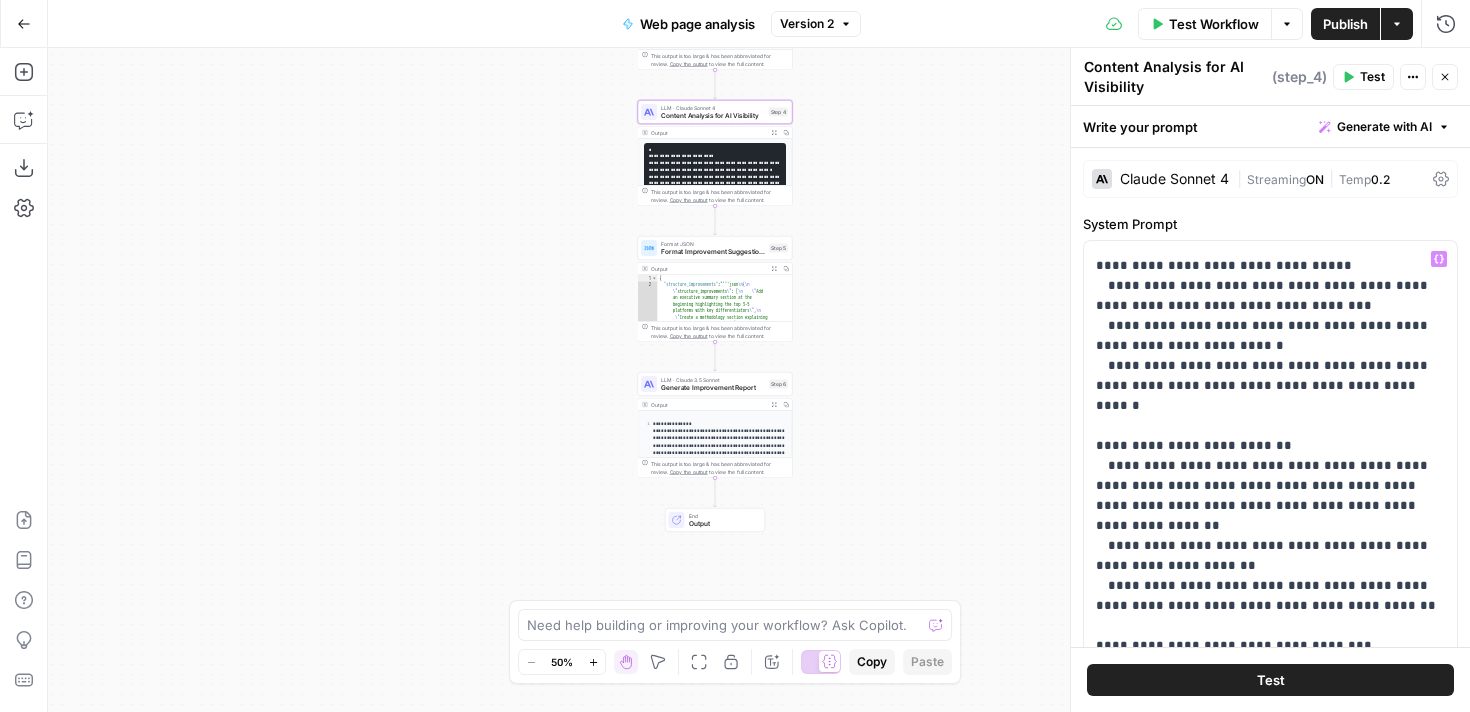 scroll, scrollTop: 541, scrollLeft: 0, axis: vertical 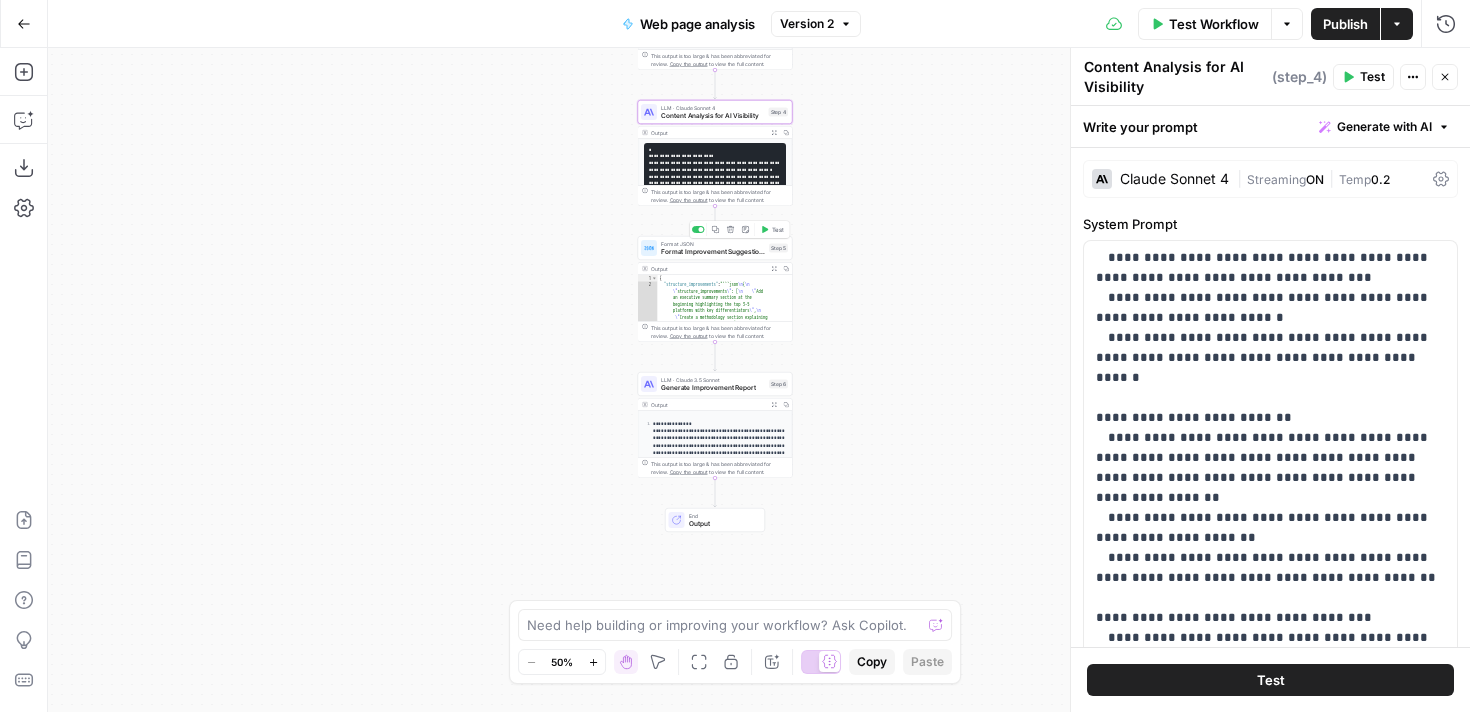 click on "Format Improvement Suggestions" at bounding box center [713, 252] 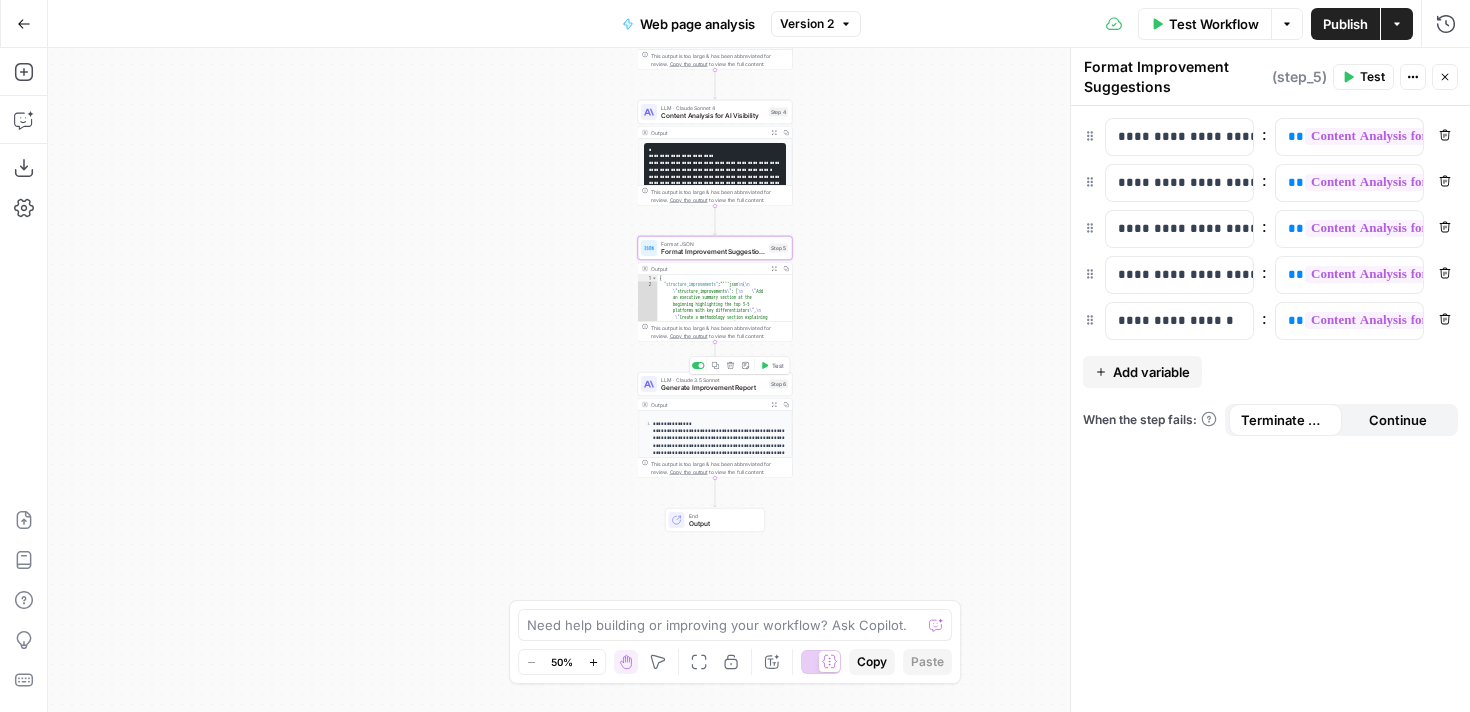 click on "Generate Improvement Report" at bounding box center [713, 388] 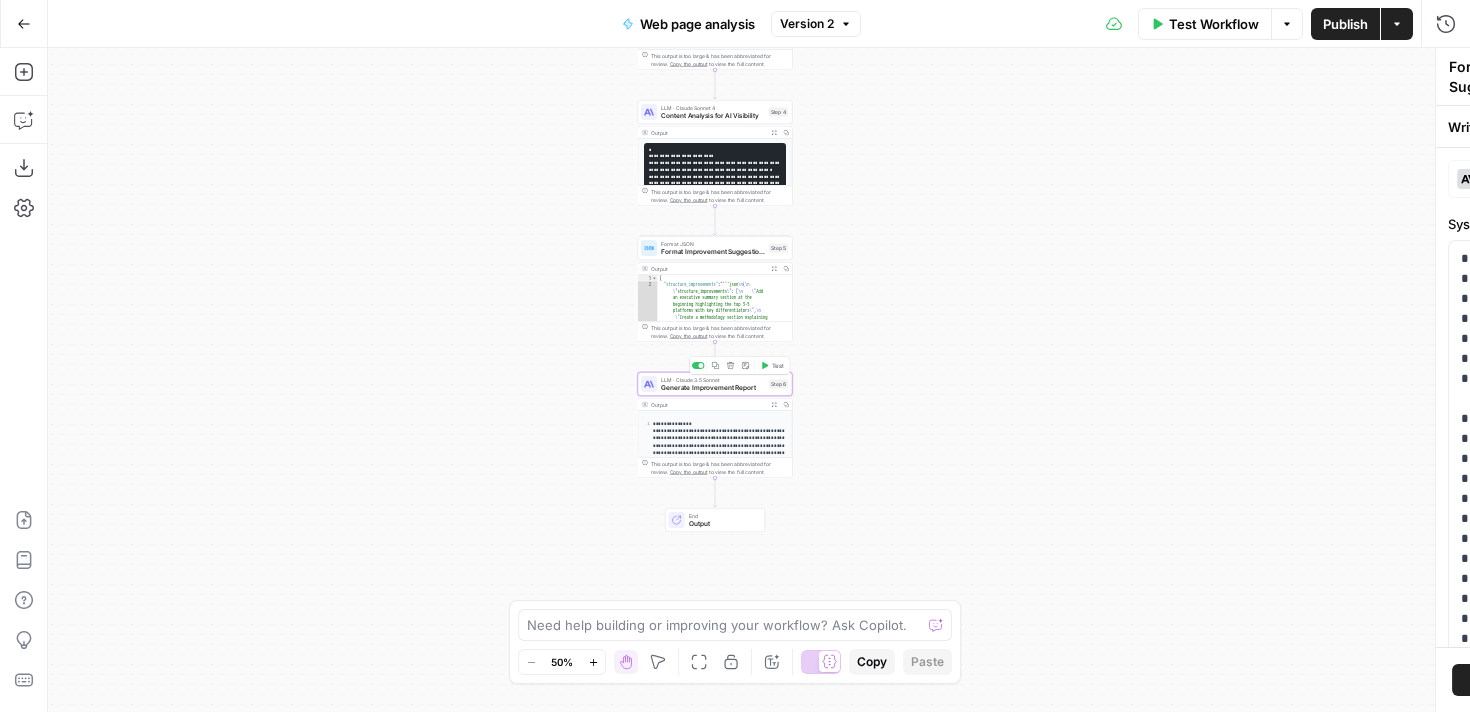 type on "Generate Improvement Report" 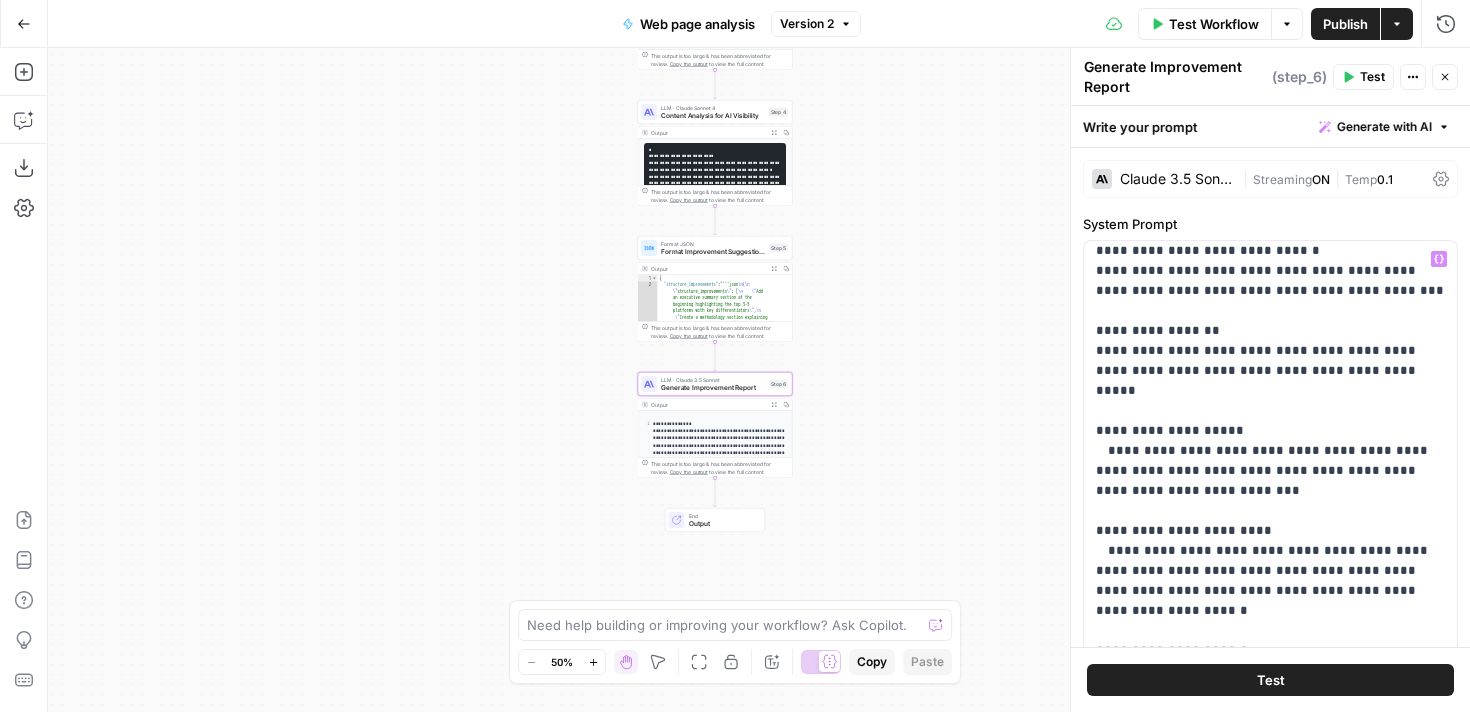 scroll, scrollTop: 641, scrollLeft: 0, axis: vertical 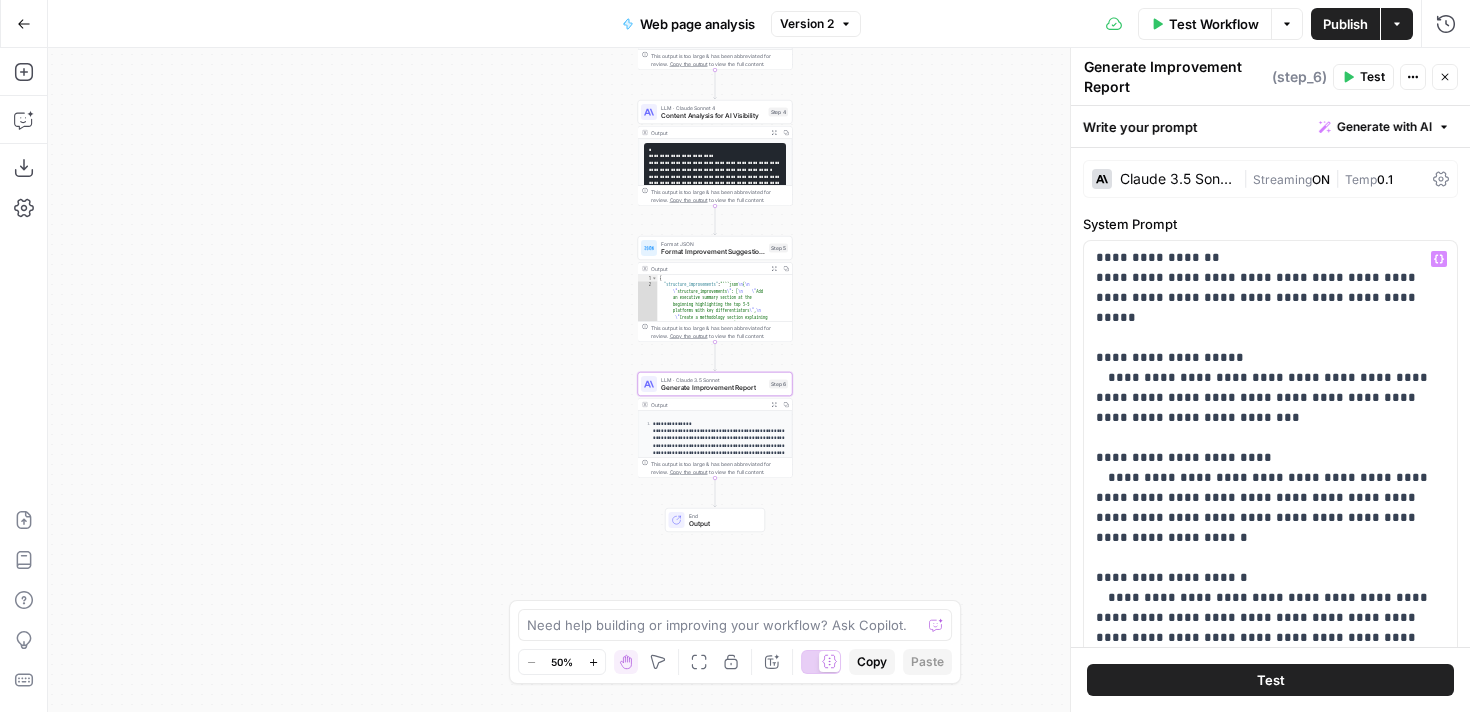 click on "Test" at bounding box center (1270, 680) 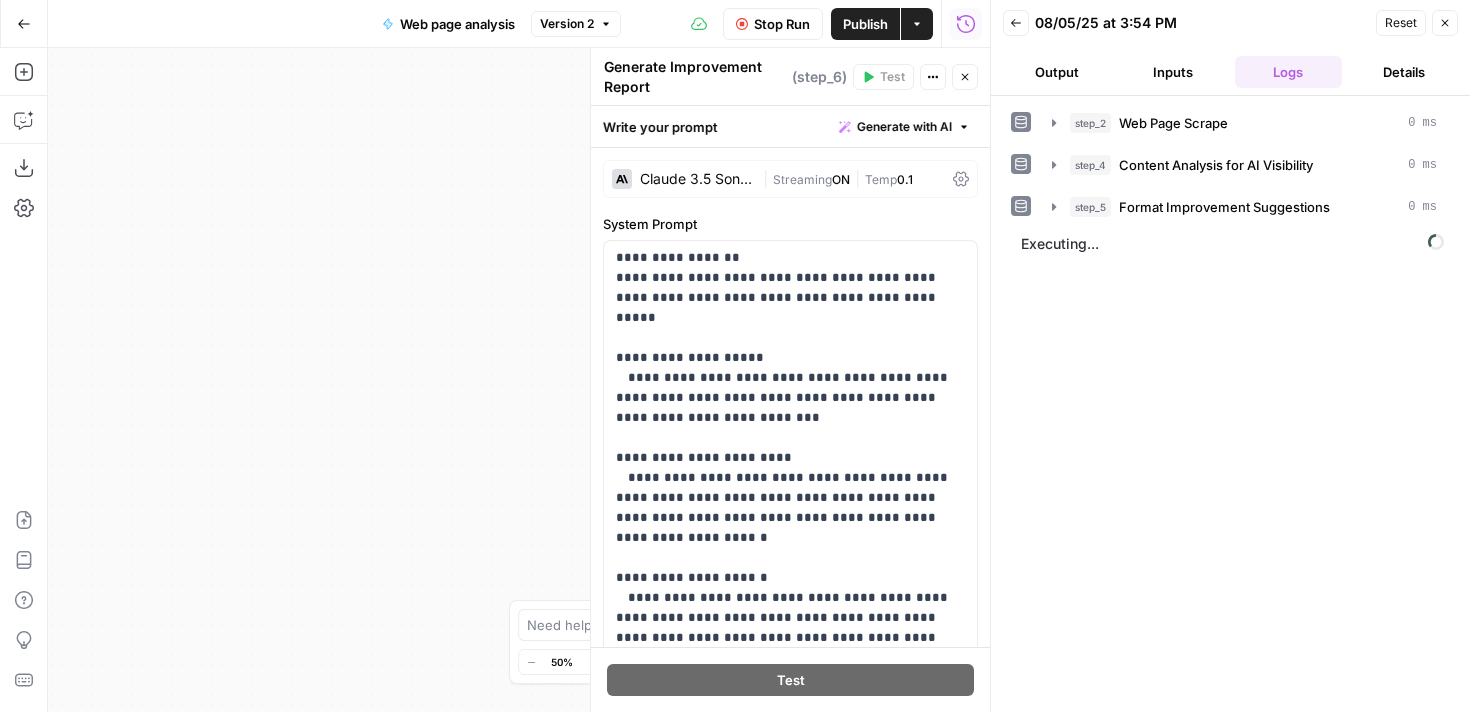 click on "Output" at bounding box center [1057, 72] 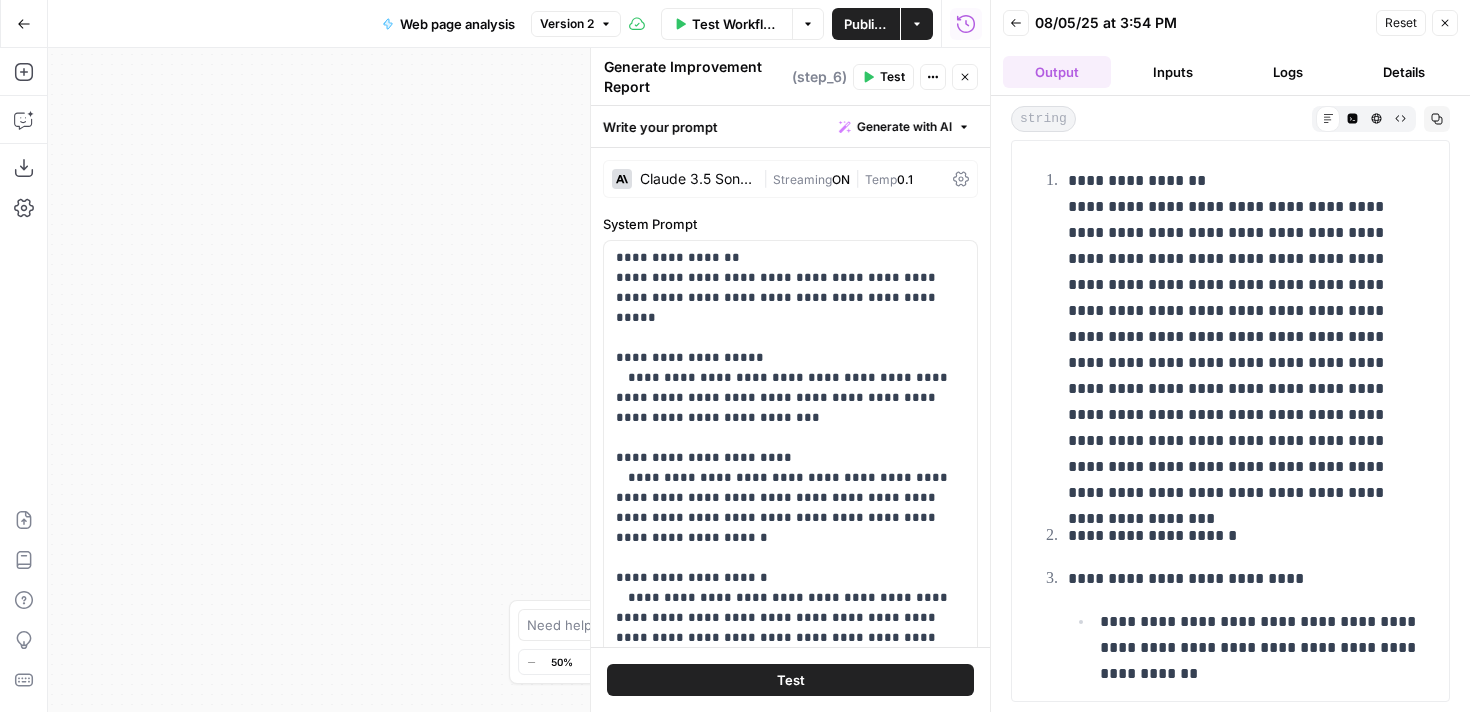 scroll, scrollTop: 0, scrollLeft: 0, axis: both 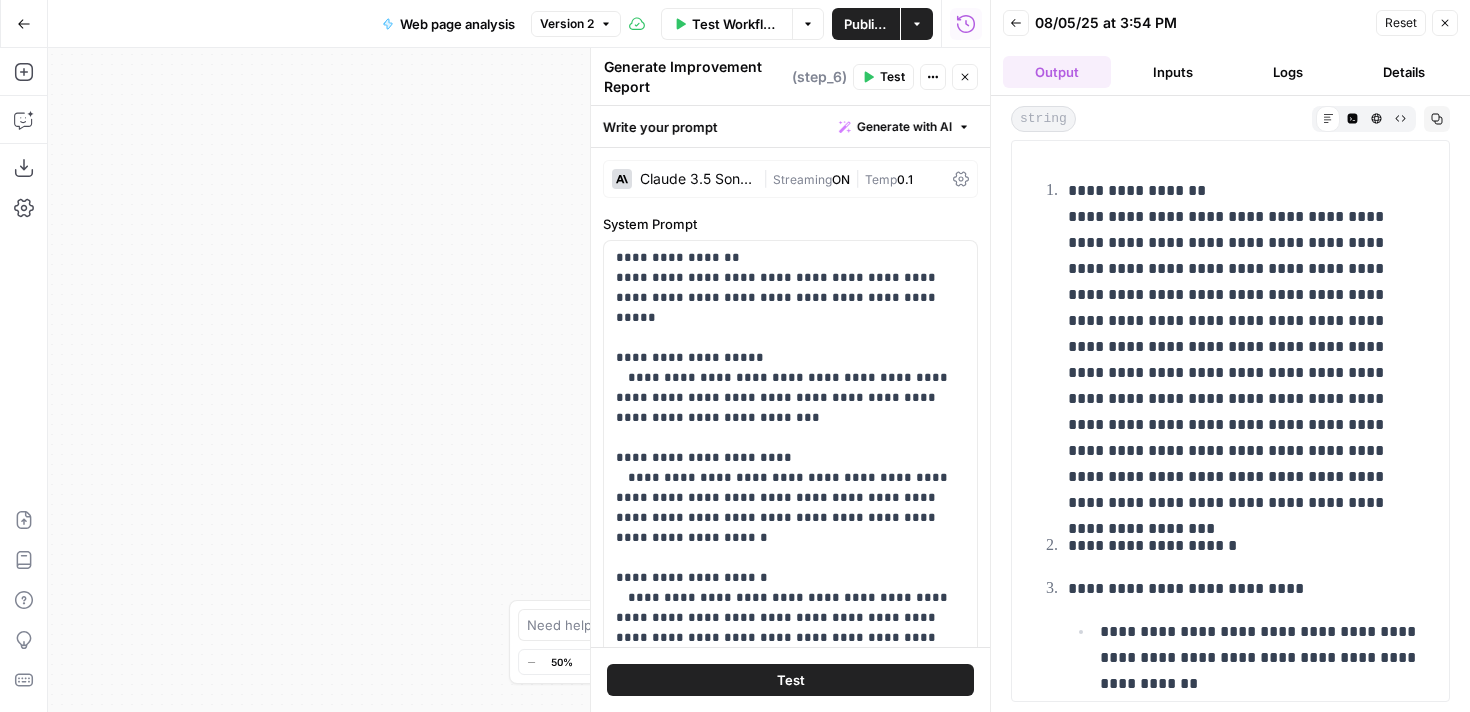 click on "Inputs" at bounding box center [1173, 72] 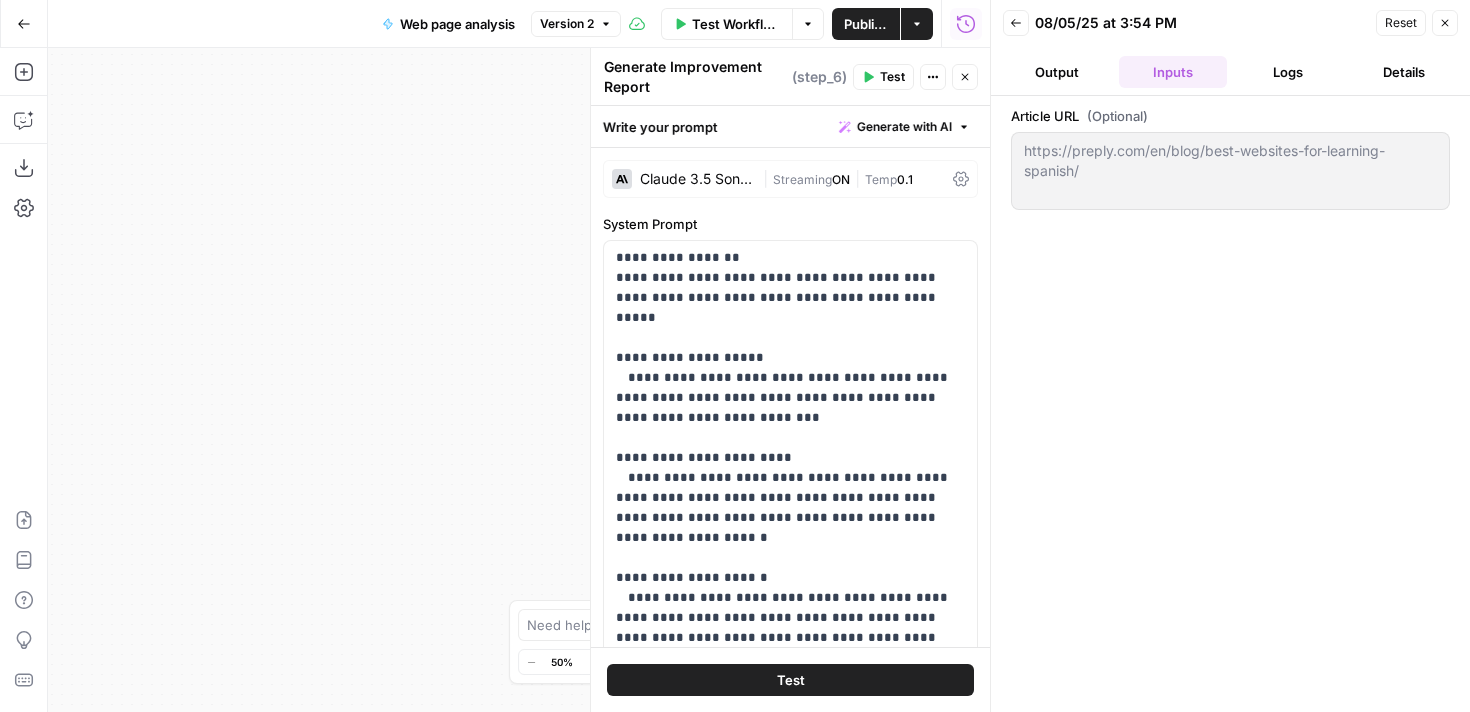 click on "Logs" at bounding box center (1289, 72) 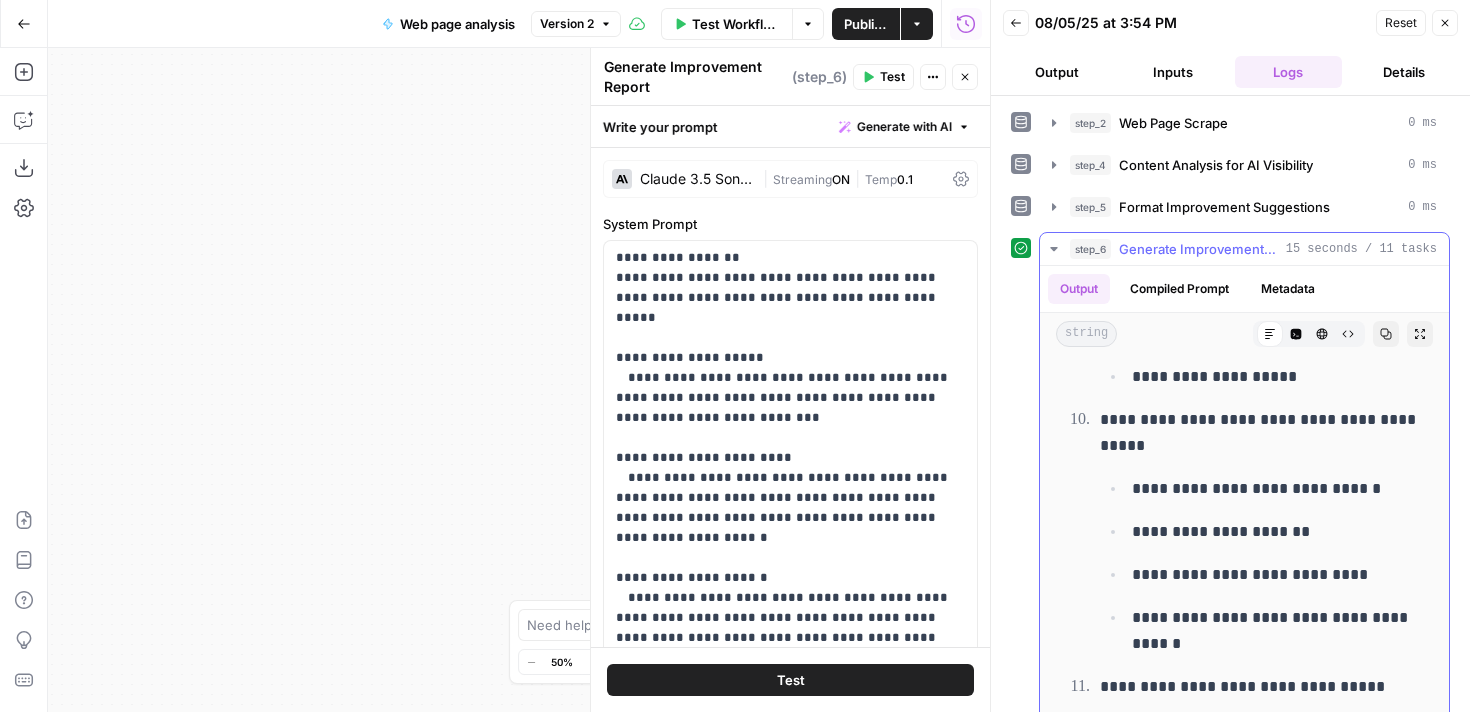 scroll, scrollTop: 4267, scrollLeft: 0, axis: vertical 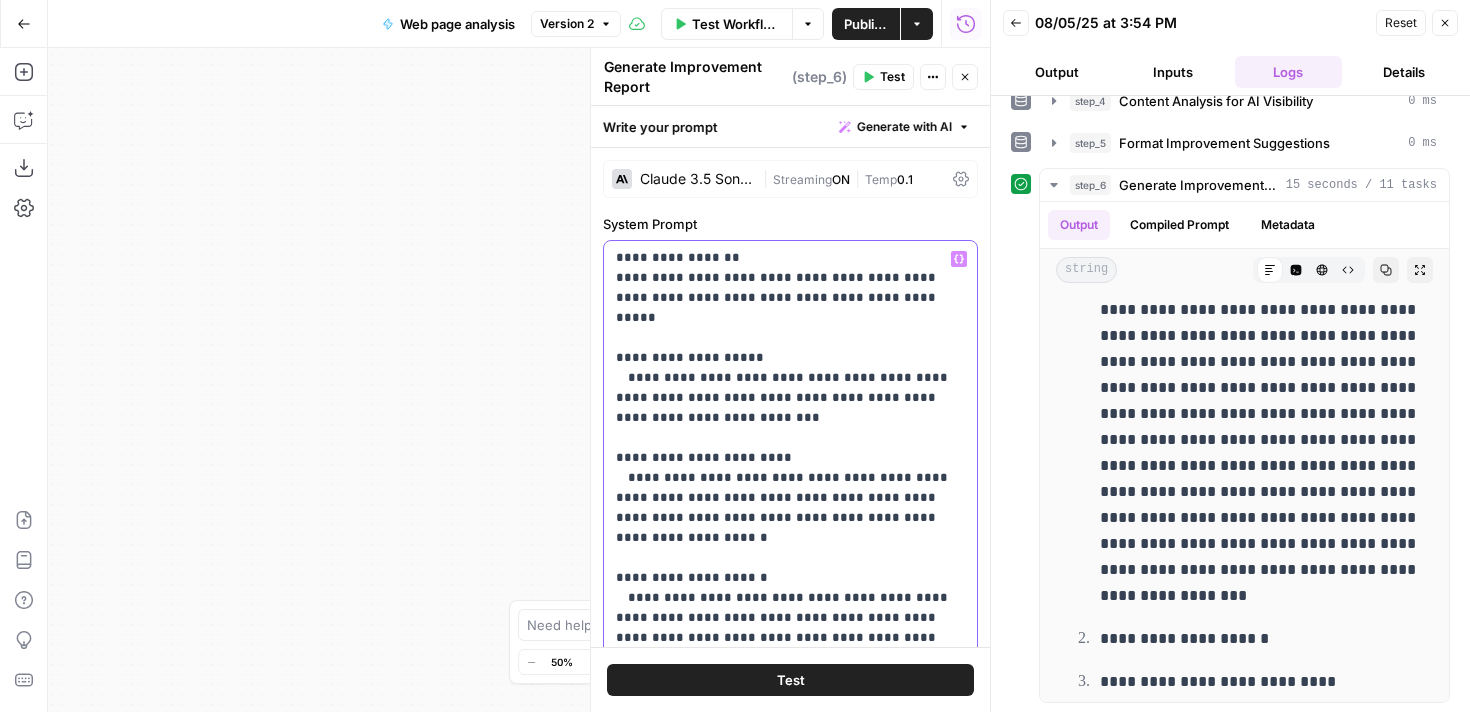 click on "**********" at bounding box center [790, 328] 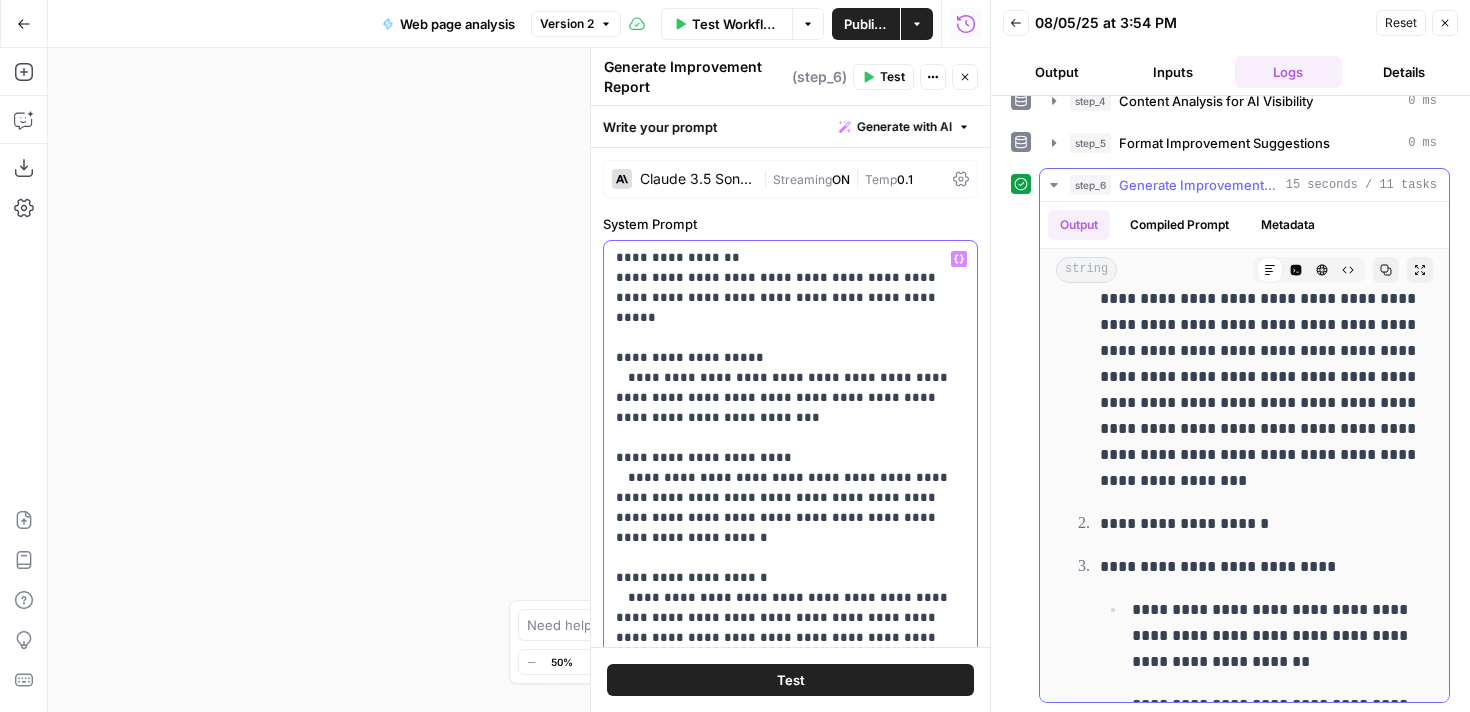 scroll, scrollTop: 195, scrollLeft: 0, axis: vertical 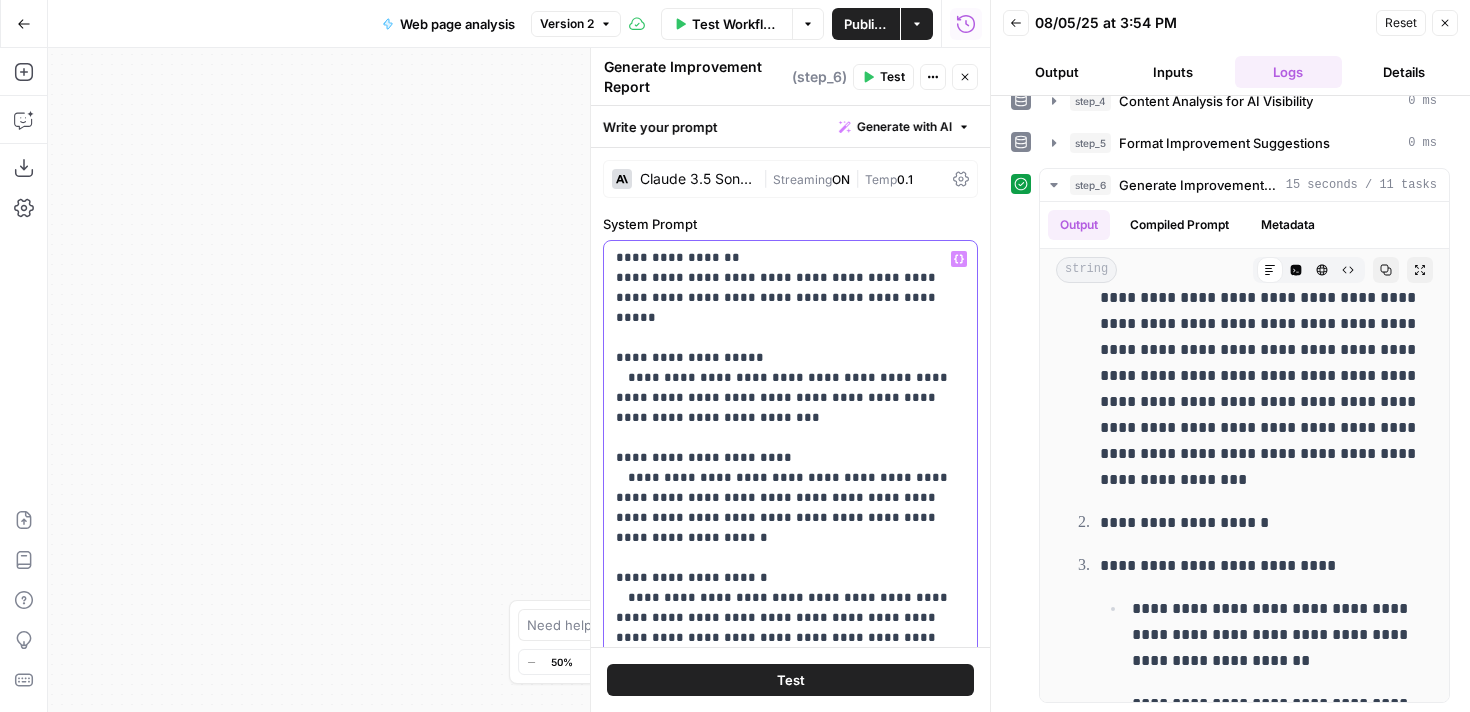 type 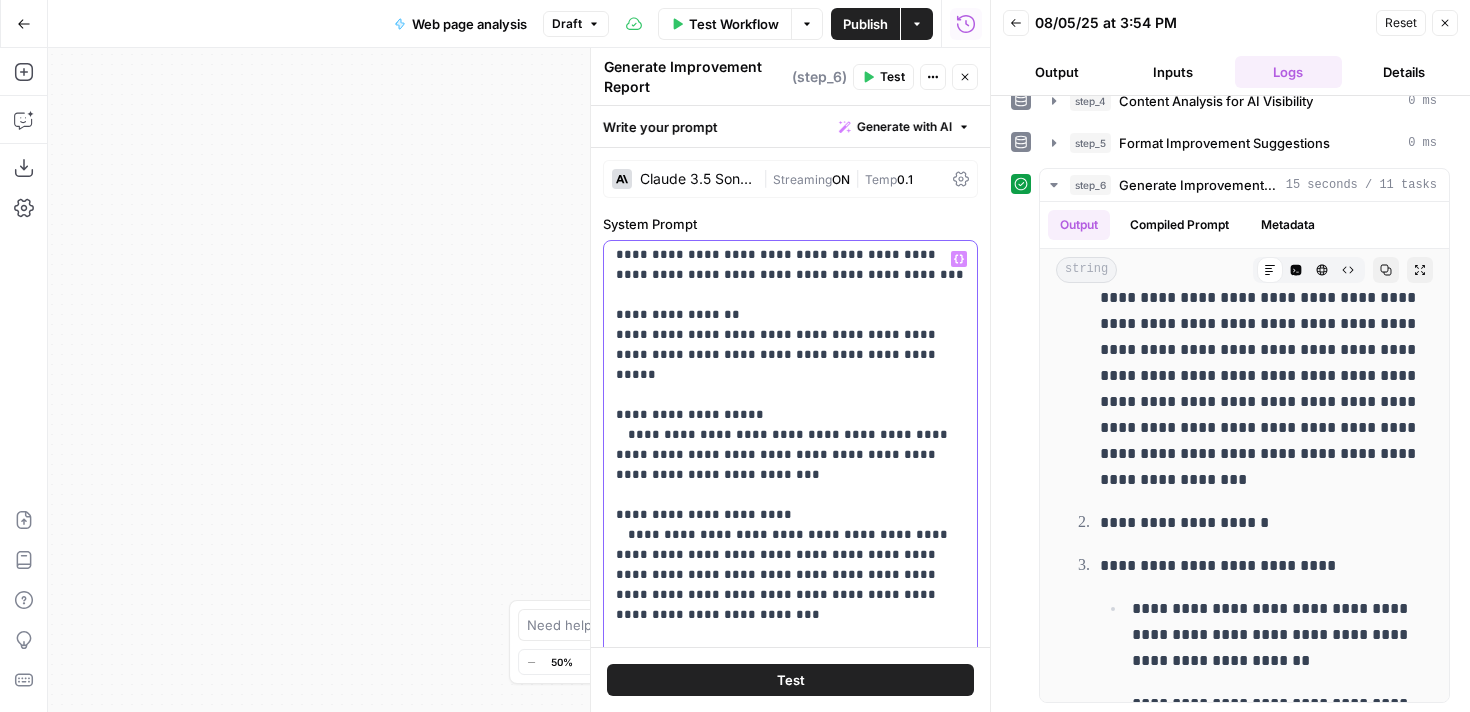 scroll, scrollTop: 608, scrollLeft: 0, axis: vertical 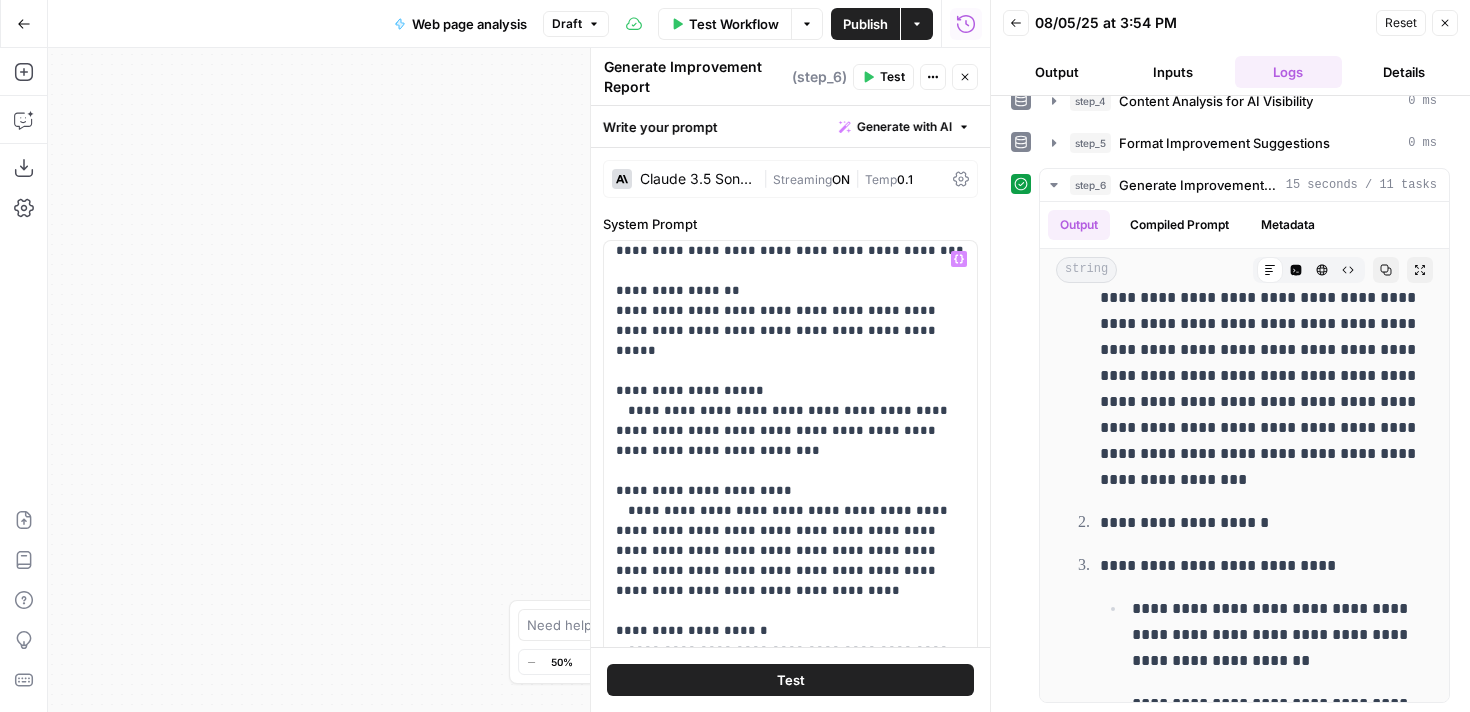 click on "Test" at bounding box center (790, 680) 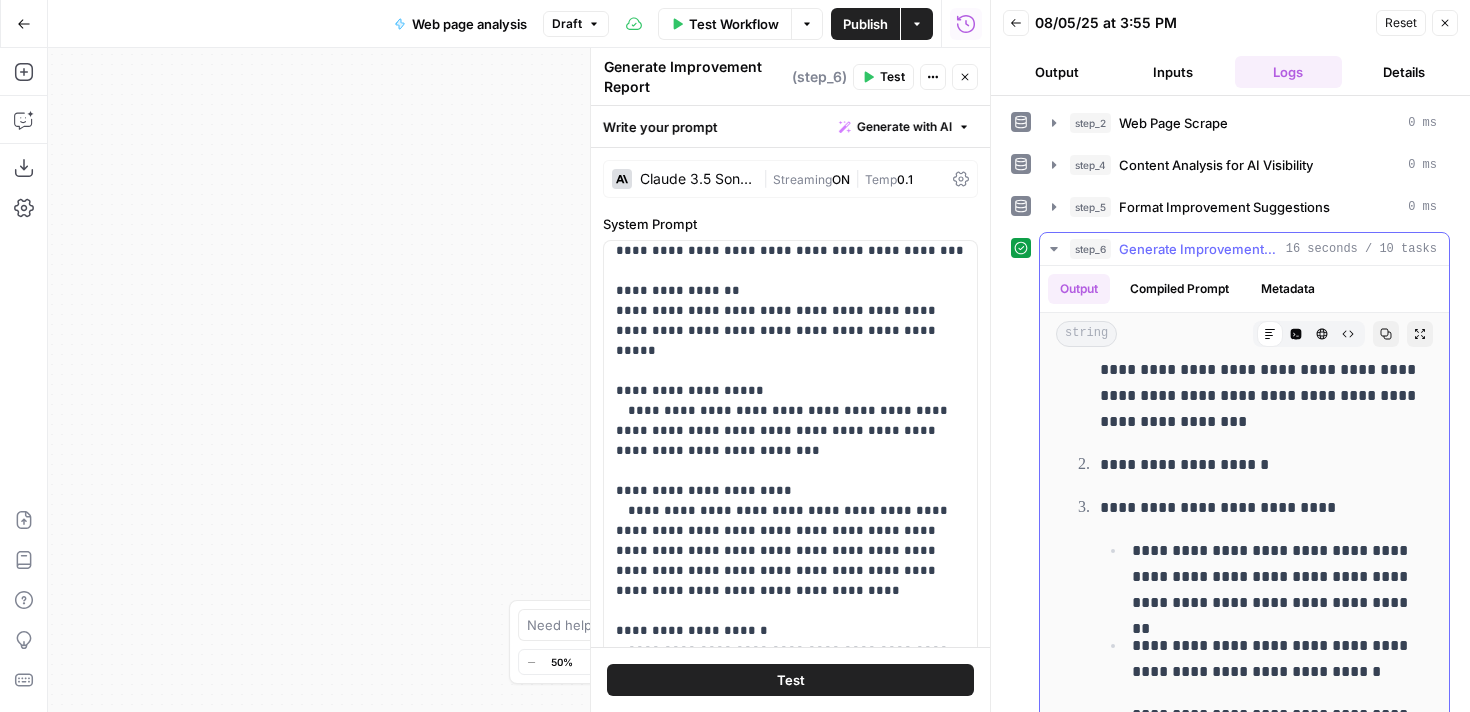 scroll, scrollTop: 273, scrollLeft: 0, axis: vertical 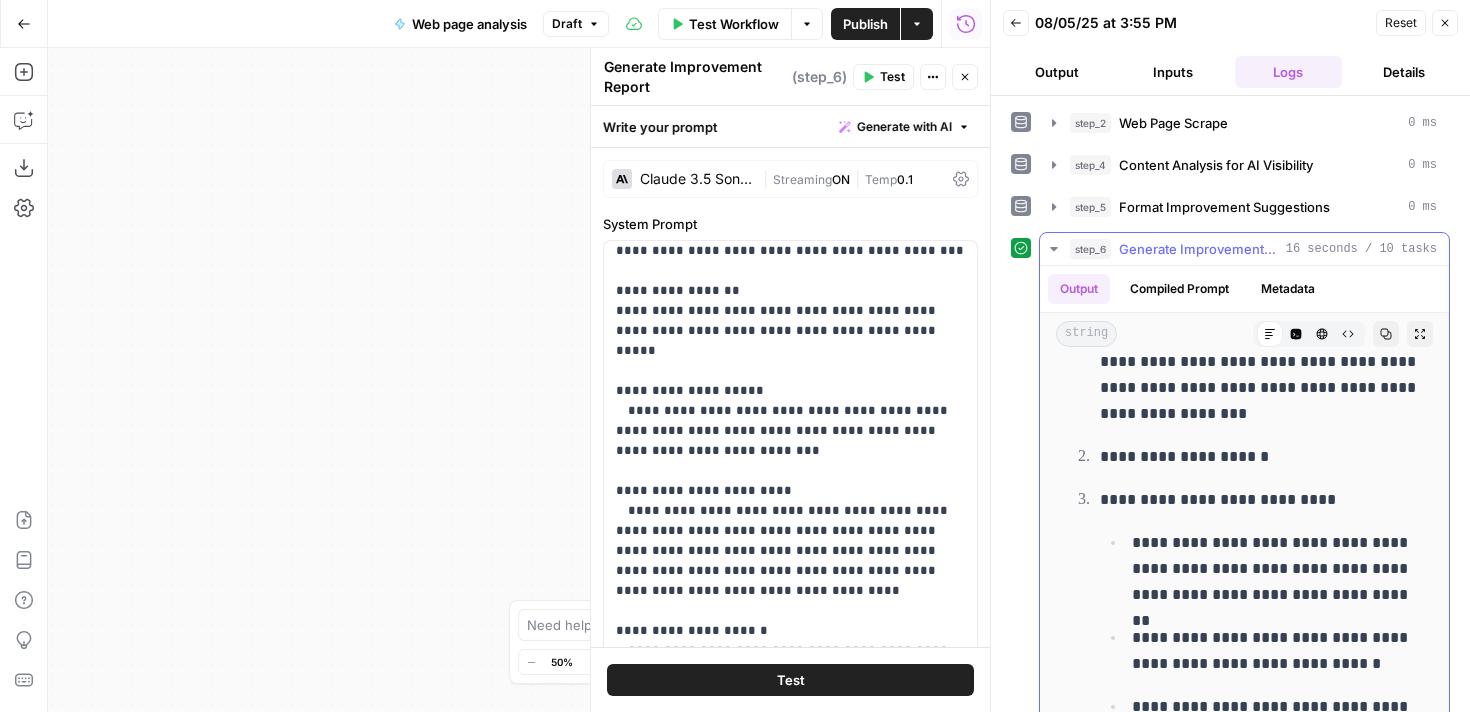 click on "**********" at bounding box center (1244, 727) 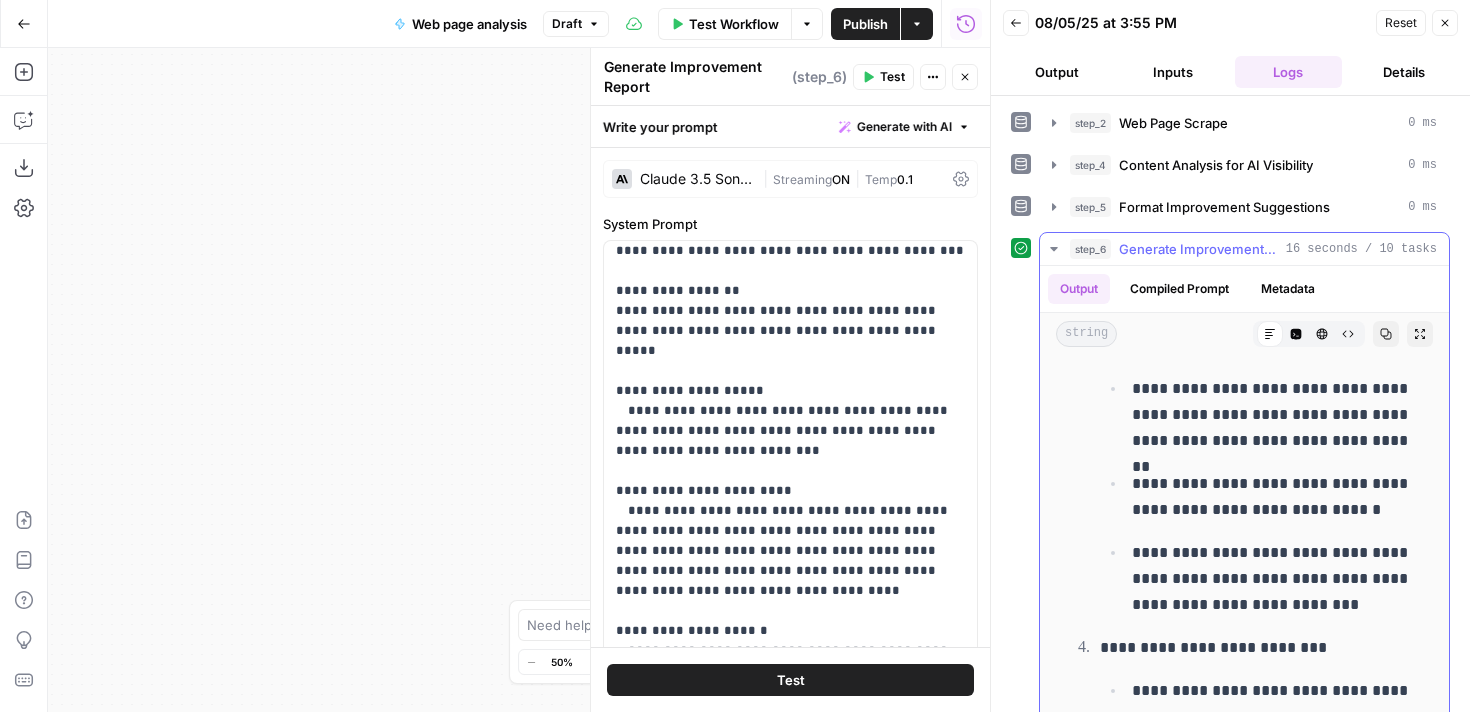 scroll, scrollTop: 429, scrollLeft: 0, axis: vertical 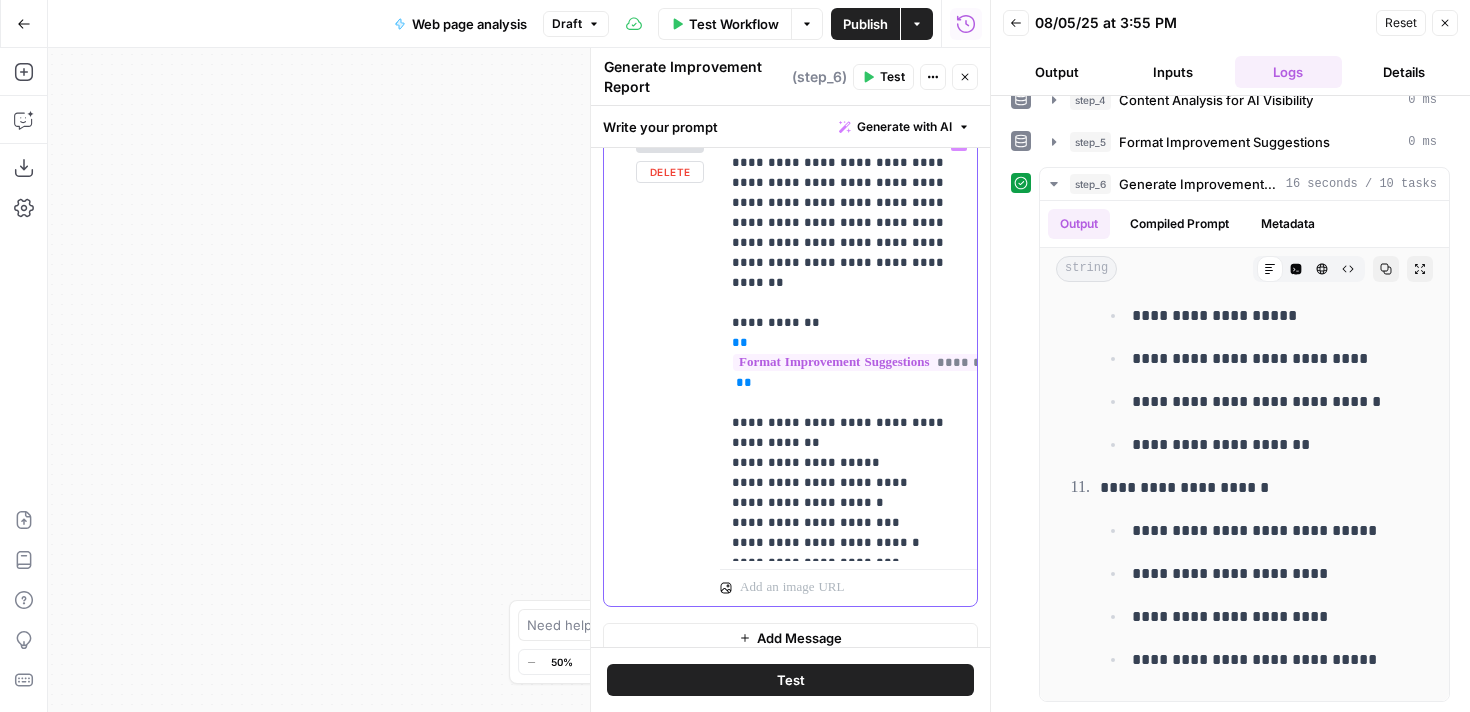 click on "**********" at bounding box center (848, 343) 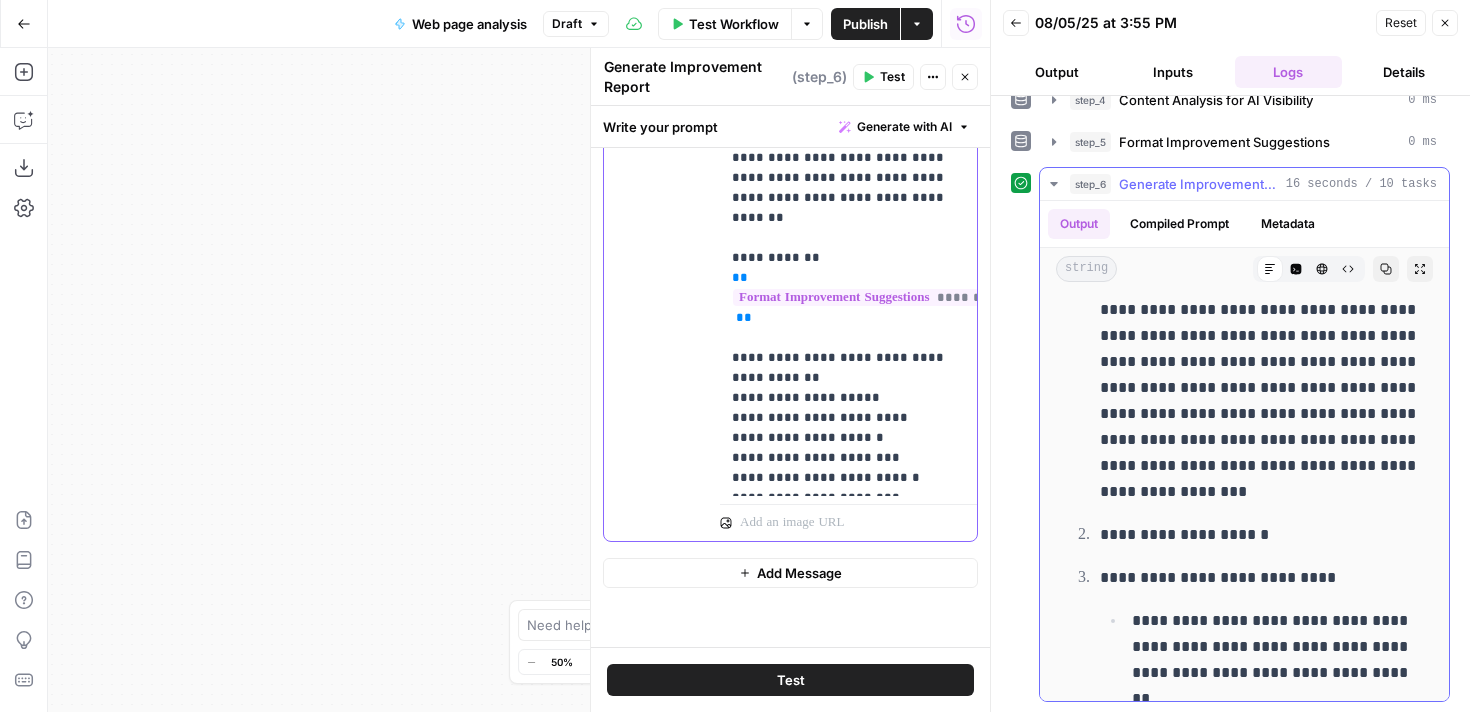 scroll, scrollTop: 83, scrollLeft: 0, axis: vertical 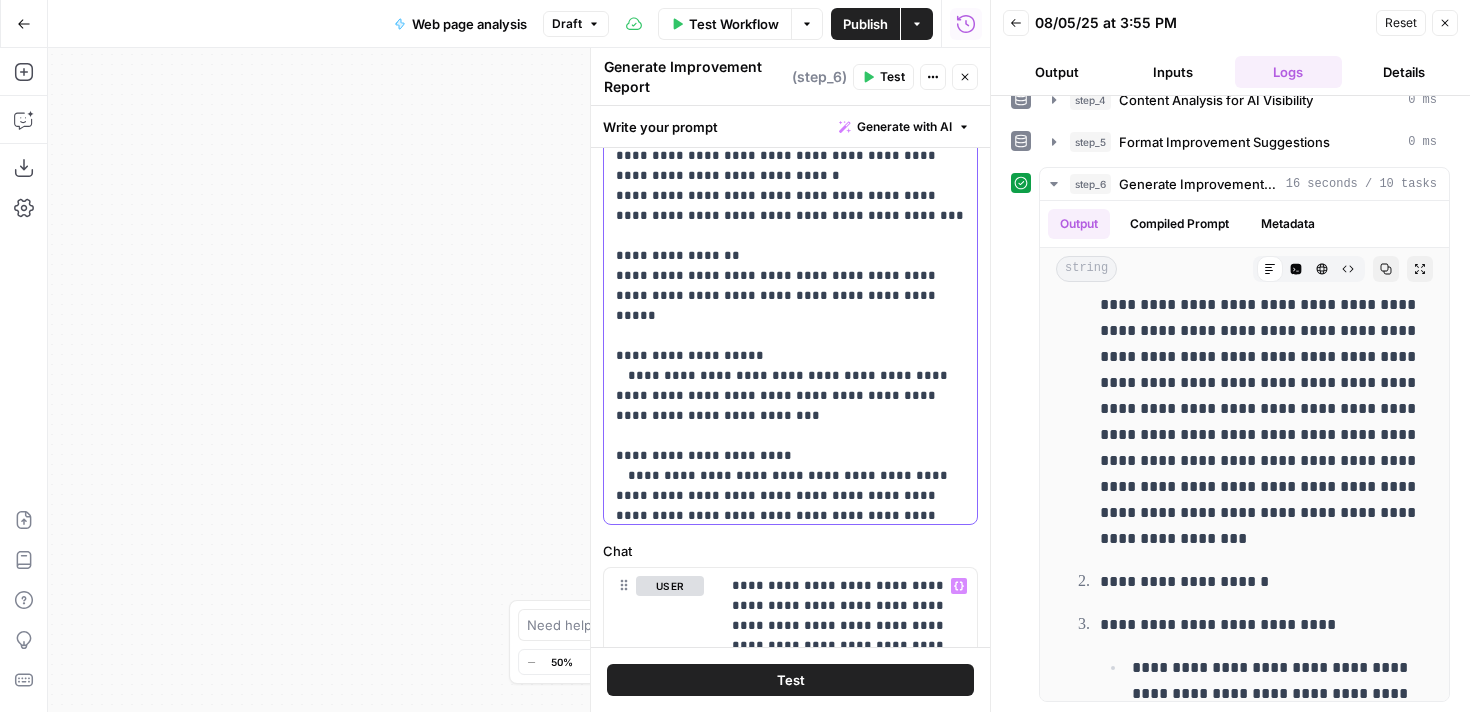 click on "**********" at bounding box center [790, 336] 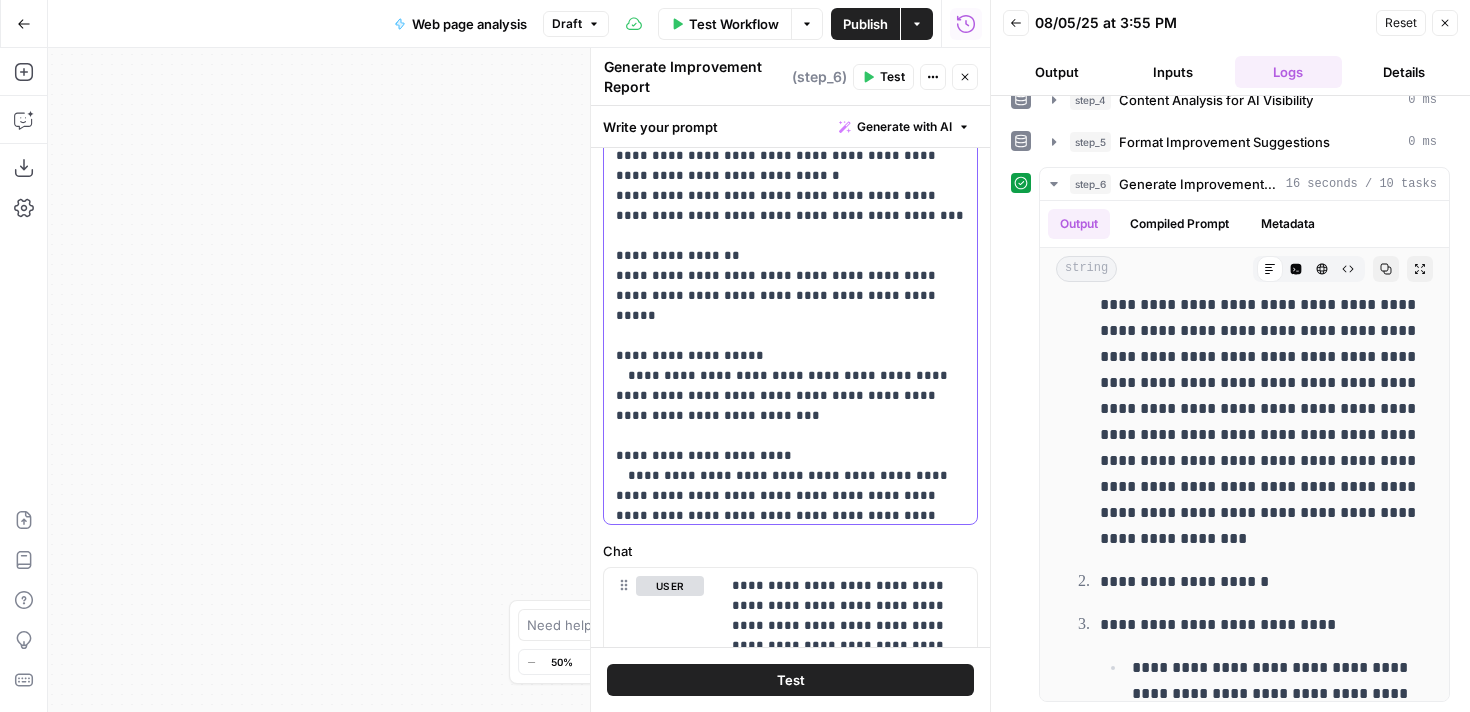 drag, startPoint x: 951, startPoint y: 455, endPoint x: 888, endPoint y: 434, distance: 66.40783 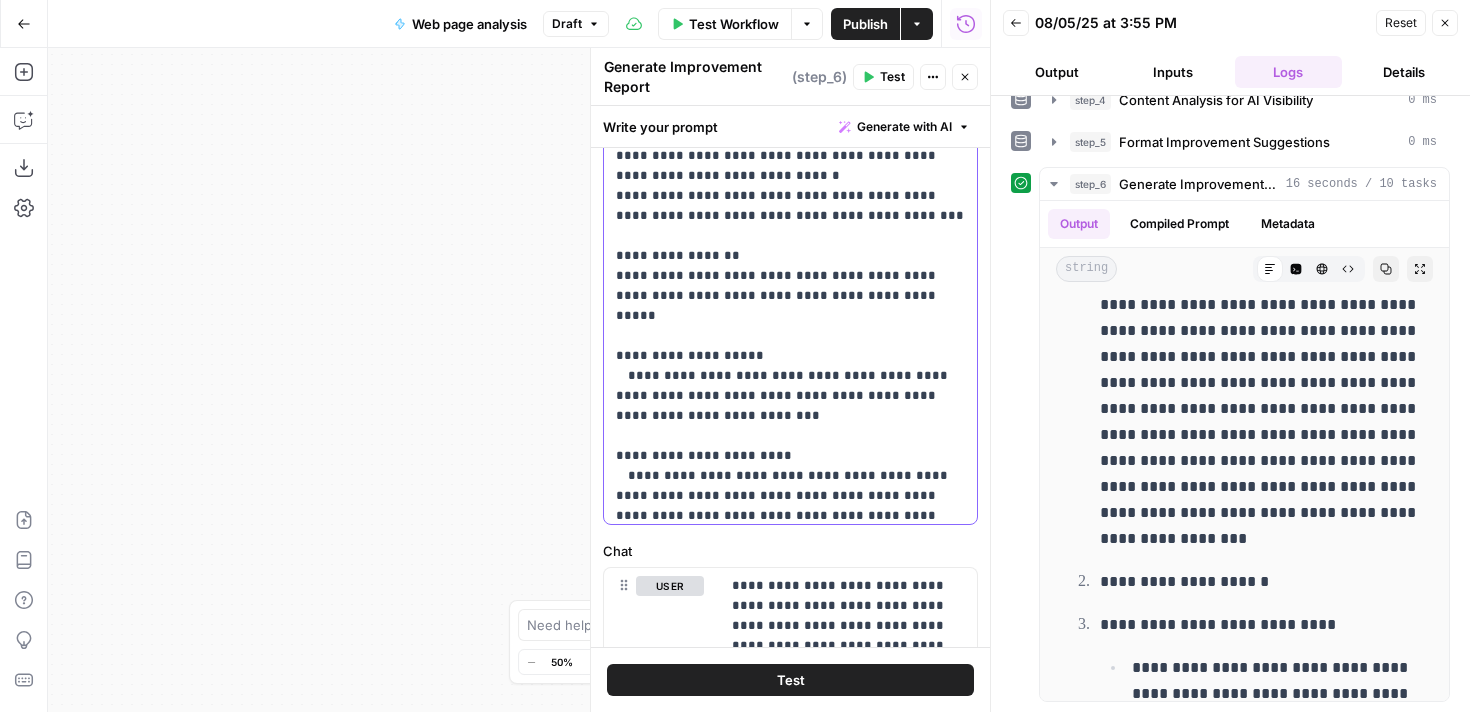 click on "**********" at bounding box center (790, 336) 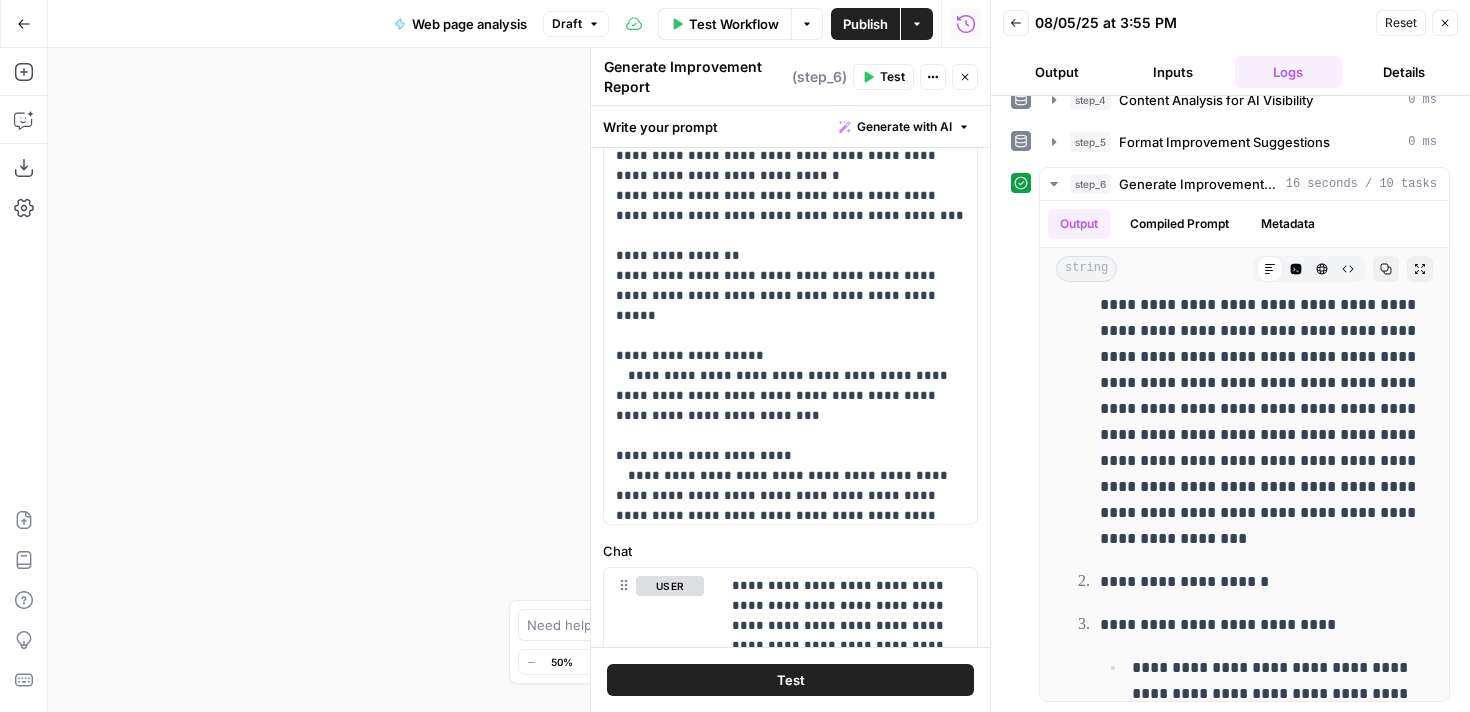 click on "Test" at bounding box center (790, 680) 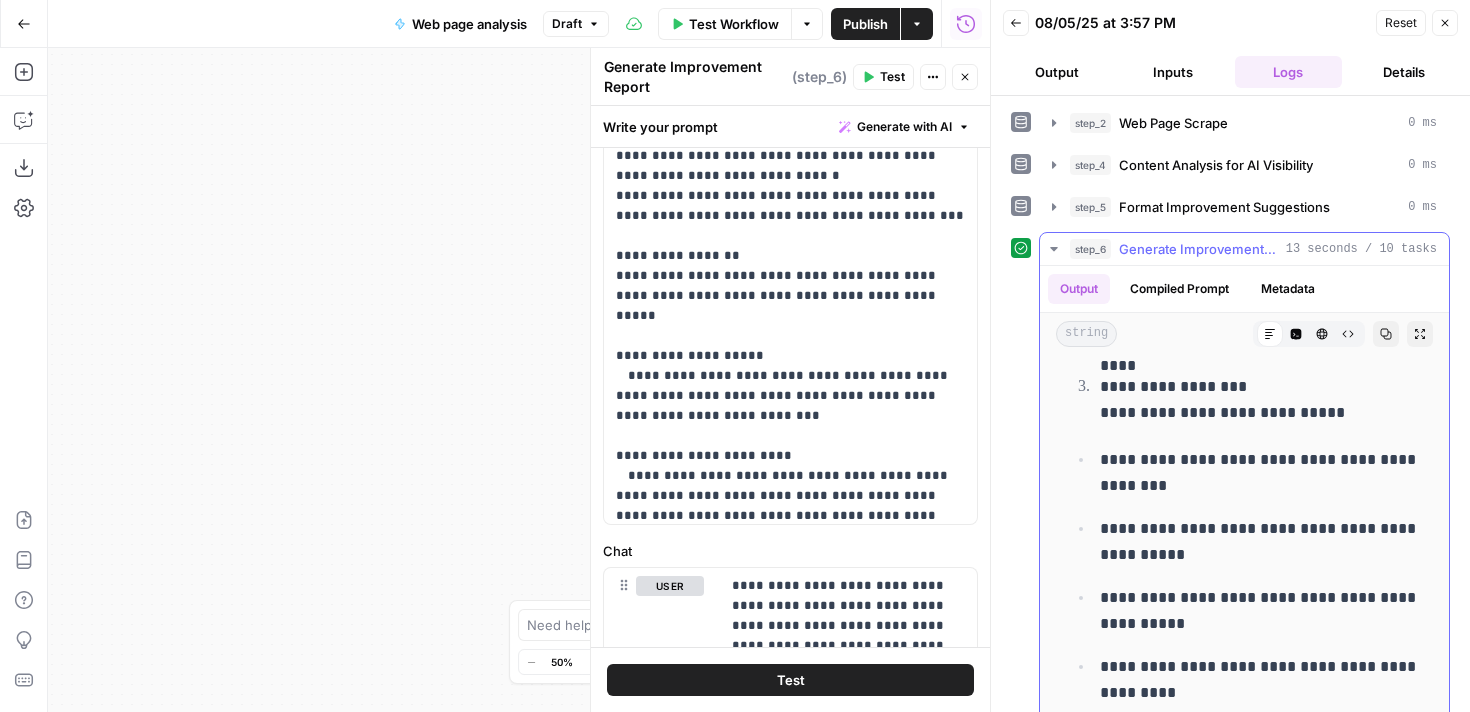 scroll, scrollTop: 1243, scrollLeft: 0, axis: vertical 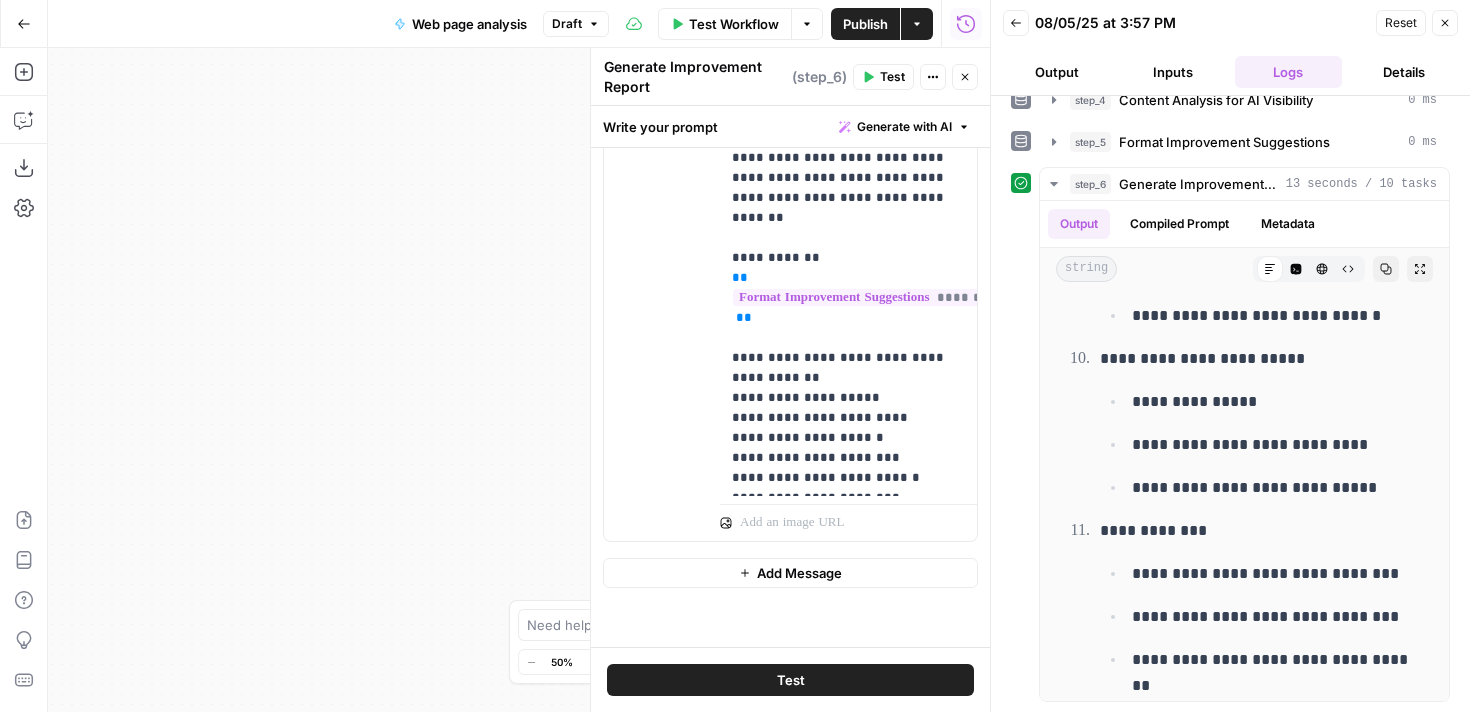 click 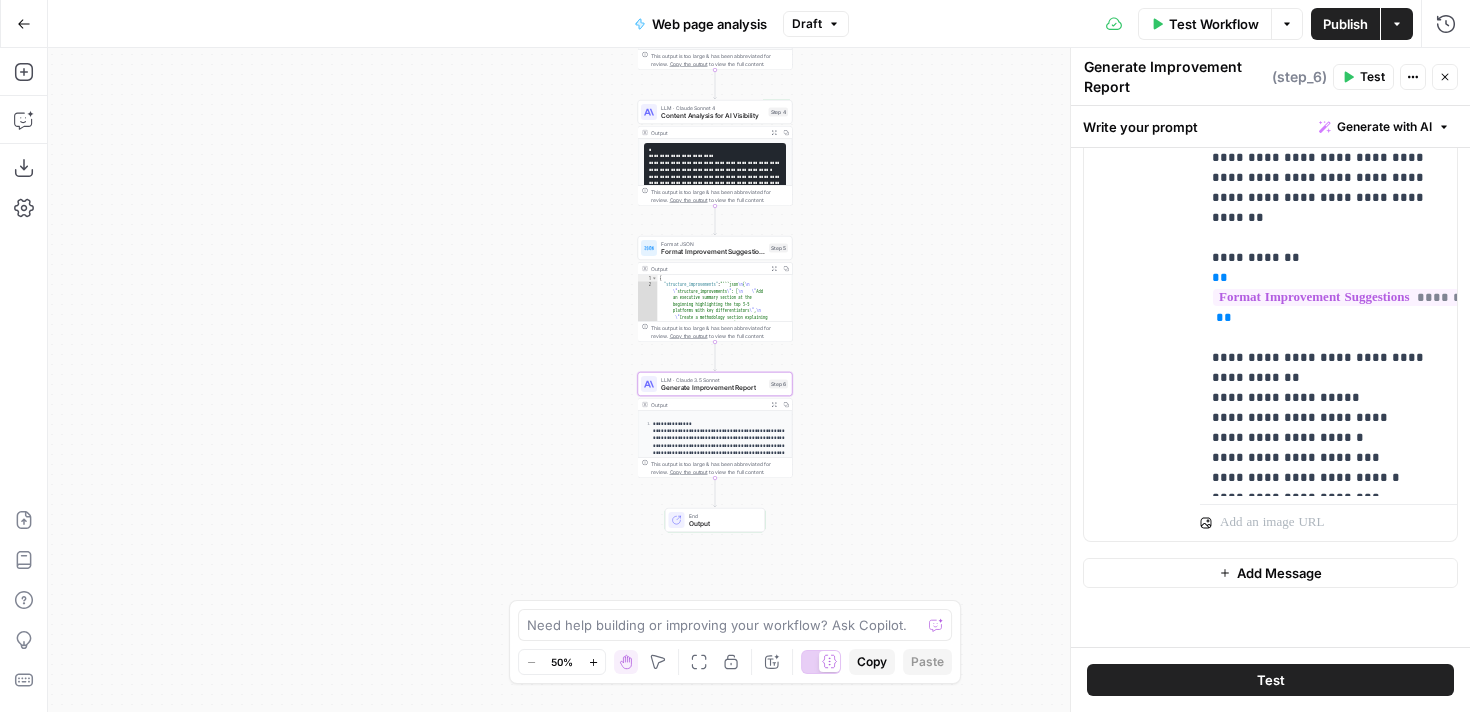 scroll, scrollTop: 50, scrollLeft: 0, axis: vertical 